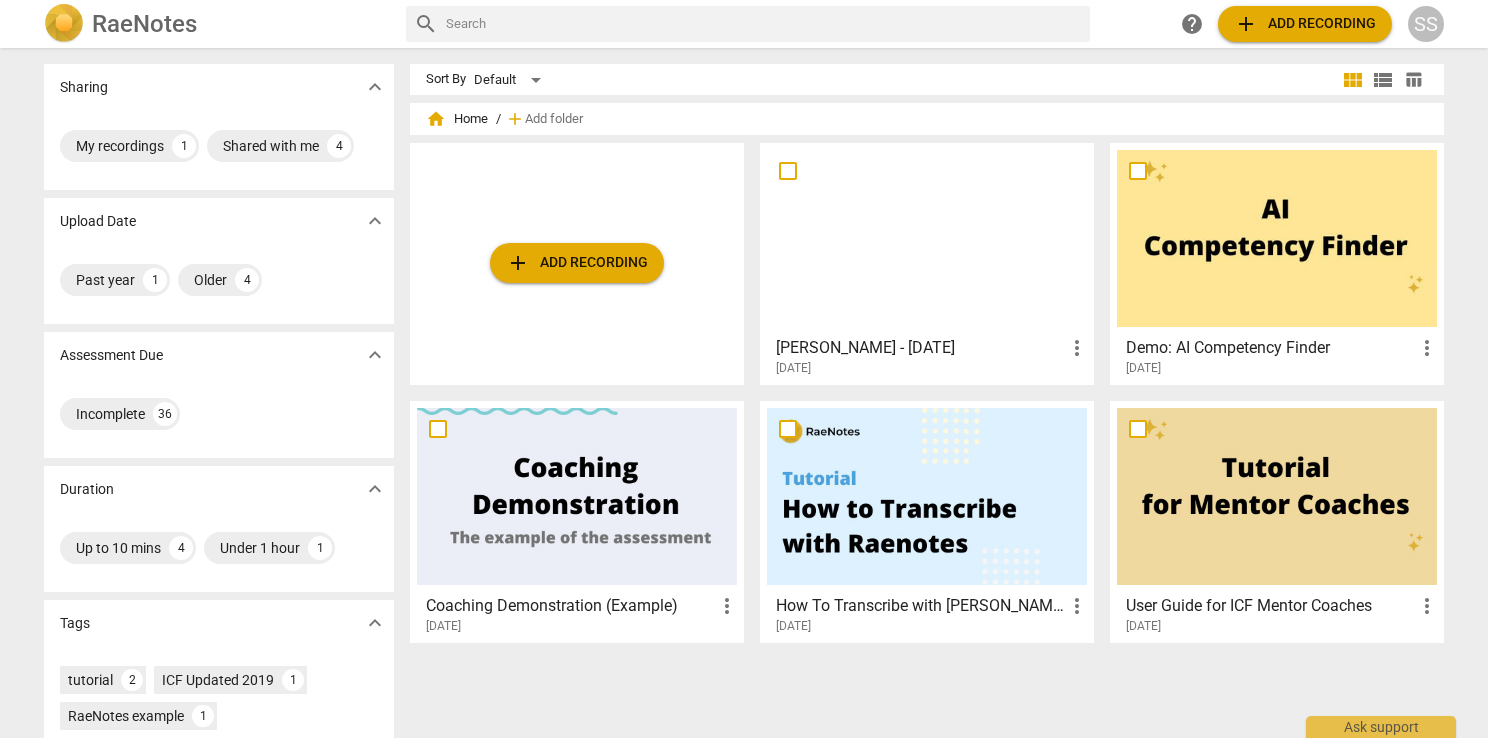 scroll, scrollTop: 0, scrollLeft: 0, axis: both 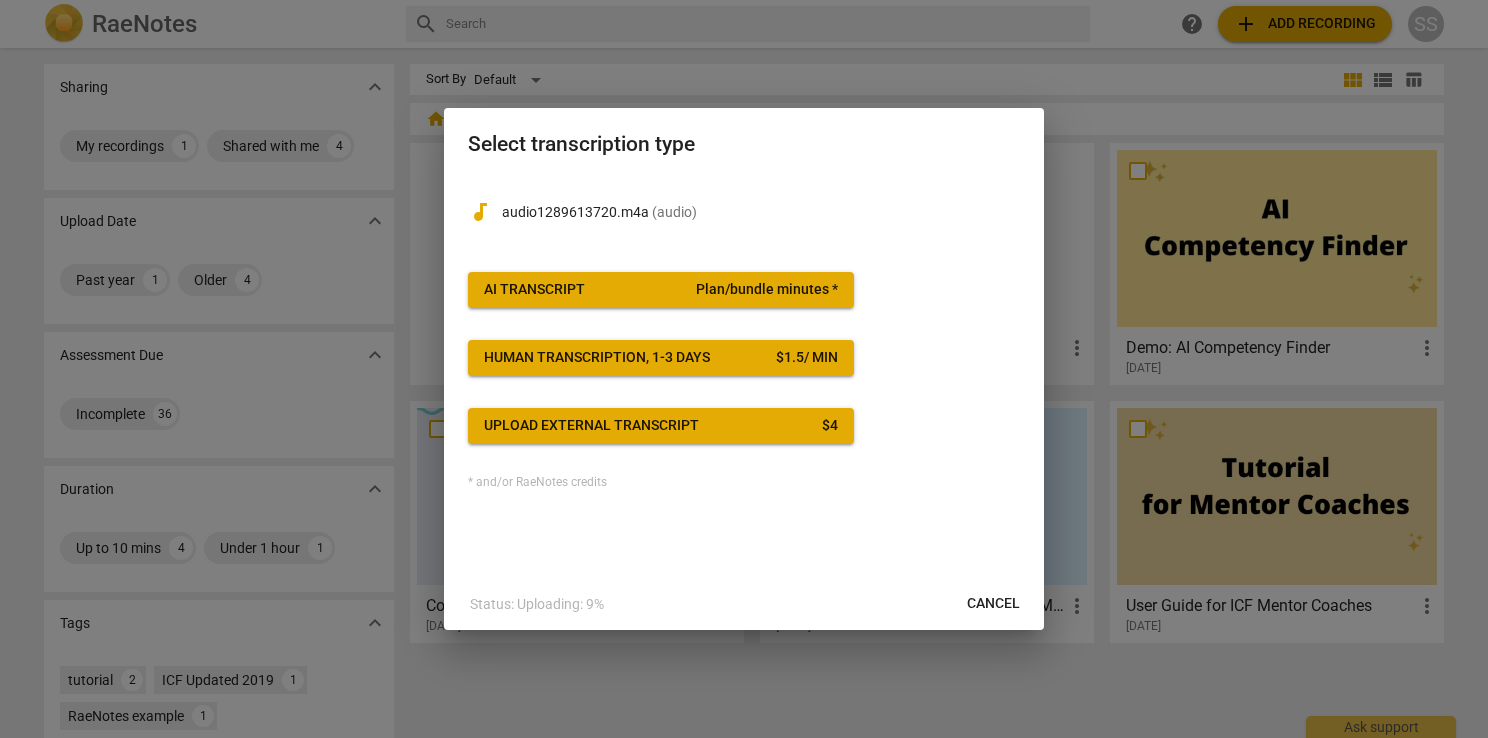 click on "AI Transcript Plan/bundle minutes *" at bounding box center [661, 290] 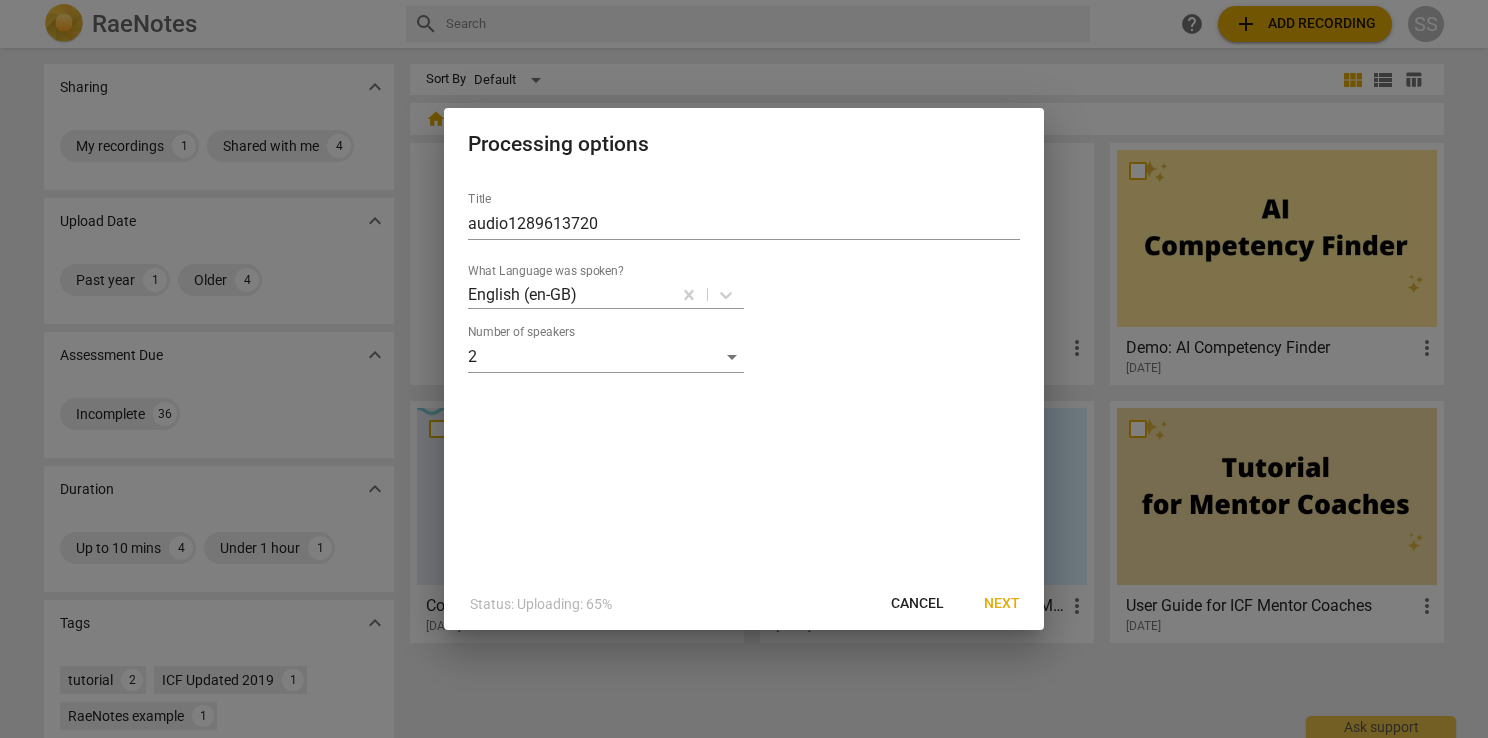 click on "Next" at bounding box center (1002, 604) 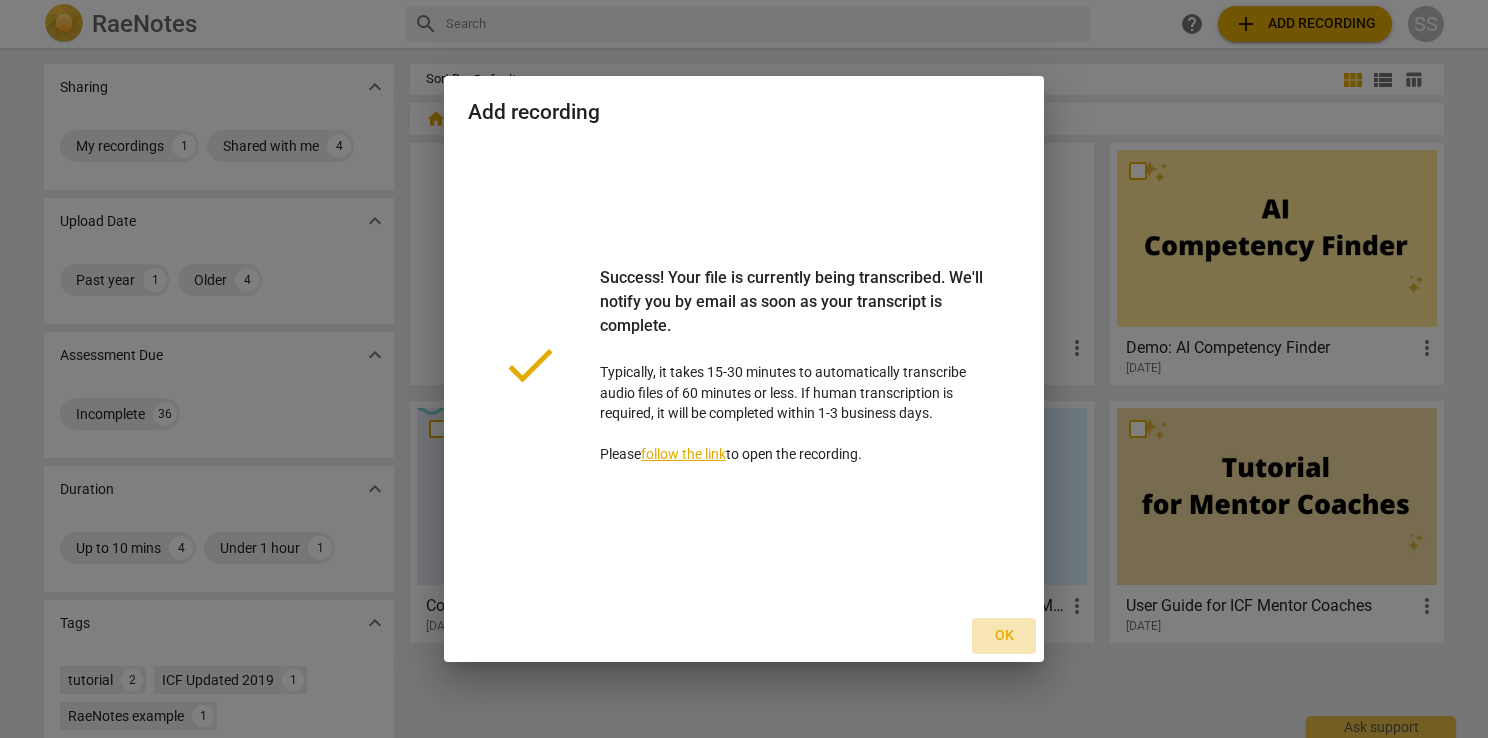 click on "Ok" at bounding box center (1004, 636) 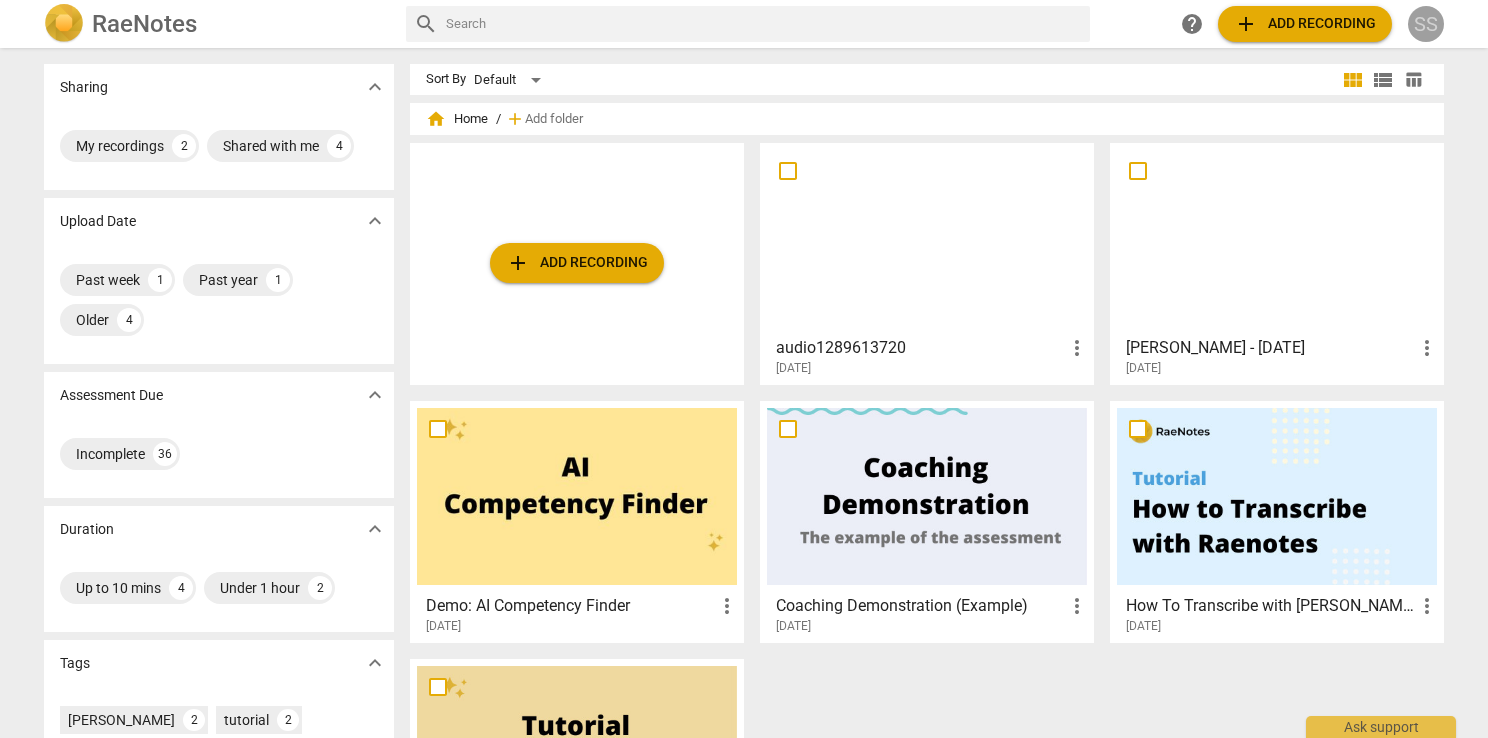 click on "SS" at bounding box center (1426, 24) 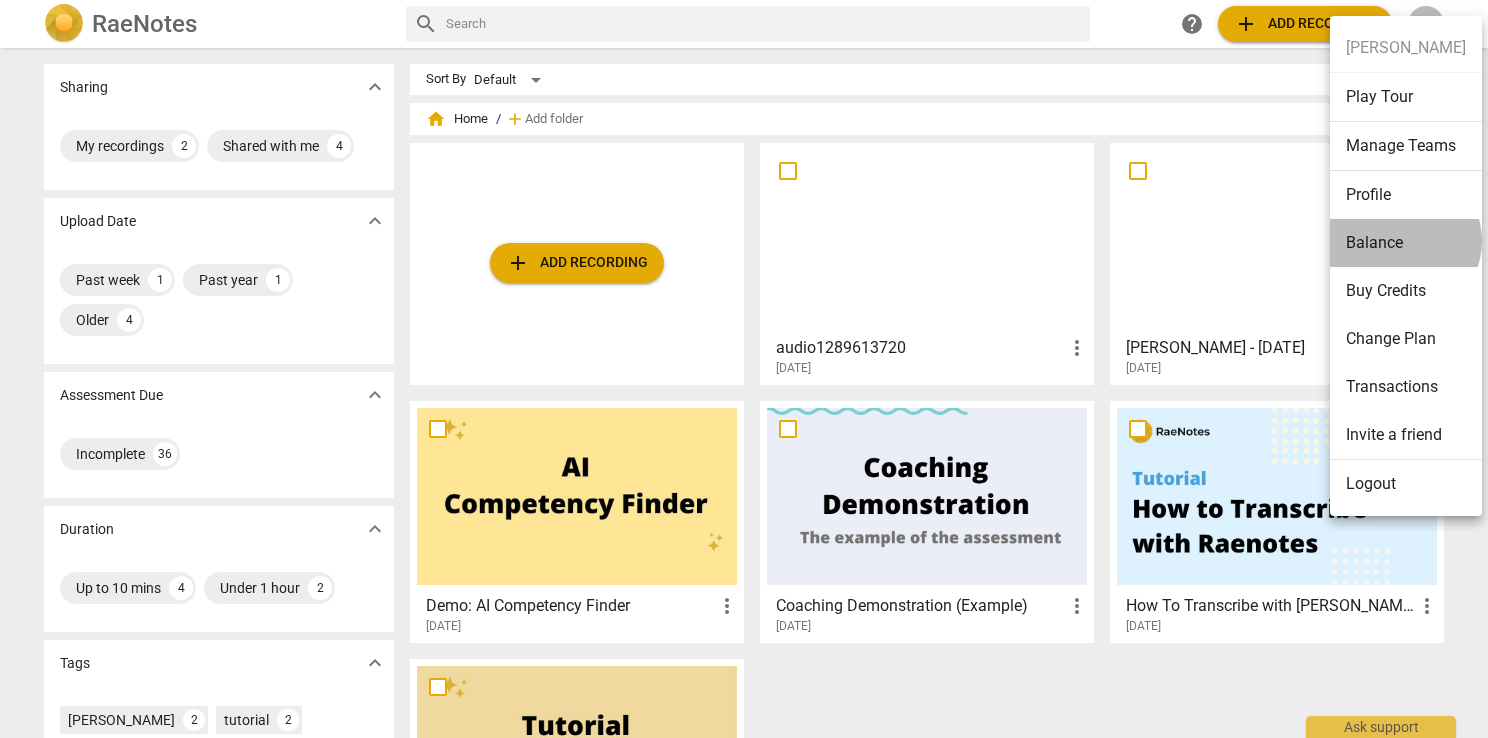 click on "Balance" at bounding box center [1406, 243] 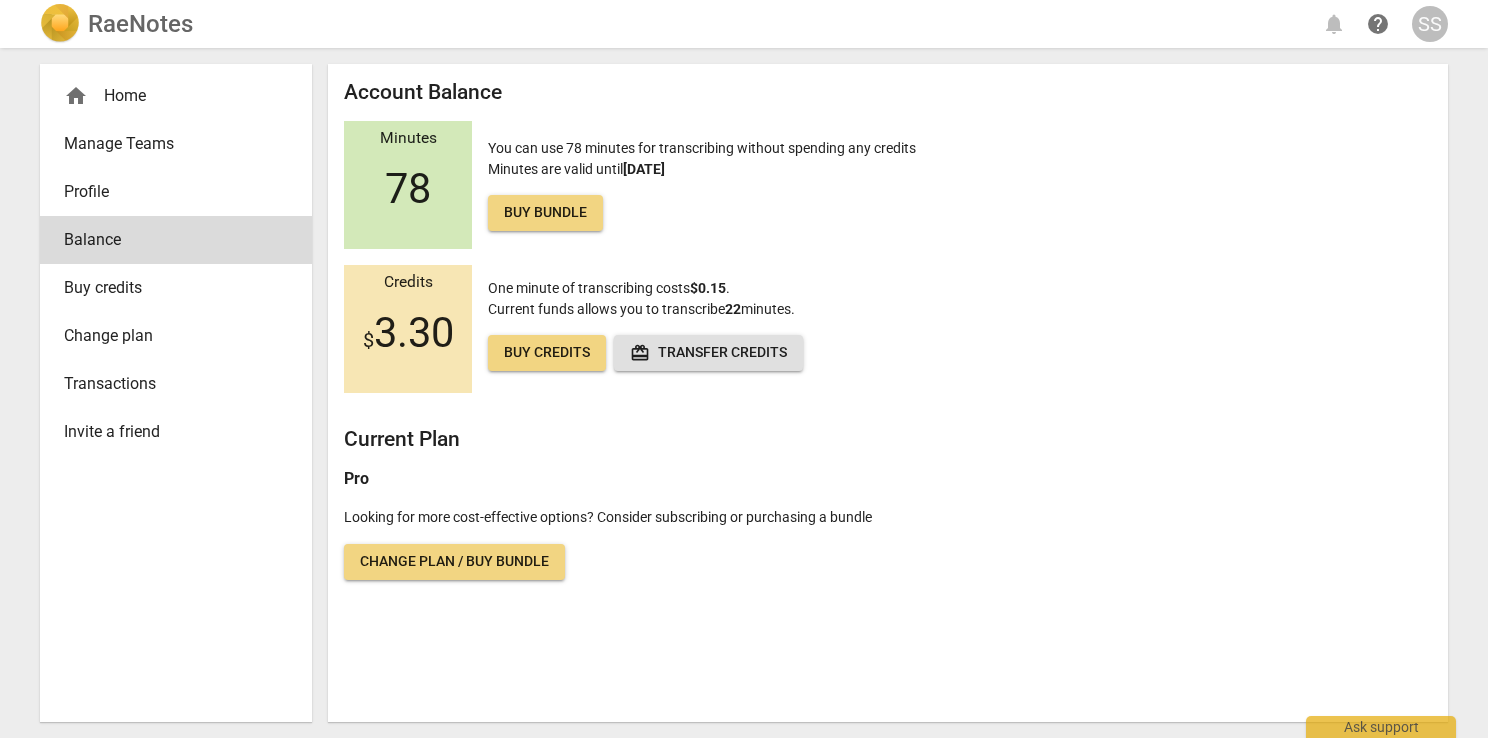 click on "home Home" at bounding box center [168, 96] 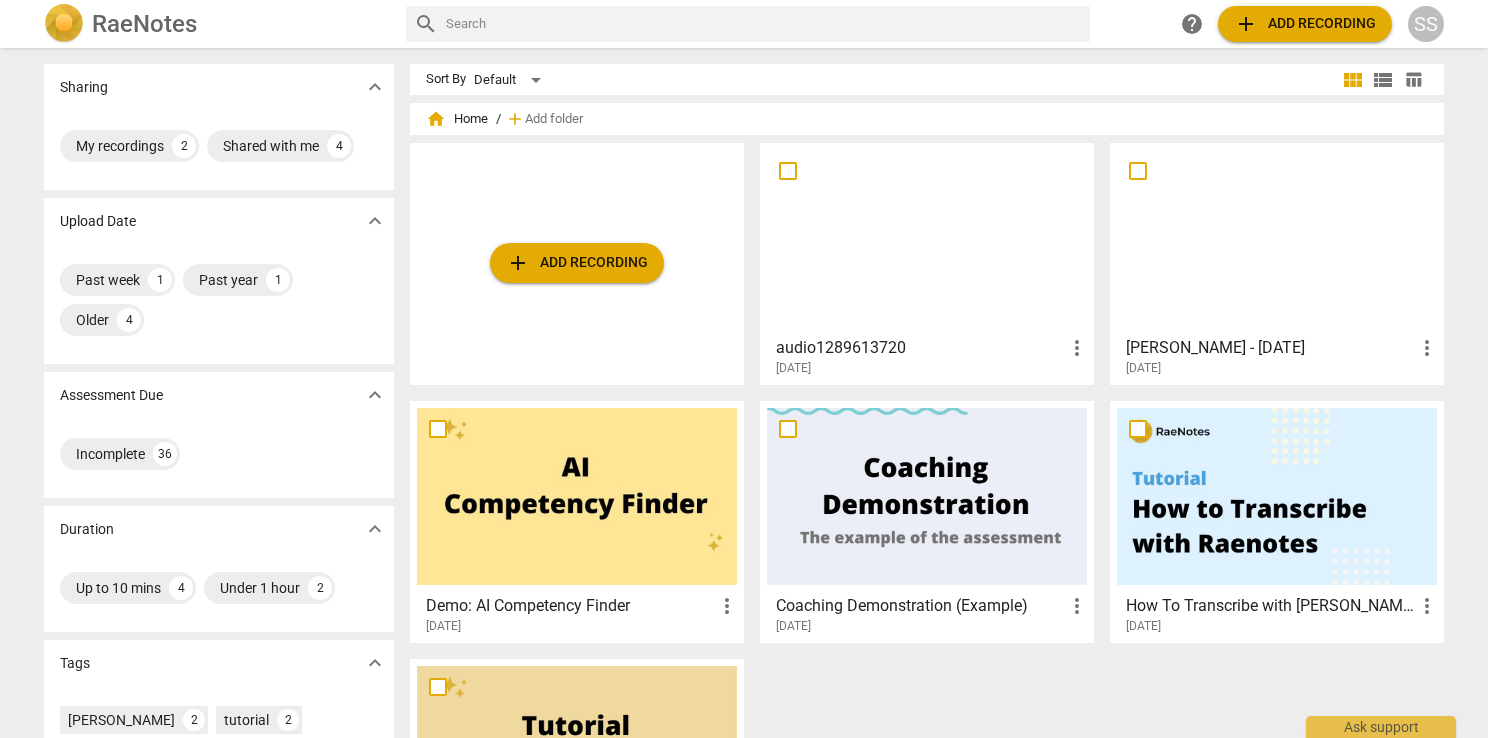 click at bounding box center (927, 238) 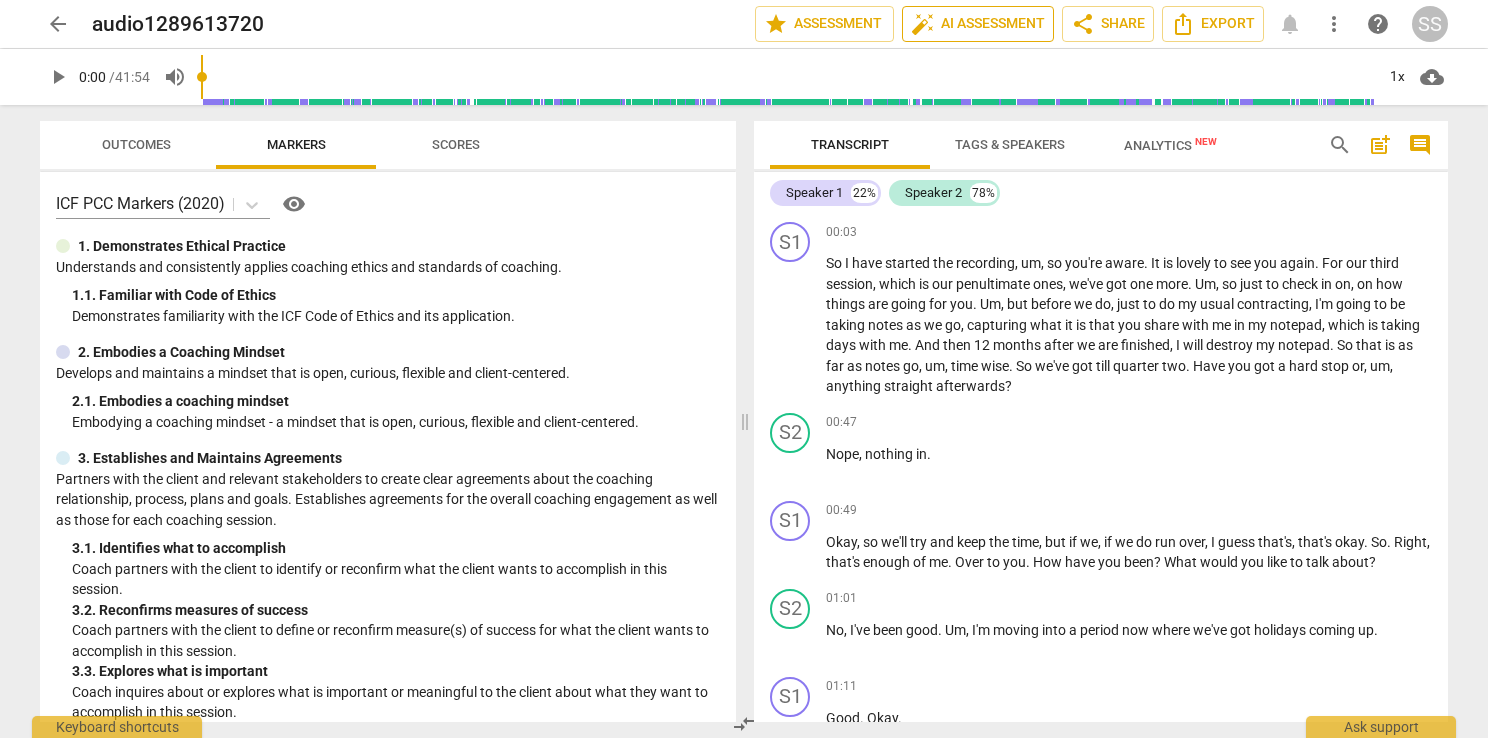click on "auto_fix_high    AI Assessment" at bounding box center [978, 24] 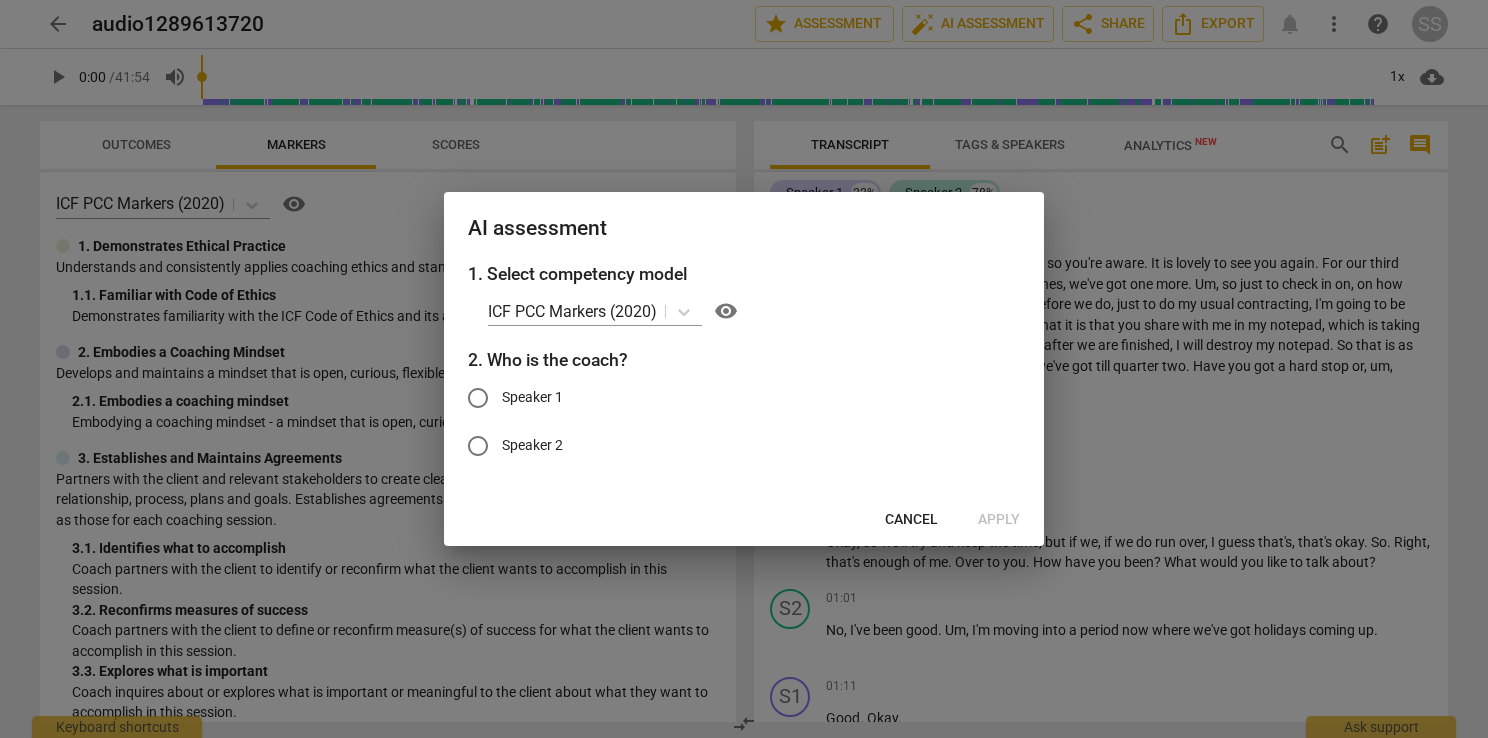 drag, startPoint x: 548, startPoint y: 396, endPoint x: 664, endPoint y: 432, distance: 121.45781 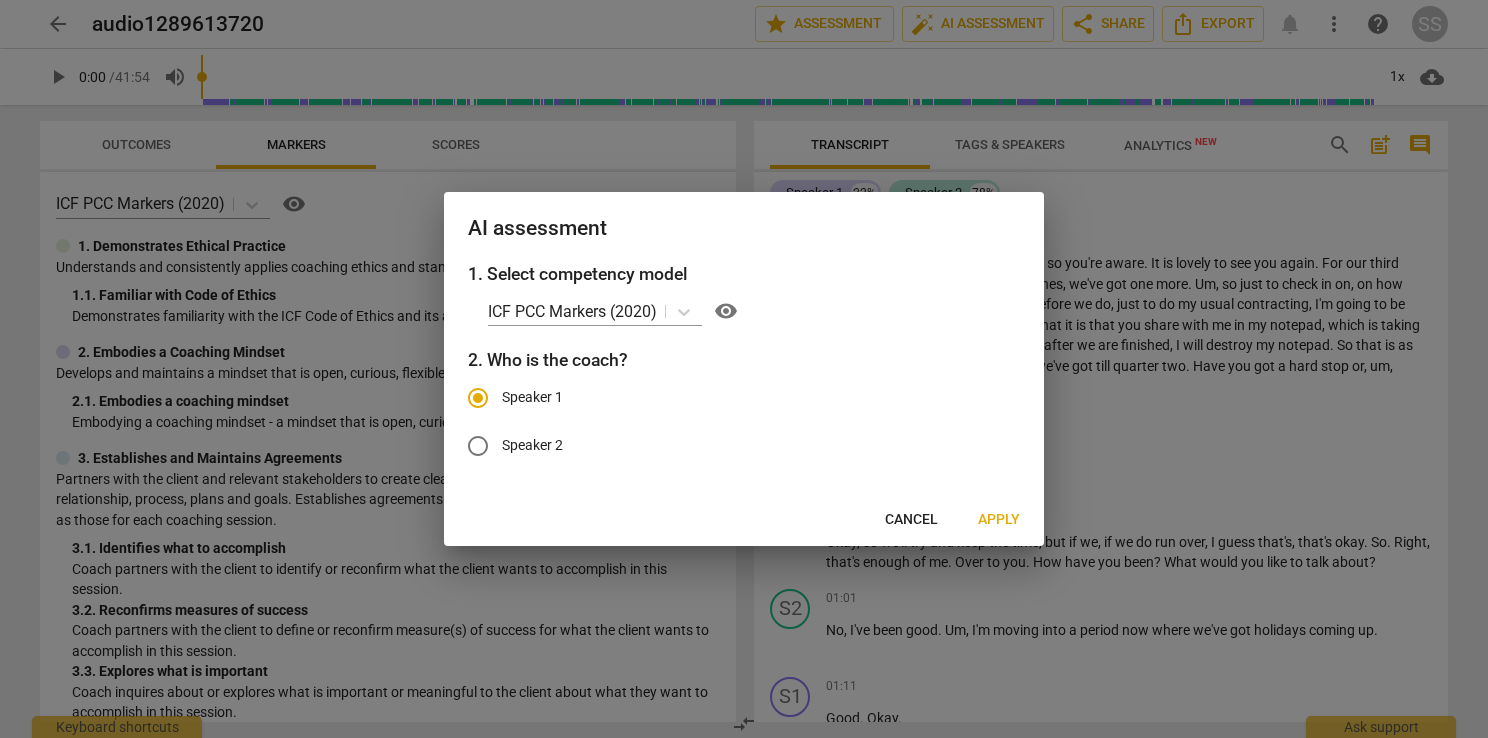 click on "Apply" at bounding box center (999, 520) 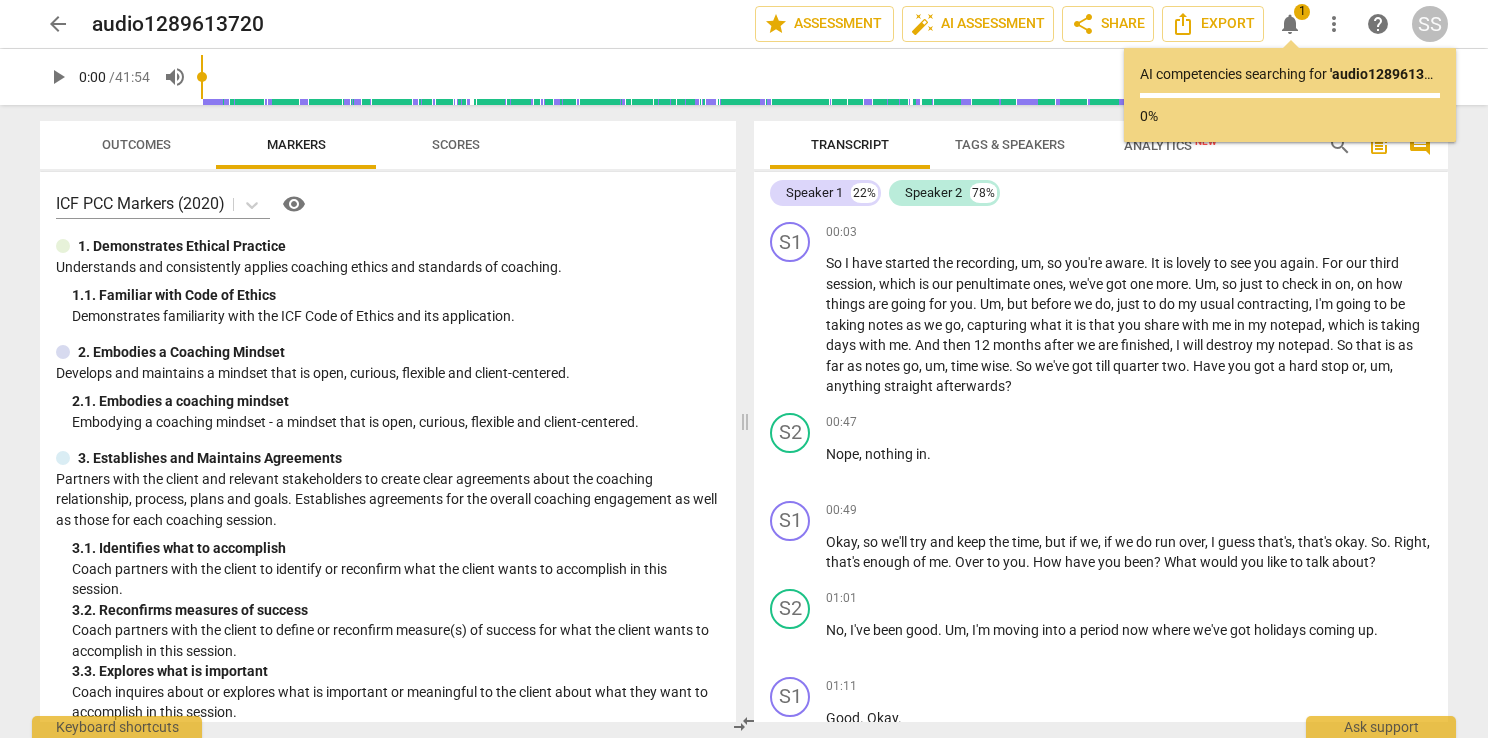 click on "Outcomes" at bounding box center (136, 144) 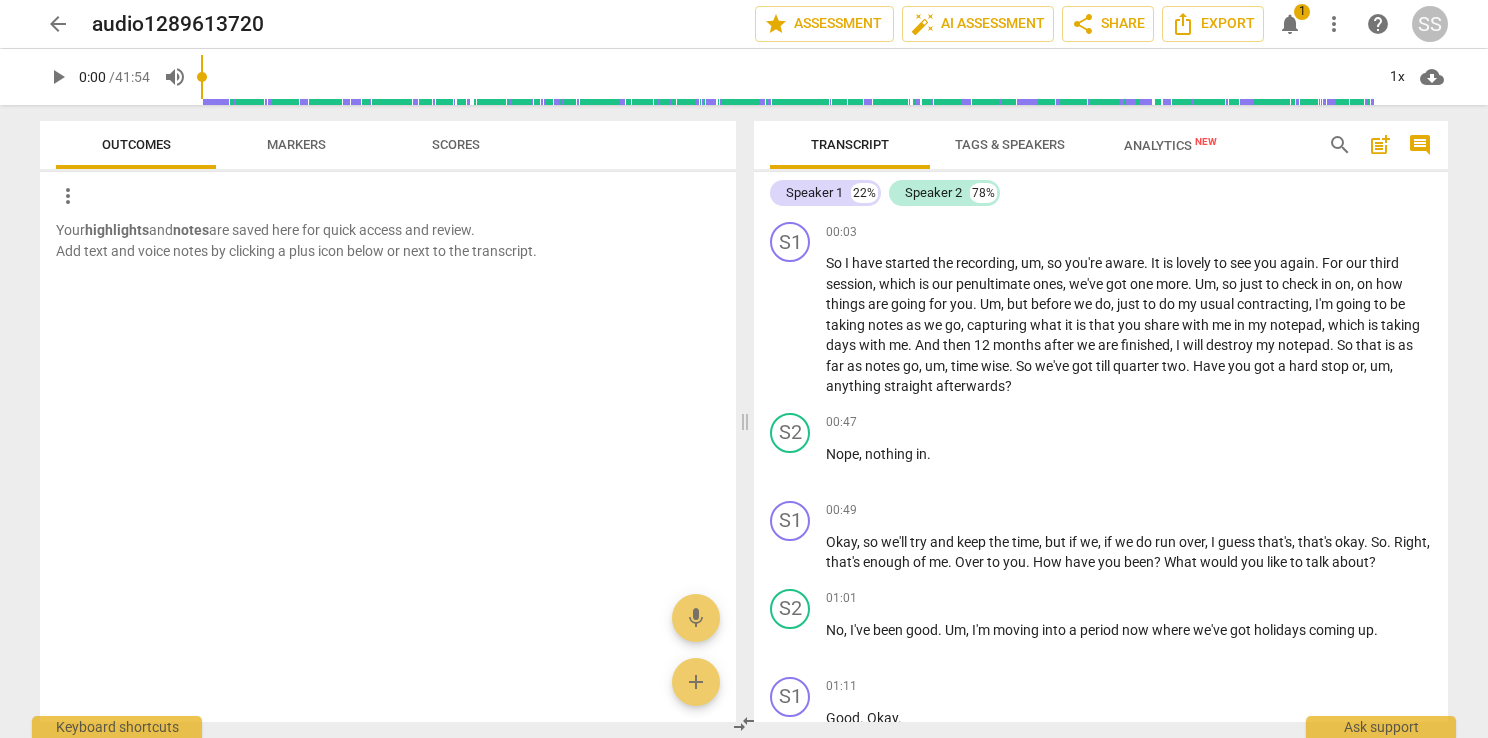 click on "play_arrow" at bounding box center (58, 77) 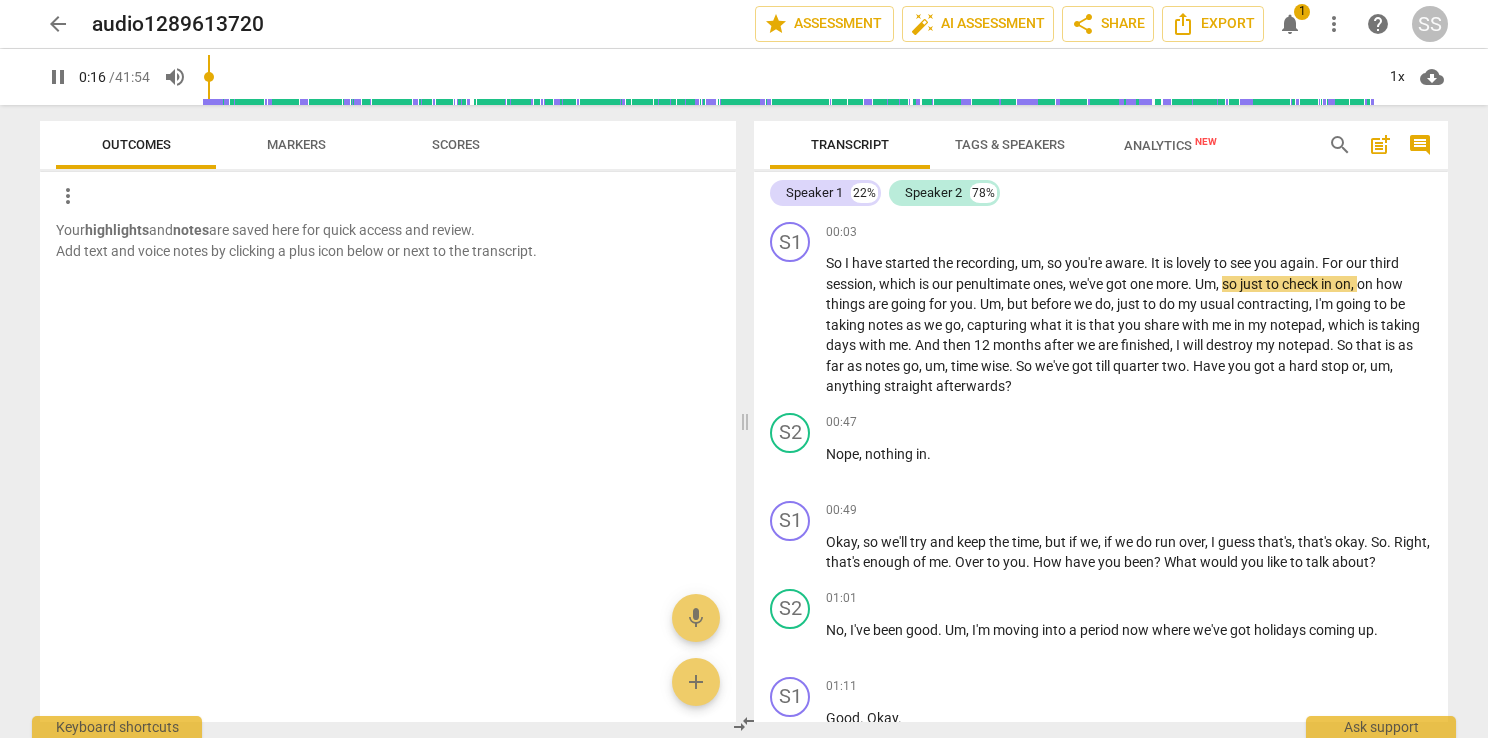 click on "Analytics   New" at bounding box center (1170, 145) 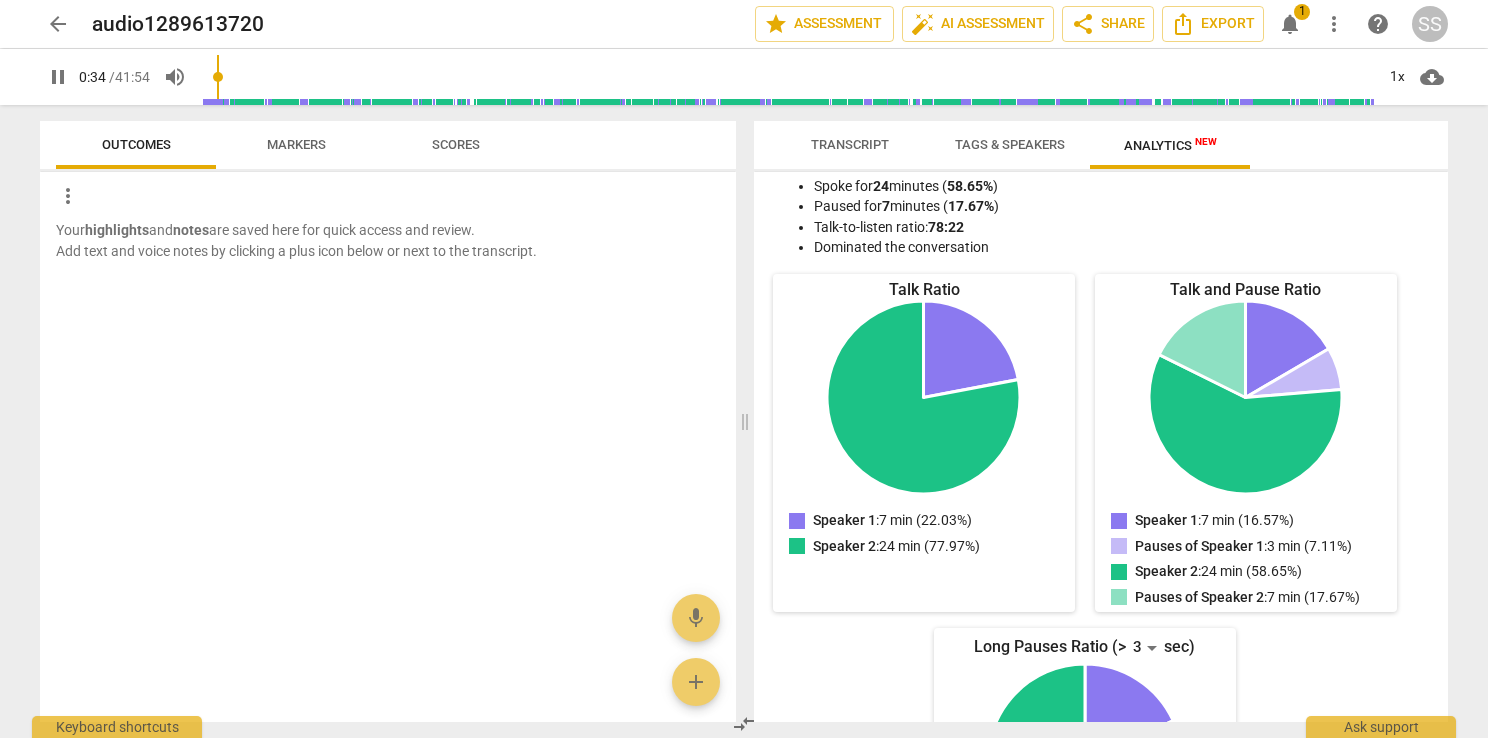 scroll, scrollTop: 54, scrollLeft: 0, axis: vertical 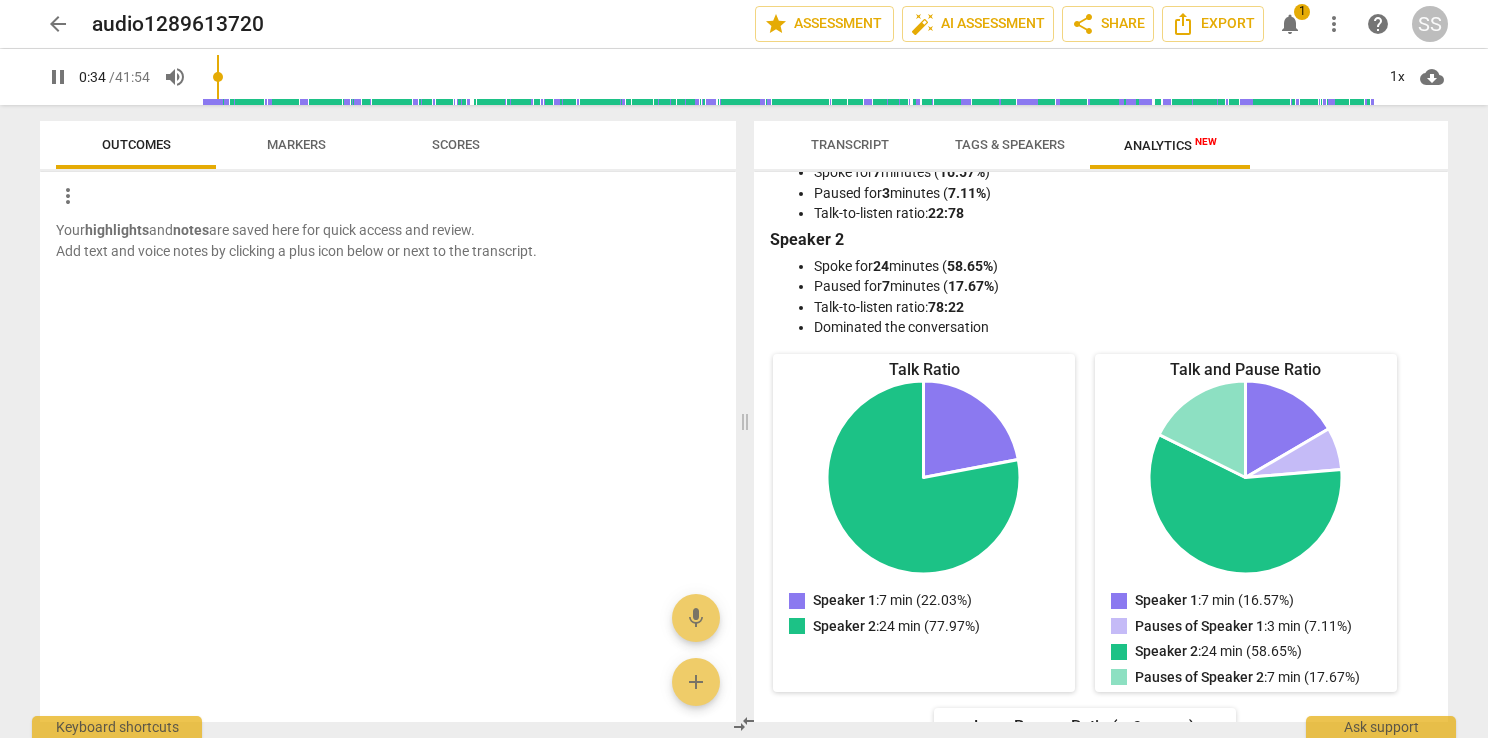 click on "Transcript" at bounding box center (850, 144) 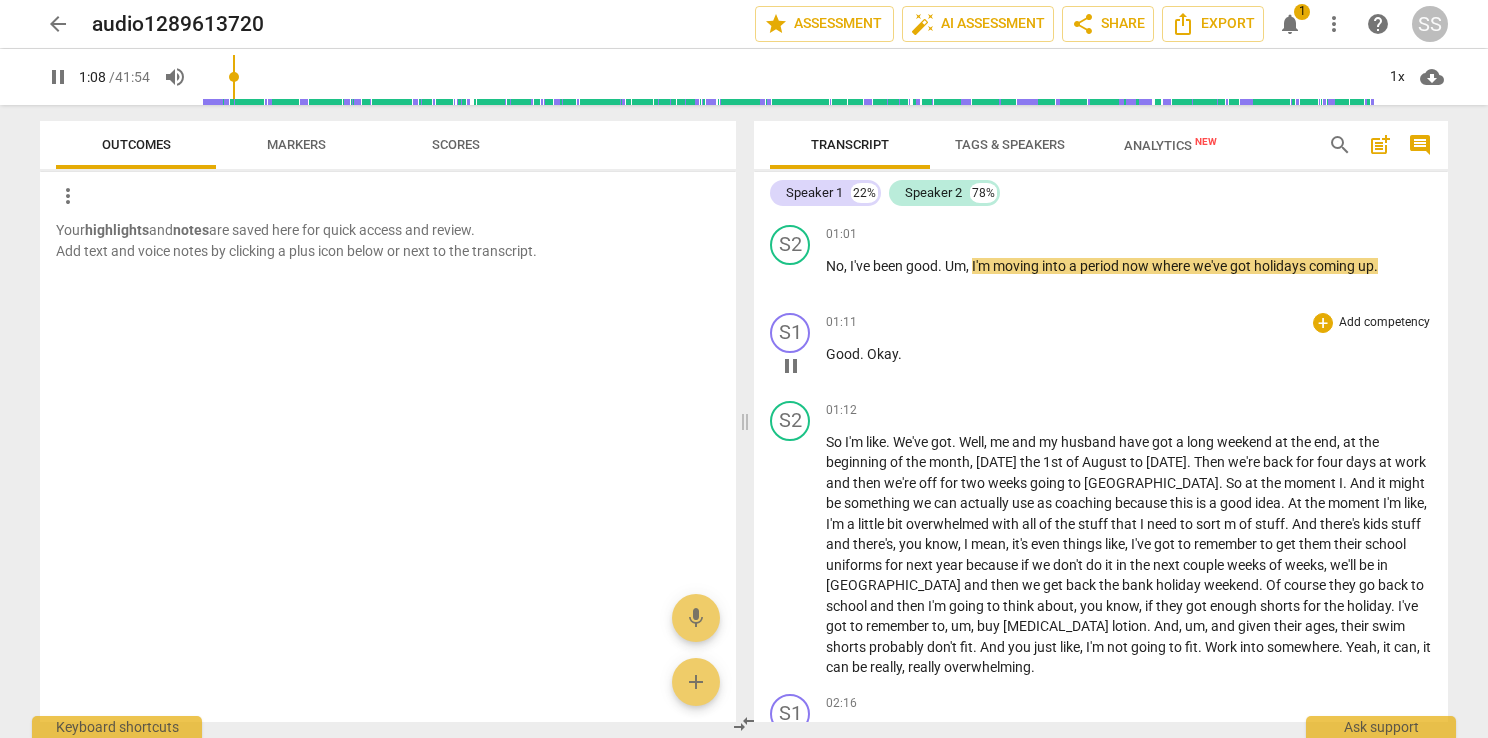 scroll, scrollTop: 400, scrollLeft: 0, axis: vertical 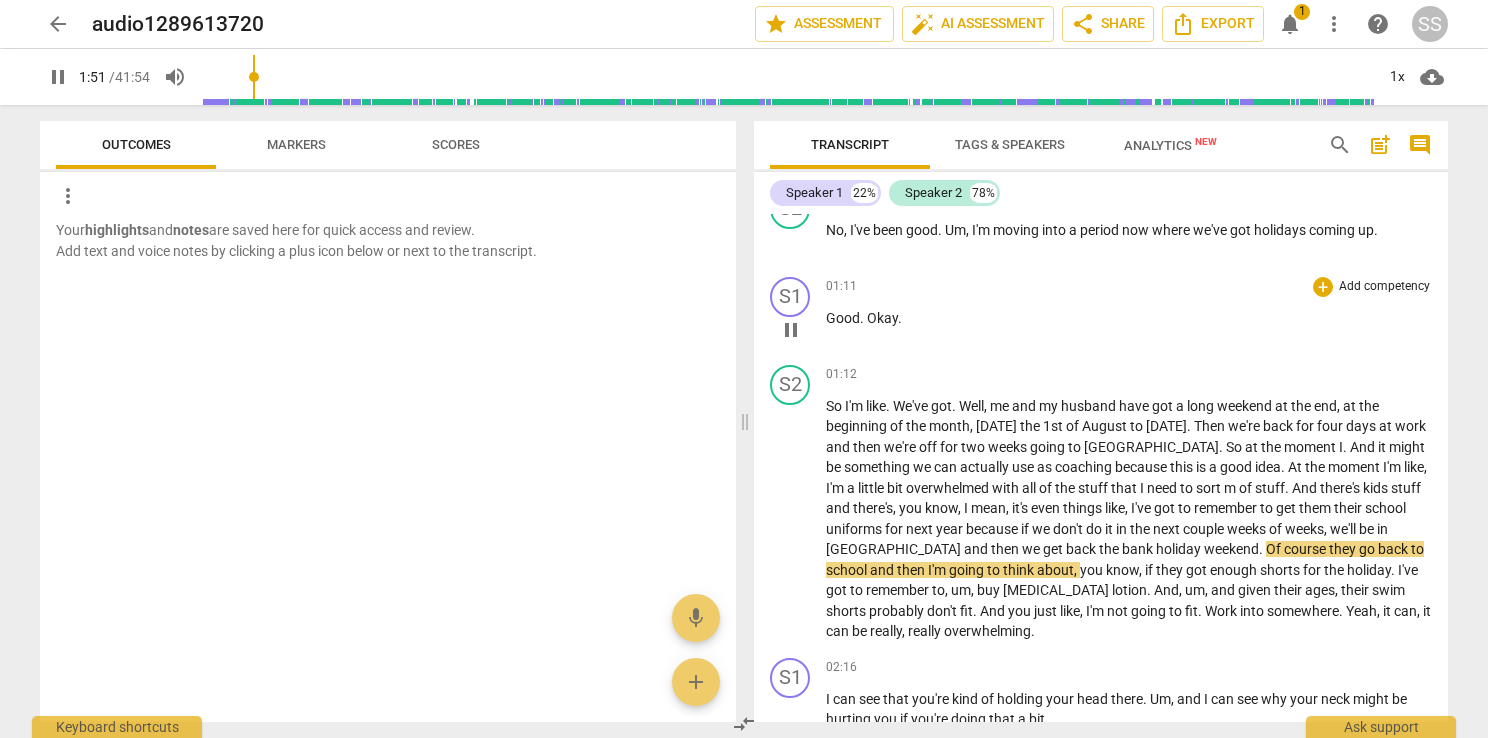 type on "112" 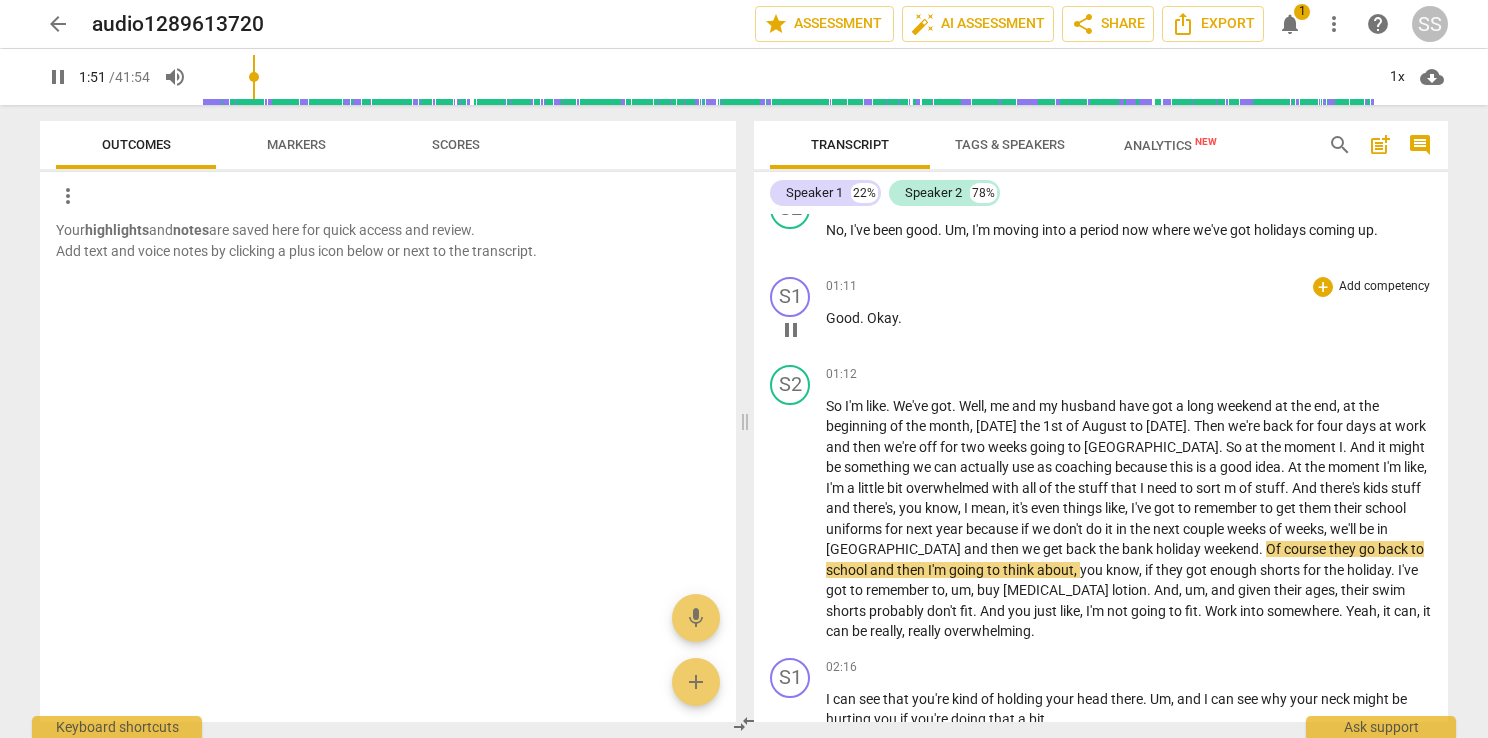 type 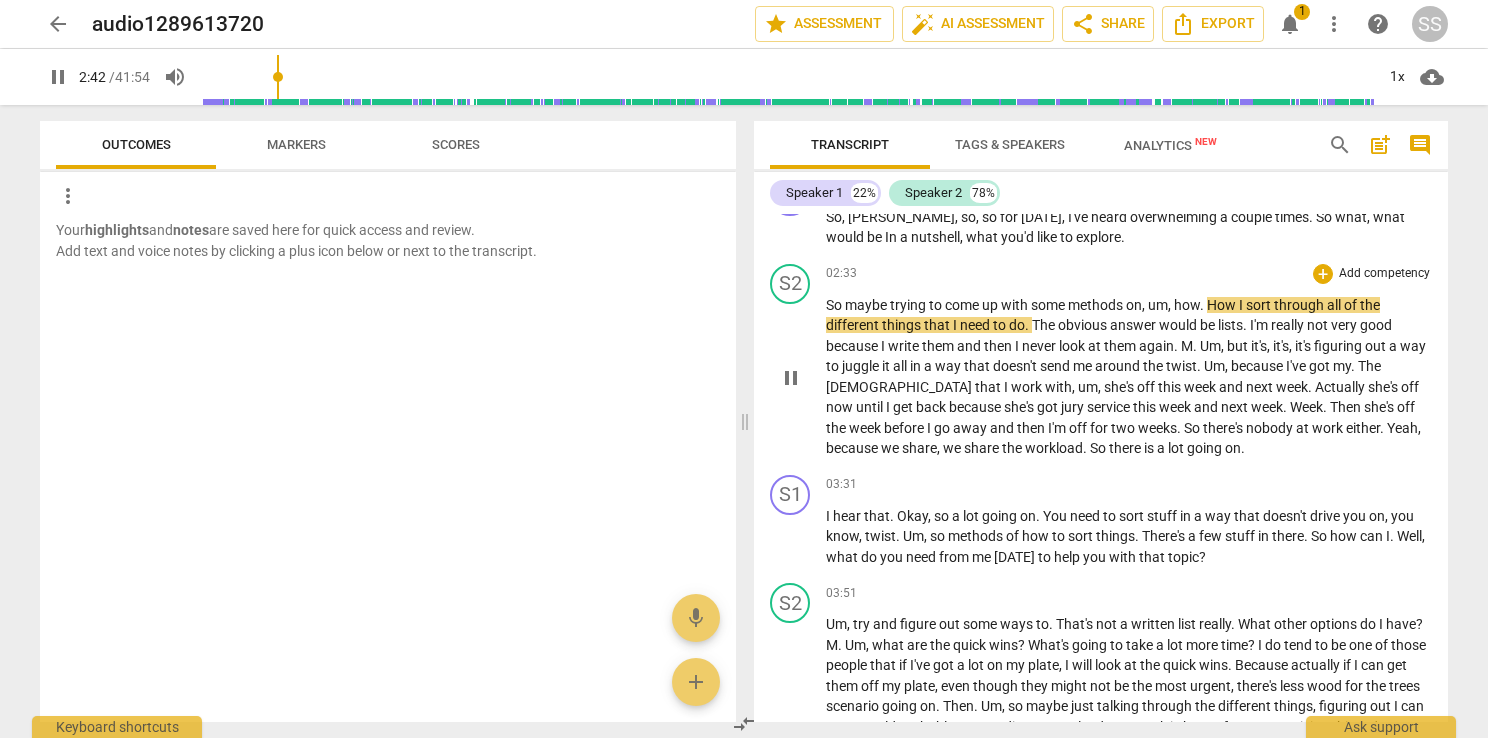 scroll, scrollTop: 1036, scrollLeft: 0, axis: vertical 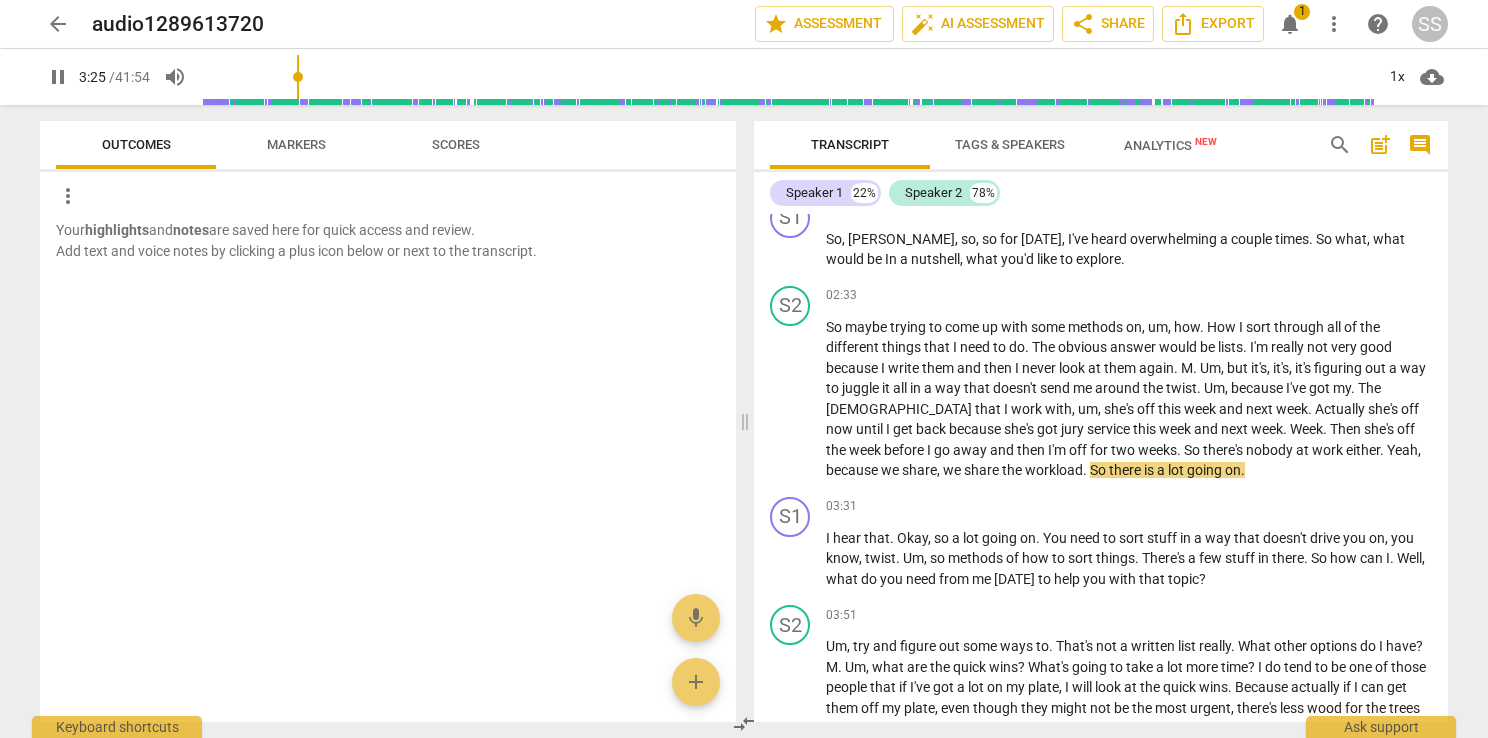 click on "Markers" at bounding box center [296, 144] 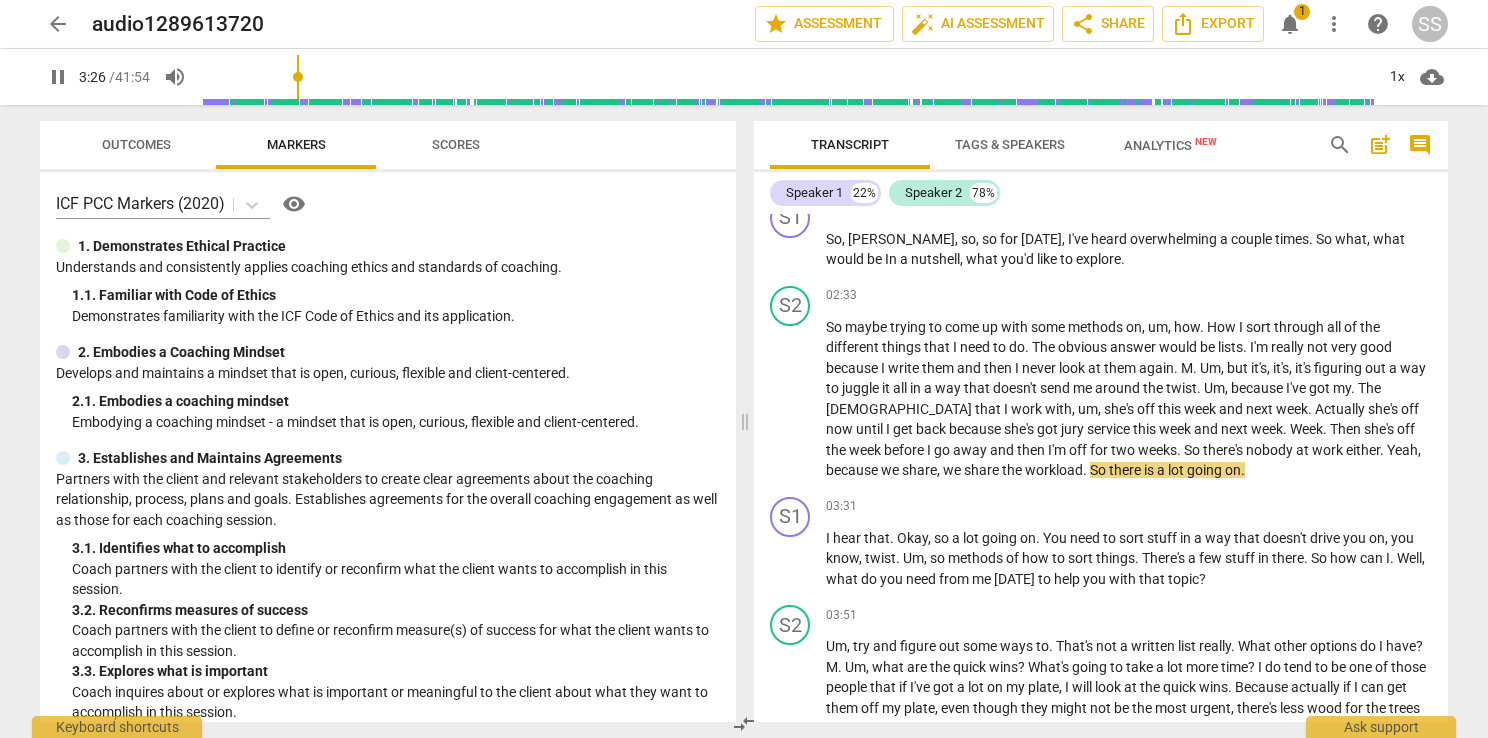 click on "Outcomes" at bounding box center (136, 145) 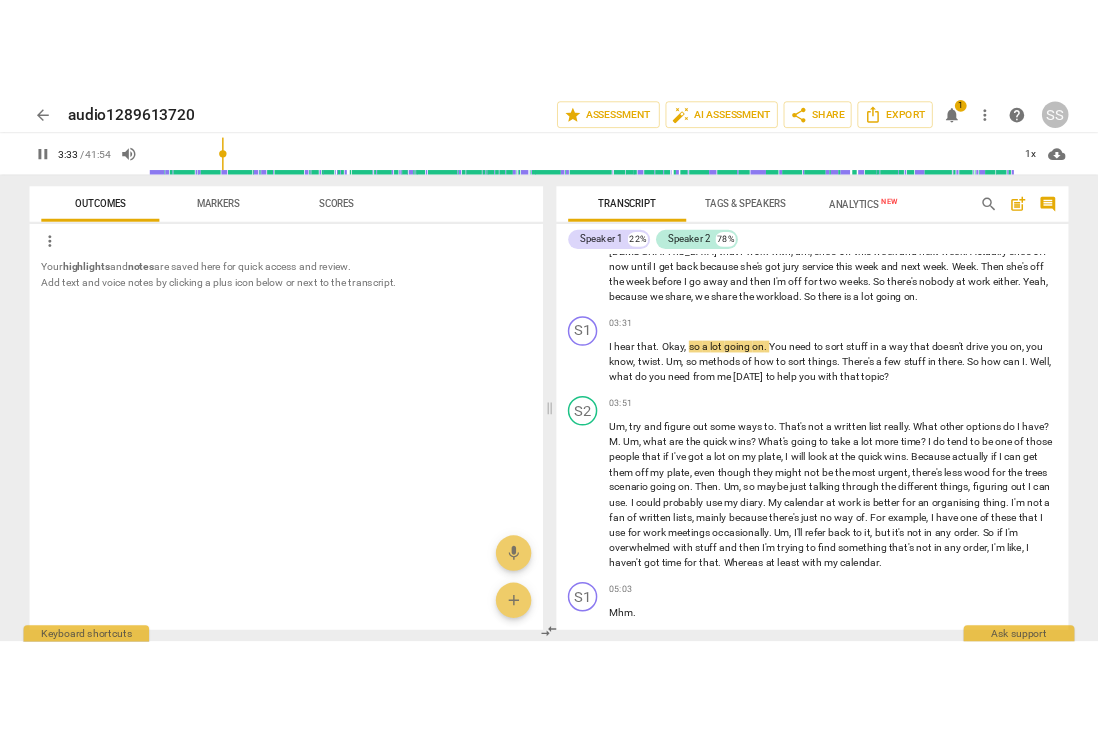scroll, scrollTop: 1236, scrollLeft: 0, axis: vertical 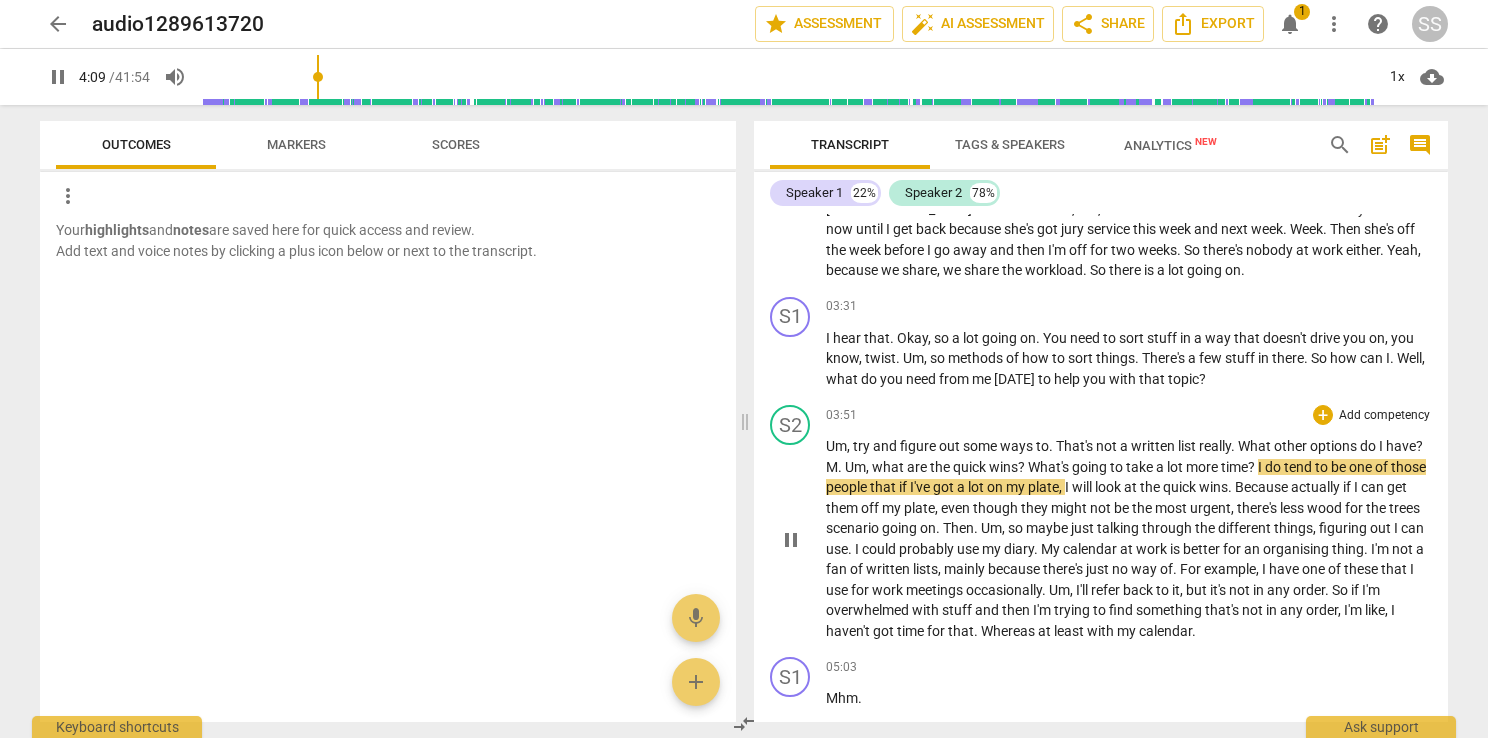 click on "pause" at bounding box center [791, 540] 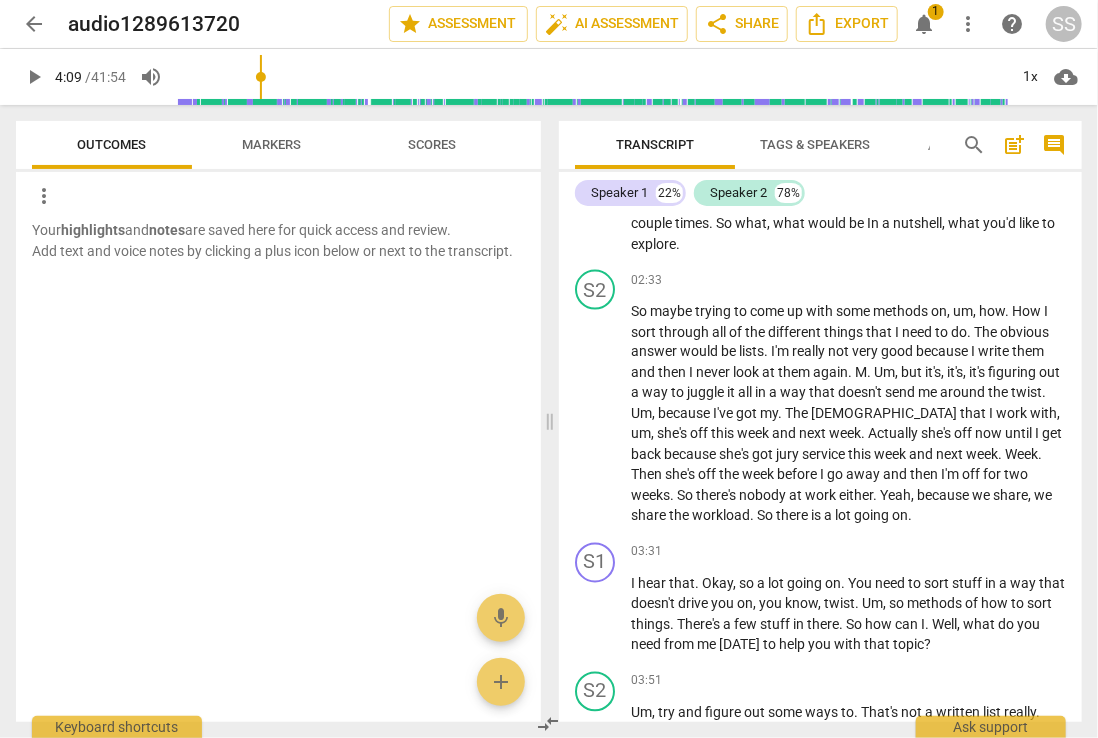 scroll, scrollTop: 1381, scrollLeft: 0, axis: vertical 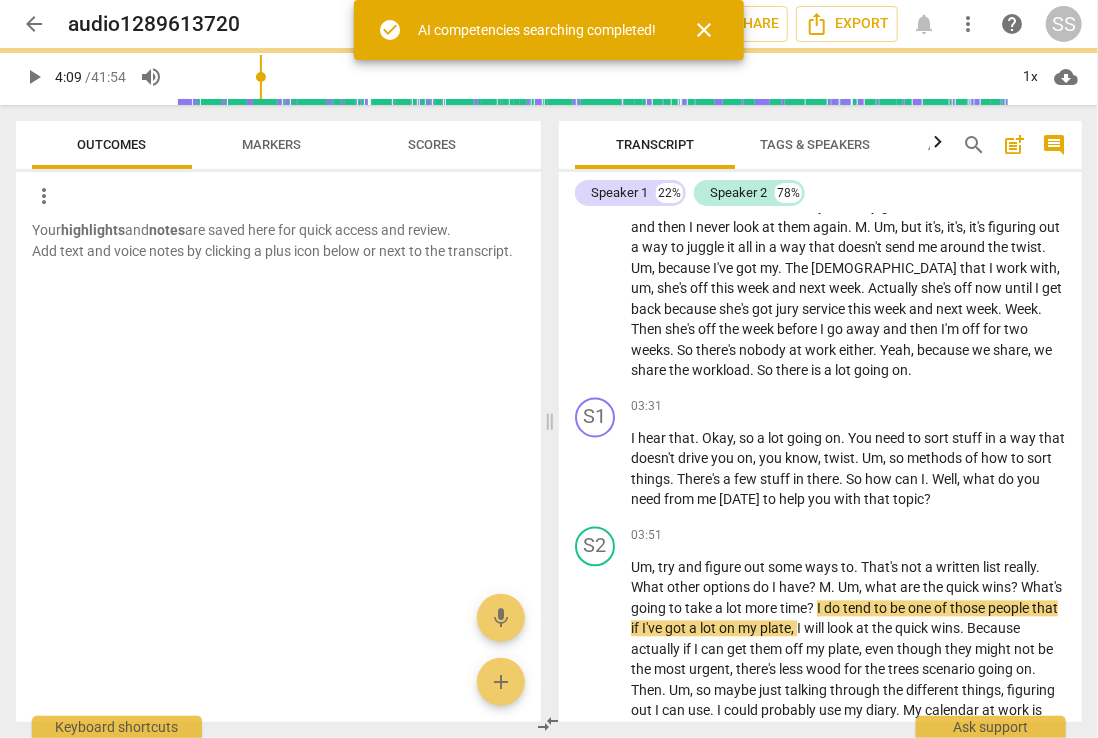type on "250" 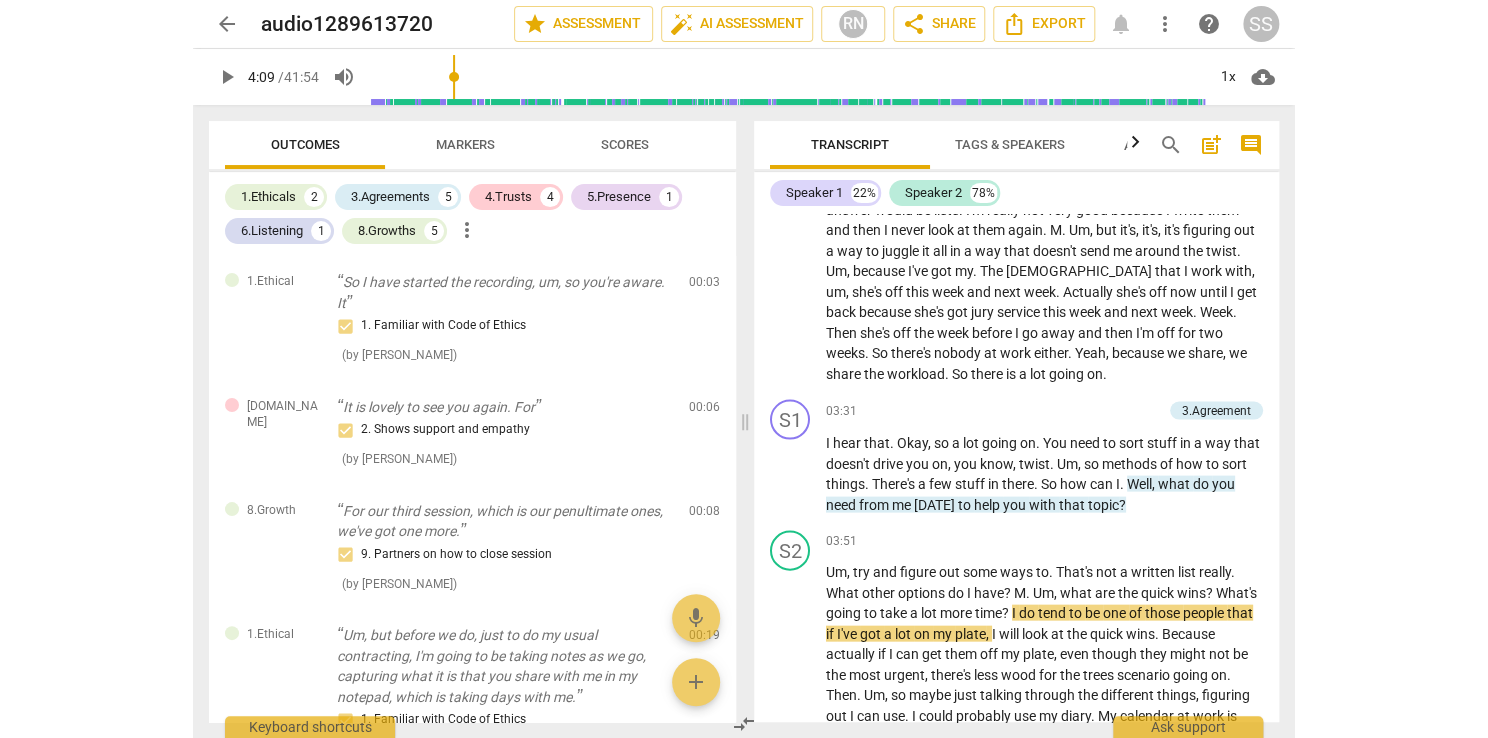 scroll, scrollTop: 1244, scrollLeft: 0, axis: vertical 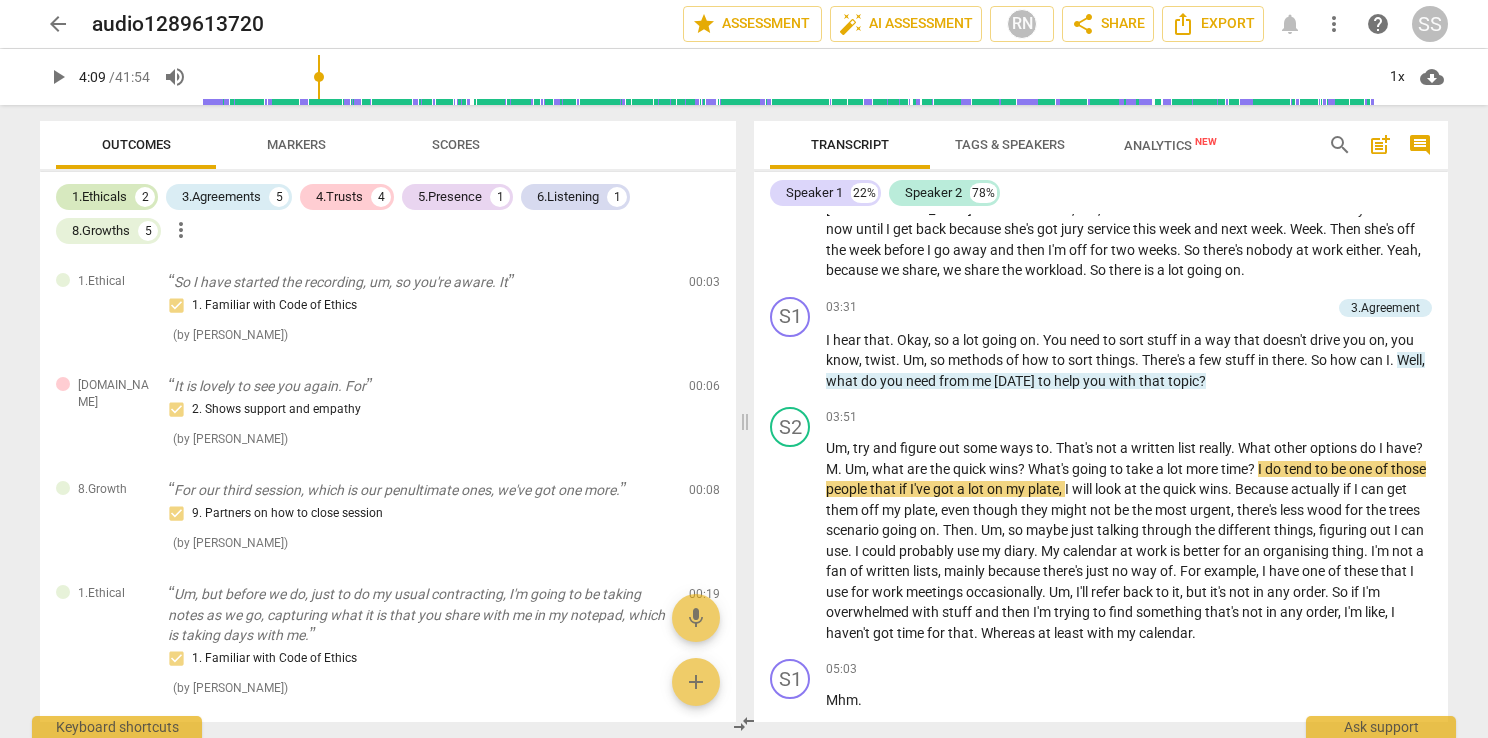 click on "1.Ethicals" at bounding box center (99, 197) 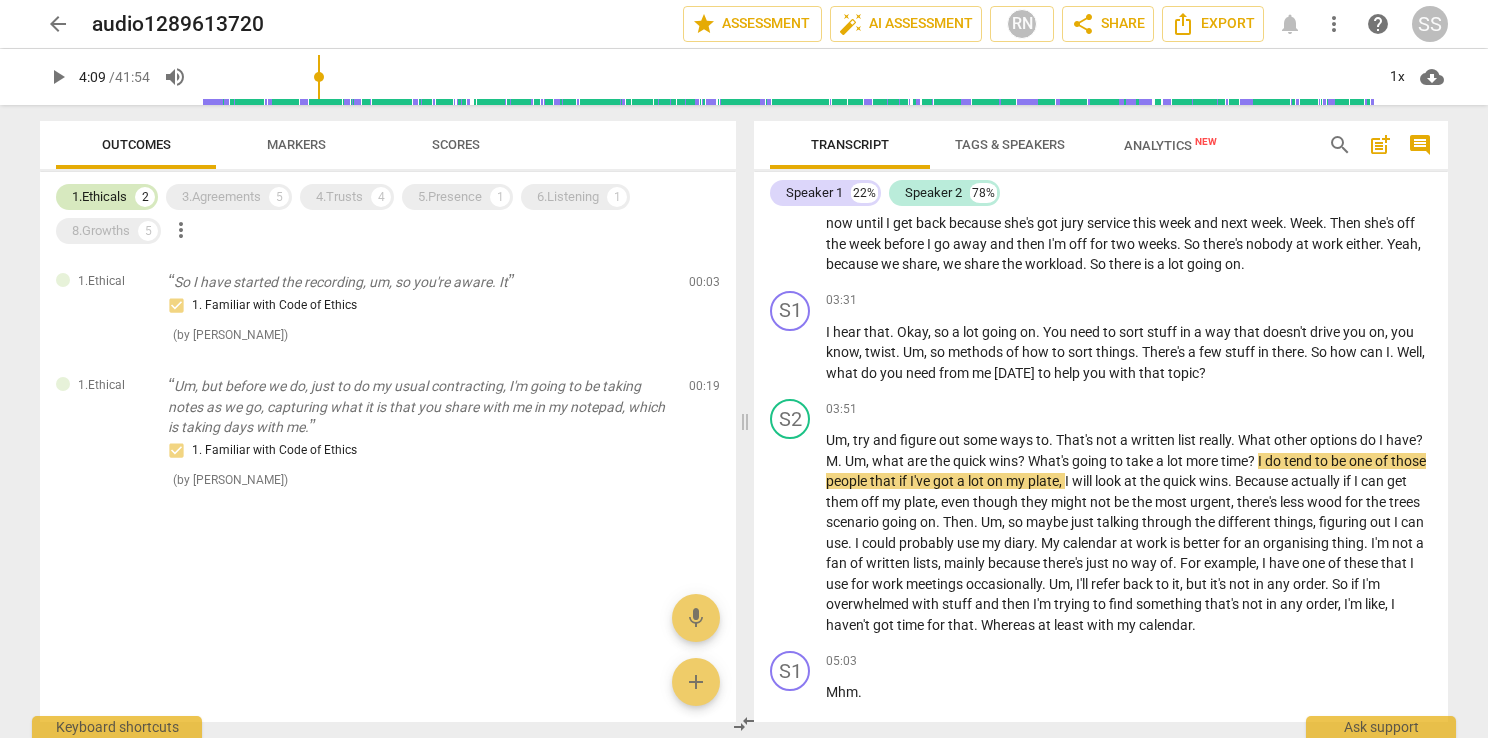 scroll, scrollTop: 1239, scrollLeft: 0, axis: vertical 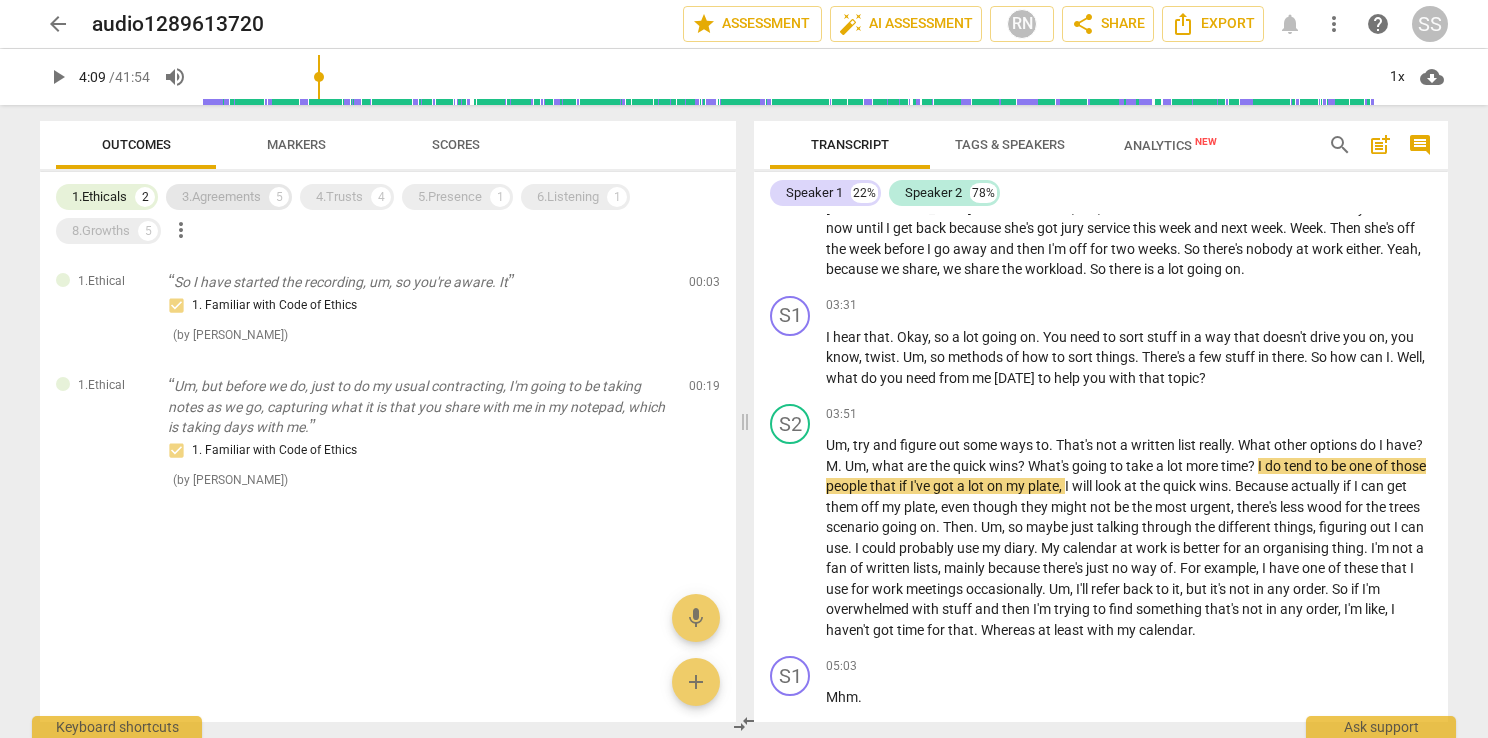 click on "3.Agreements" at bounding box center (221, 197) 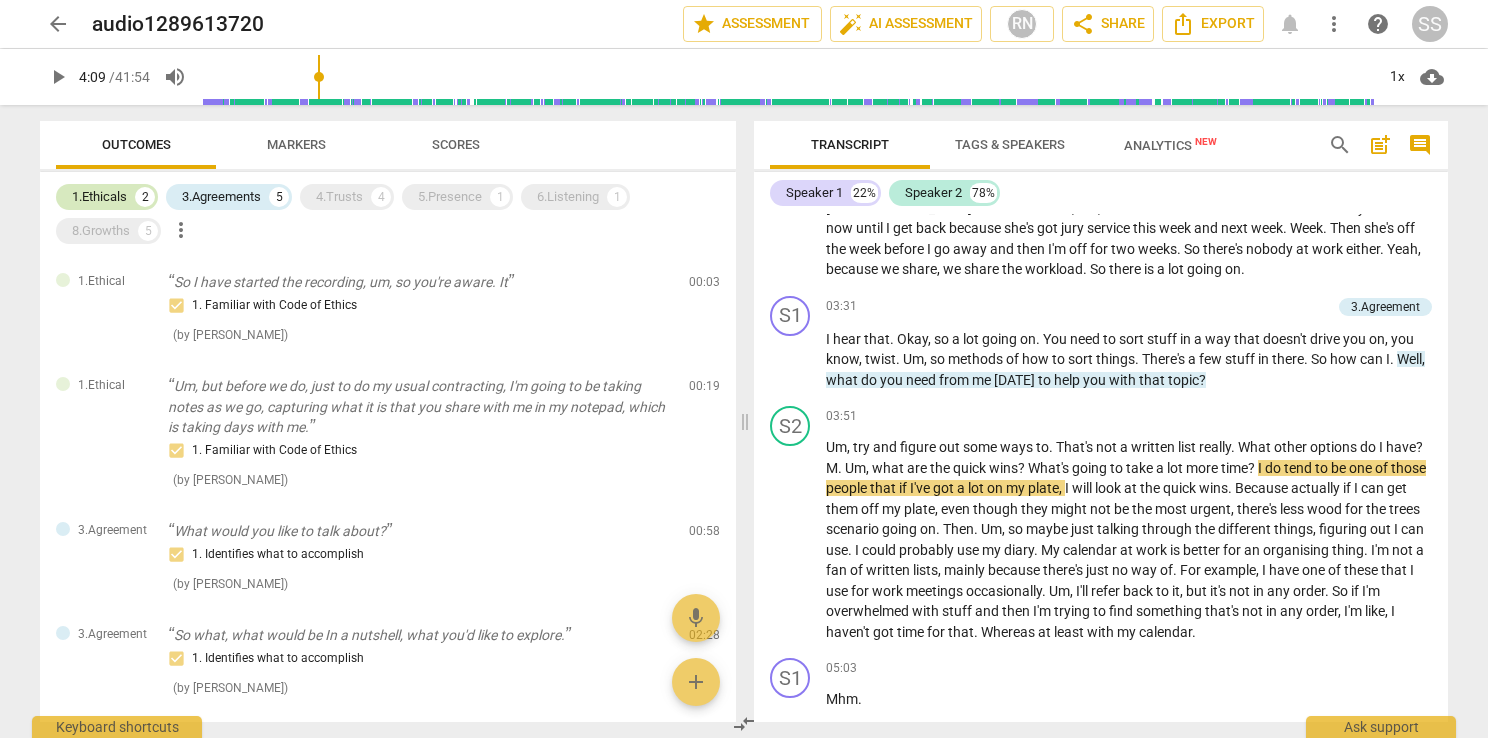 click on "1.Ethicals" at bounding box center [99, 197] 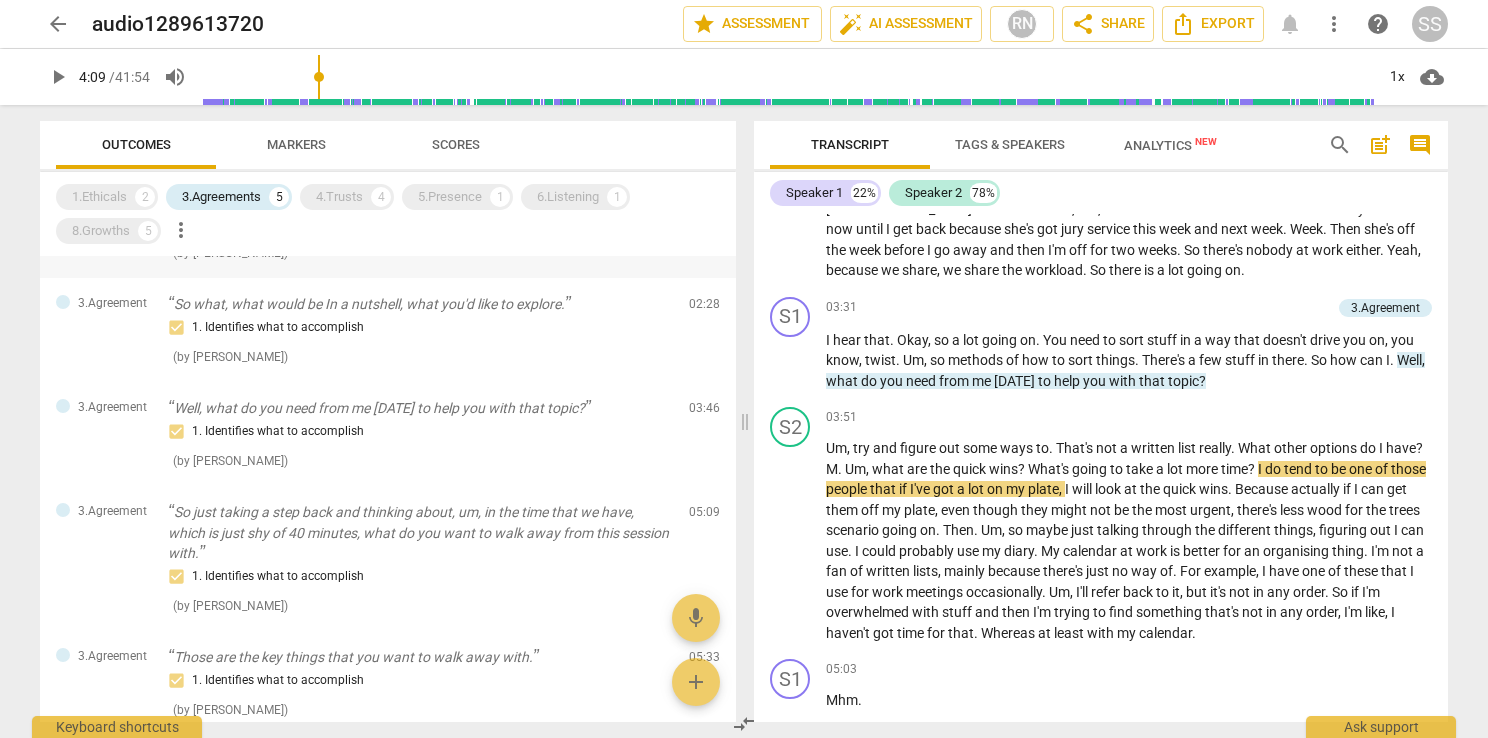 scroll, scrollTop: 100, scrollLeft: 0, axis: vertical 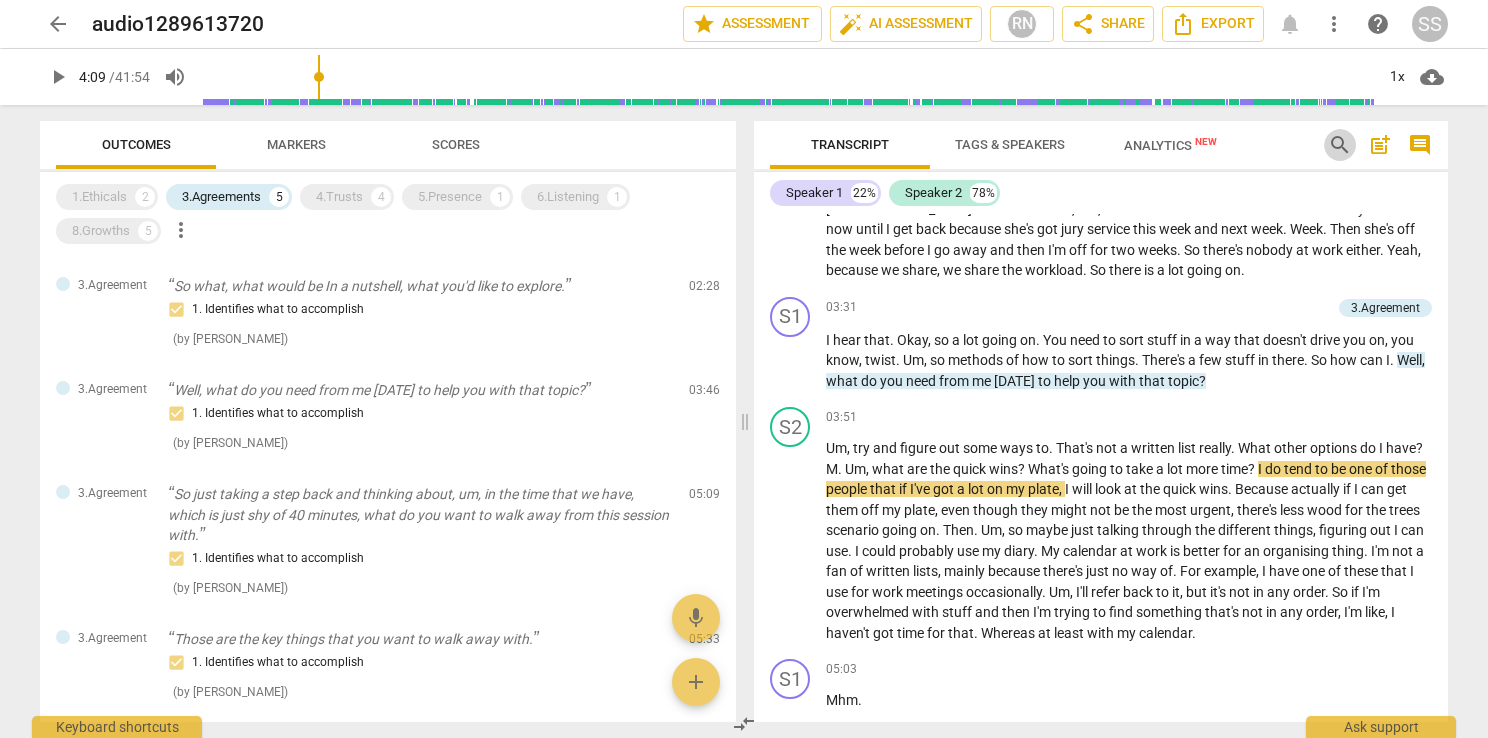 click on "search" at bounding box center (1340, 145) 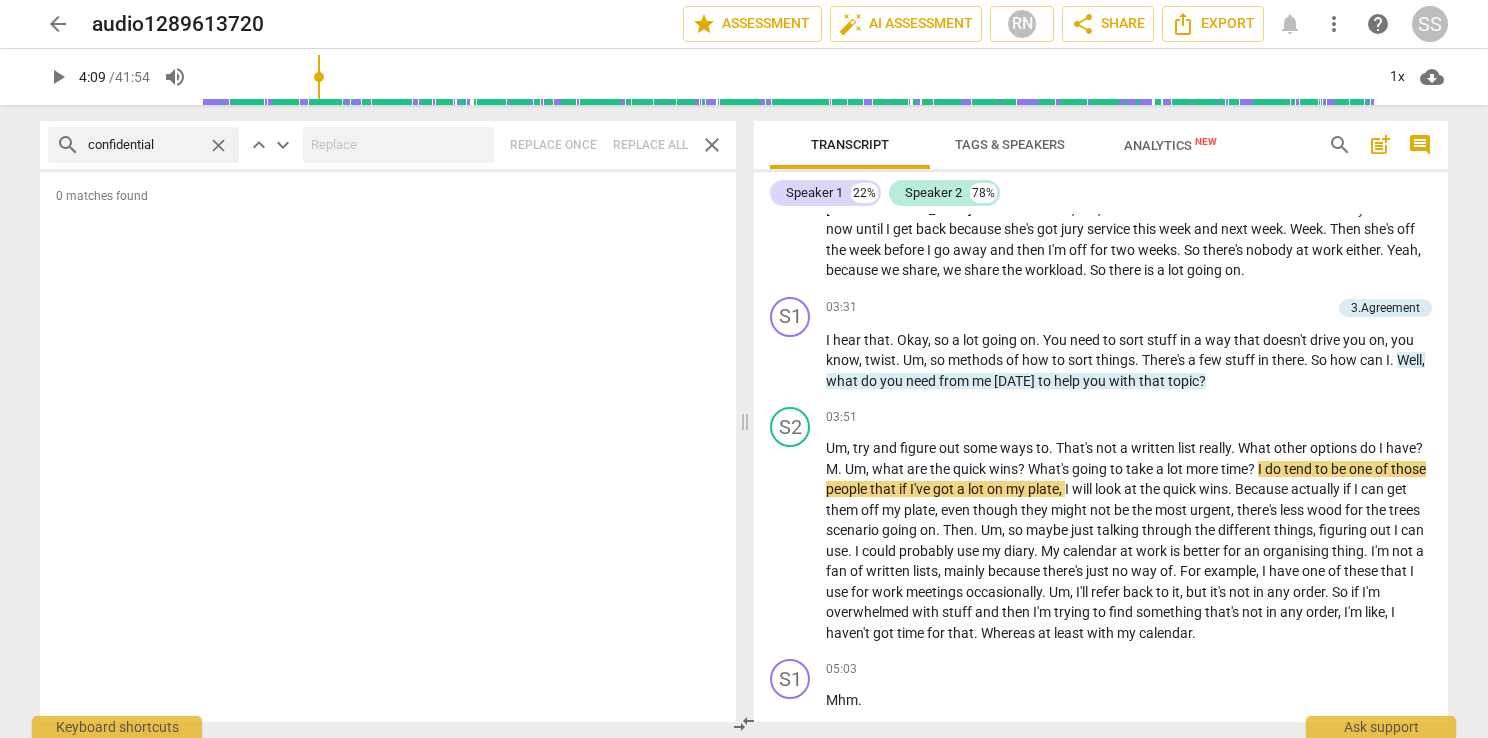 type on "confidential" 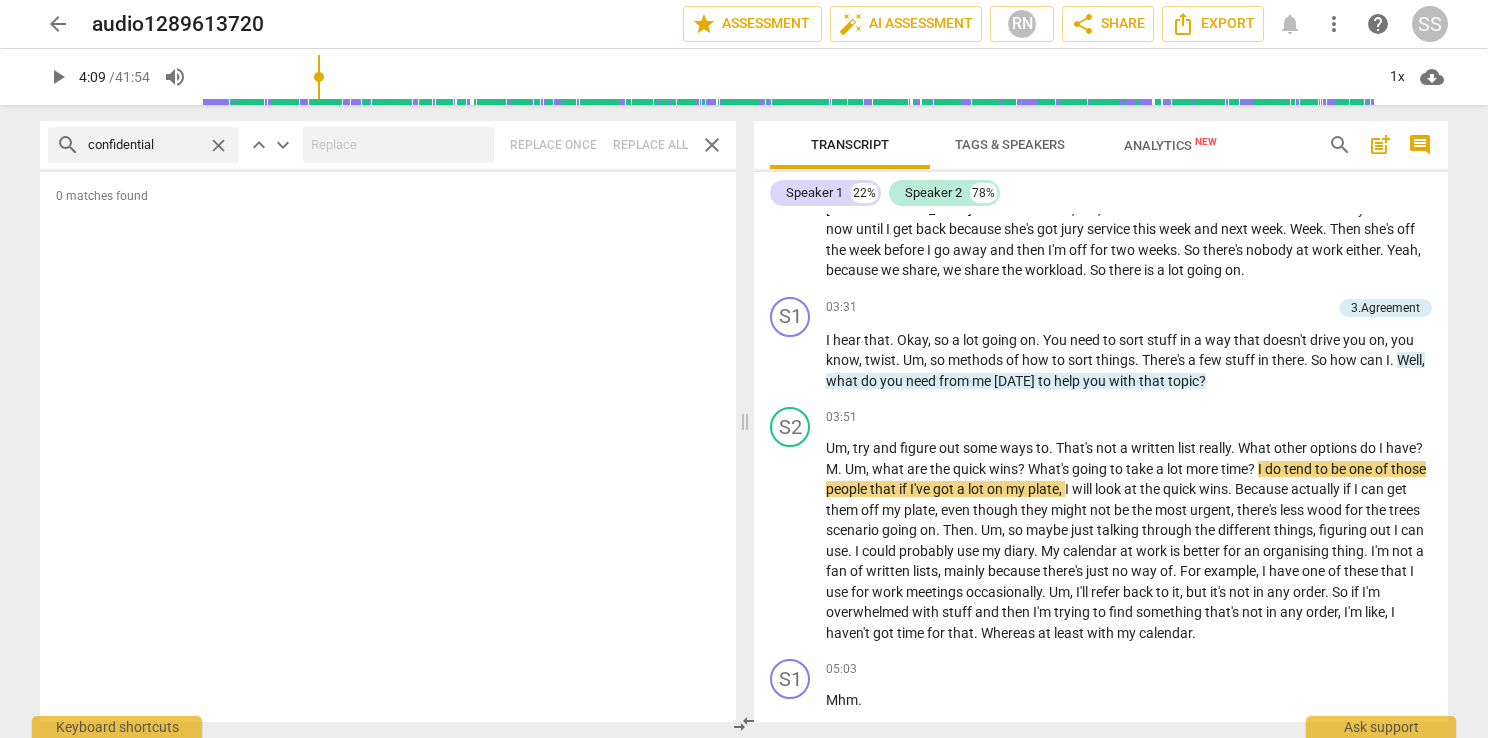 click on "close" at bounding box center (712, 145) 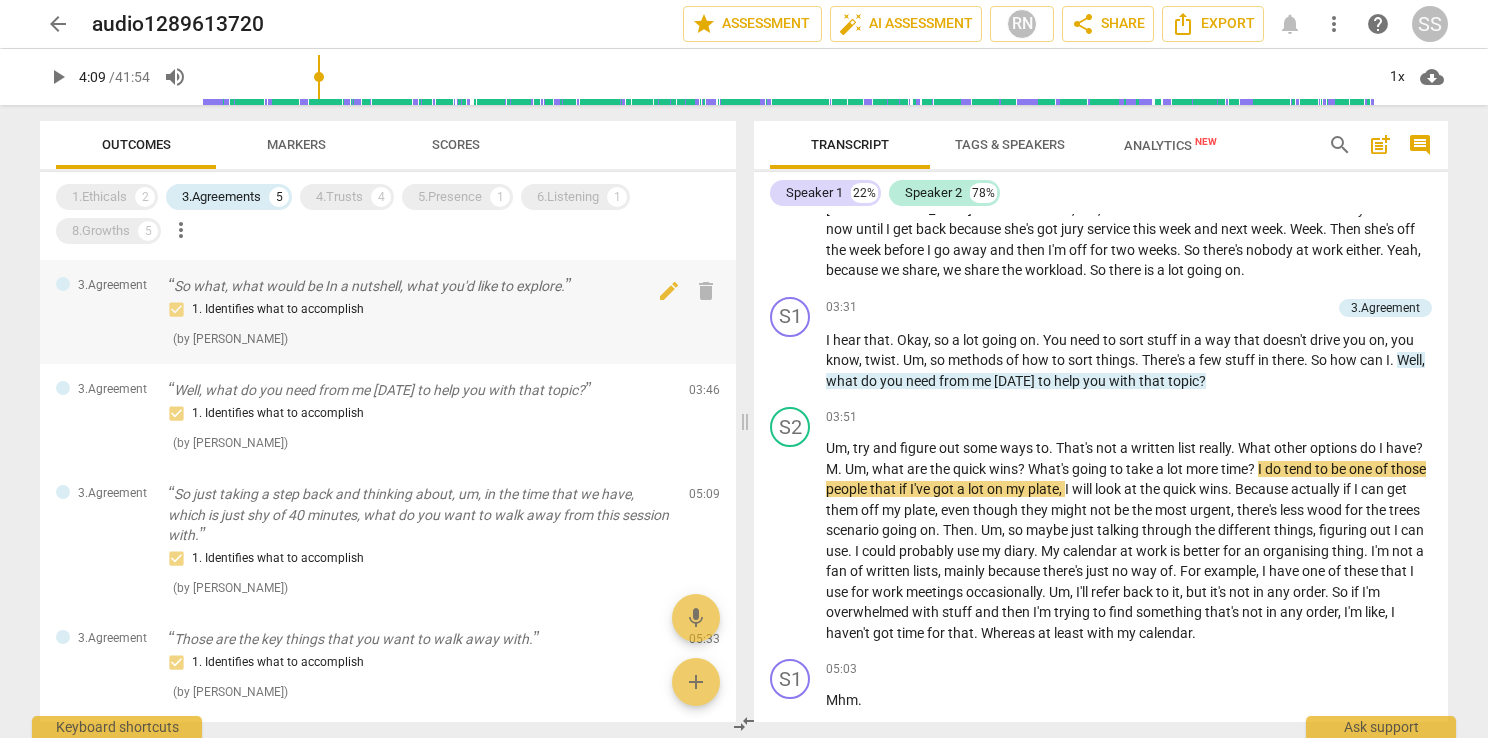 scroll, scrollTop: 194, scrollLeft: 0, axis: vertical 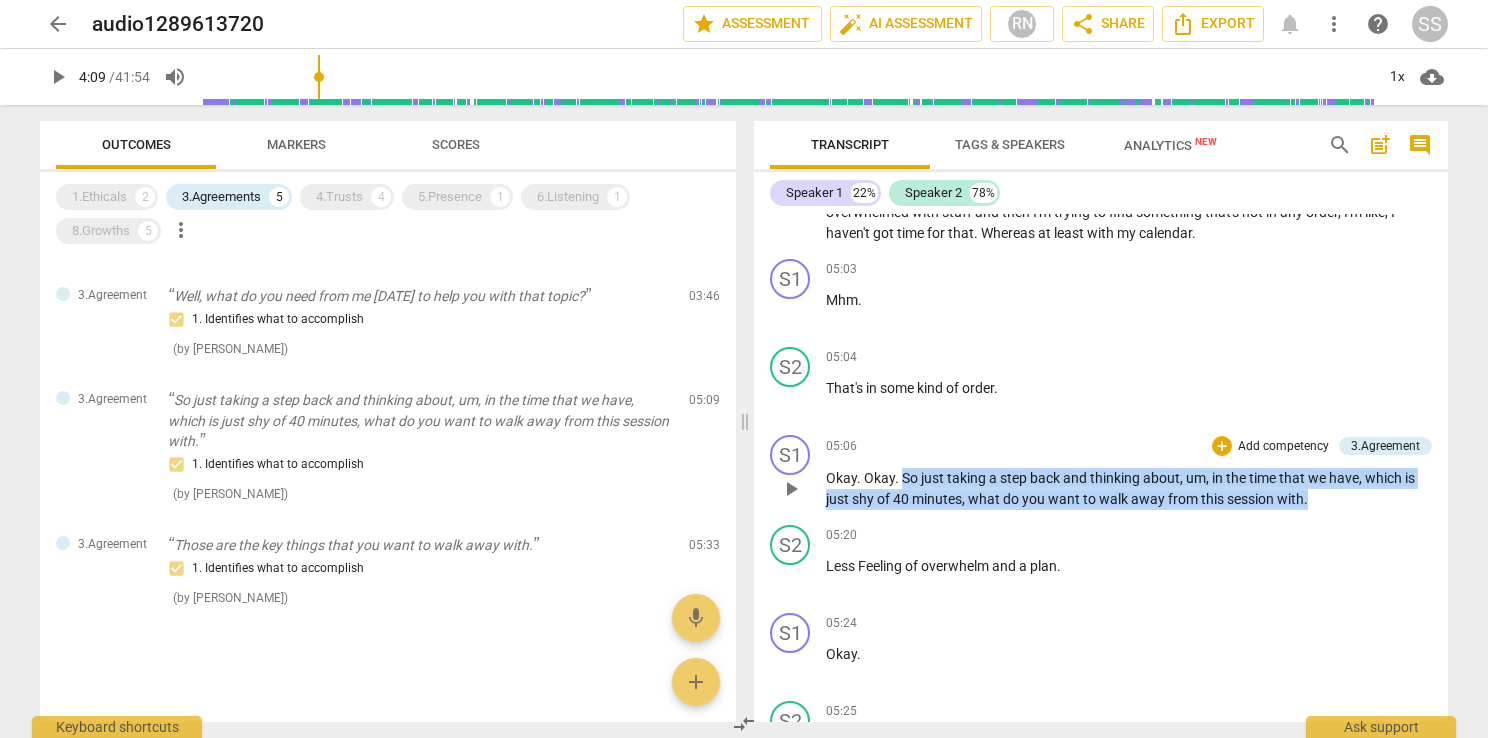 drag, startPoint x: 1320, startPoint y: 494, endPoint x: 903, endPoint y: 470, distance: 417.69006 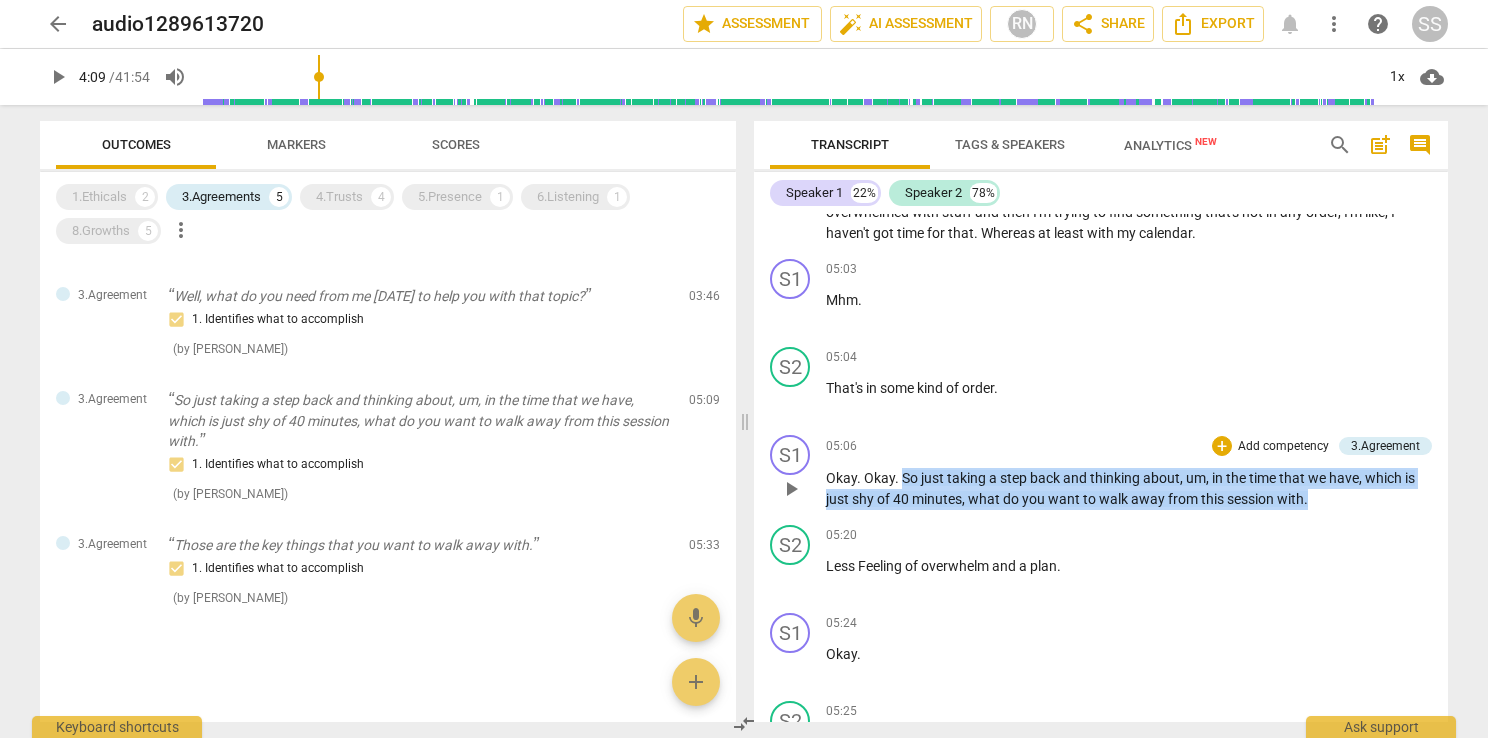 click on "Okay .   Okay .   So   just   taking   a   step   back   and   thinking   about ,   um ,   in   the   time   that   we   have ,   which   is   just   shy   of   40   minutes ,   what   do   you   want   to   walk   away   from   this   session   with ." at bounding box center [1129, 488] 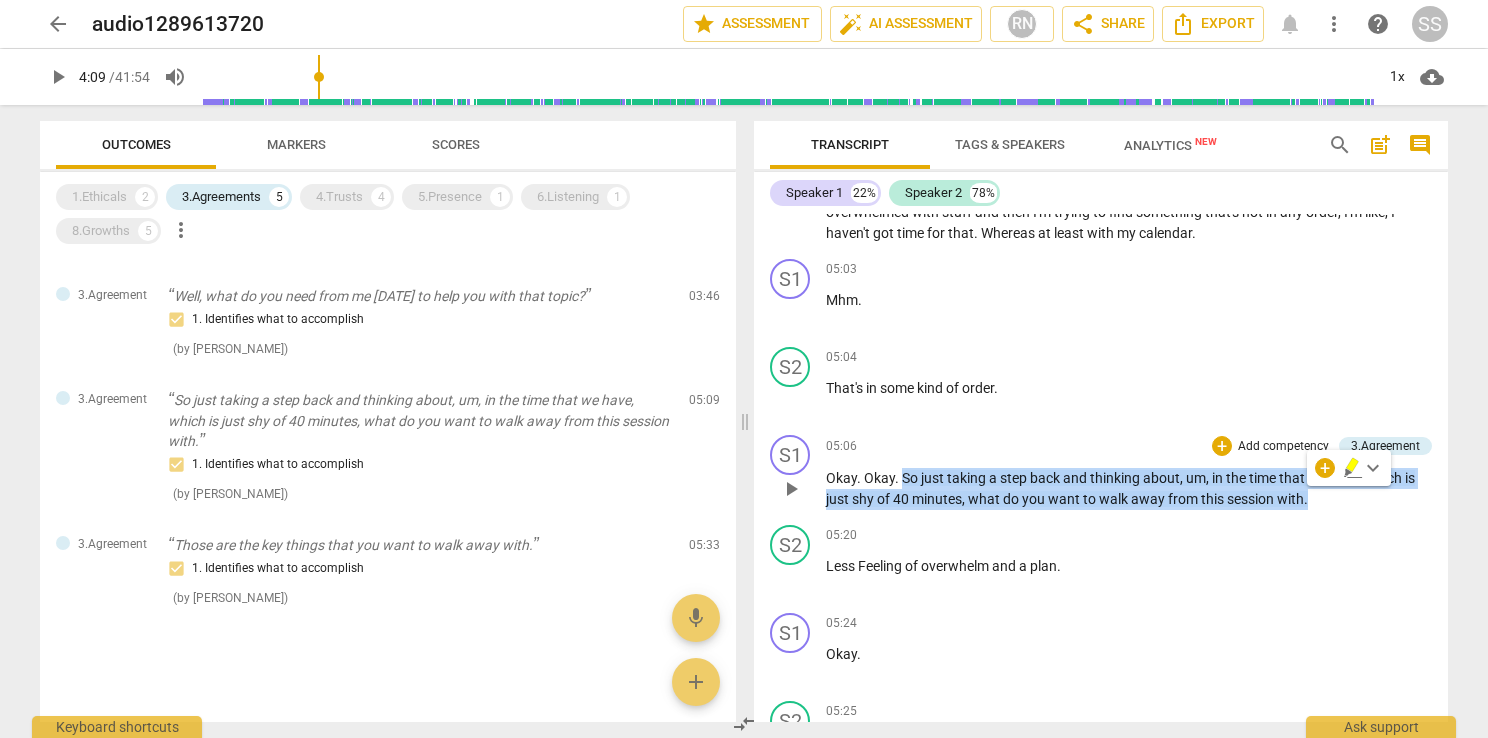 copy on "So   just   taking   a   step   back   and   thinking   about ,   um ,   in   the   time   that   we   have ,   which   is   just   shy   of   40   minutes ,   what   do   you   want   to   walk   away   from   this   session   with ." 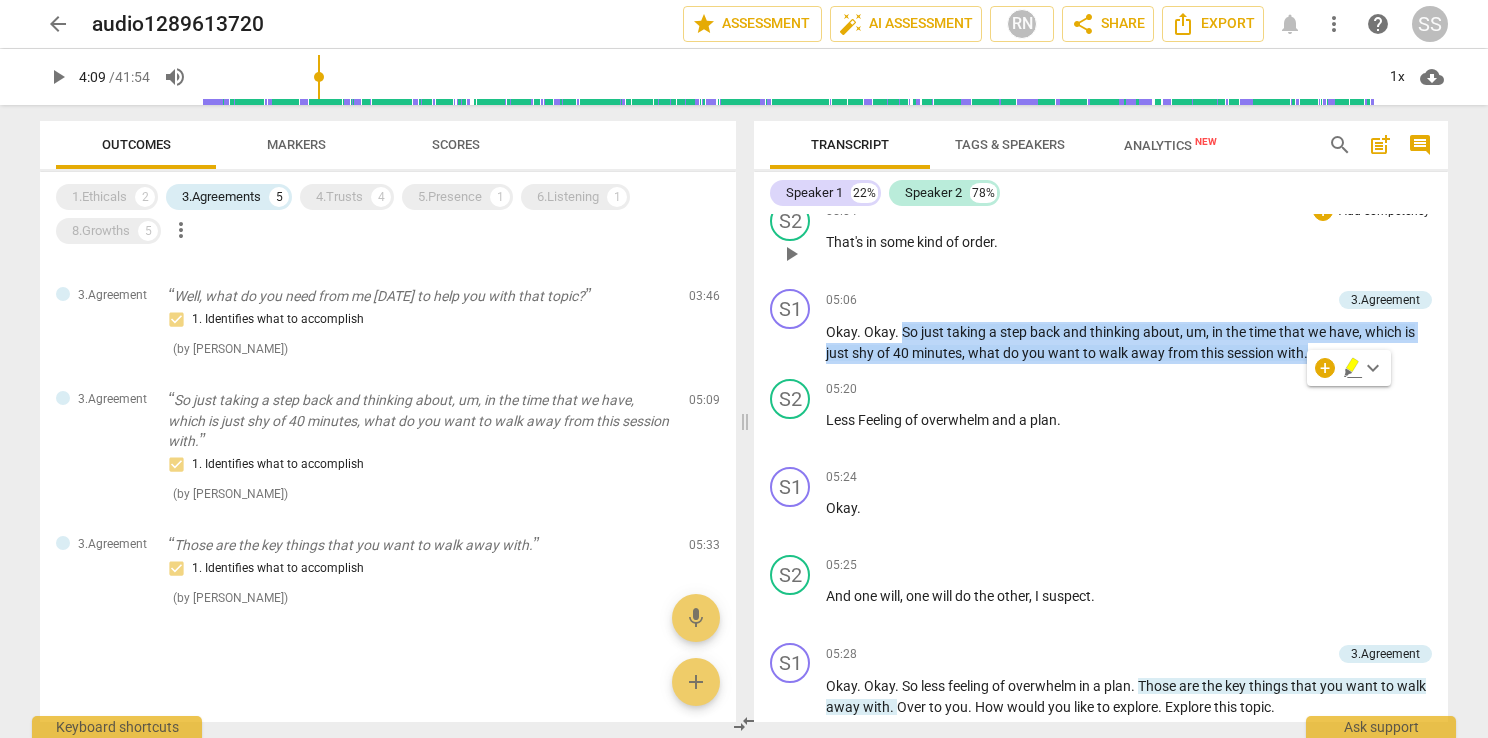 scroll, scrollTop: 1740, scrollLeft: 0, axis: vertical 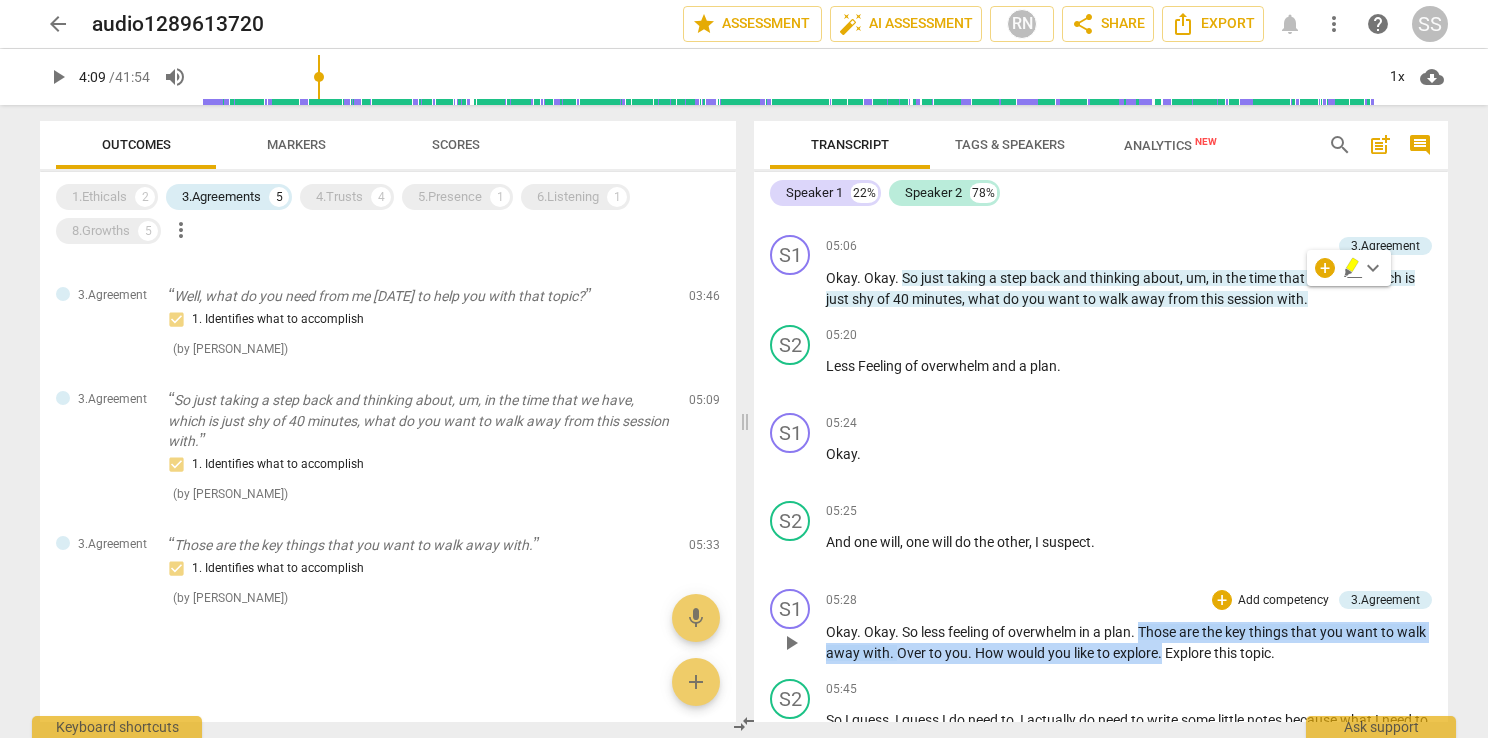 drag, startPoint x: 1192, startPoint y: 643, endPoint x: 1143, endPoint y: 617, distance: 55.470715 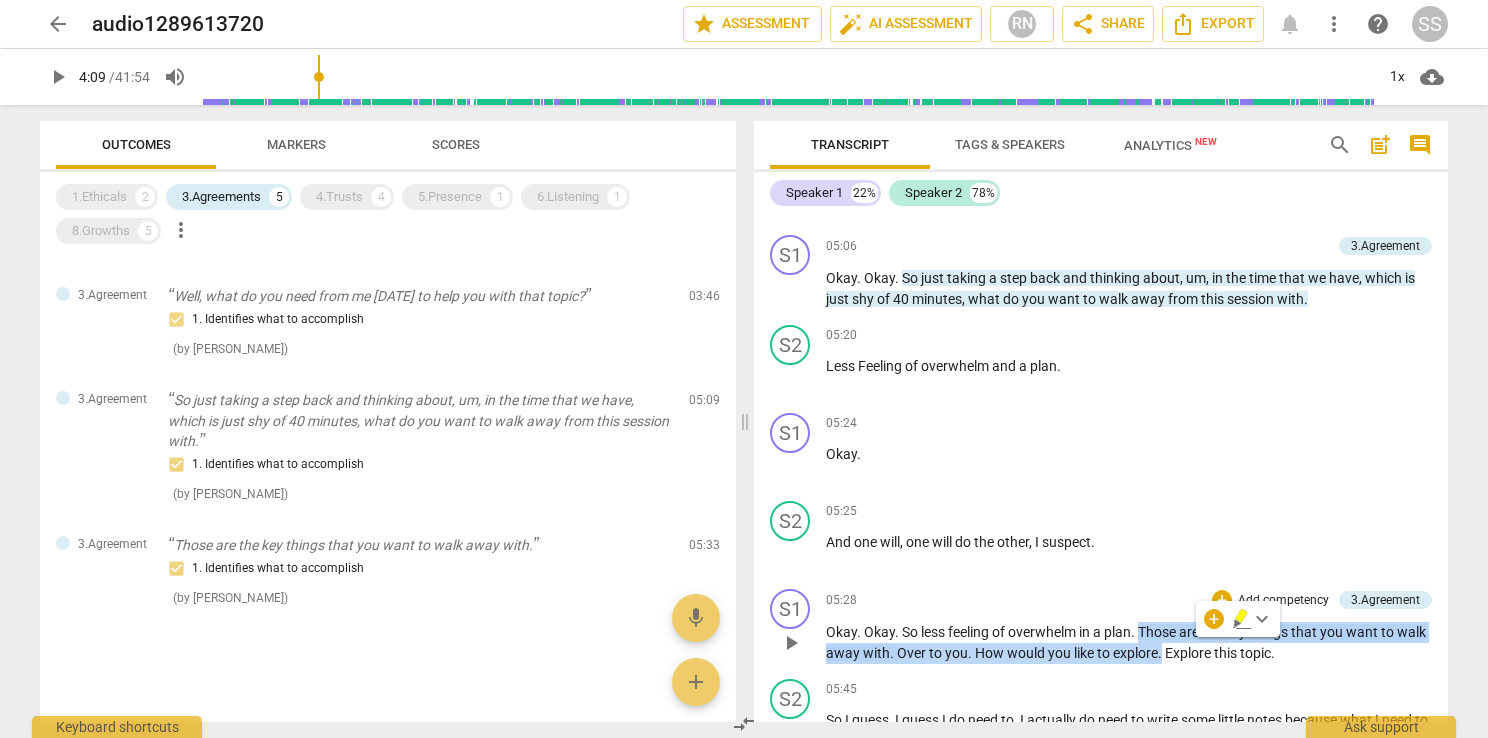 copy on "Those   are   the   key   things   that   you   want   to   walk   away   with .   Over   to   you .   How   would   you   like   to   explore ." 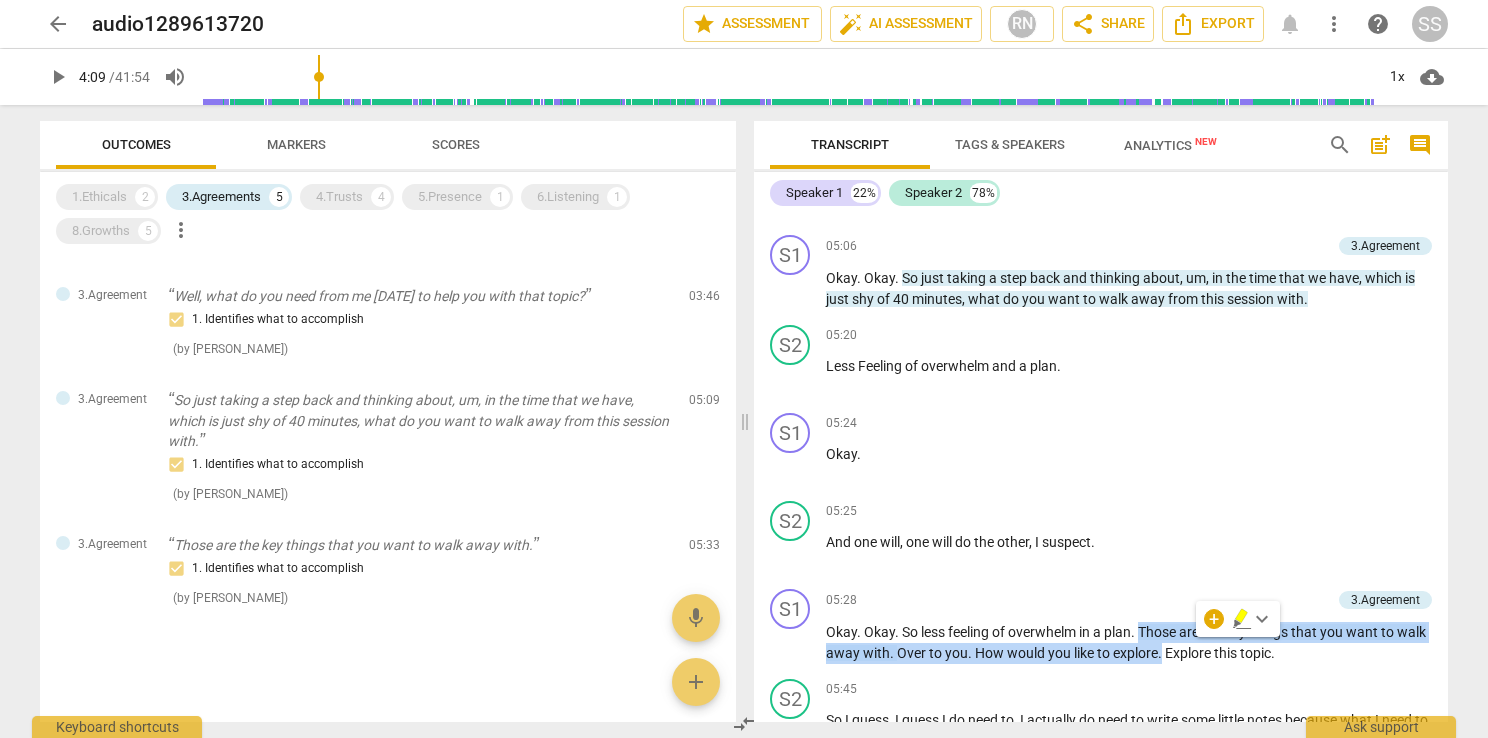 click on "play_arrow" at bounding box center (58, 77) 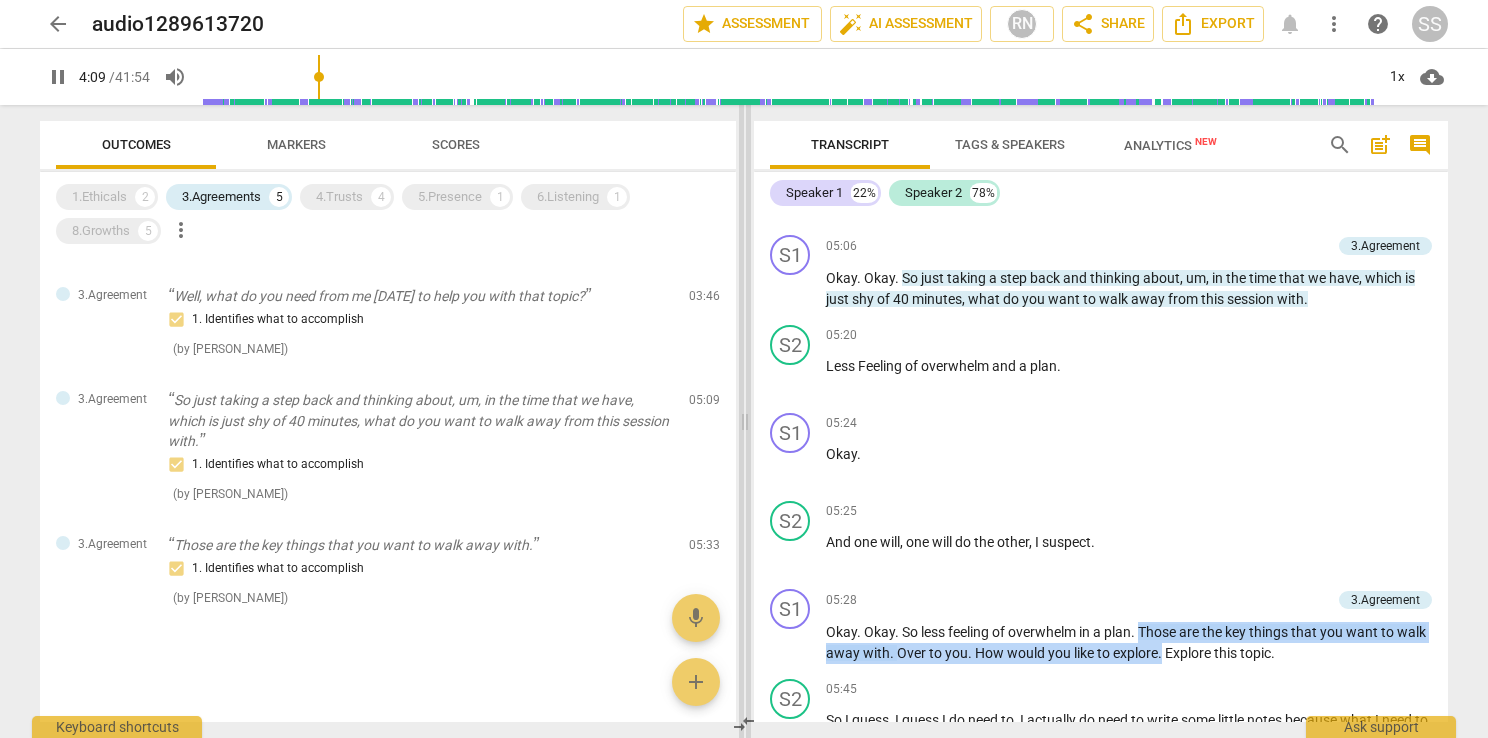 scroll, scrollTop: 1483, scrollLeft: 0, axis: vertical 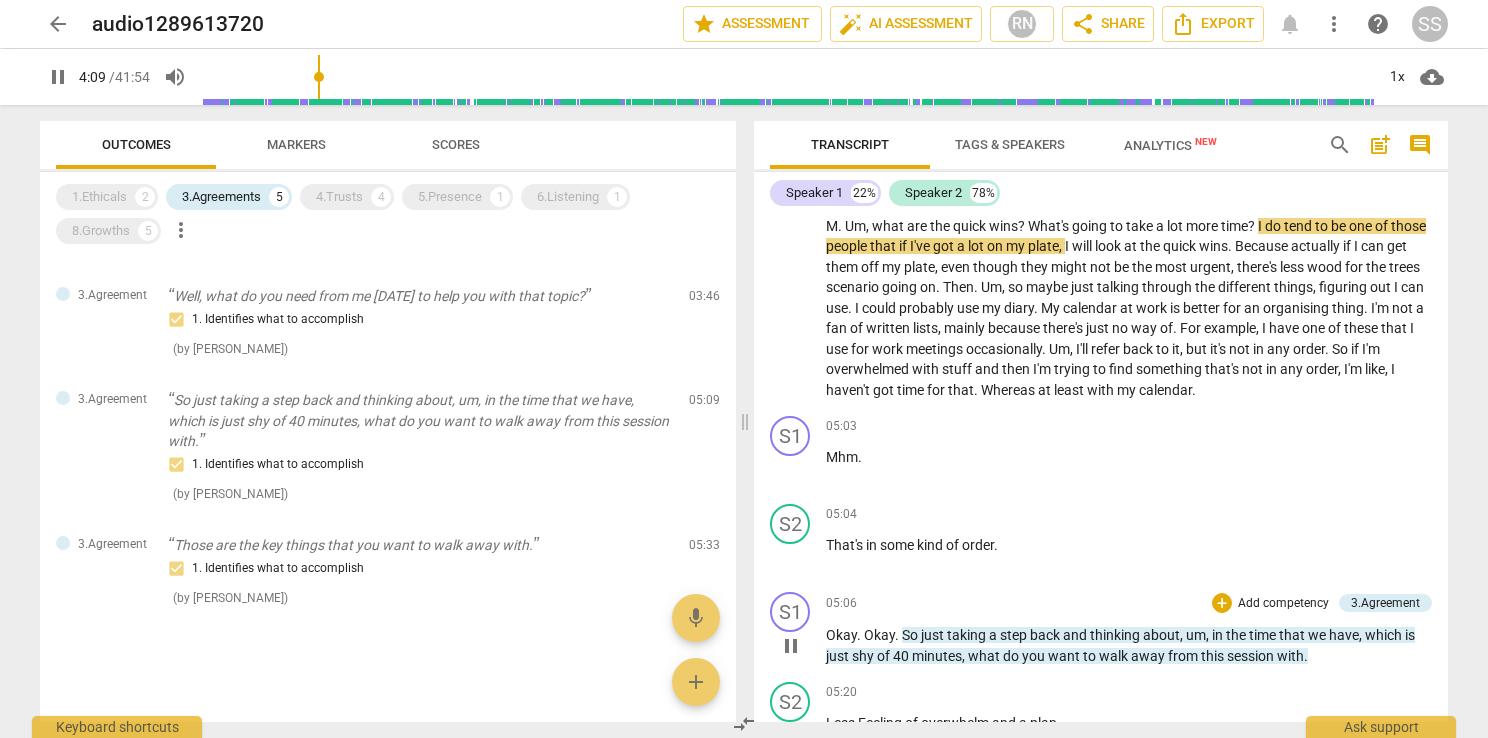 click on "pause" at bounding box center (791, 646) 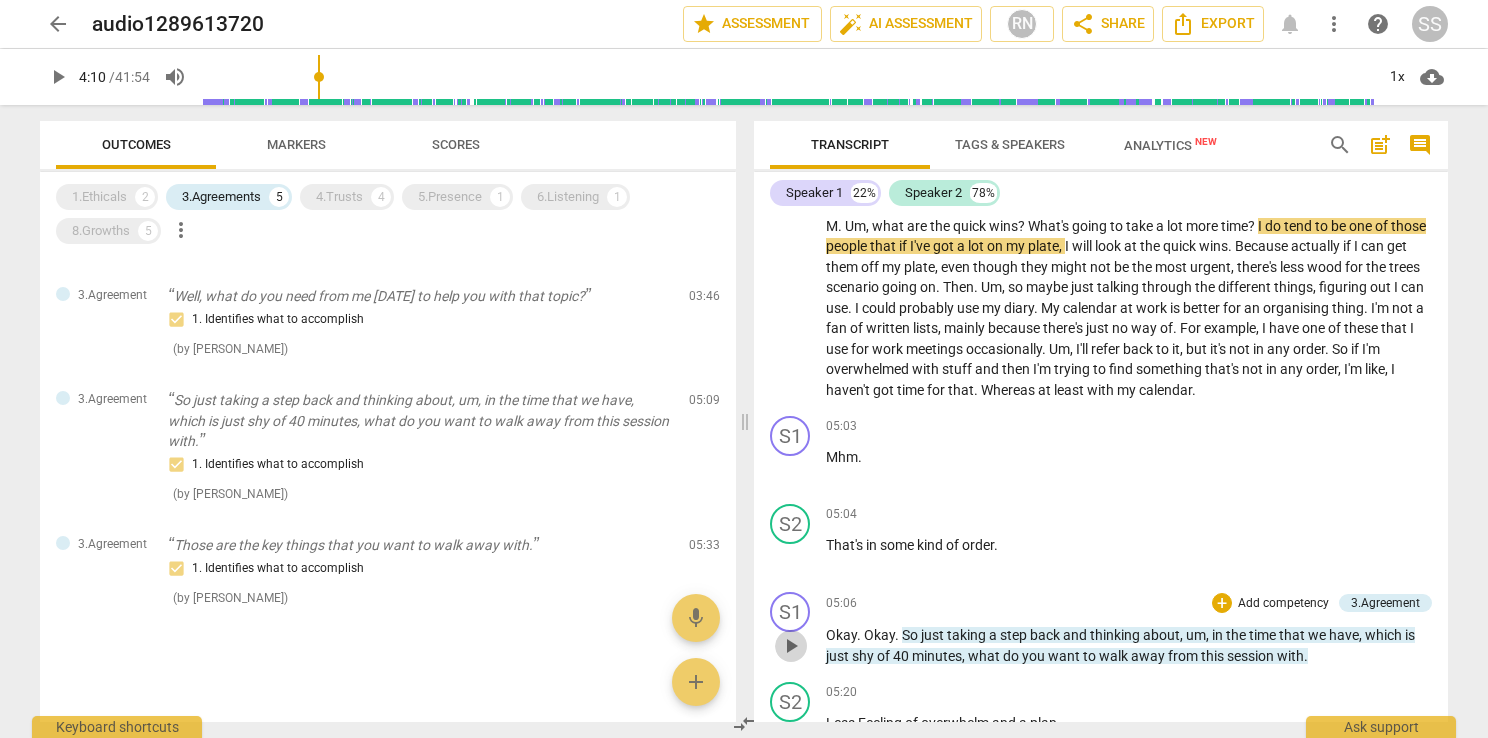 click on "play_arrow" at bounding box center (791, 646) 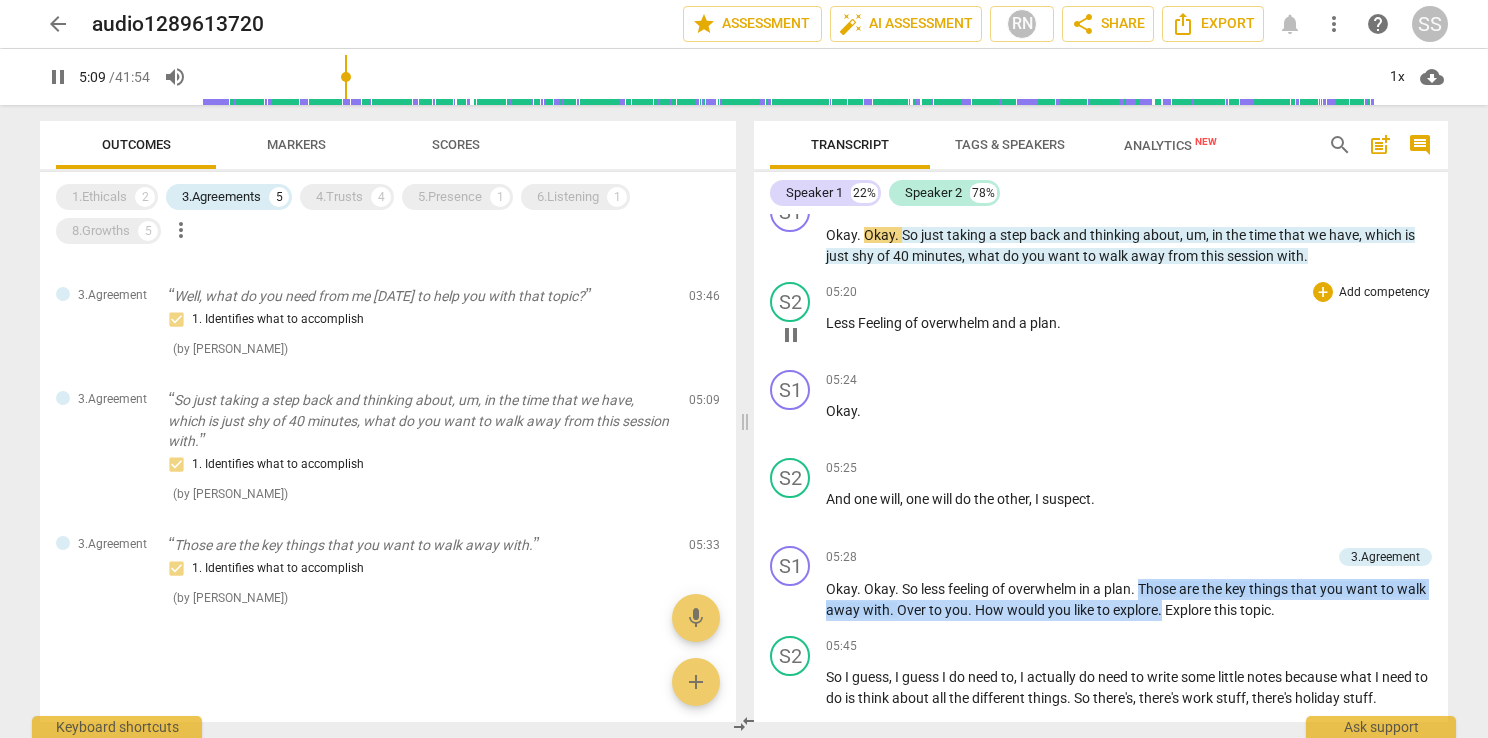 scroll, scrollTop: 1983, scrollLeft: 0, axis: vertical 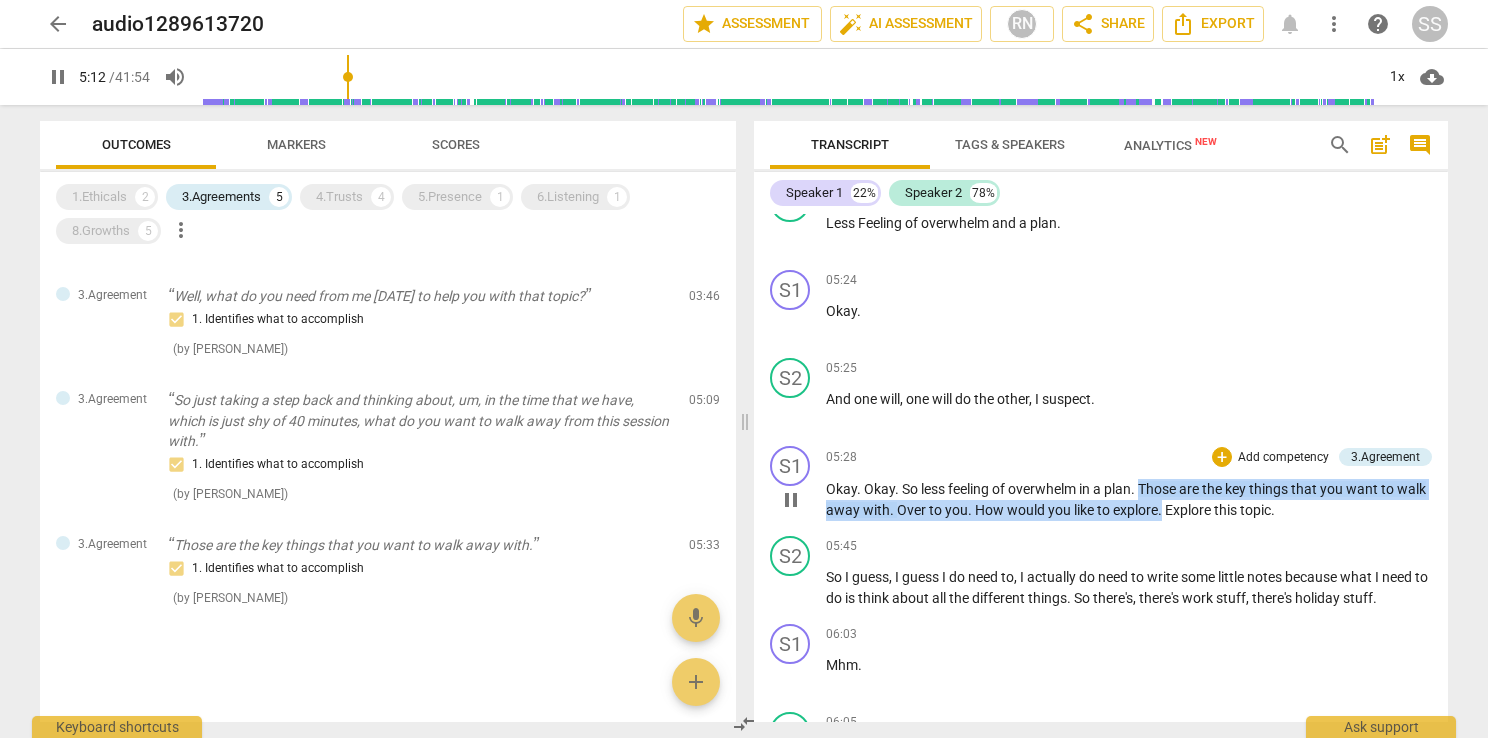 click on "pause" at bounding box center [791, 500] 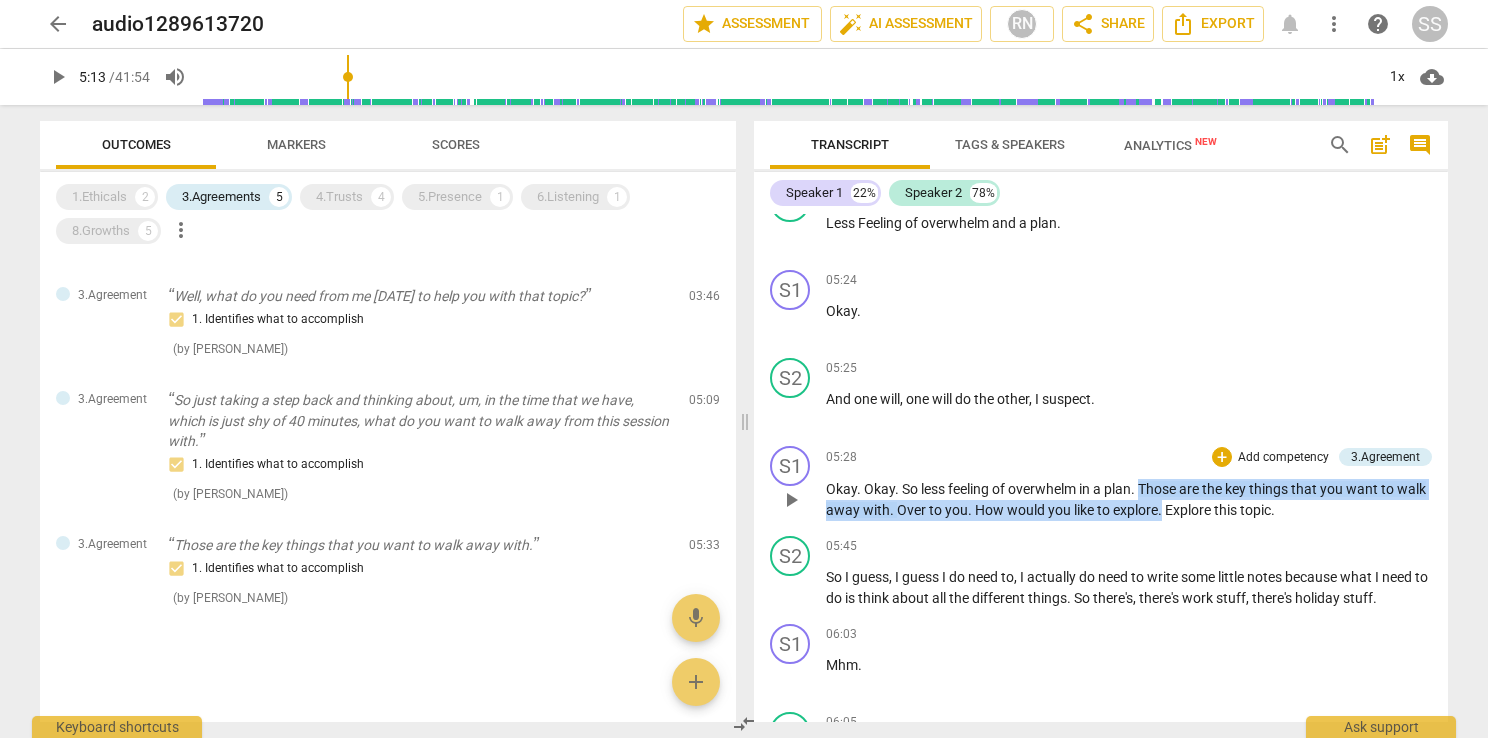 click on "play_arrow" at bounding box center [791, 500] 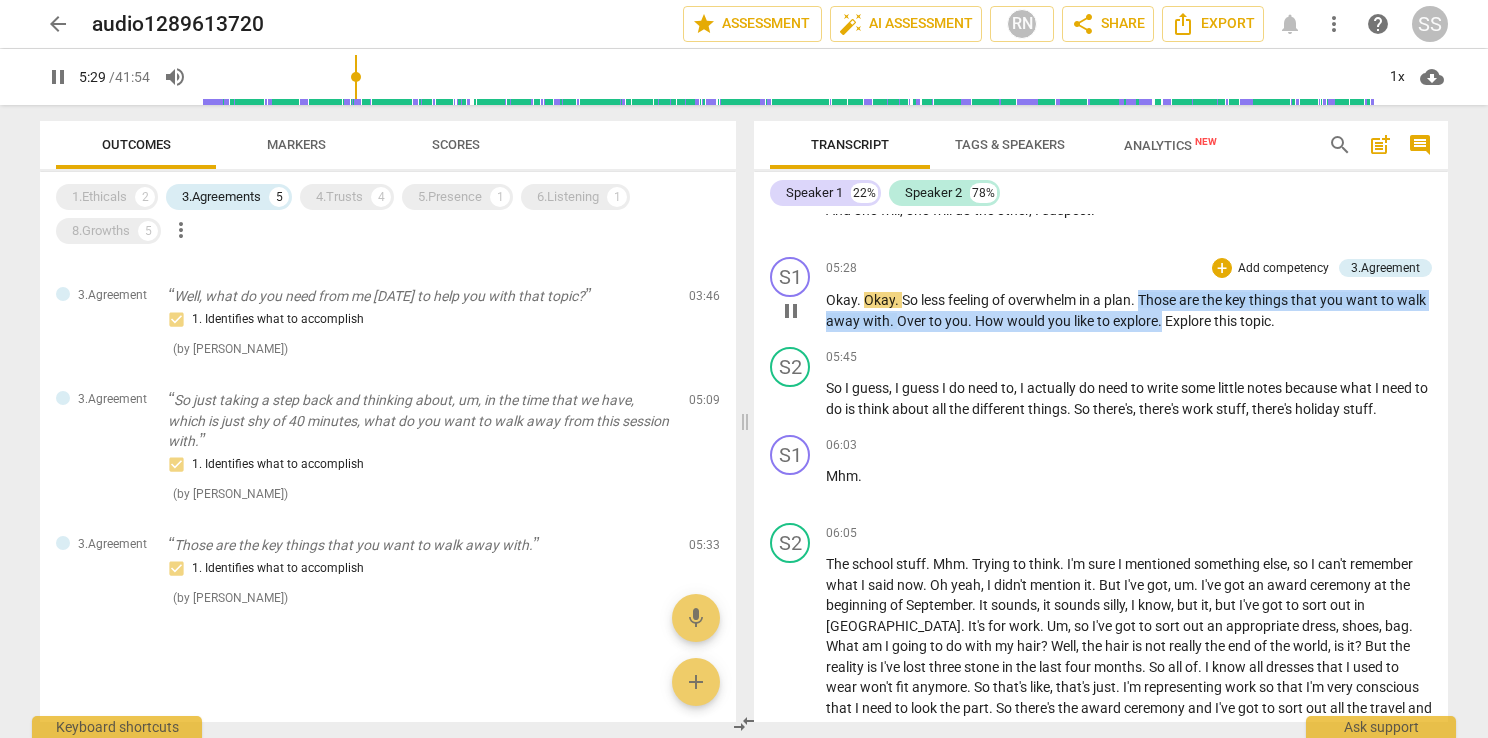 scroll, scrollTop: 2183, scrollLeft: 0, axis: vertical 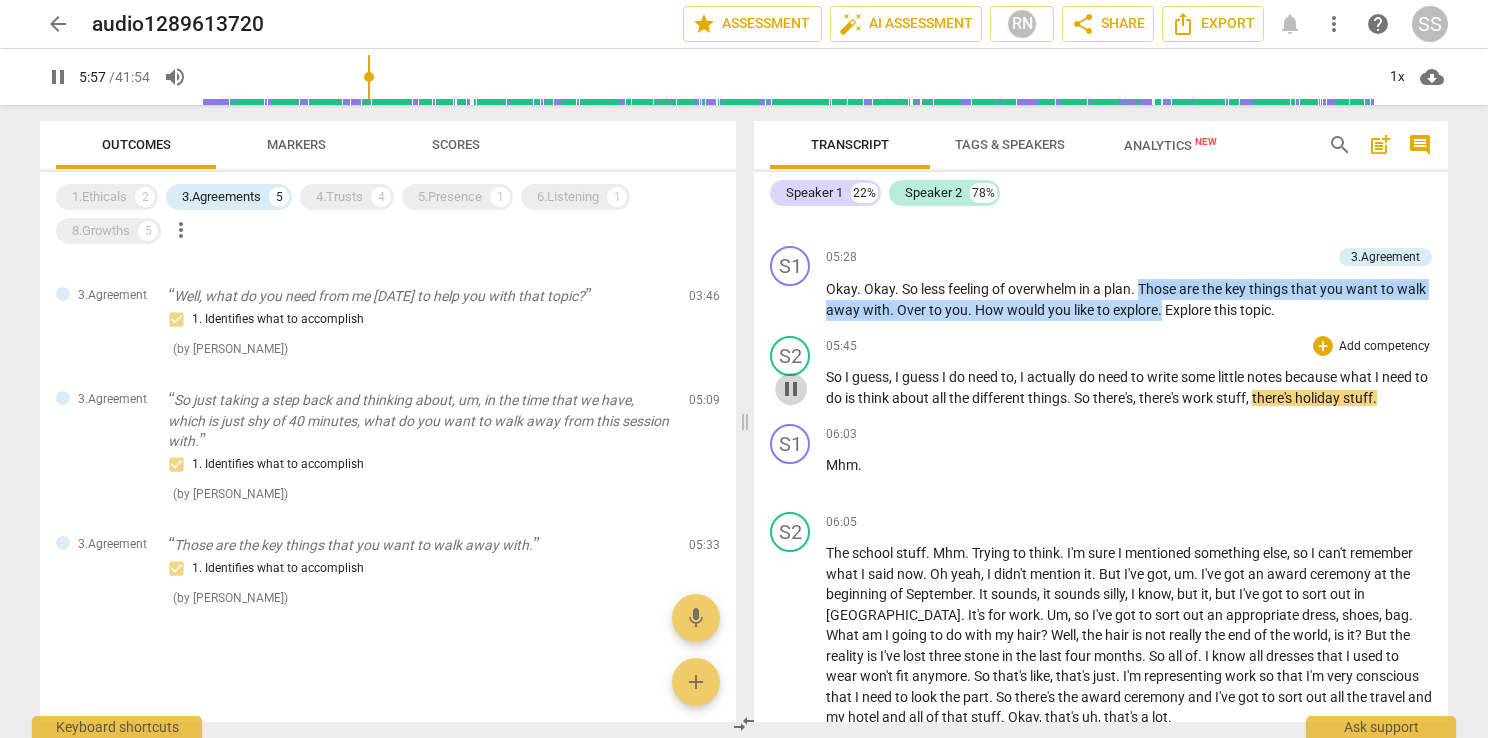 click on "pause" at bounding box center [791, 389] 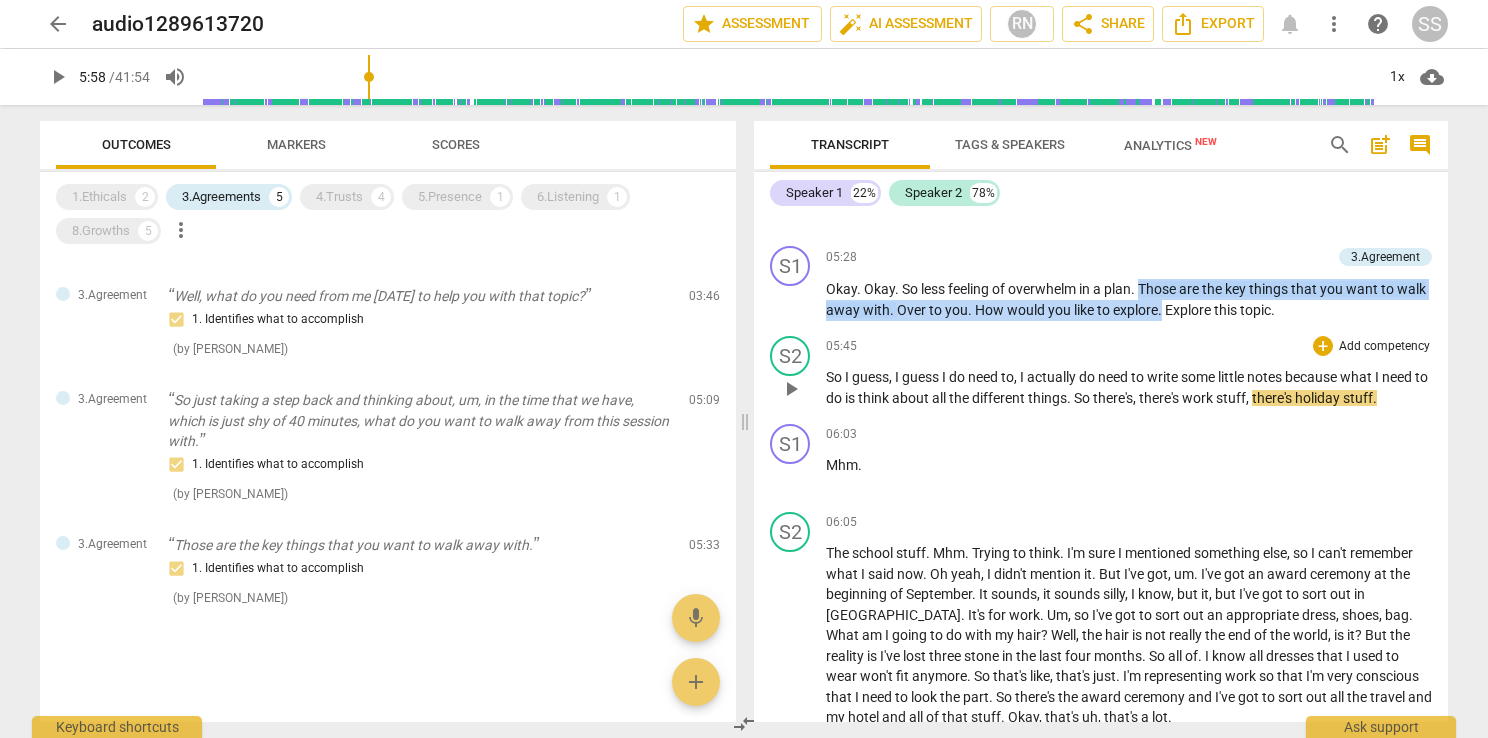 click on "play_arrow" at bounding box center [791, 389] 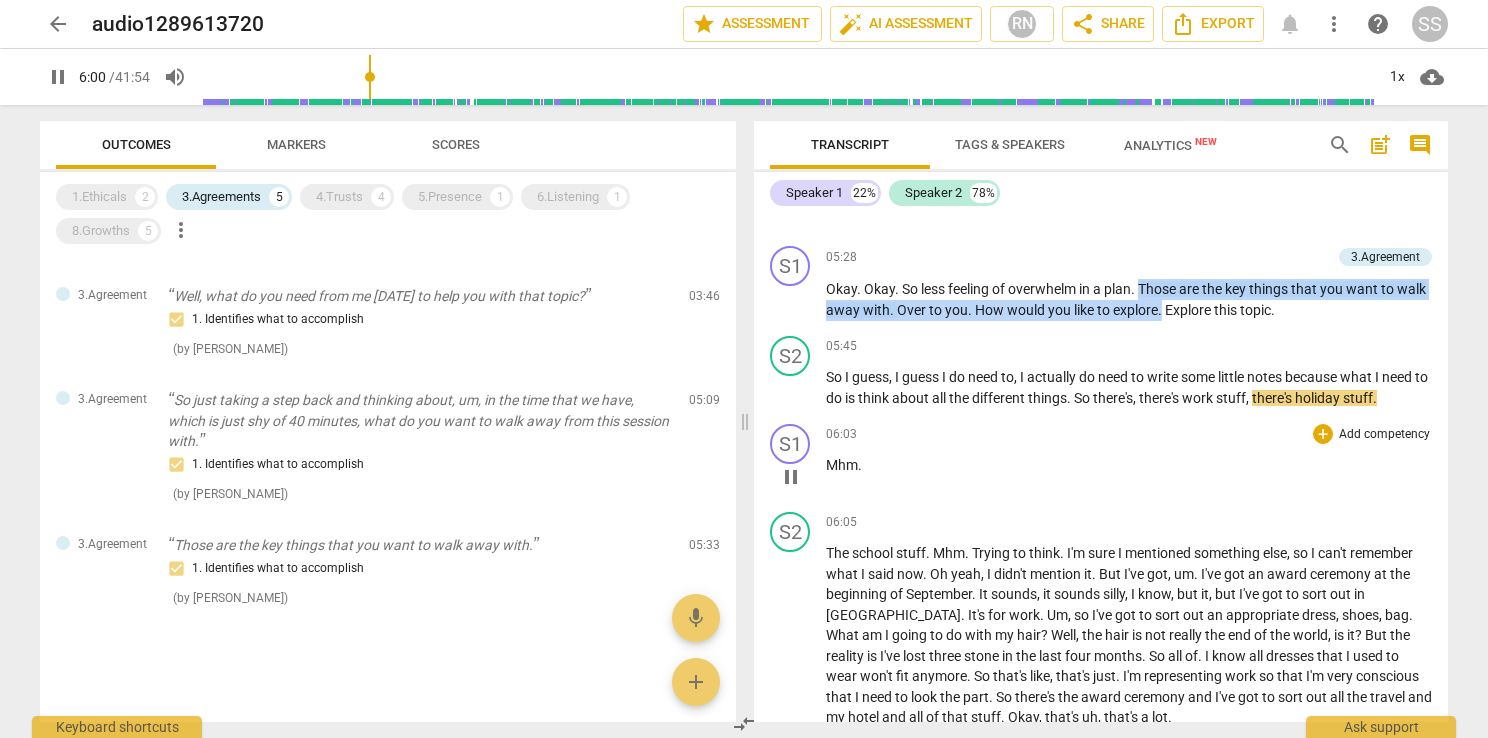 click on "pause" at bounding box center (791, 477) 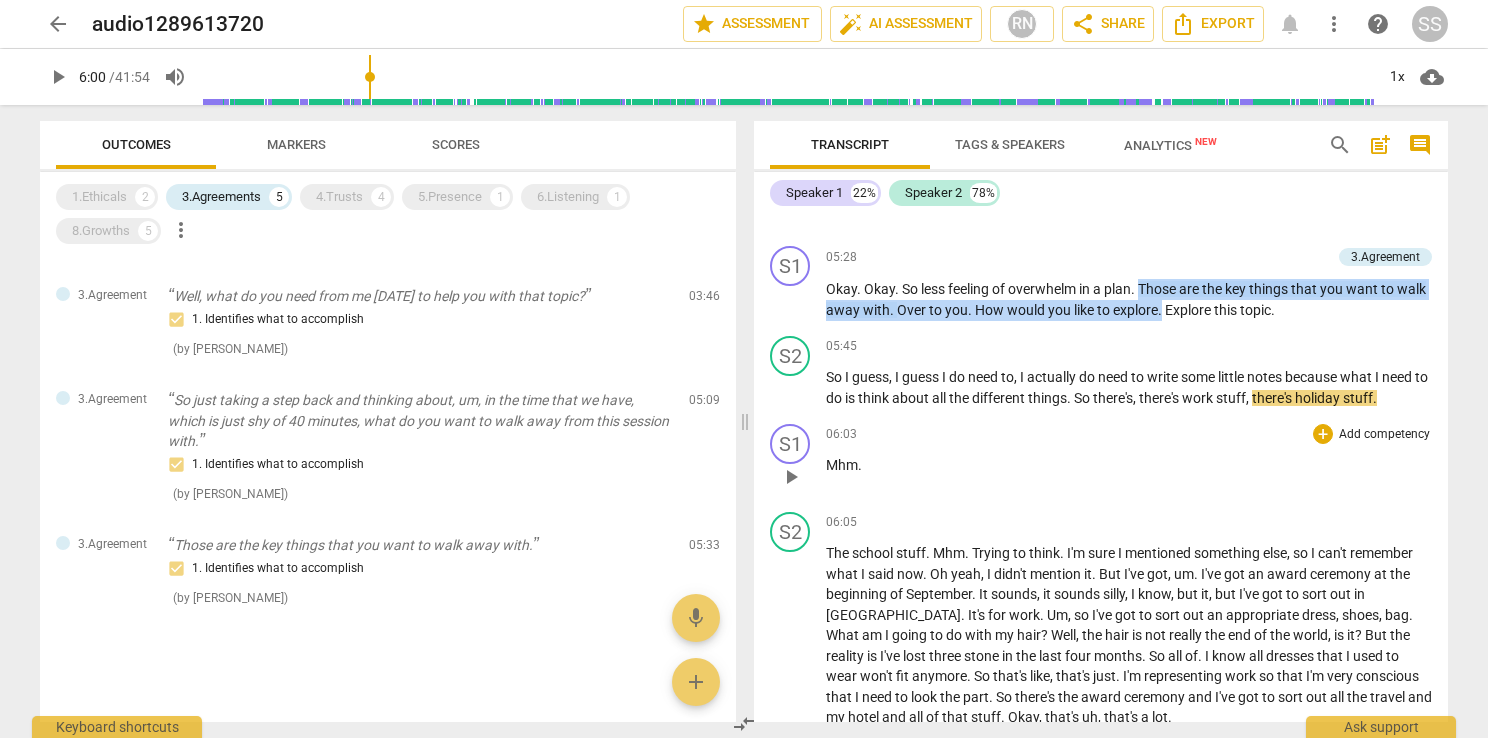 click on "play_arrow" at bounding box center (791, 477) 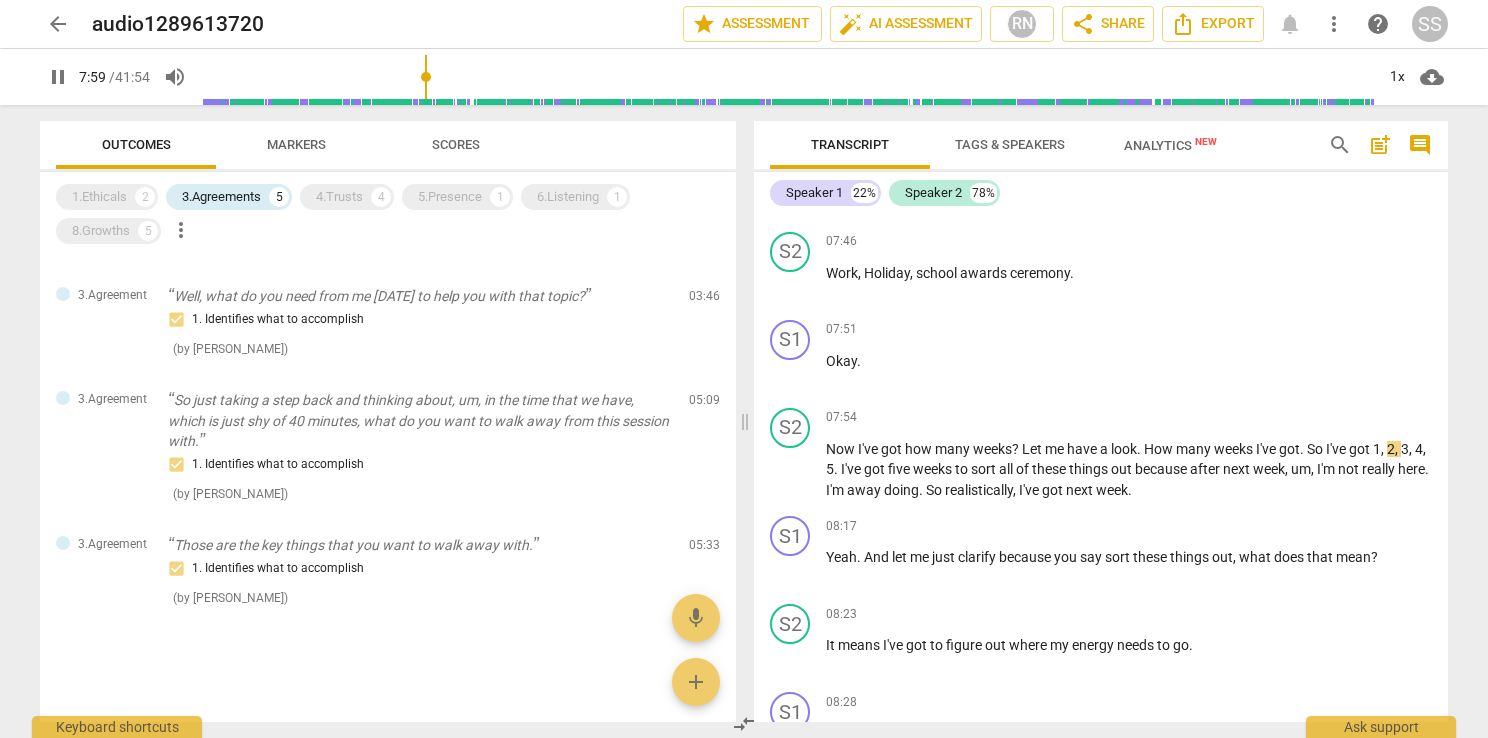 scroll, scrollTop: 2883, scrollLeft: 0, axis: vertical 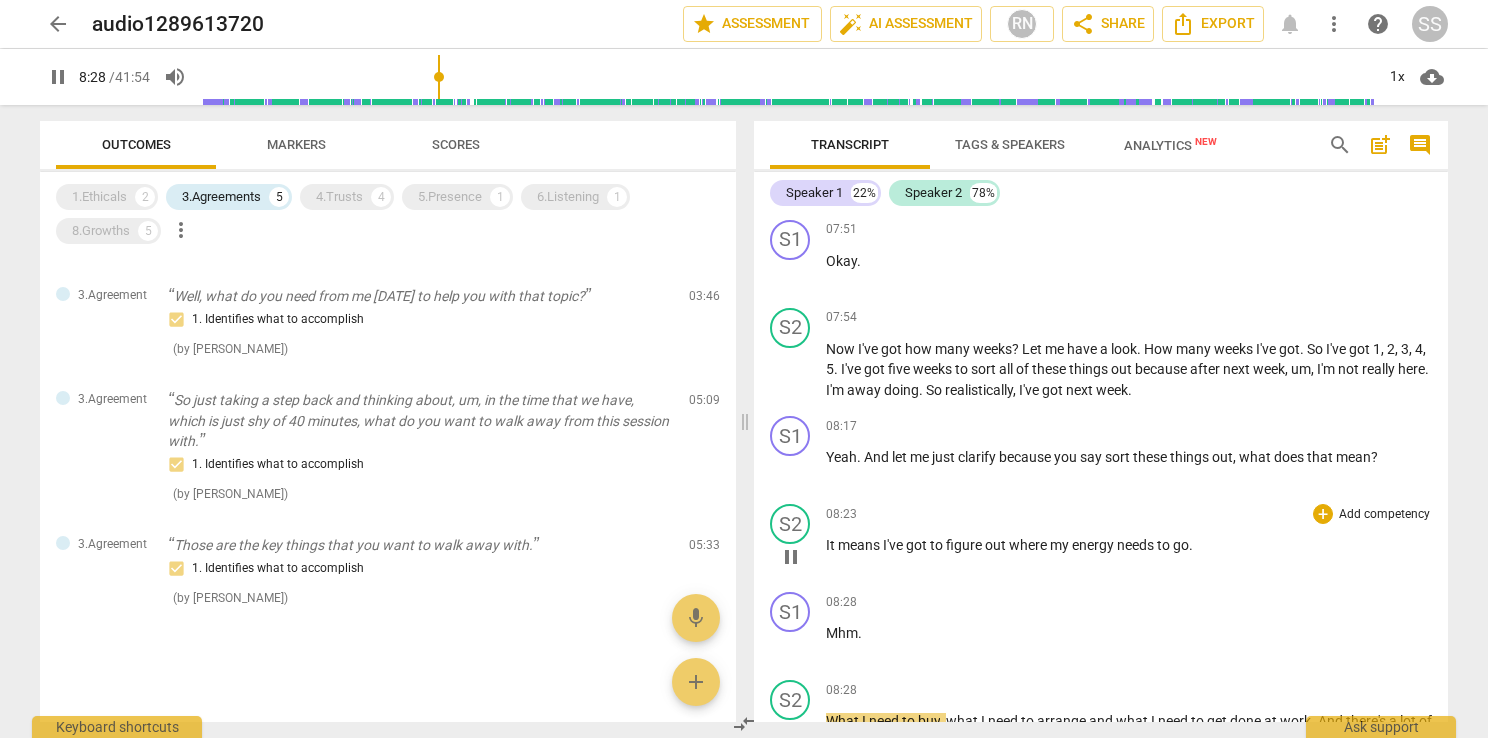 click on "pause" at bounding box center (791, 557) 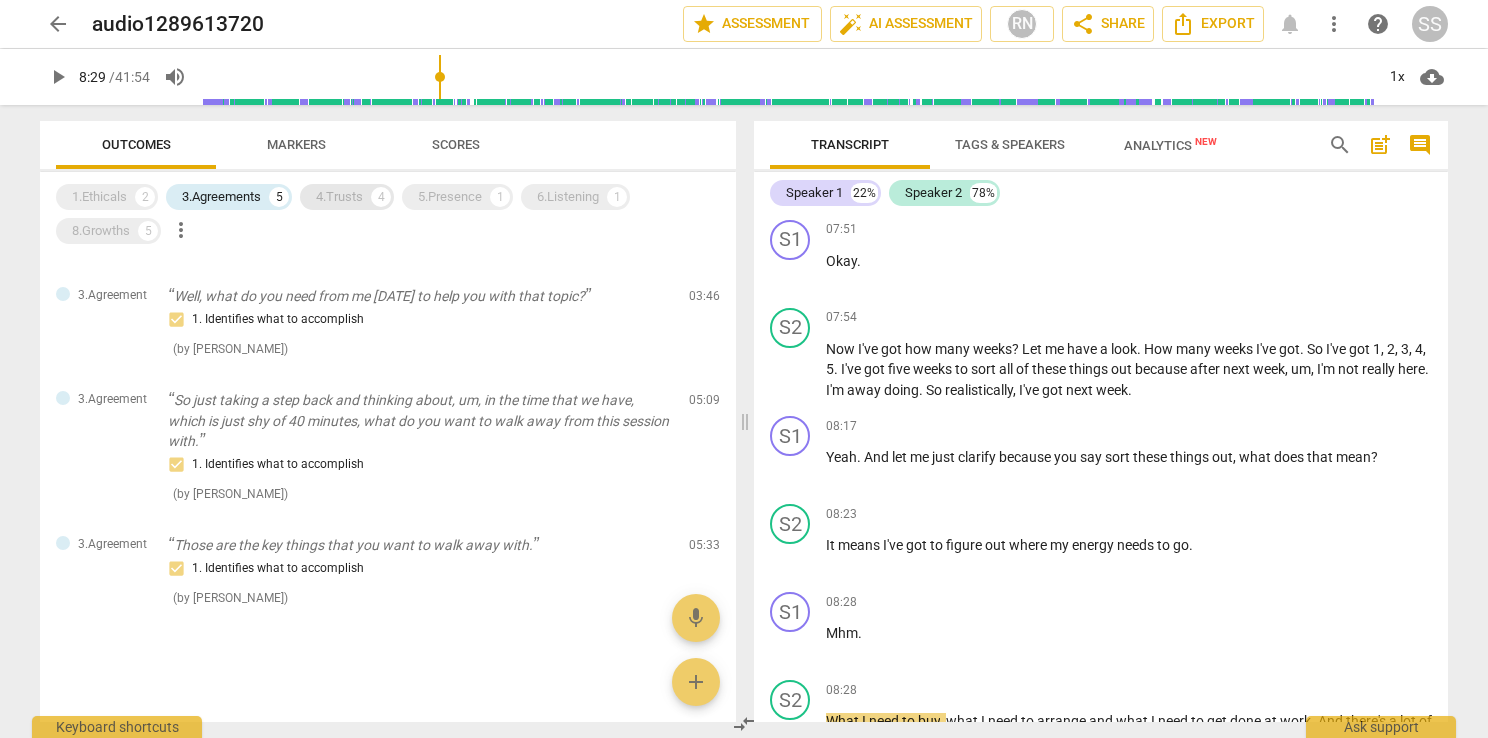 click on "4.Trusts 4" at bounding box center [347, 197] 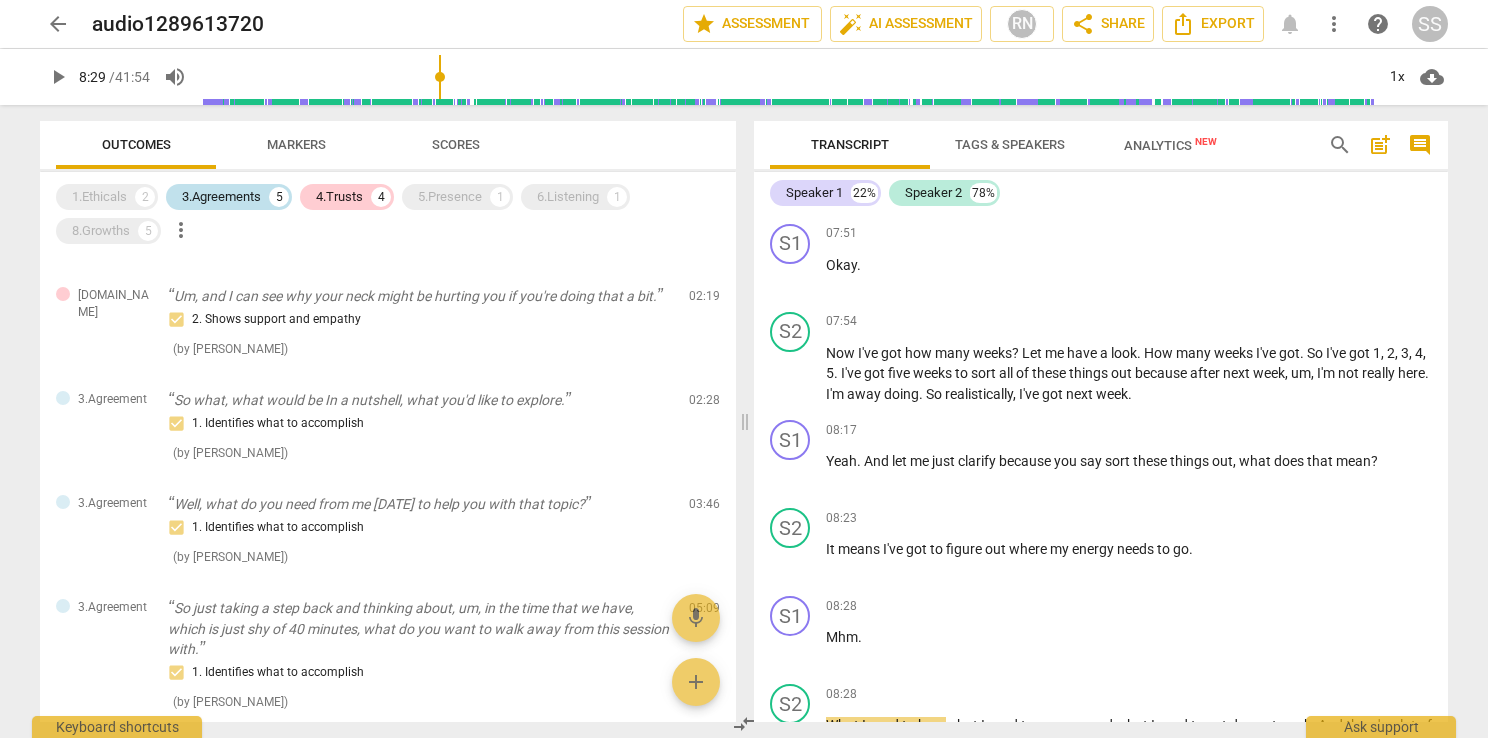 scroll, scrollTop: 402, scrollLeft: 0, axis: vertical 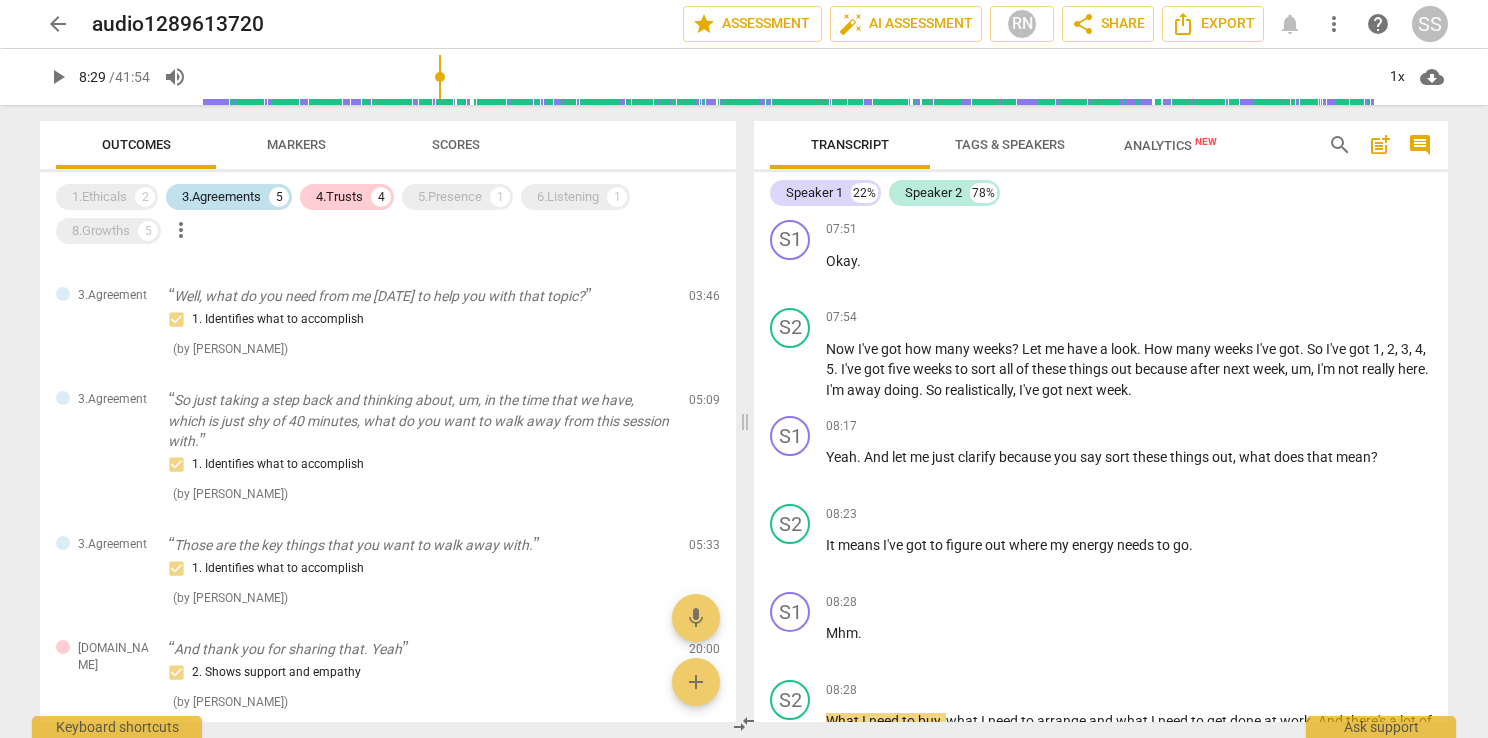 click on "3.Agreements" at bounding box center [221, 197] 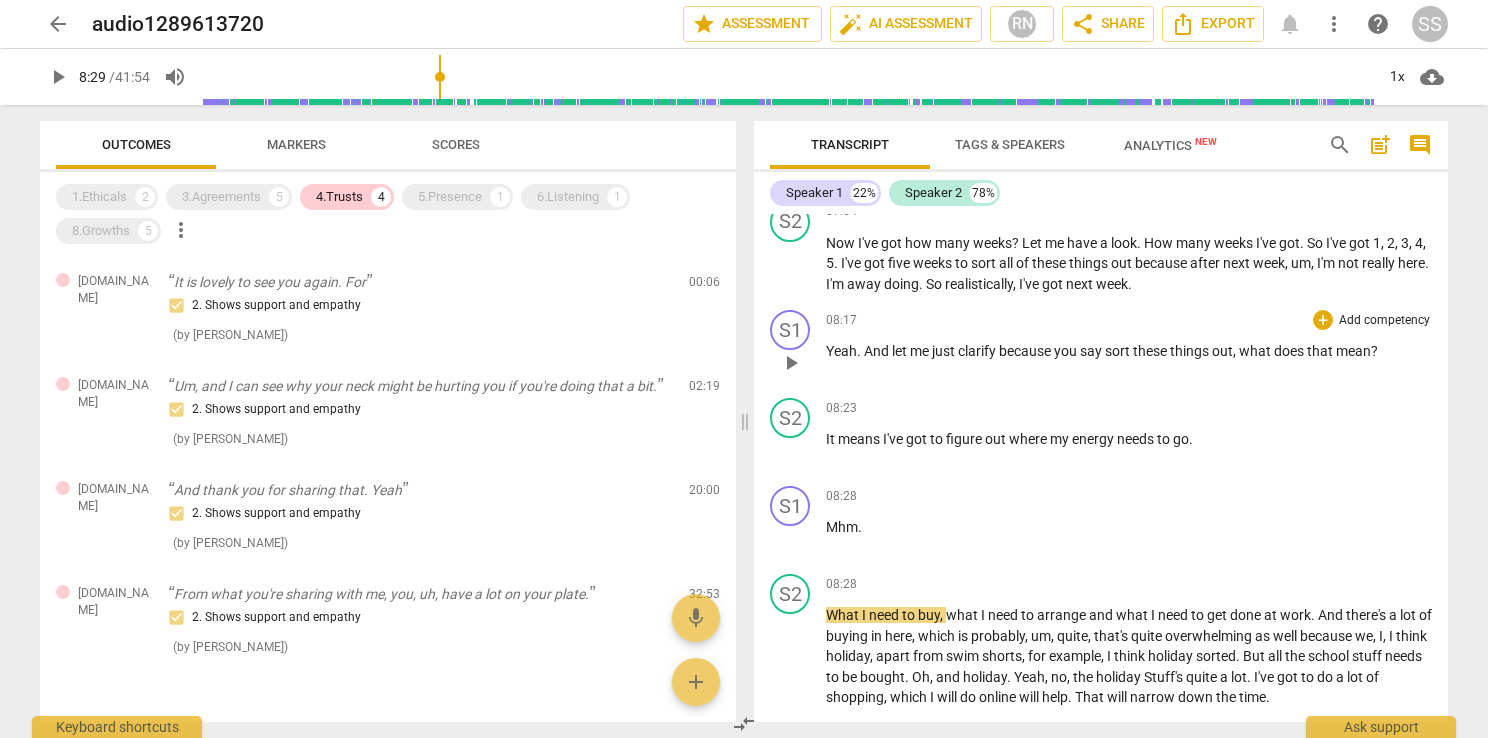 scroll, scrollTop: 3076, scrollLeft: 0, axis: vertical 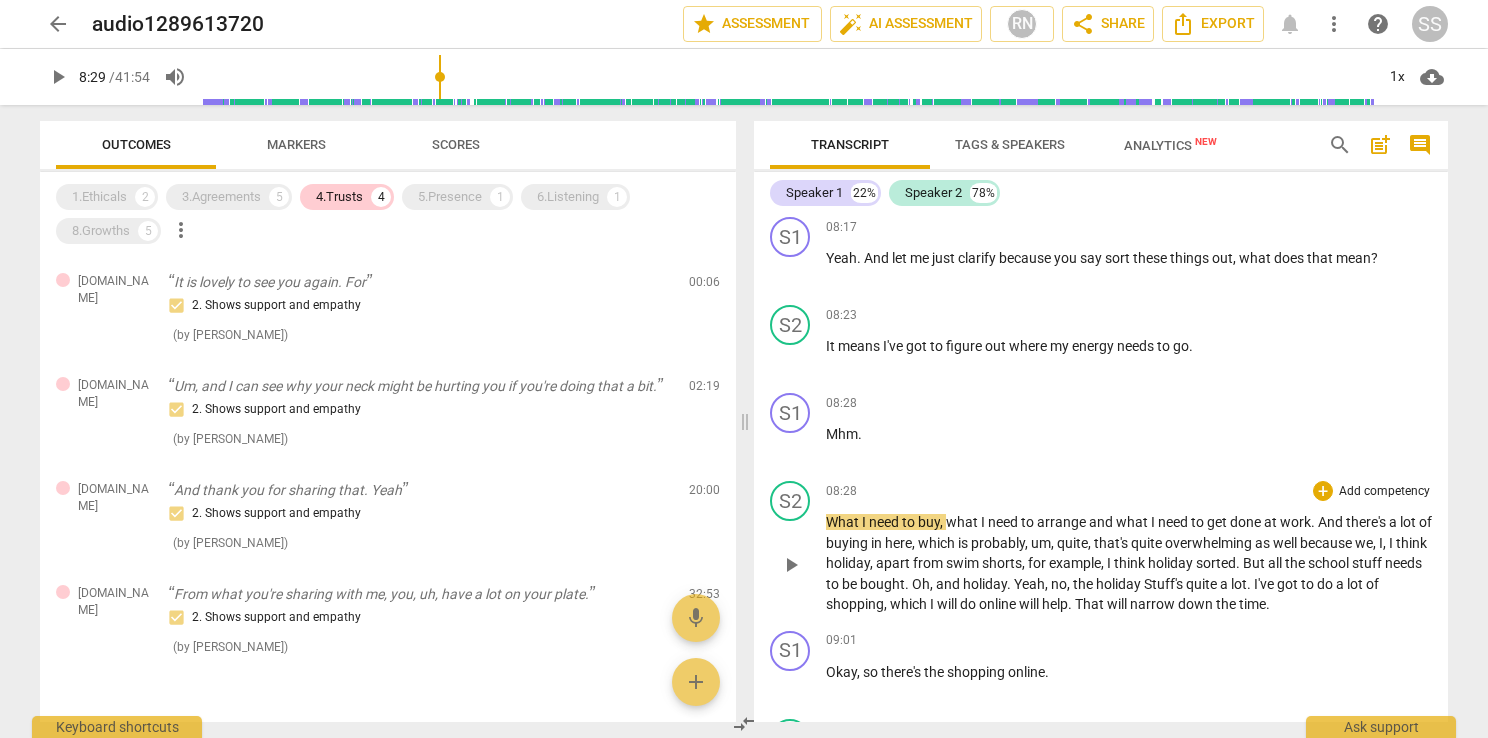 click on "play_arrow" at bounding box center [791, 565] 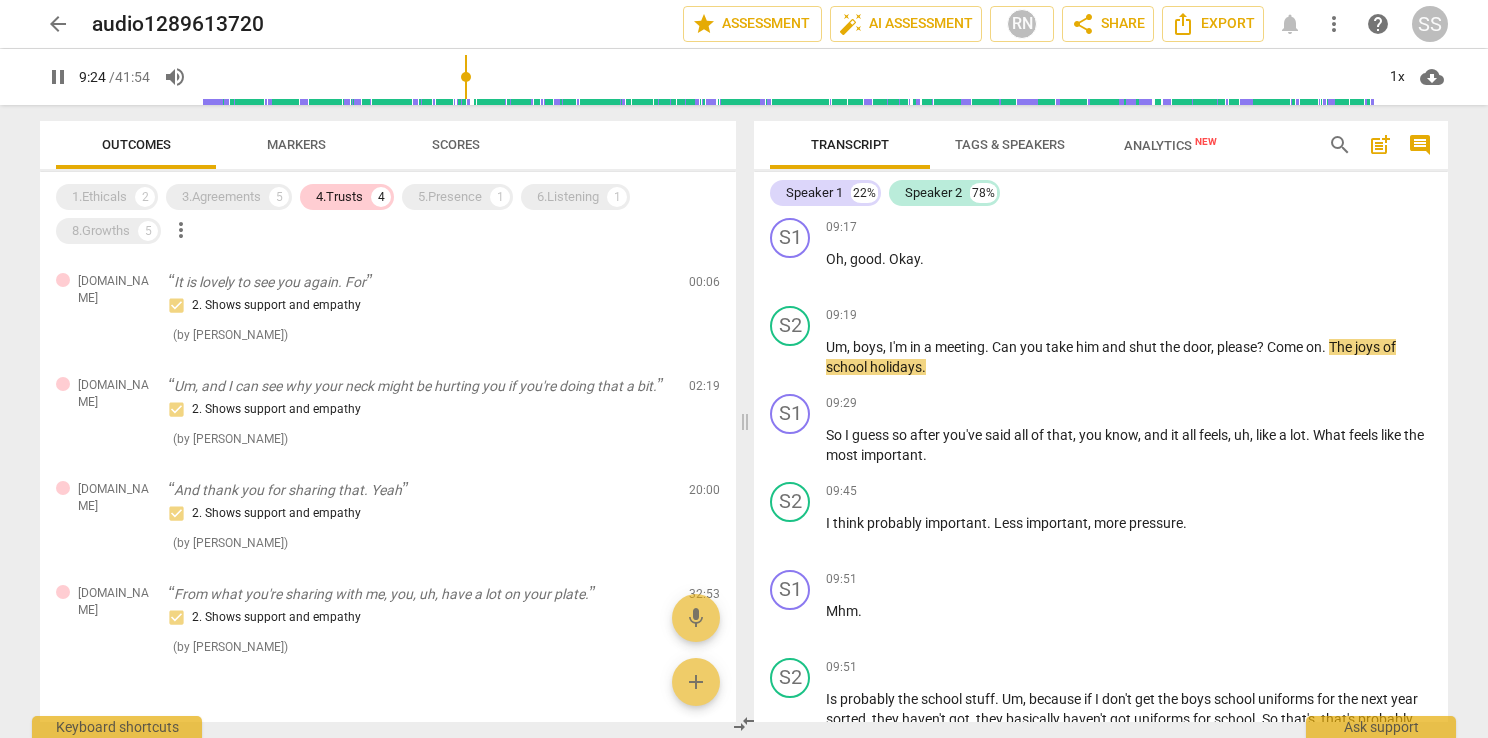 scroll, scrollTop: 3876, scrollLeft: 0, axis: vertical 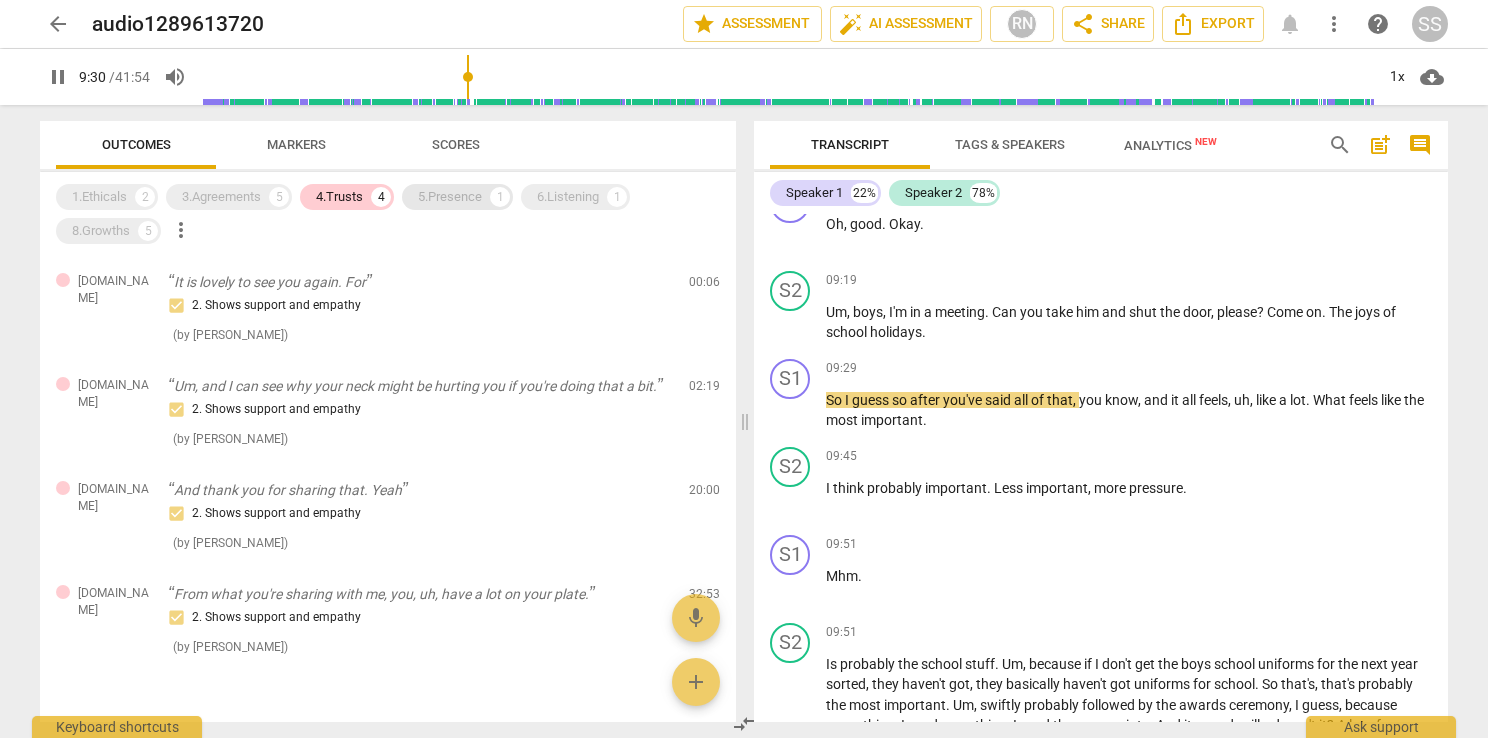 click on "5.Presence" at bounding box center (450, 197) 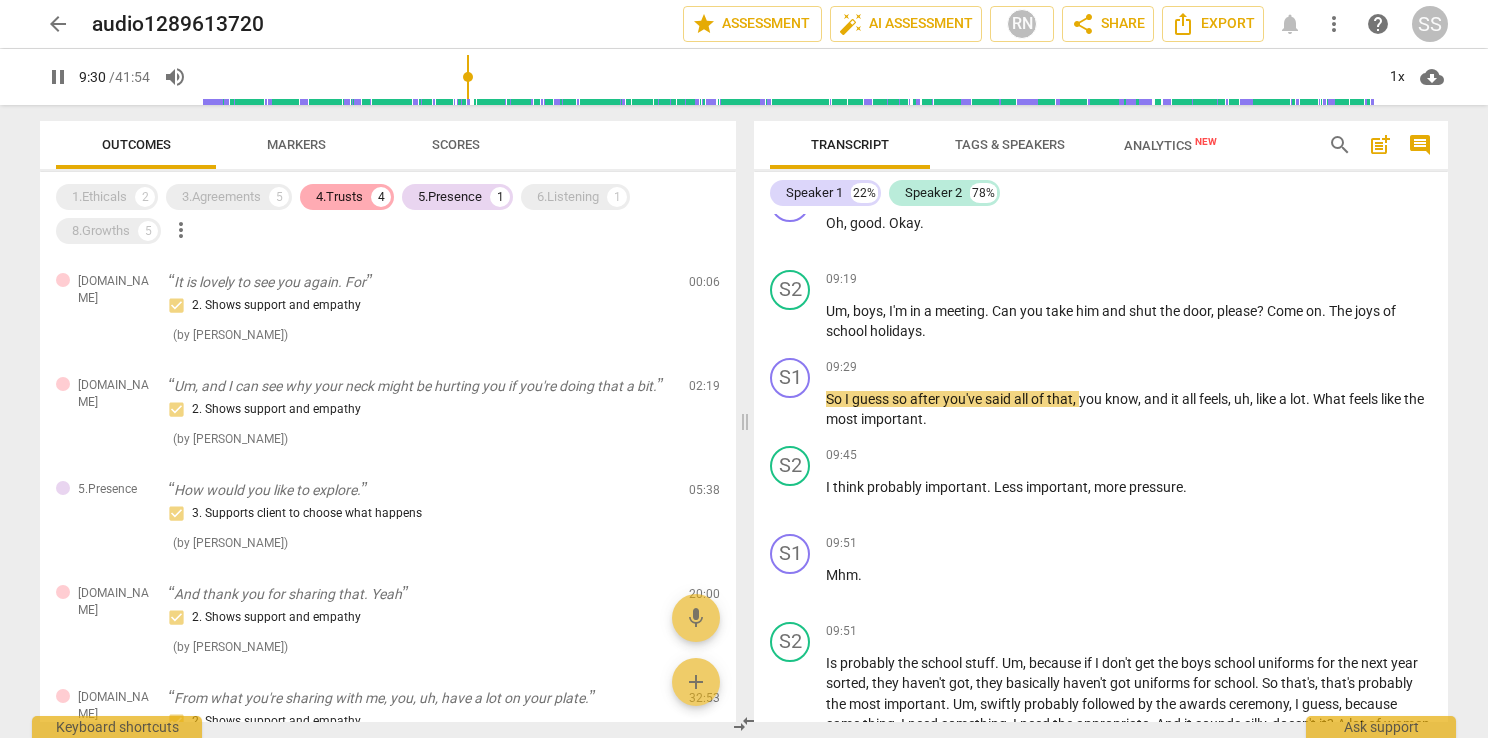 click on "4.Trusts 4" at bounding box center [347, 197] 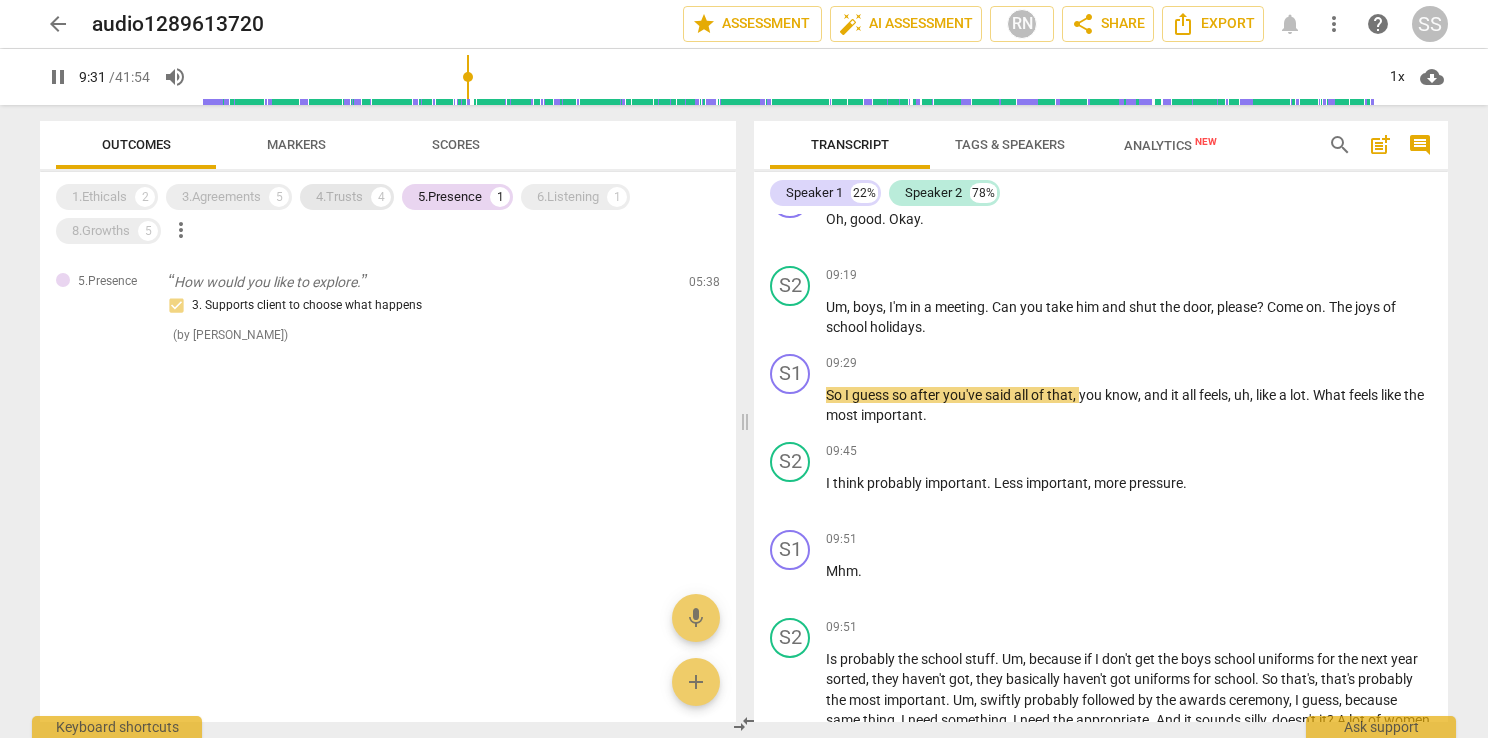 scroll, scrollTop: 3875, scrollLeft: 0, axis: vertical 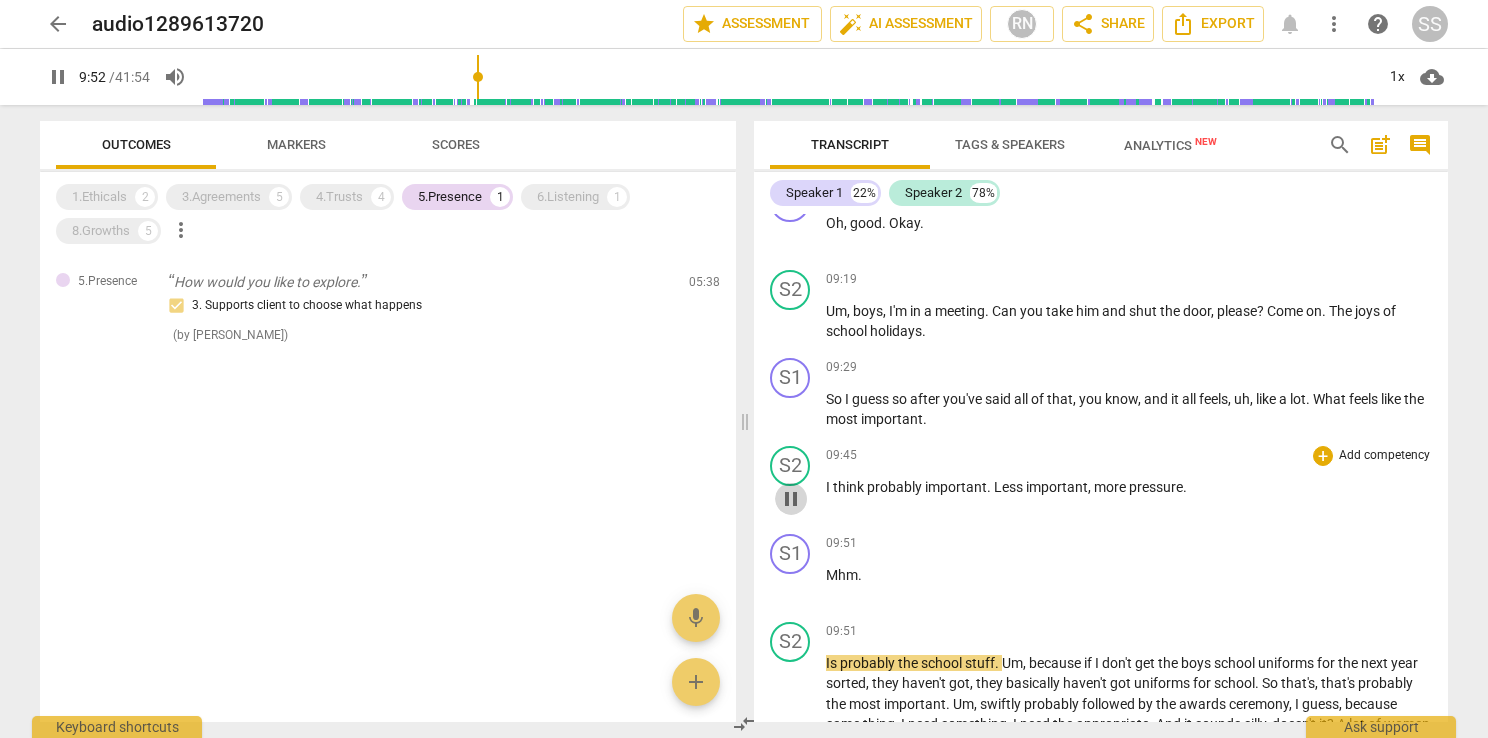 click on "pause" at bounding box center [791, 499] 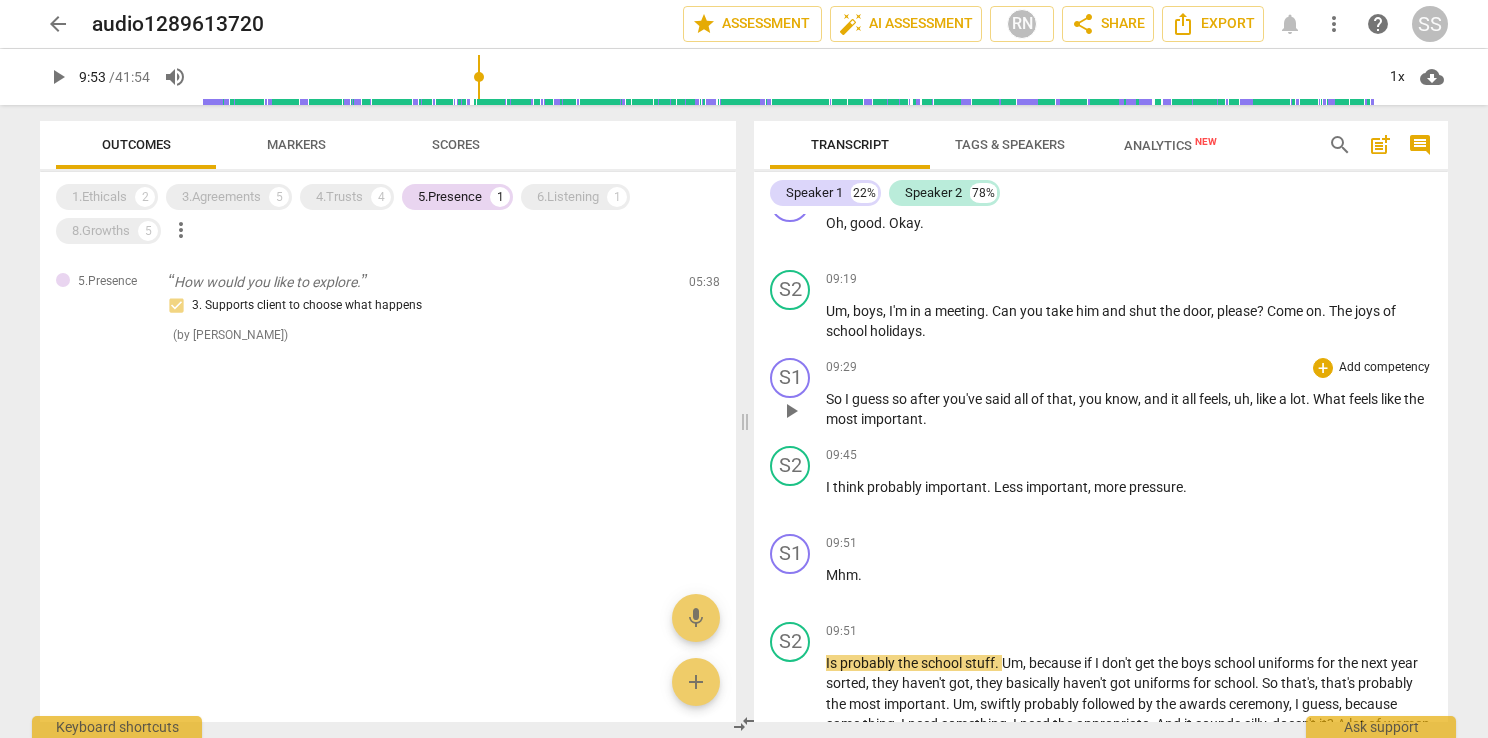 click on "Add competency" at bounding box center [1384, 368] 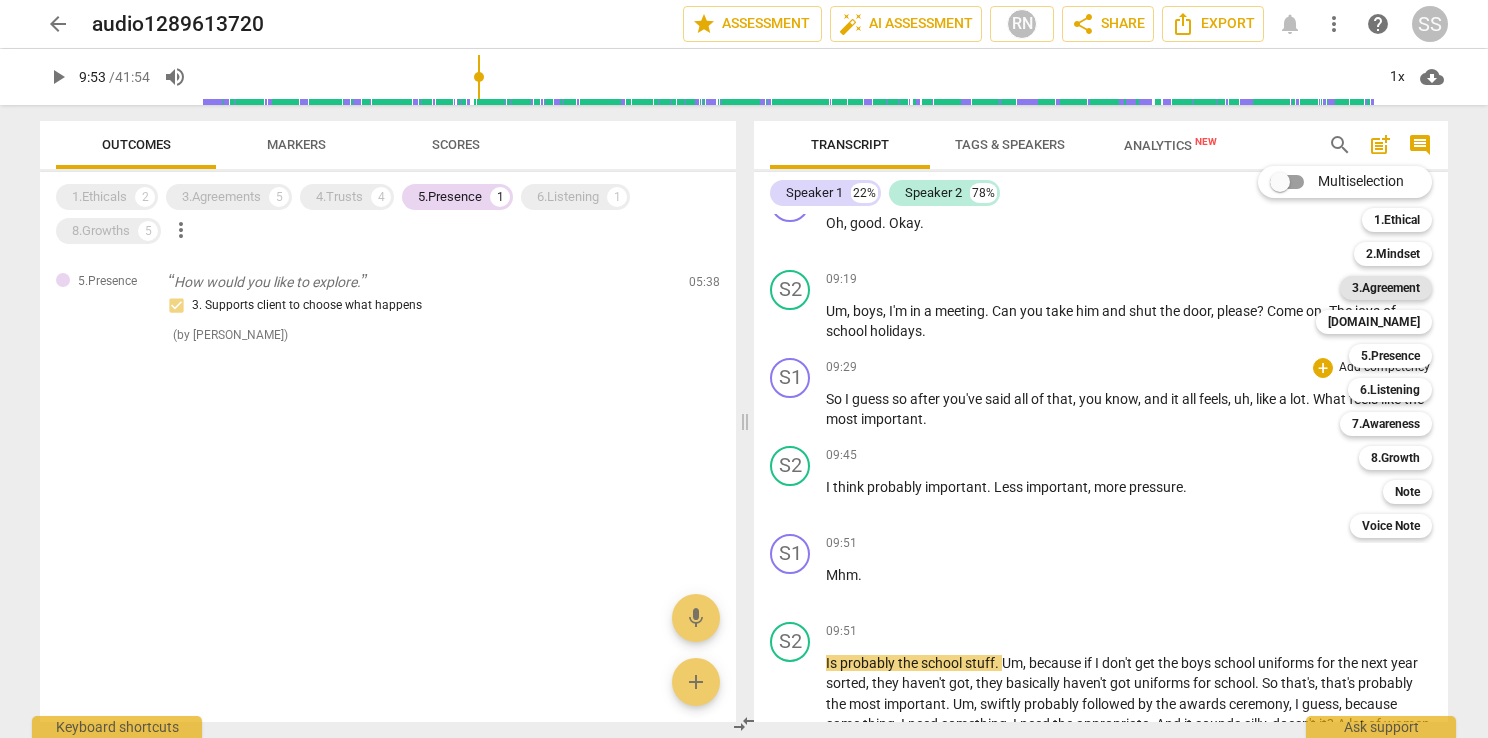 click on "3.Agreement" at bounding box center [1386, 288] 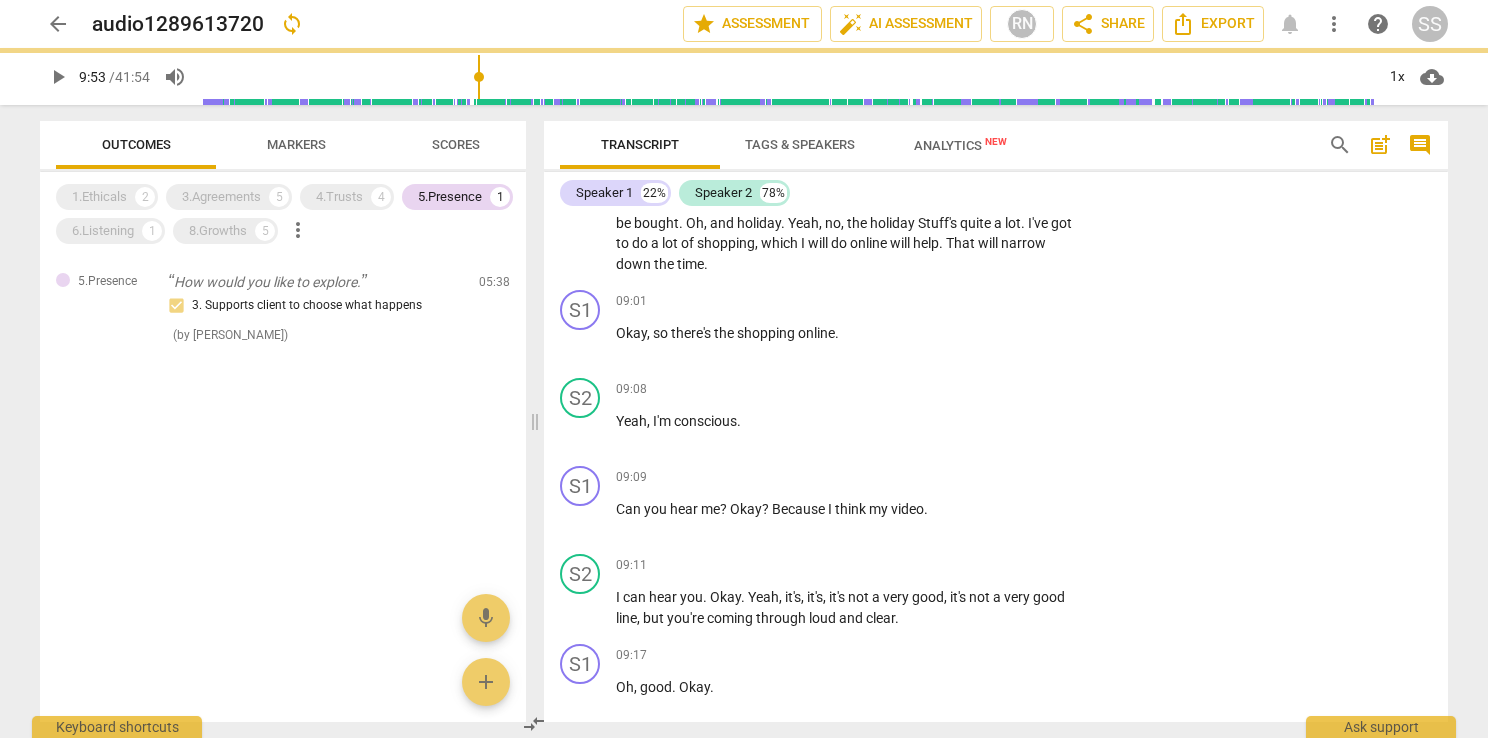 scroll, scrollTop: 4318, scrollLeft: 0, axis: vertical 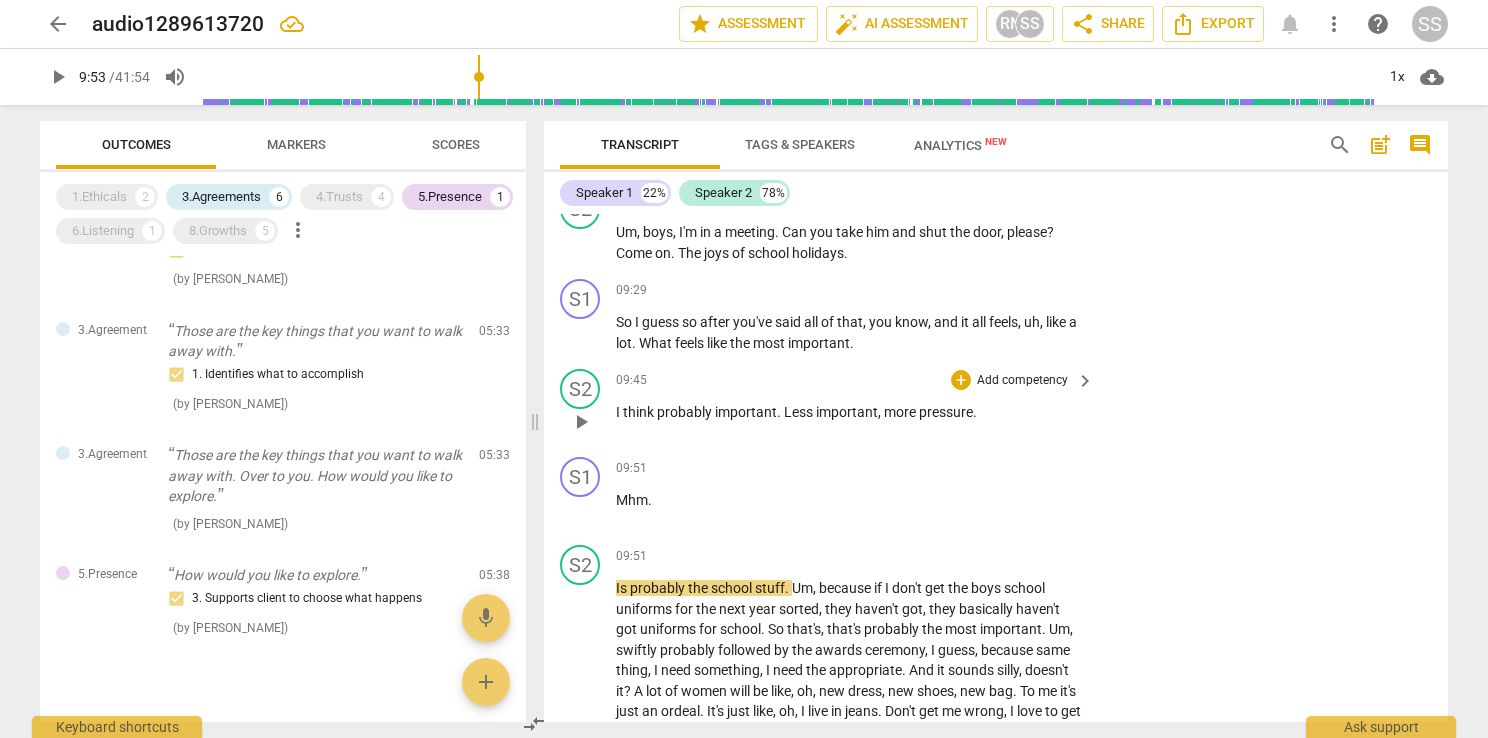 click on "play_arrow" at bounding box center [581, 422] 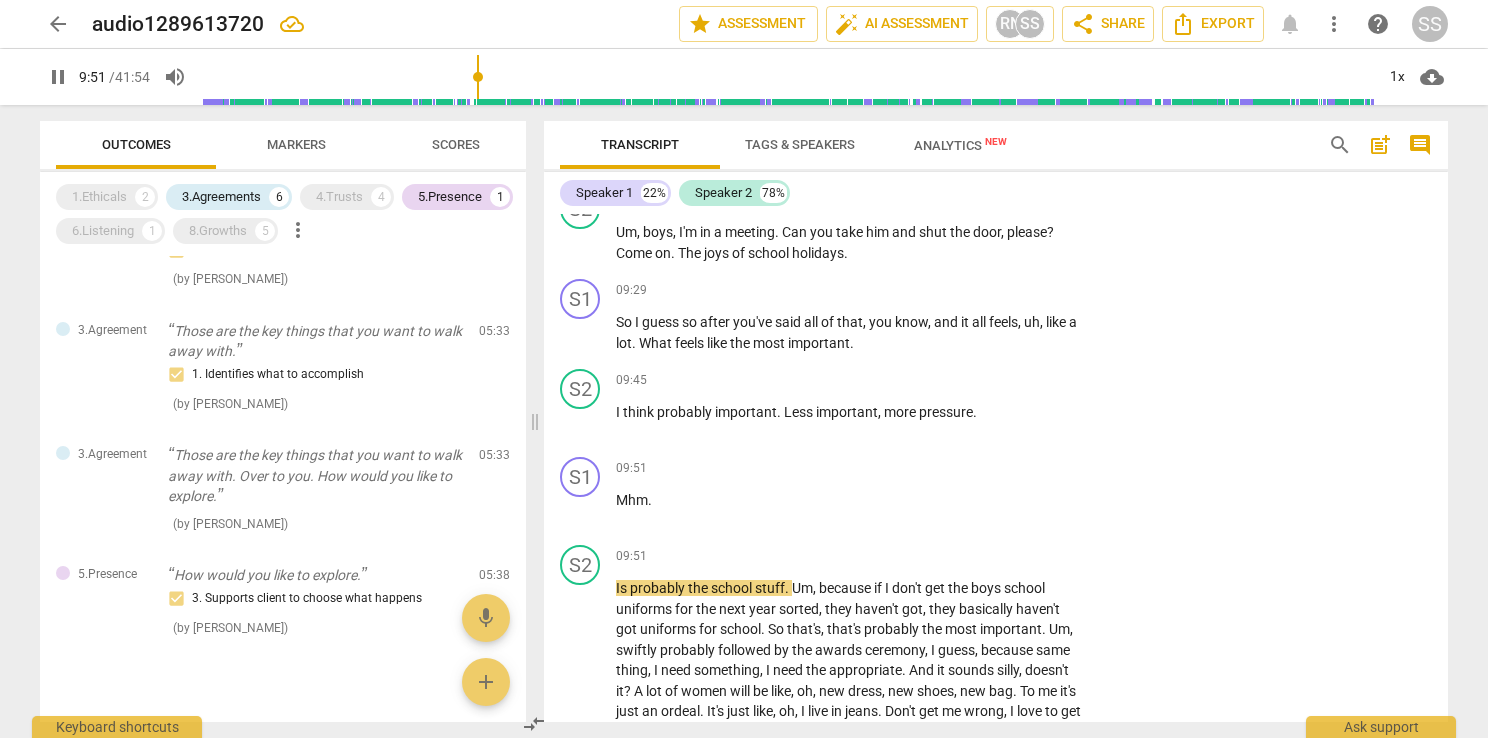 scroll, scrollTop: 4667, scrollLeft: 0, axis: vertical 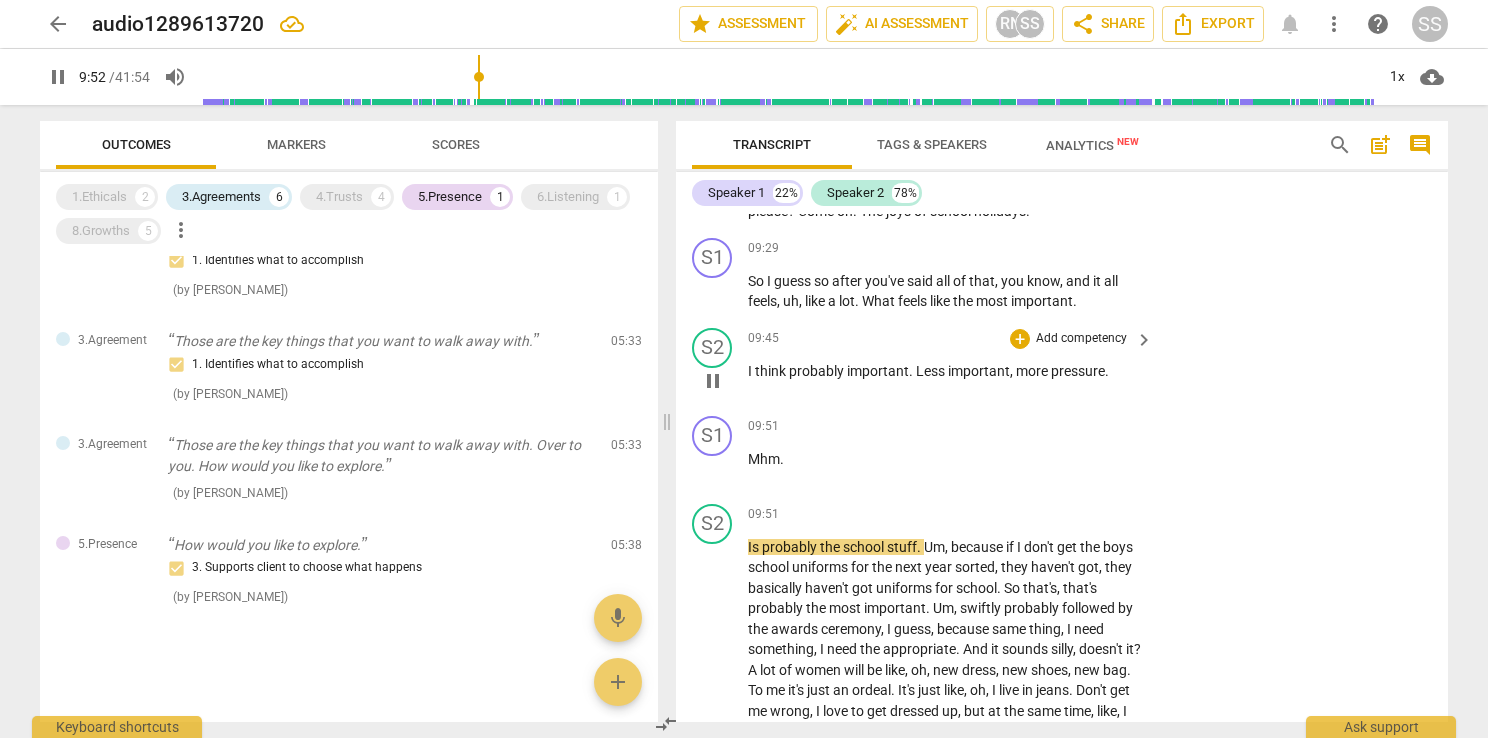 drag, startPoint x: 540, startPoint y: 331, endPoint x: 672, endPoint y: 339, distance: 132.2422 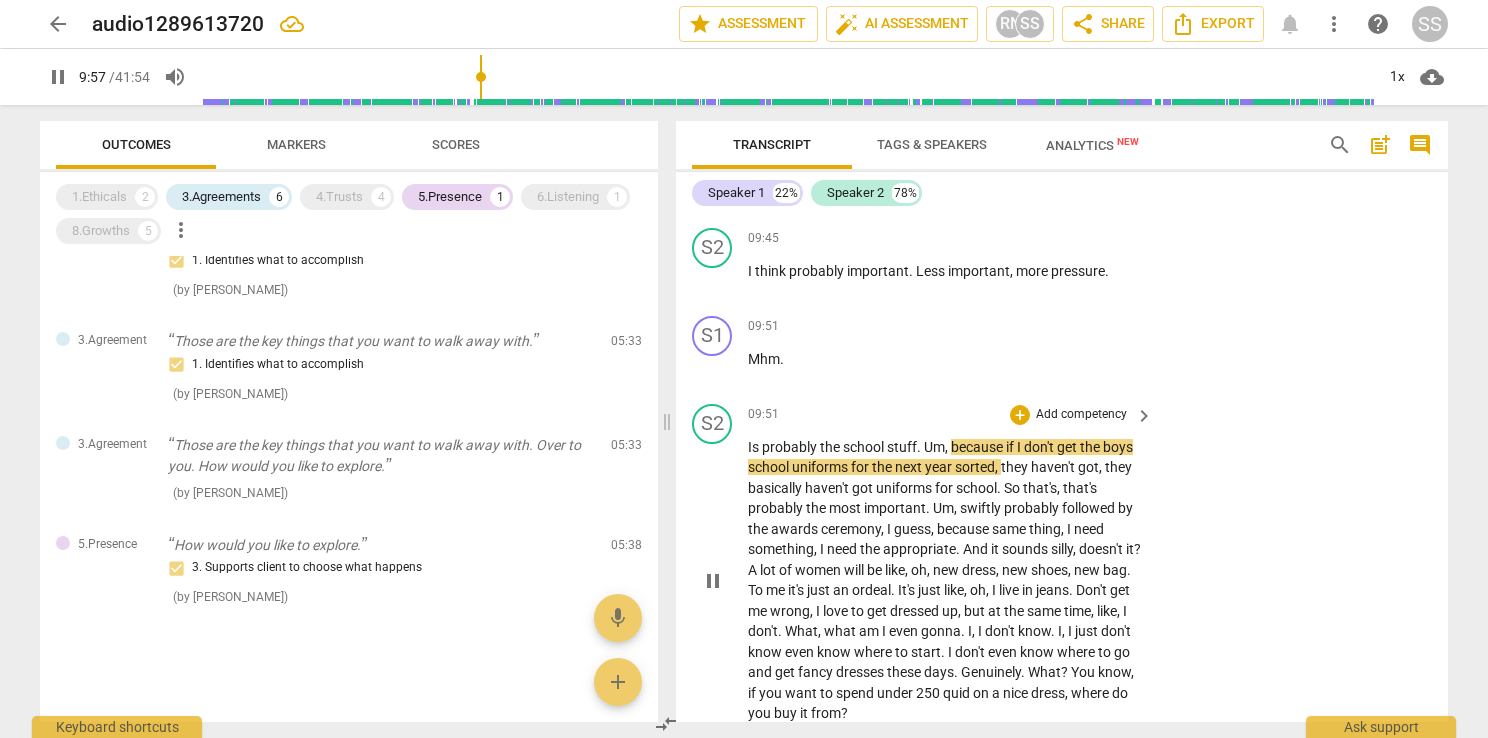 scroll, scrollTop: 4969, scrollLeft: 0, axis: vertical 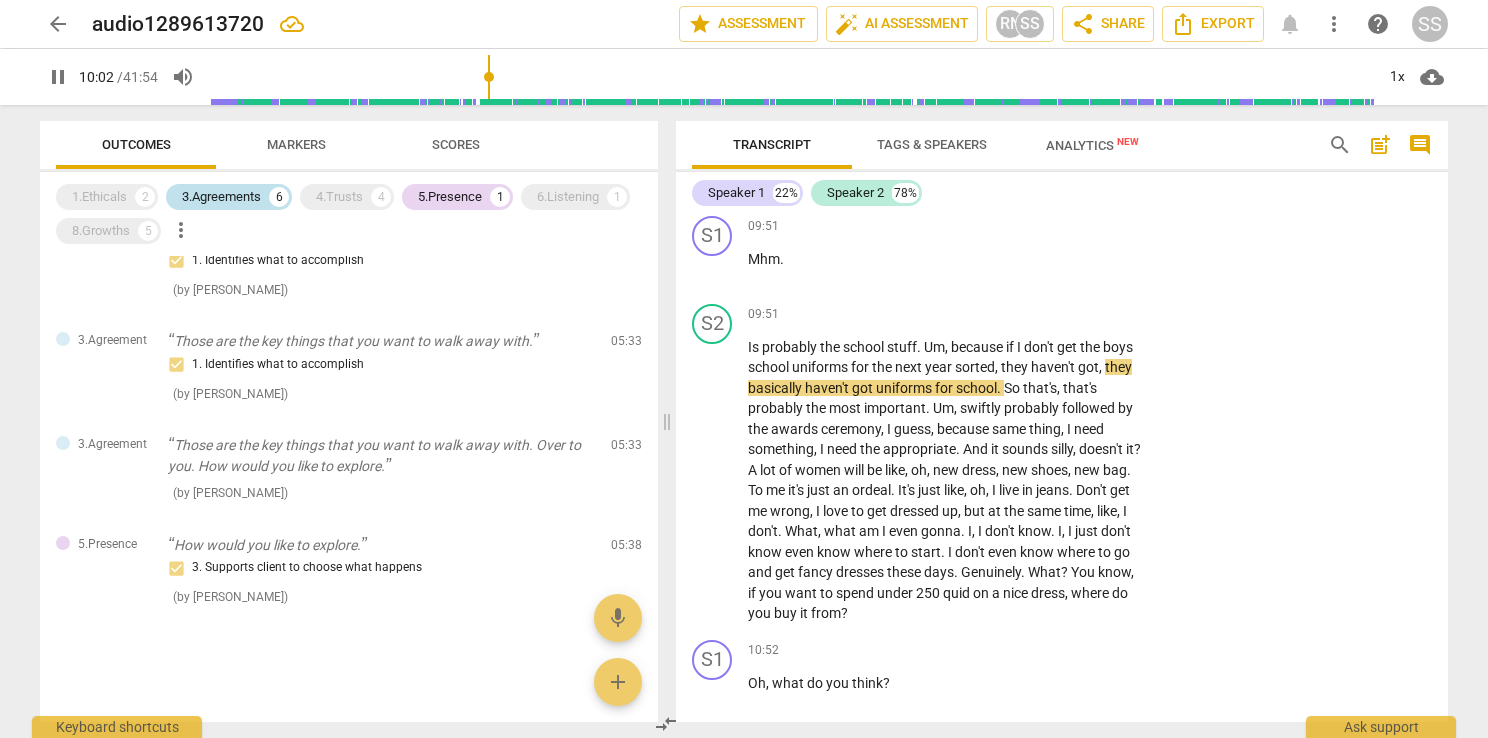 click on "3.Agreements" at bounding box center [221, 197] 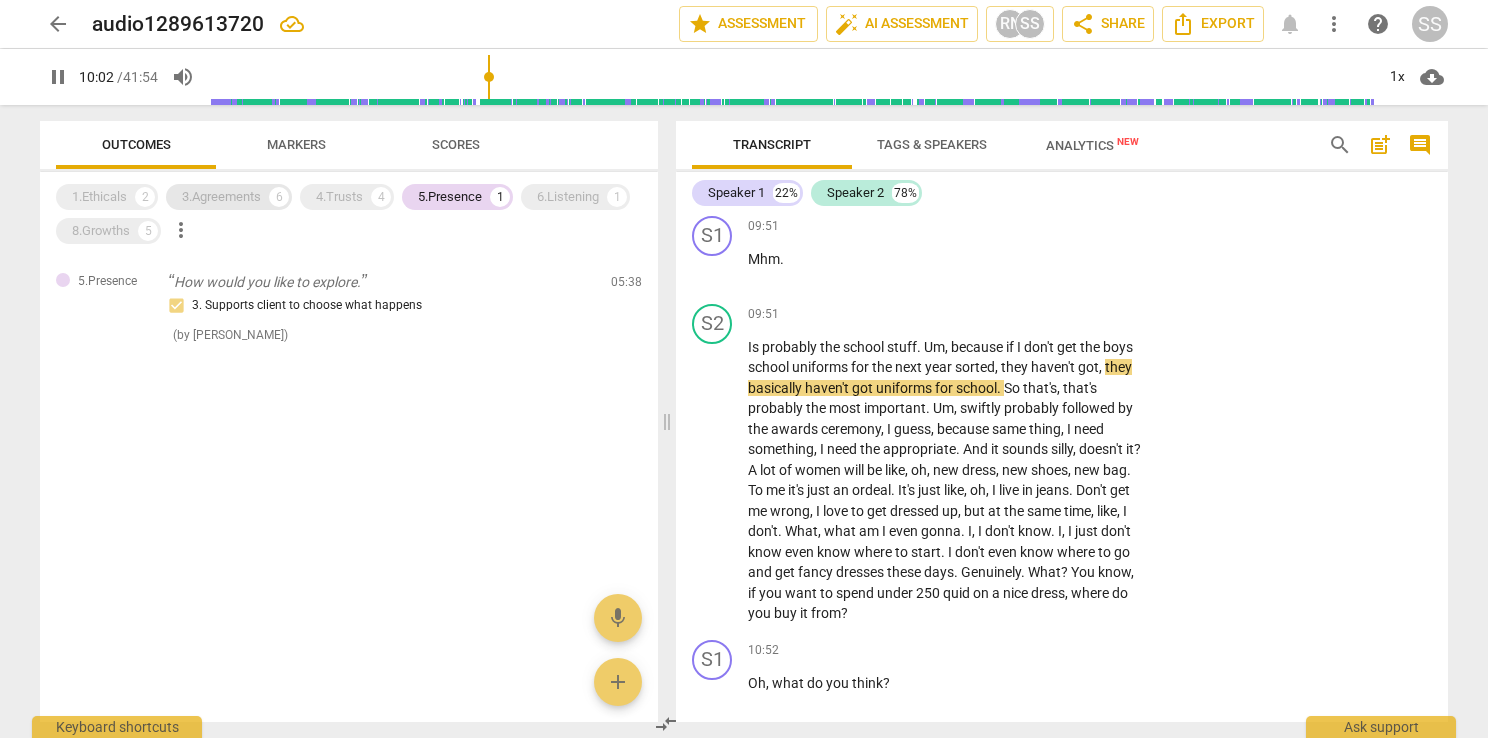 scroll, scrollTop: 0, scrollLeft: 0, axis: both 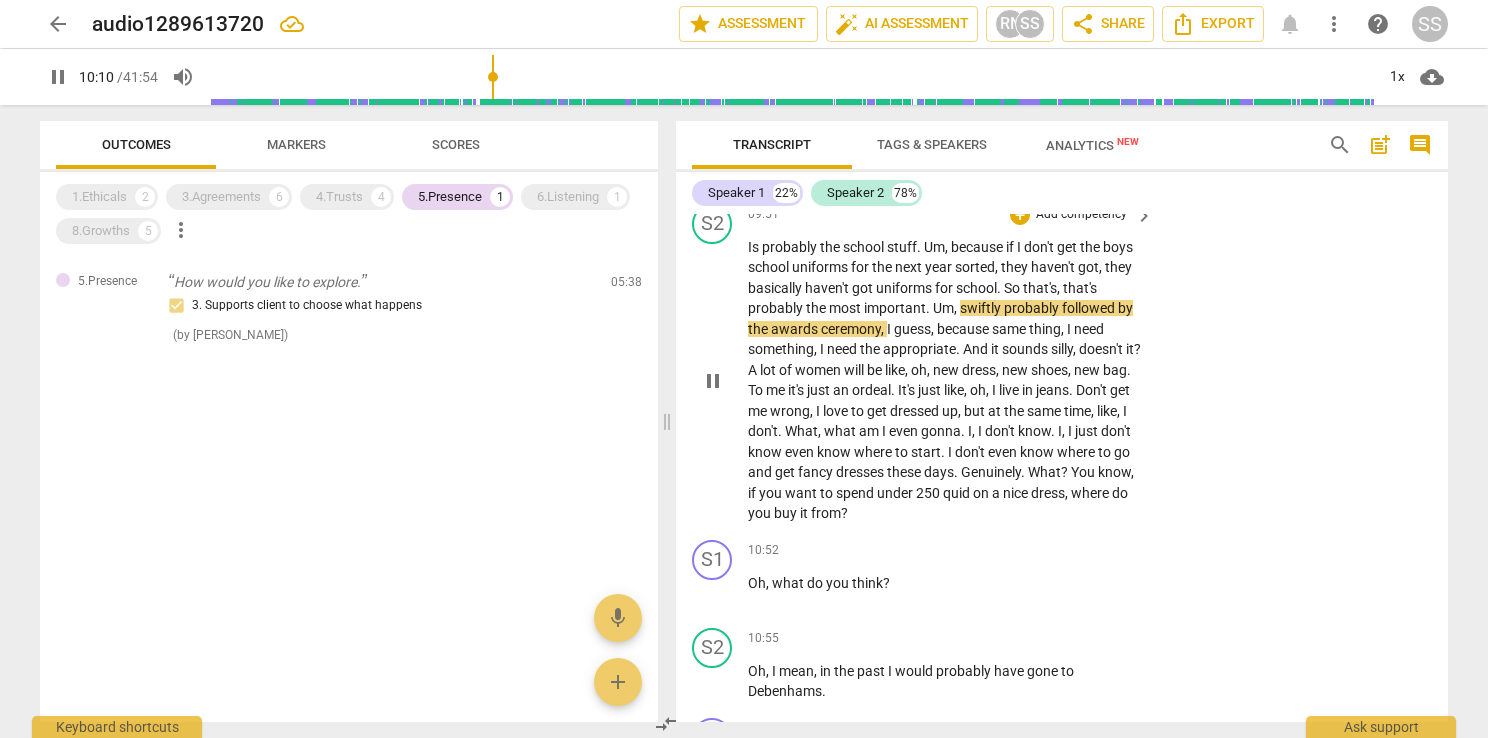 click on "pause" at bounding box center (713, 381) 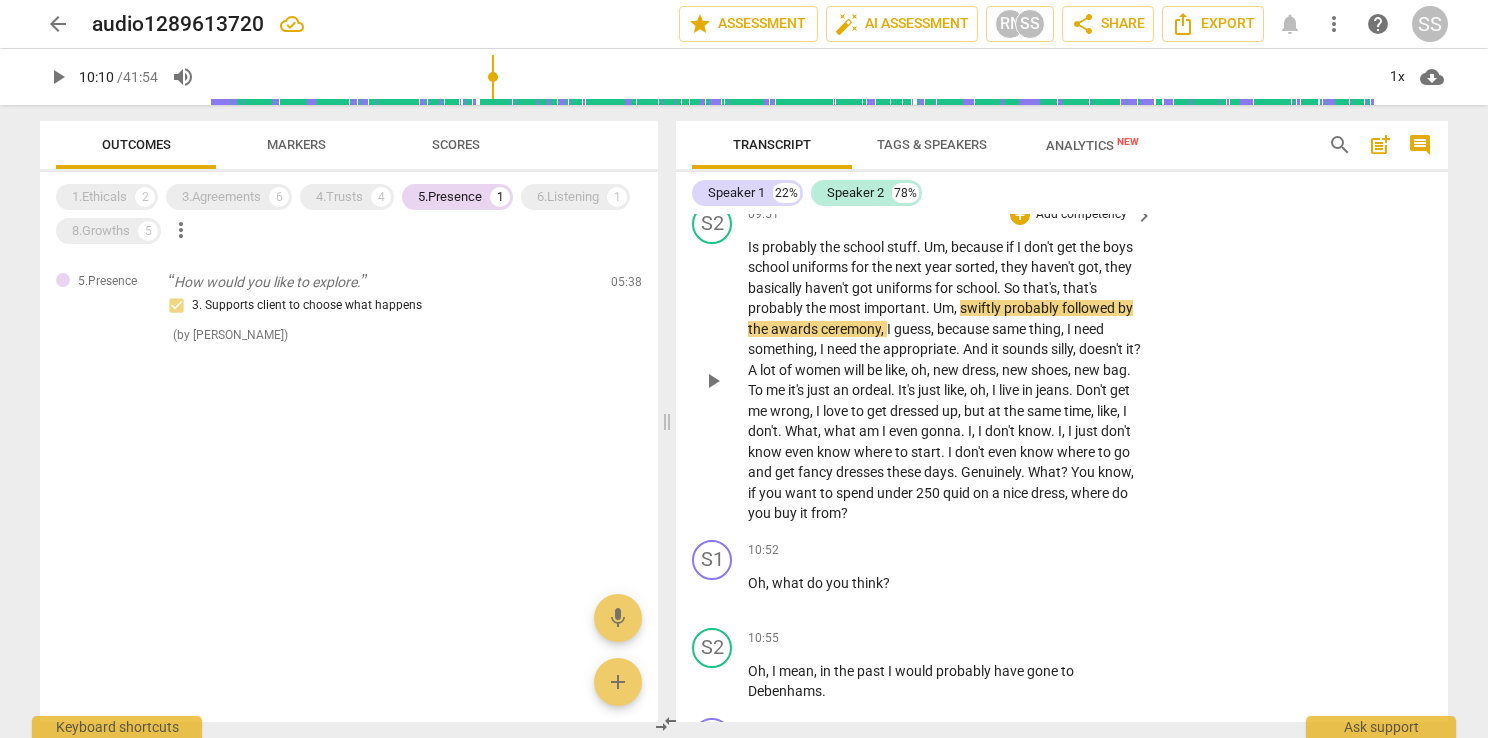 click on "play_arrow" at bounding box center [713, 381] 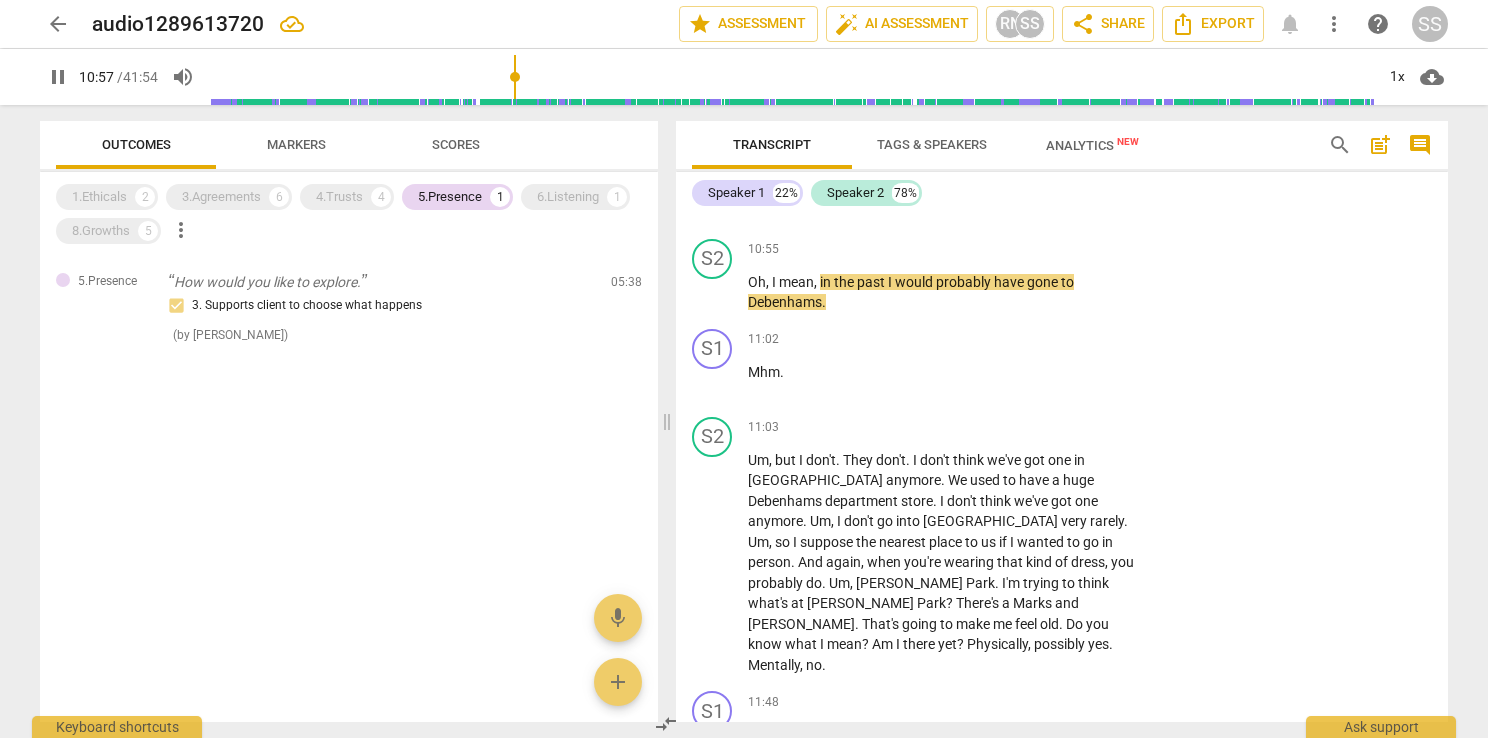 scroll, scrollTop: 5469, scrollLeft: 0, axis: vertical 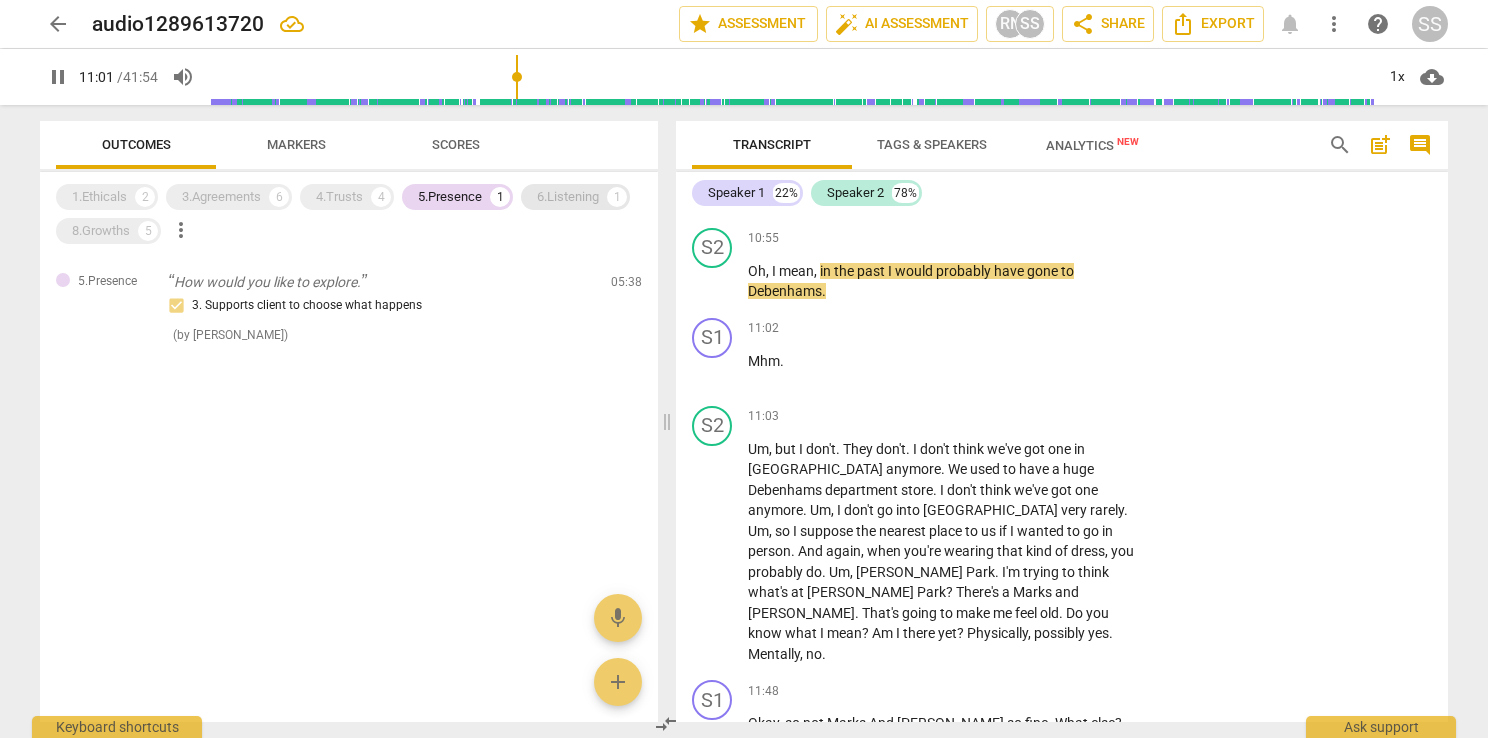 click on "6.Listening" at bounding box center (568, 197) 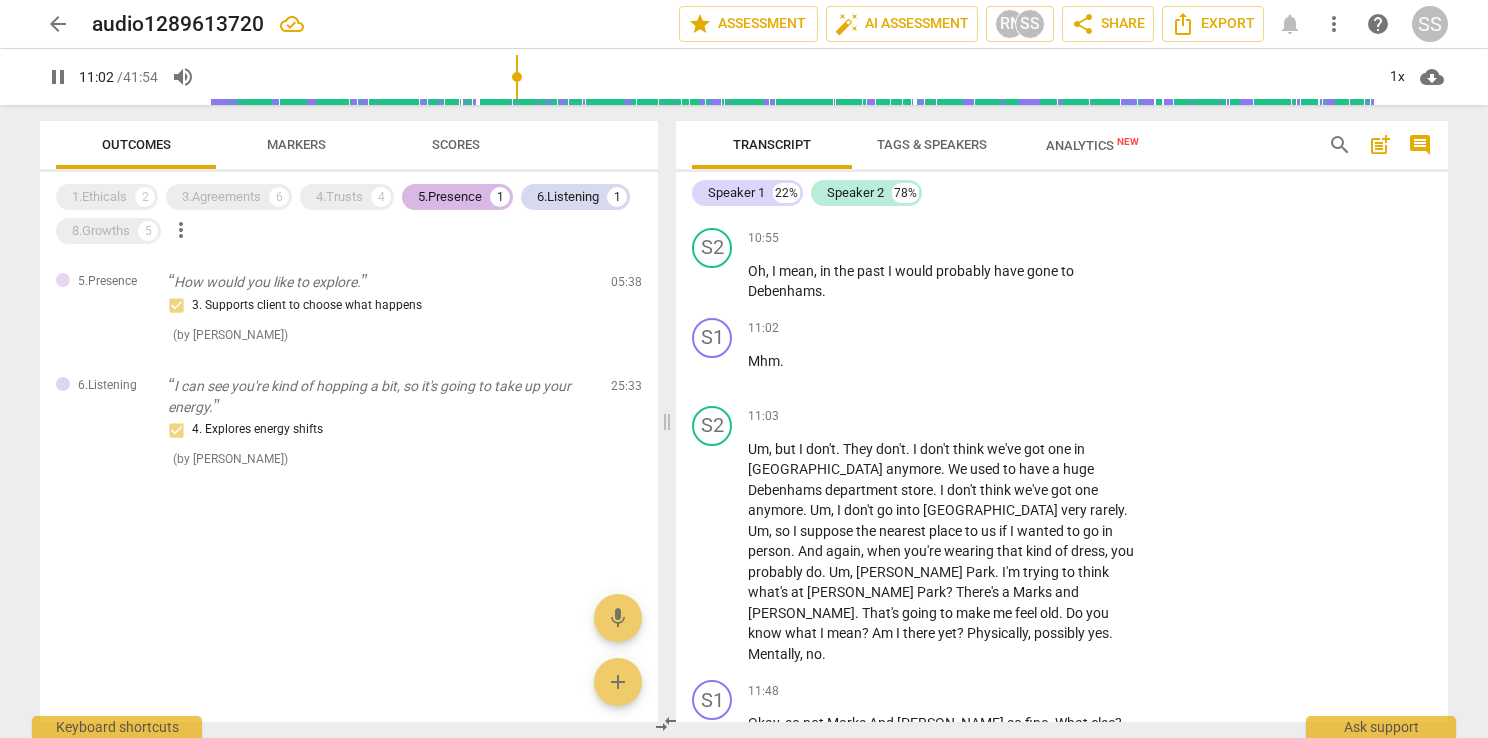 click on "5.Presence" at bounding box center (450, 197) 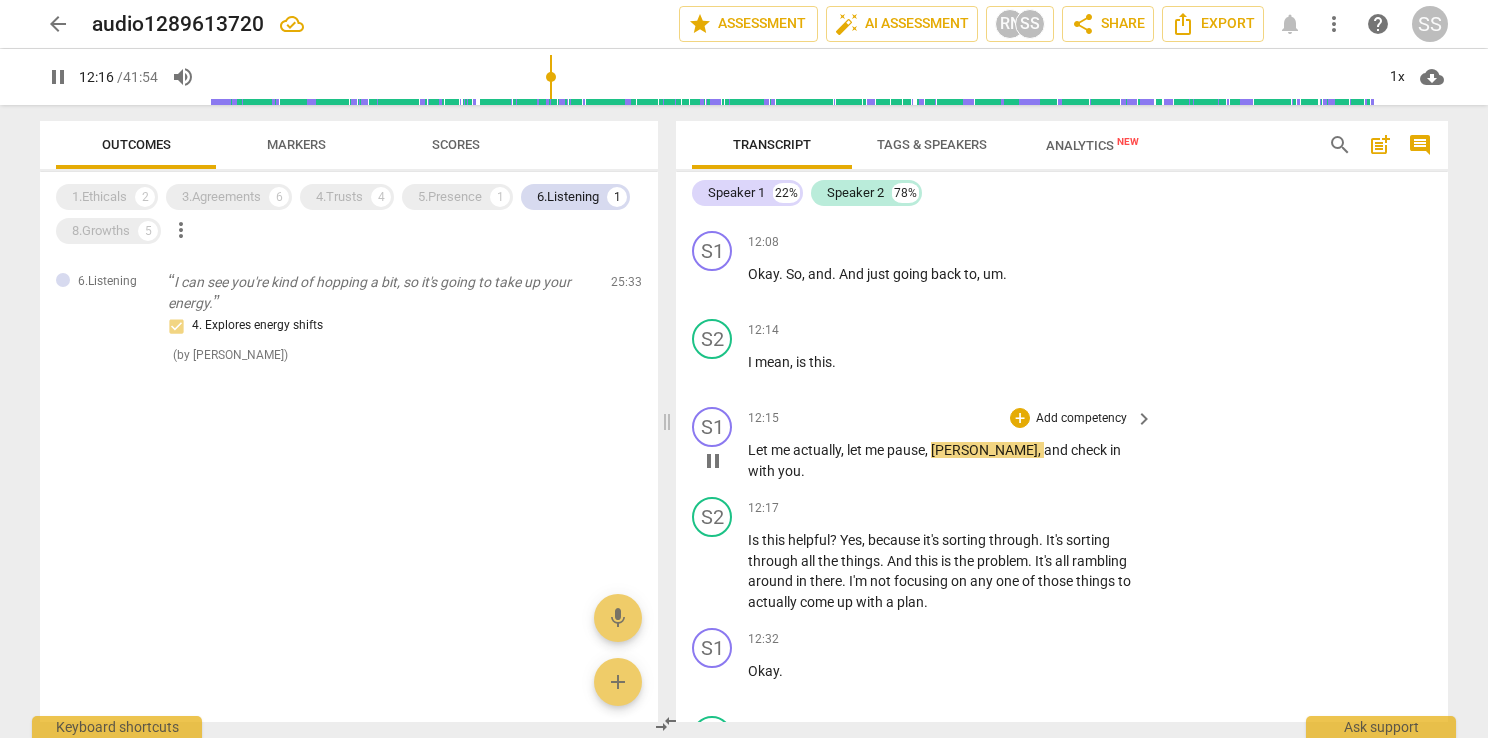 scroll, scrollTop: 6169, scrollLeft: 0, axis: vertical 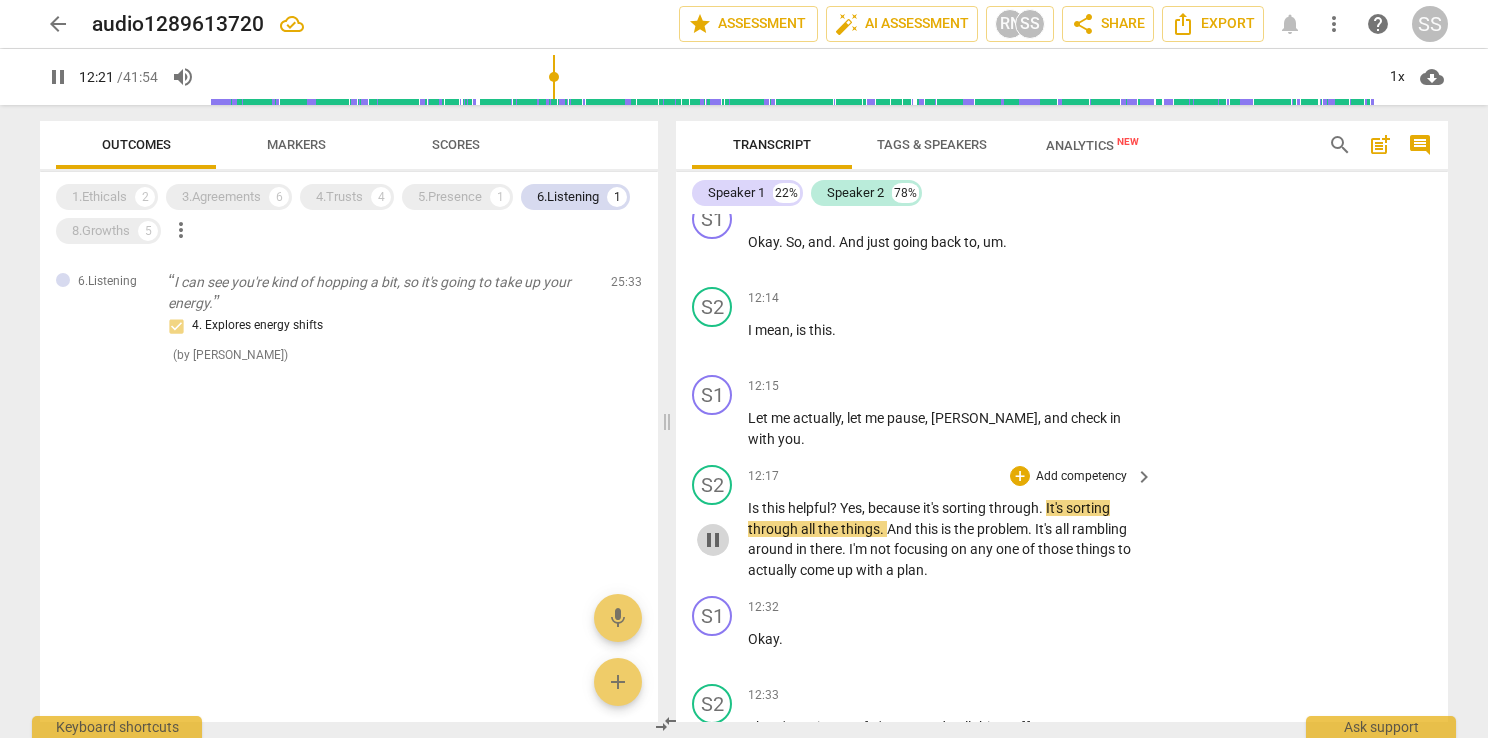 click on "pause" at bounding box center [713, 540] 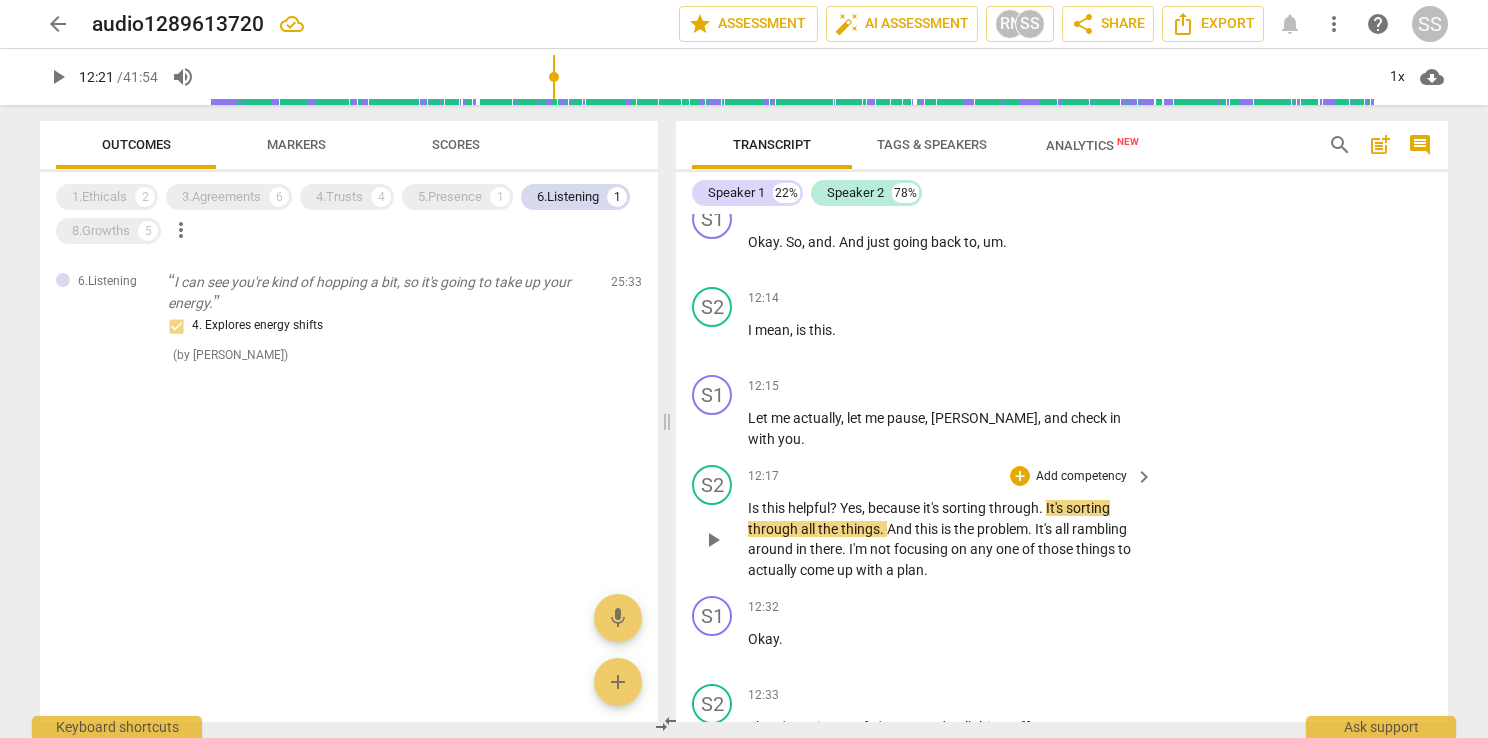 click on "play_arrow" at bounding box center [713, 540] 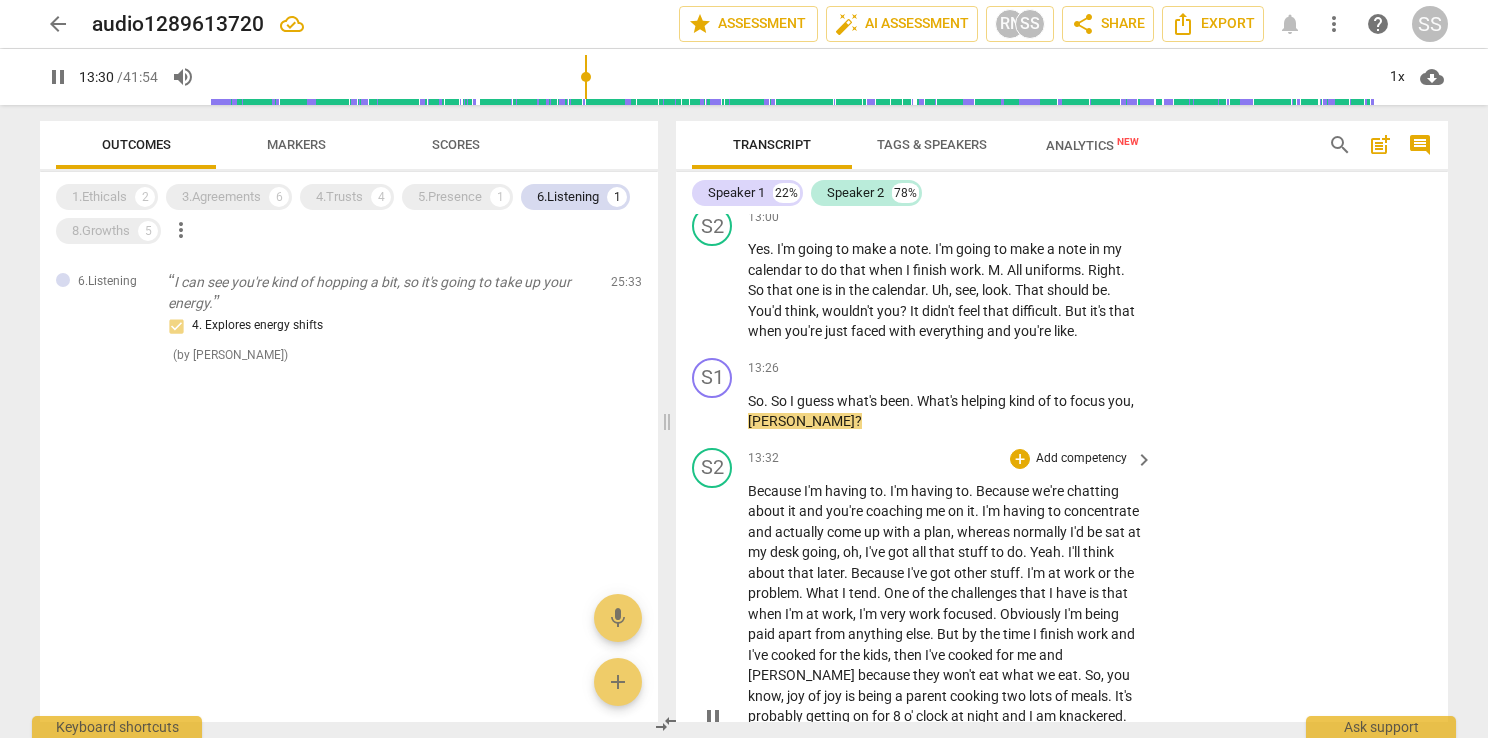 scroll, scrollTop: 7269, scrollLeft: 0, axis: vertical 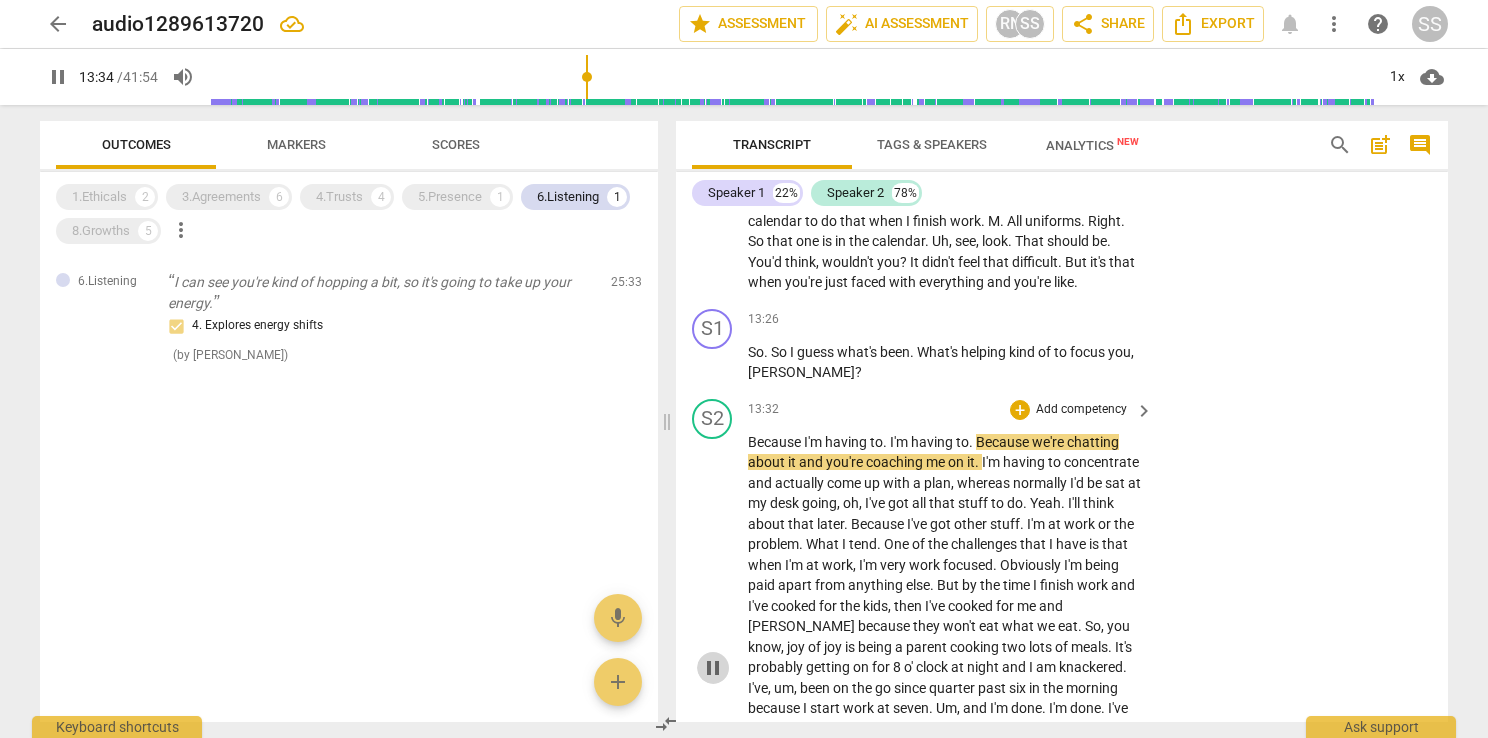 click on "pause" at bounding box center (713, 668) 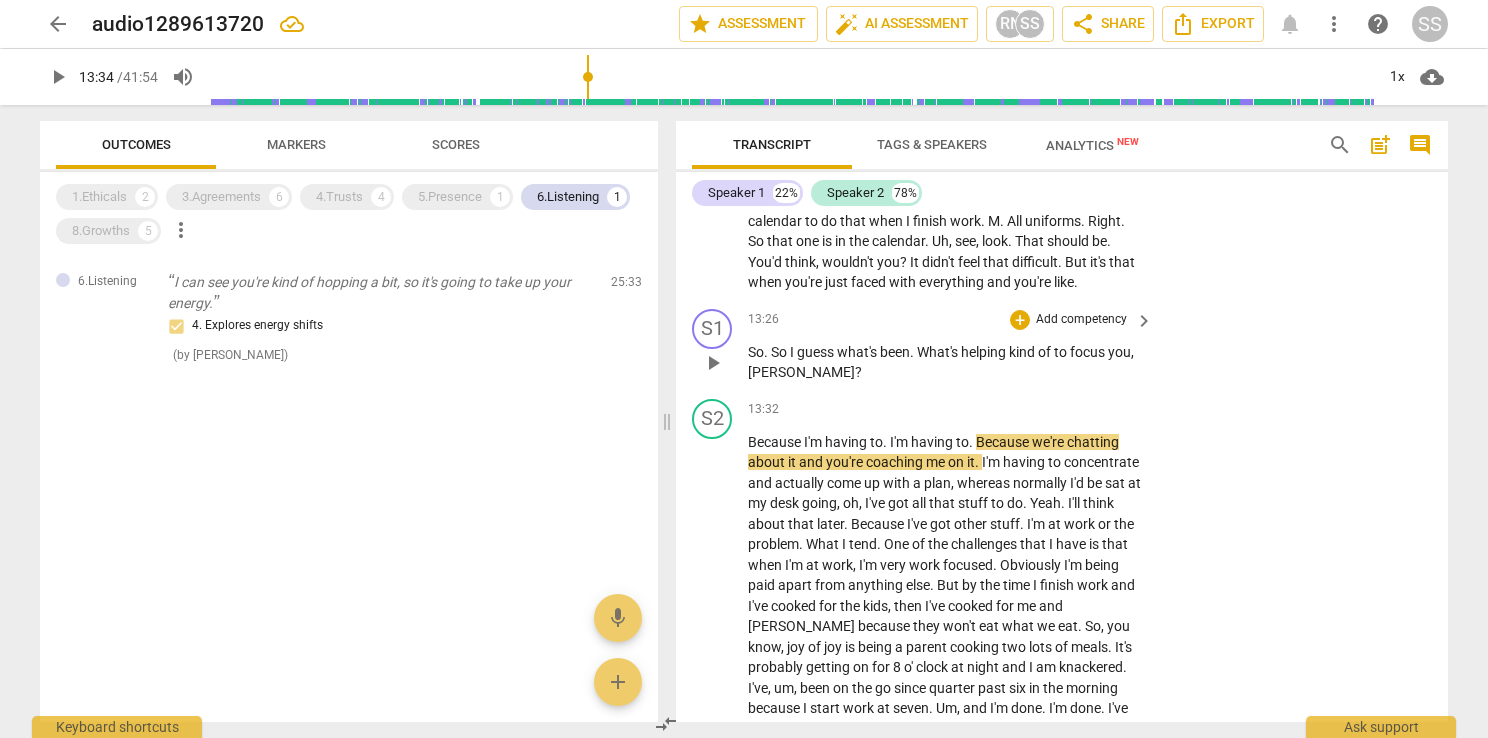 click on "Add competency" at bounding box center [1081, 320] 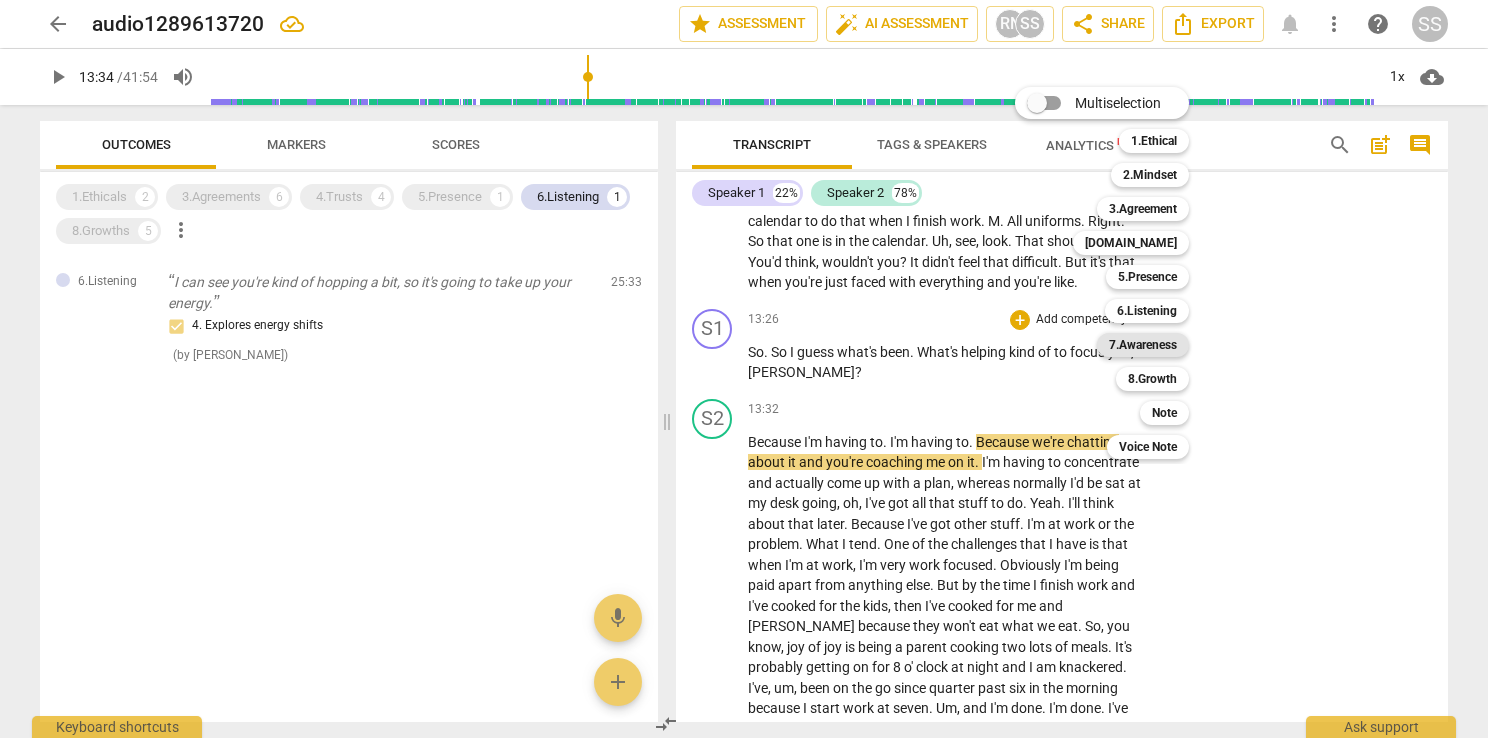 click on "7.Awareness" at bounding box center (1143, 345) 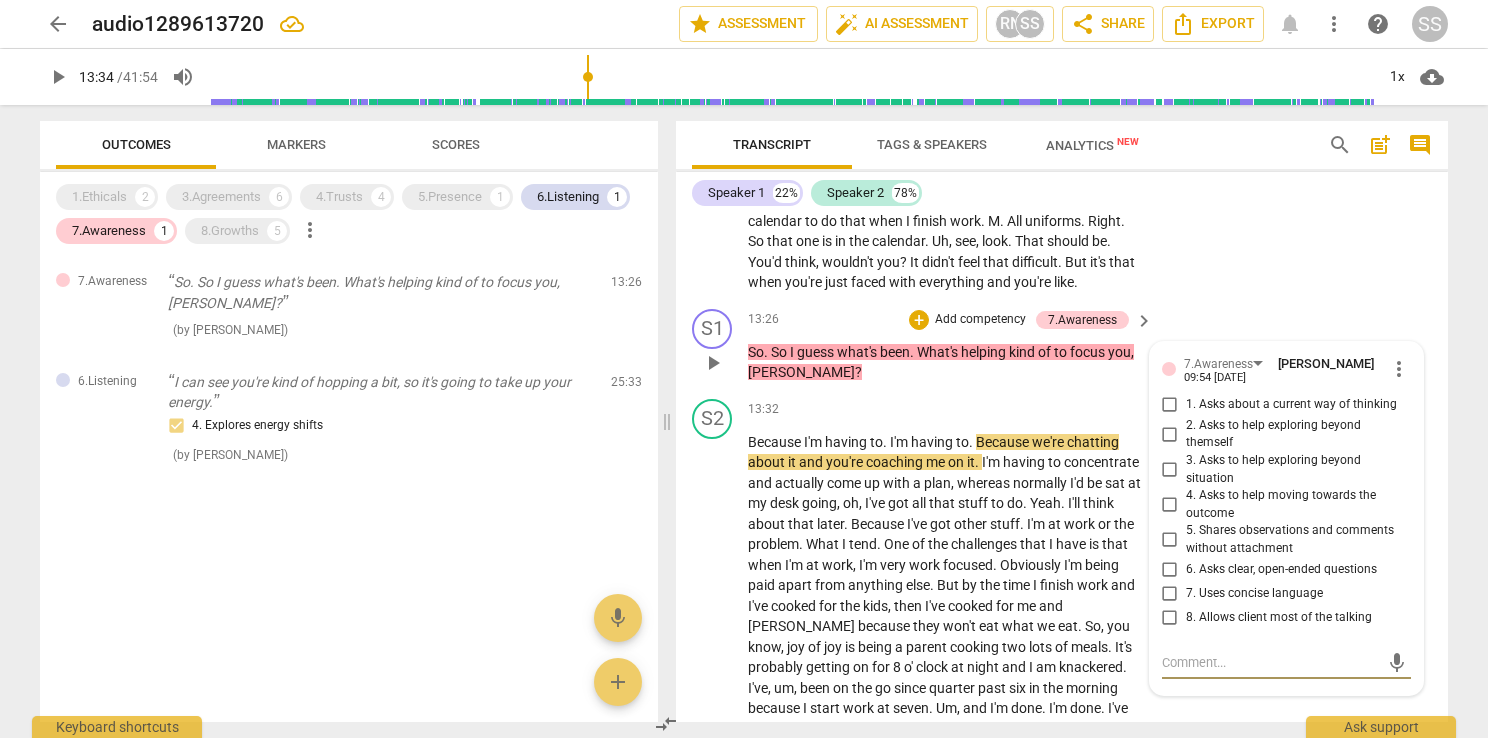 click on "1. Asks about a current way of thinking" at bounding box center [1170, 405] 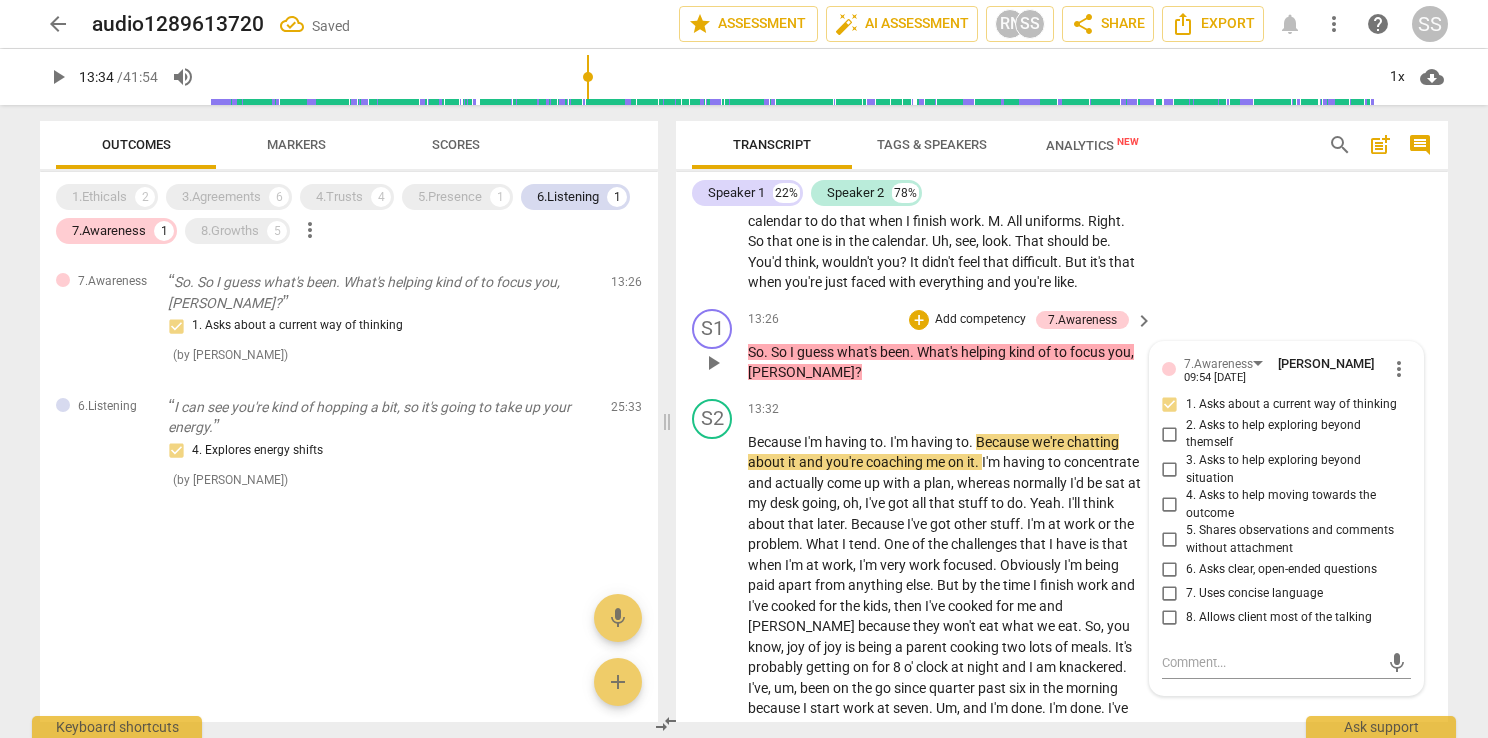 click on "S1 play_arrow pause 13:26 + Add competency 7.Awareness keyboard_arrow_right So .   So   I   guess   what's   been .   What's   helping   kind   of   to   focus   you ,   [PERSON_NAME] ? 7.Awareness [PERSON_NAME] 09:54 [DATE] more_vert 1. Asks about a current way of thinking 2. Asks to help exploring beyond themself 3. Asks to help exploring beyond situation 4. Asks to help moving towards the outcome 5. Shares observations and comments without attachment 6. Asks clear, open-ended questions 7. Uses concise language 8. Allows client most of the talking mic" at bounding box center (1062, 346) 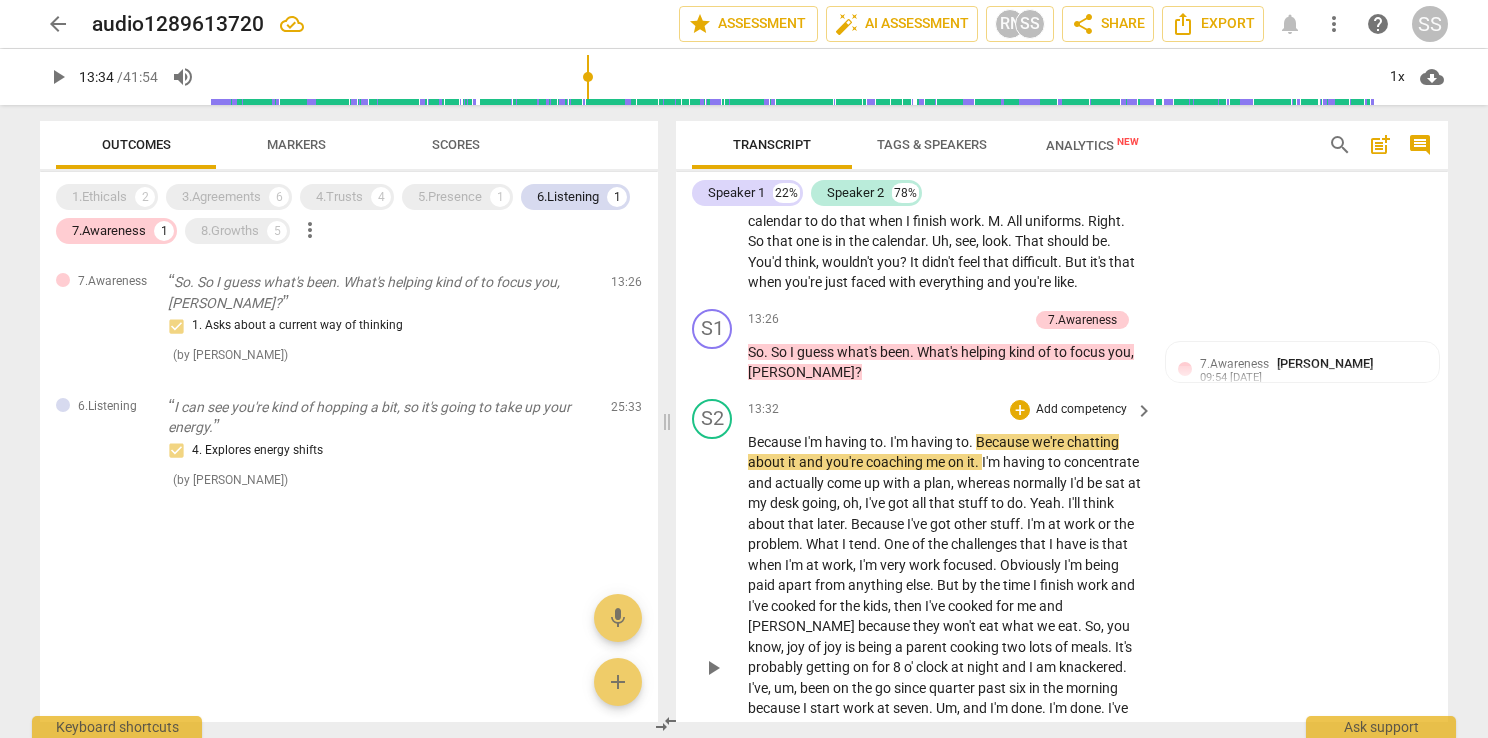 click on "play_arrow" at bounding box center (713, 668) 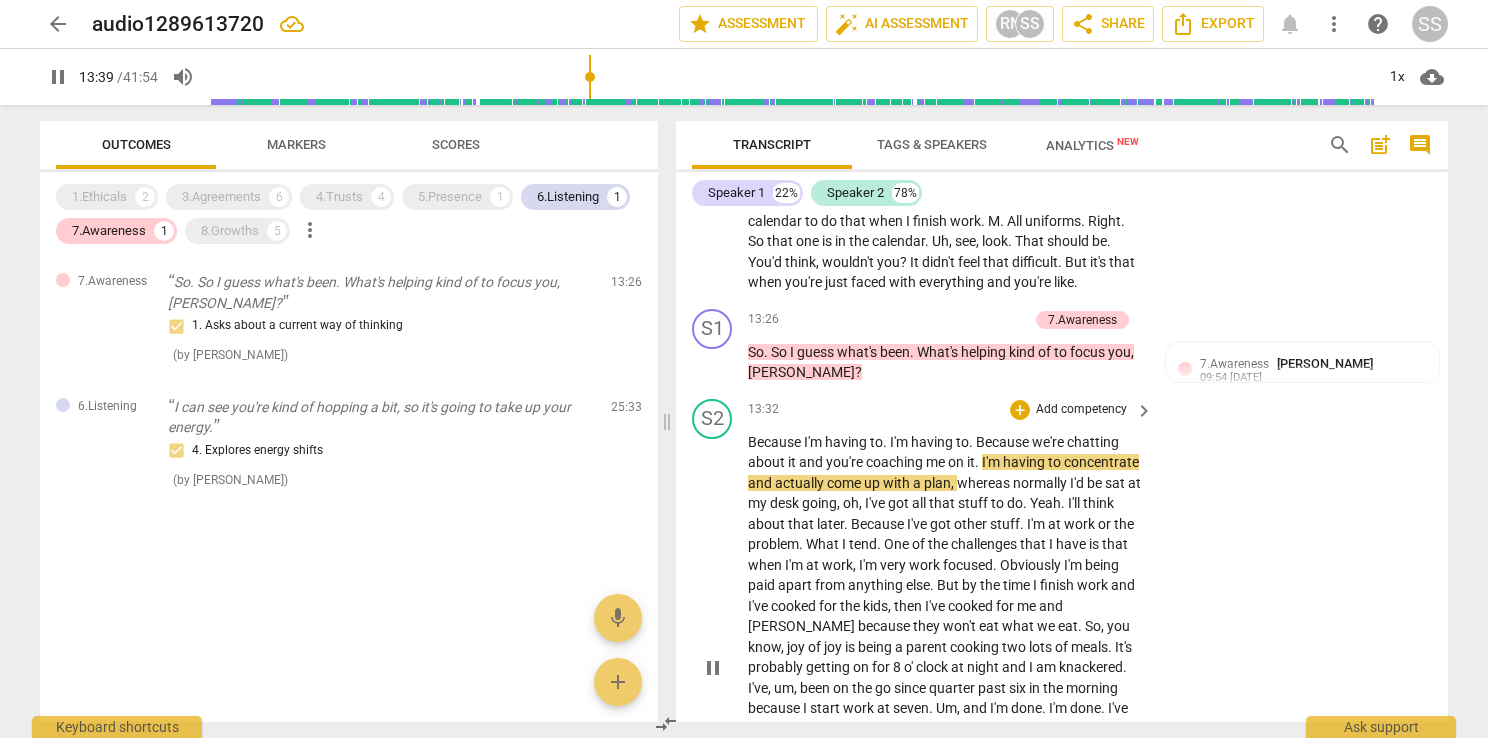 click on "knackered" at bounding box center (1091, 667) 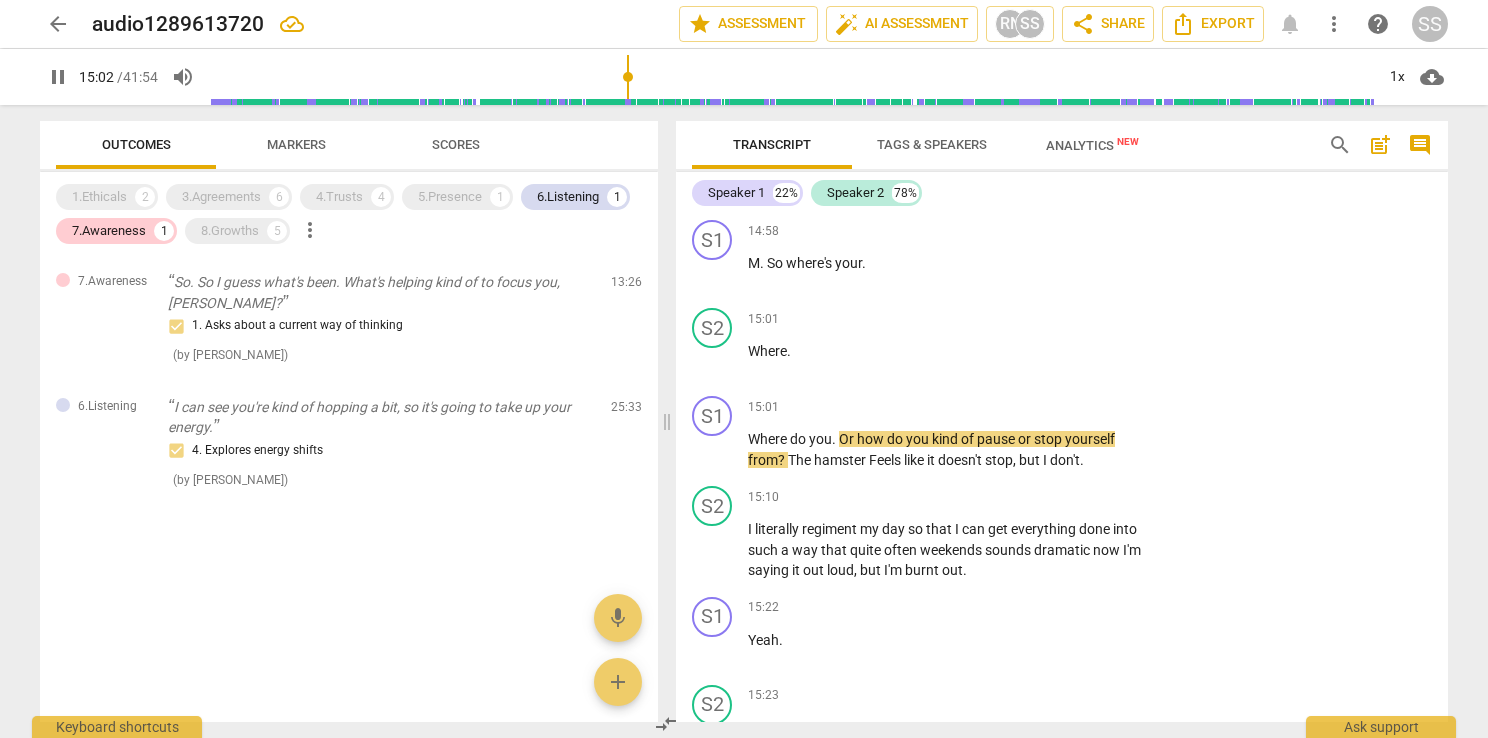 scroll, scrollTop: 7969, scrollLeft: 0, axis: vertical 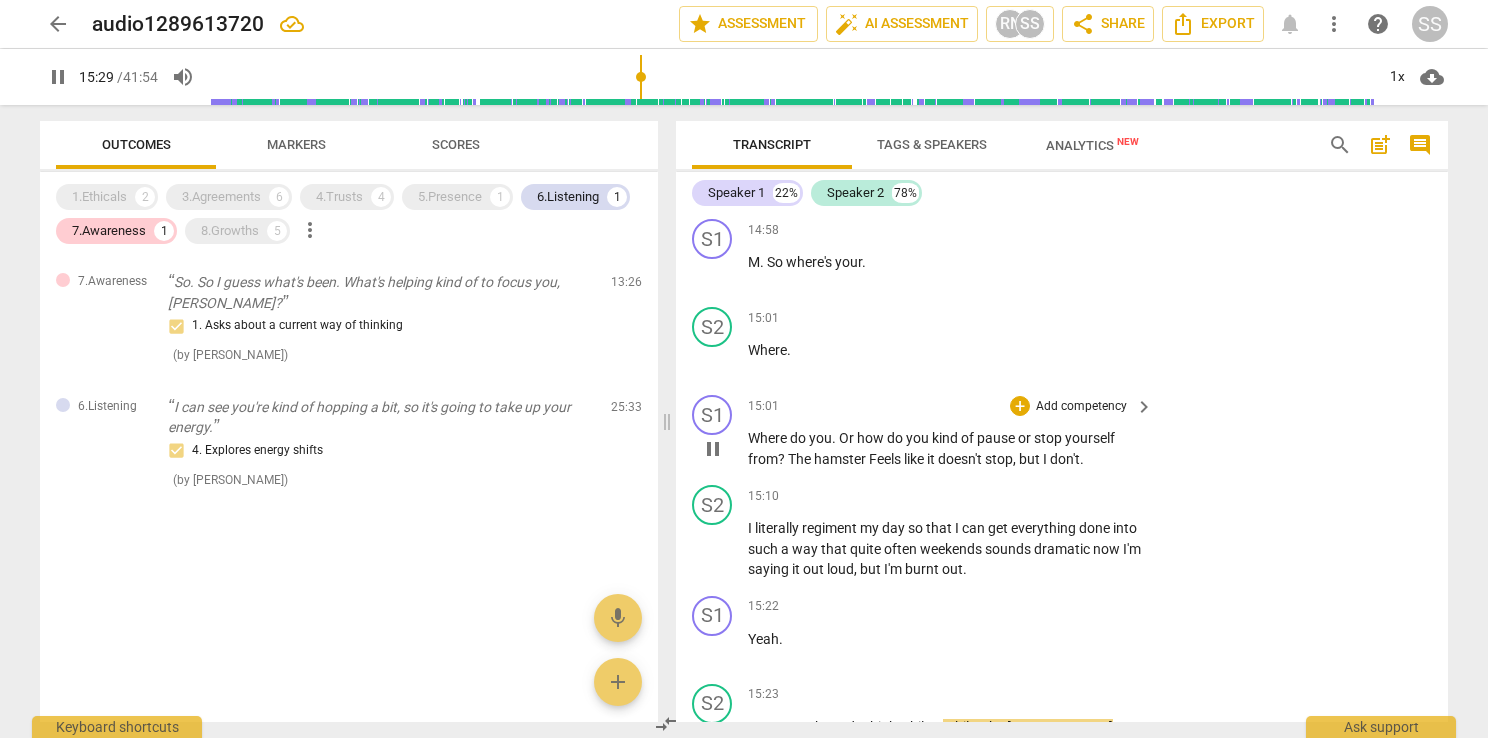 click on "Add competency" at bounding box center [1081, 407] 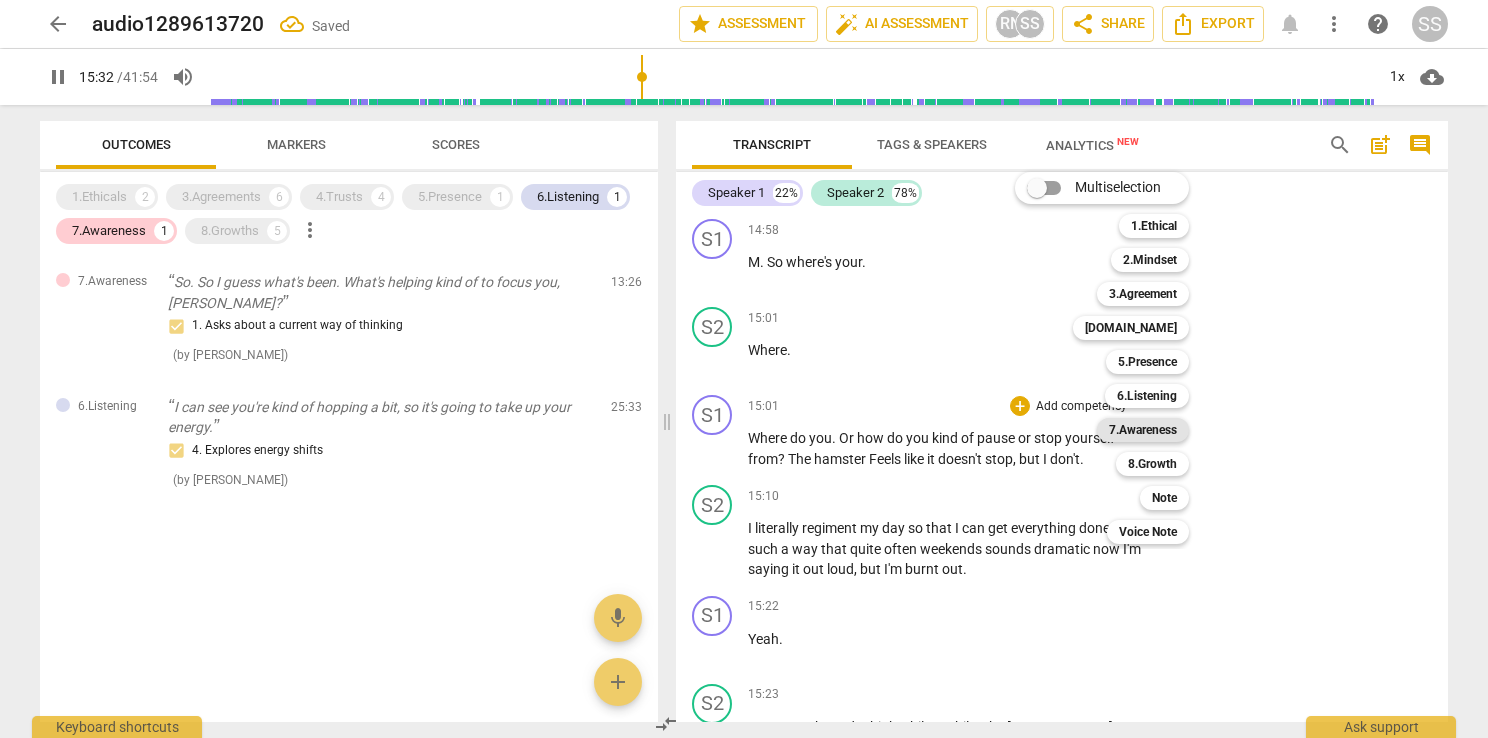 click on "7.Awareness" at bounding box center [1143, 430] 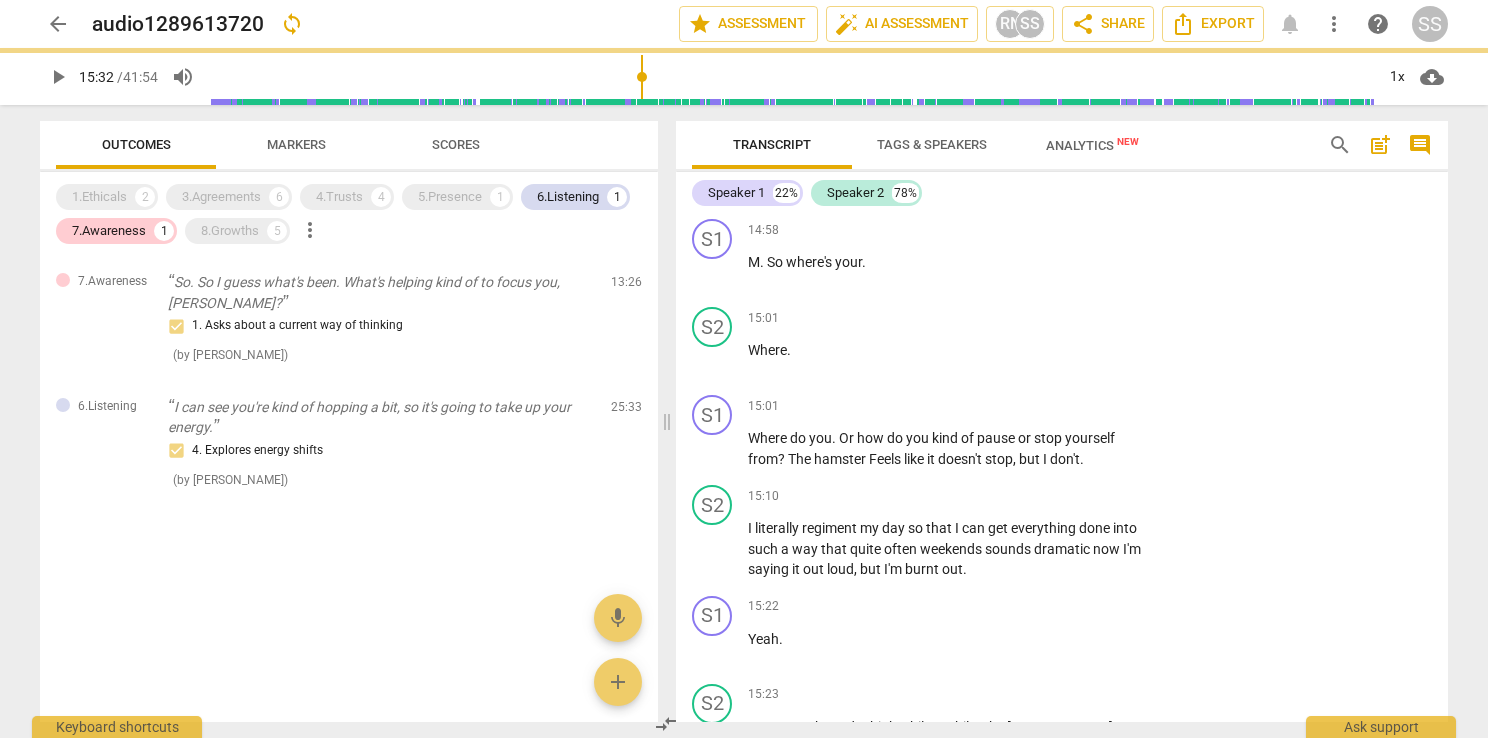 type on "932" 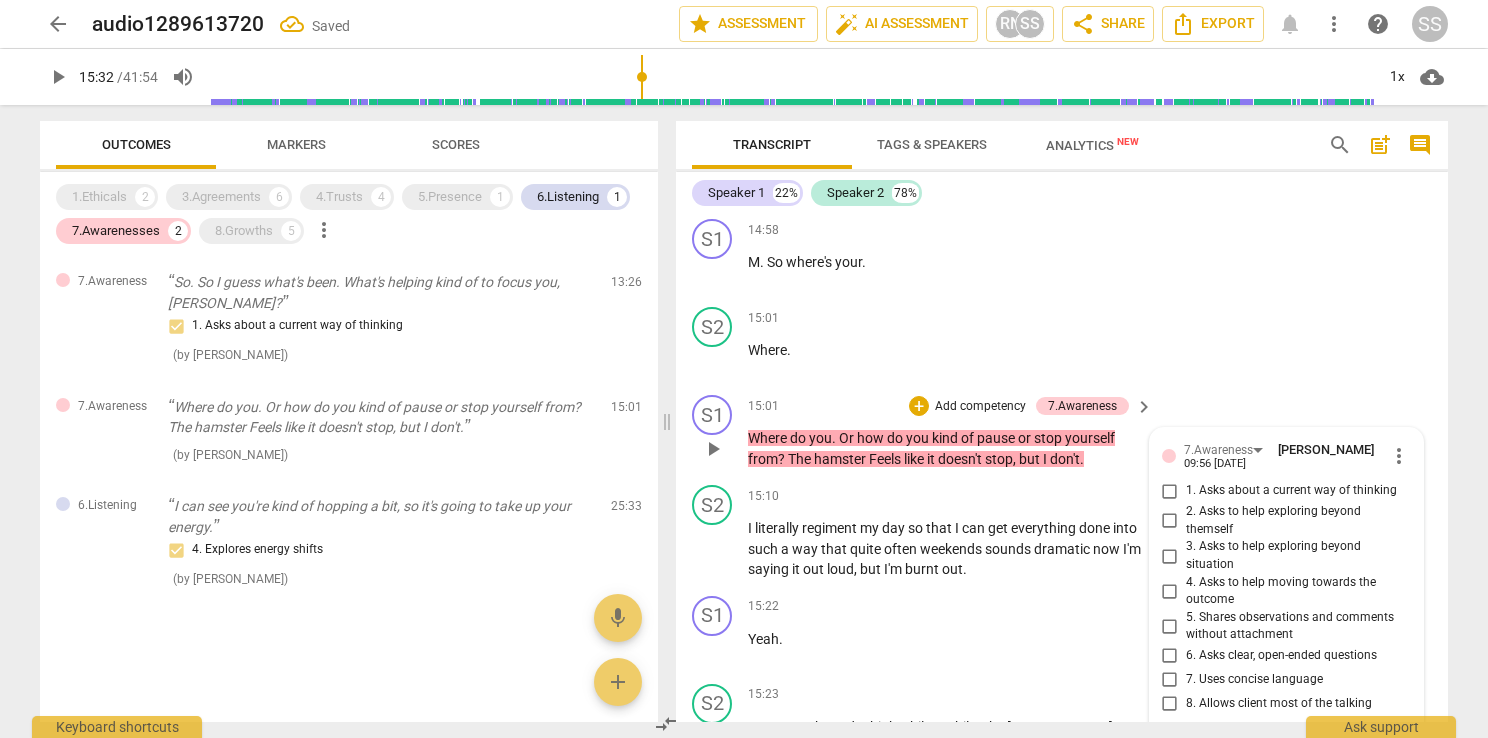 click on "2. Asks to help exploring beyond themself" at bounding box center (1170, 521) 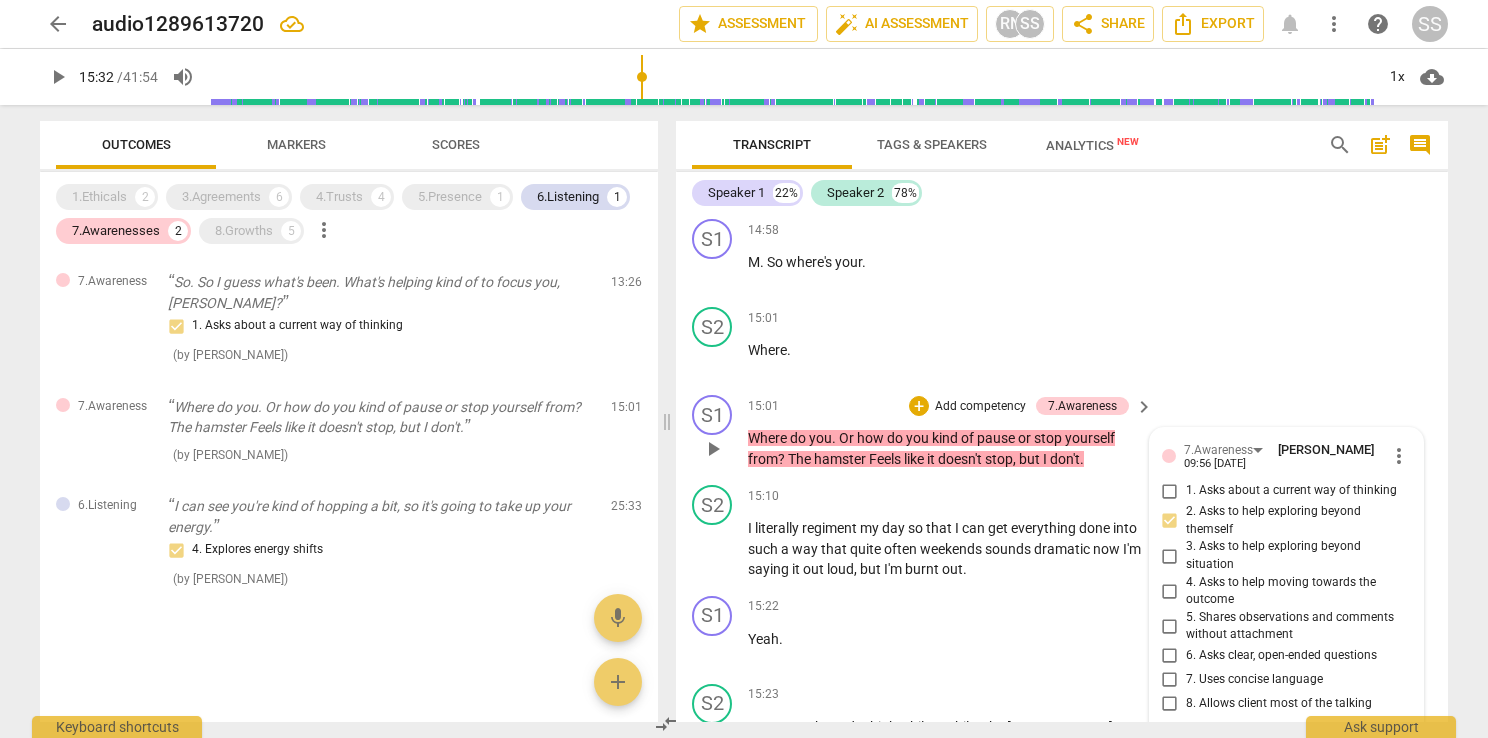 click on "S1 play_arrow pause 15:01 + Add competency 7.Awareness keyboard_arrow_right Where   do   you .   Or   how   do   you   kind   of   pause   or   stop   yourself   from ?   The   hamster   Feels   like   it   doesn't   stop ,   but   I   don't . 7.Awareness [PERSON_NAME] 09:56 [DATE] more_vert 1. Asks about a current way of thinking 2. Asks to help exploring beyond themself 3. Asks to help exploring beyond situation 4. Asks to help moving towards the outcome 5. Shares observations and comments without attachment 6. Asks clear, open-ended questions 7. Uses concise language 8. Allows client most of the talking mic" at bounding box center (1062, 432) 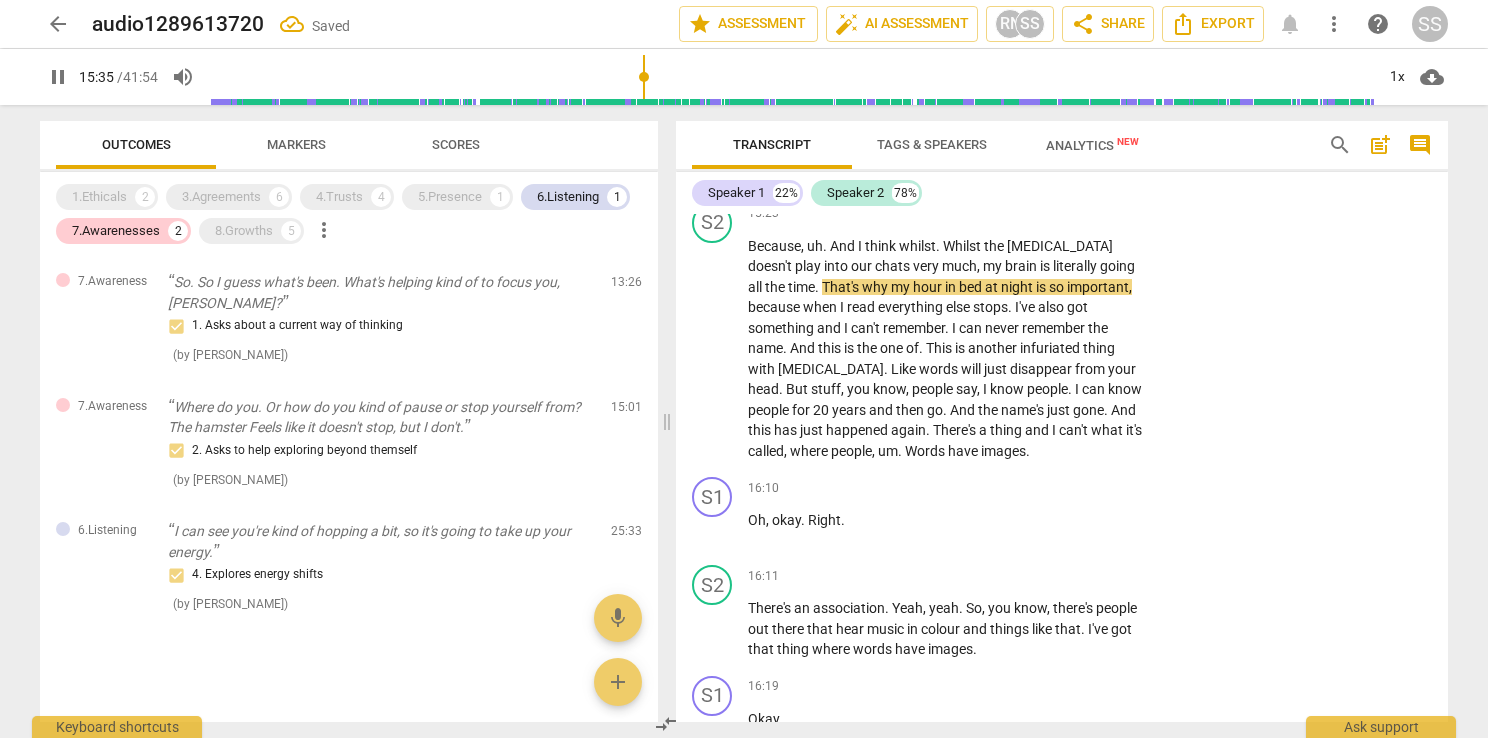 scroll, scrollTop: 8469, scrollLeft: 0, axis: vertical 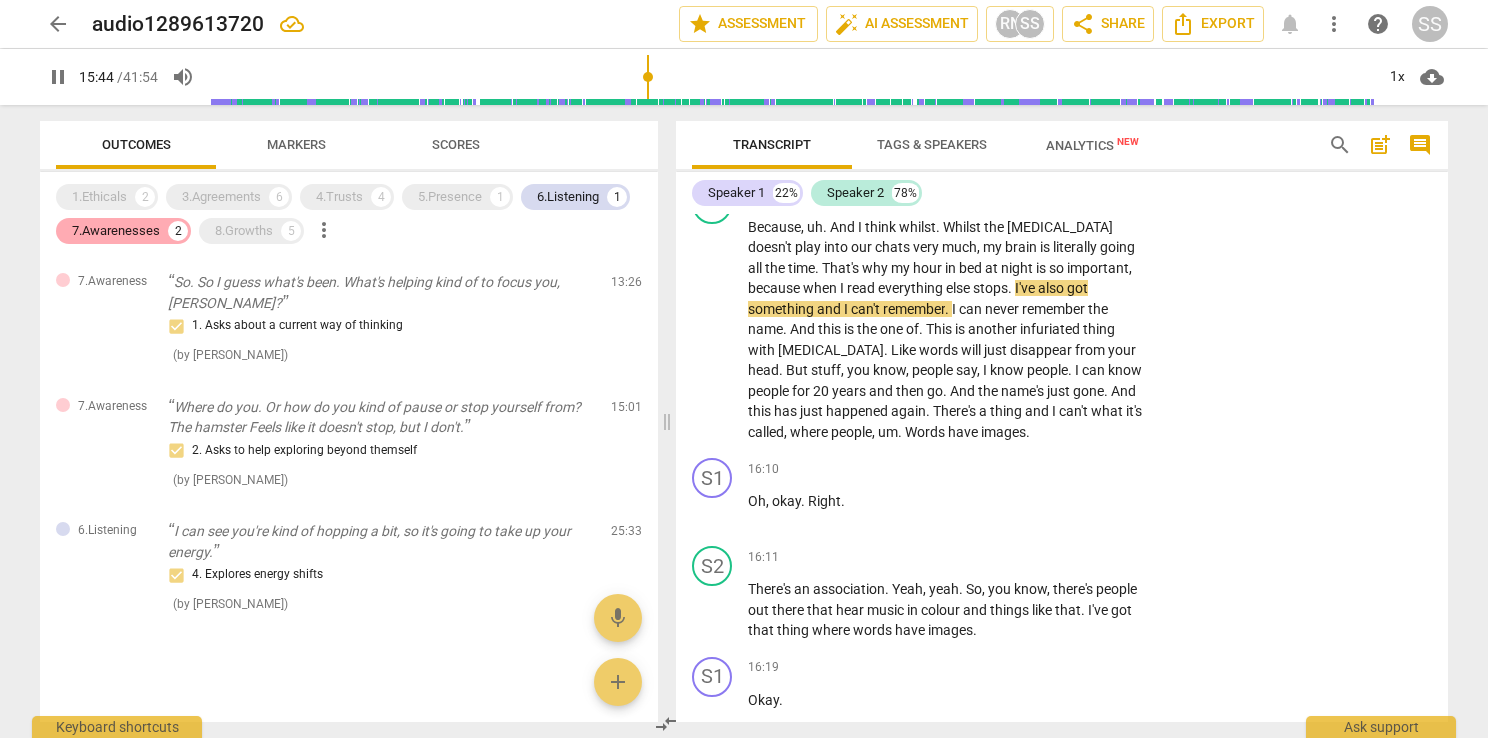 click on "7.Awarenesses" at bounding box center (116, 231) 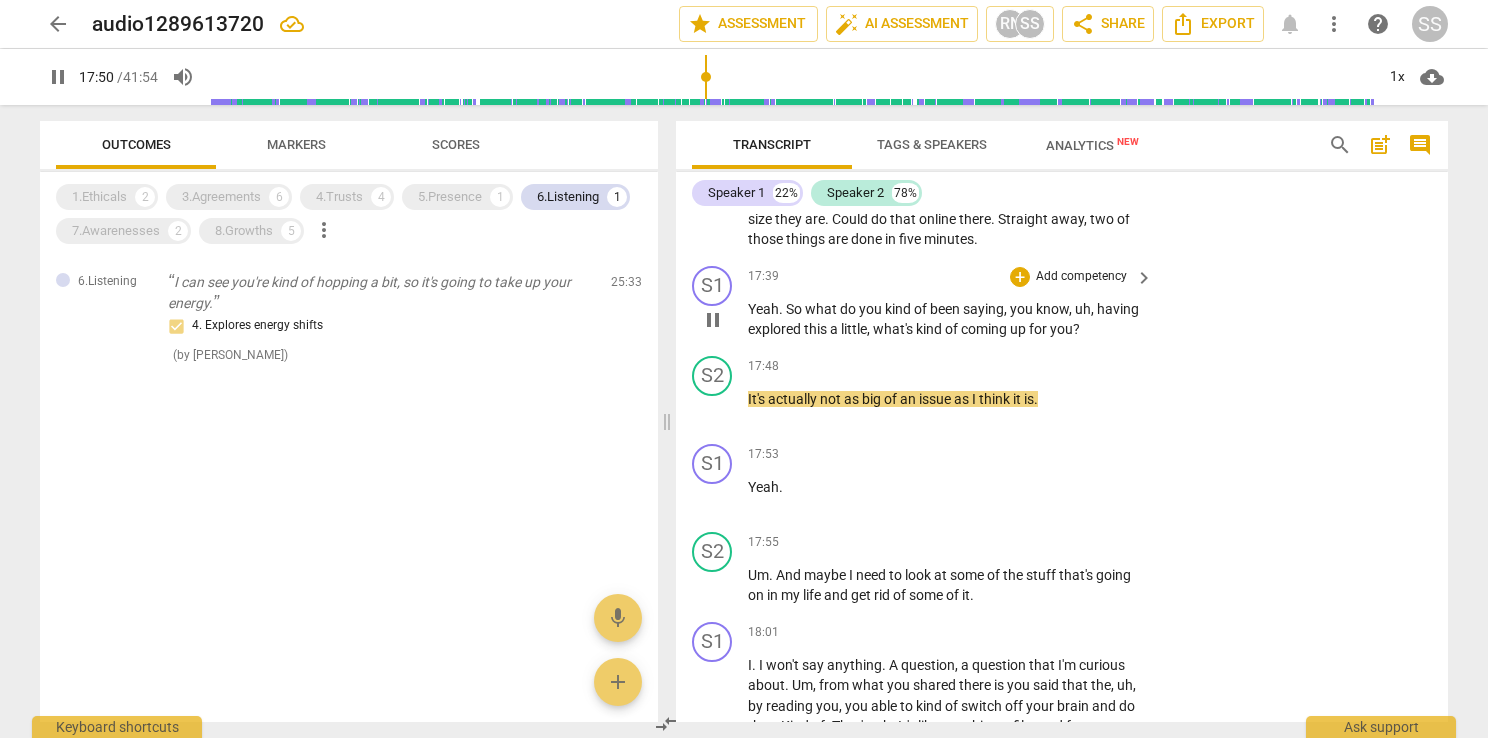 scroll, scrollTop: 9894, scrollLeft: 0, axis: vertical 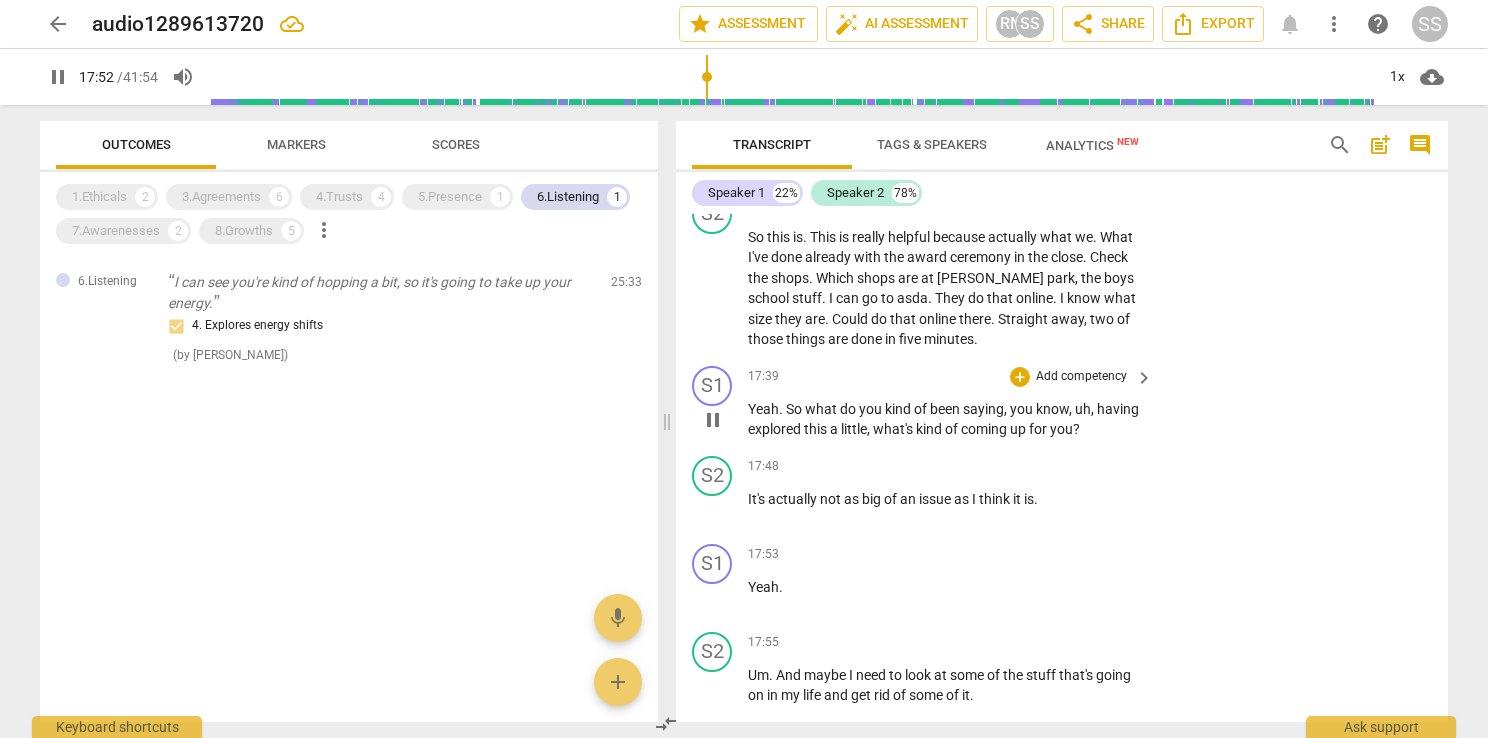 click on "Add competency" at bounding box center [1081, 377] 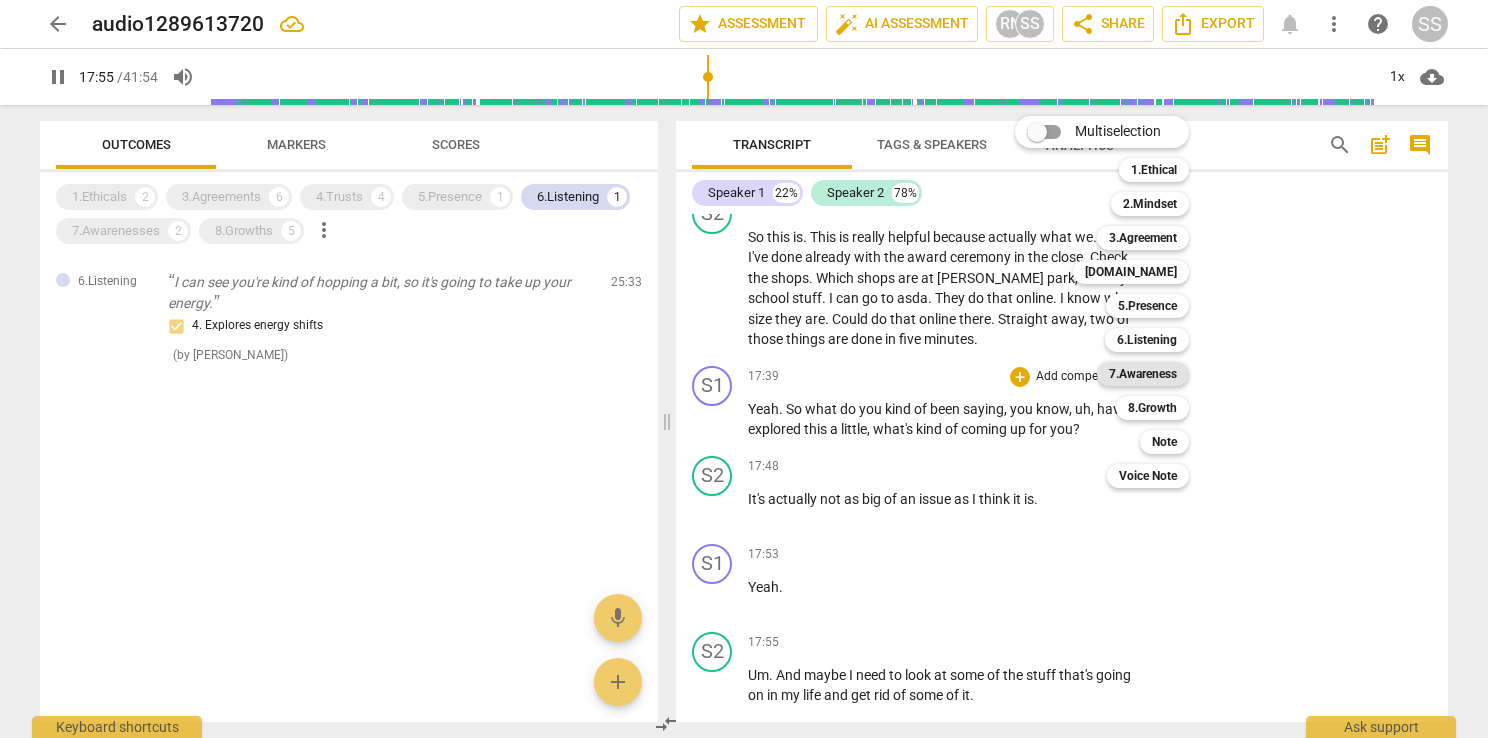 click on "7.Awareness" at bounding box center (1143, 374) 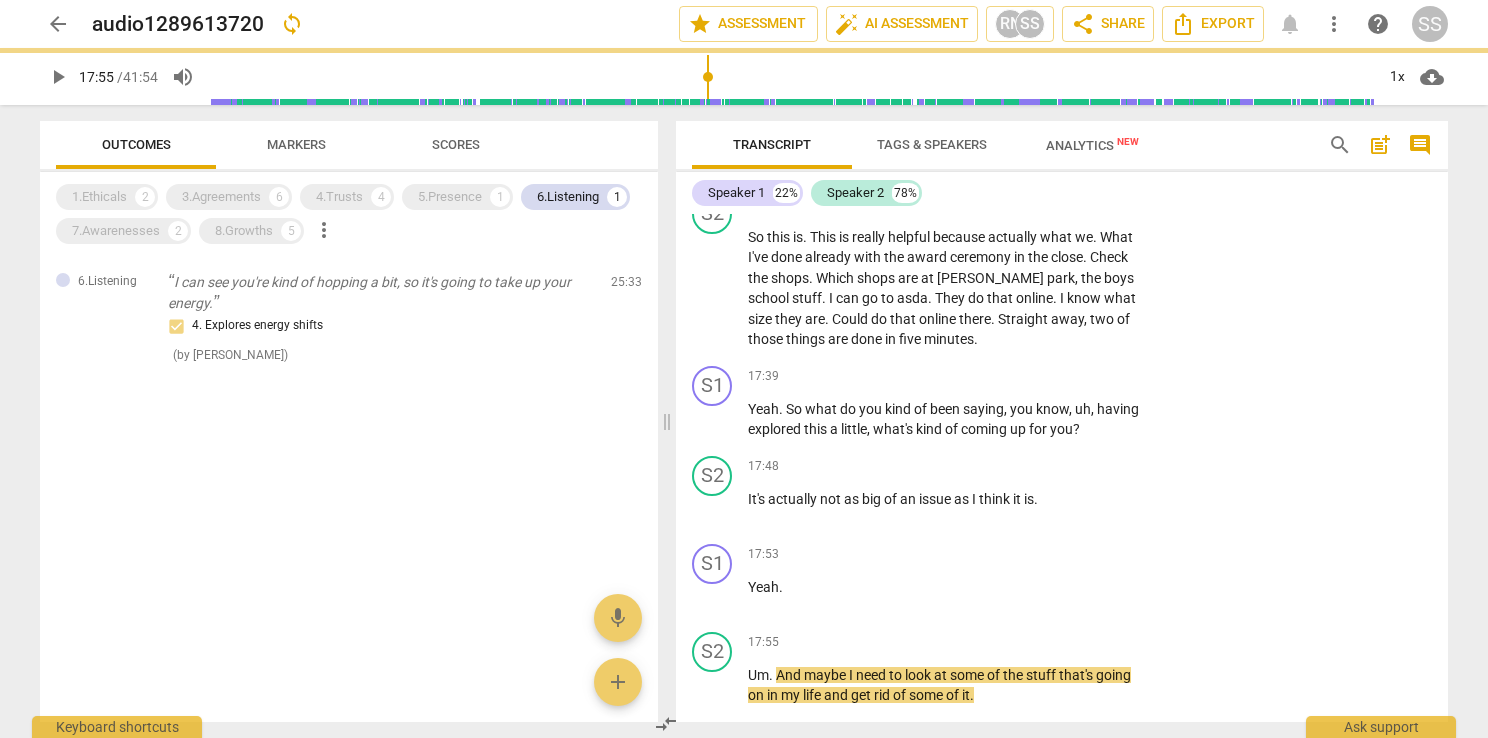 type on "1076" 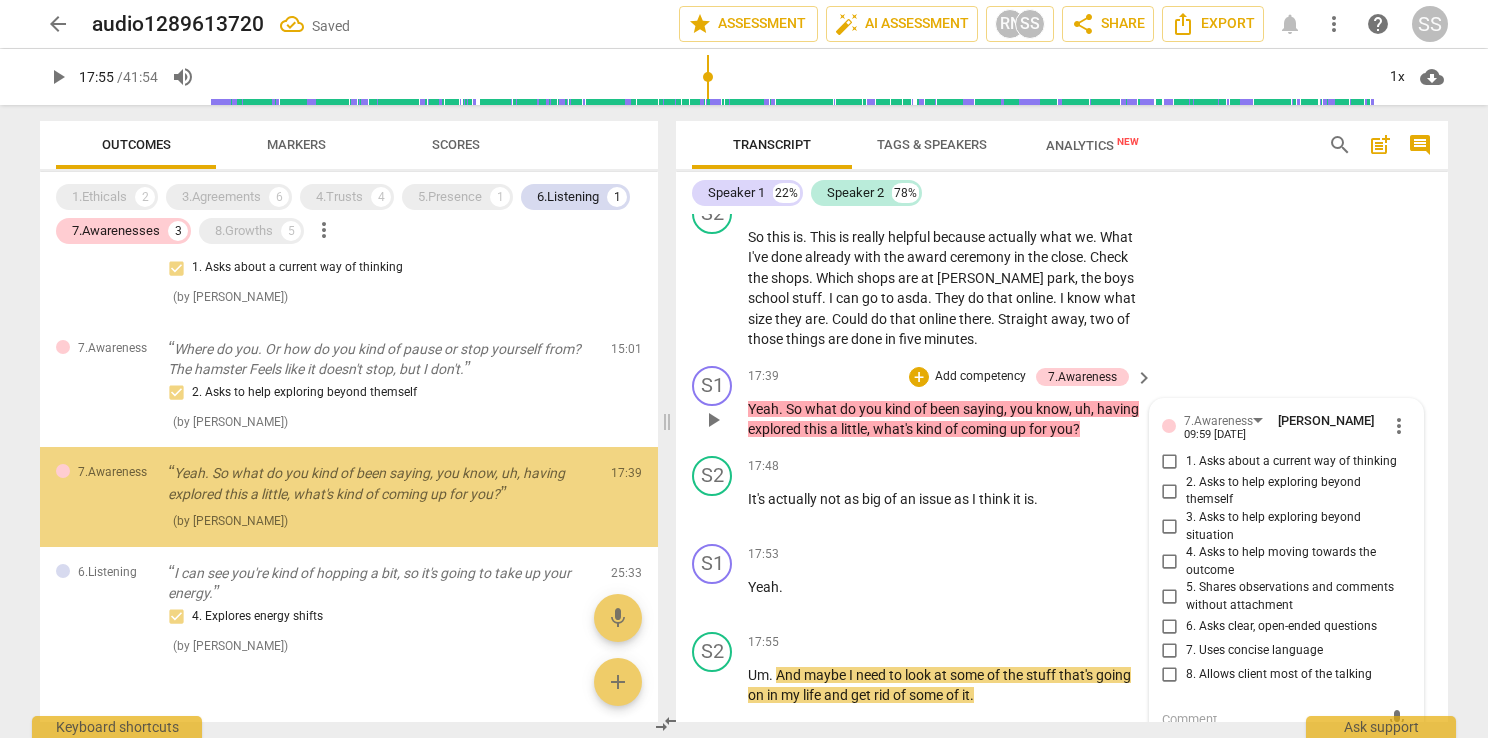 scroll, scrollTop: 65, scrollLeft: 0, axis: vertical 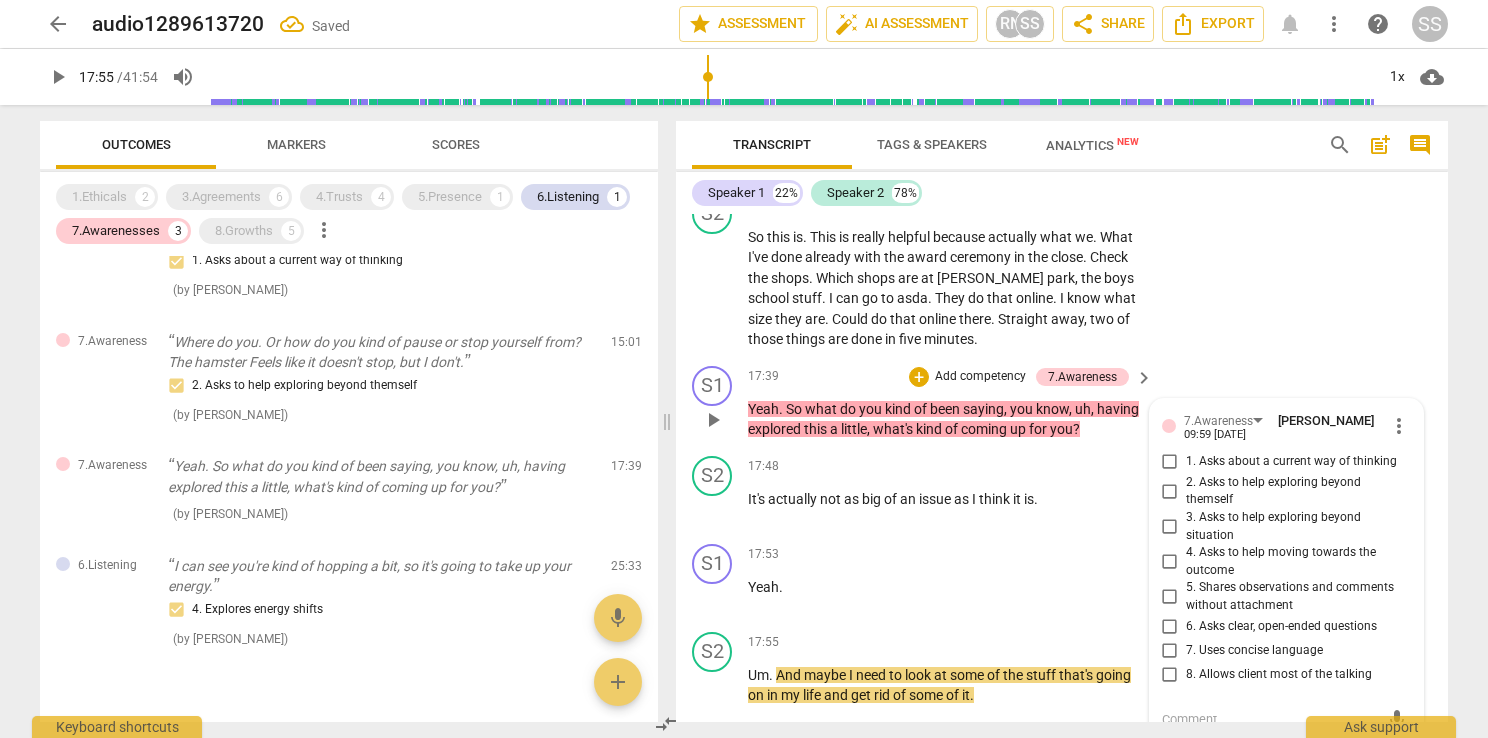 click on "1. Asks about a current way of thinking" at bounding box center (1291, 462) 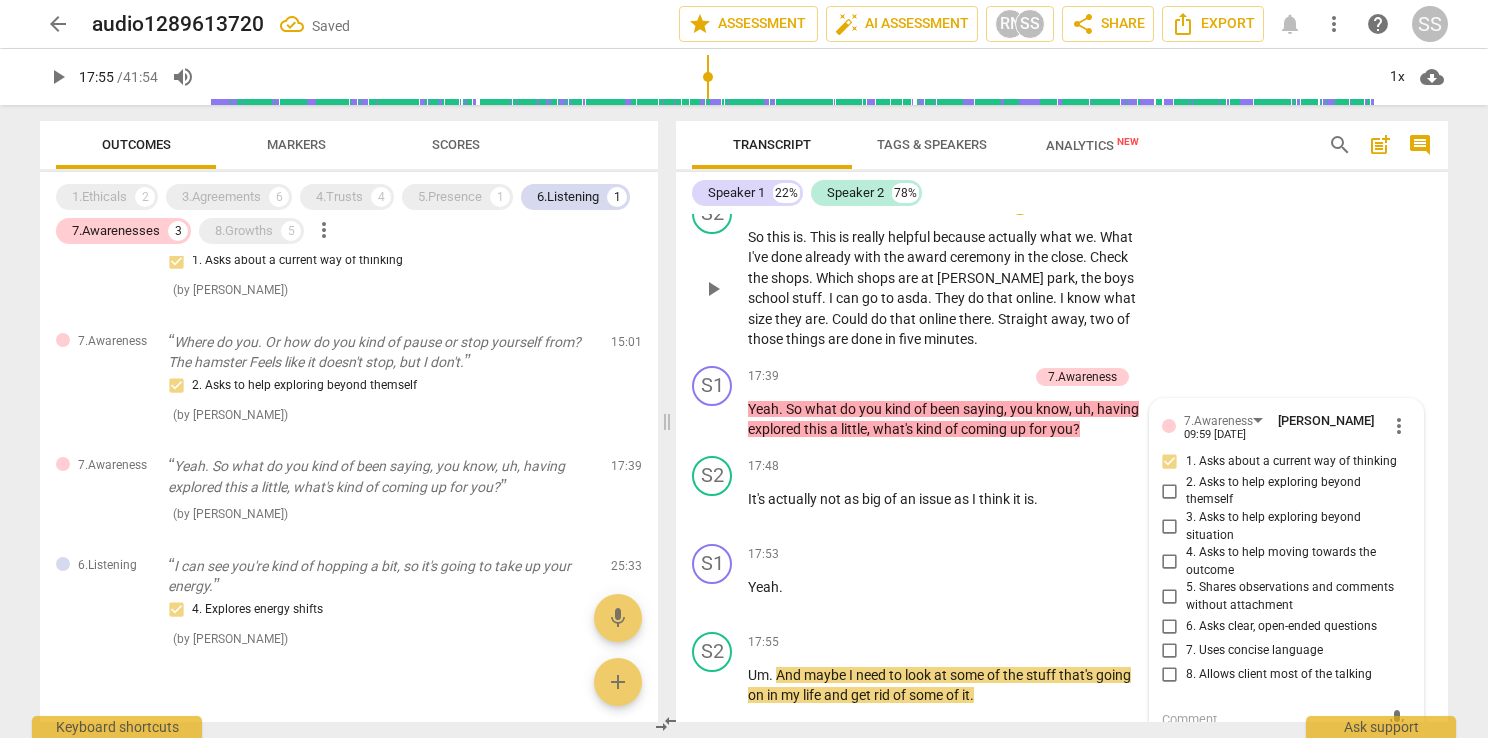 click on "S2 play_arrow pause 17:18 + Add competency keyboard_arrow_right So   this   is .   This   is   really   helpful   because   actually   what   we .   What   I've   done   already   with   the   award   ceremony   in   the   close .   Check   the   shops .   Which   shops   are   at   [PERSON_NAME][GEOGRAPHIC_DATA] ,   the   boys   school   stuff .   I   can   go   to   asda .   They   do   that   online .   I   know   what   size   they   are .   Could   do   that   online   there .   Straight   away ,   two   of   those   things   are   done   in   five   minutes ." at bounding box center [1062, 272] 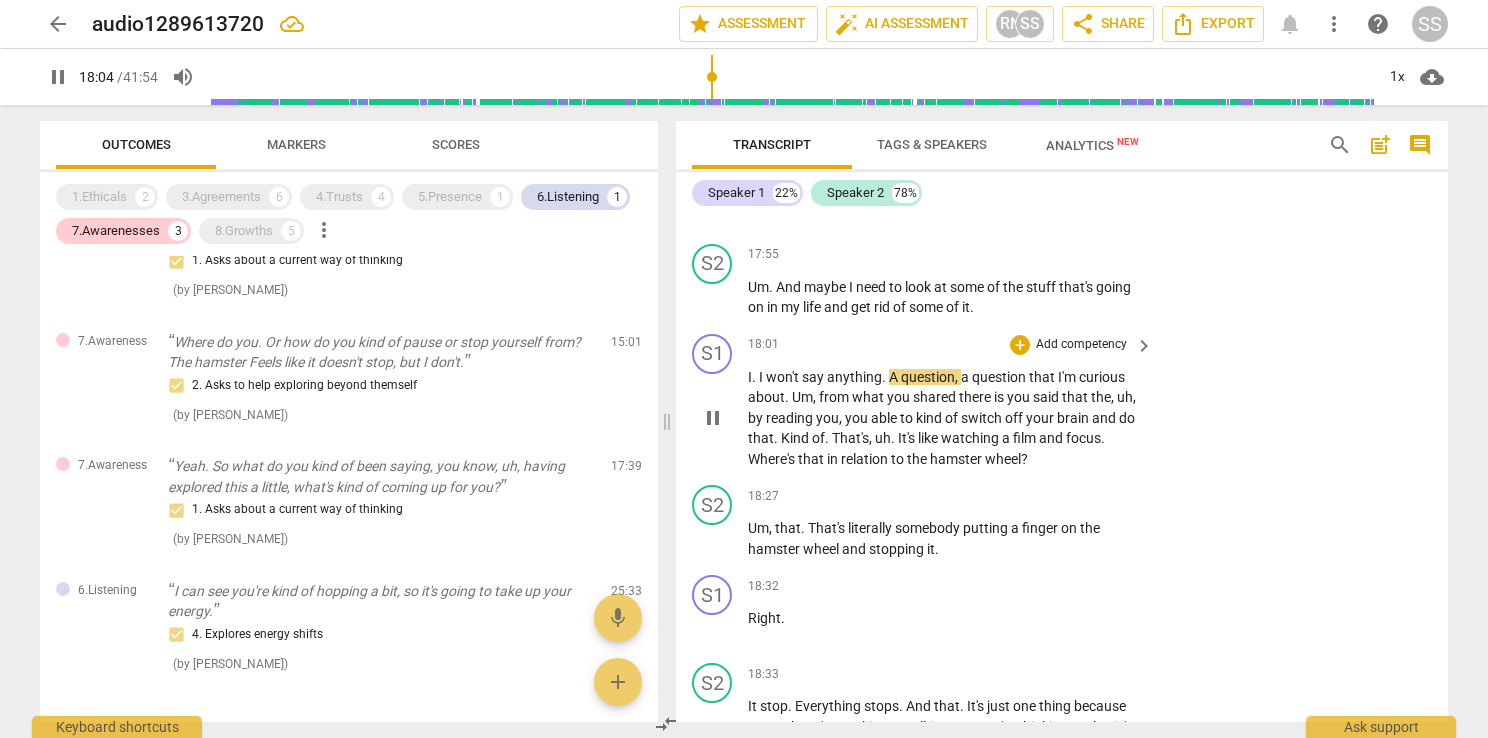scroll, scrollTop: 10294, scrollLeft: 0, axis: vertical 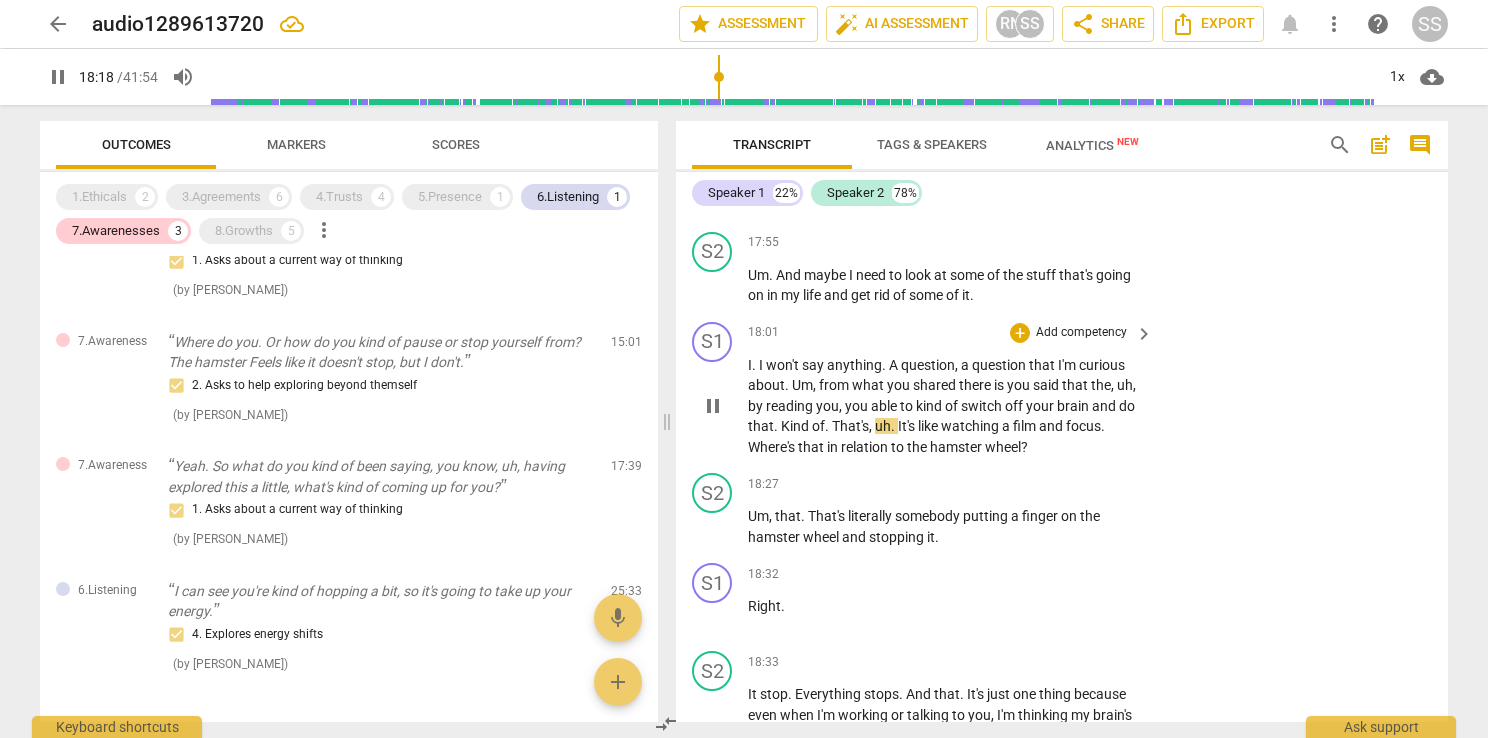 click on "Add competency" at bounding box center [1081, 333] 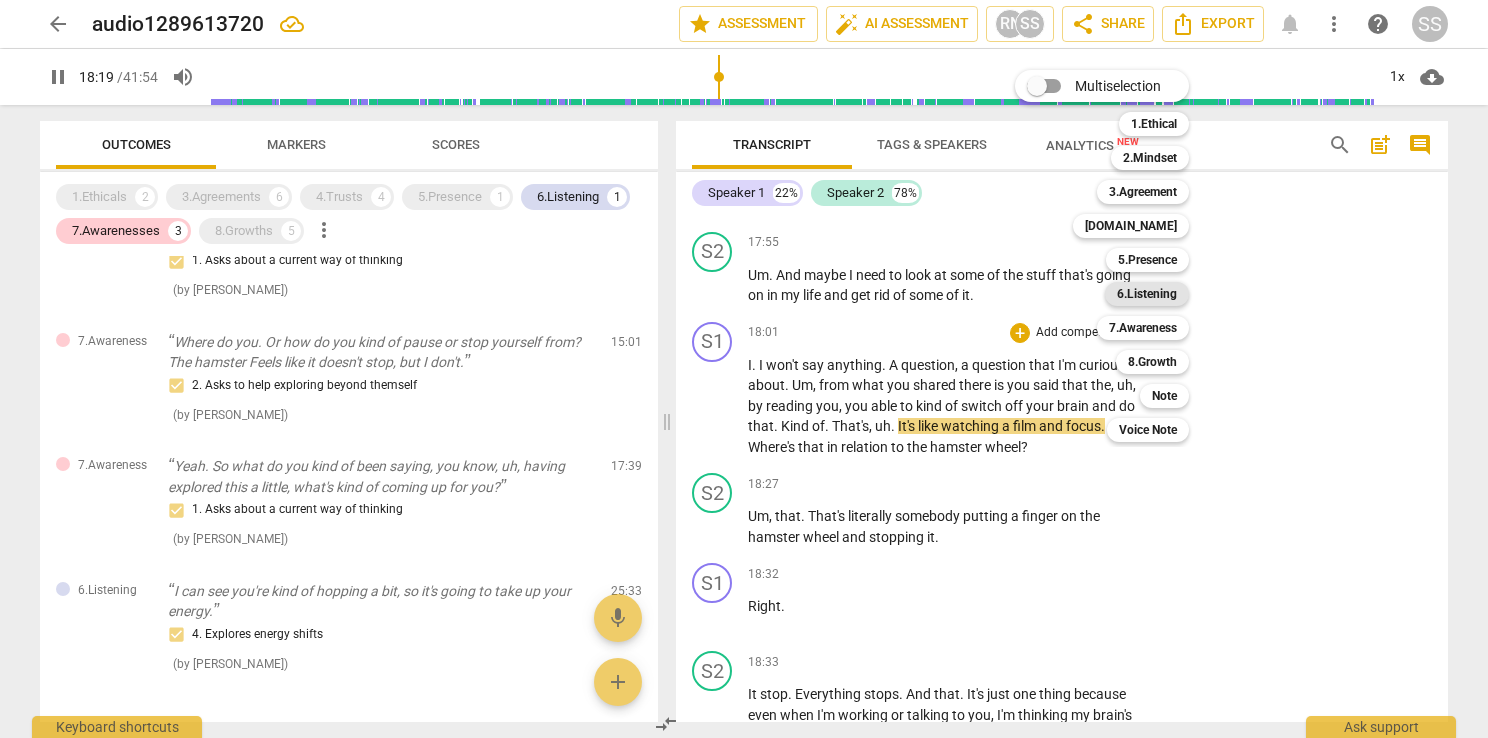 click on "6.Listening" at bounding box center (1147, 294) 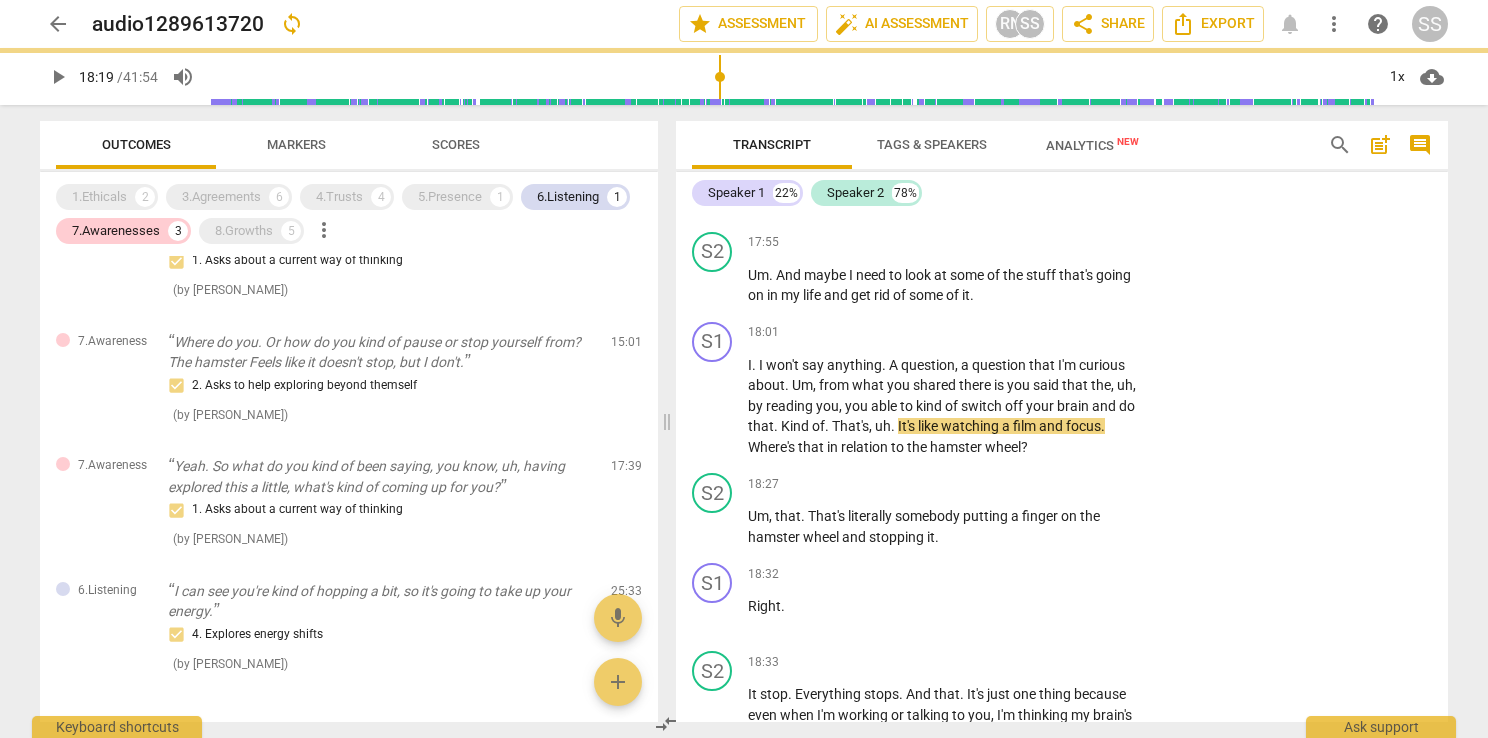 type on "1100" 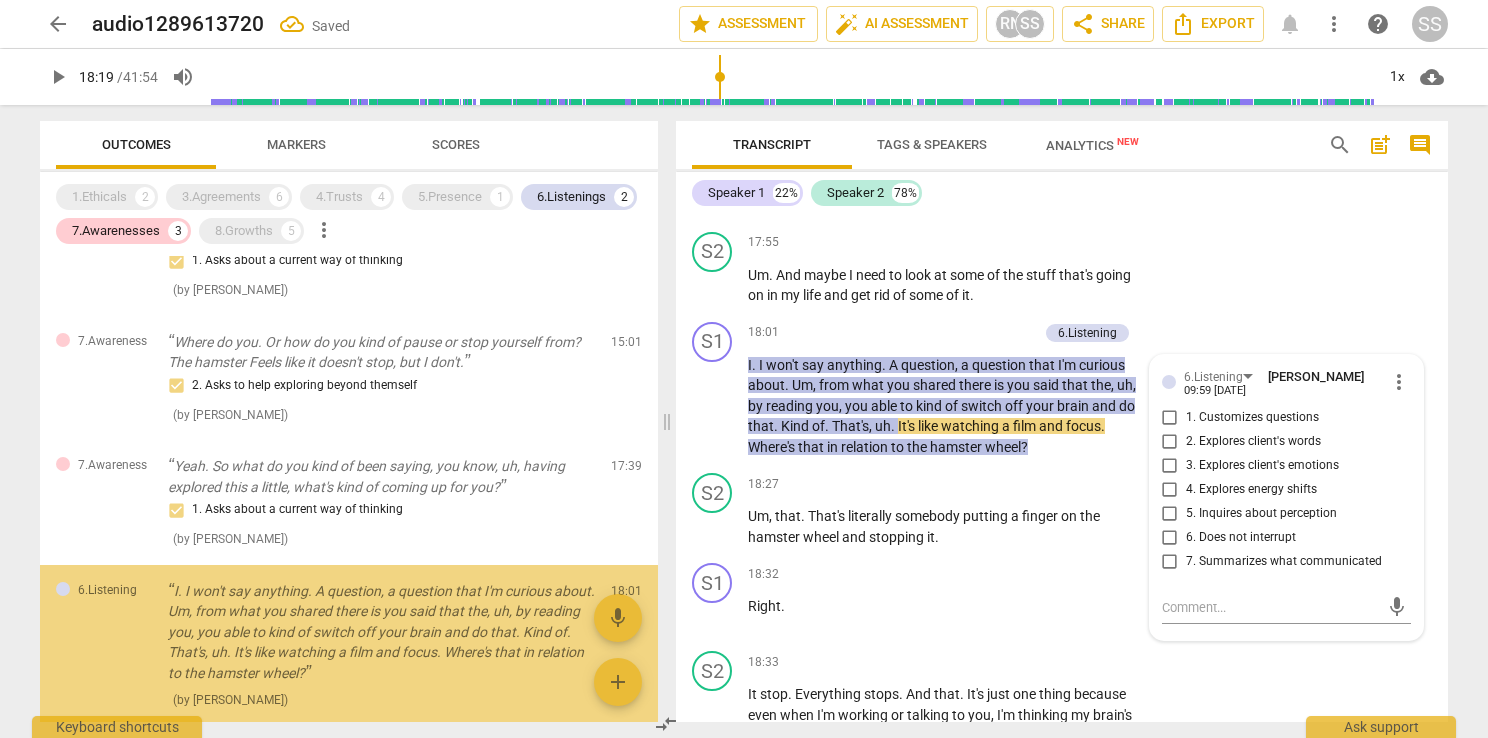 scroll, scrollTop: 220, scrollLeft: 0, axis: vertical 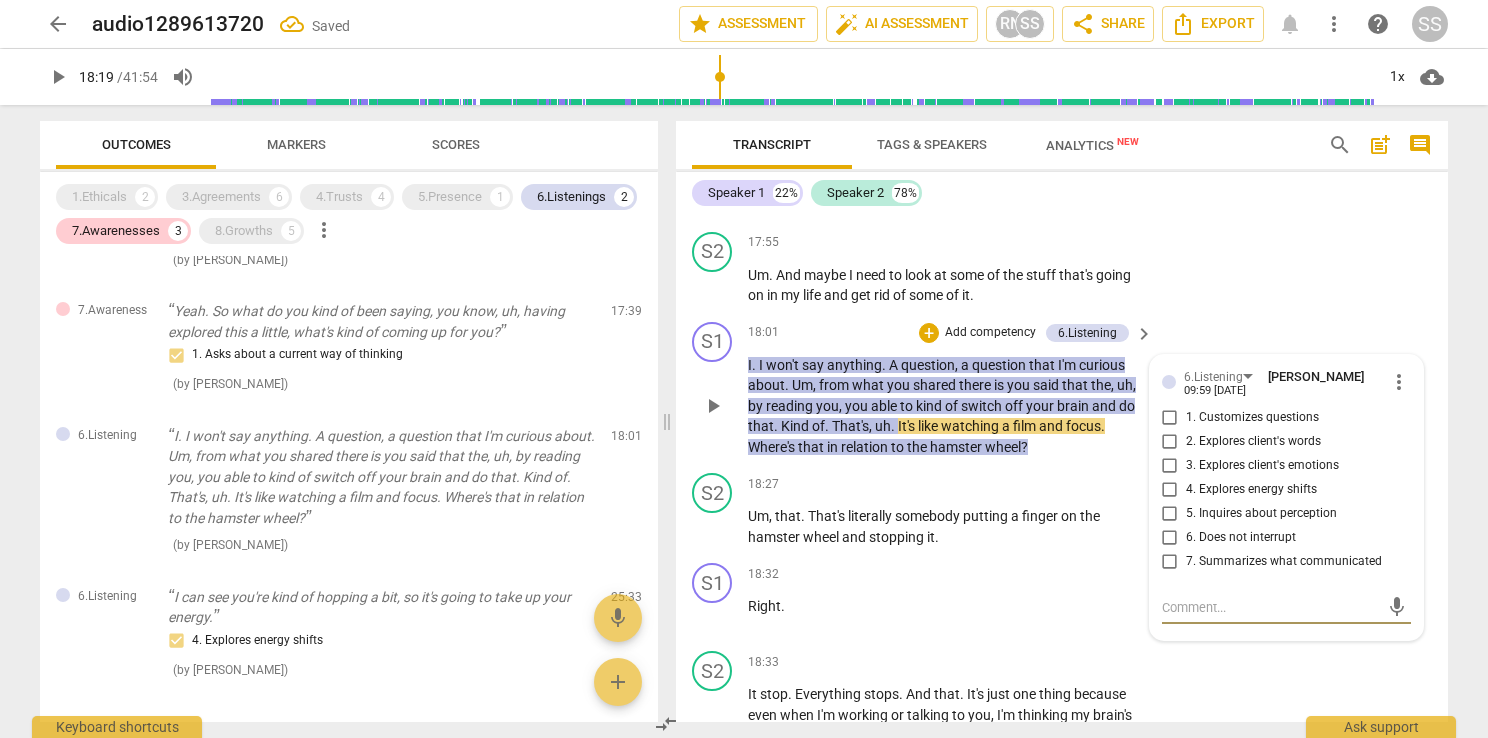 click on "7. Summarizes what communicated" at bounding box center (1170, 562) 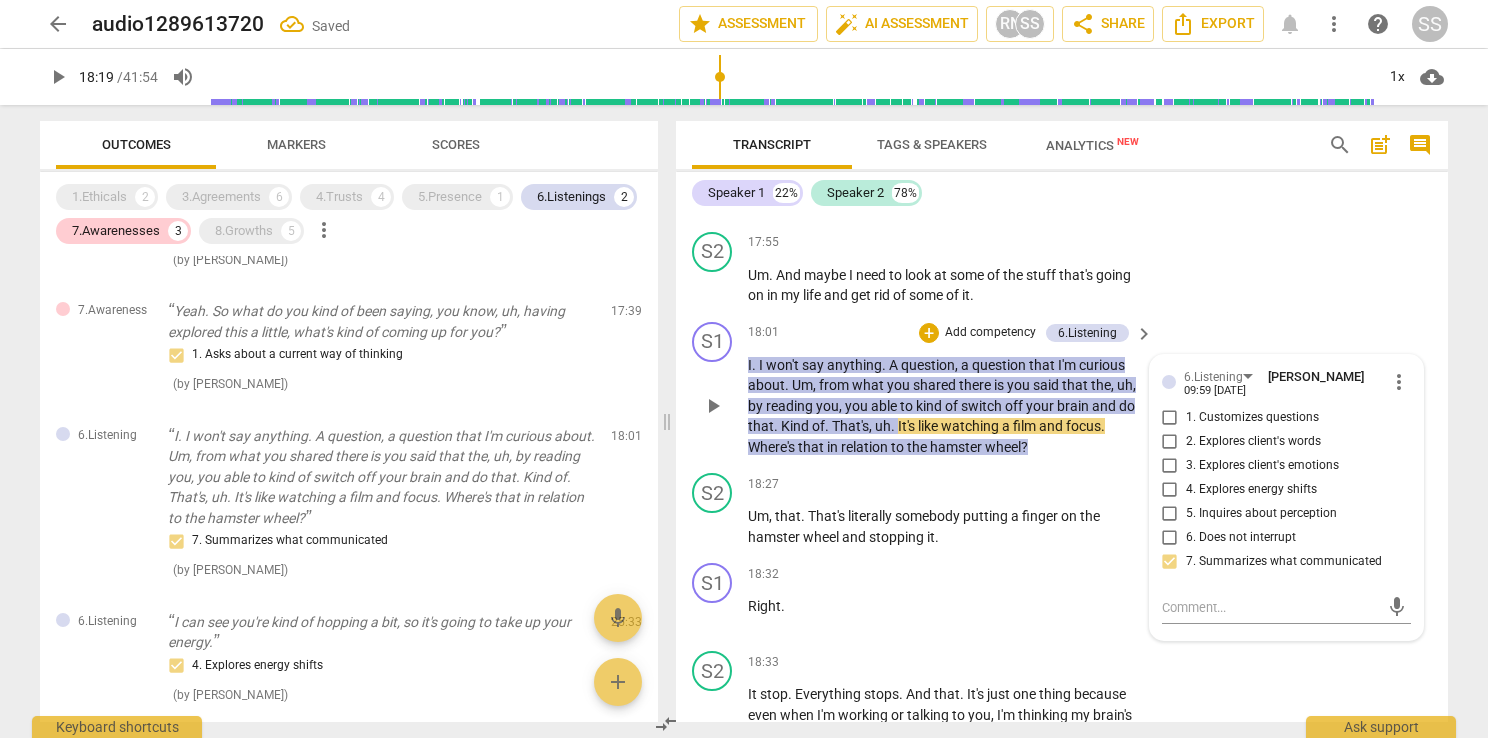click on "5. Inquires about perception" at bounding box center [1170, 514] 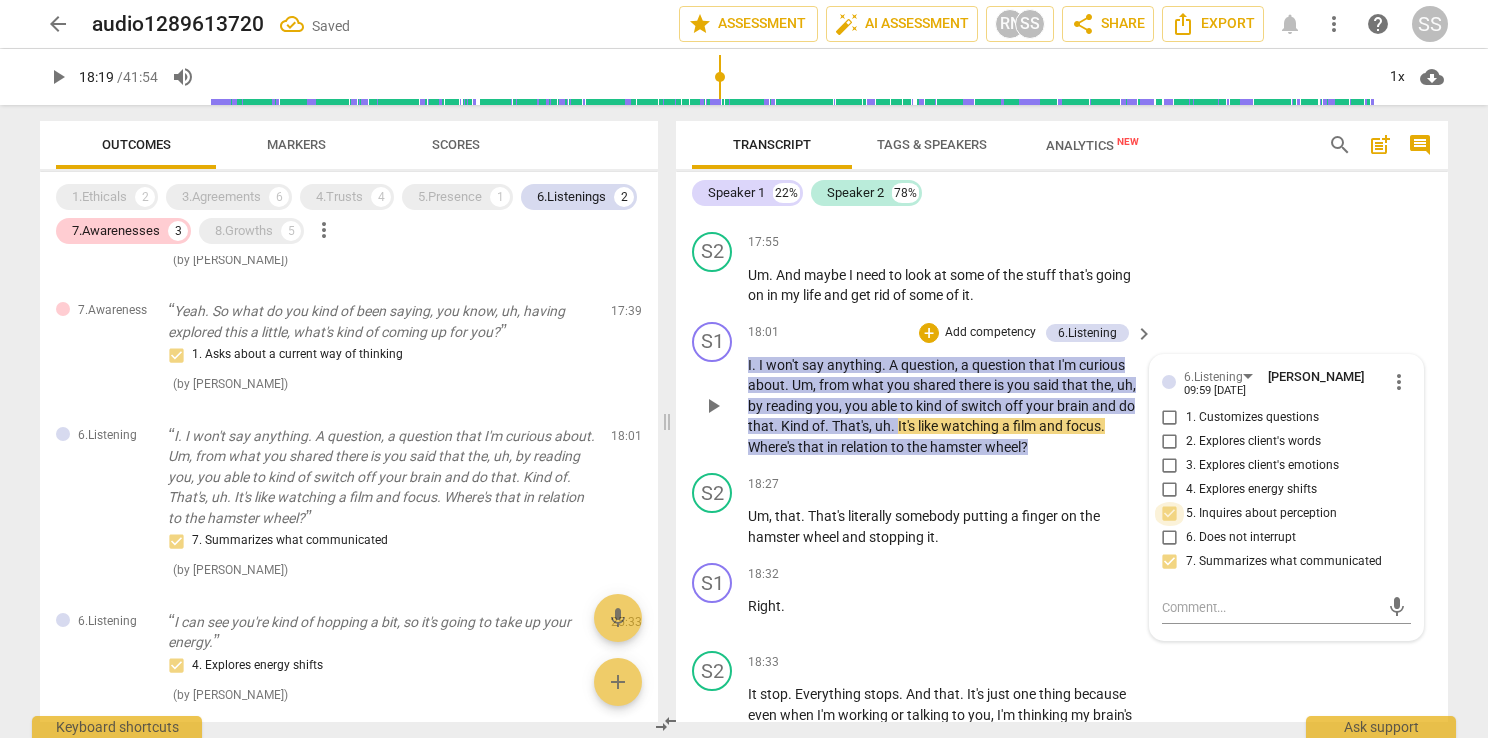 click on "5. Inquires about perception" at bounding box center [1170, 514] 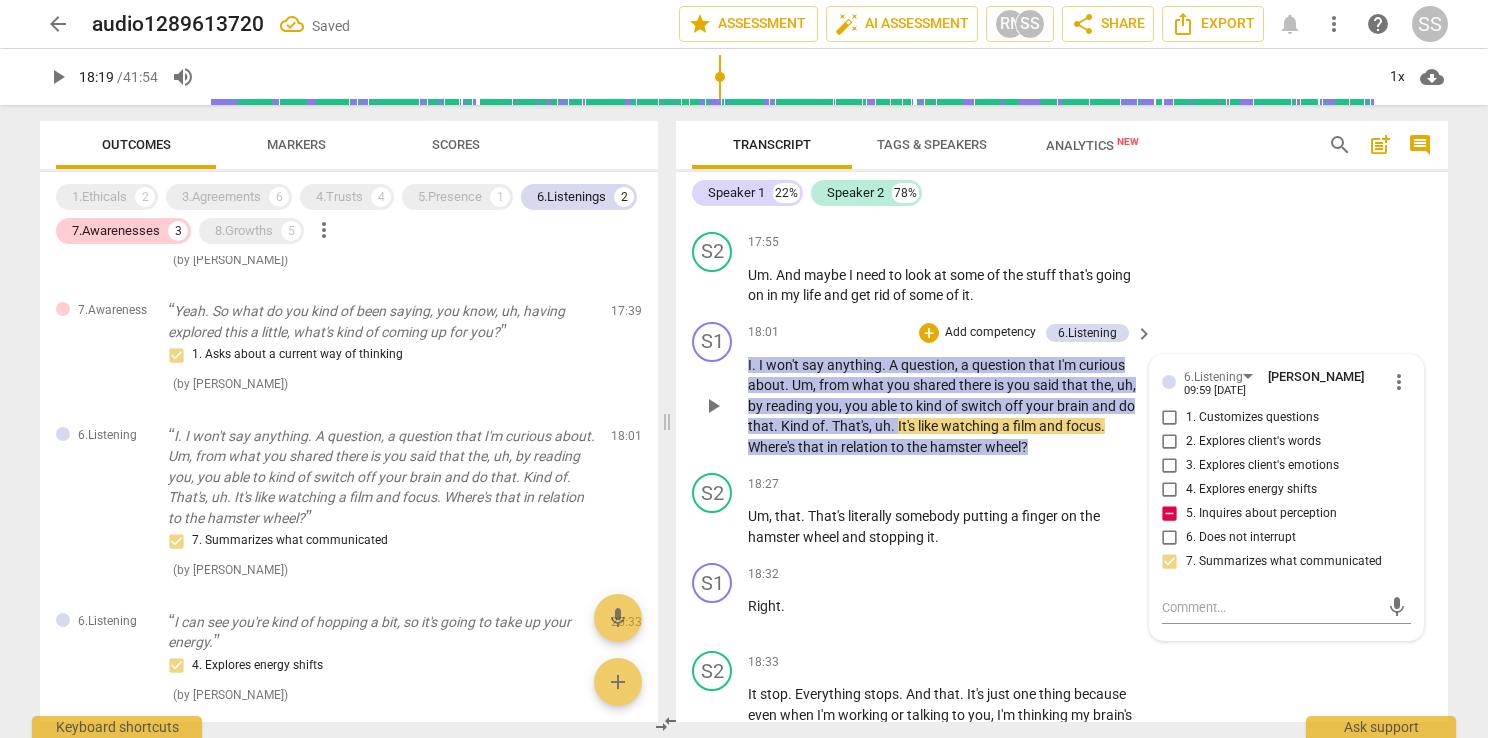 click on "5. Inquires about perception" at bounding box center (1170, 514) 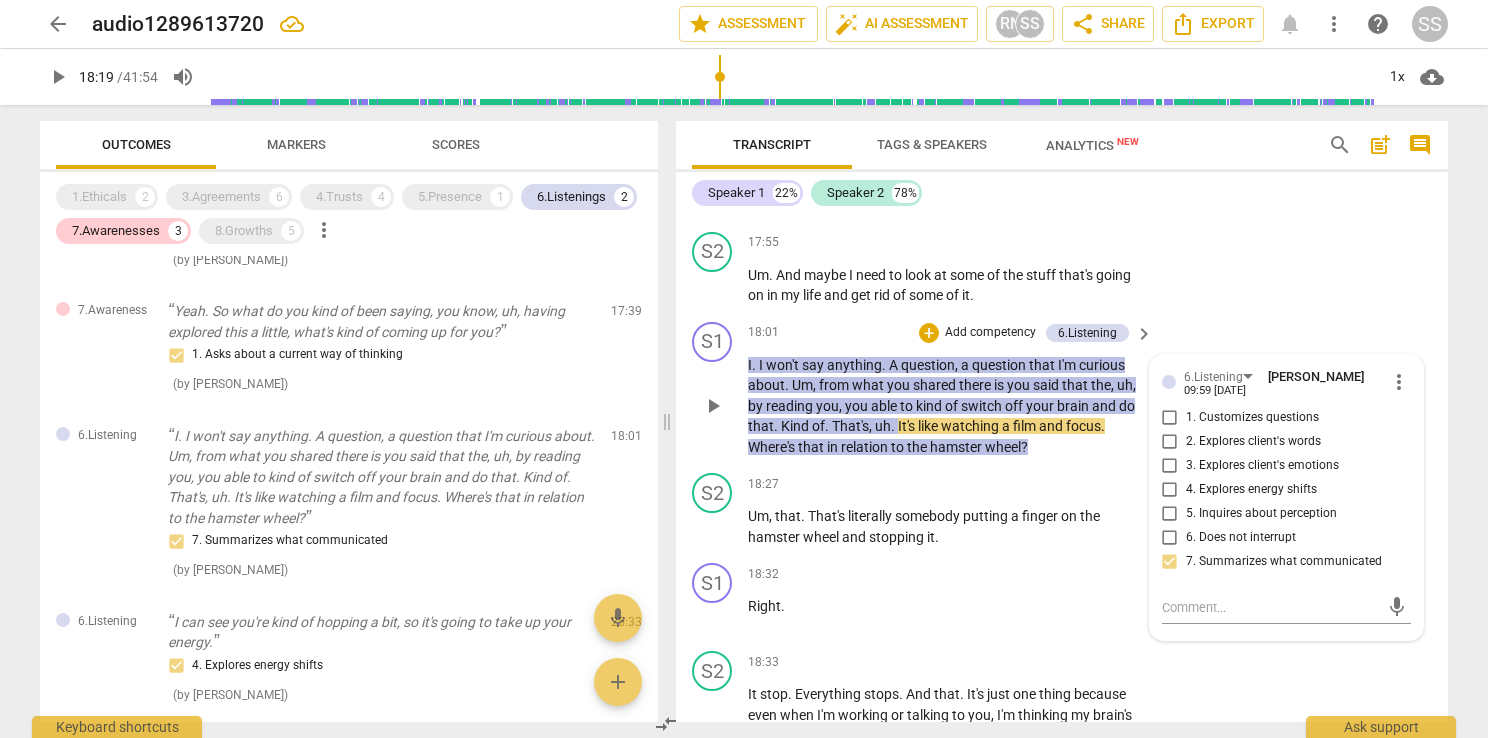 click on "1. Customizes questions" at bounding box center (1170, 418) 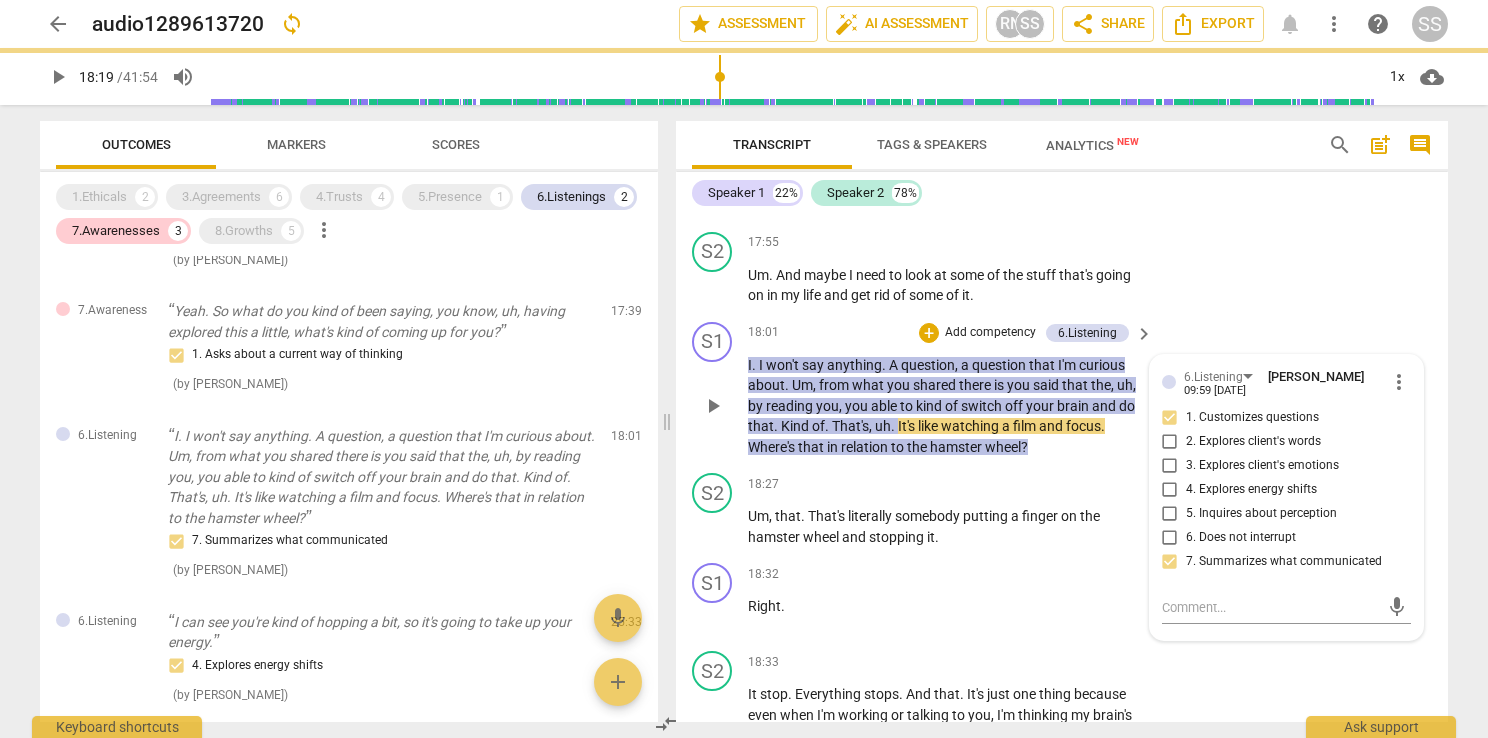 click on "S1 play_arrow pause 18:01 + Add competency 6.Listening keyboard_arrow_right I .   I   won't   say   anything .   A   question ,   a   question   that   I'm   curious   about .   Um ,   from   what   you   shared   there   is   you   said   that   the ,   uh ,   by   reading   you ,   you   able   to   kind   of   switch   off   your   brain   and   do   that .   Kind   of .   That's ,   uh .   It's   like   watching   a   film   and   focus .   Where's   that   in   relation   to   the   hamster   wheel ? 6.Listening [PERSON_NAME] 09:59 [DATE] more_vert 1. Customizes questions 2. Explores client's words 3. Explores client's emotions 4. Explores energy shifts 5. Inquires about perception 6. Does not interrupt 7. Summarizes what communicated mic" at bounding box center (1062, 390) 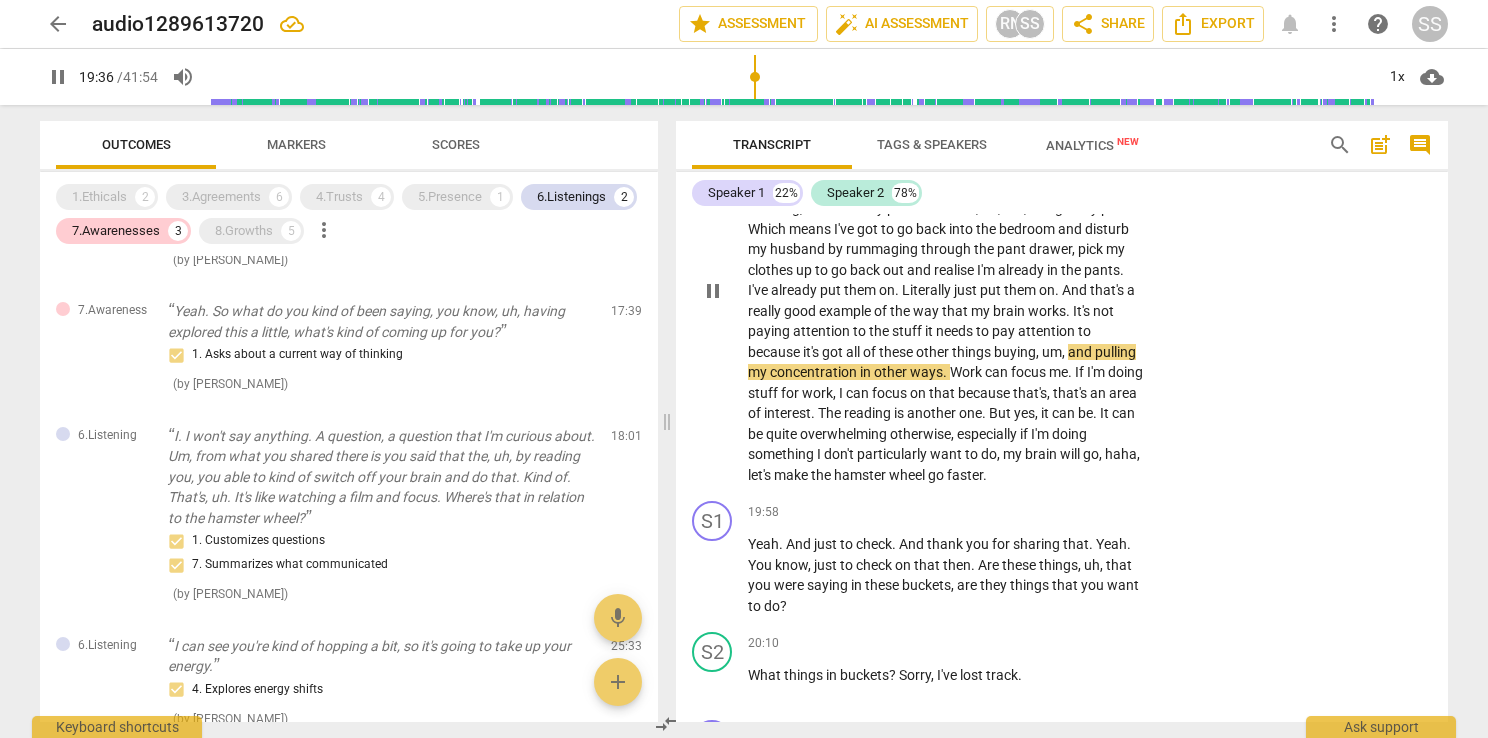 scroll, scrollTop: 11094, scrollLeft: 0, axis: vertical 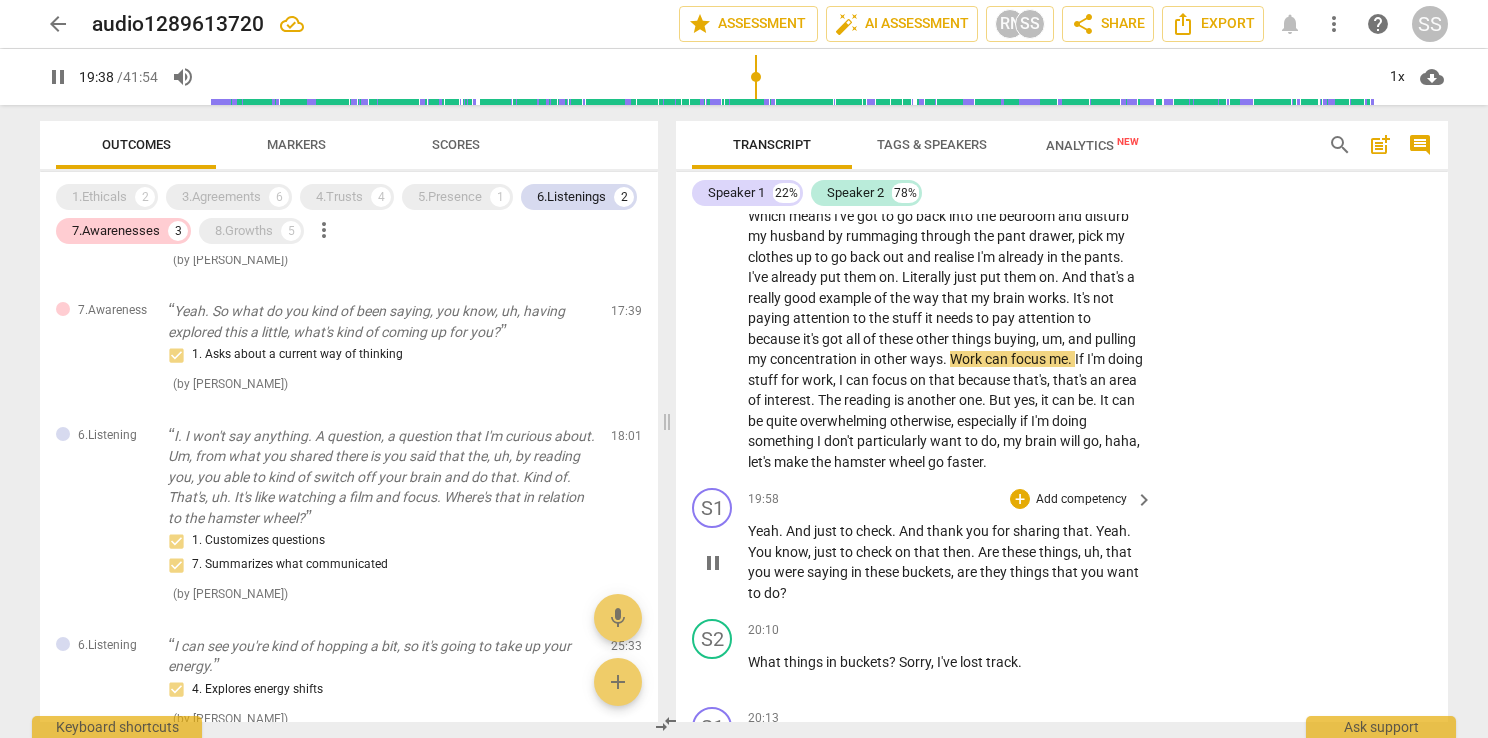 click on "pause" at bounding box center [713, 563] 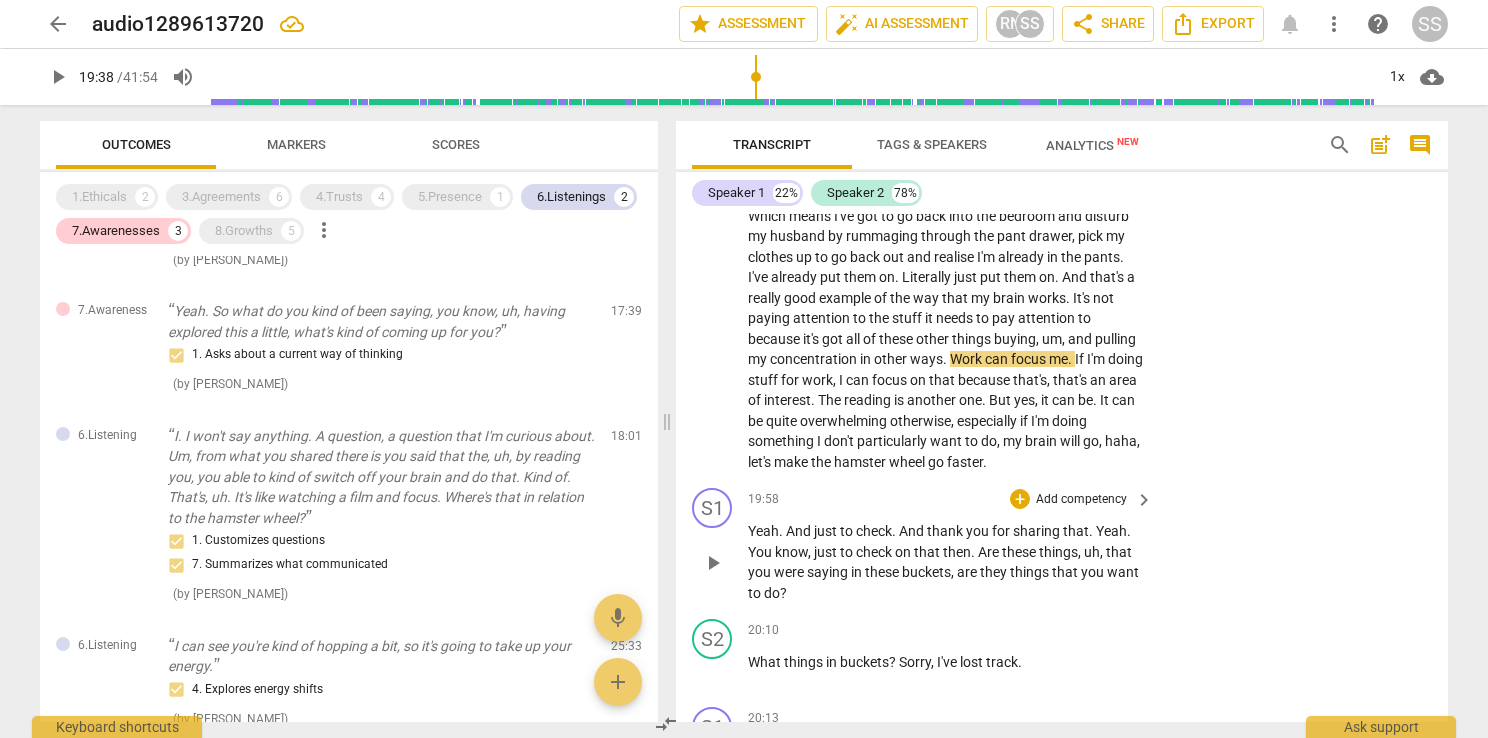 click on "play_arrow" at bounding box center [713, 563] 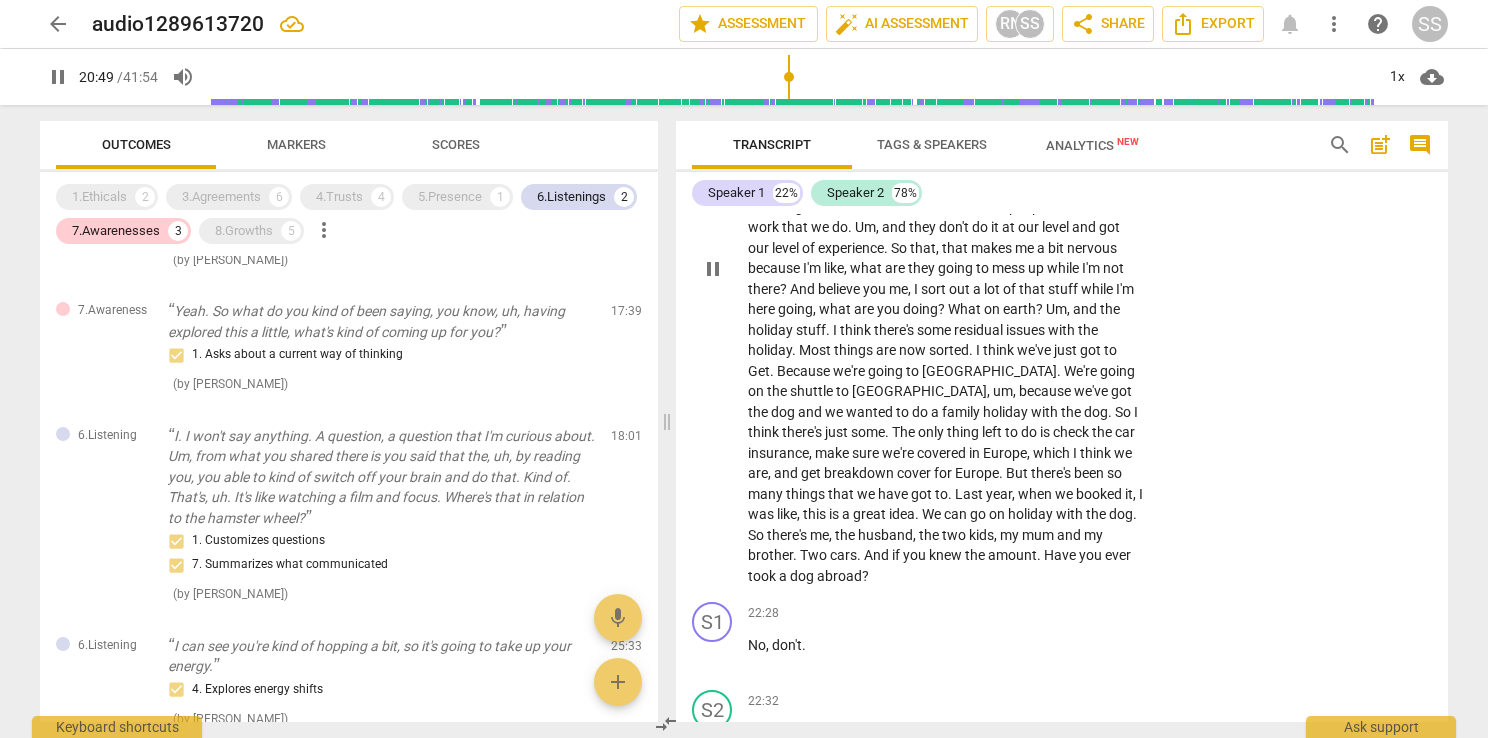 scroll, scrollTop: 11756, scrollLeft: 0, axis: vertical 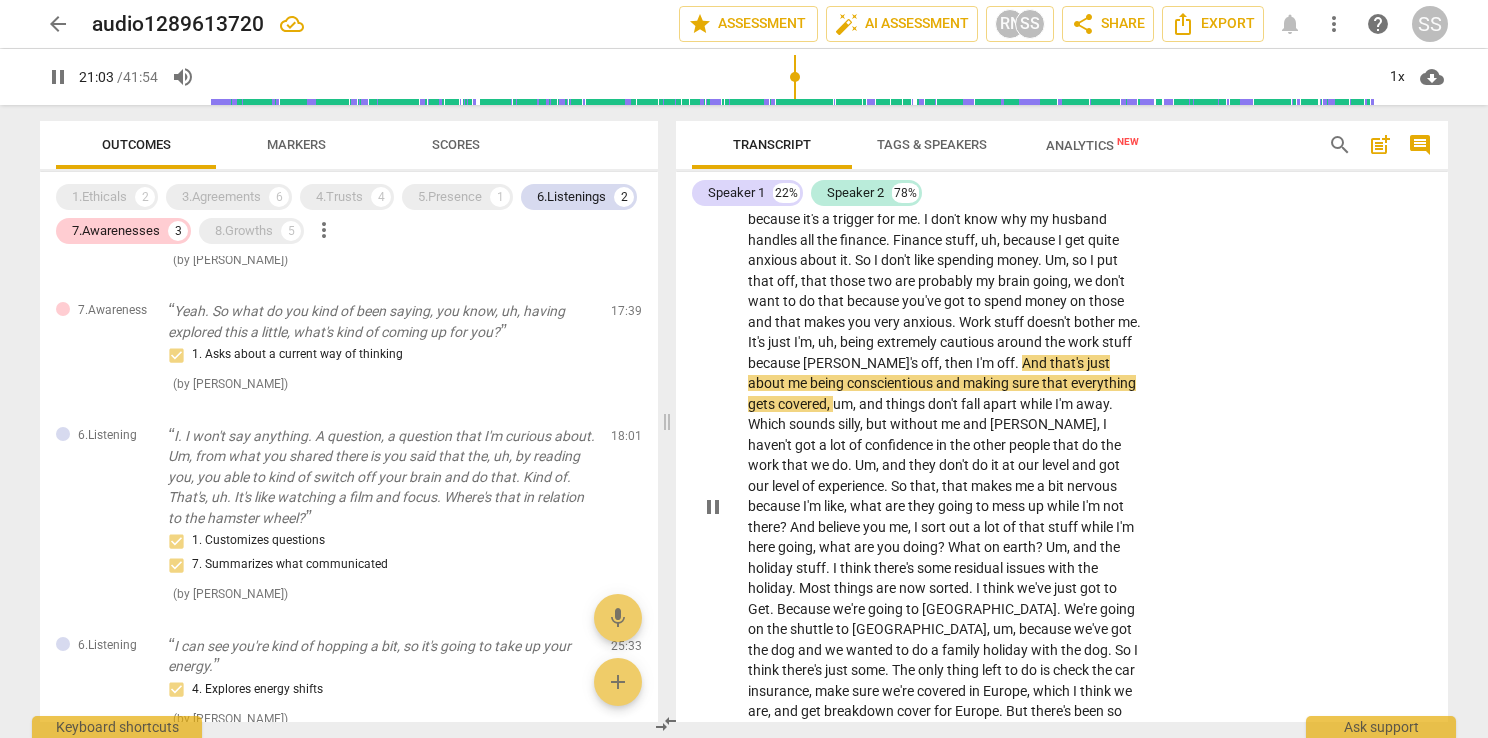 click on "pause" at bounding box center [713, 507] 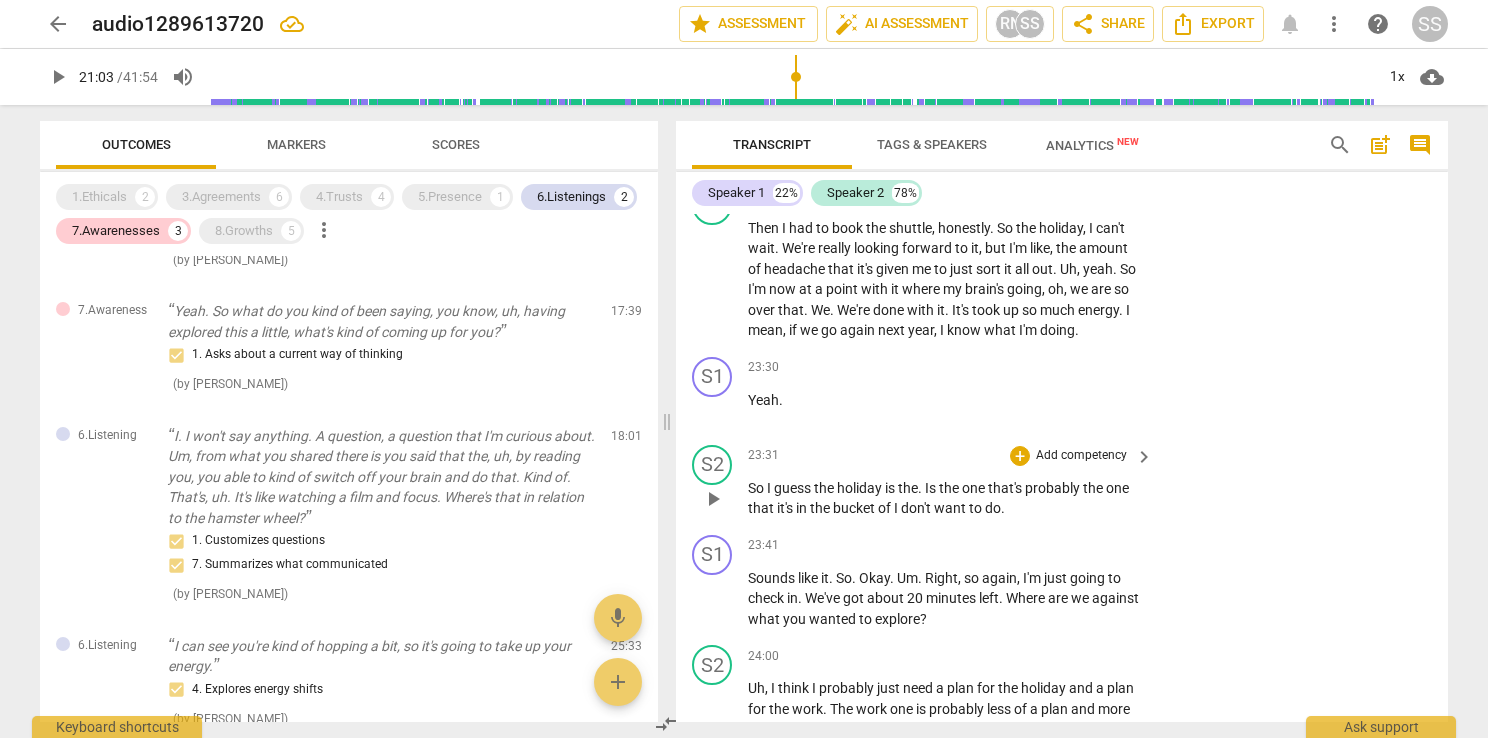 scroll, scrollTop: 12856, scrollLeft: 0, axis: vertical 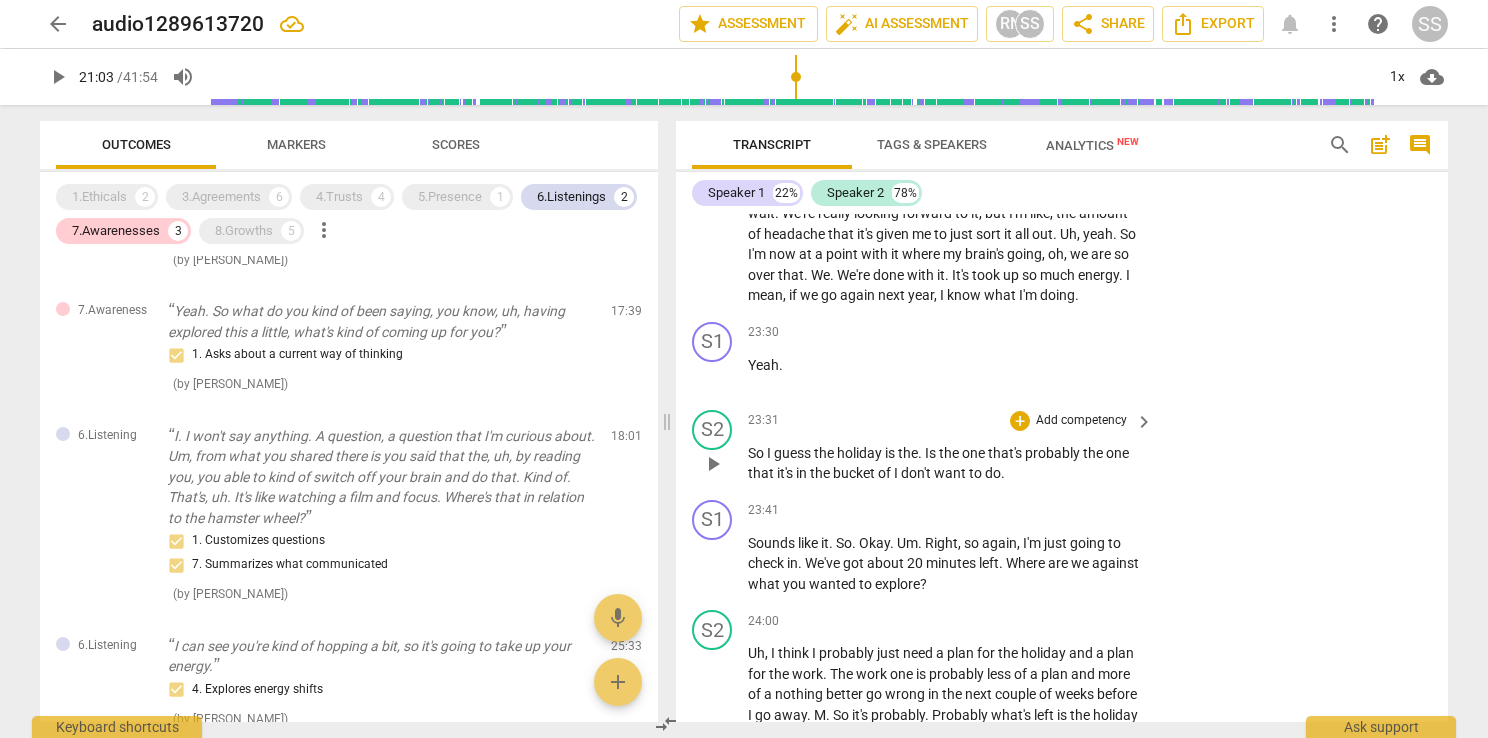 click on "play_arrow" at bounding box center [713, 464] 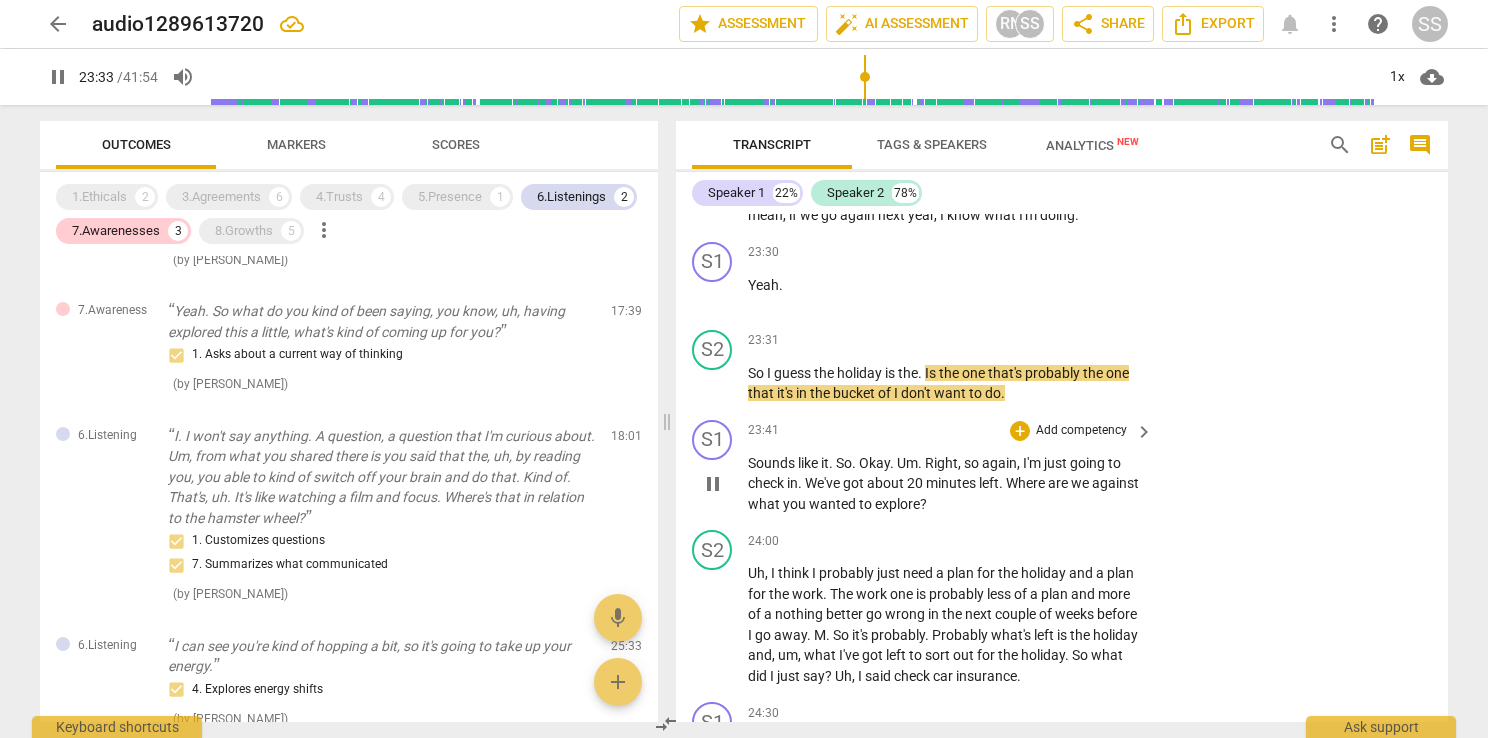 scroll, scrollTop: 12956, scrollLeft: 0, axis: vertical 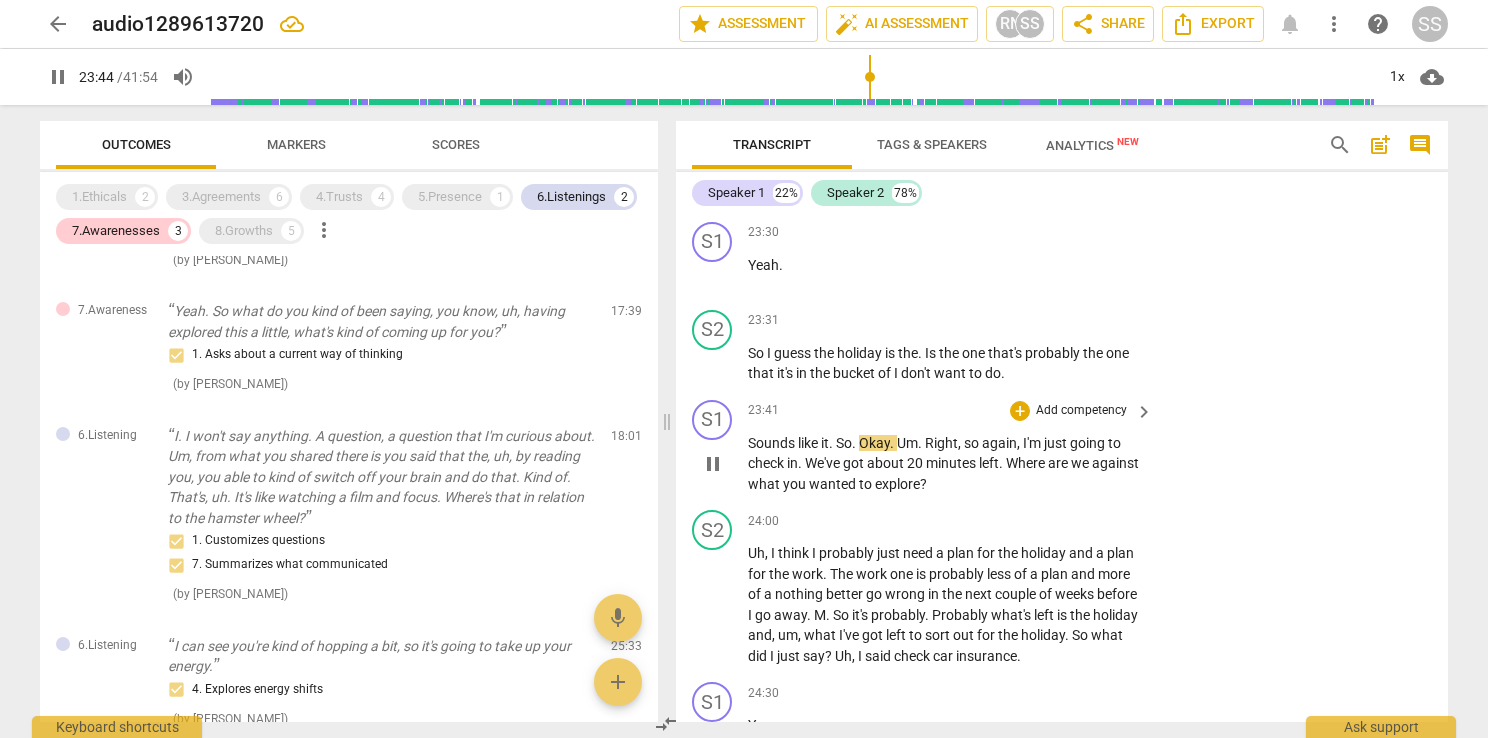 click on "Add competency" at bounding box center [1081, 411] 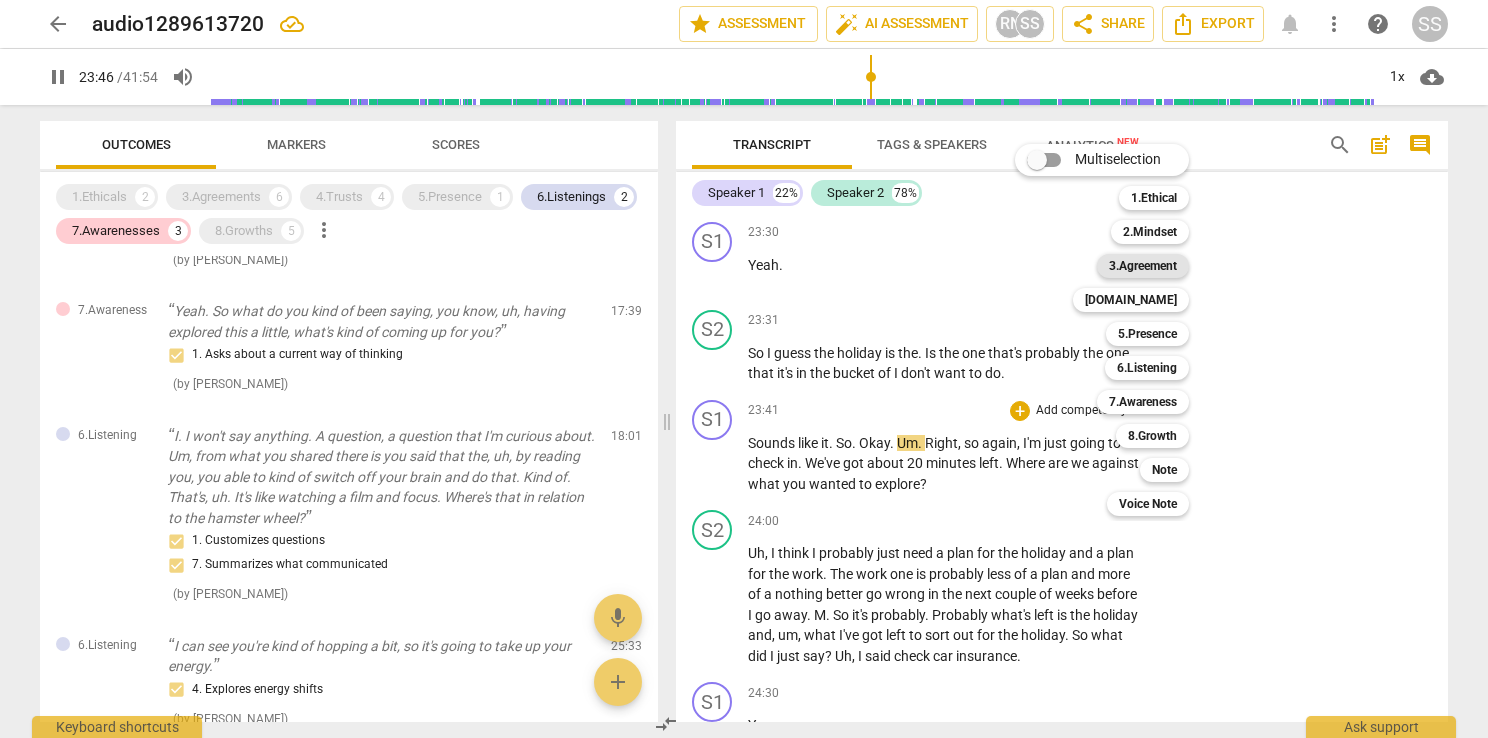 click on "3.Agreement" at bounding box center (1143, 266) 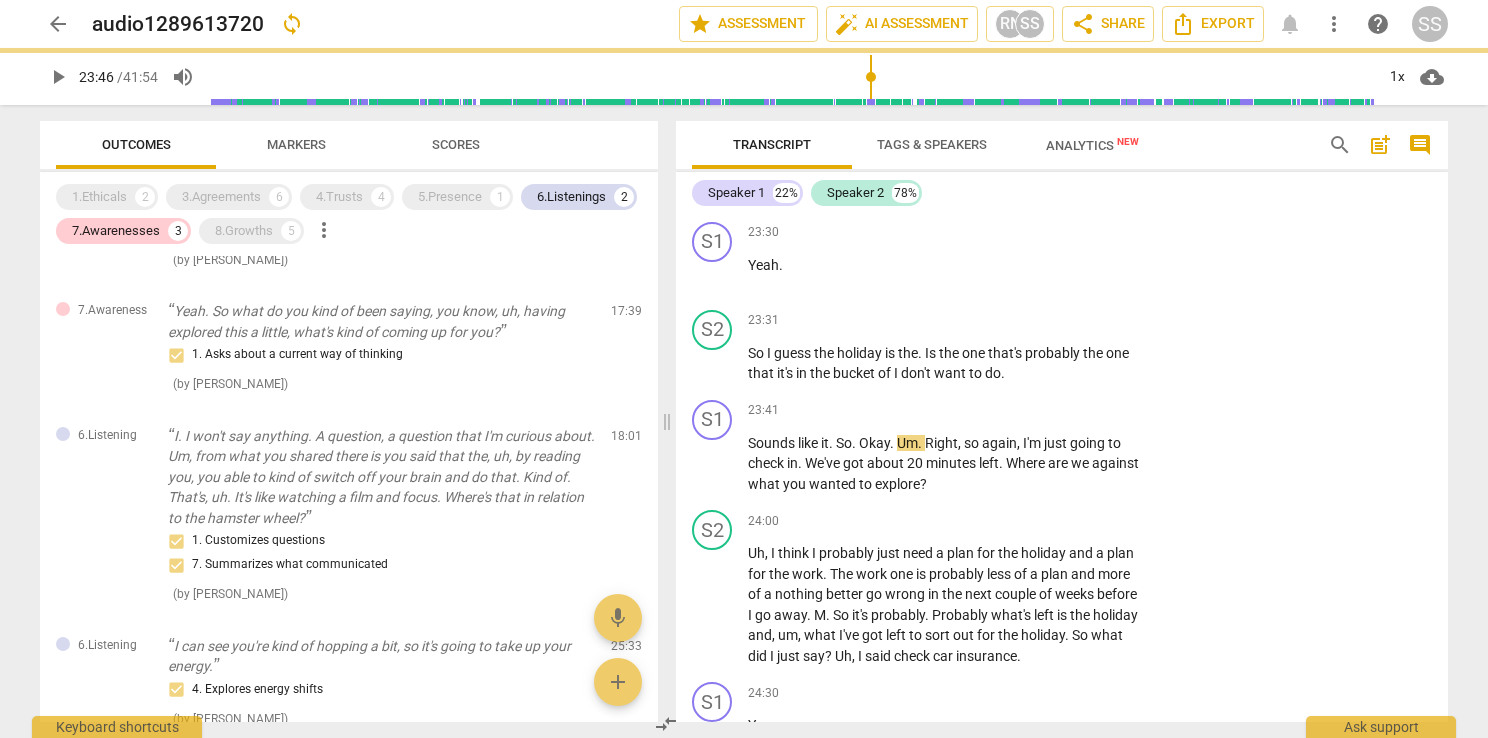 type on "1427" 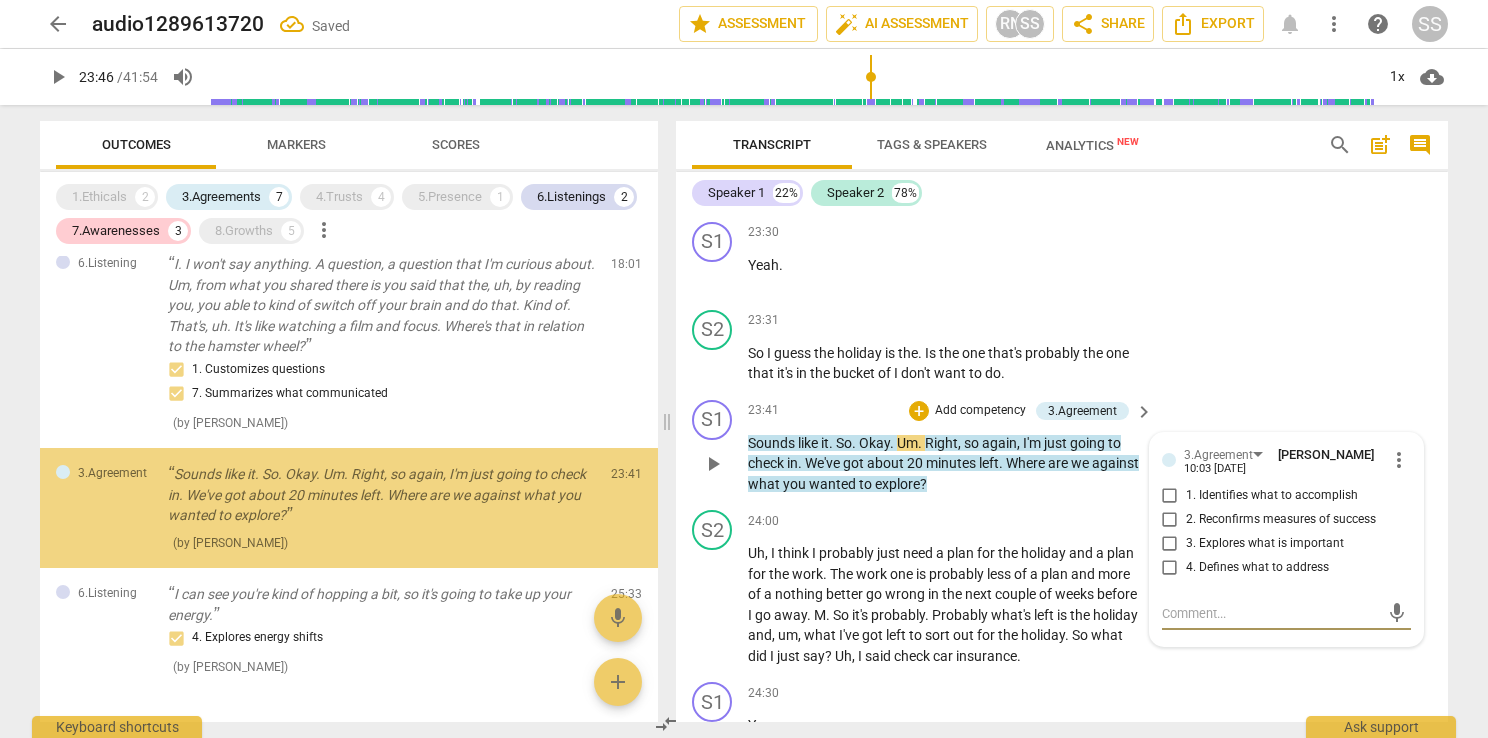 scroll, scrollTop: 1071, scrollLeft: 0, axis: vertical 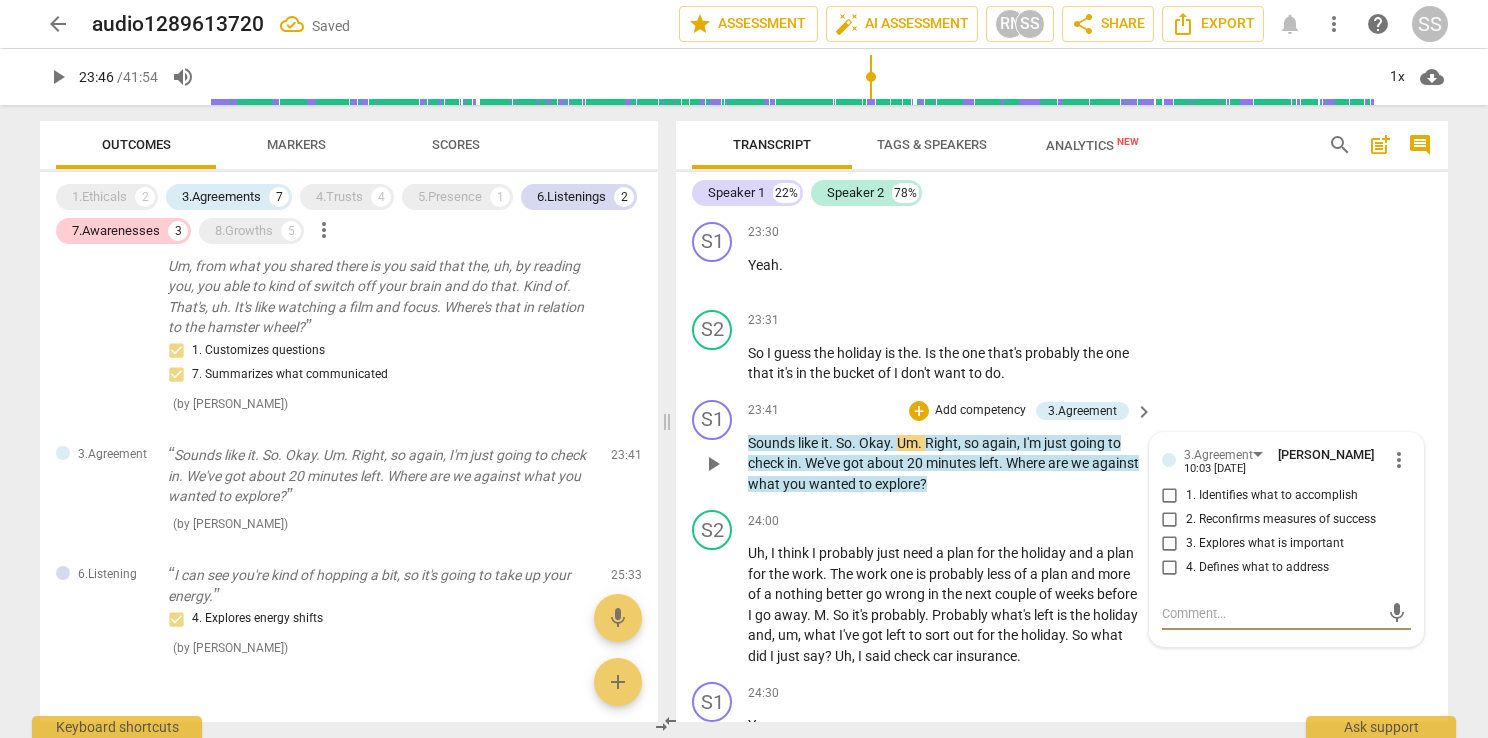 click on "2. Reconfirms measures of success" at bounding box center [1170, 520] 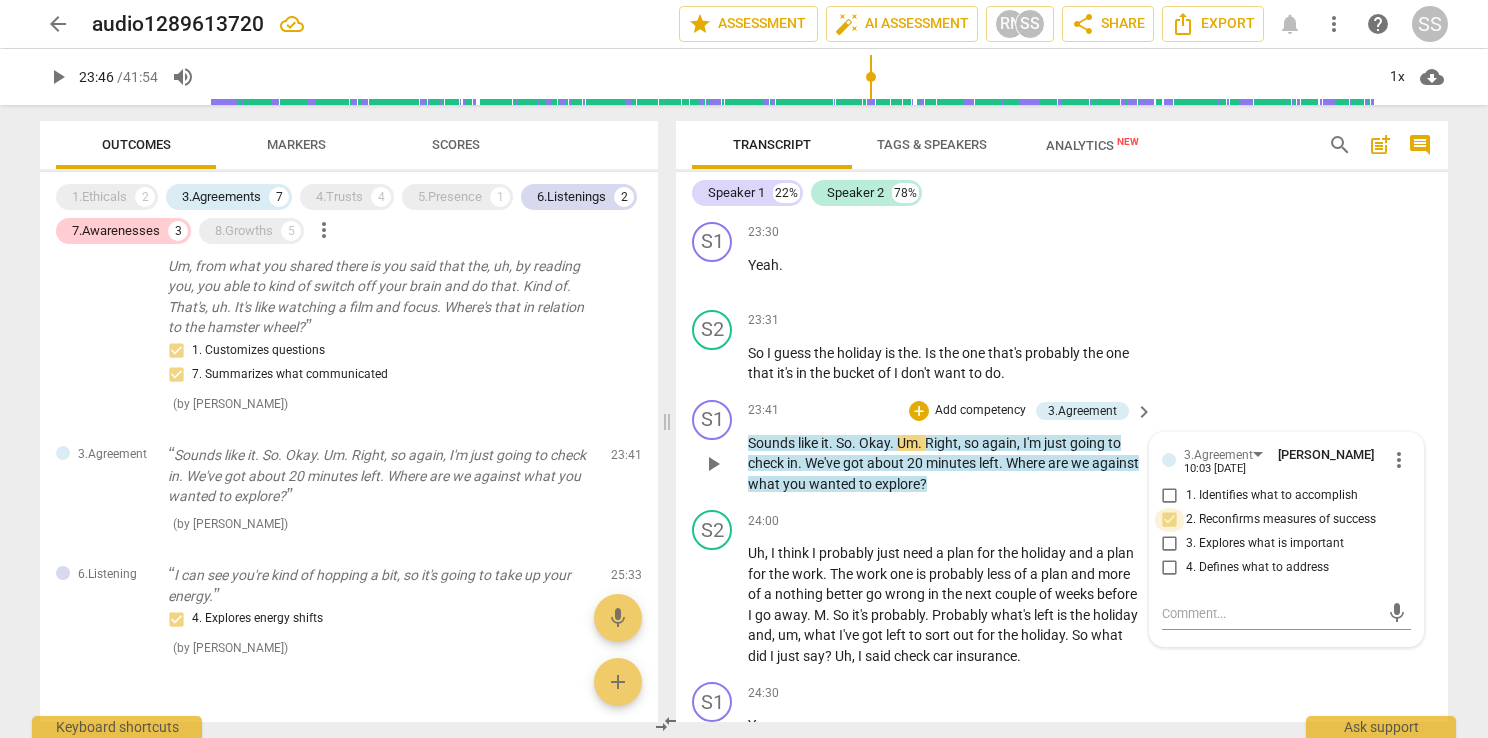 click on "2. Reconfirms measures of success" at bounding box center (1170, 520) 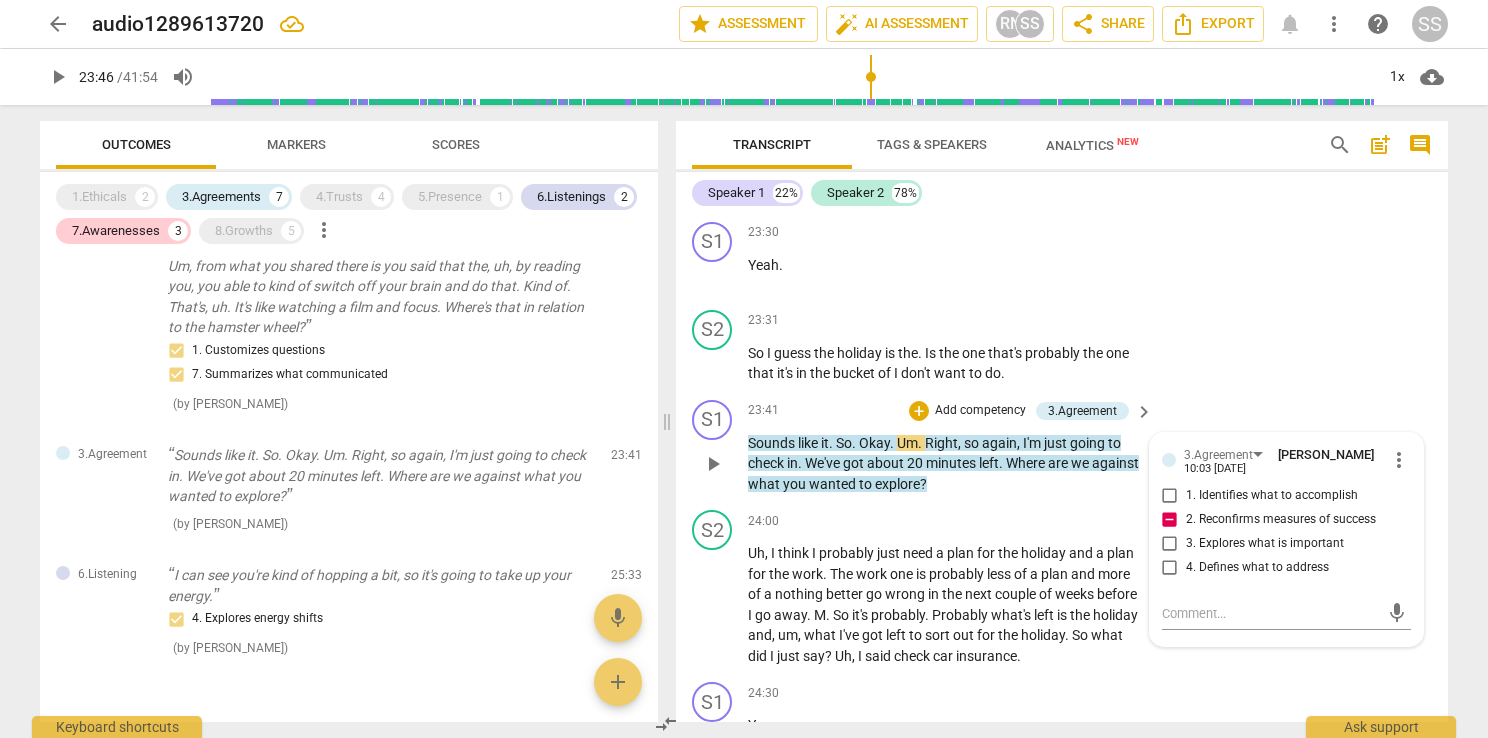 click on "2. Reconfirms measures of success" at bounding box center [1170, 520] 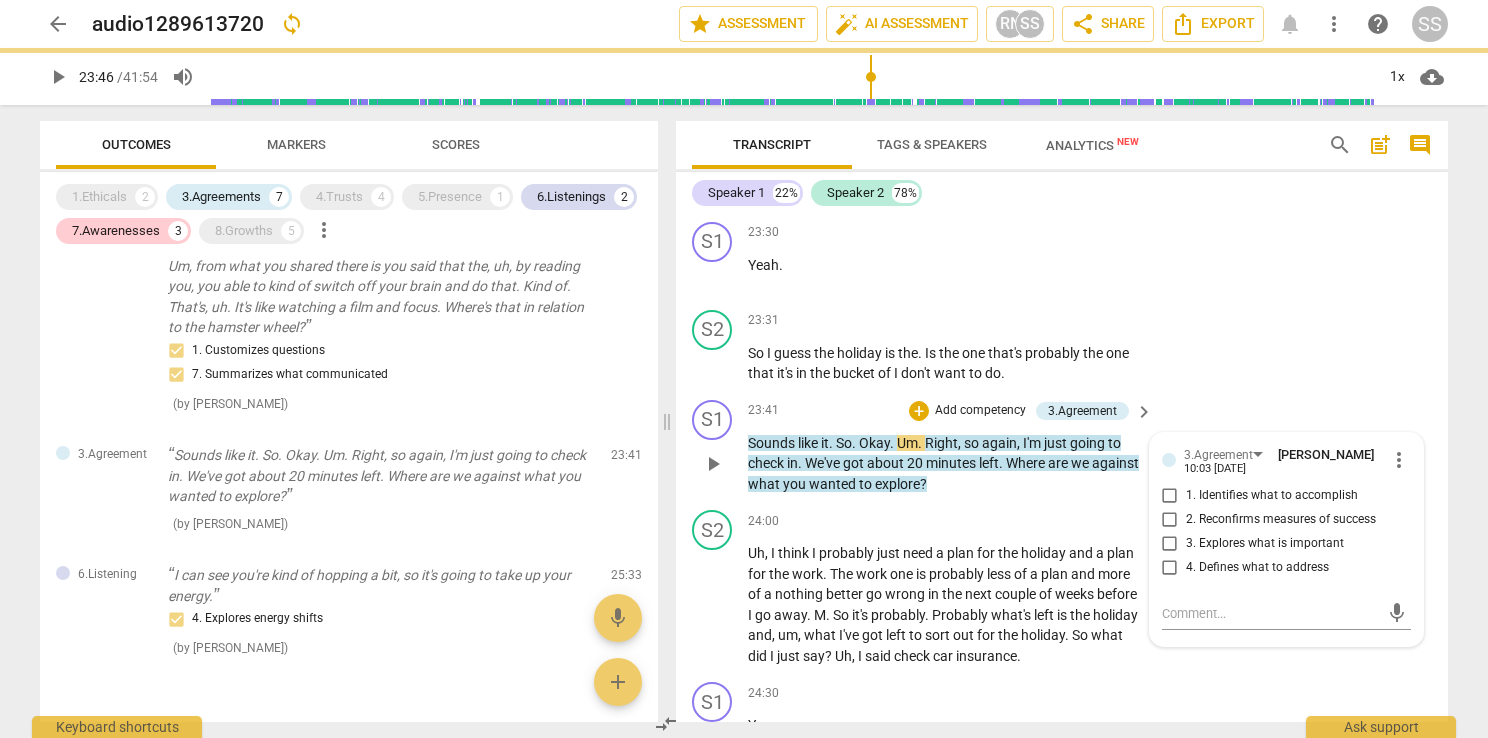 click on "2. Reconfirms measures of success" at bounding box center (1170, 520) 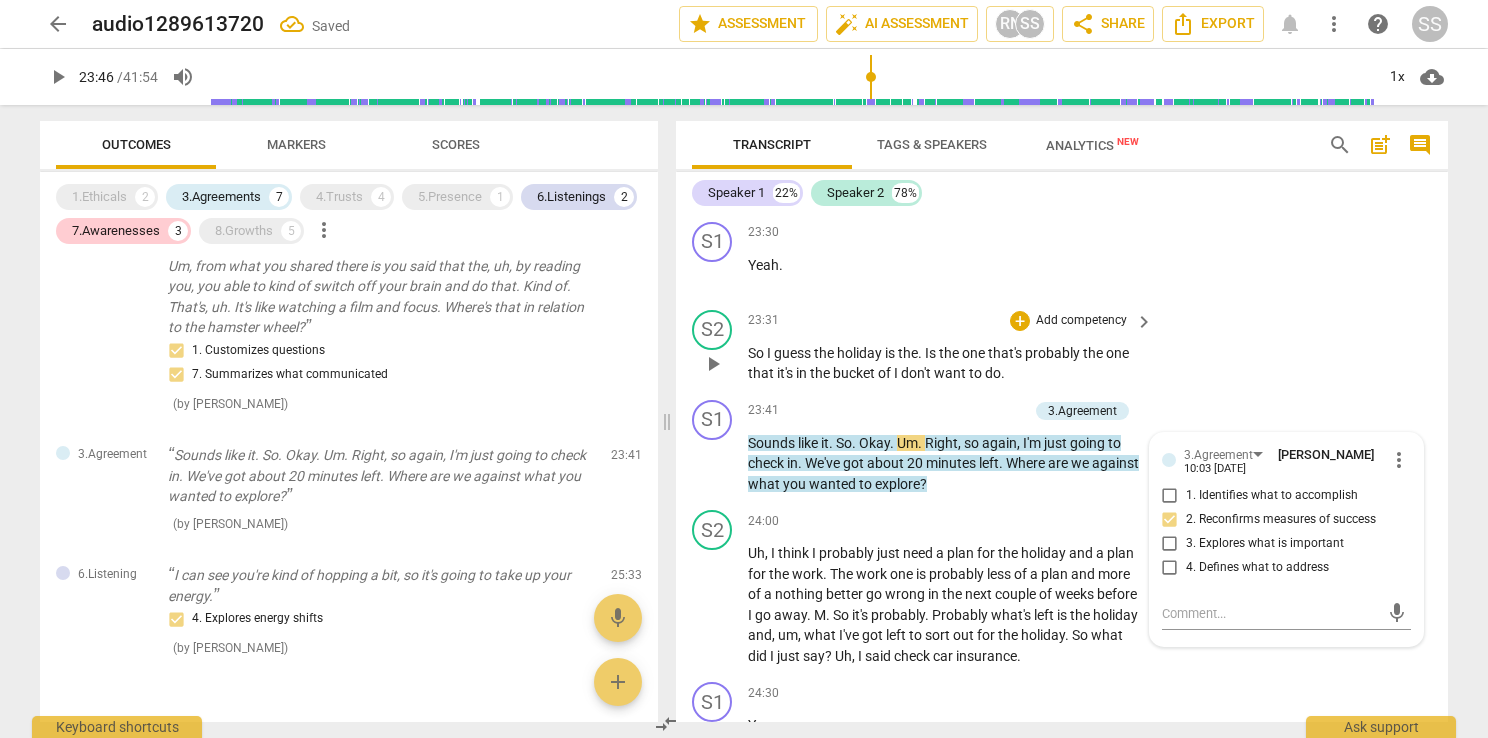 click on "S2 play_arrow pause 23:31 + Add competency keyboard_arrow_right So   I   guess   the   holiday   is   the .   Is   the   one   that's   probably   the   one   that   it's   in   the   bucket   of   I   don't   want   to   do ." at bounding box center (1062, 347) 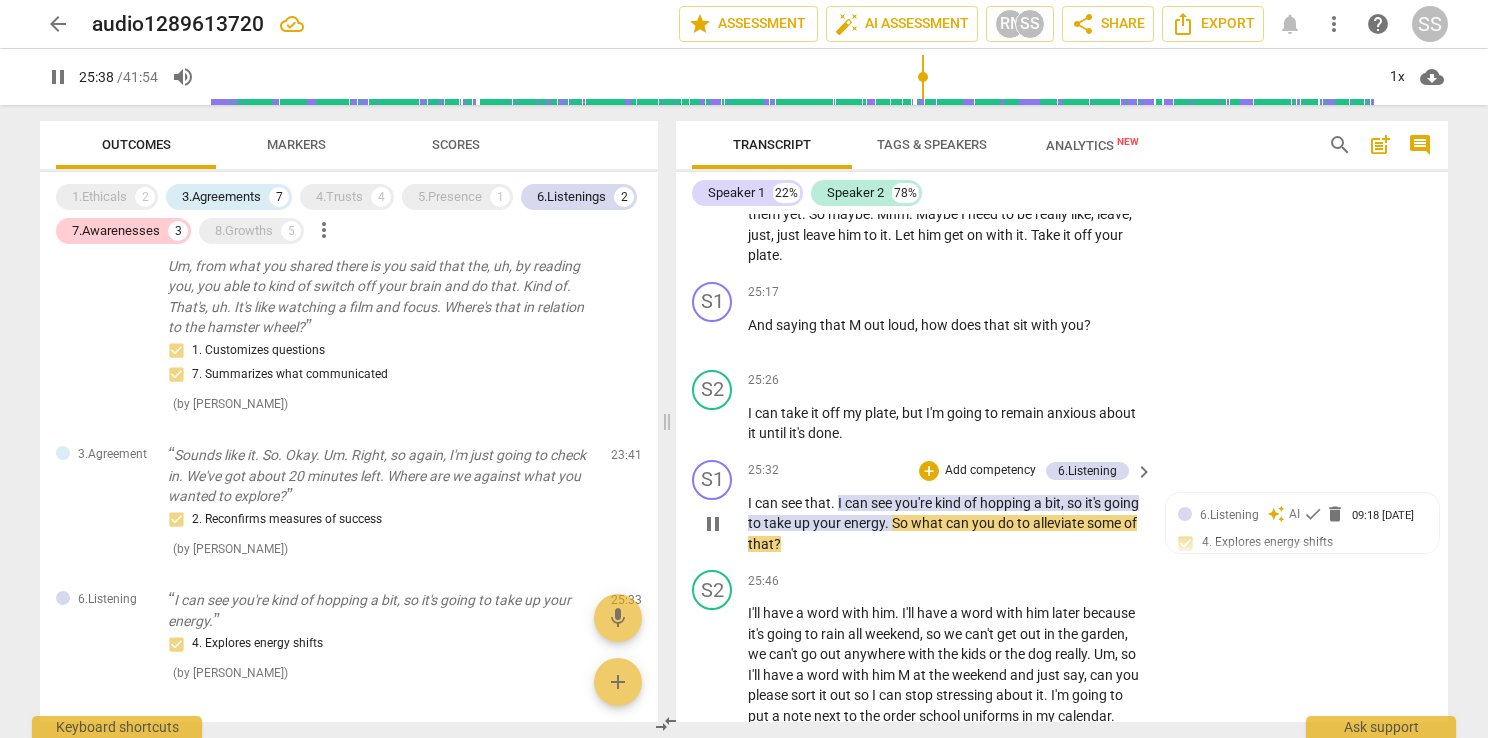 scroll, scrollTop: 13956, scrollLeft: 0, axis: vertical 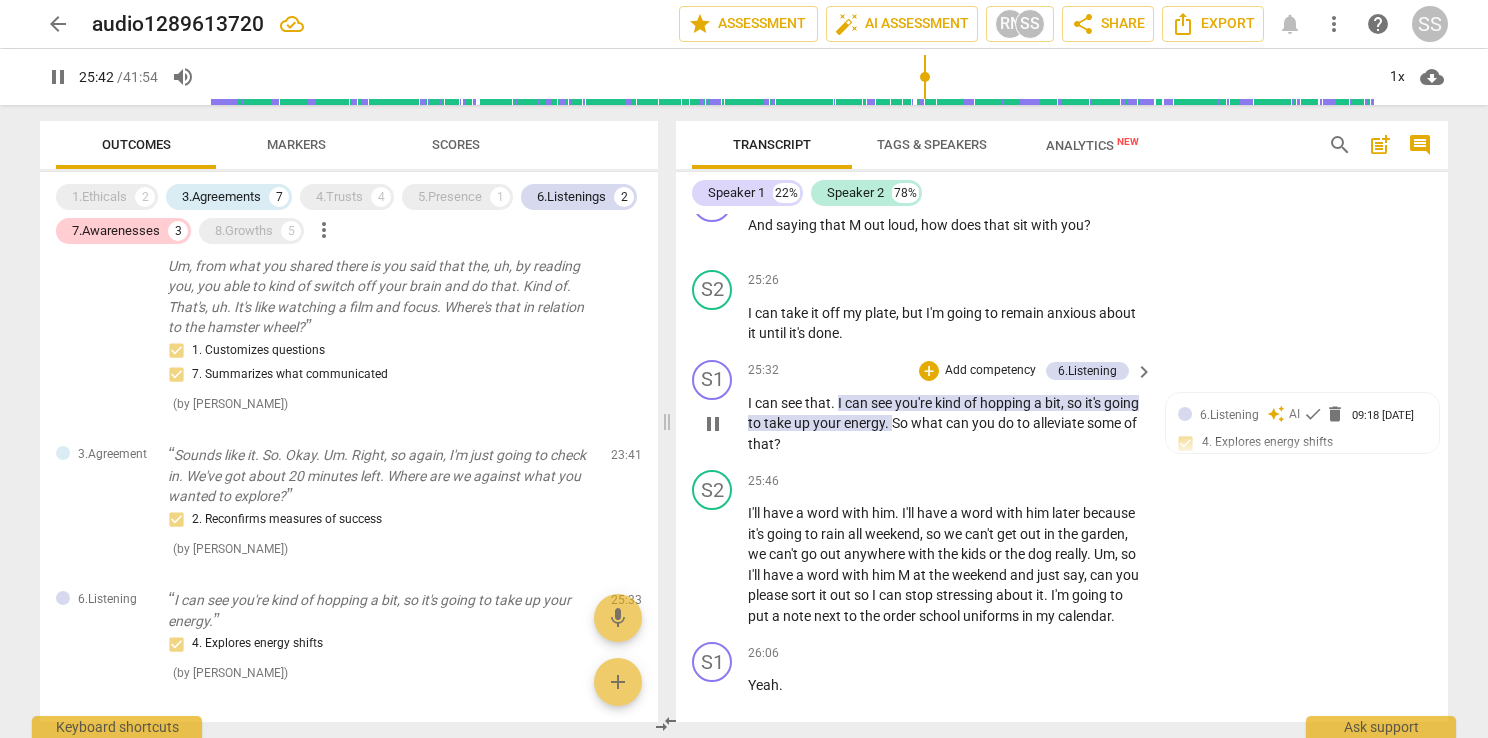 click on "Add competency" at bounding box center [990, 371] 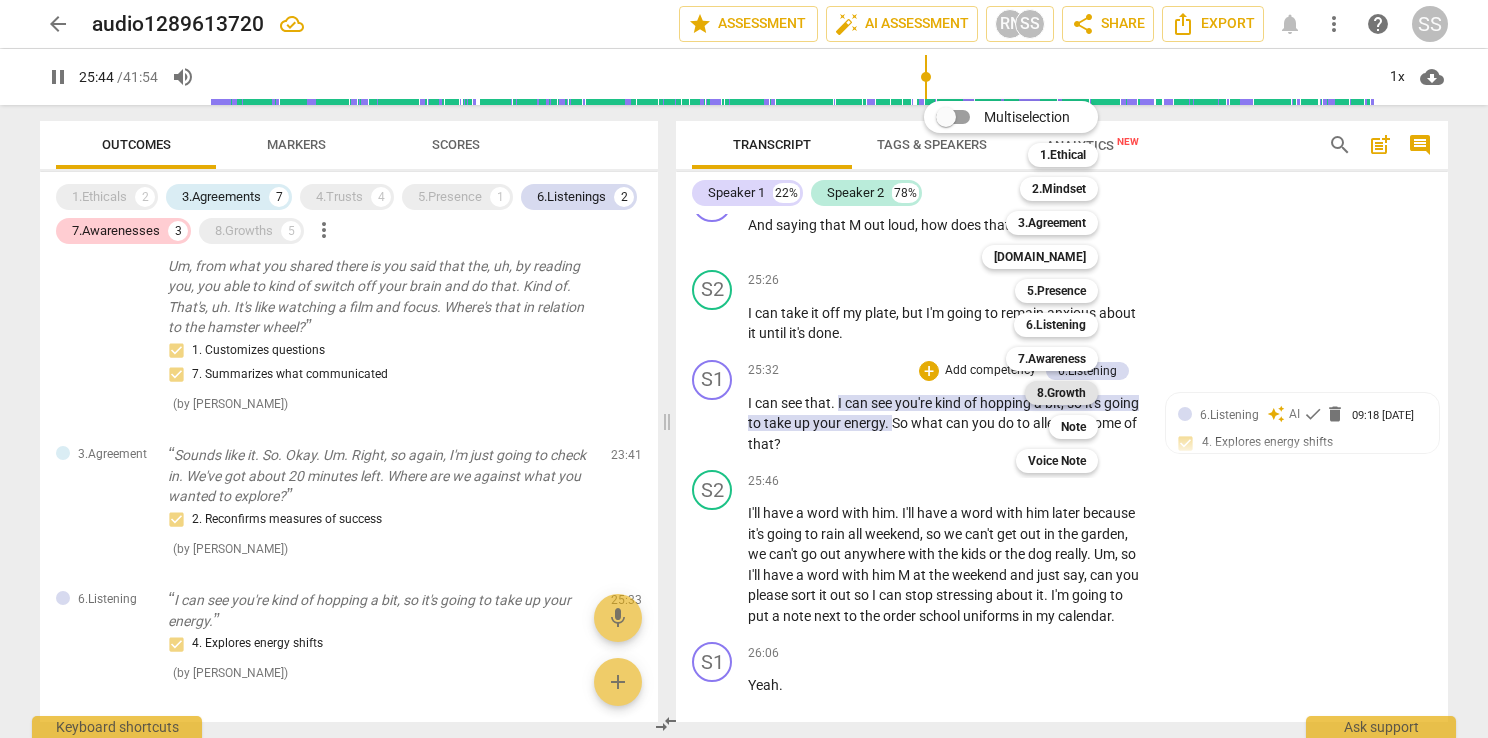 click on "8.Growth" at bounding box center [1061, 393] 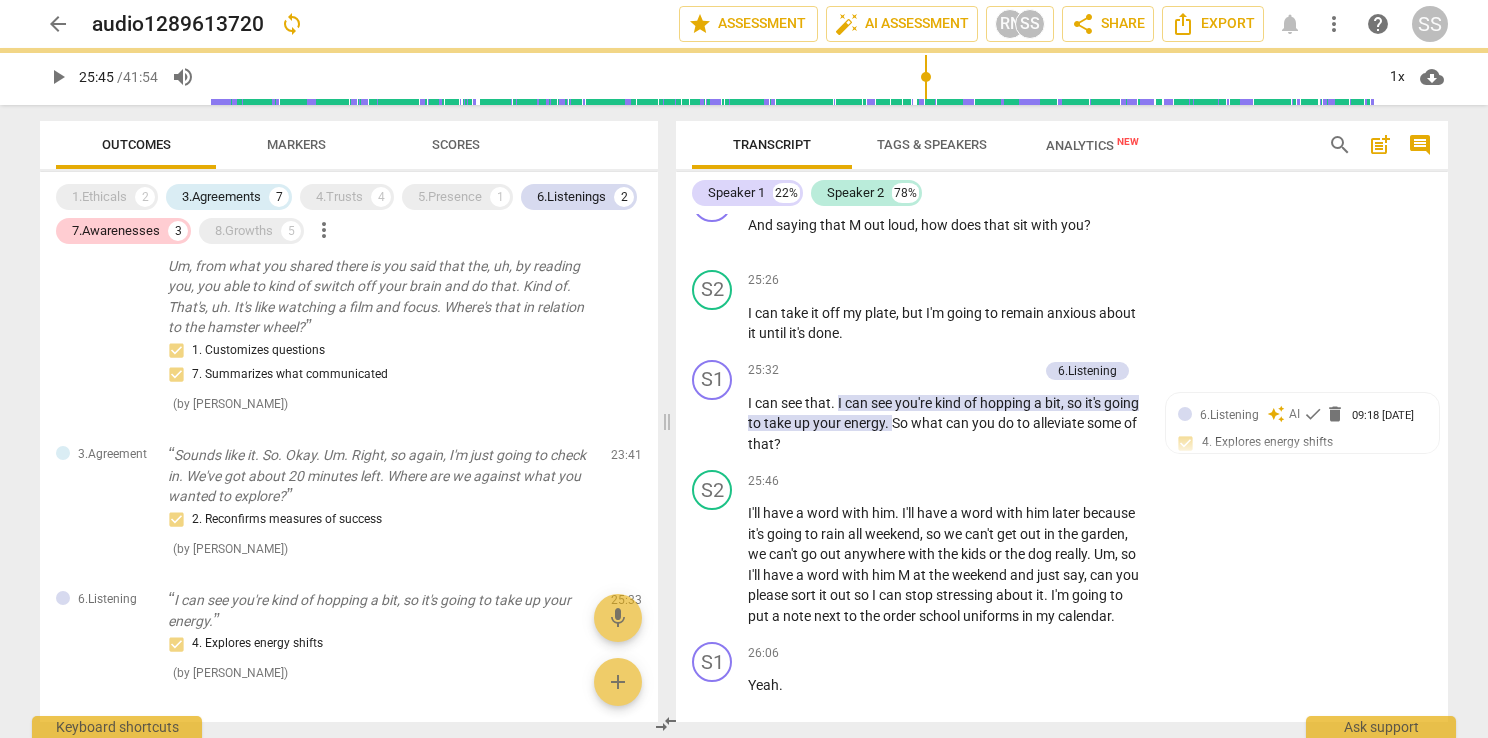 type on "1545" 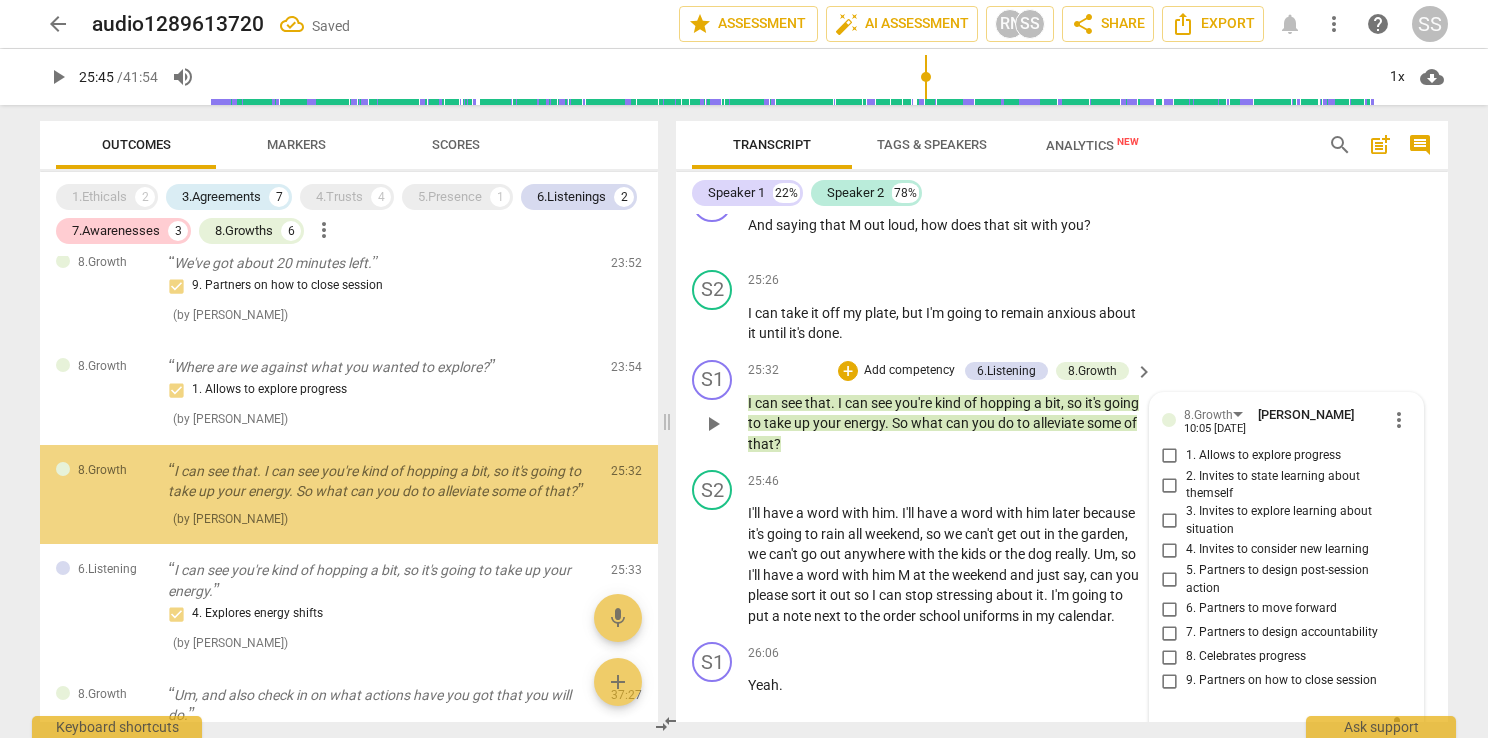scroll, scrollTop: 1538, scrollLeft: 0, axis: vertical 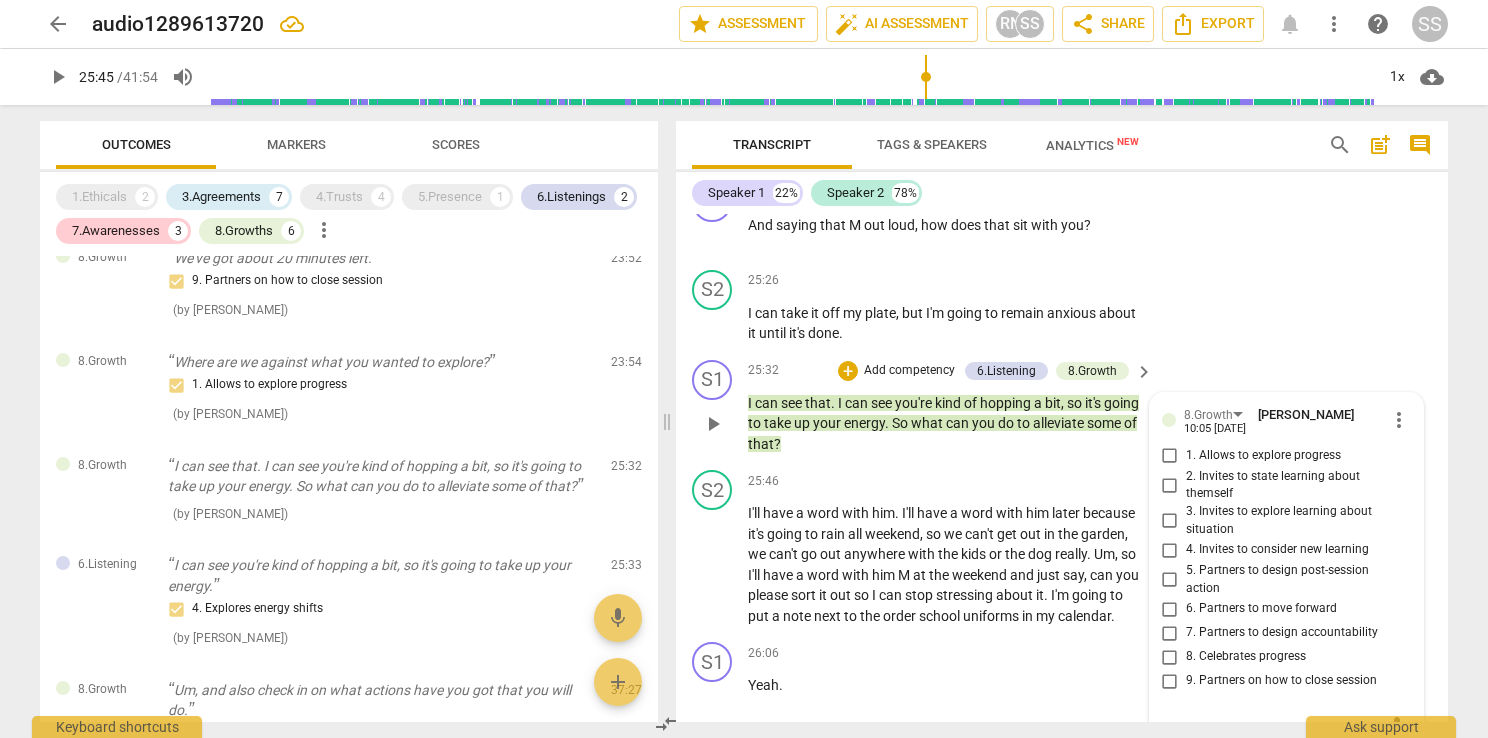click on "5. Partners to design post-session action" at bounding box center [1170, 580] 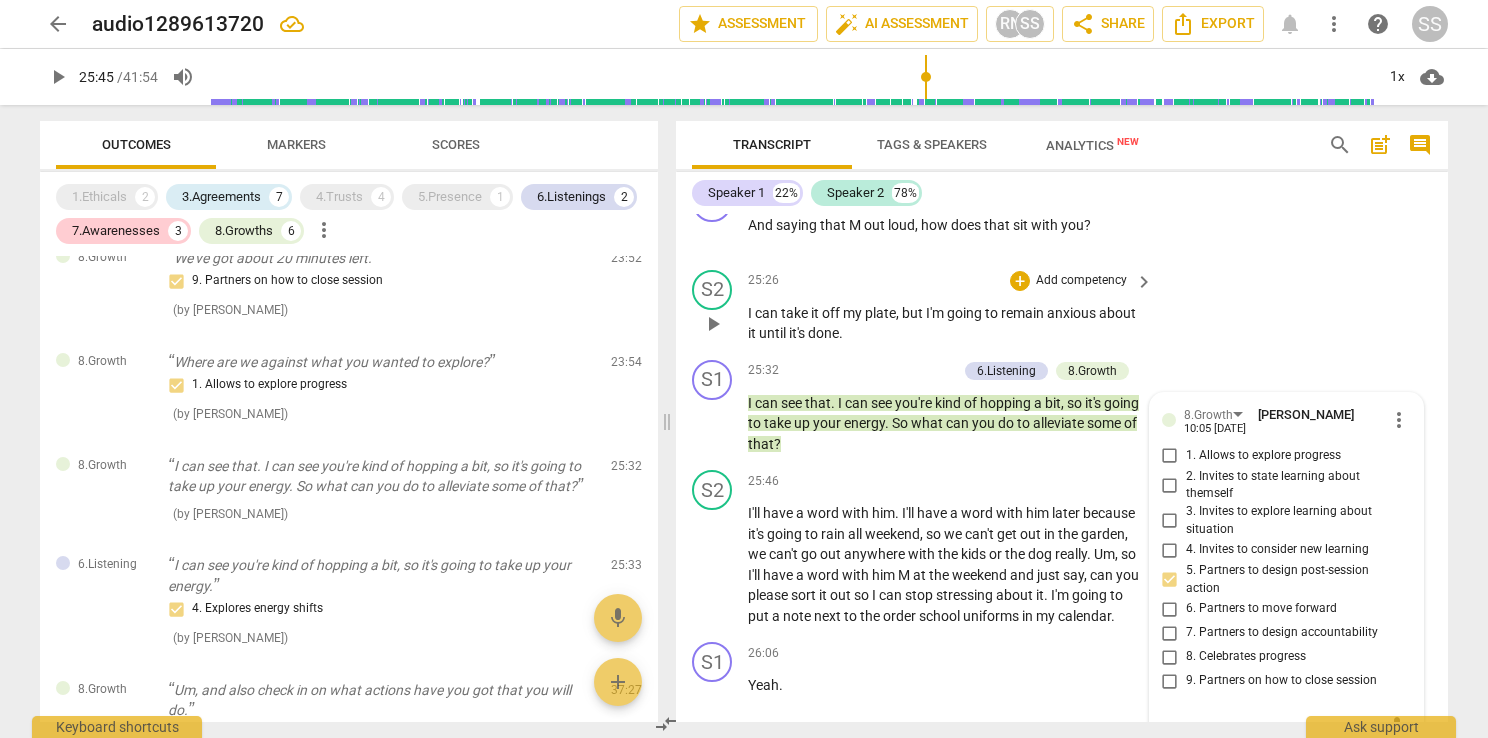 click on "S2 play_arrow pause 25:26 + Add competency keyboard_arrow_right I   can   take   it   off   my   plate ,   but   I'm   going   to   remain   anxious   about   it   until   it's   done ." at bounding box center [1062, 307] 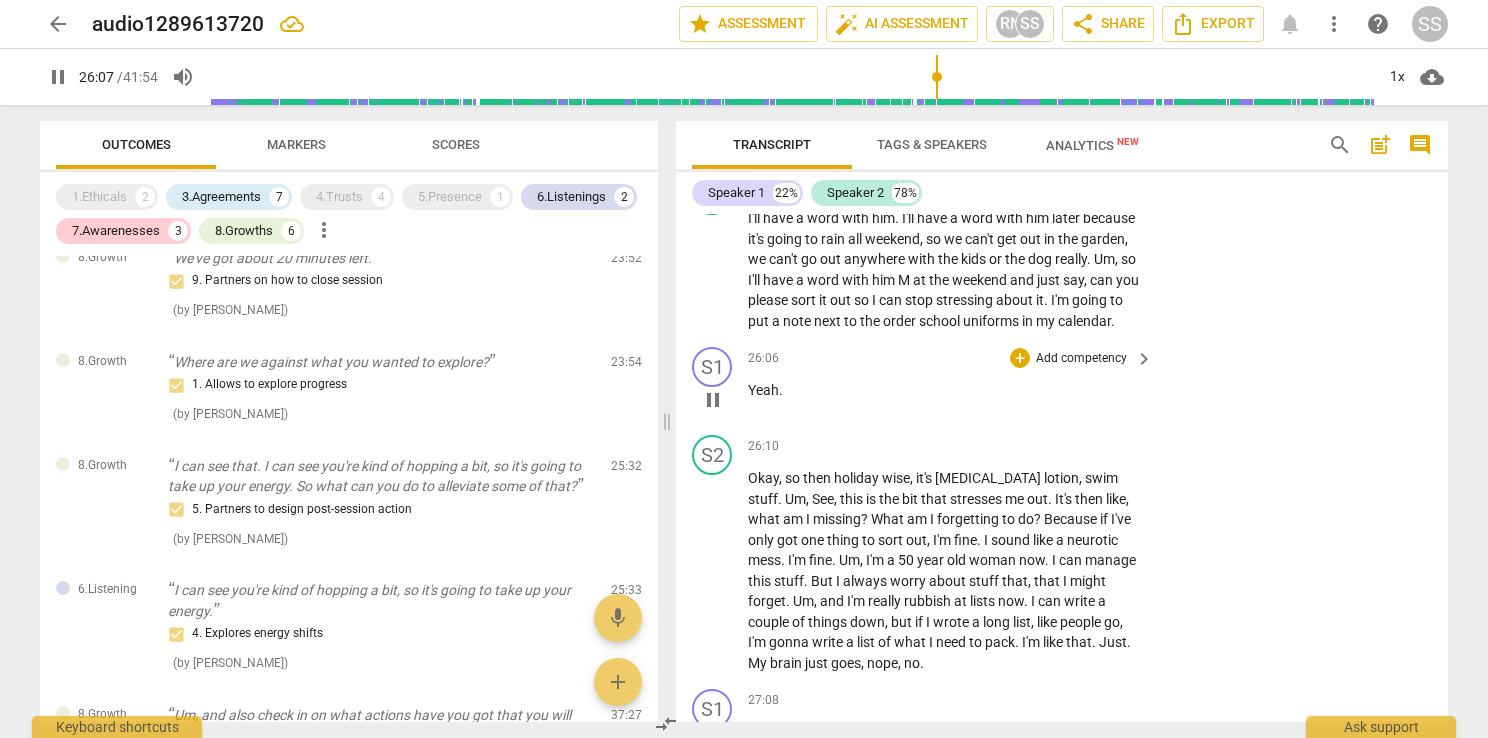scroll, scrollTop: 14256, scrollLeft: 0, axis: vertical 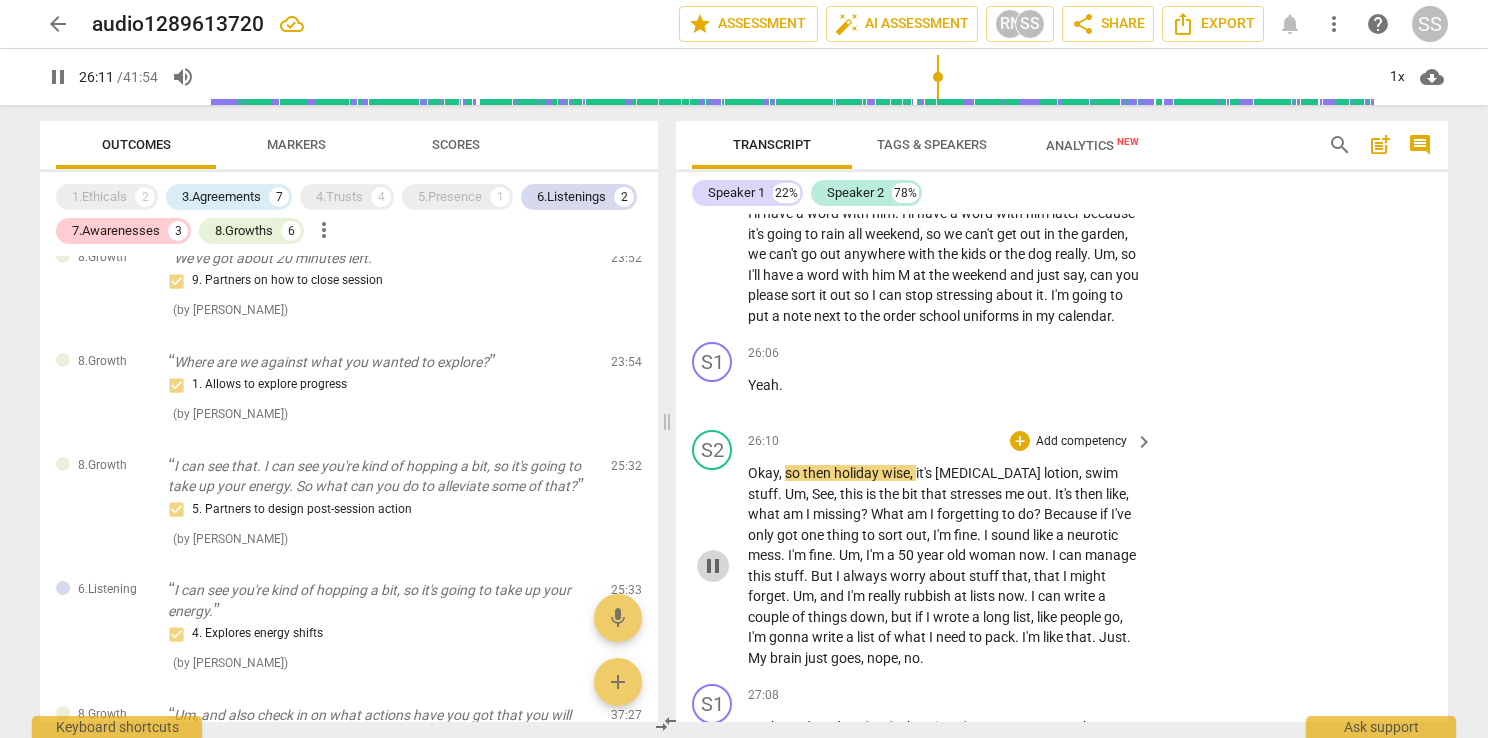click on "pause" at bounding box center (713, 566) 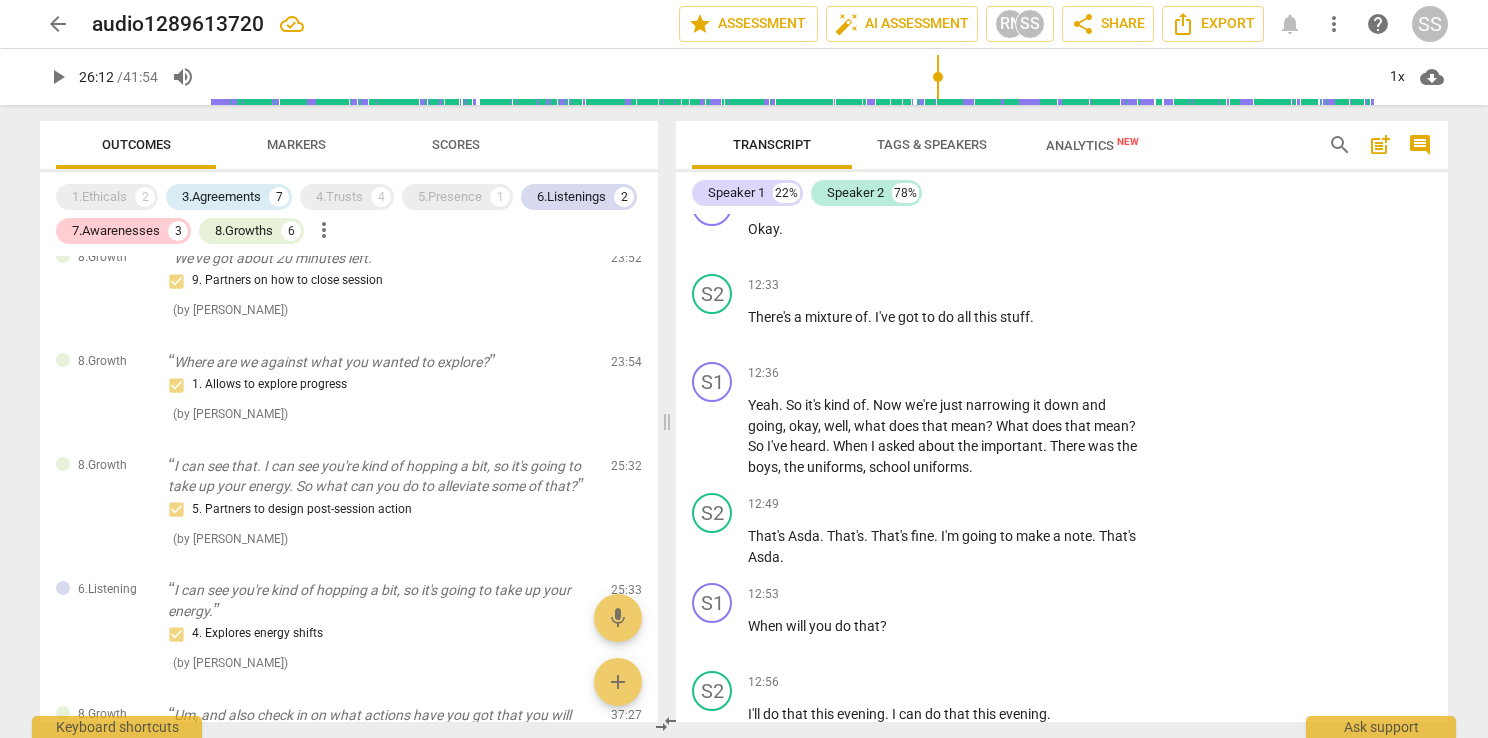 scroll, scrollTop: 6556, scrollLeft: 0, axis: vertical 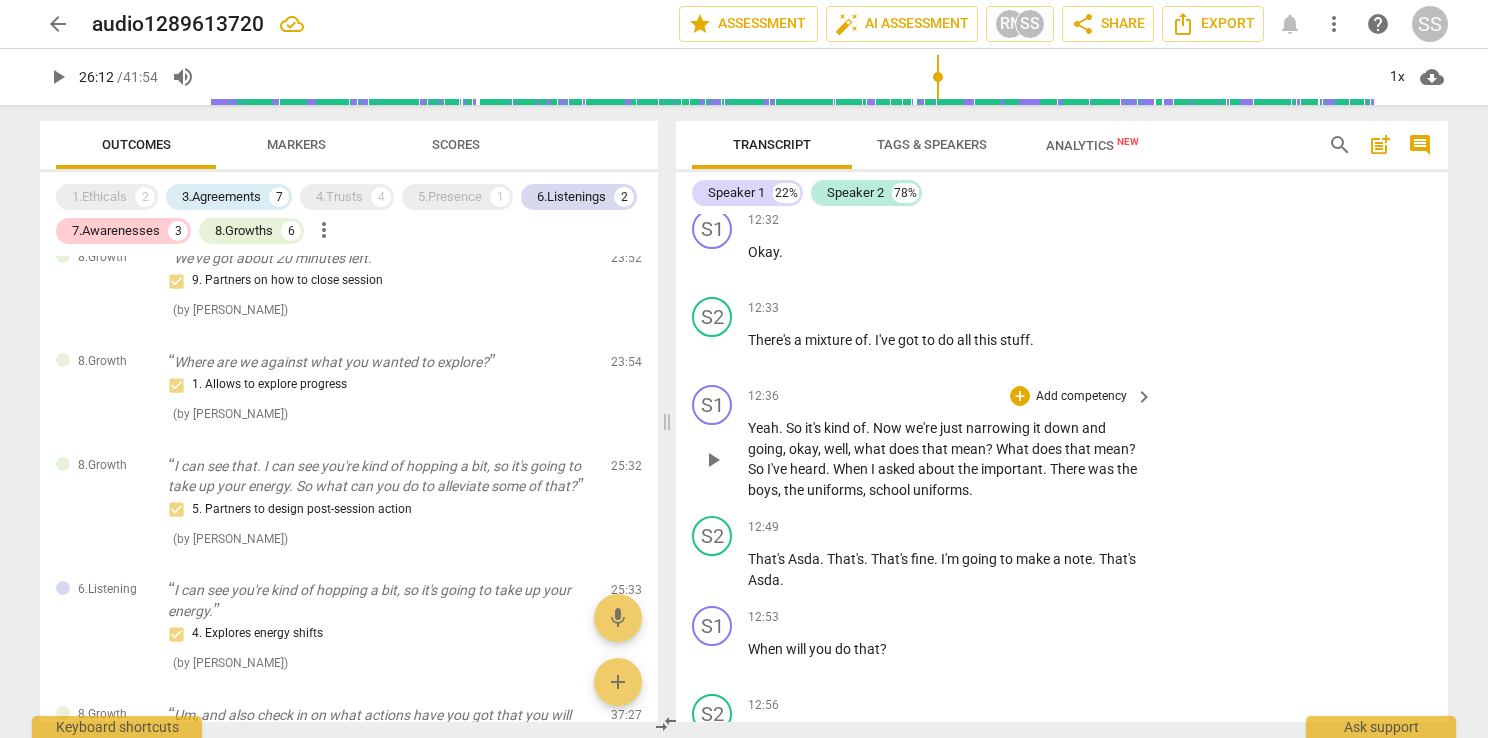 click on "Add competency" at bounding box center [1081, 397] 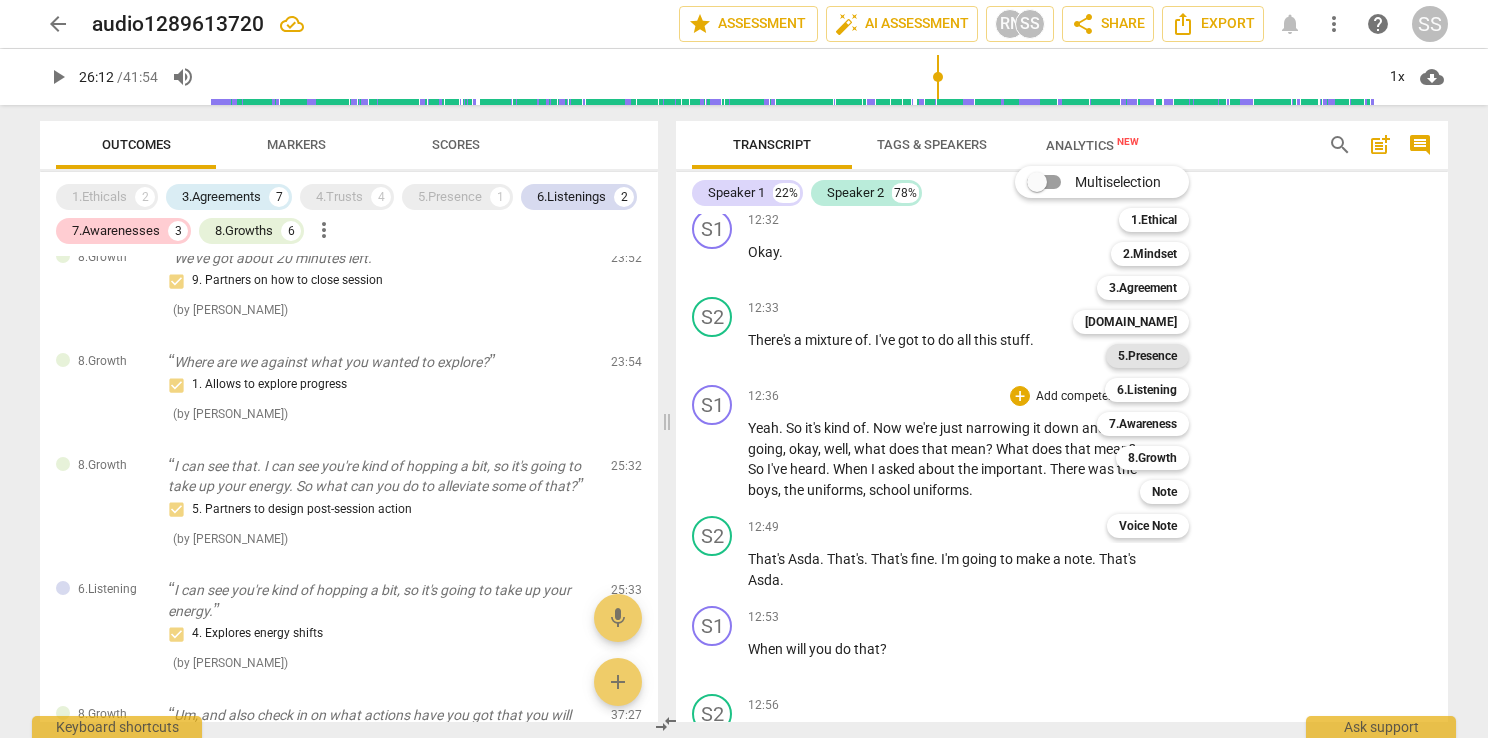 click on "5.Presence" at bounding box center (1147, 356) 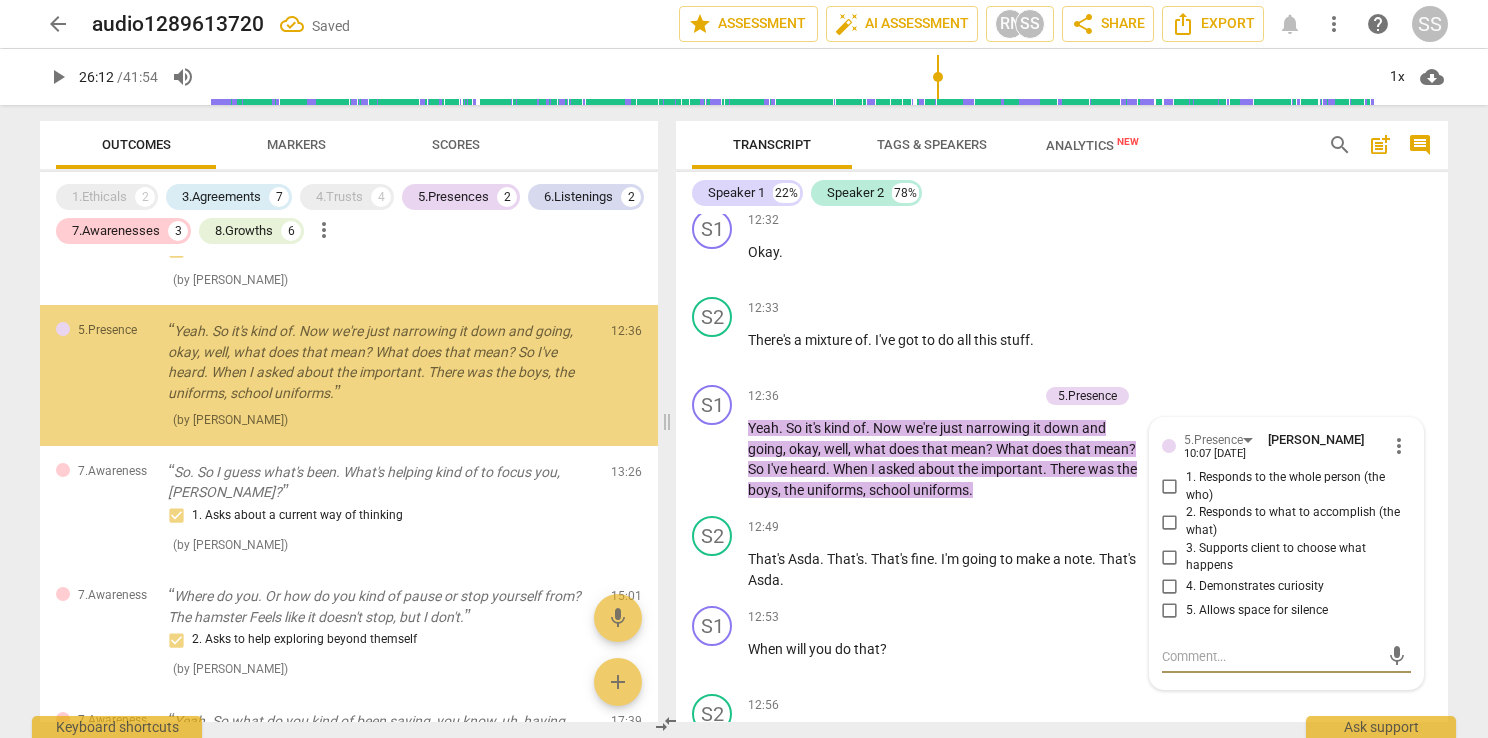 scroll, scrollTop: 726, scrollLeft: 0, axis: vertical 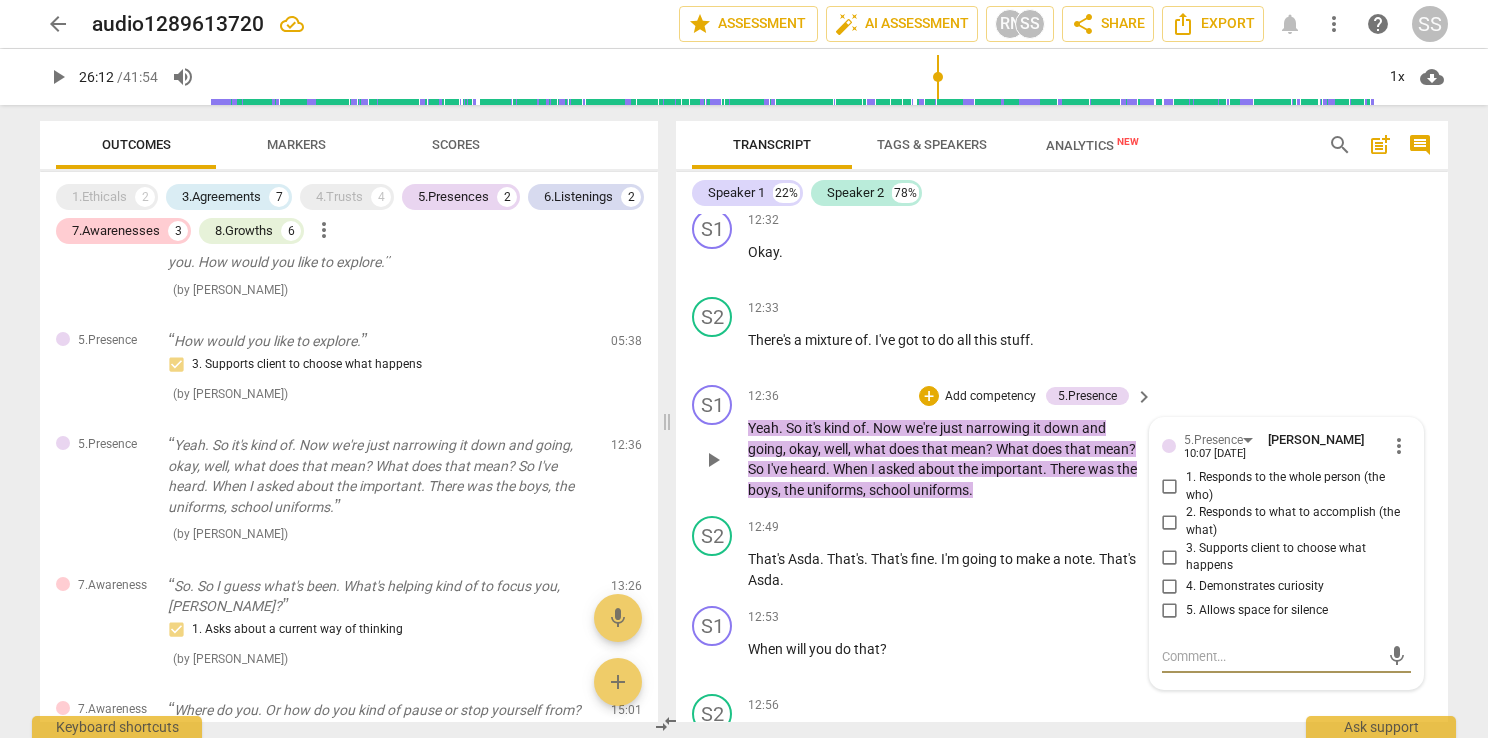 click on "3. Supports client to choose what happens" at bounding box center (1170, 557) 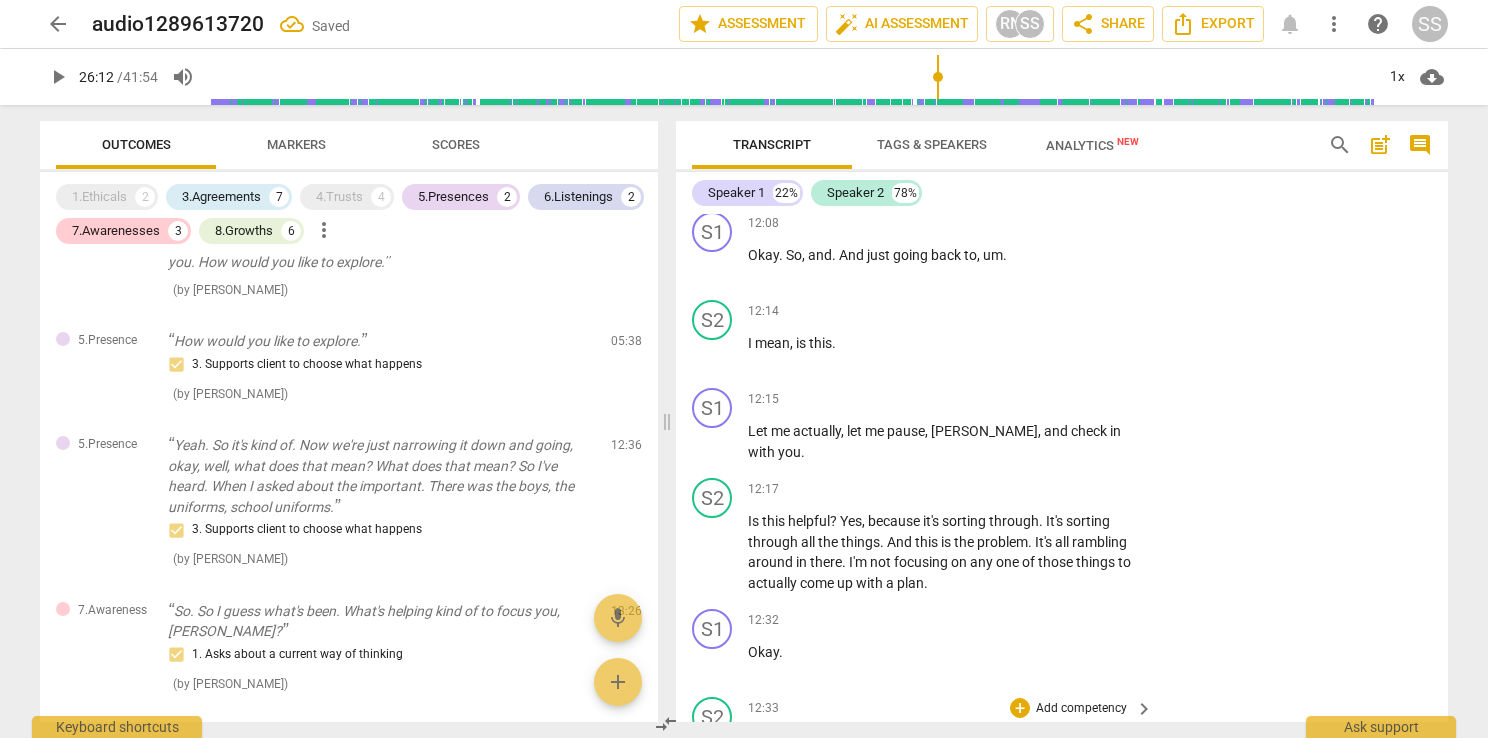 scroll, scrollTop: 6056, scrollLeft: 0, axis: vertical 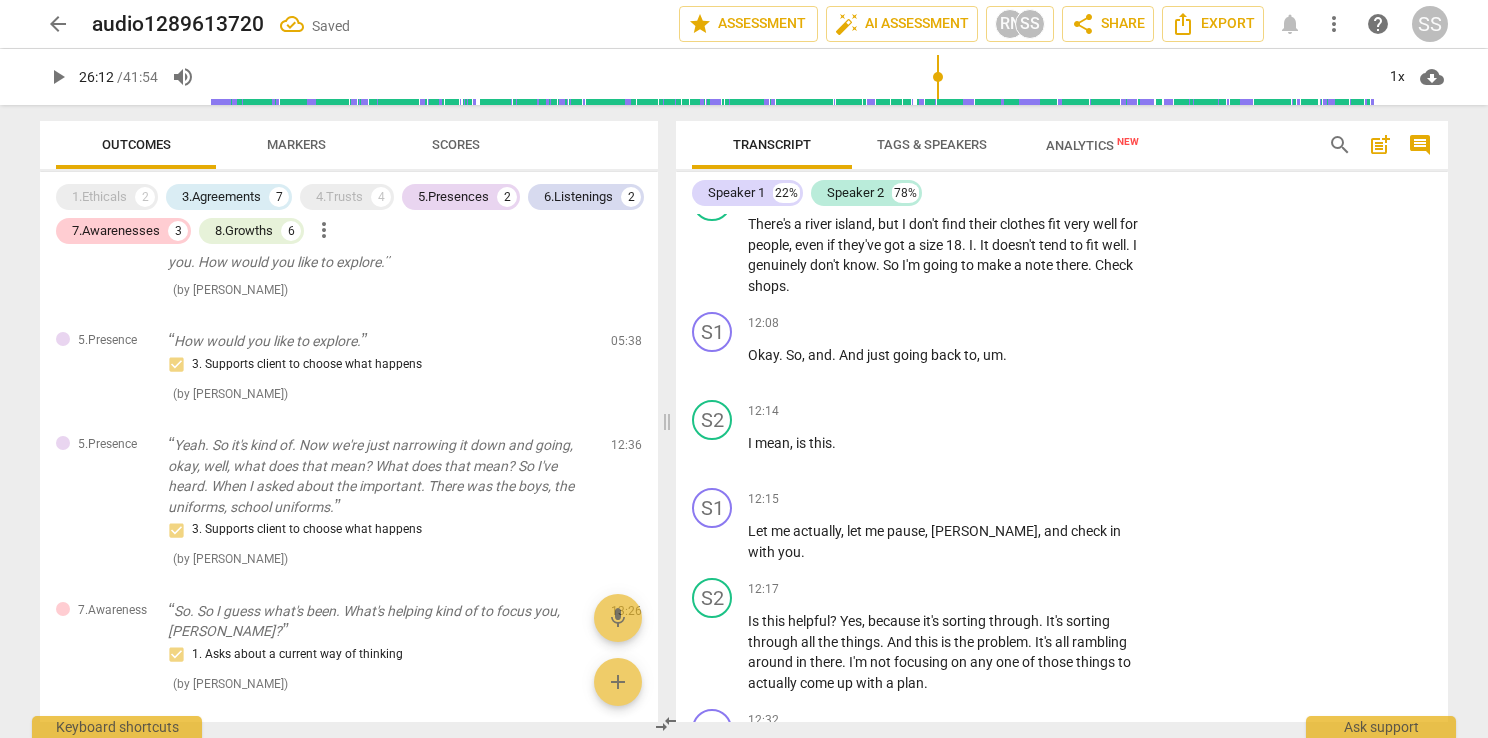 type on "1572" 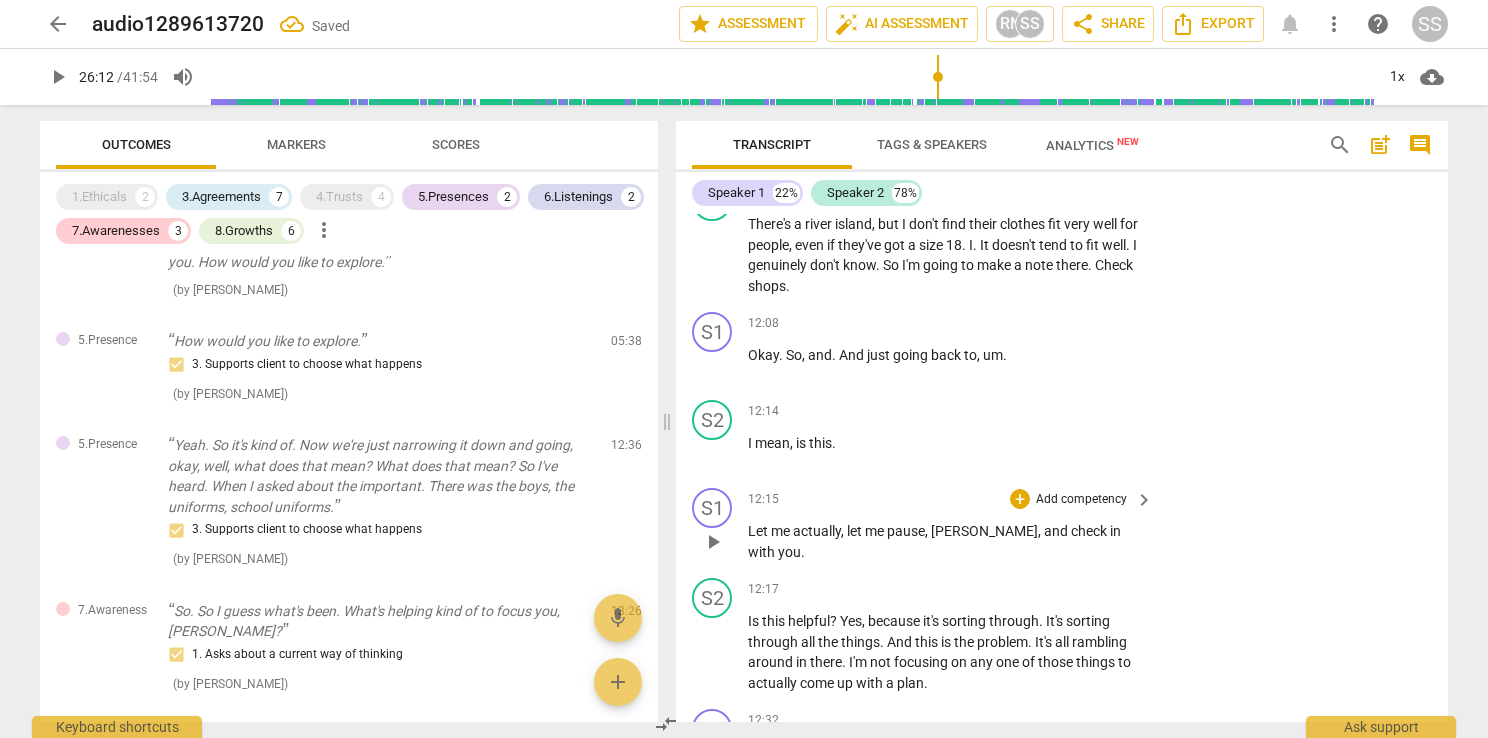 click on "Add competency" at bounding box center [1081, 500] 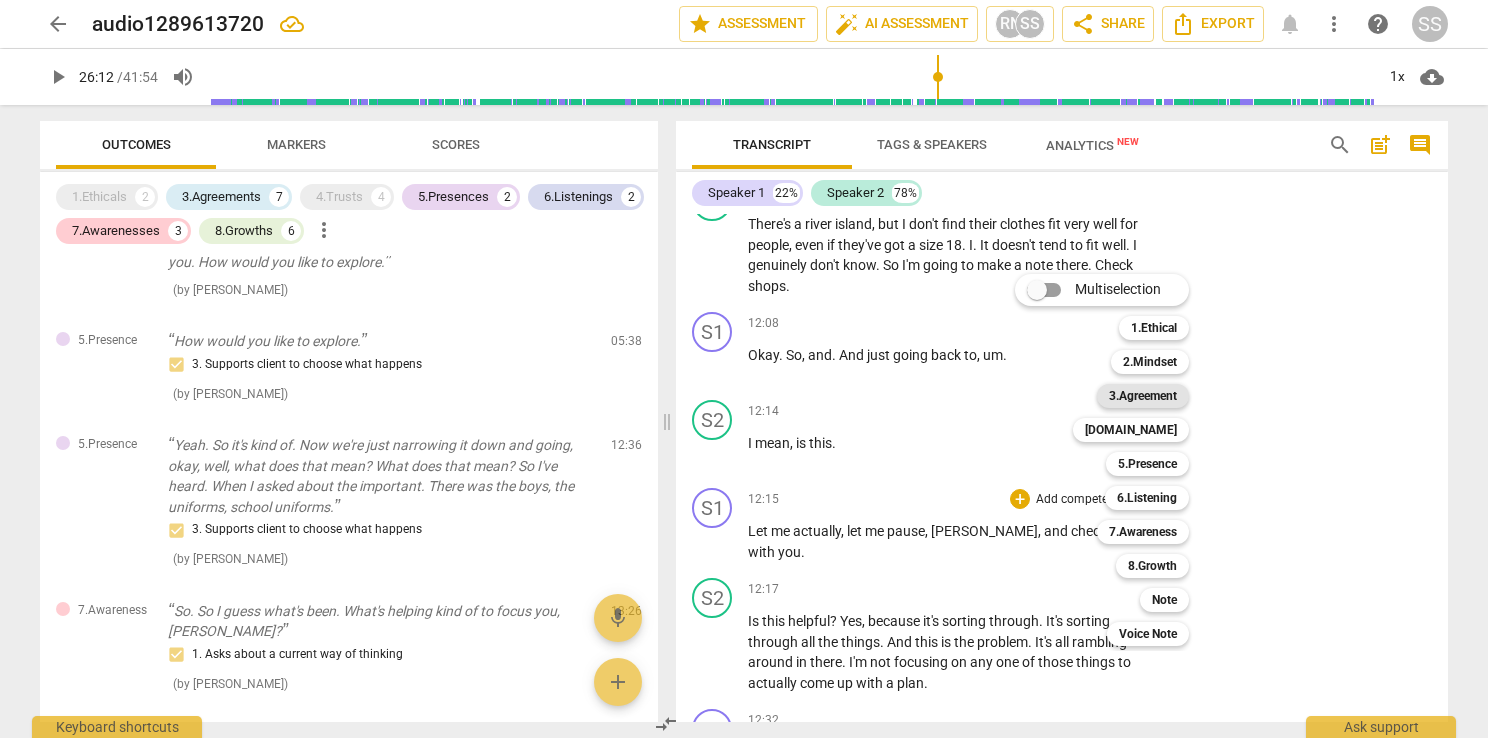 click on "3.Agreement" at bounding box center [1143, 396] 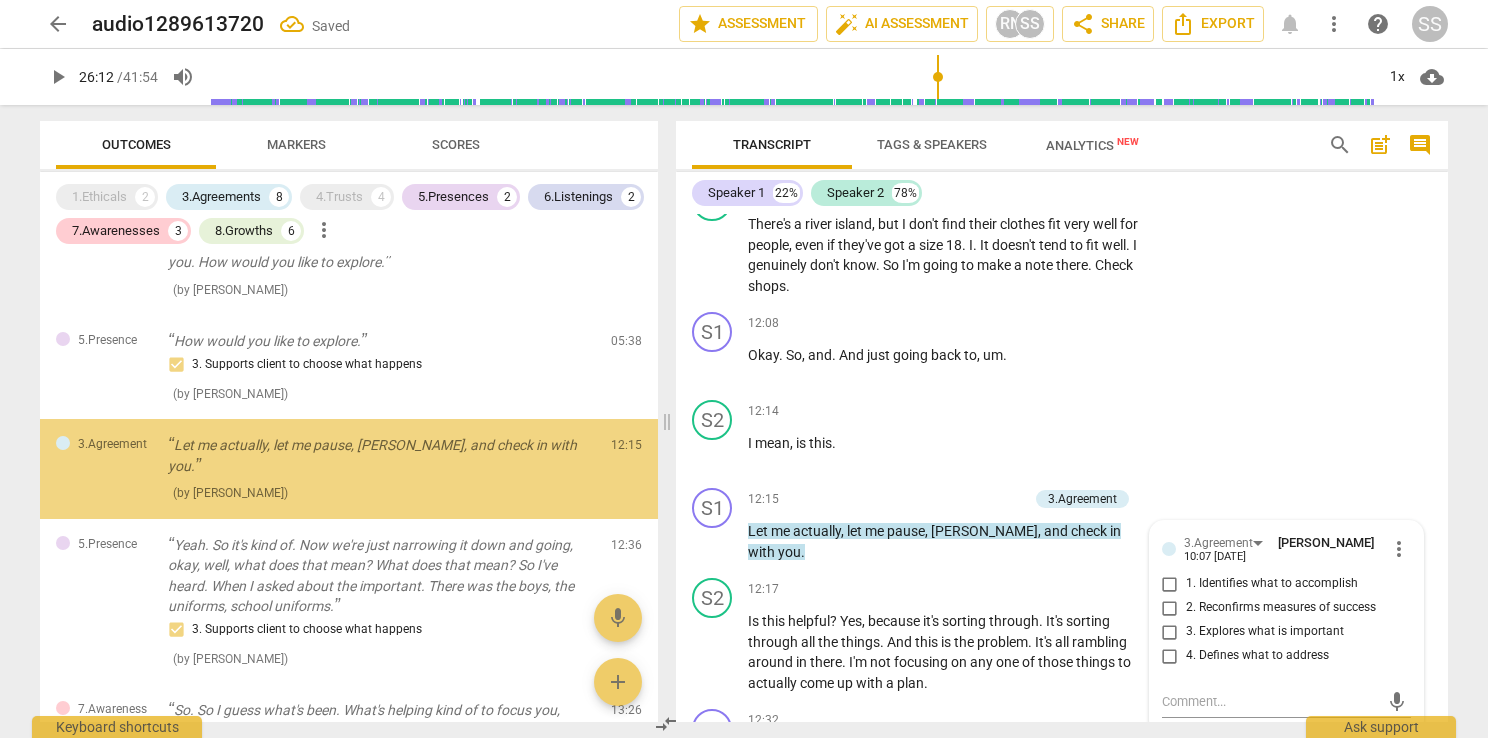 scroll, scrollTop: 695, scrollLeft: 0, axis: vertical 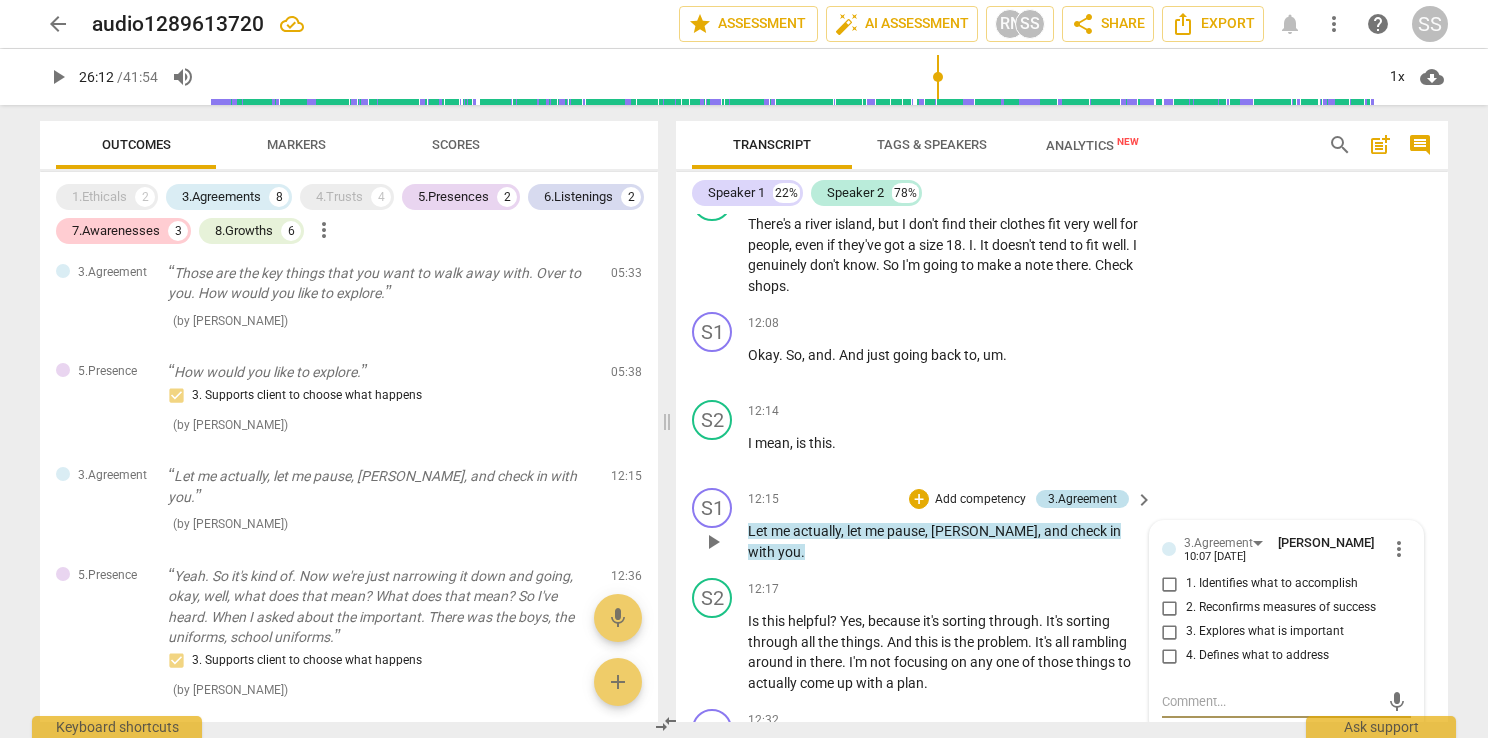 click on "3.Agreement" at bounding box center (1082, 499) 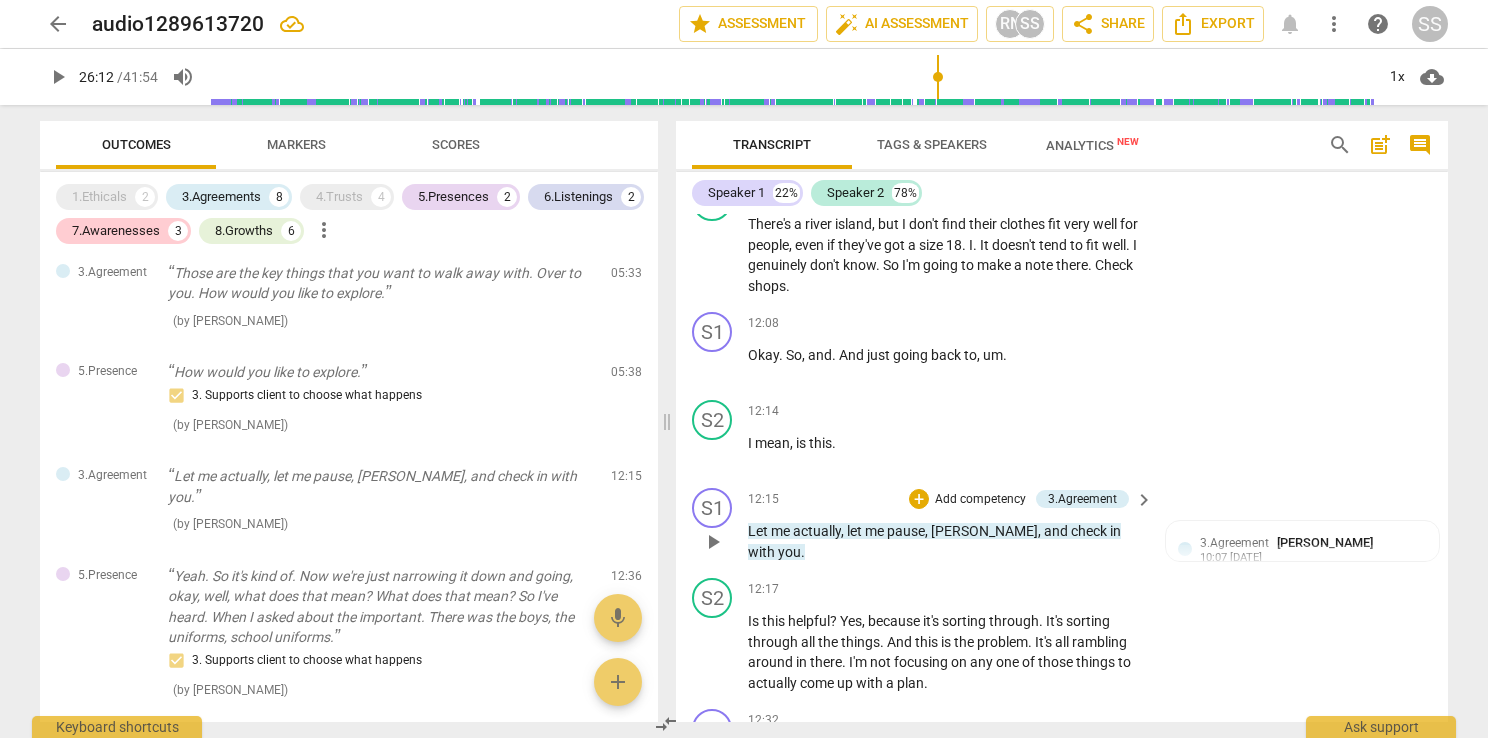 click on "Add competency" at bounding box center [980, 500] 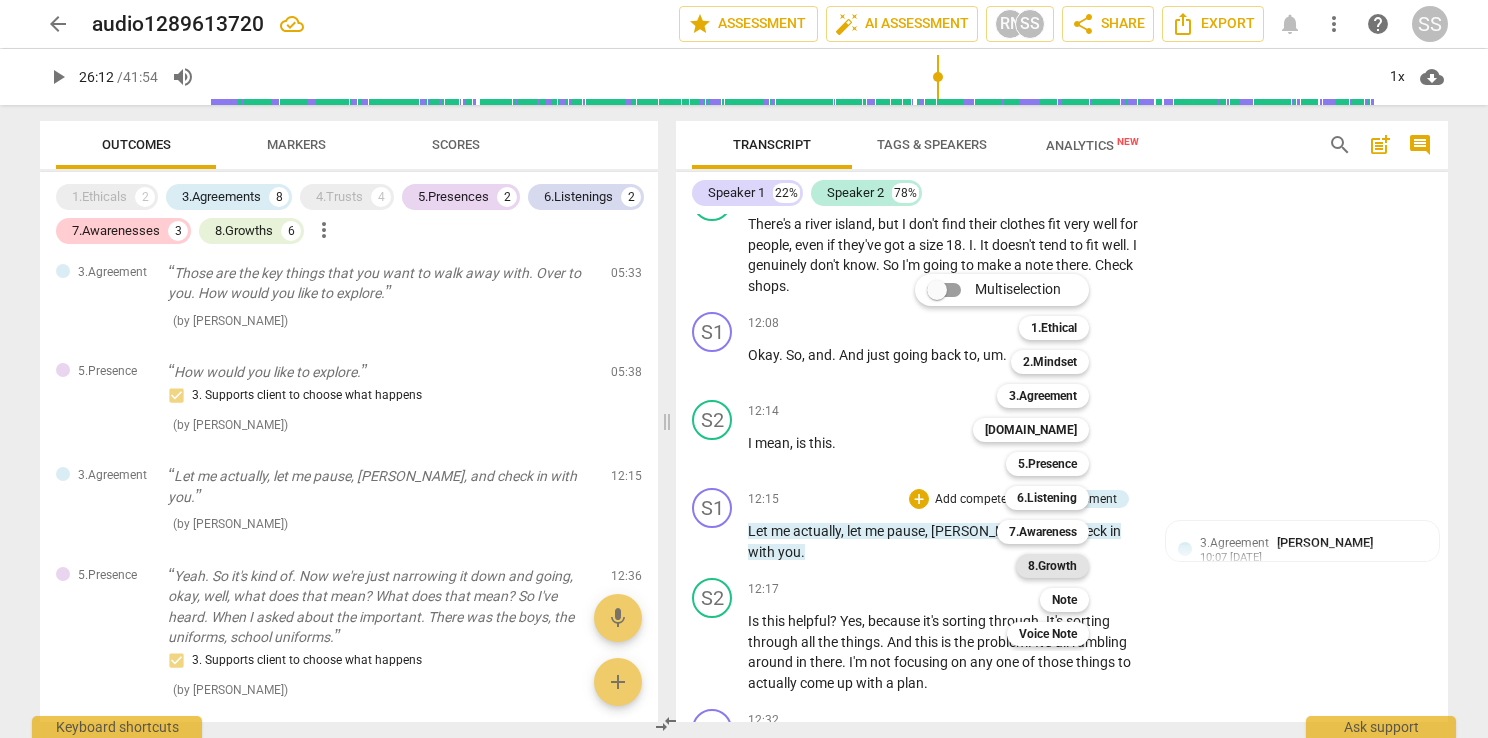 click on "8.Growth" at bounding box center [1052, 566] 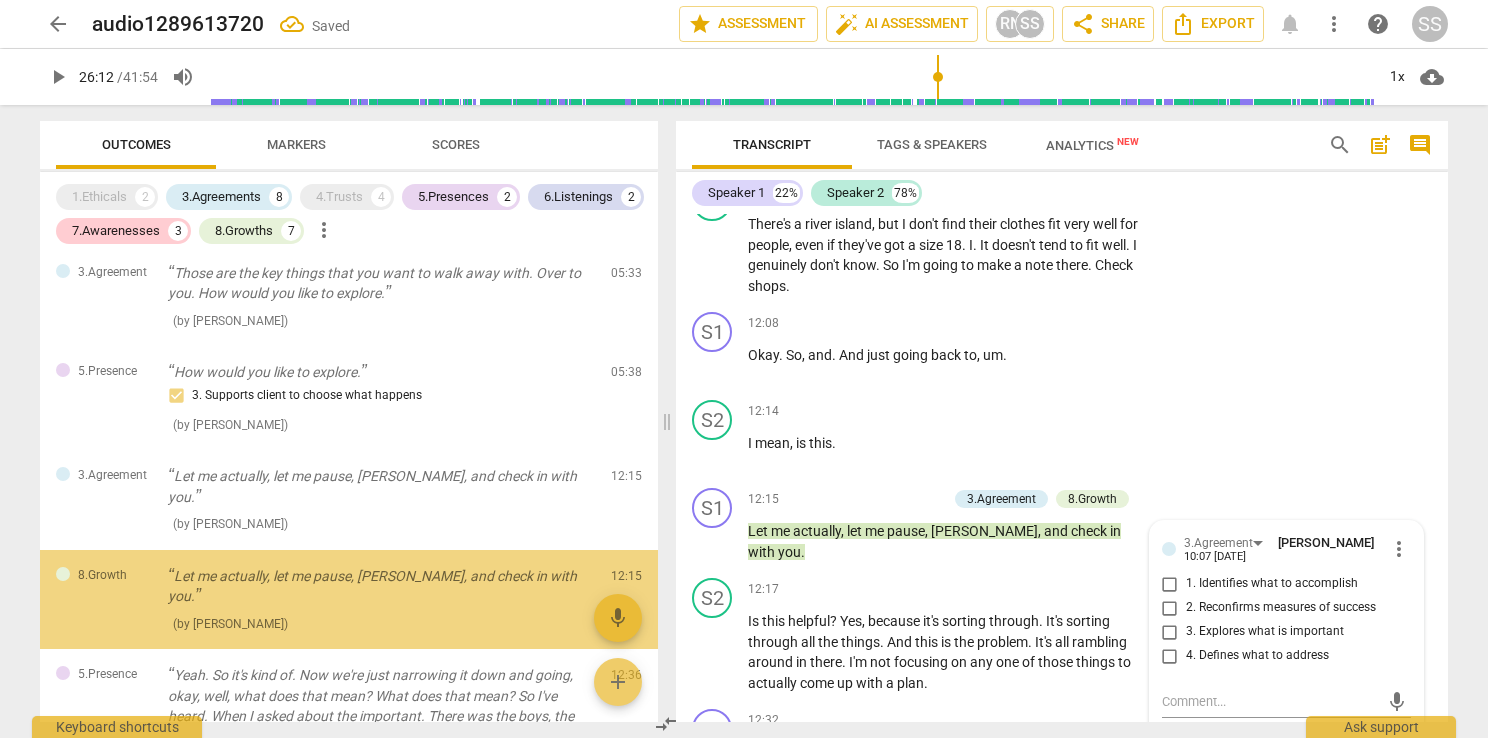 scroll, scrollTop: 774, scrollLeft: 0, axis: vertical 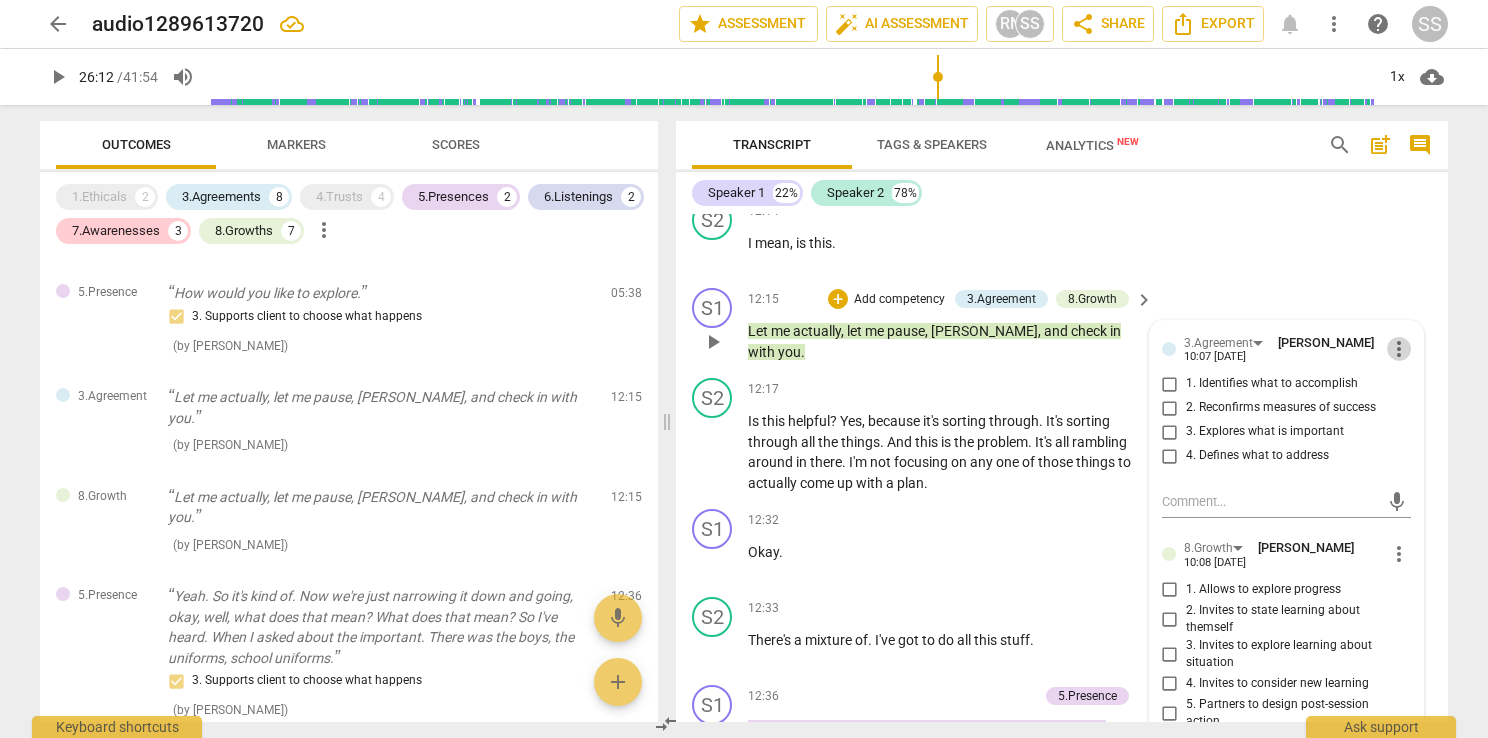 click on "more_vert" at bounding box center (1399, 349) 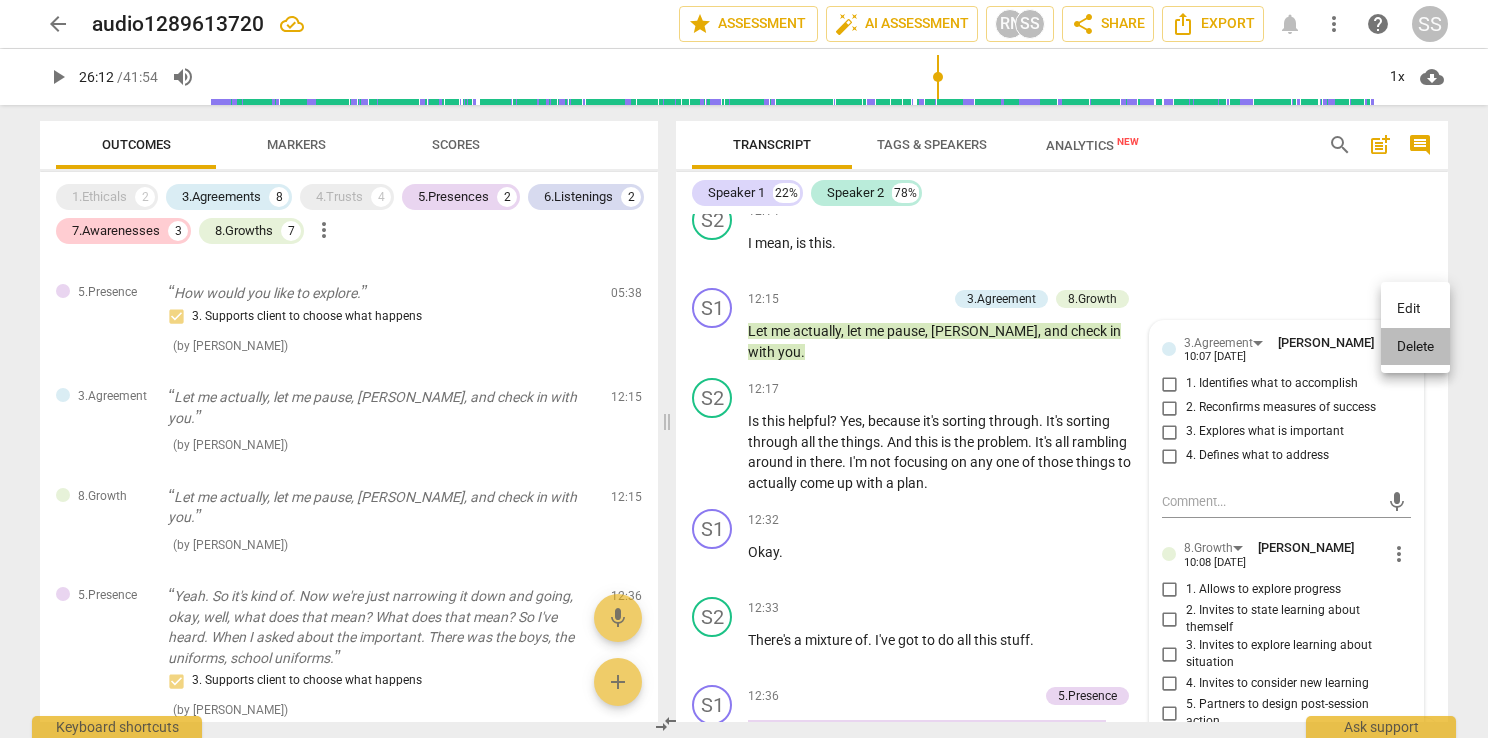 click on "Delete" at bounding box center [1415, 347] 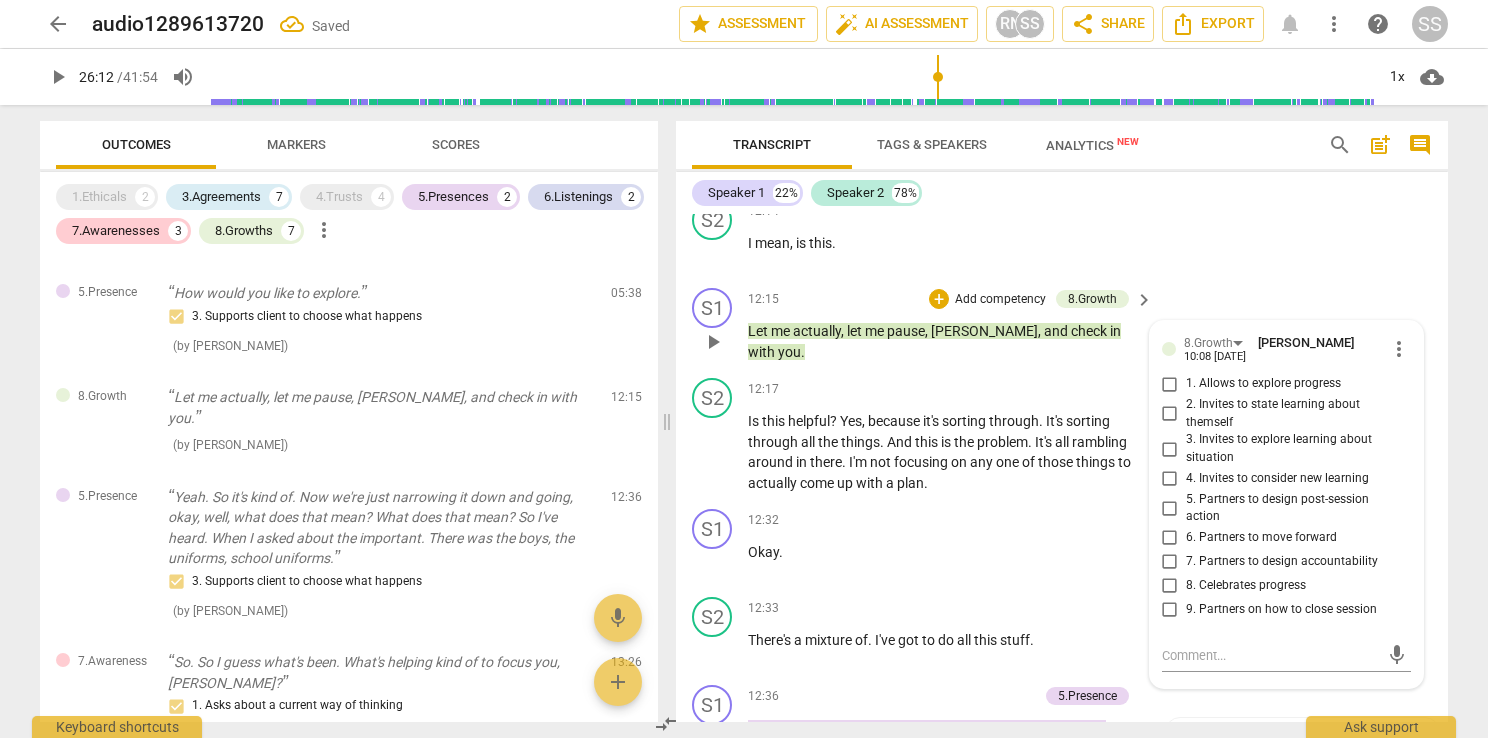 click on "1. Allows to explore progress" at bounding box center (1263, 384) 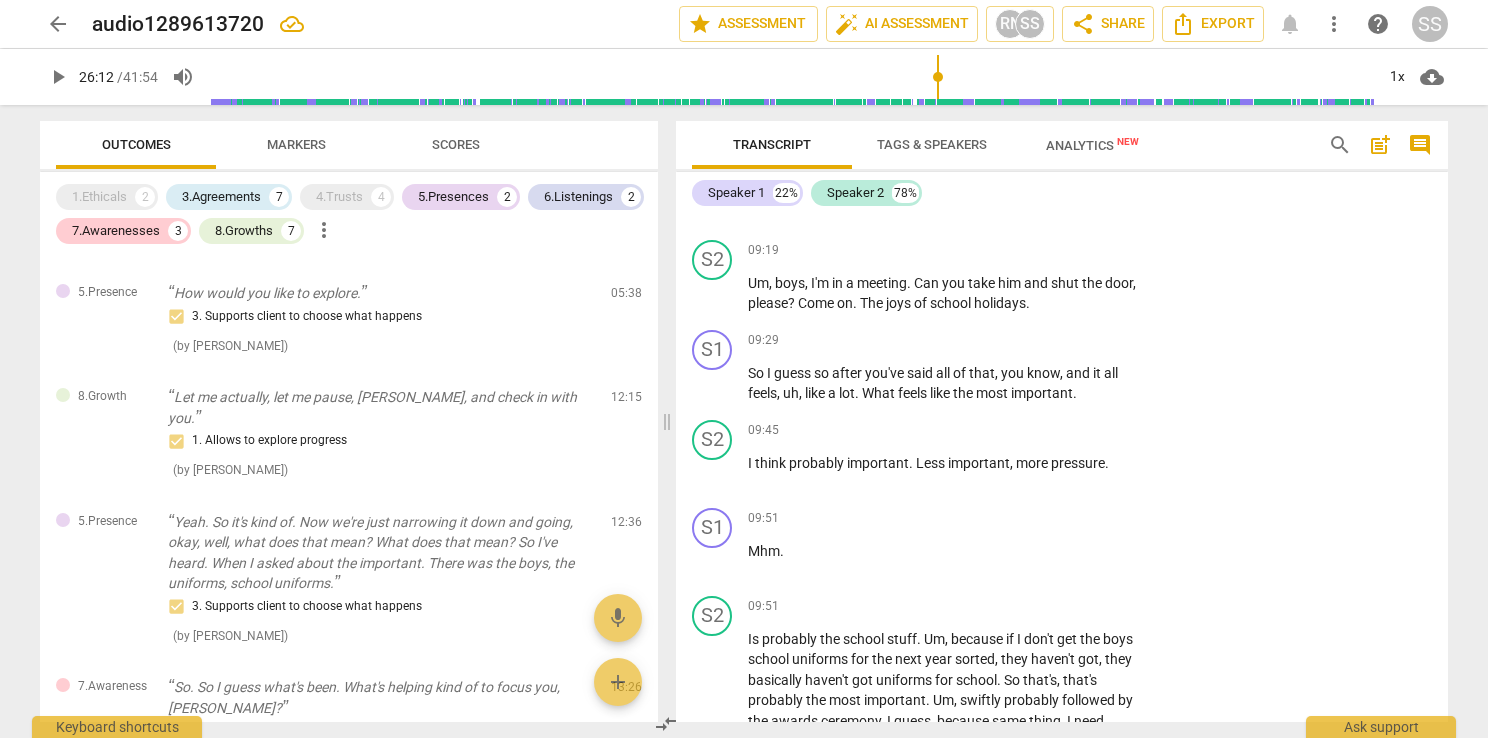scroll, scrollTop: 4556, scrollLeft: 0, axis: vertical 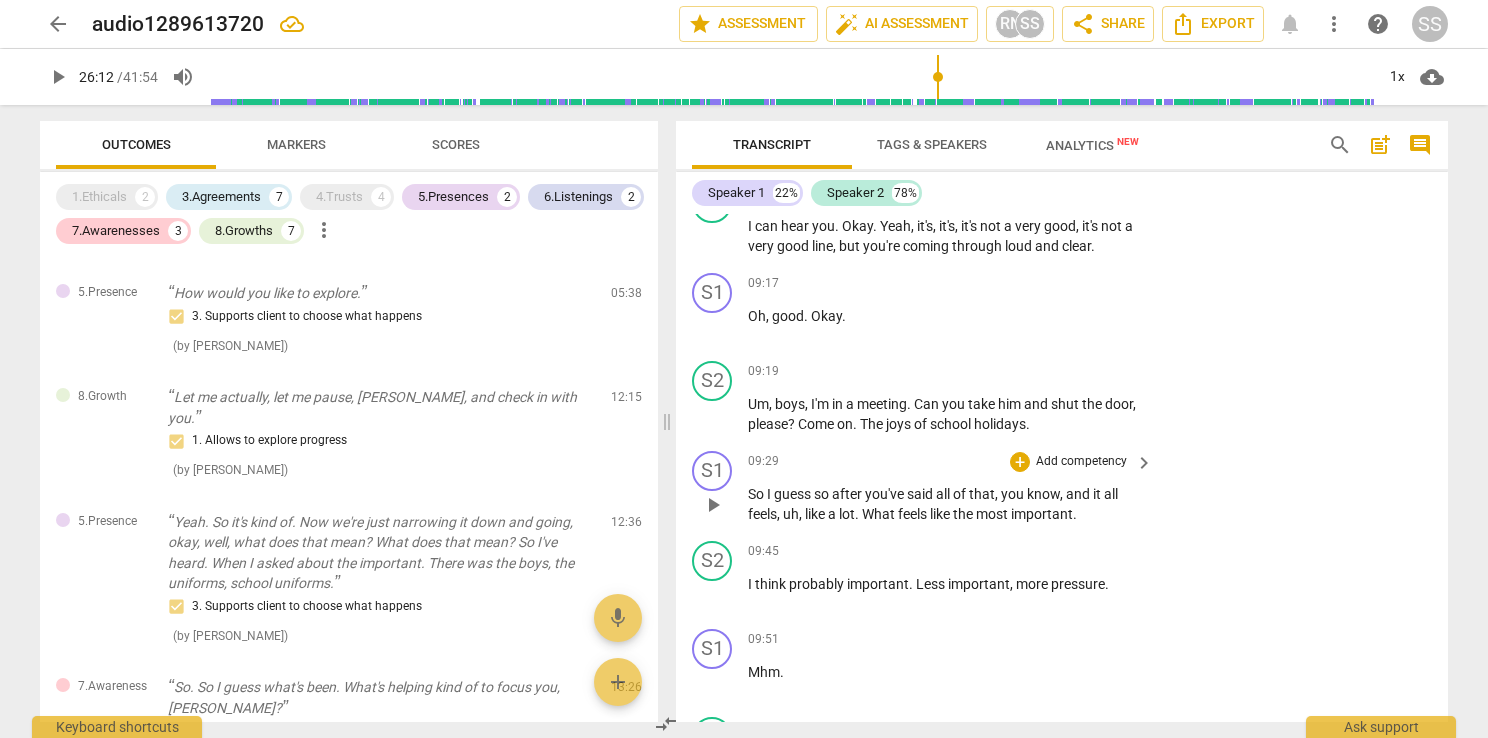 click on "Add competency" at bounding box center [1081, 462] 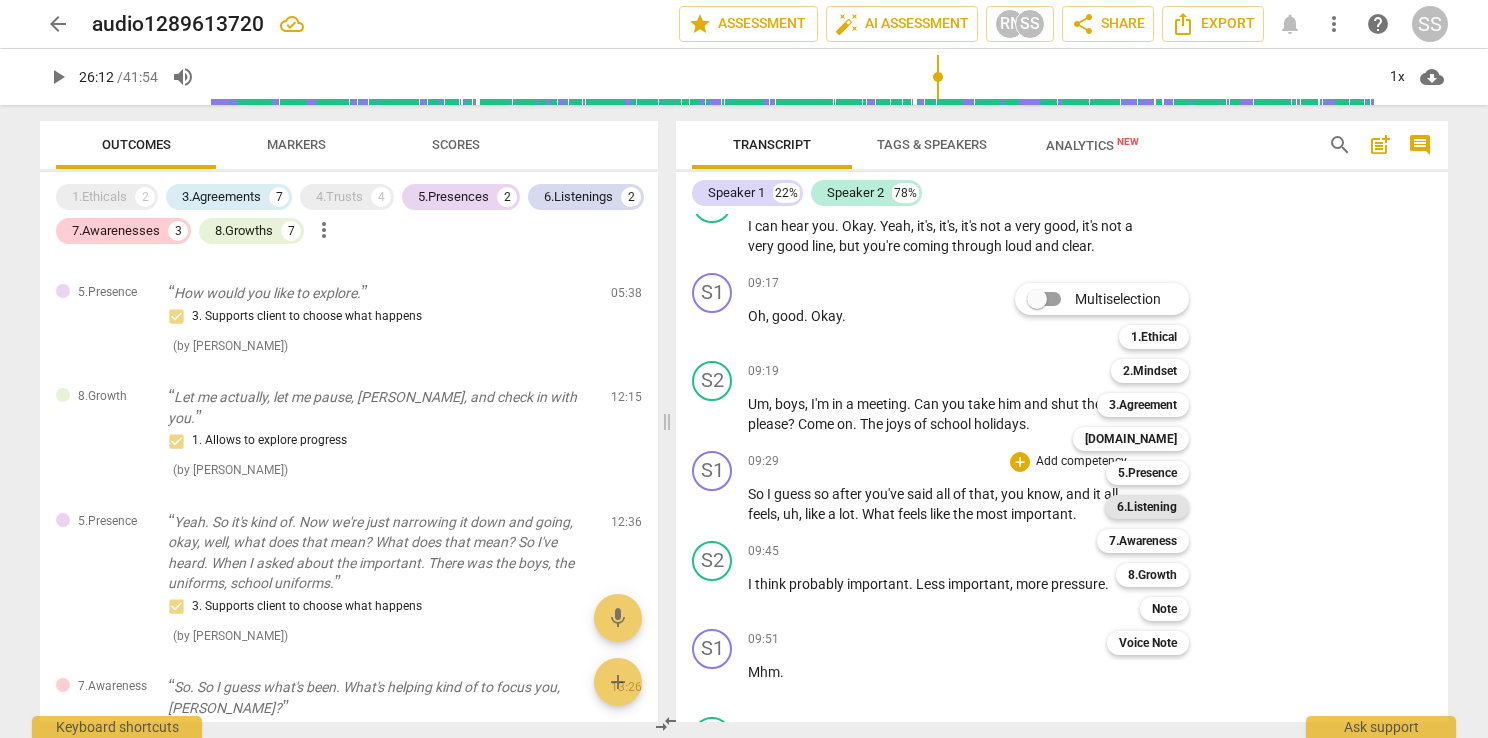 click on "6.Listening" at bounding box center (1147, 507) 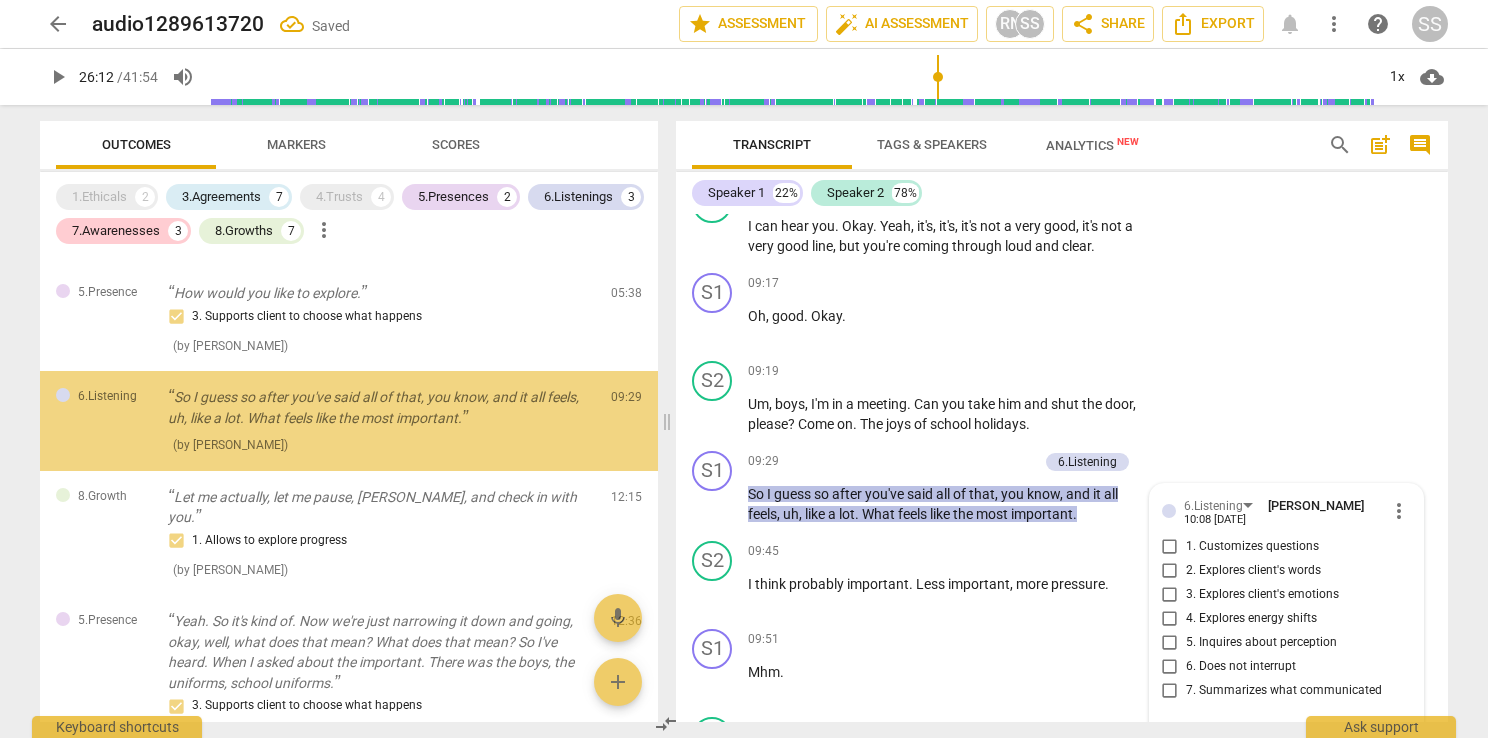 scroll, scrollTop: 4831, scrollLeft: 0, axis: vertical 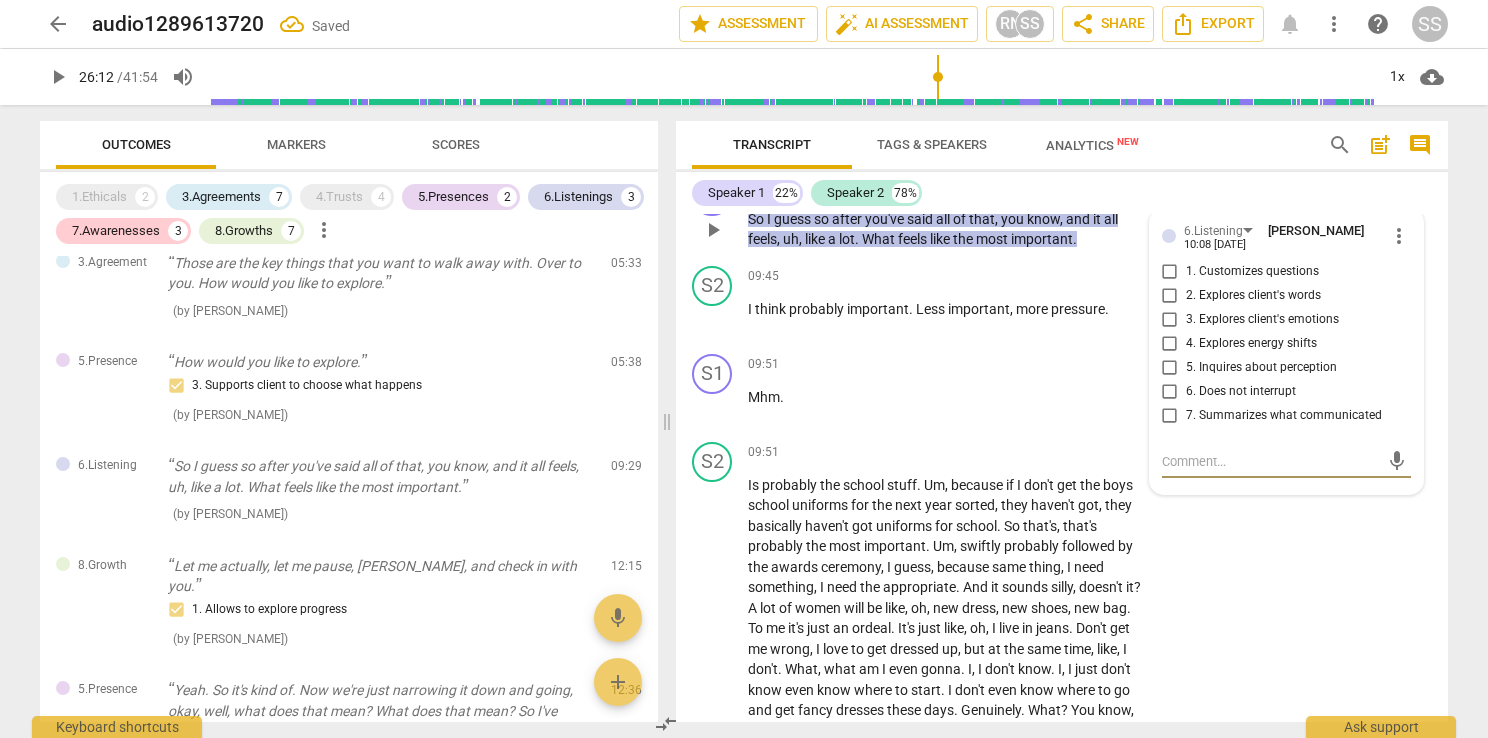 click on "7. Summarizes what communicated" at bounding box center (1284, 416) 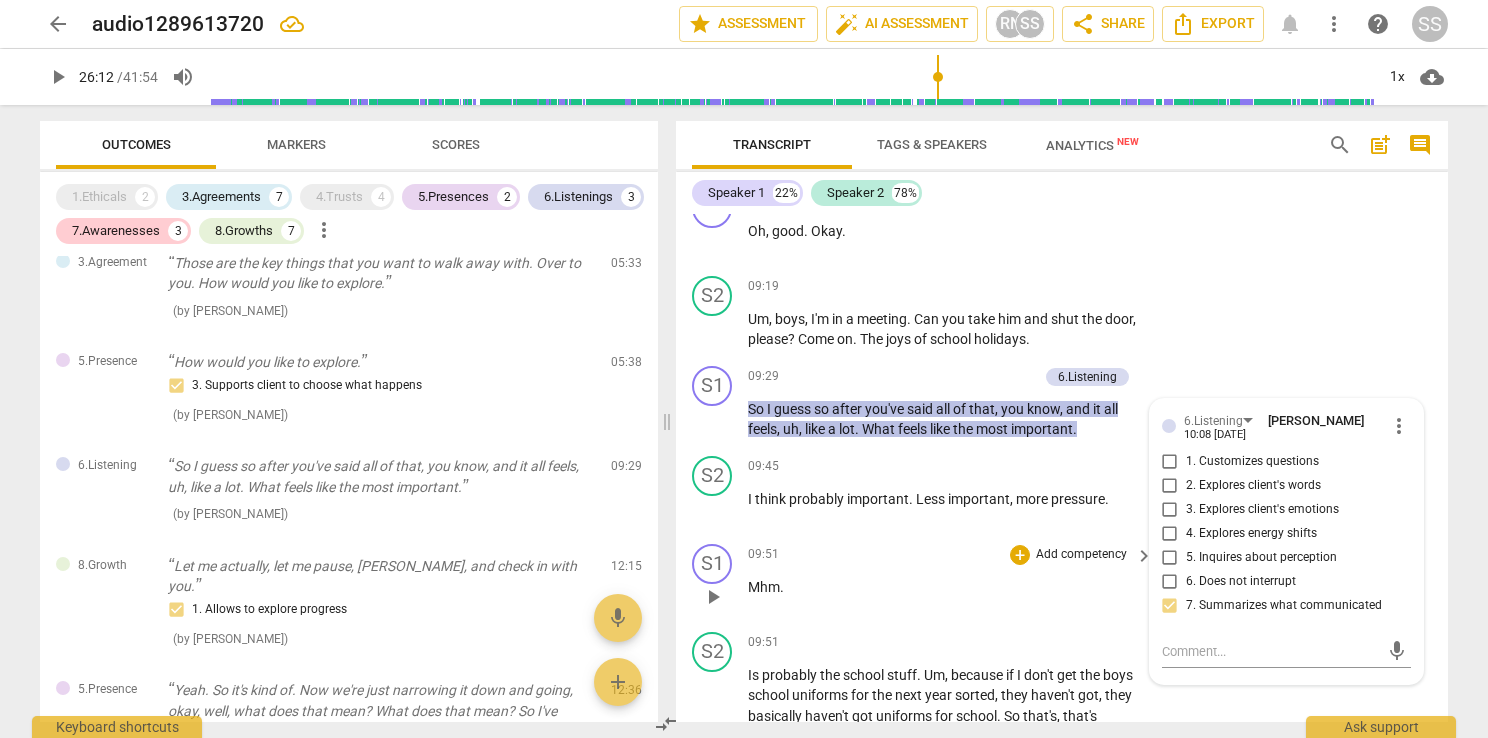 scroll, scrollTop: 4631, scrollLeft: 0, axis: vertical 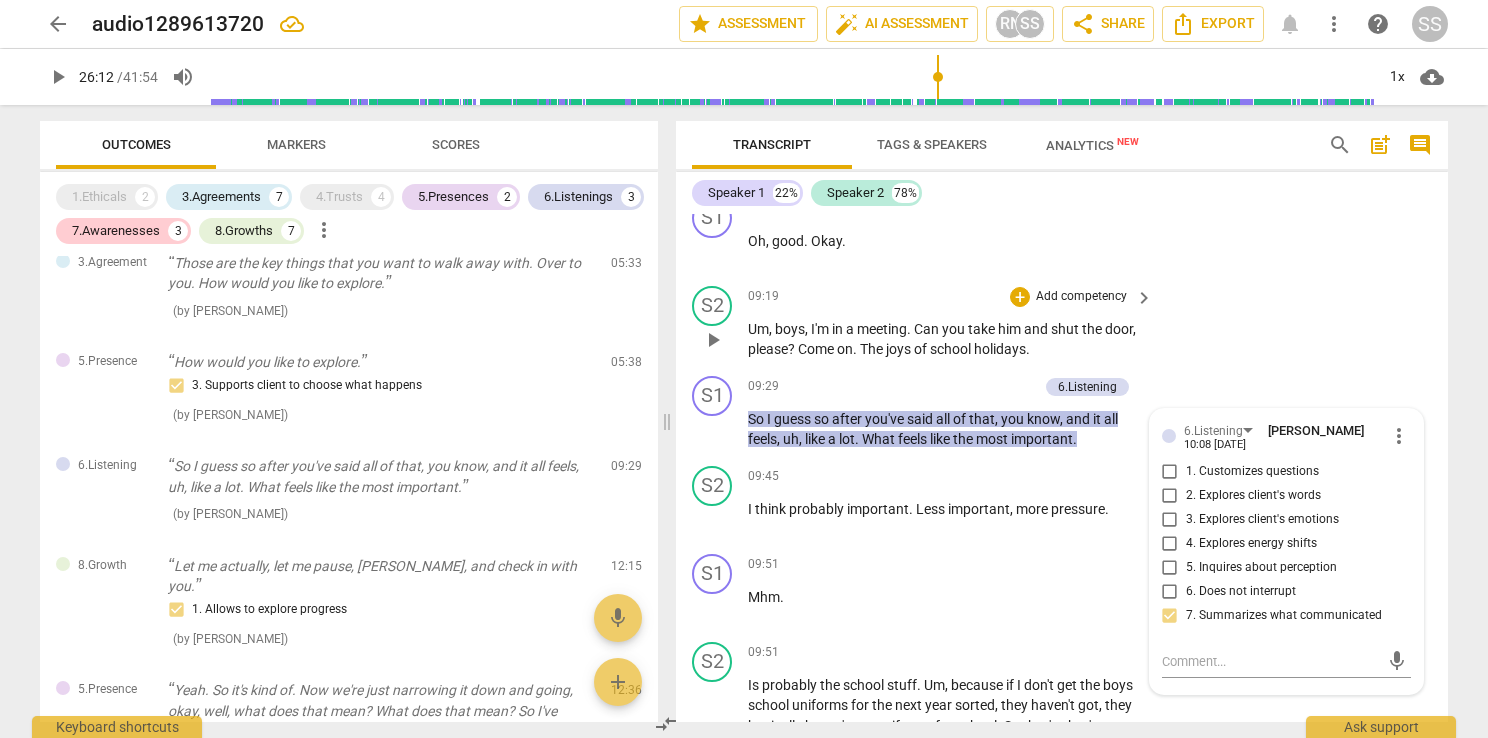 click on "S2 play_arrow pause 09:19 + Add competency keyboard_arrow_right Um ,   boys ,   I'm   in   a   meeting .   Can   you   take   him   and   shut   the   door ,   please ?   Come   on .   The   joys   of   school   holidays ." at bounding box center (1062, 323) 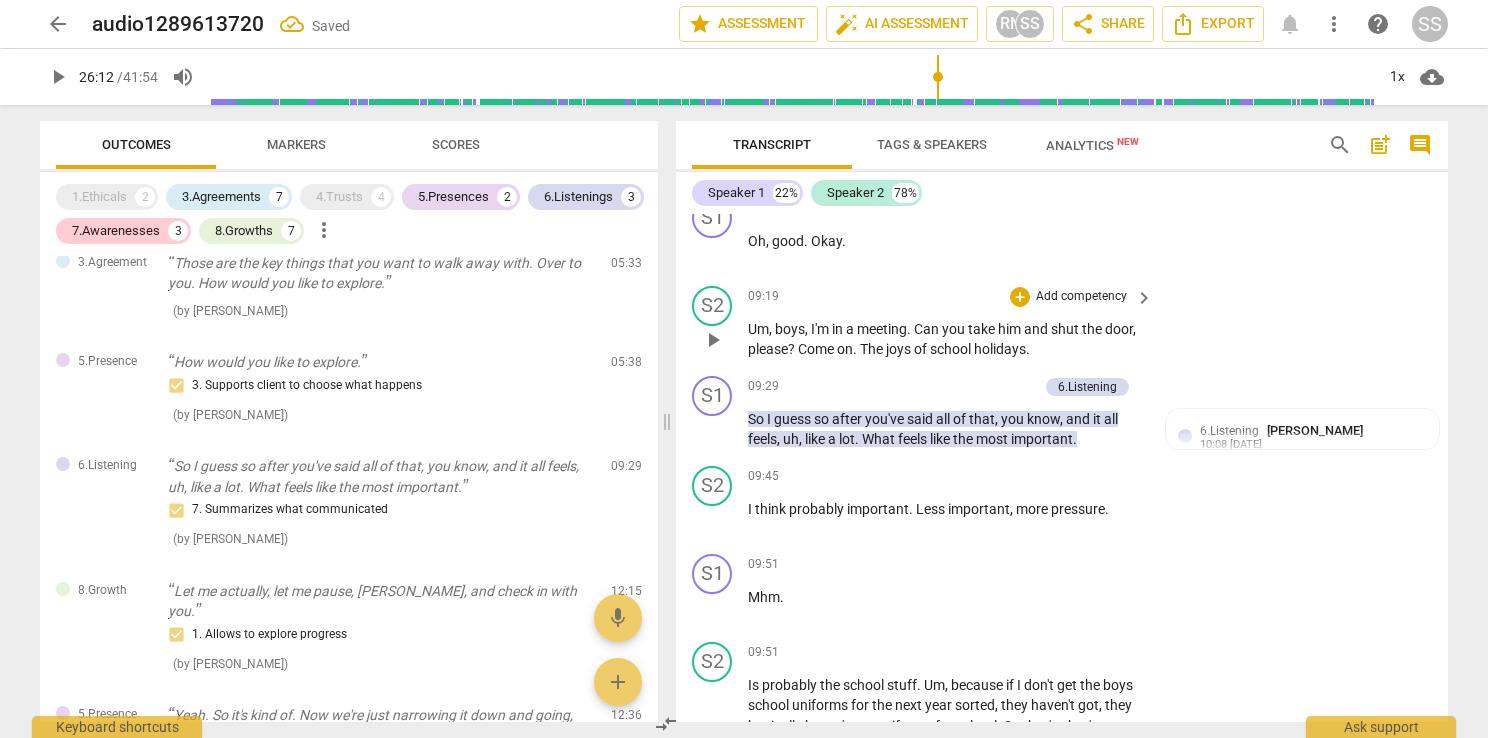 scroll, scrollTop: 4431, scrollLeft: 0, axis: vertical 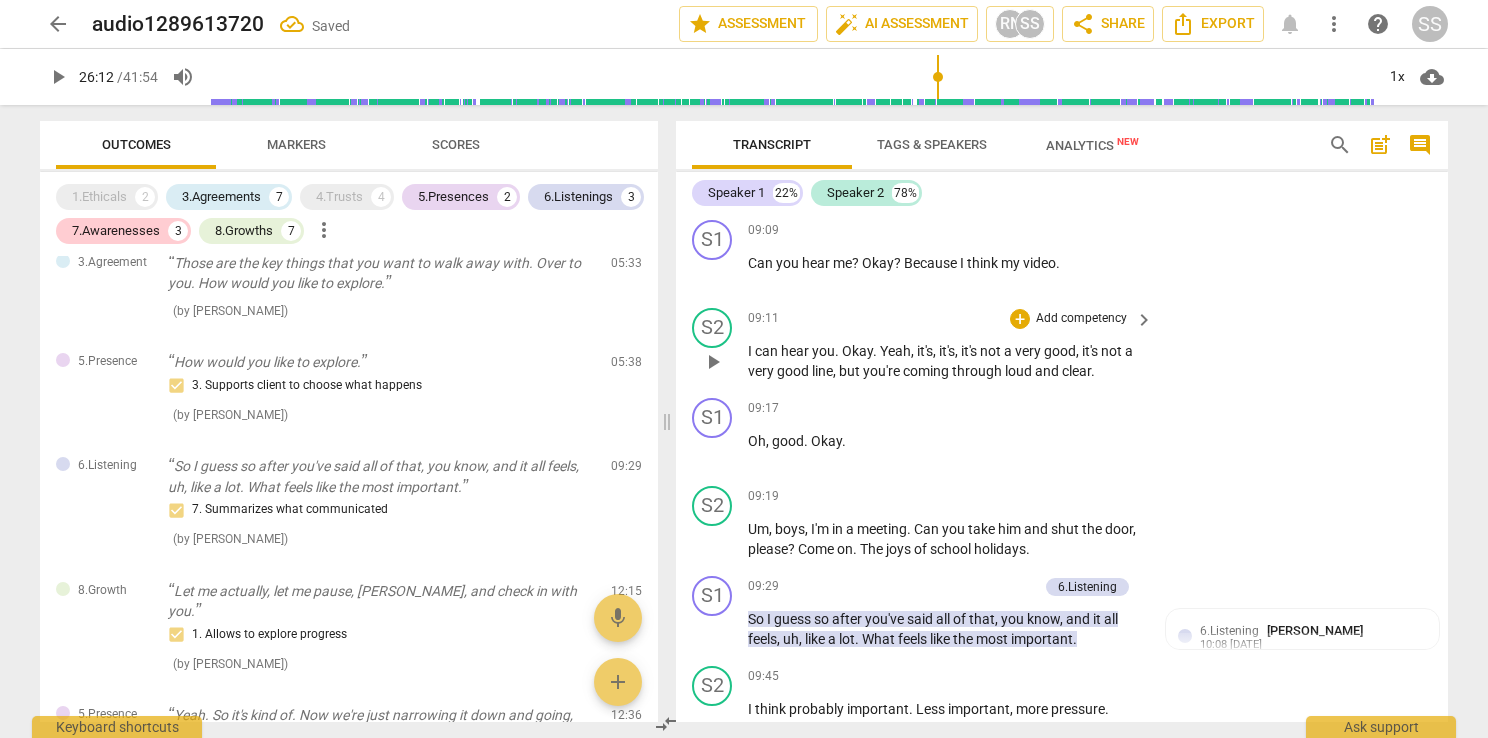 click on "Add competency" at bounding box center (1081, 319) 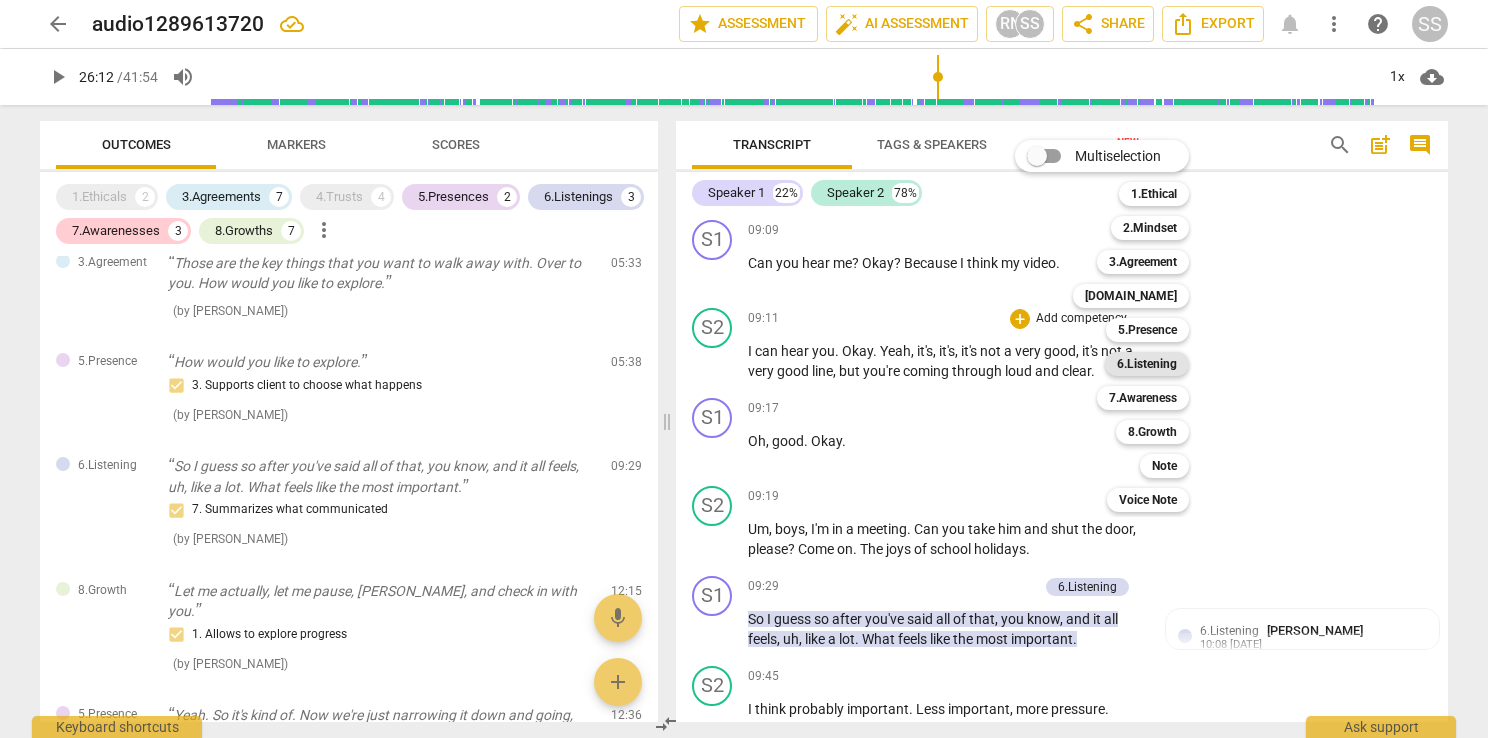 click on "6.Listening" at bounding box center (1147, 364) 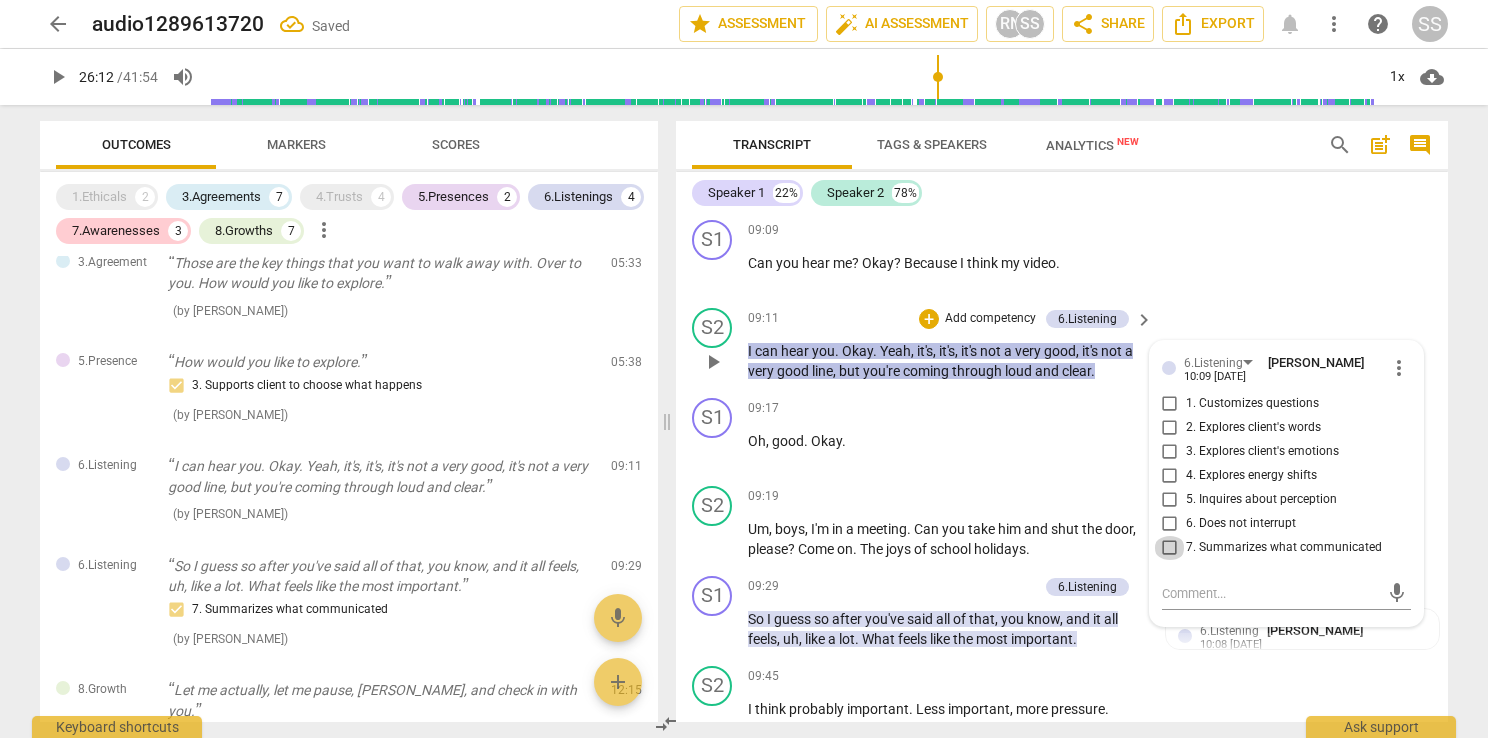 click on "7. Summarizes what communicated" at bounding box center (1170, 548) 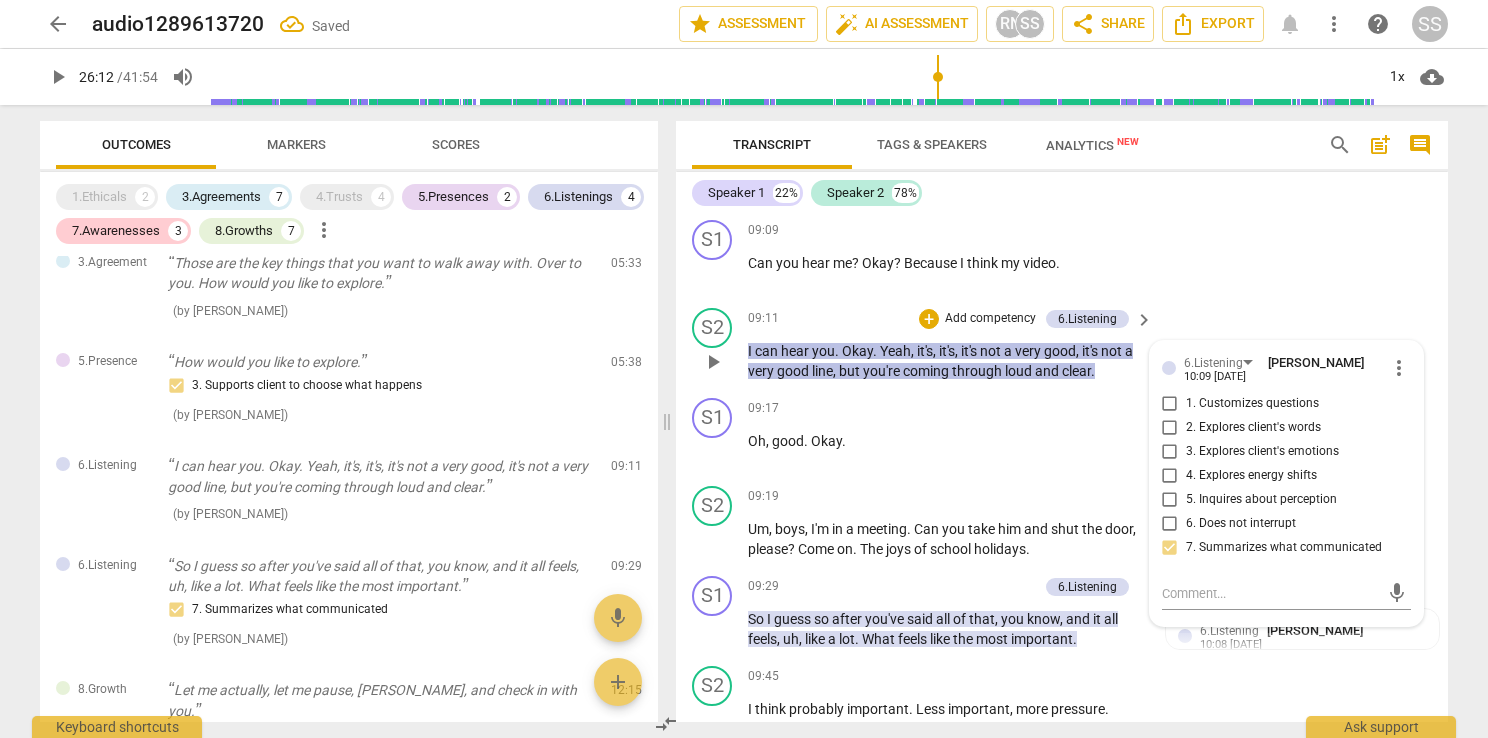 scroll, scrollTop: 4331, scrollLeft: 0, axis: vertical 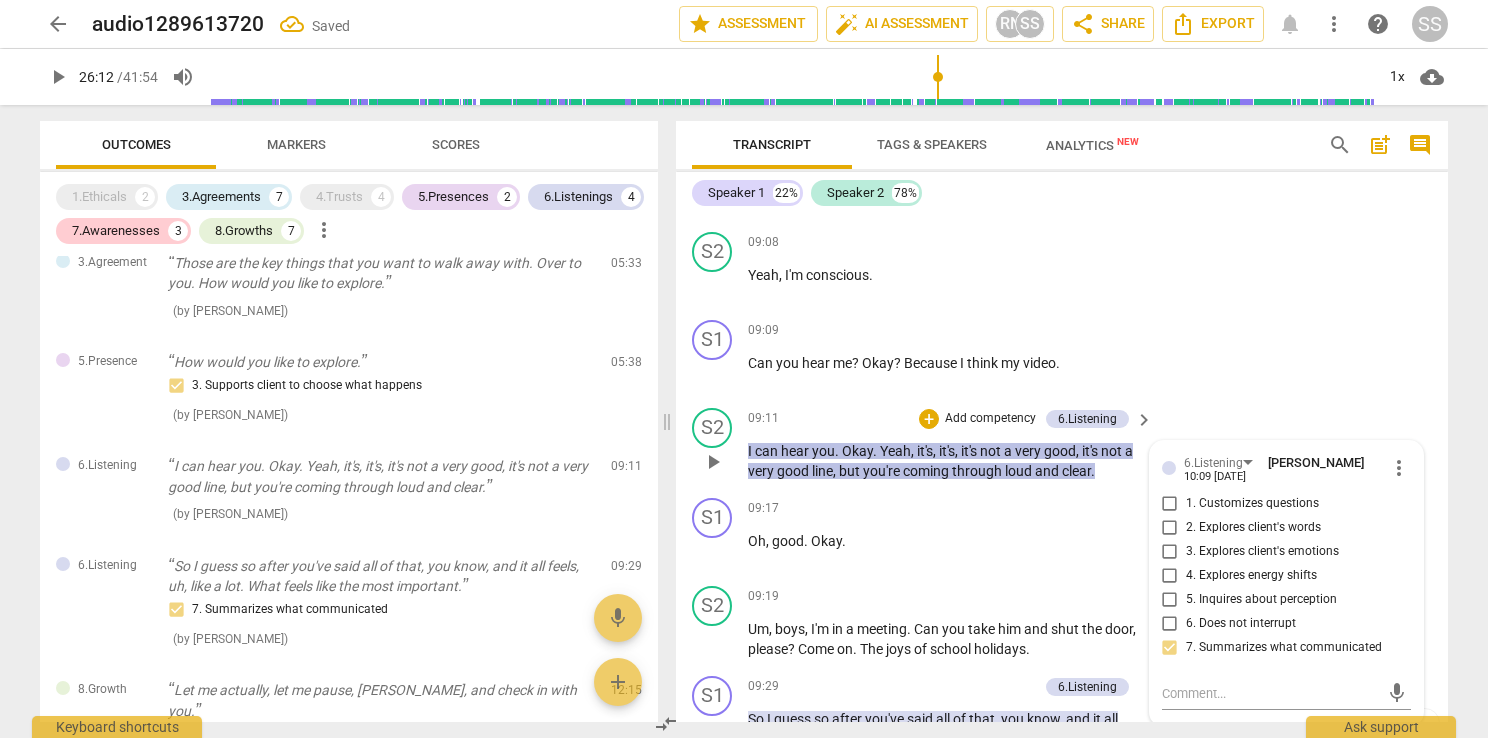 click on "S2 play_arrow pause 09:08 + Add competency keyboard_arrow_right Yeah ,   I'm   conscious ." at bounding box center [1062, 268] 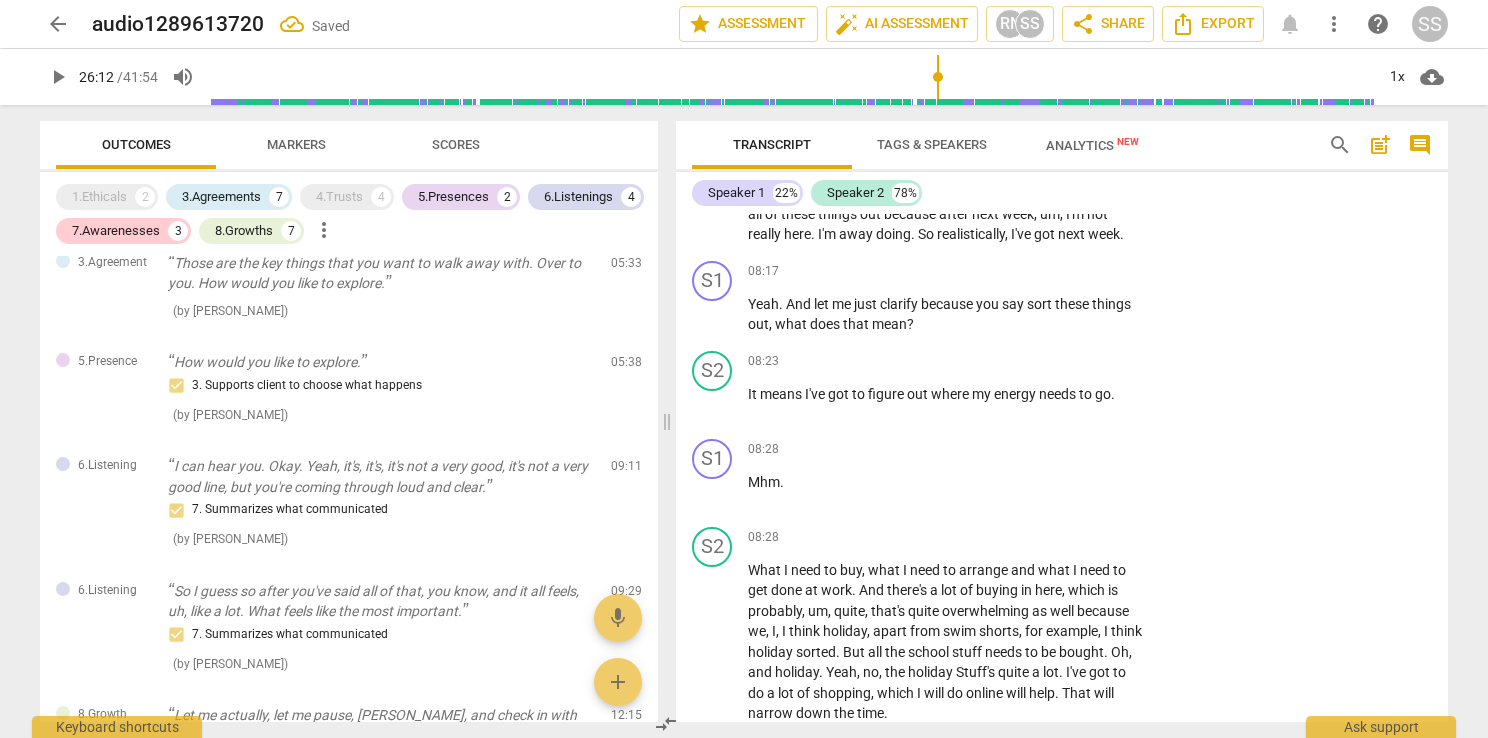 scroll, scrollTop: 3731, scrollLeft: 0, axis: vertical 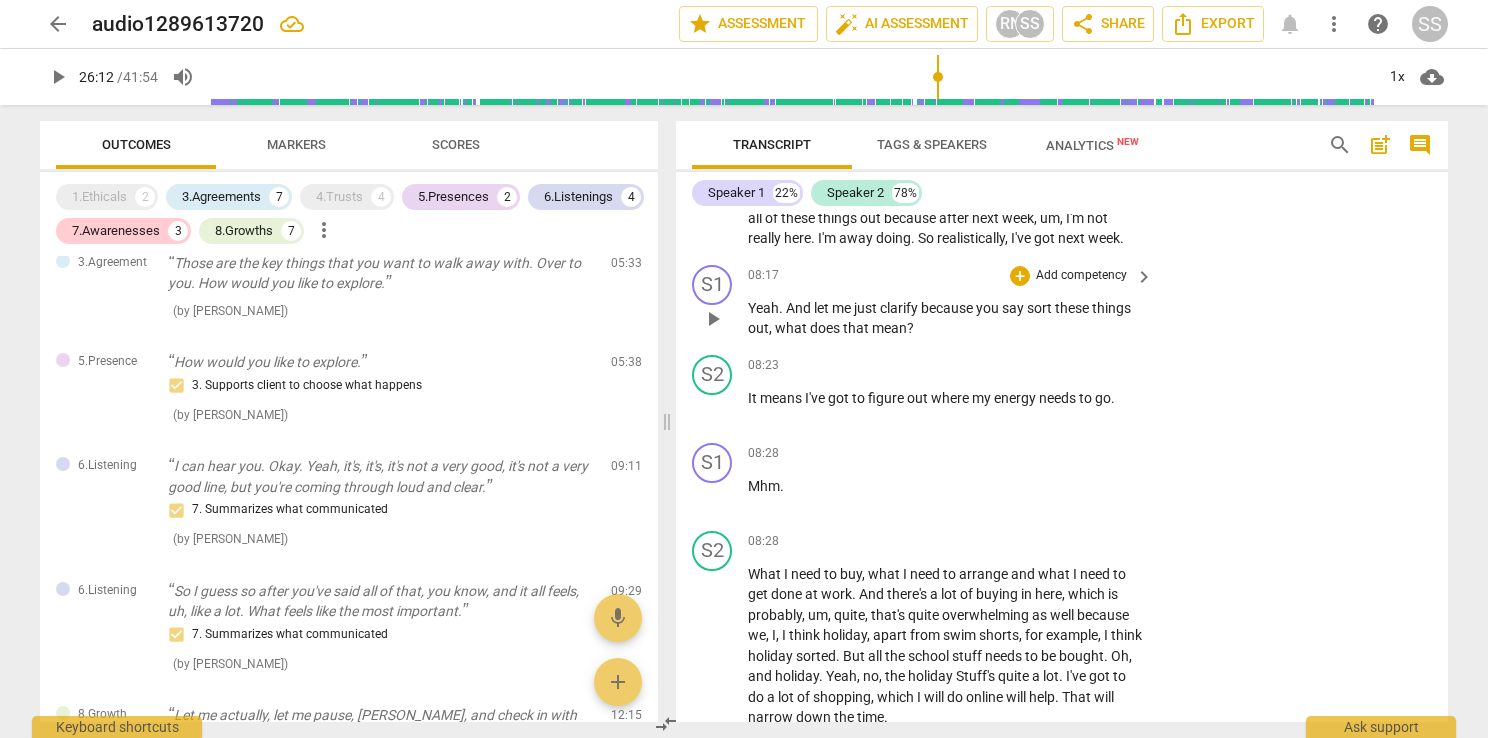 click on "Add competency" at bounding box center (1081, 276) 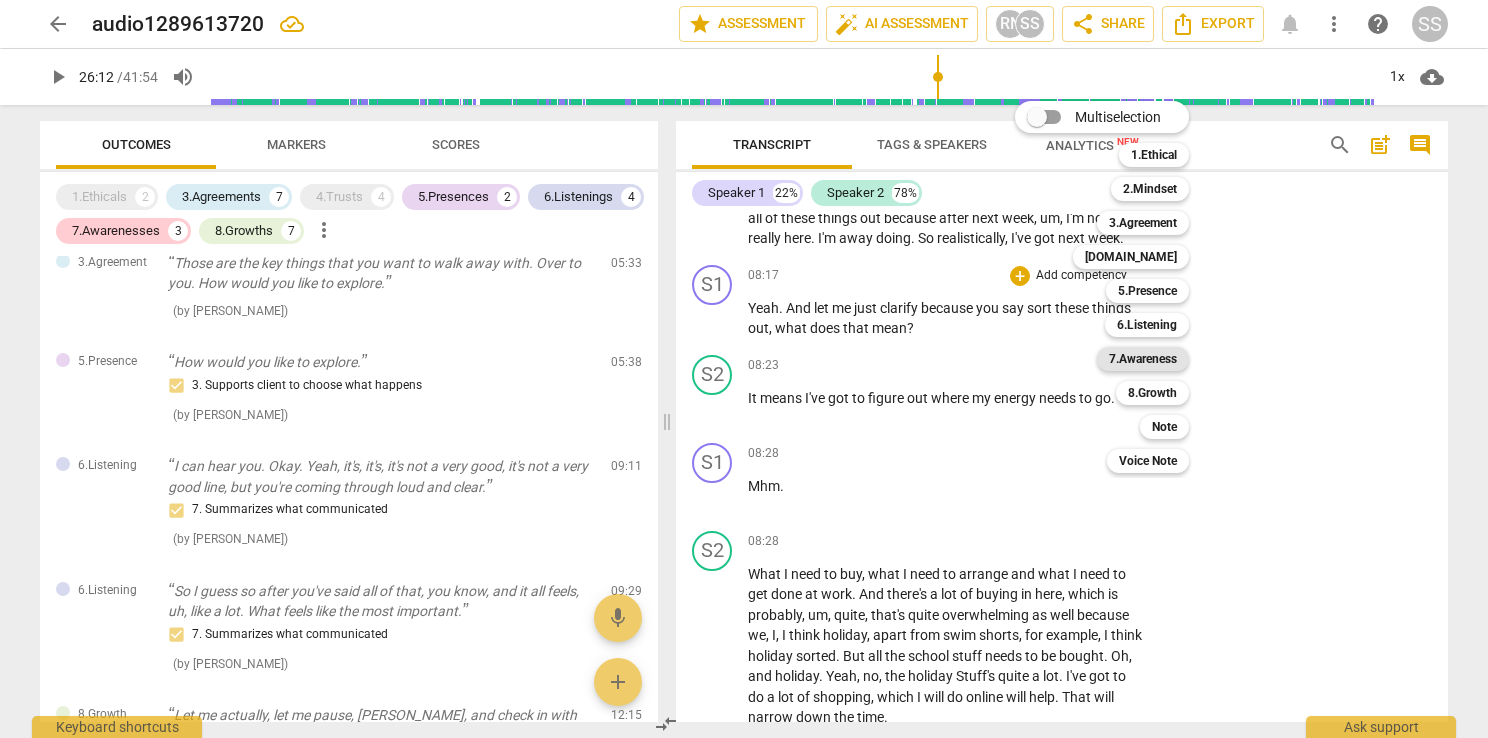 click on "7.Awareness" at bounding box center (1143, 359) 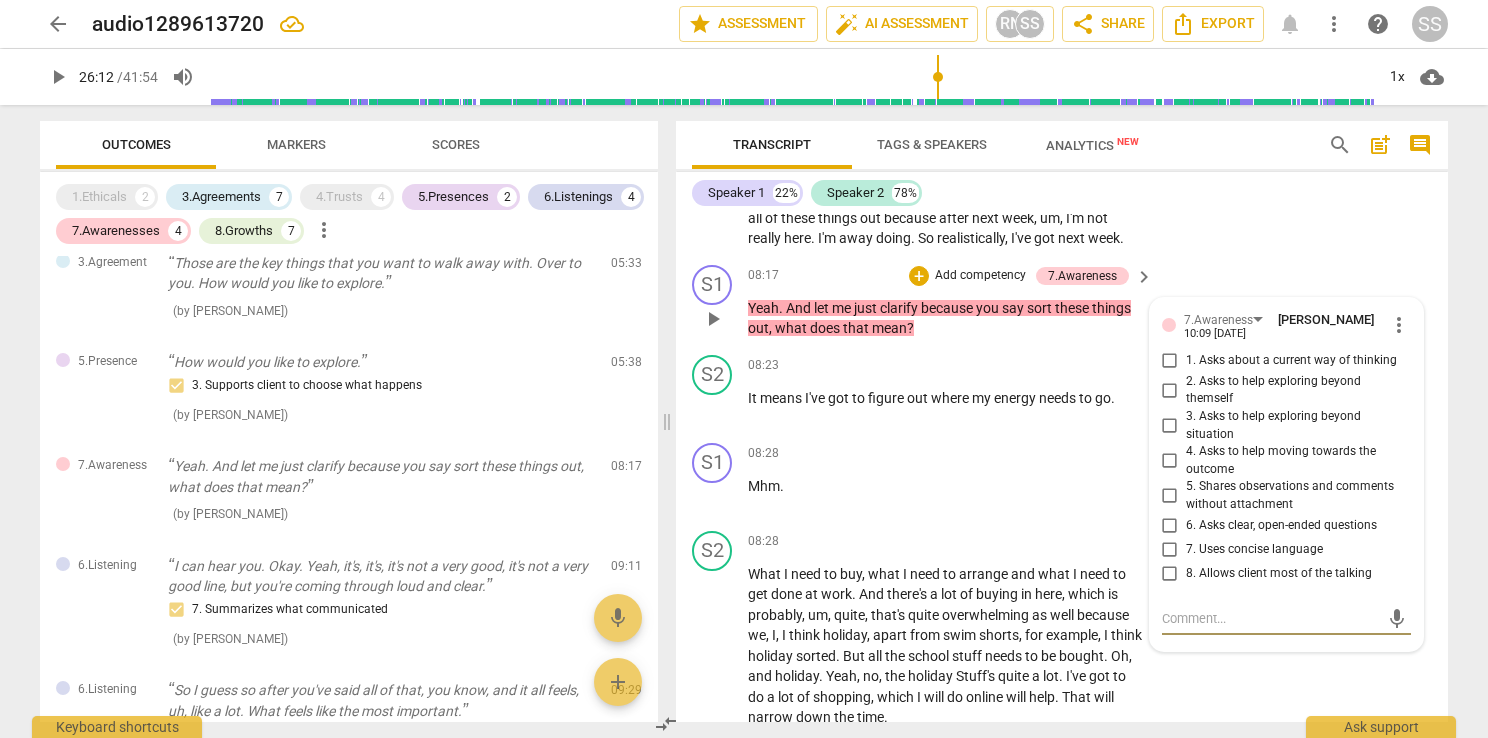 click on "6. Asks clear, open-ended questions" at bounding box center [1170, 525] 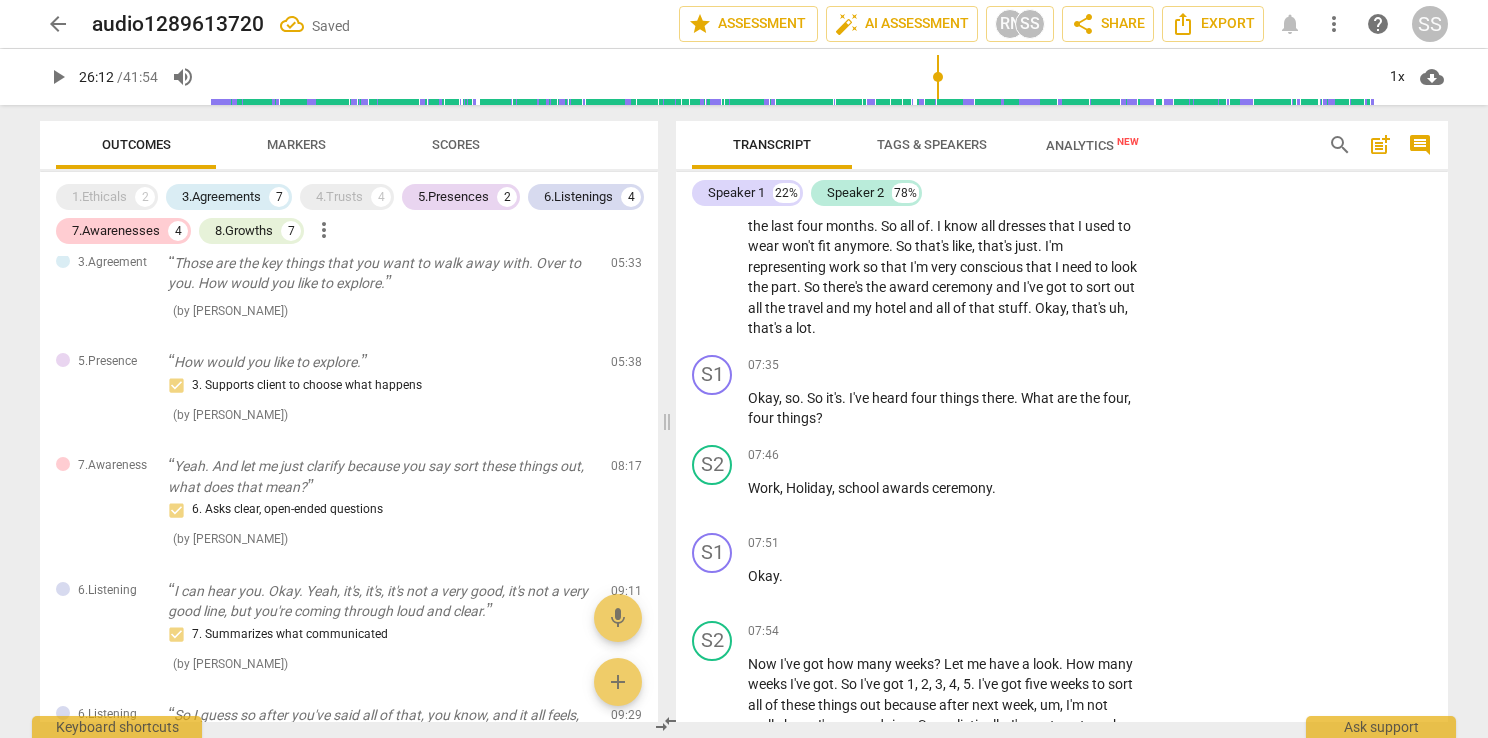 scroll, scrollTop: 3231, scrollLeft: 0, axis: vertical 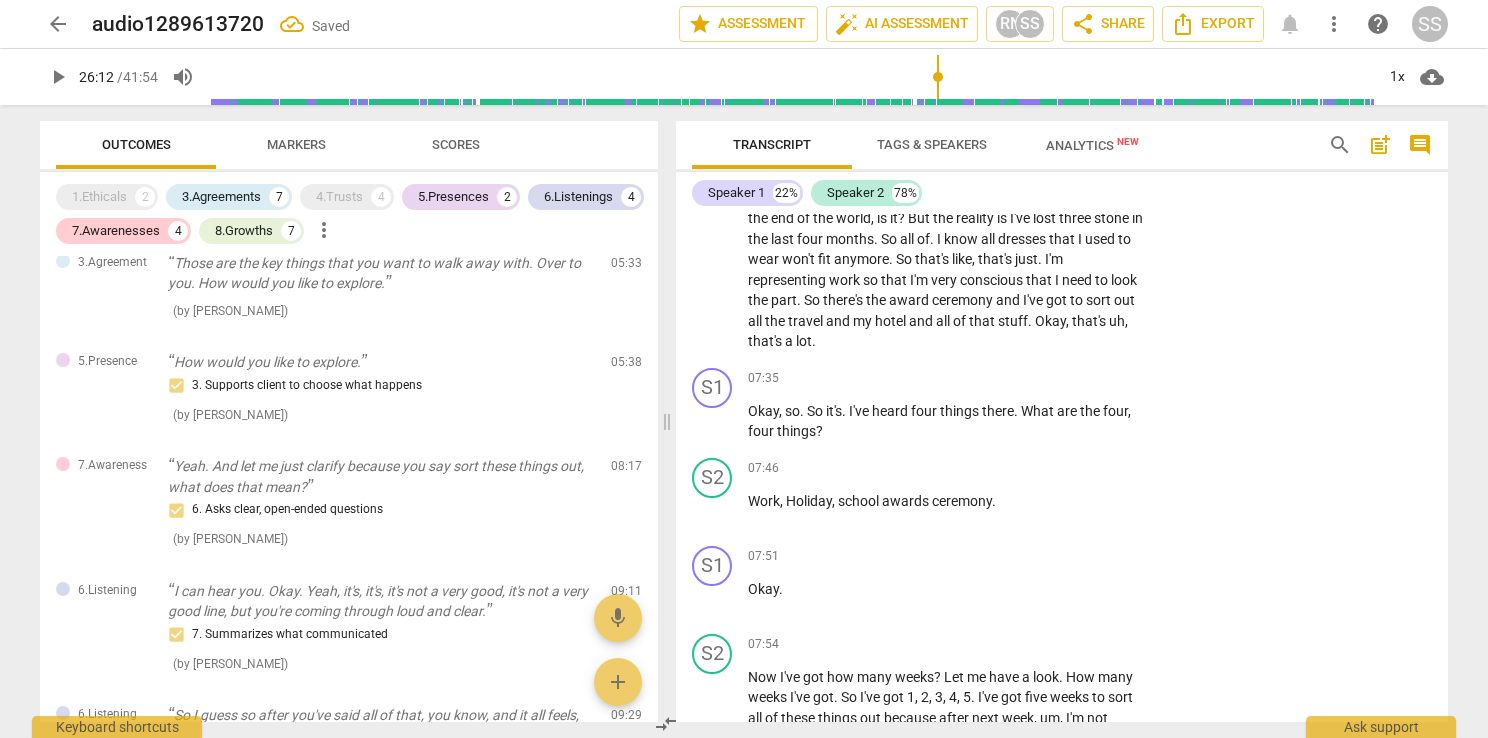 click on "S1 play_arrow pause 07:35 + Add competency keyboard_arrow_right Okay ,   so .   So   it's .   I've   heard   four   things   there .   What   are   the   four ,   four   things ?" at bounding box center (1062, 405) 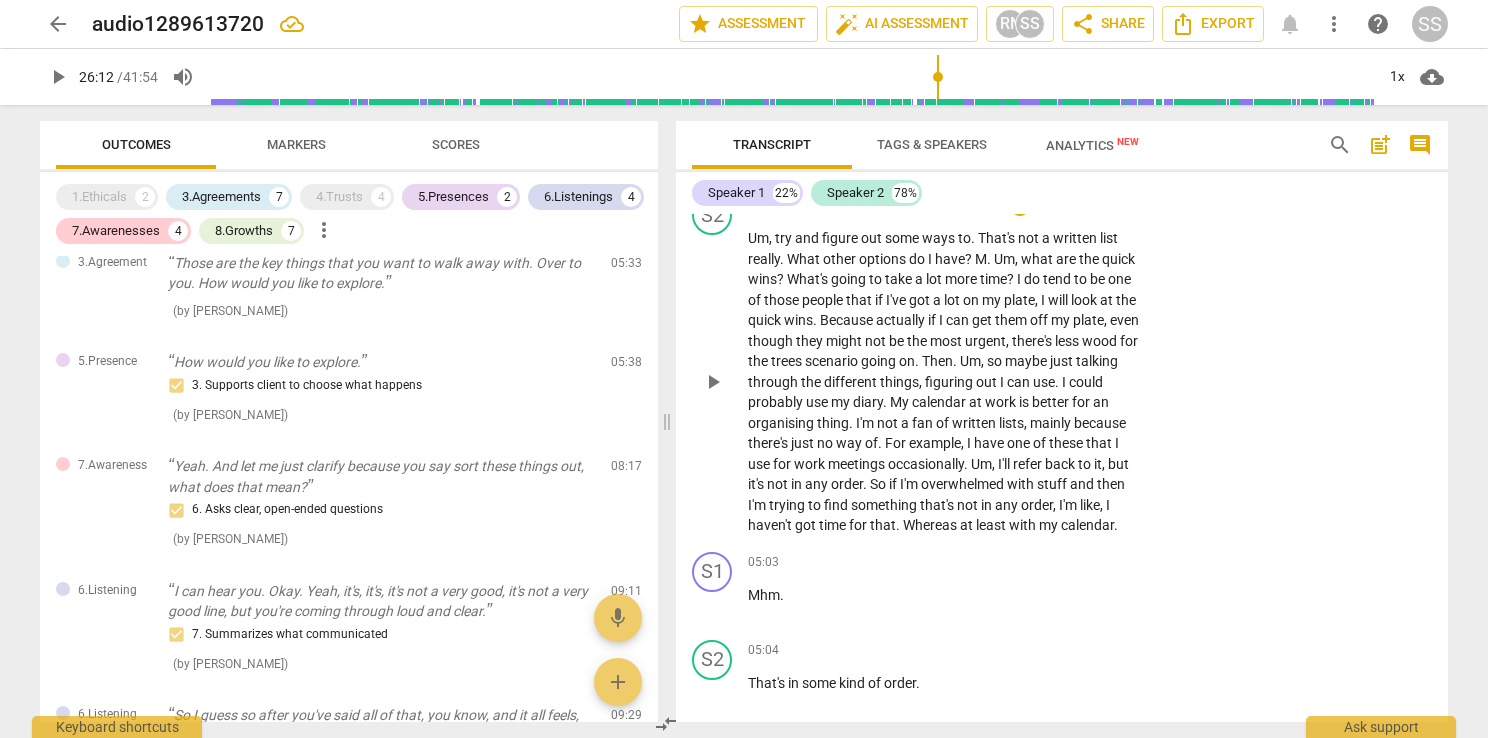 scroll, scrollTop: 1631, scrollLeft: 0, axis: vertical 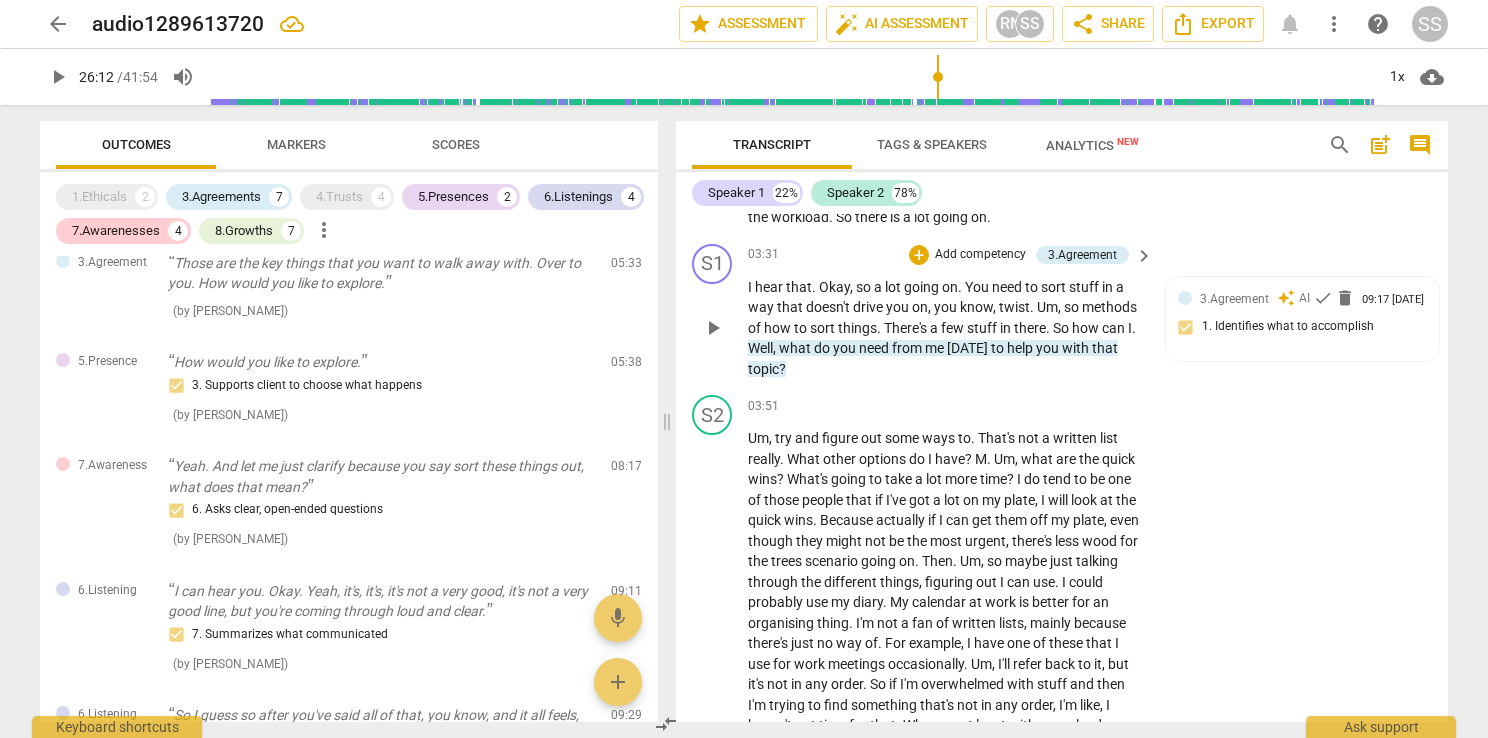 click on "Add competency" at bounding box center [980, 255] 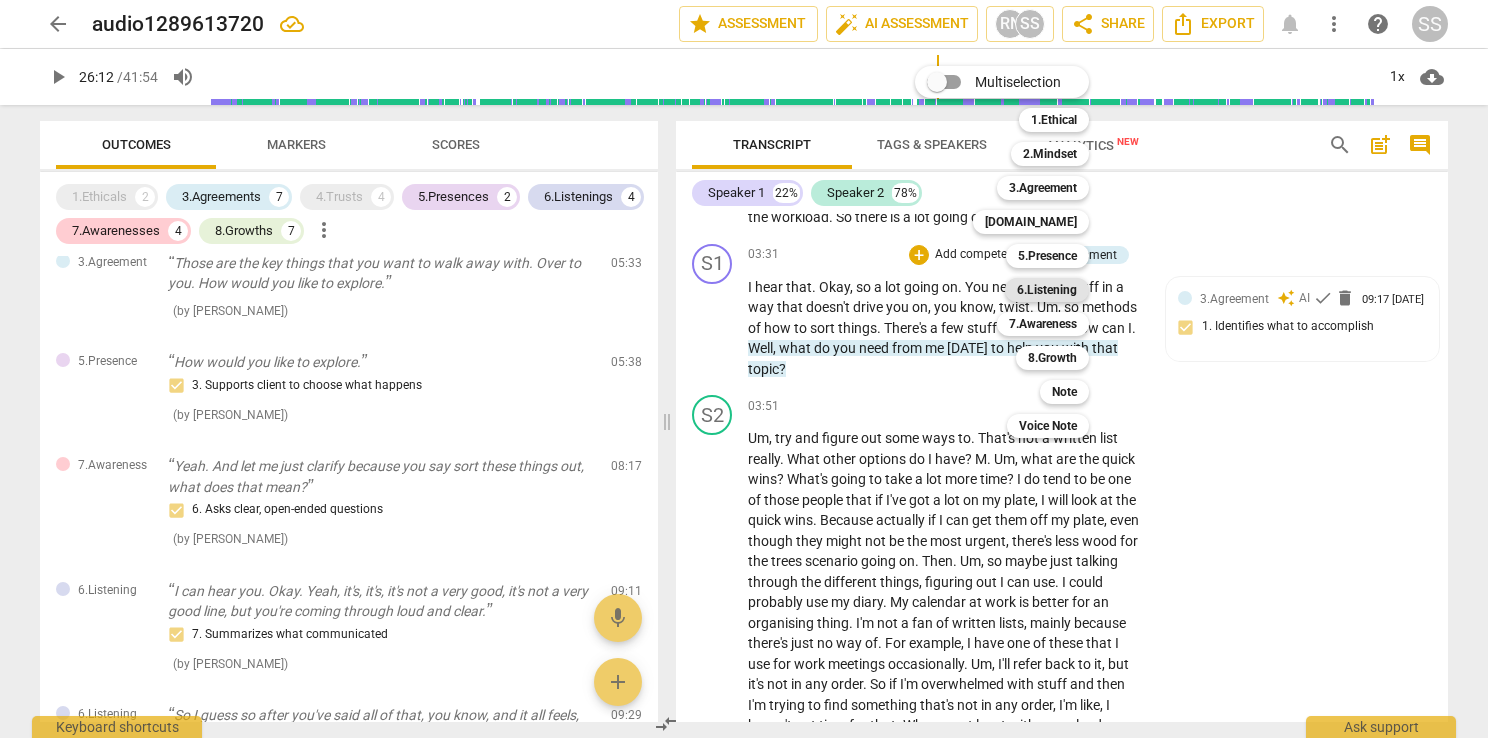 click on "6.Listening" at bounding box center (1047, 290) 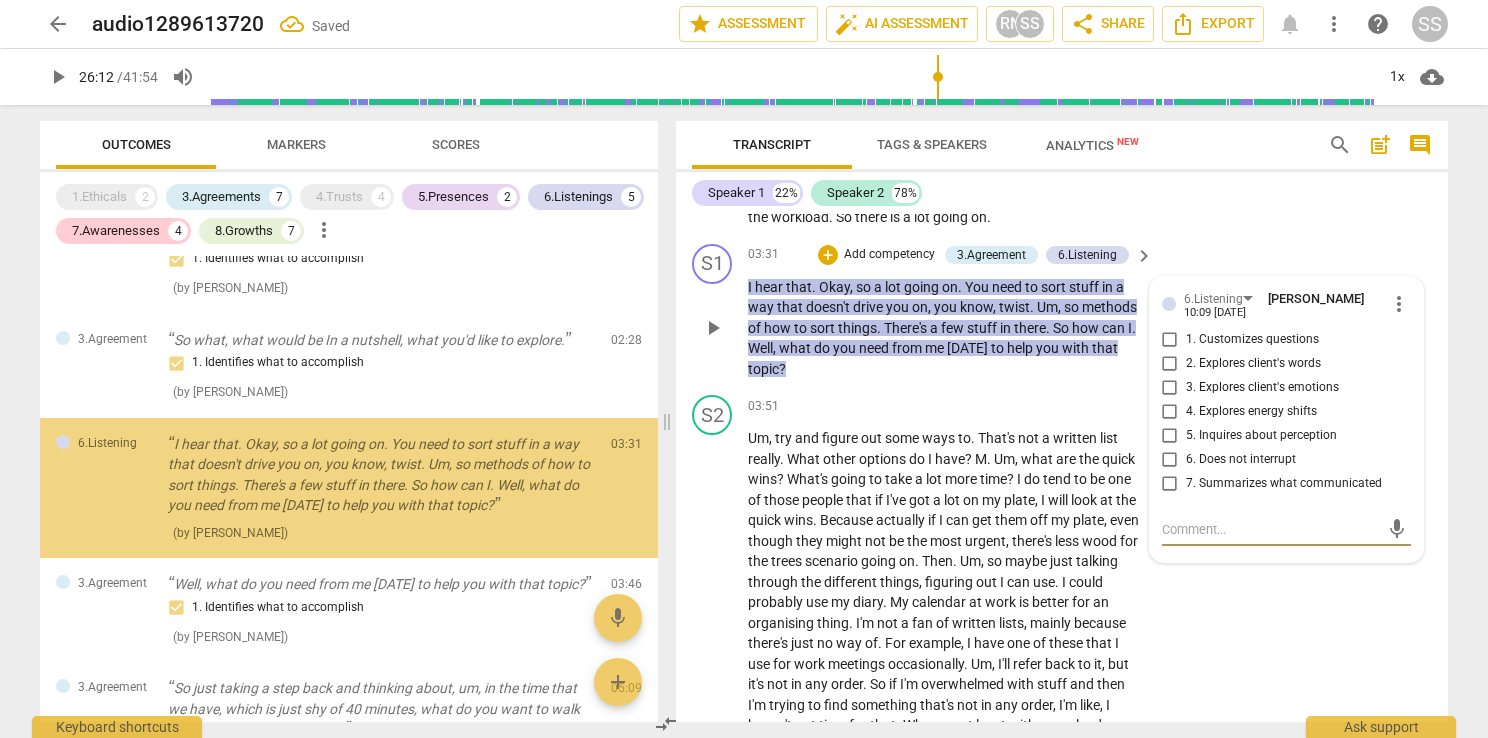 scroll, scrollTop: 169, scrollLeft: 0, axis: vertical 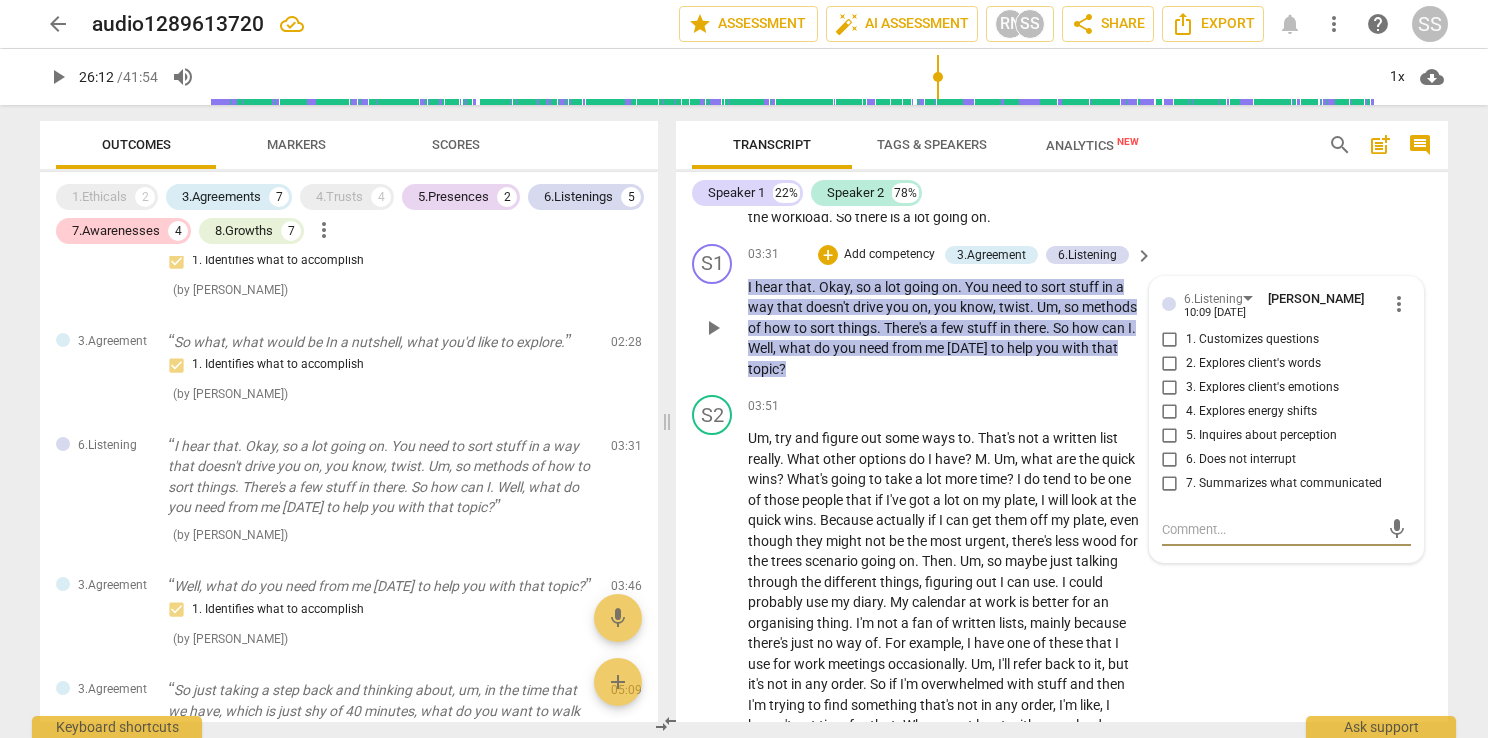 click on "4. Explores energy shifts" at bounding box center [1170, 412] 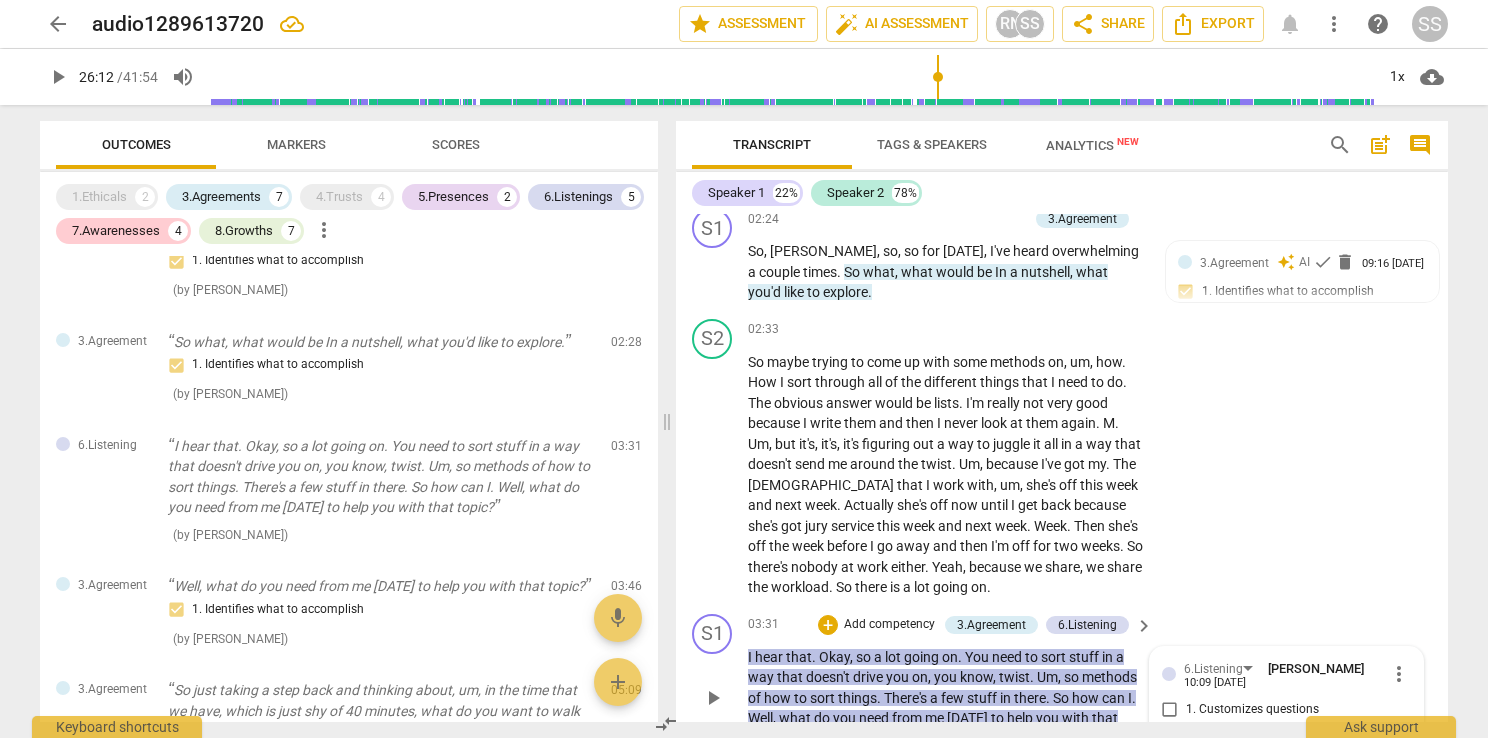 scroll, scrollTop: 1231, scrollLeft: 0, axis: vertical 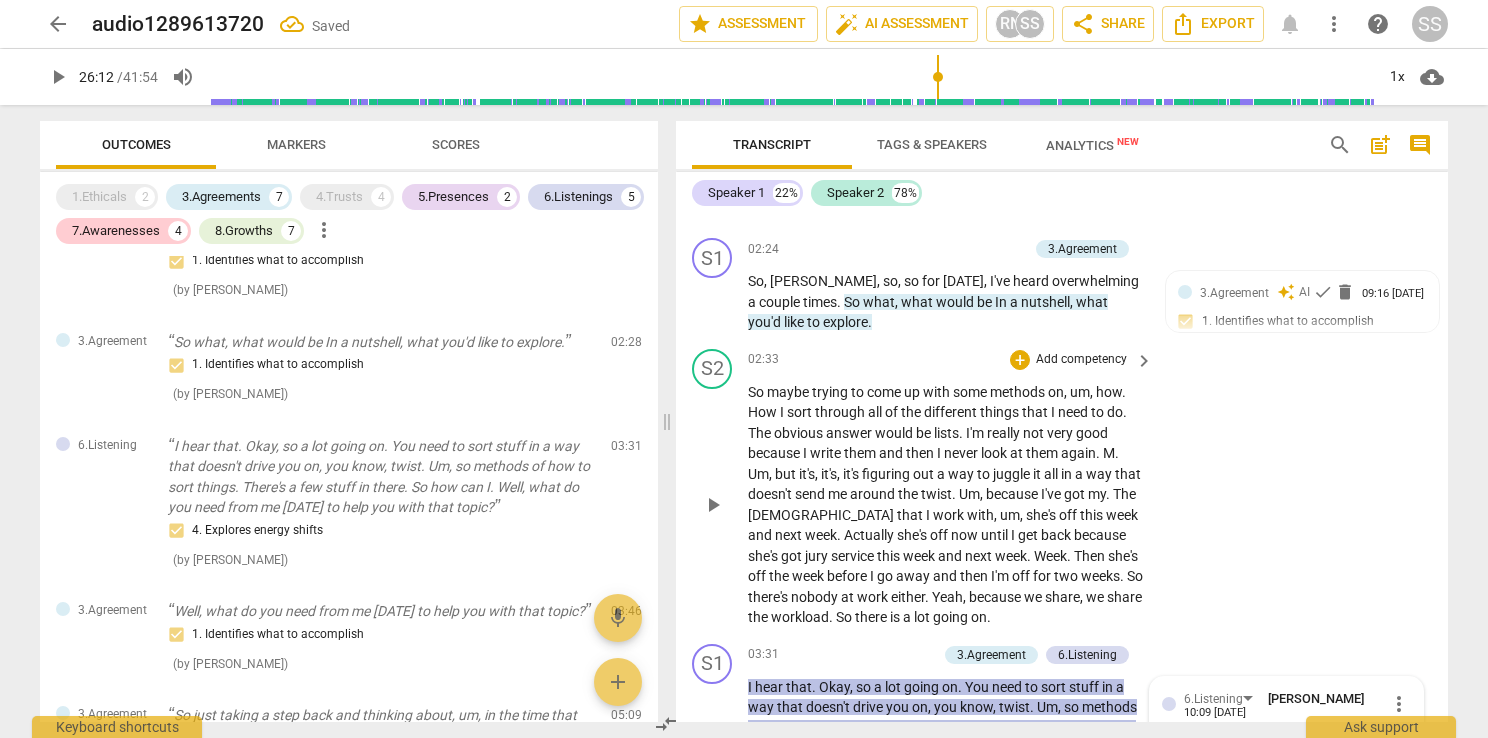 click on "S2 play_arrow pause 02:33 + Add competency keyboard_arrow_right So   maybe   trying   to   come   up   with   some   methods   on ,   um ,   how .   How   I   sort   through   all   of   the   different   things   that   I   need   to   do .   The   obvious   answer   would   be   lists .   I'm   really   not   very   good   because   I   write   them   and   then   I   never   look   at   them   again .   M .   Um ,   but   it's ,   it's ,   it's   figuring   out   a   way   to   juggle   it   all   in   a   way   that   doesn't   send   me   around   the   twist .   Um ,   because   I've   got   my .   The   [DEMOGRAPHIC_DATA]   that   I   work   with ,   um ,   she's   off   this   week   and   next   week .   Actually   she's   off   now   until   I   get   back   because   she's   got   jury   service   this   week   and   next   week .   Week .   Then   she's   off   the   week   before   I   go   away   and   then   I'm   off   for   two   weeks .   So   there's   nobody   at   work   either .   Yeah ,   because" at bounding box center [1062, 488] 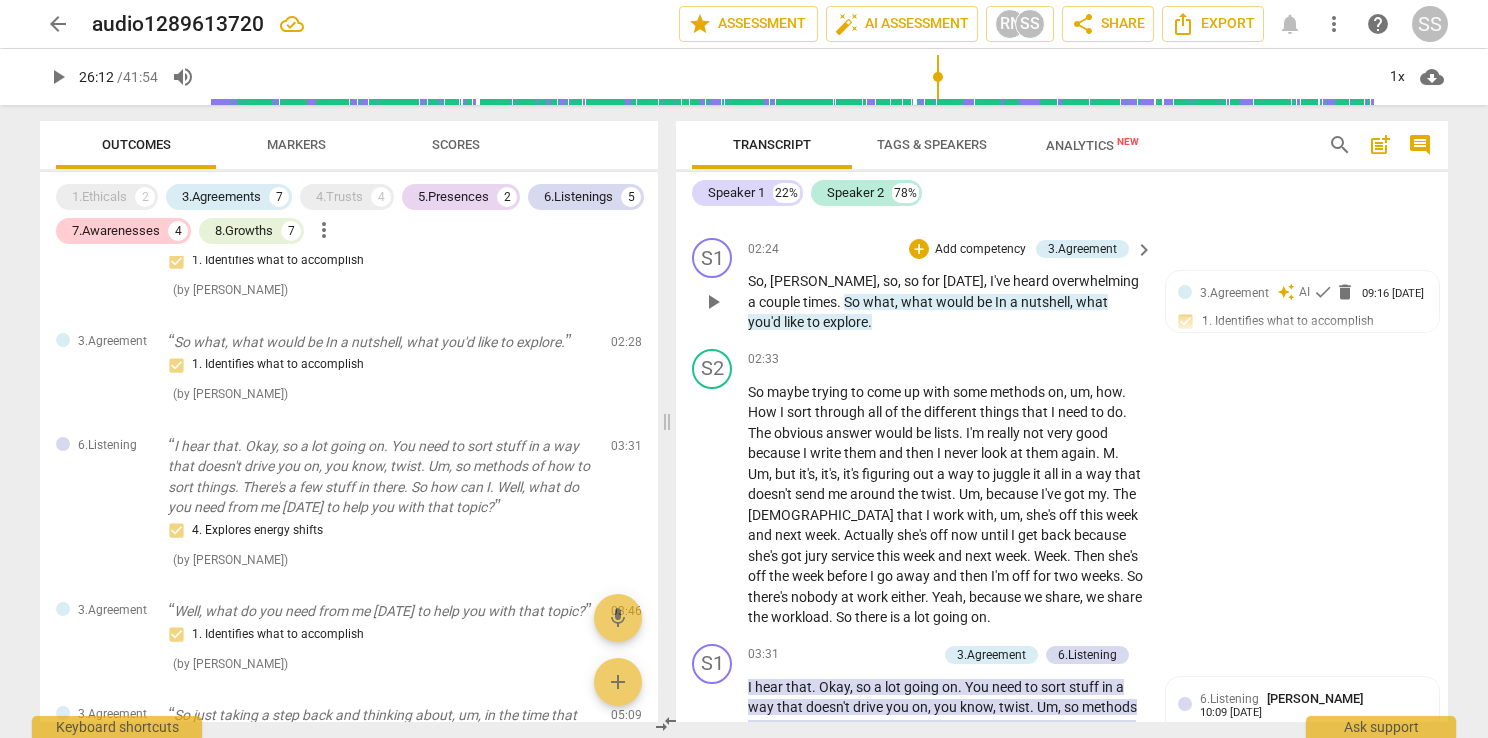 click on "Add competency" at bounding box center (980, 250) 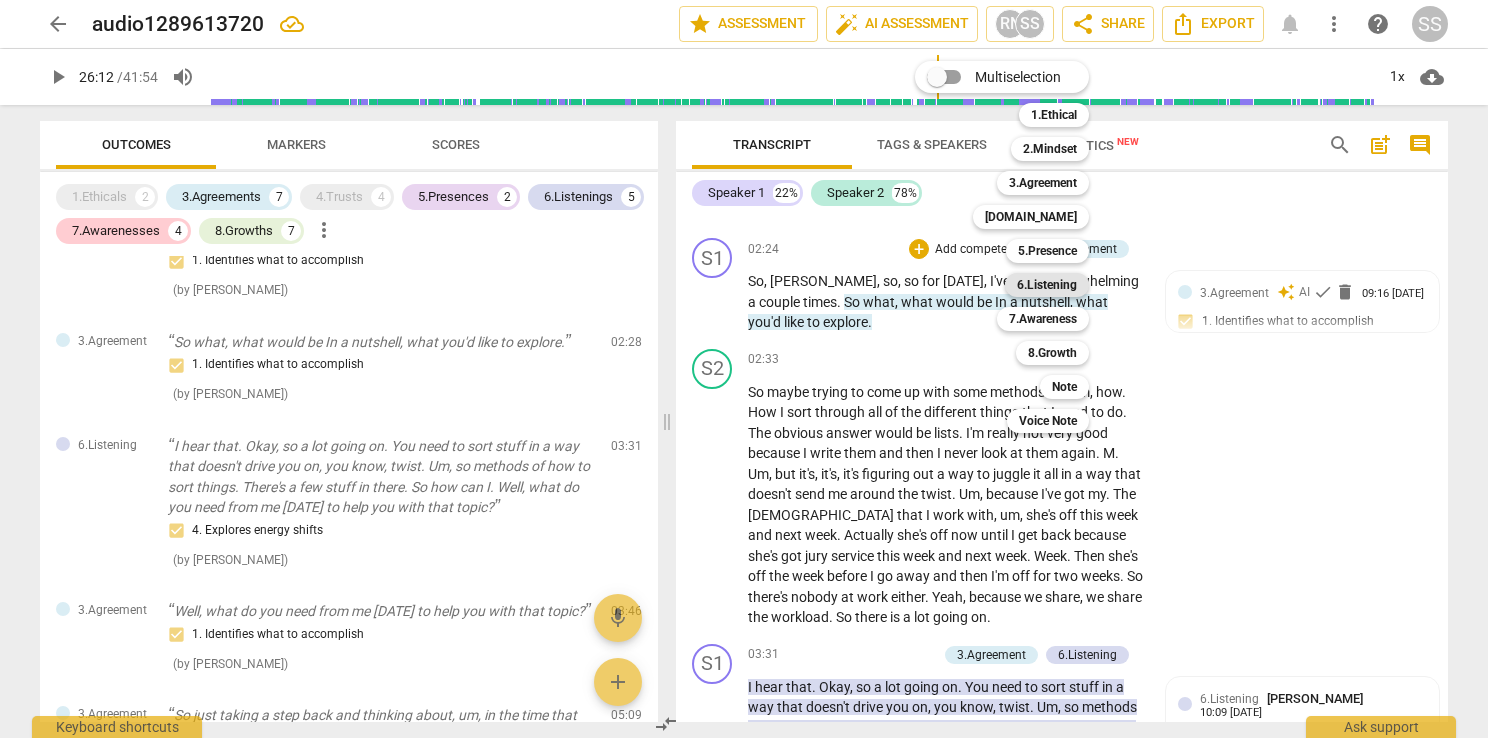 click on "6.Listening" at bounding box center [1047, 285] 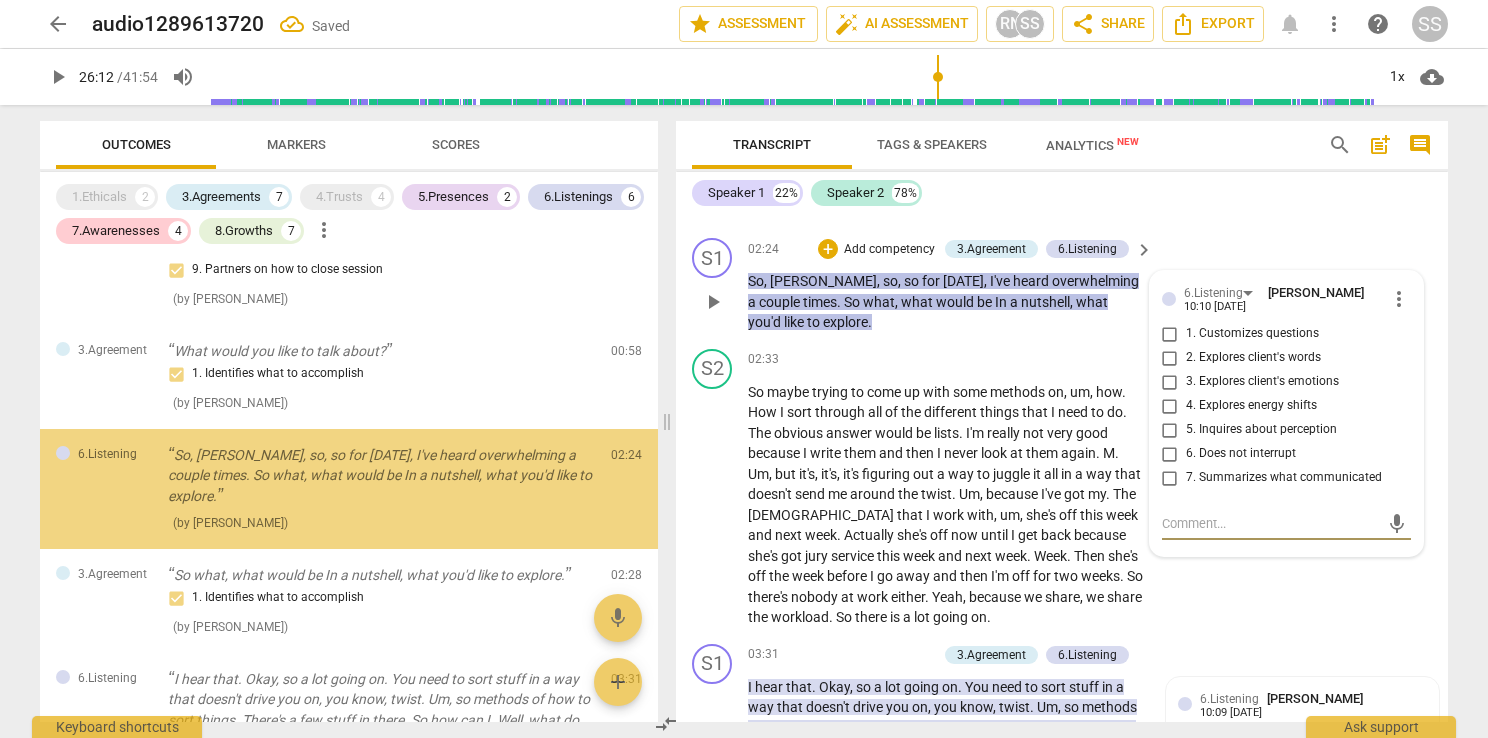scroll, scrollTop: 55, scrollLeft: 0, axis: vertical 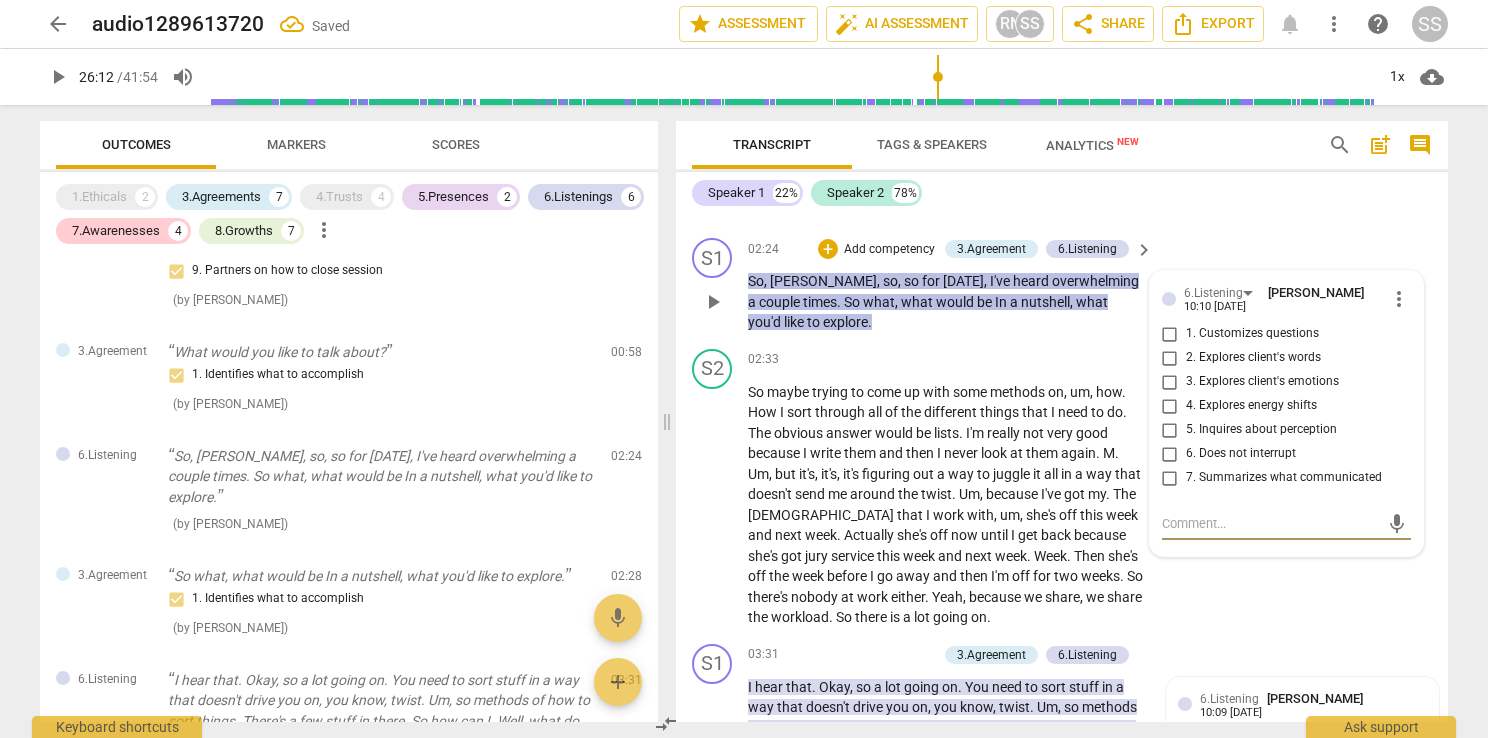 click on "2. Explores client's words" at bounding box center [1170, 358] 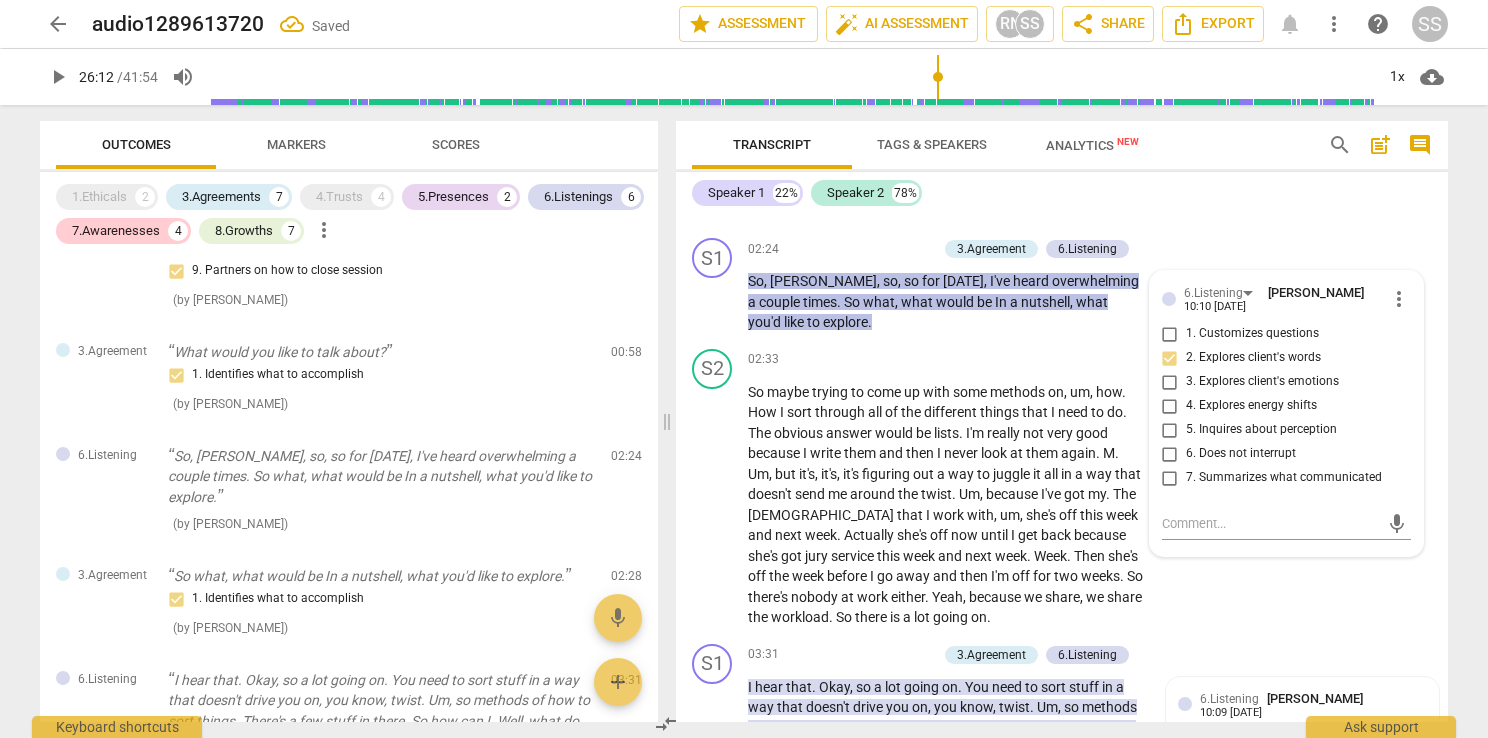 click on "S2 play_arrow pause 02:22 + Add competency keyboard_arrow_right So ." at bounding box center (1062, 186) 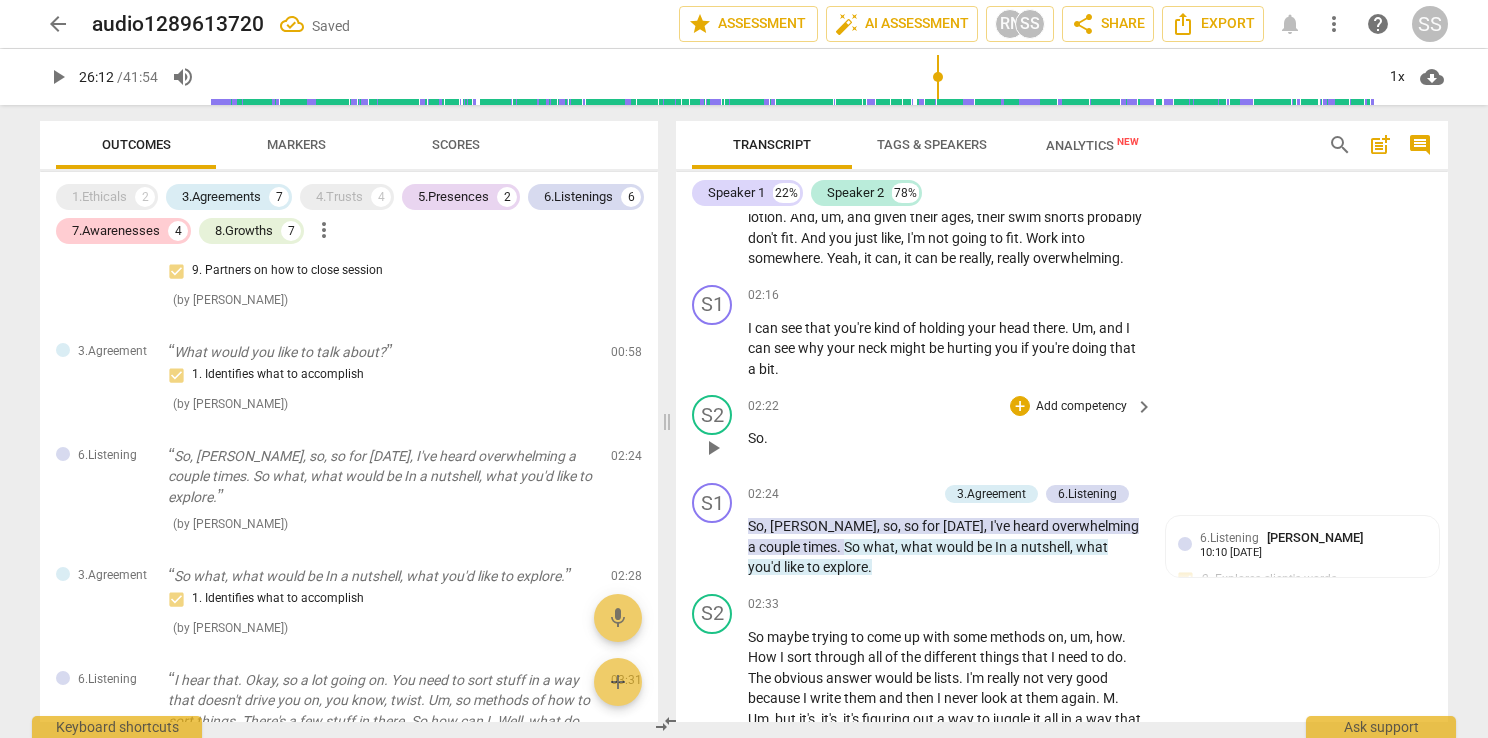 scroll, scrollTop: 931, scrollLeft: 0, axis: vertical 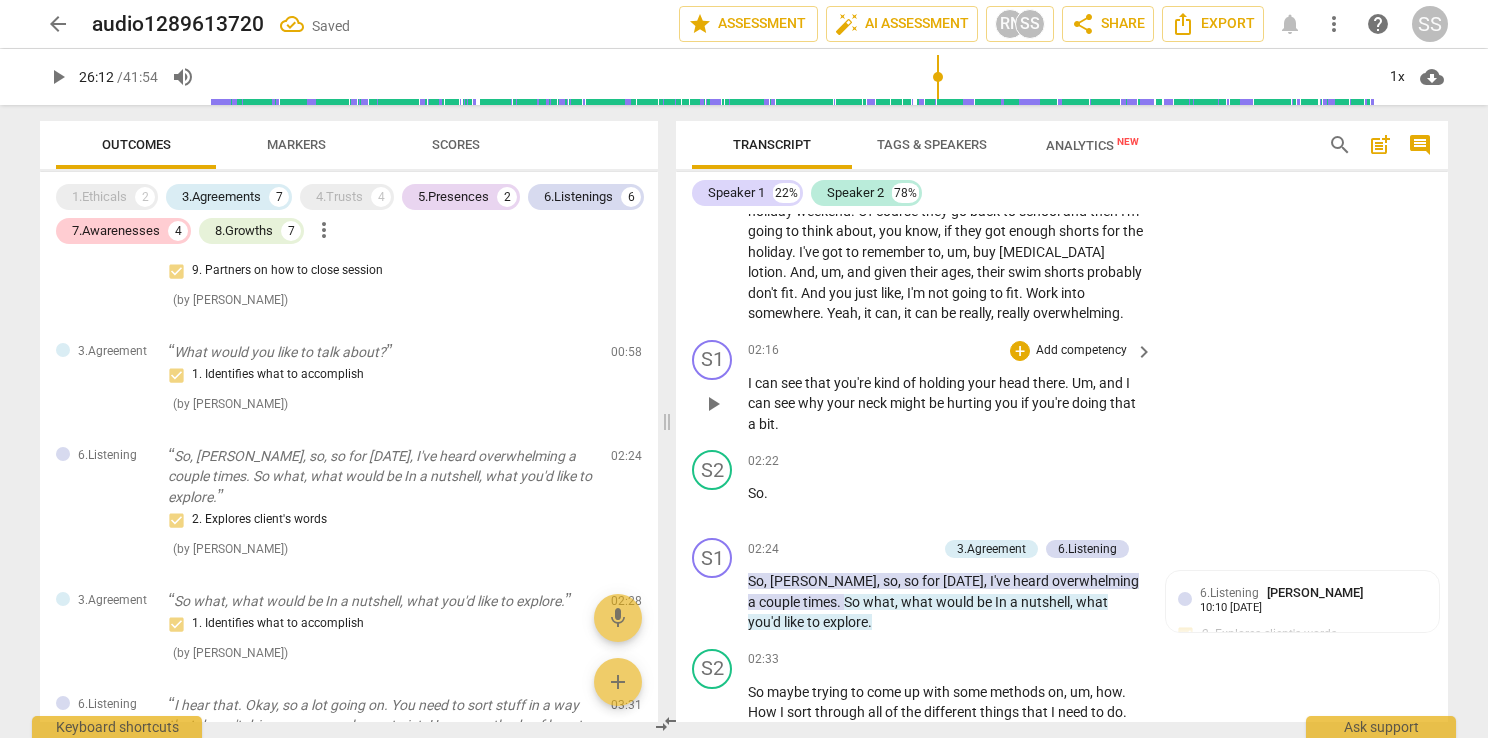 click on "Add competency" at bounding box center (1081, 351) 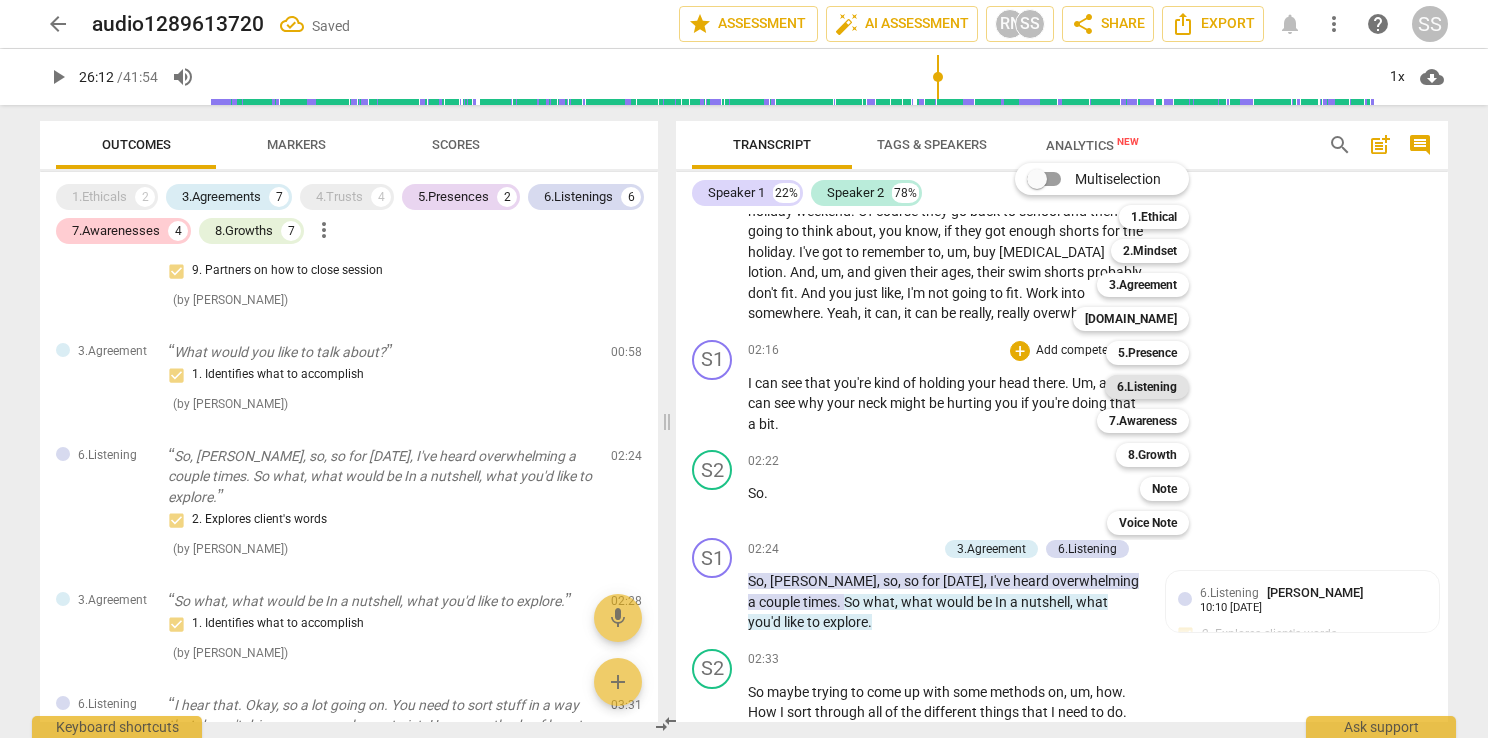 click on "6.Listening" at bounding box center [1147, 387] 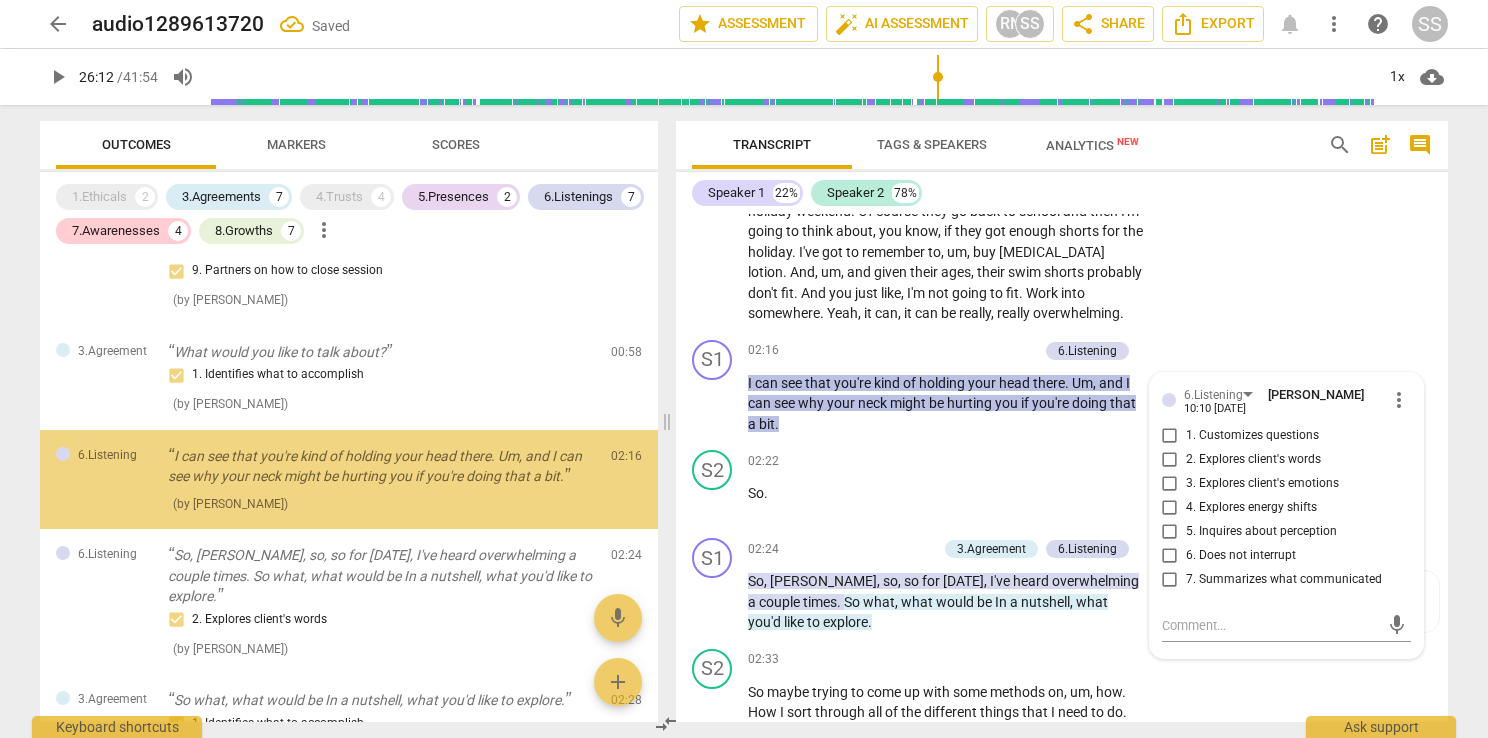 scroll, scrollTop: 45, scrollLeft: 0, axis: vertical 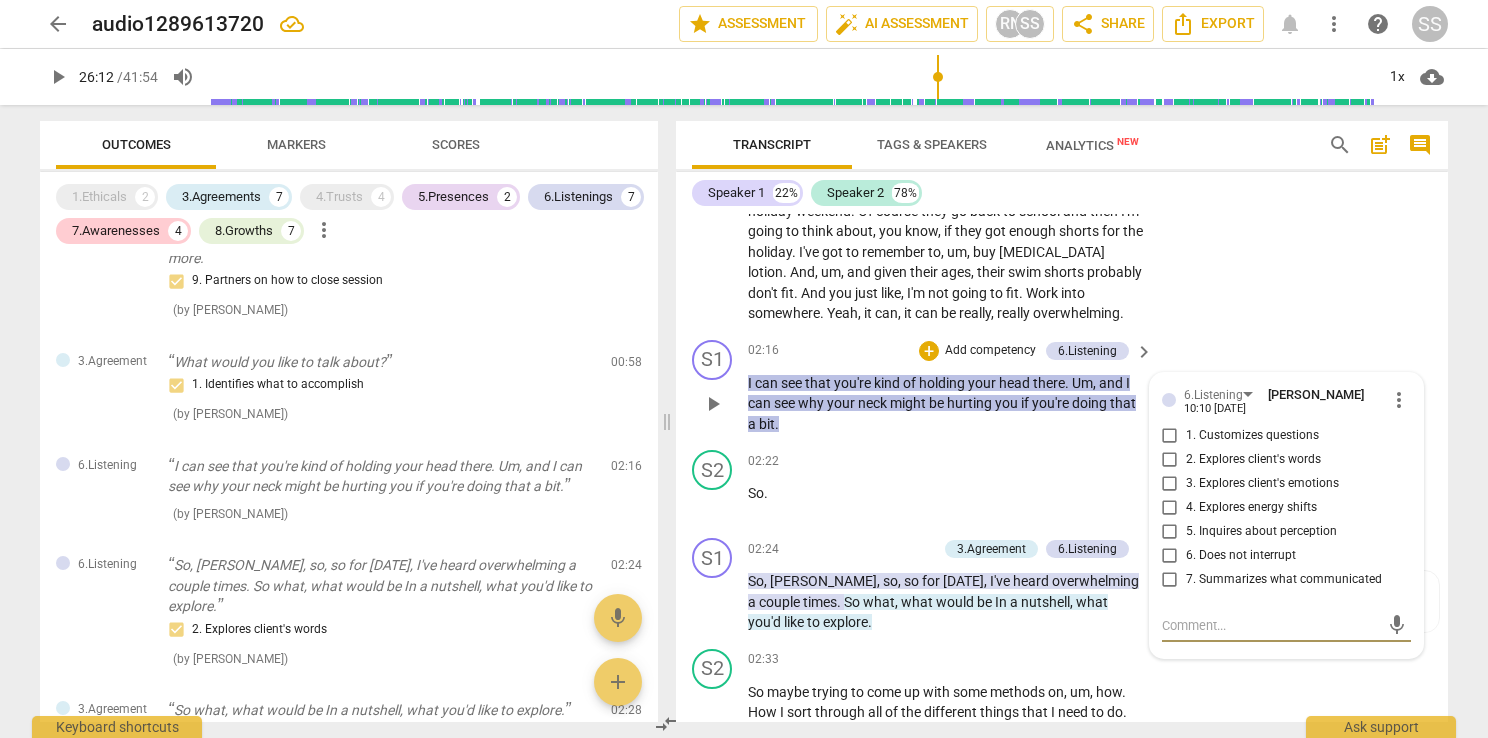 click on "3. Explores client's emotions" at bounding box center (1170, 484) 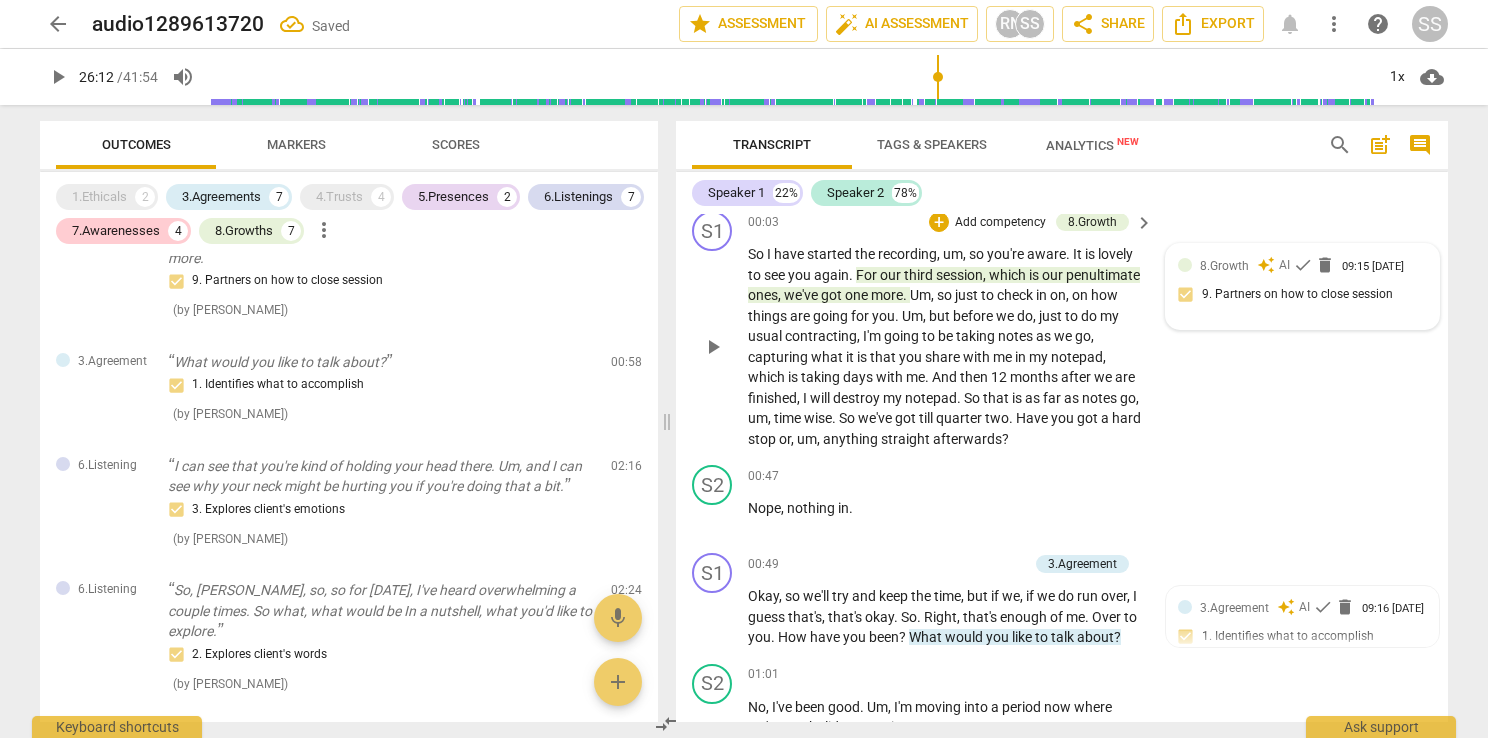 scroll, scrollTop: 0, scrollLeft: 0, axis: both 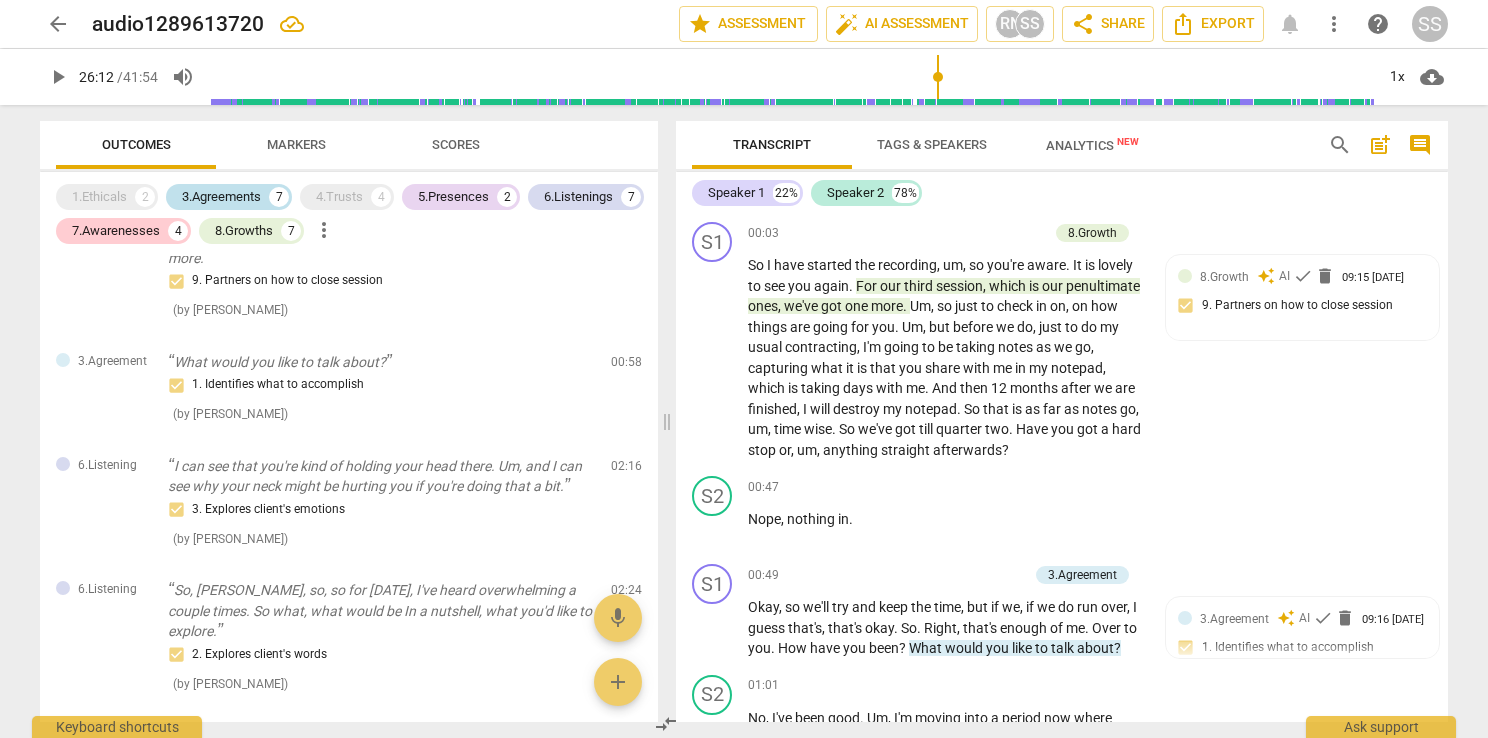 click on "3.Agreements" at bounding box center [221, 197] 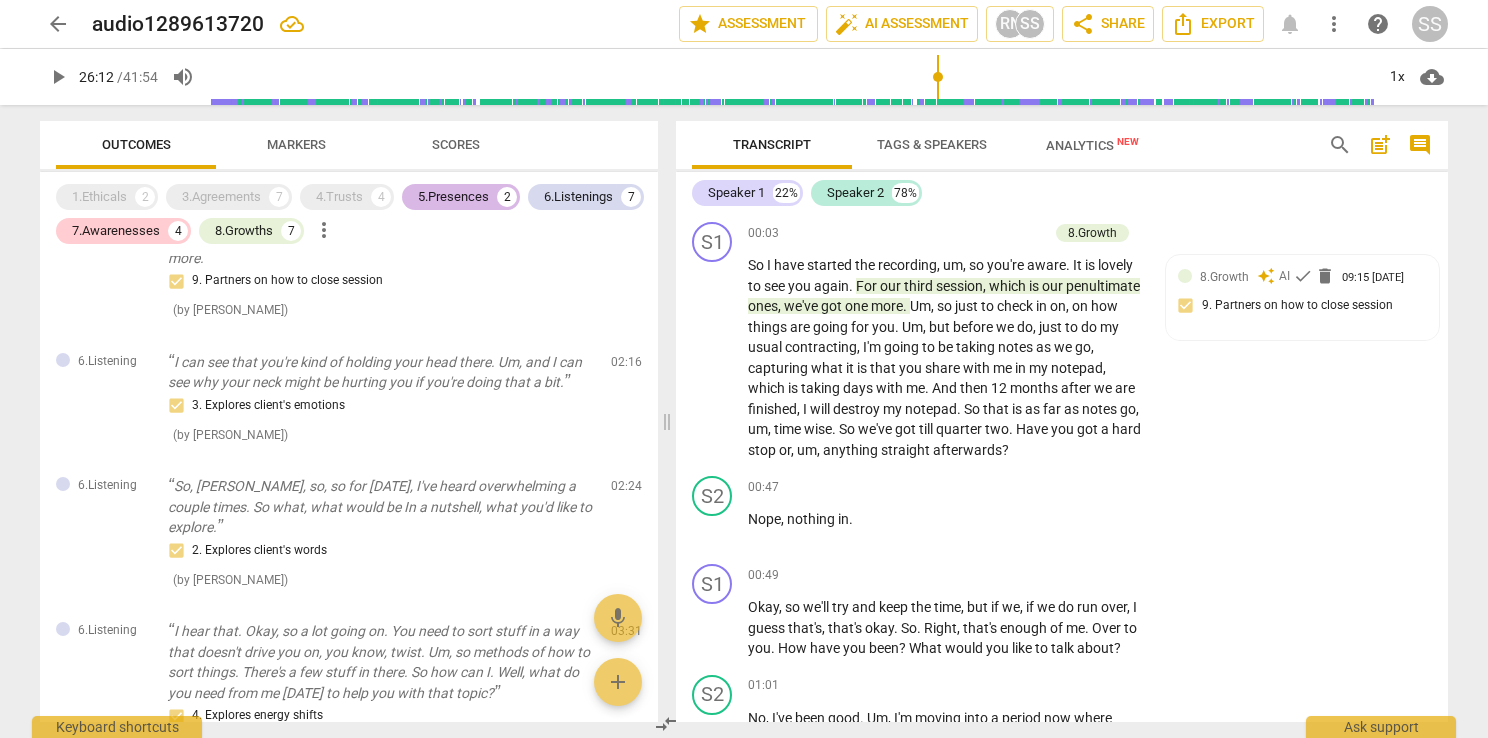 click on "5.Presences" at bounding box center (453, 197) 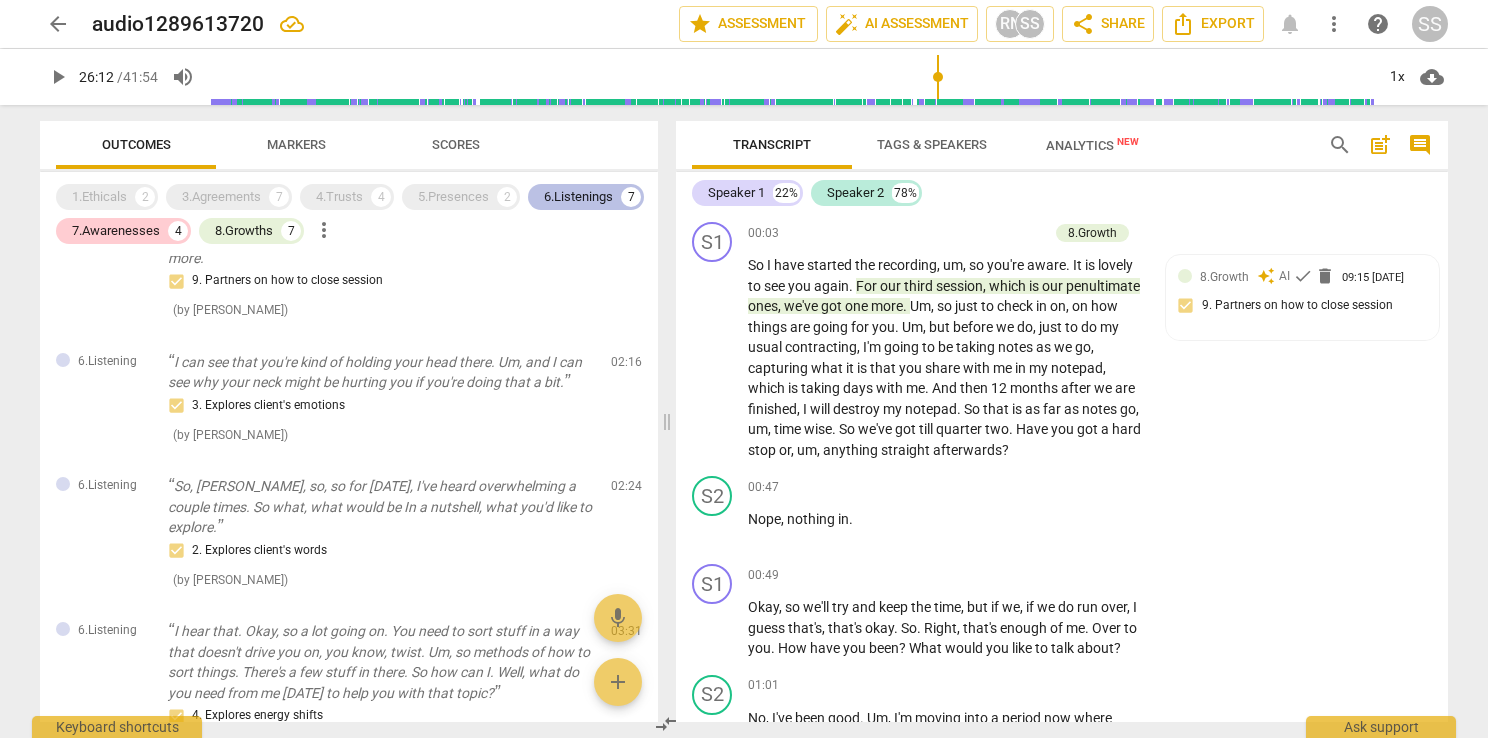 click on "6.Listenings 7" at bounding box center [586, 197] 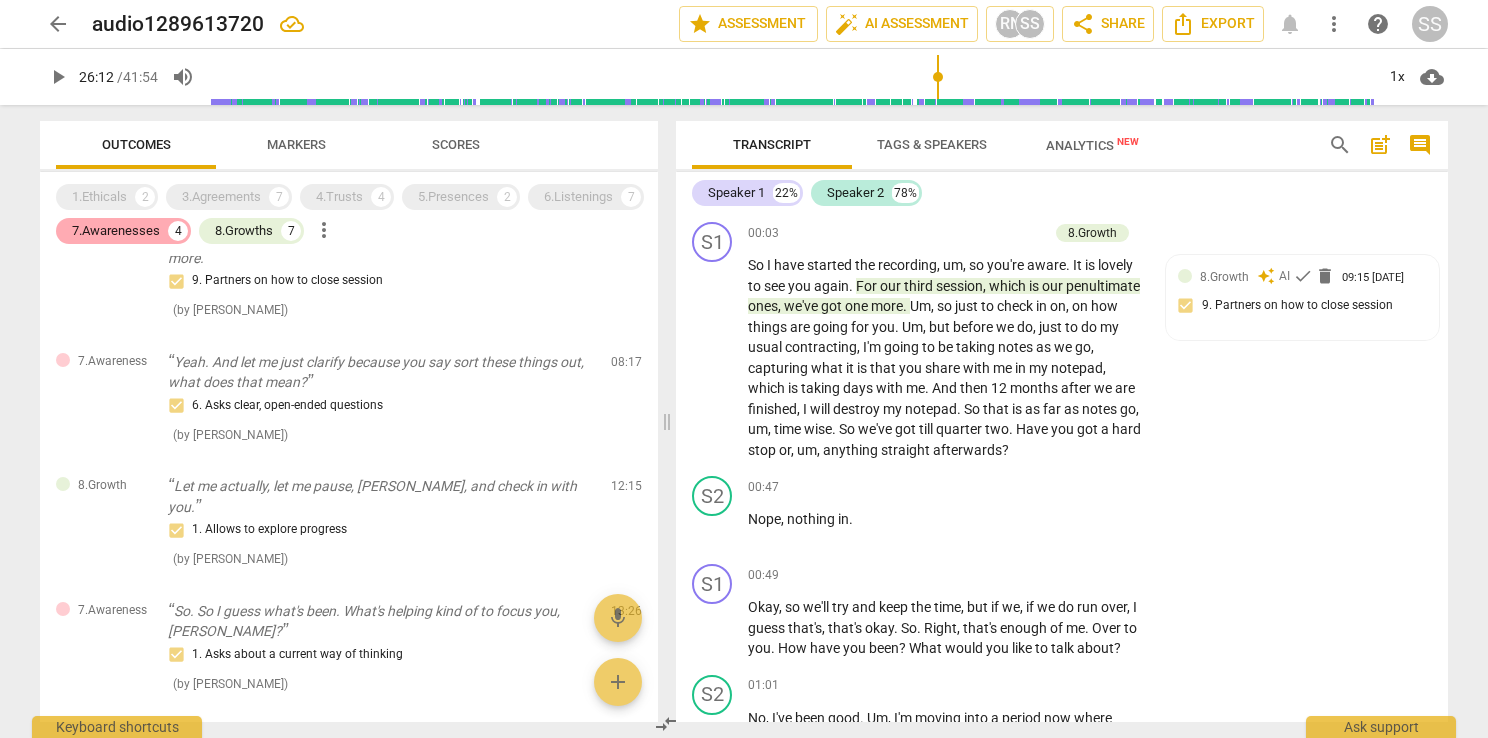 click on "7.Awarenesses" at bounding box center [116, 231] 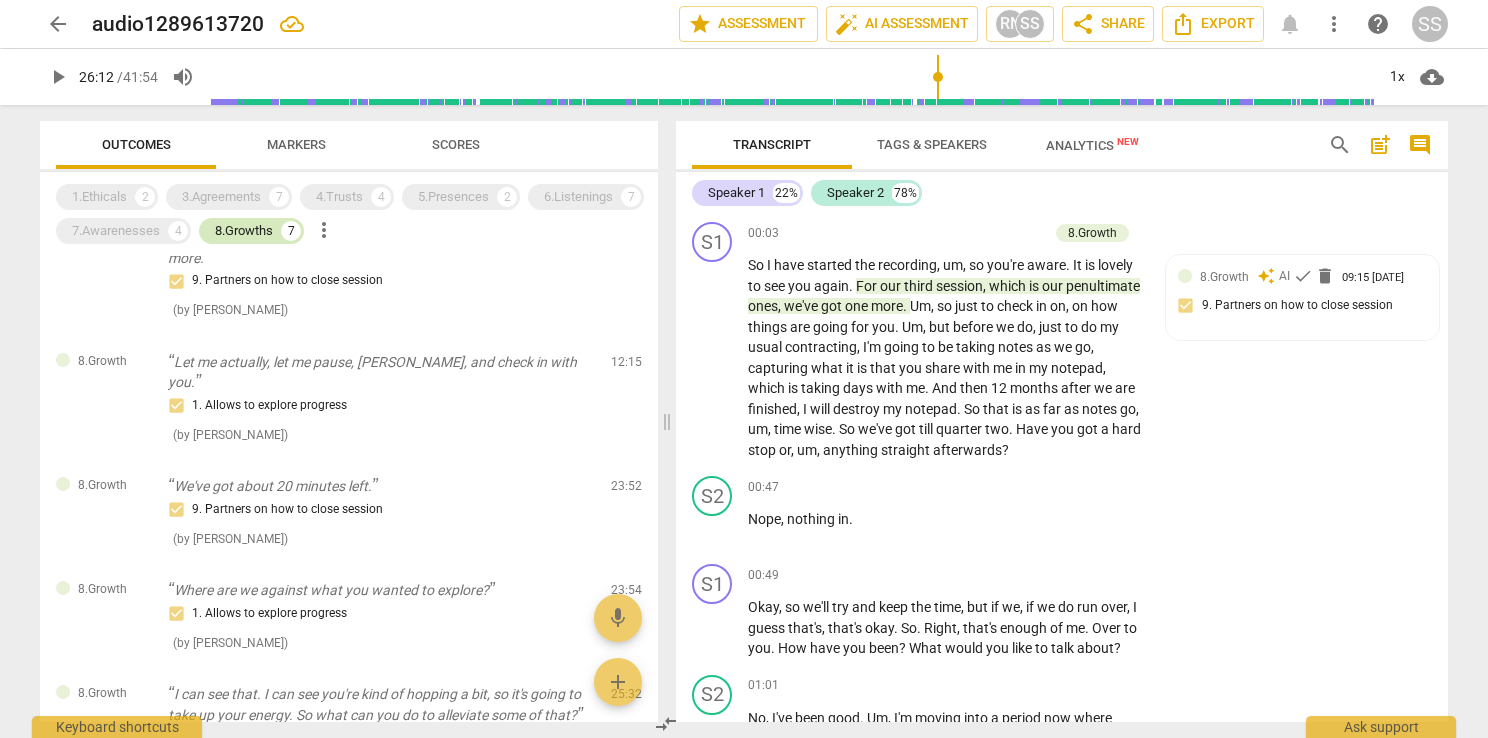 click on "8.Growths" at bounding box center [244, 231] 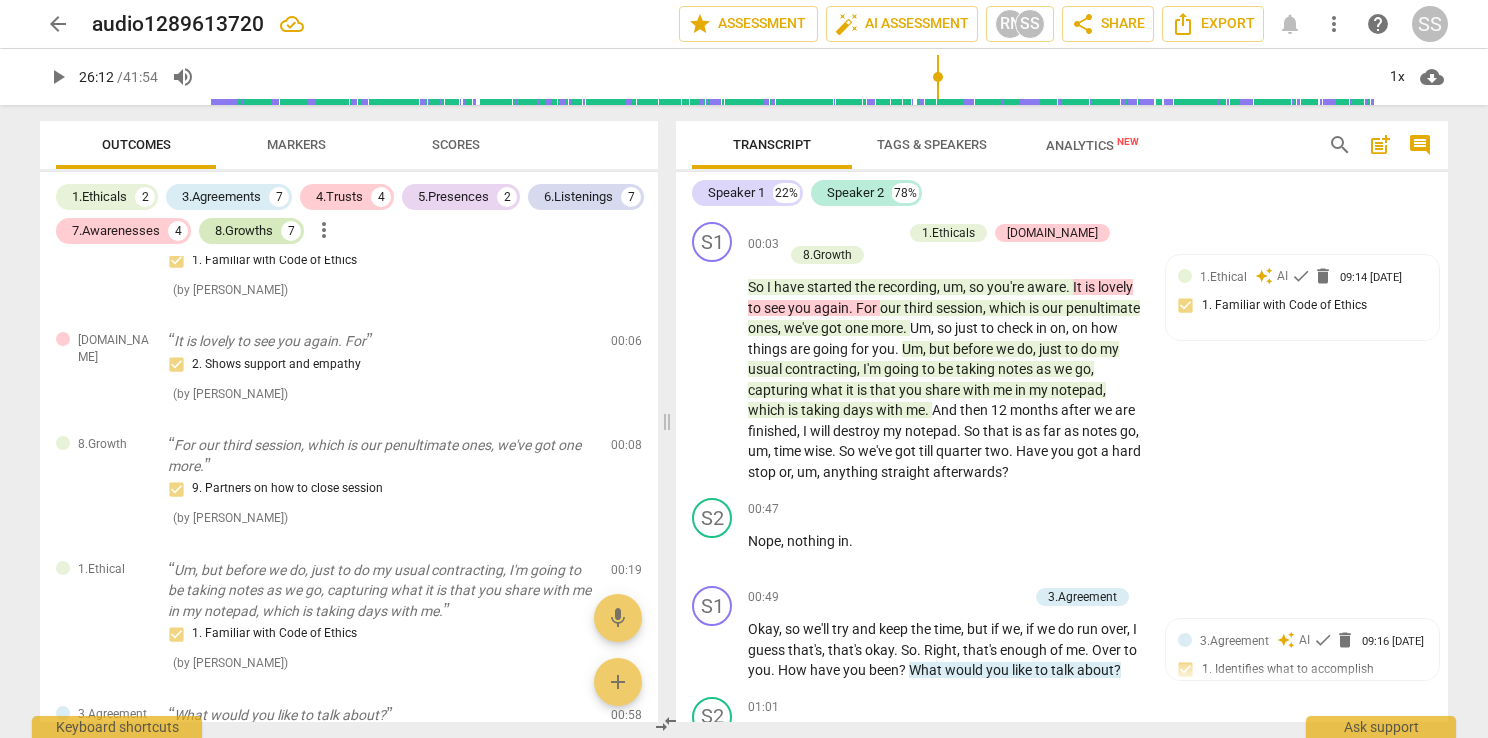 scroll, scrollTop: 253, scrollLeft: 0, axis: vertical 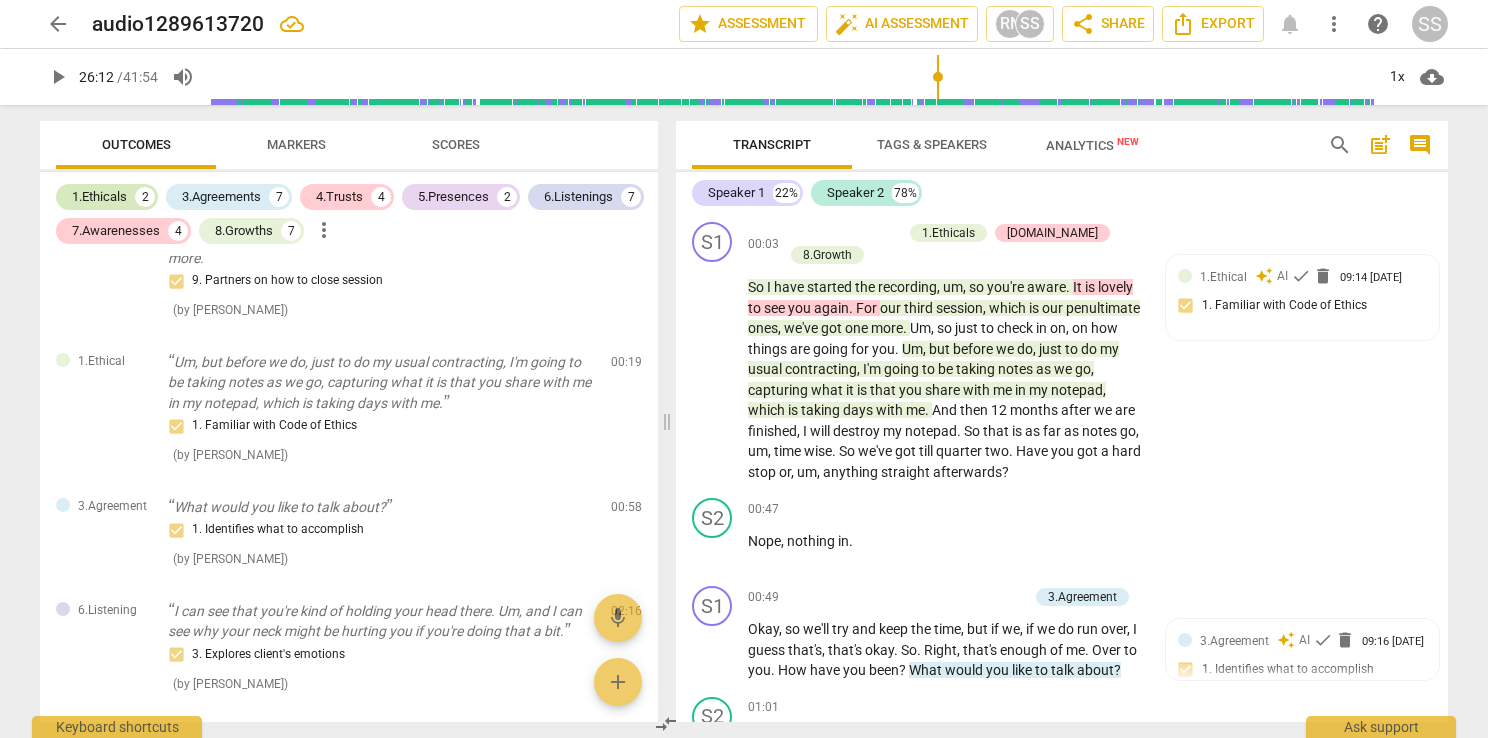 click on "1.Ethicals" at bounding box center [99, 197] 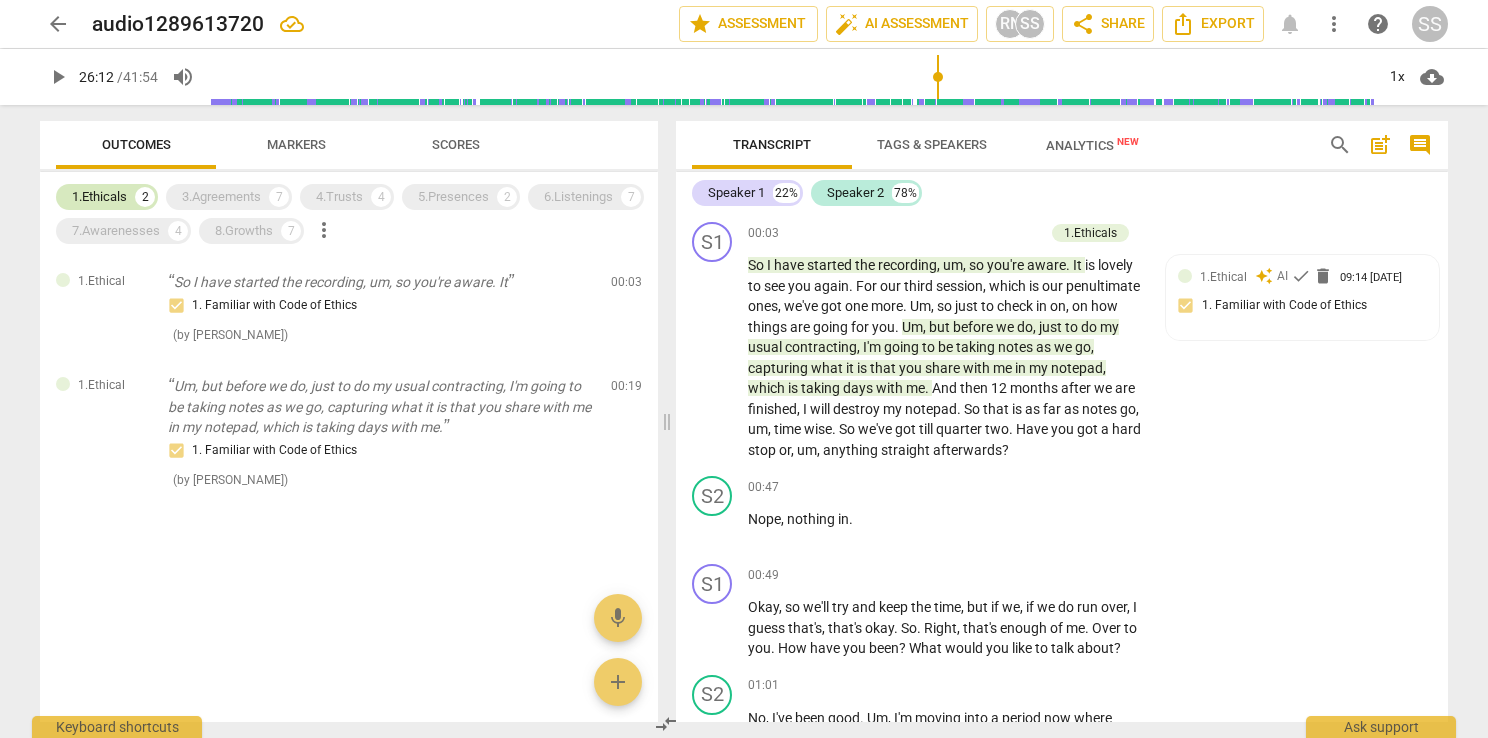 scroll, scrollTop: 0, scrollLeft: 0, axis: both 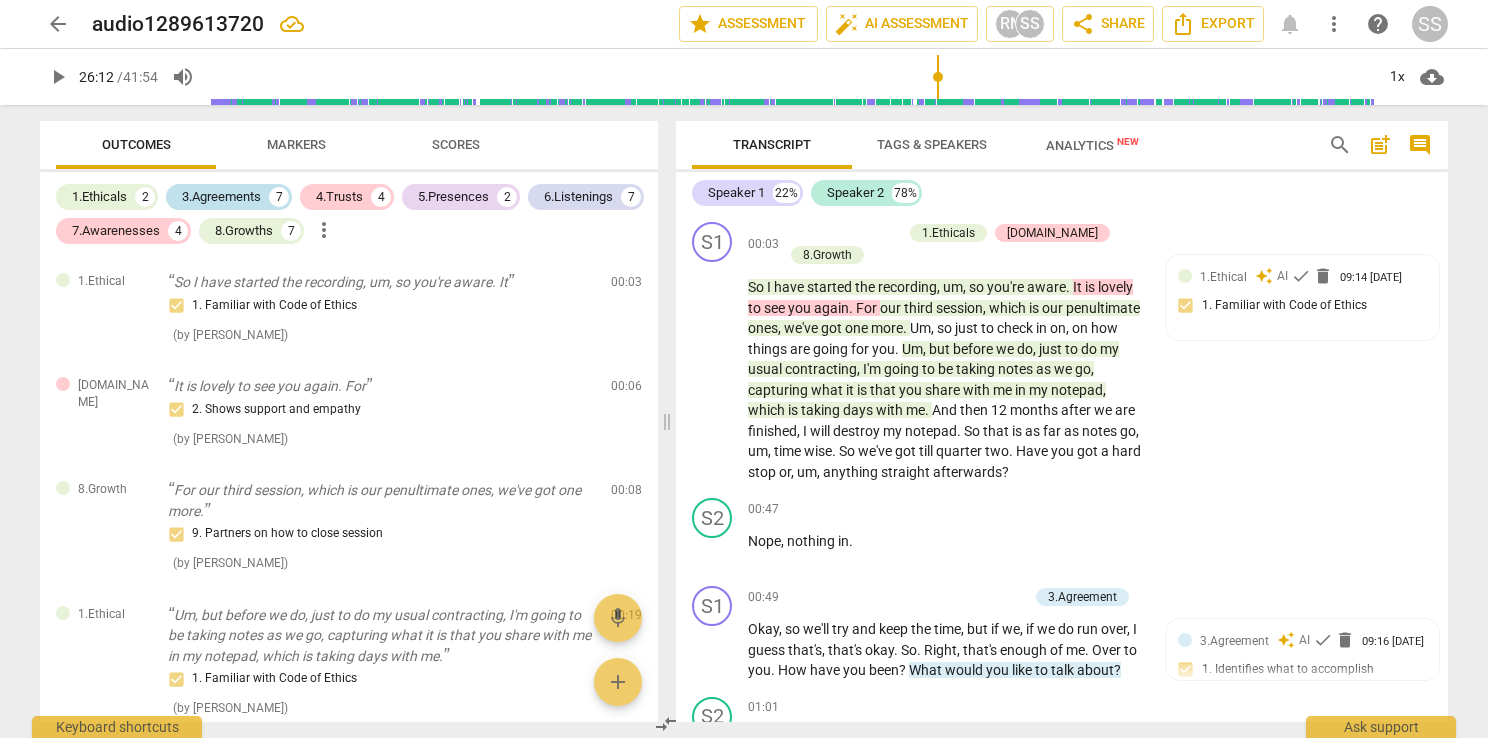 click on "3.Agreements" at bounding box center [221, 197] 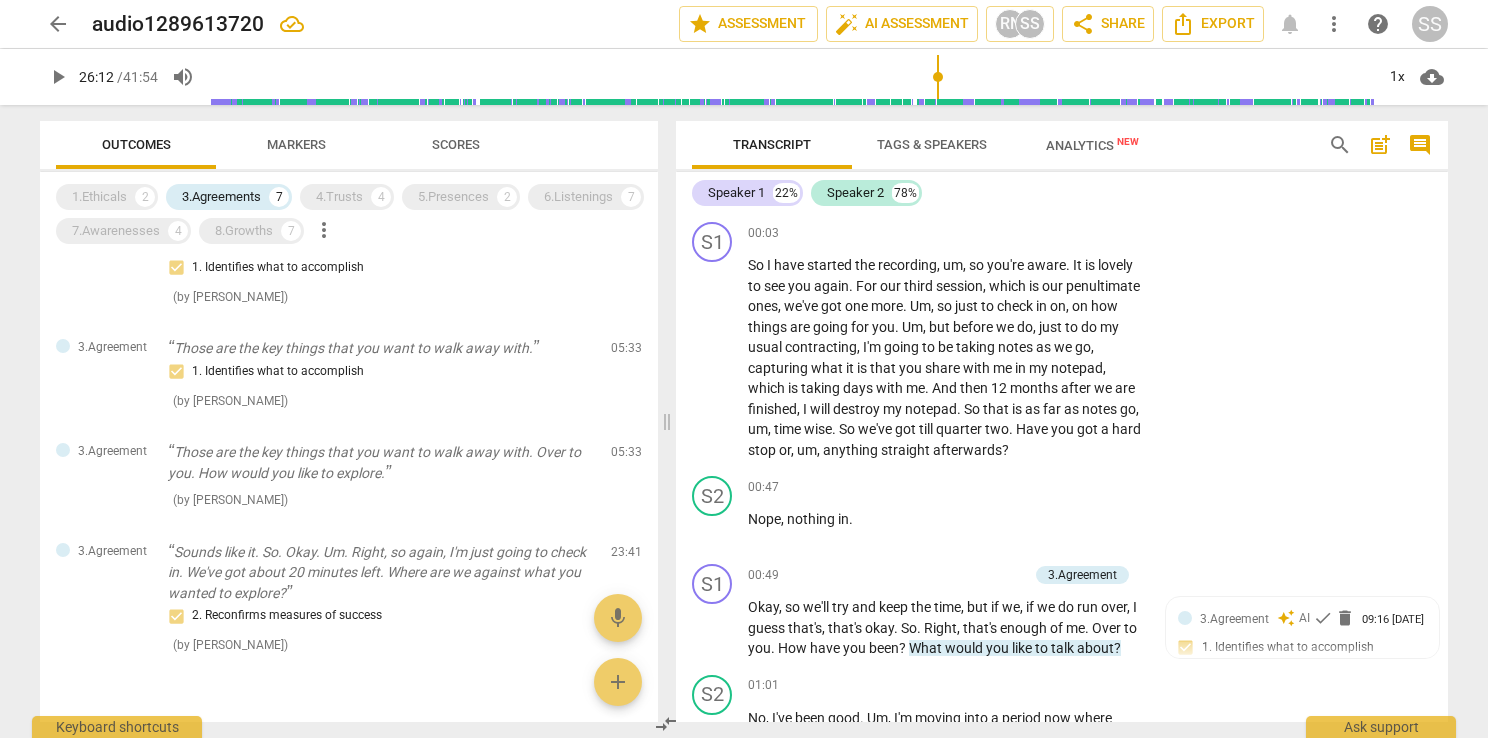 scroll, scrollTop: 439, scrollLeft: 0, axis: vertical 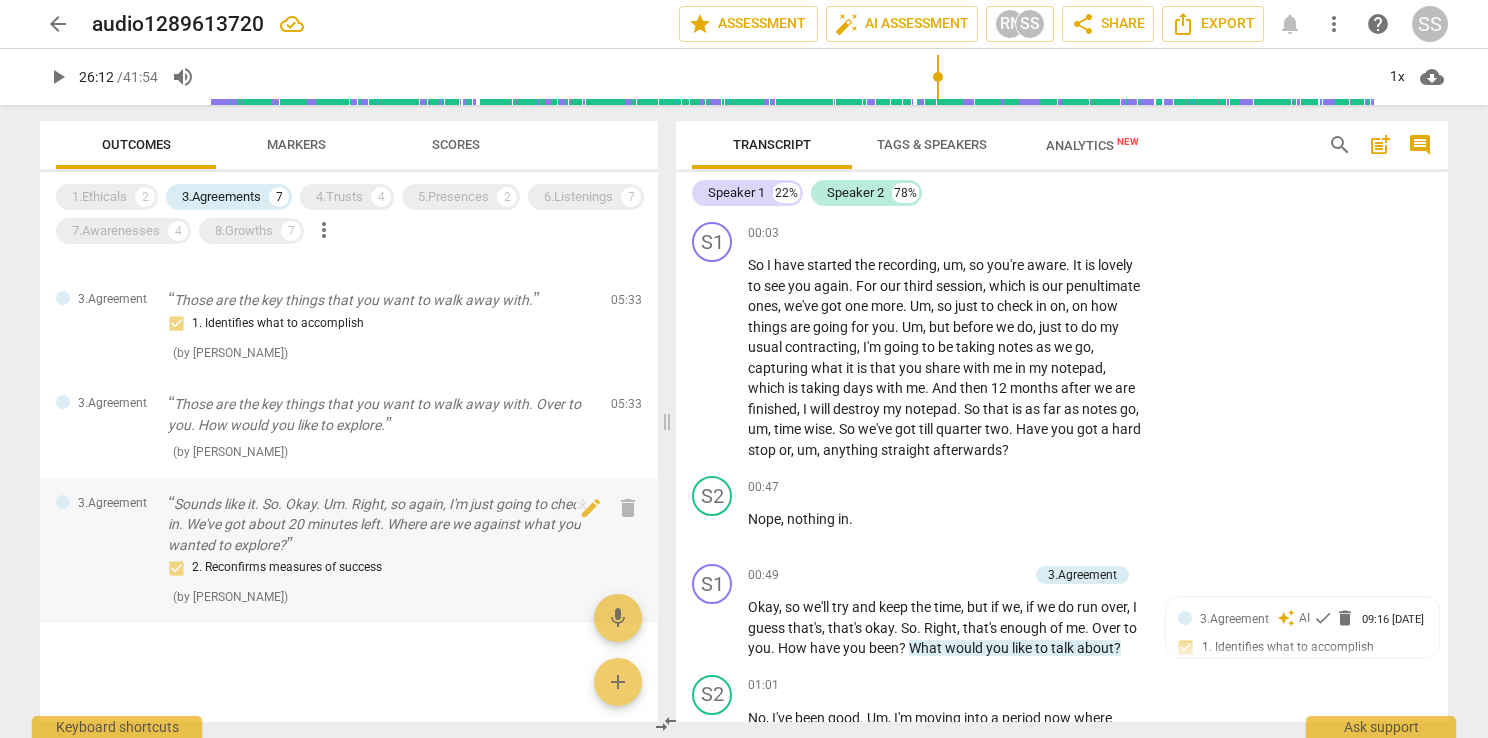 click on "Sounds like it. So. Okay. Um. Right, so again, I'm just going to check in. We've got about 20 minutes left. Where are we against what you wanted to explore?" at bounding box center [381, 525] 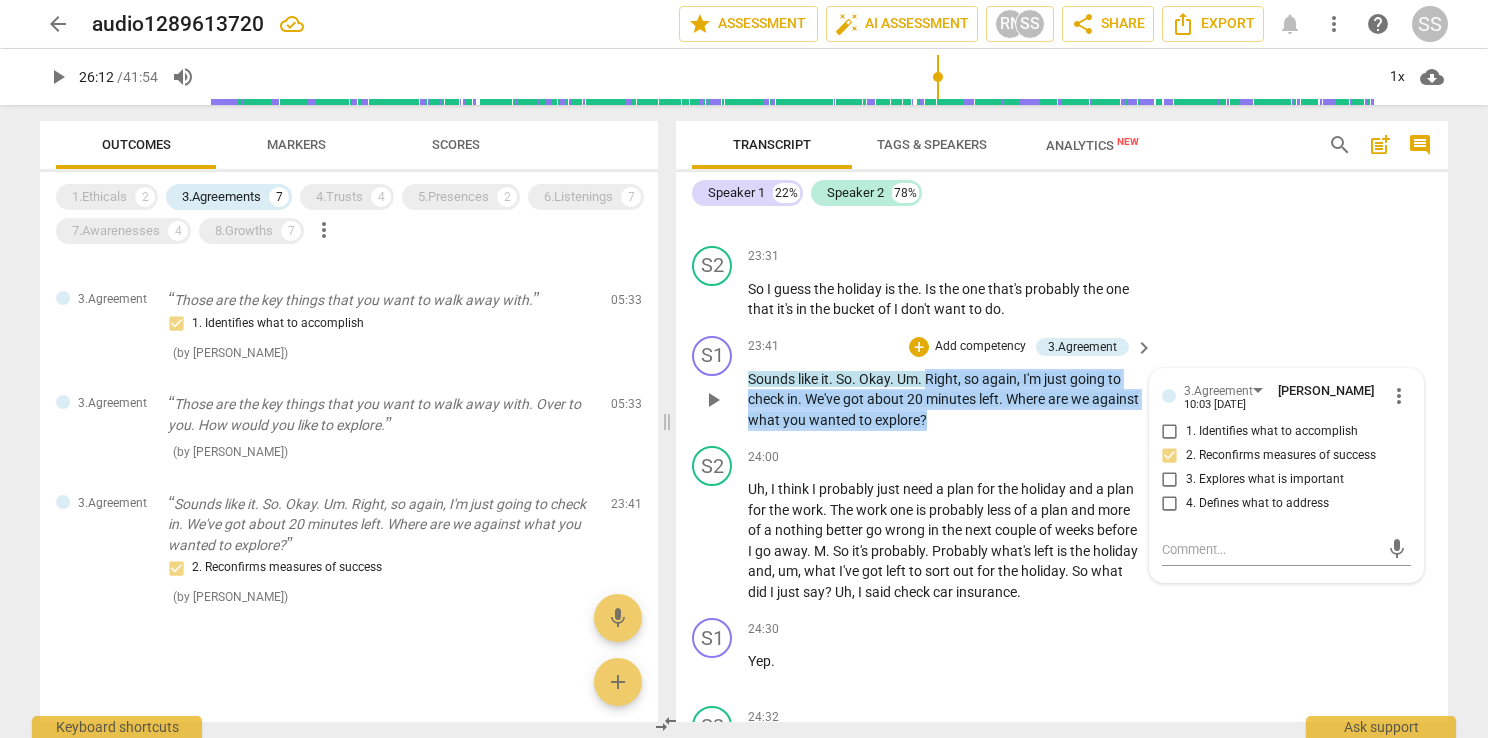 drag, startPoint x: 988, startPoint y: 335, endPoint x: 928, endPoint y: 291, distance: 74.404305 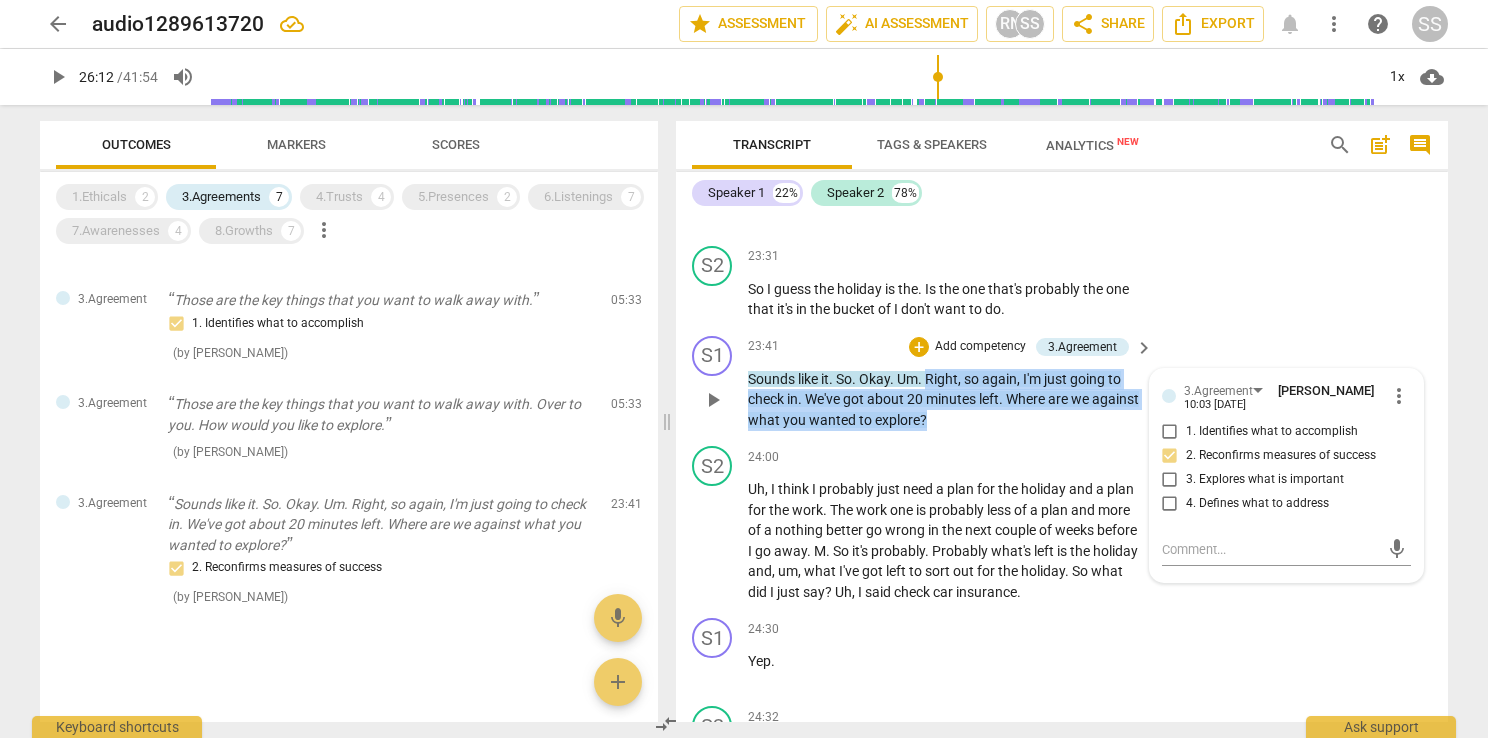 click on "Sounds   like   it .   So .   Okay .   Um .   Right ,   so   again ,   I'm   just   going   to   check   in .   We've   got   about   20   minutes   left .   Where   are   we   against   what   you   wanted   to   explore ?" at bounding box center (945, 400) 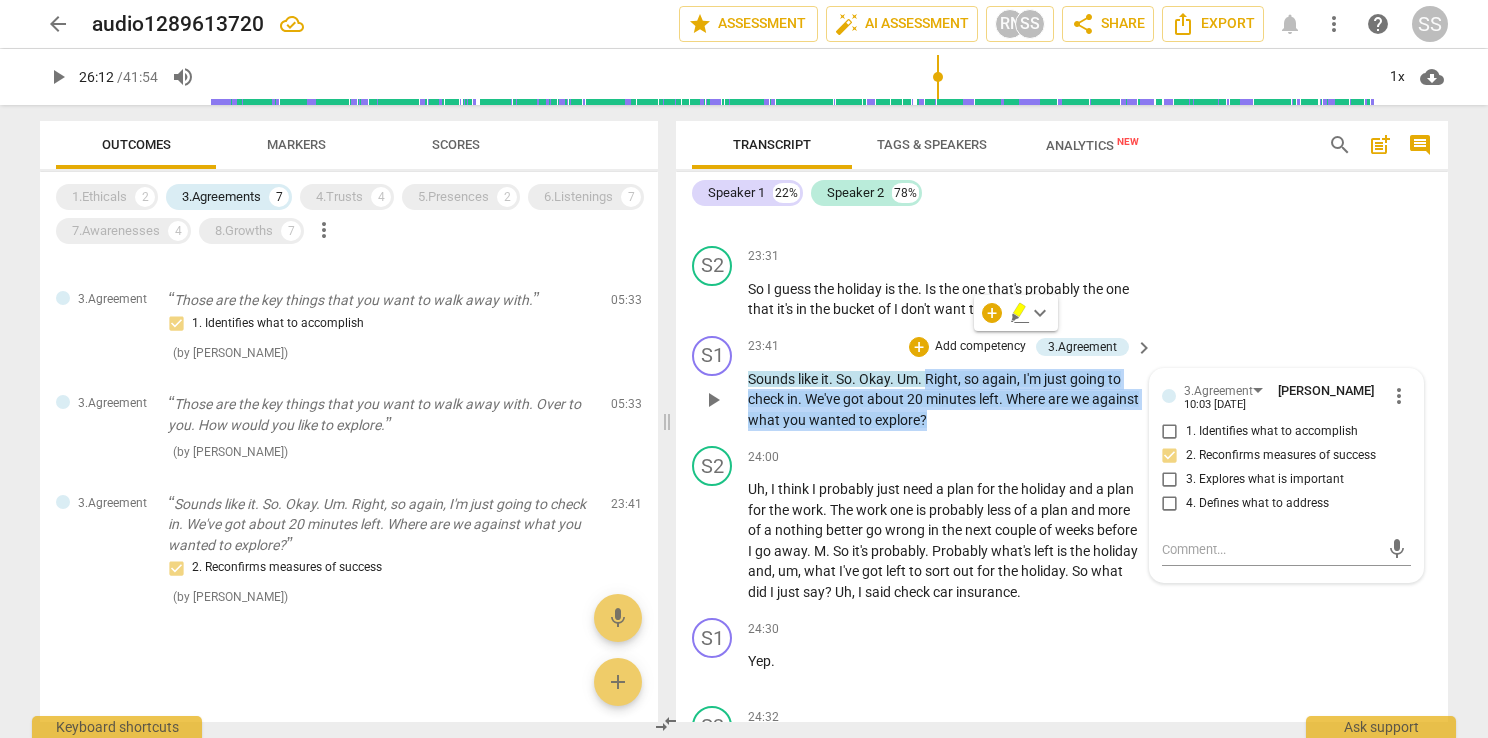copy on "Right ,   so   again ,   I'm   just   going   to   check   in .   We've   got   about   20   minutes   left .   Where   are   we   against   what   you   wanted   to   explore ?" 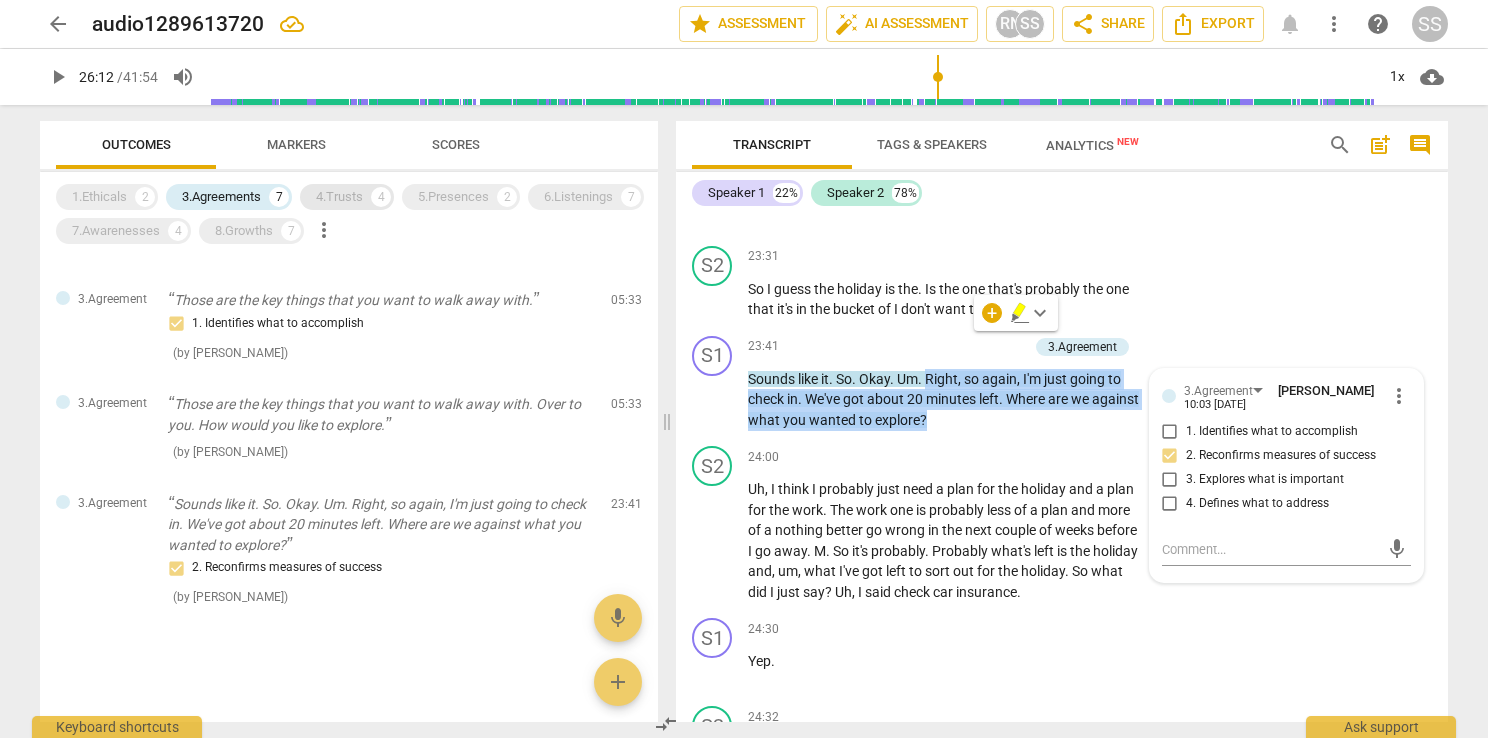 click on "4.Trusts" at bounding box center (339, 197) 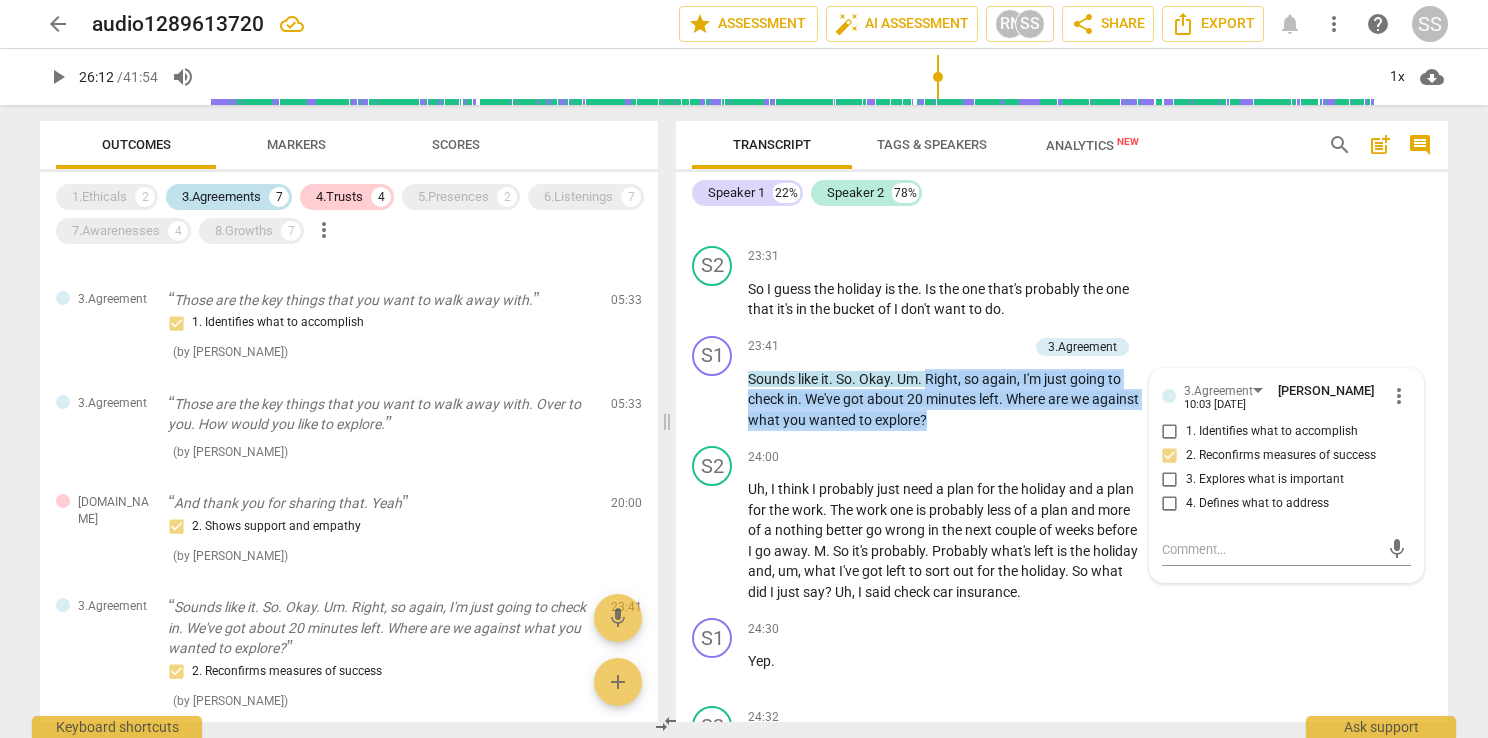 click on "3.Agreements" at bounding box center (221, 197) 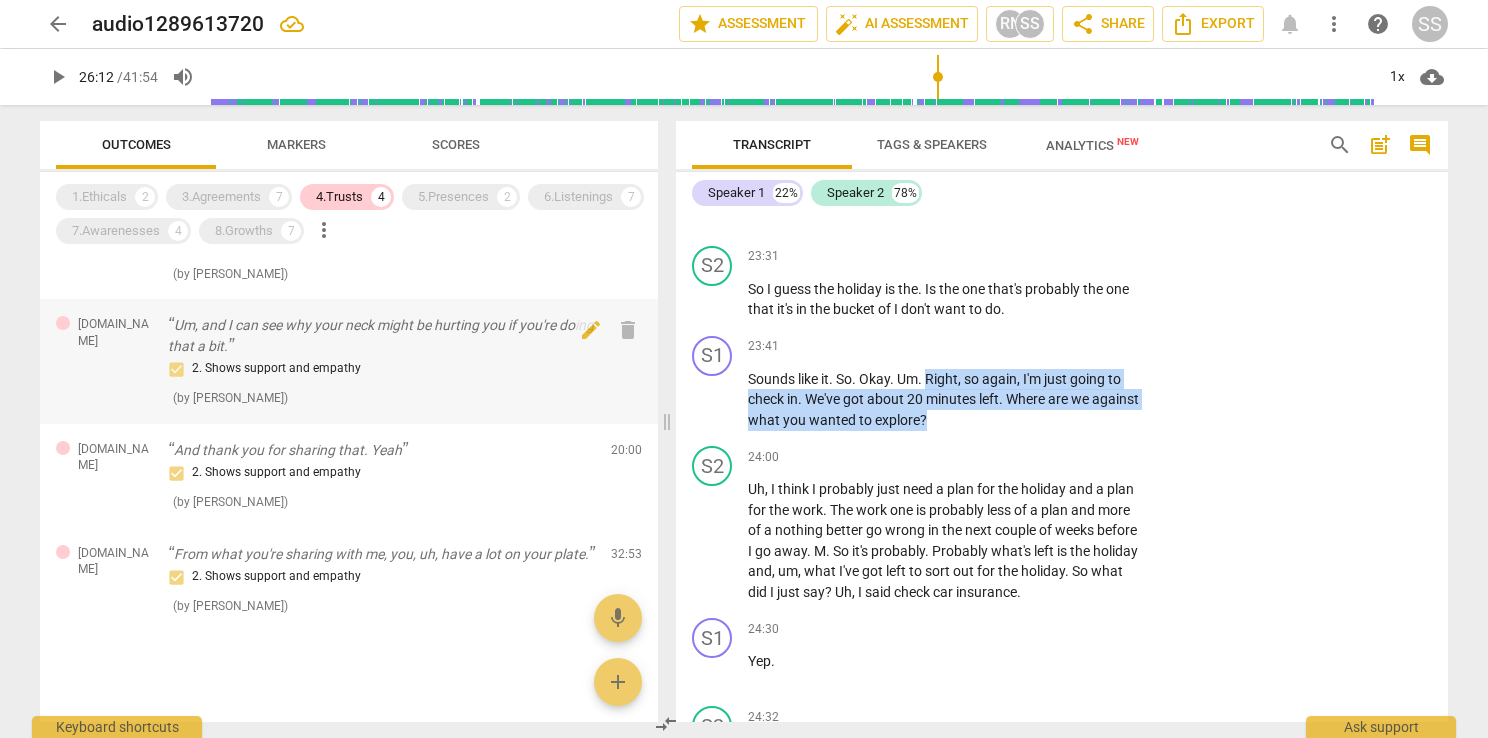 scroll, scrollTop: 90, scrollLeft: 0, axis: vertical 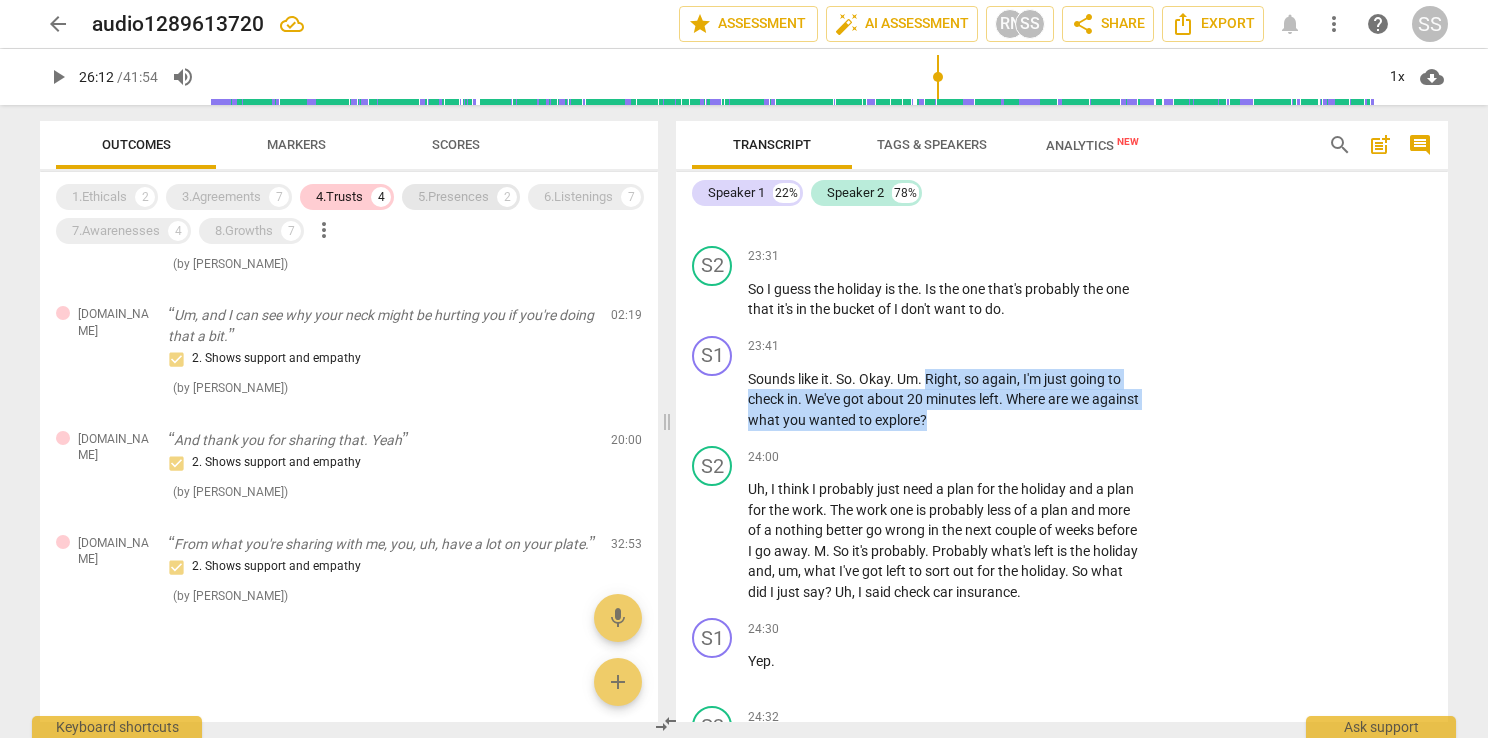 click on "5.Presences" at bounding box center [453, 197] 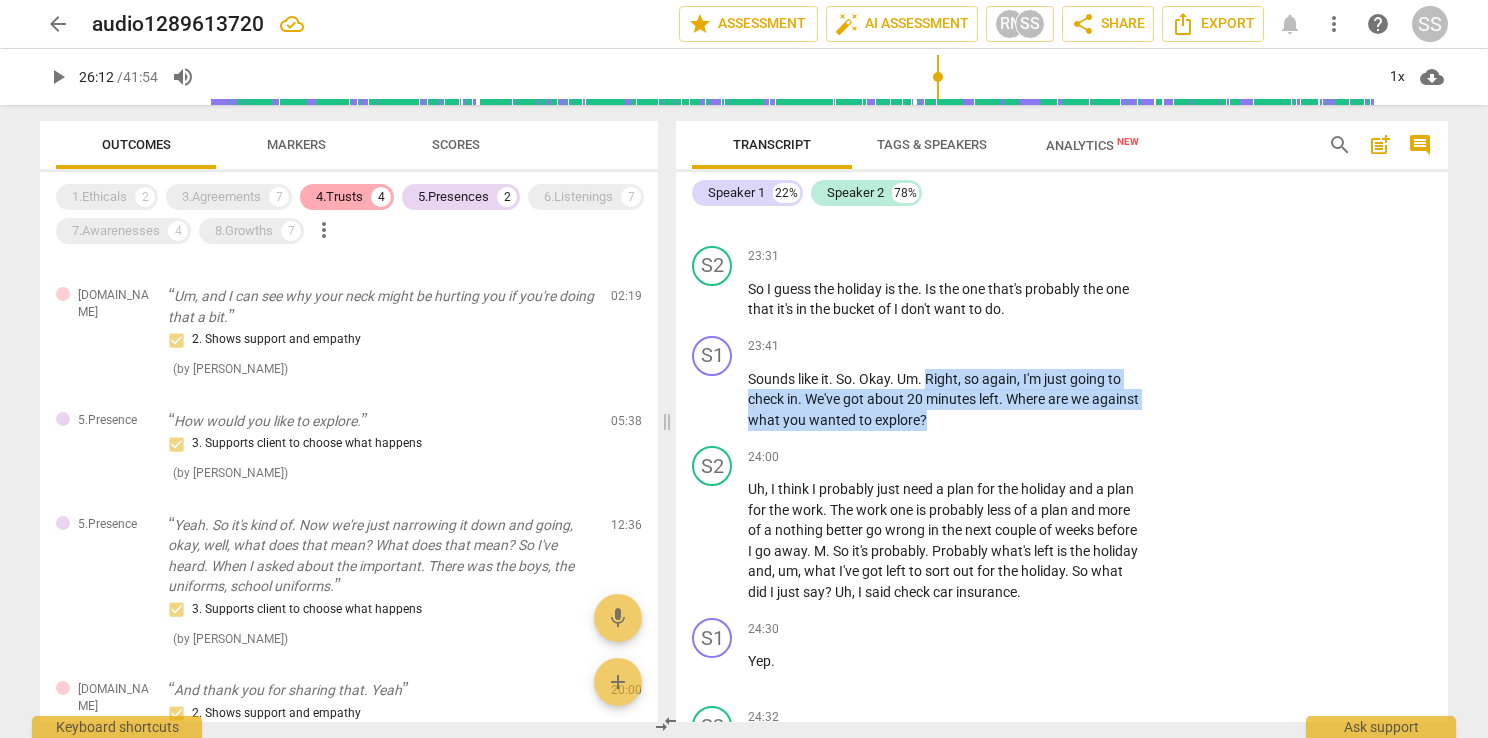 click on "4.Trusts" at bounding box center [339, 197] 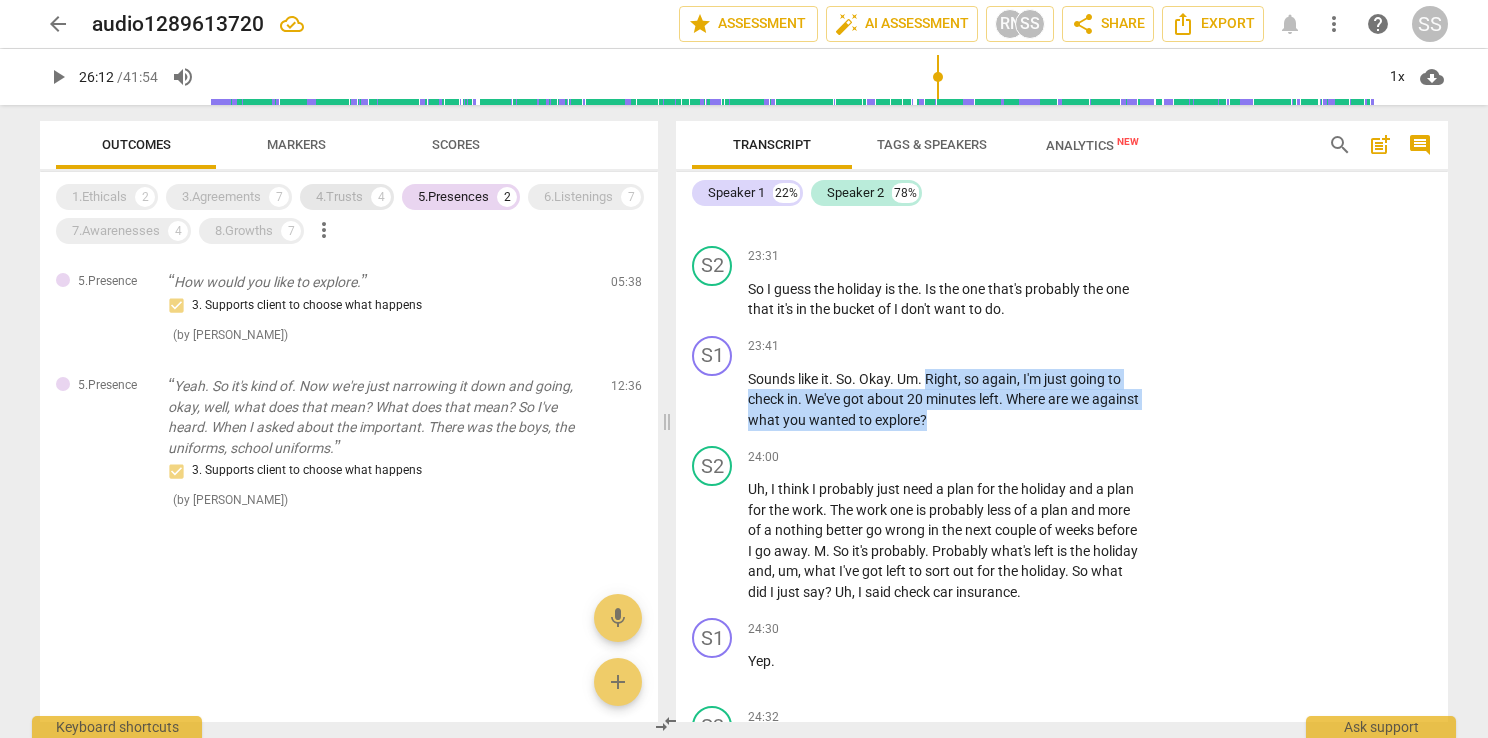 scroll, scrollTop: 0, scrollLeft: 0, axis: both 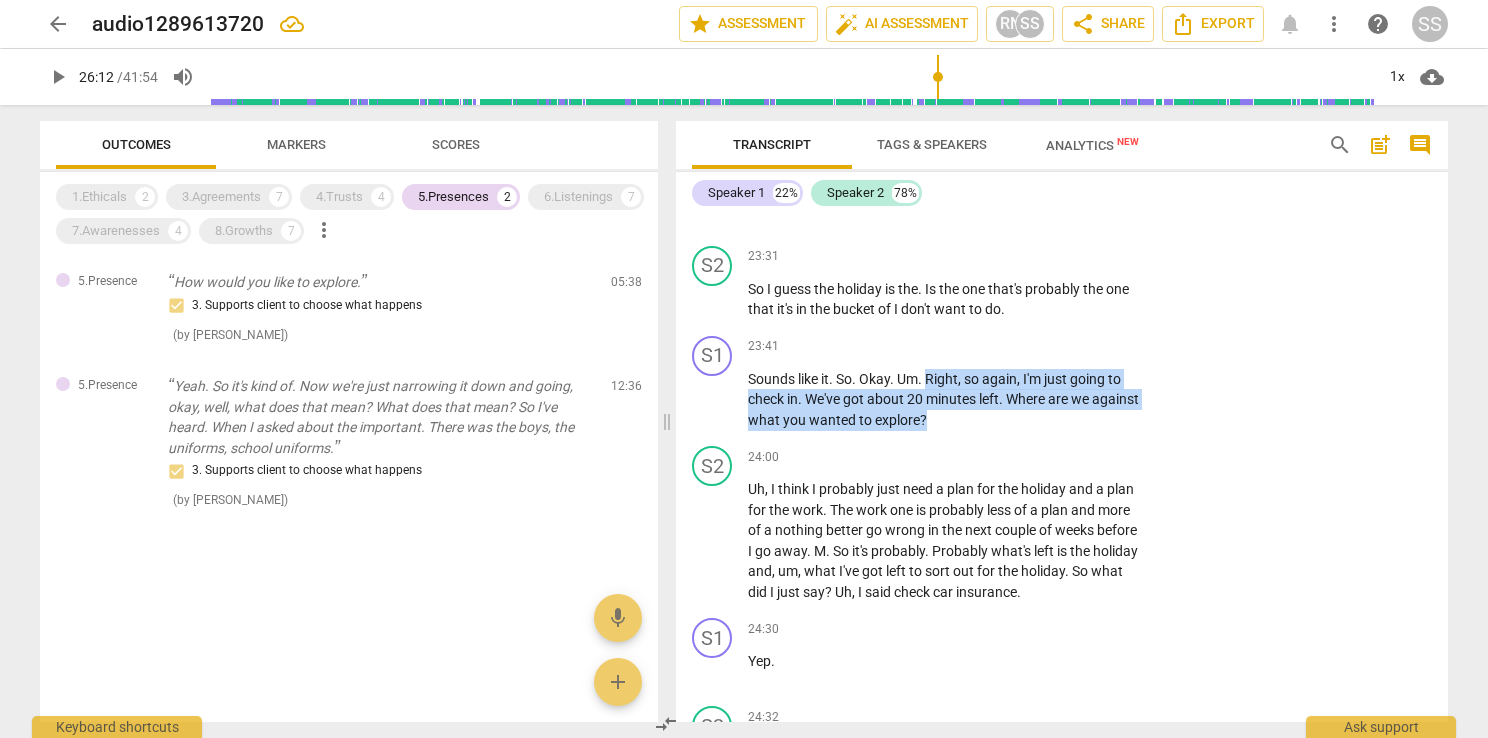 click on "search" at bounding box center (1340, 145) 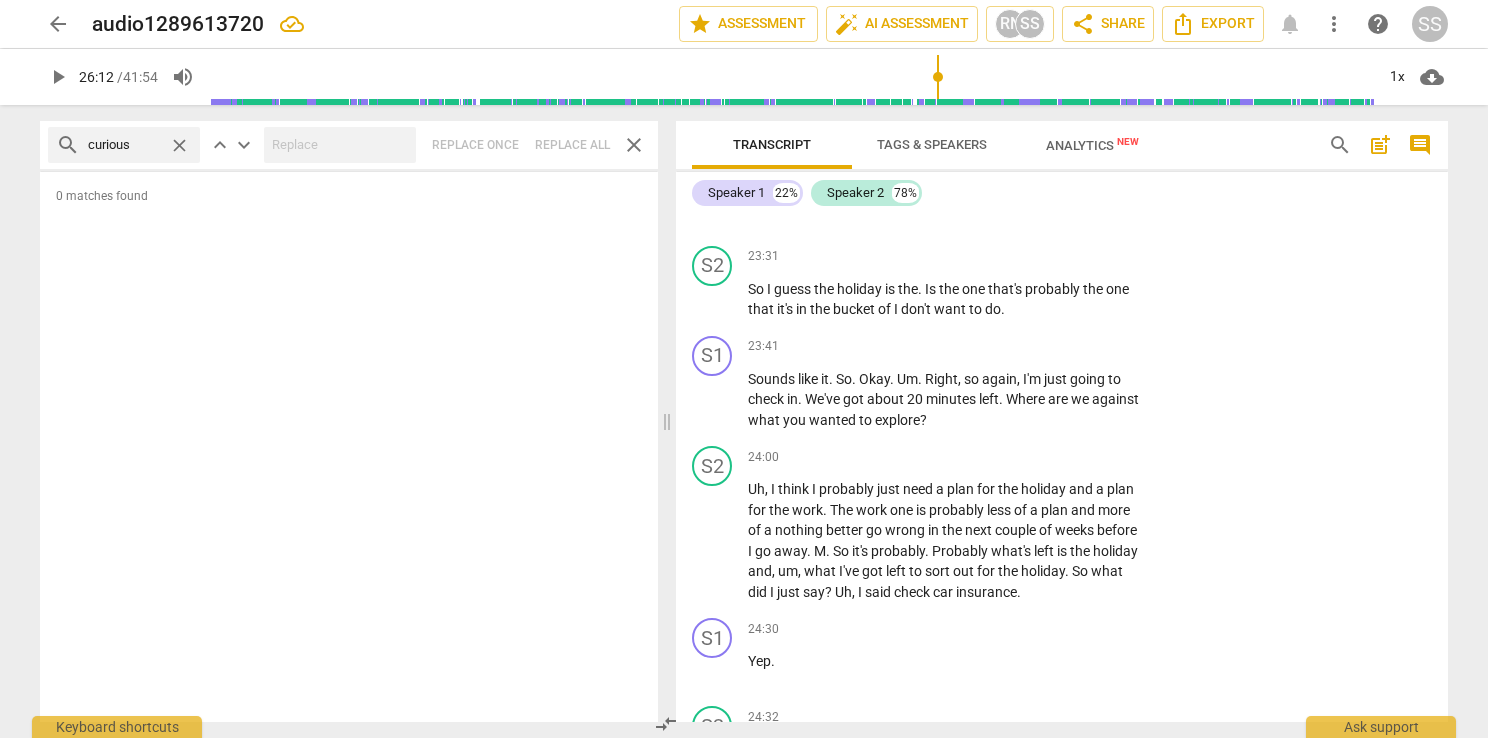 type on "curious" 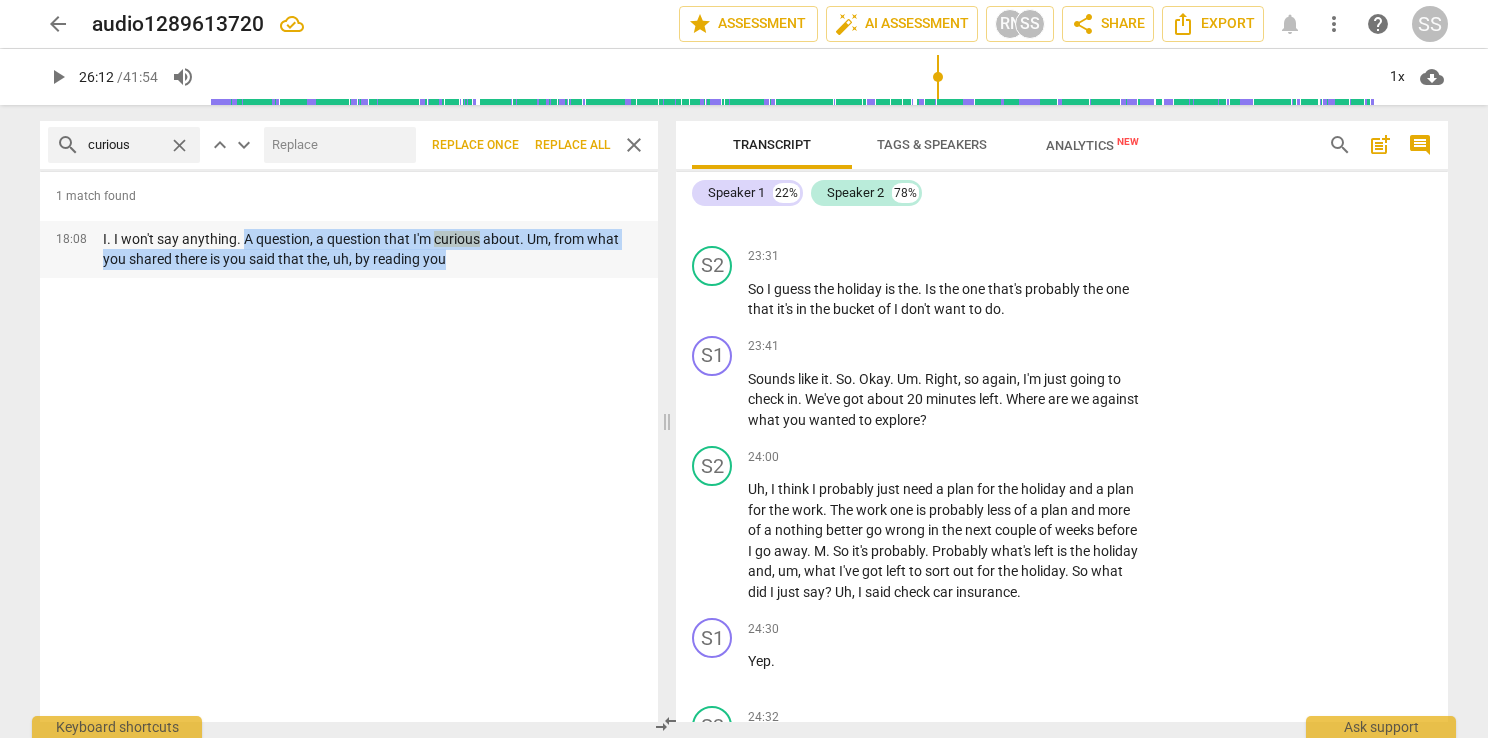drag, startPoint x: 444, startPoint y: 260, endPoint x: 245, endPoint y: 234, distance: 200.6913 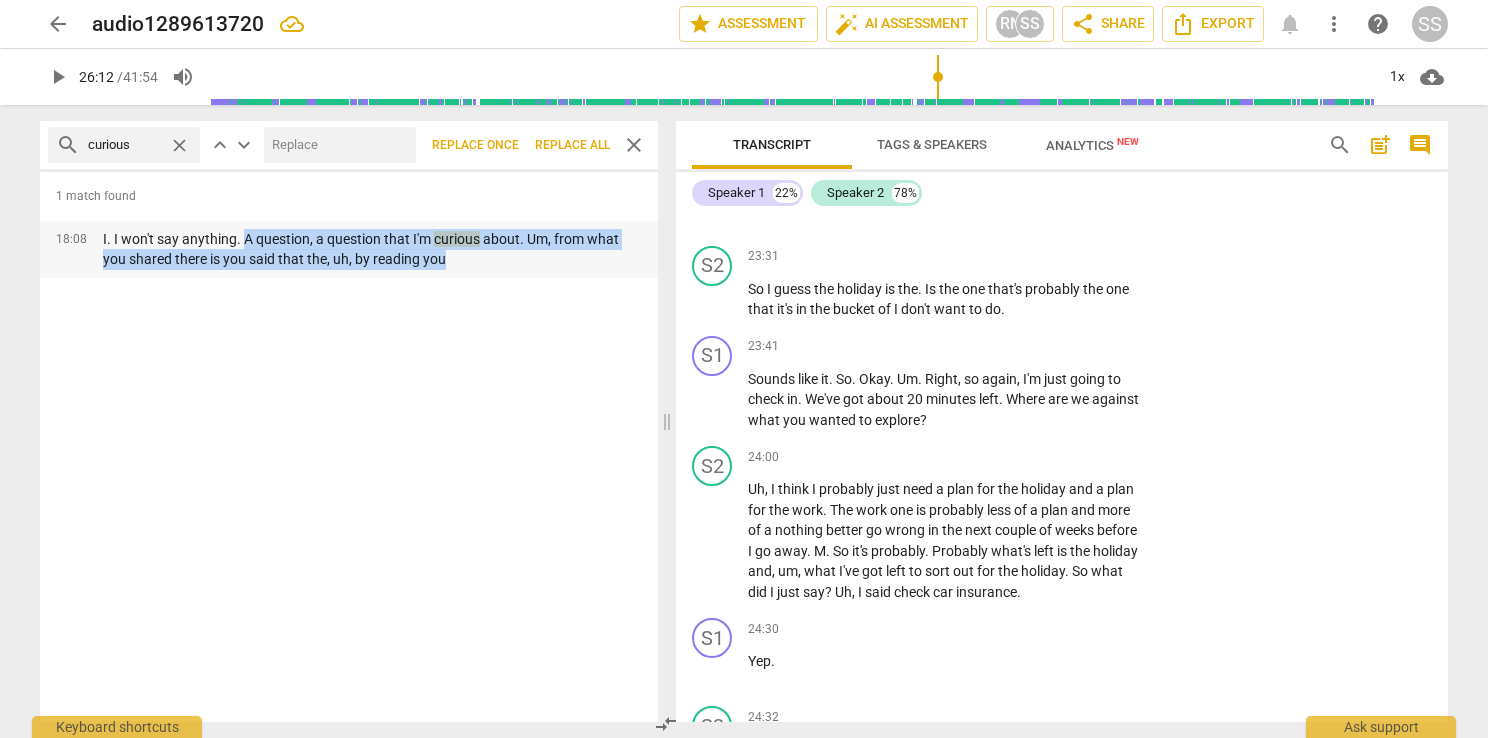 click on "I. I won't say anything. A question, a question that I'm   curious   about. Um, from what you shared there is you said that the, uh, by reading you" at bounding box center [372, 249] 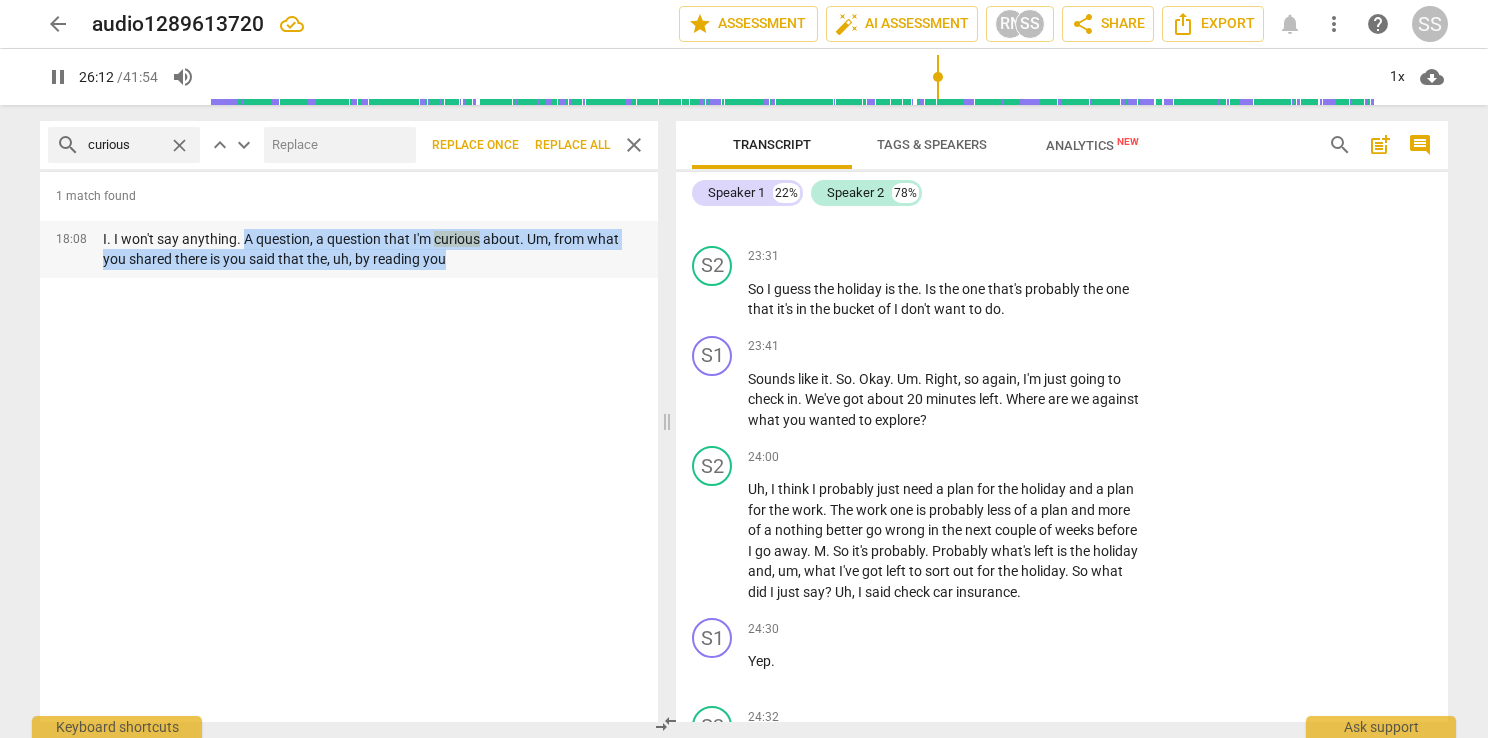 copy on "A question, a question that I'm   curious   about. Um, from what you shared there is you said that the, uh, by reading you" 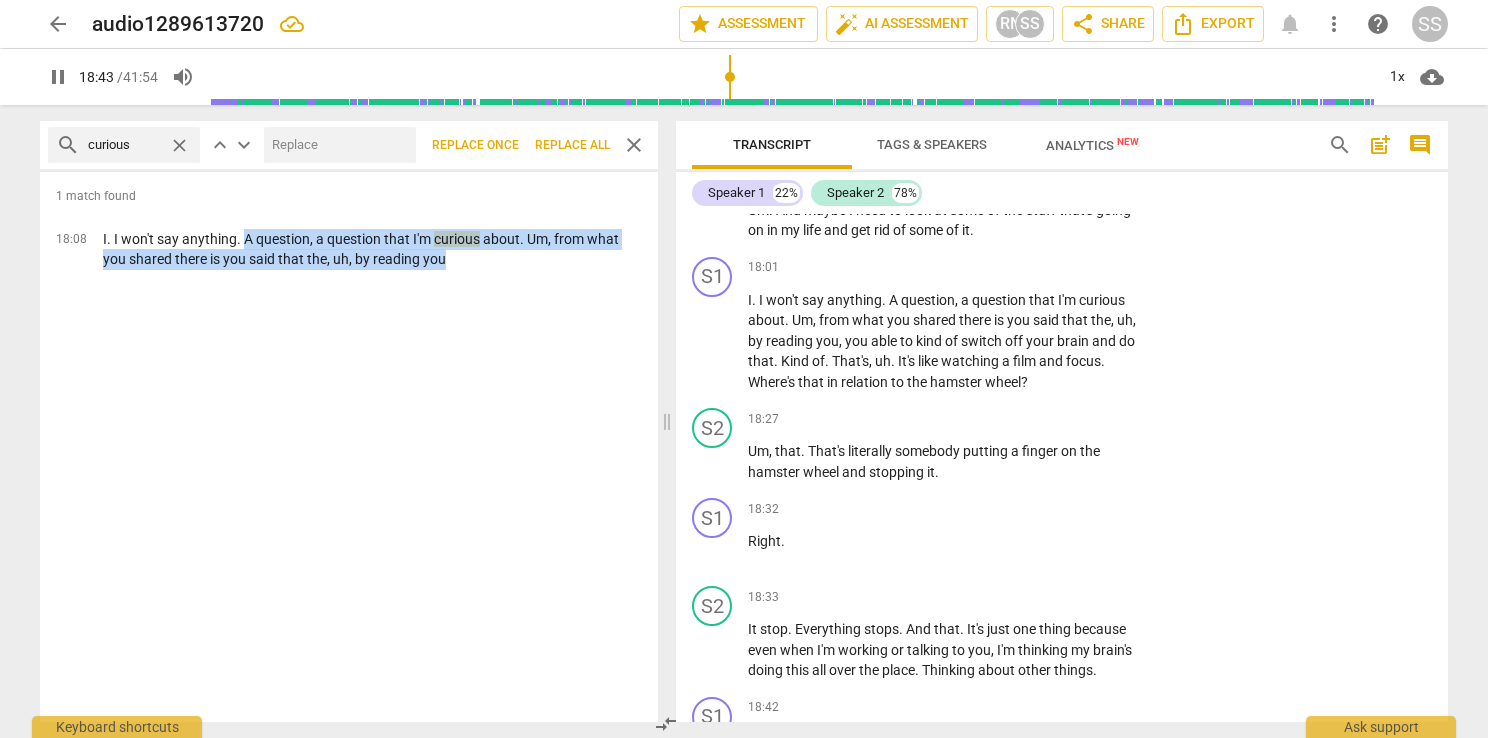 scroll, scrollTop: 10885, scrollLeft: 0, axis: vertical 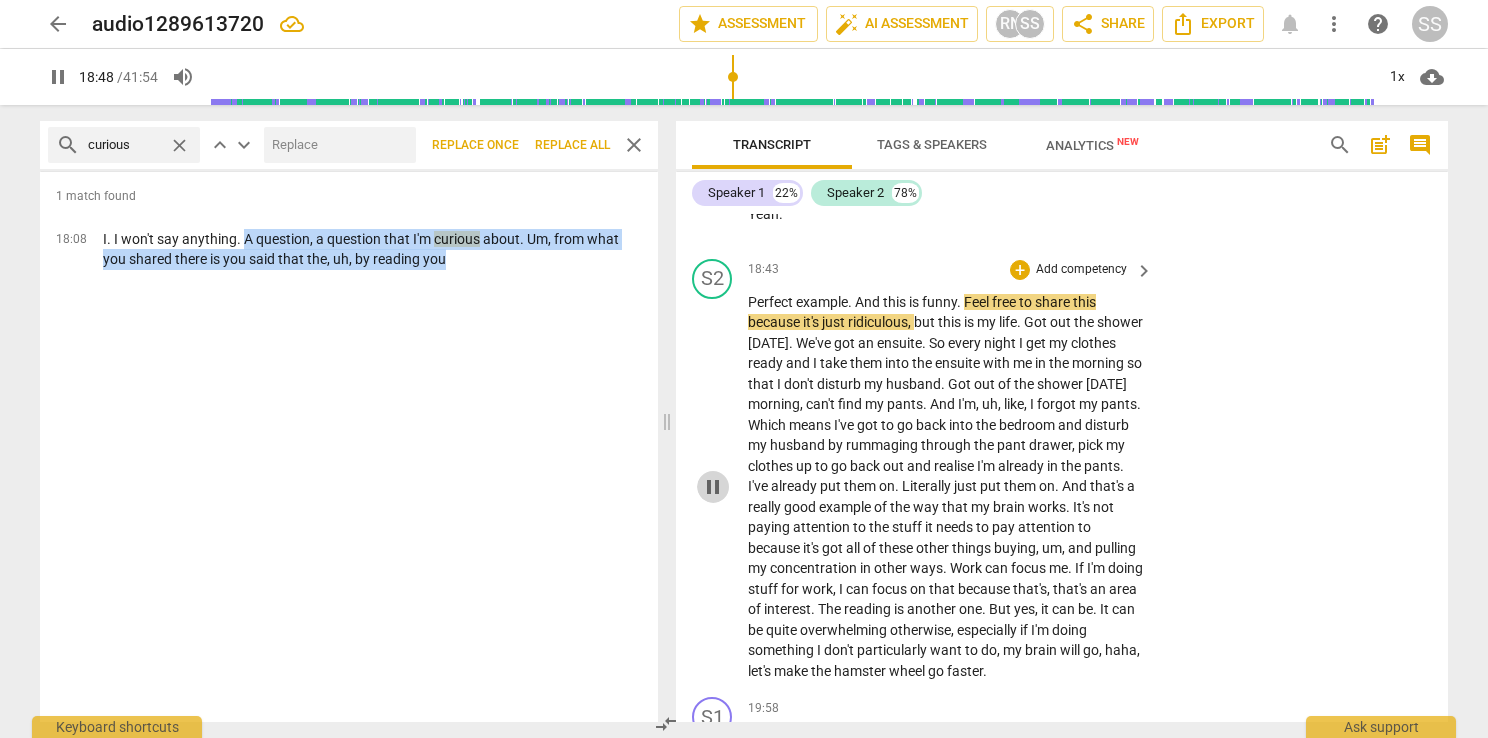 click on "pause" at bounding box center [713, 487] 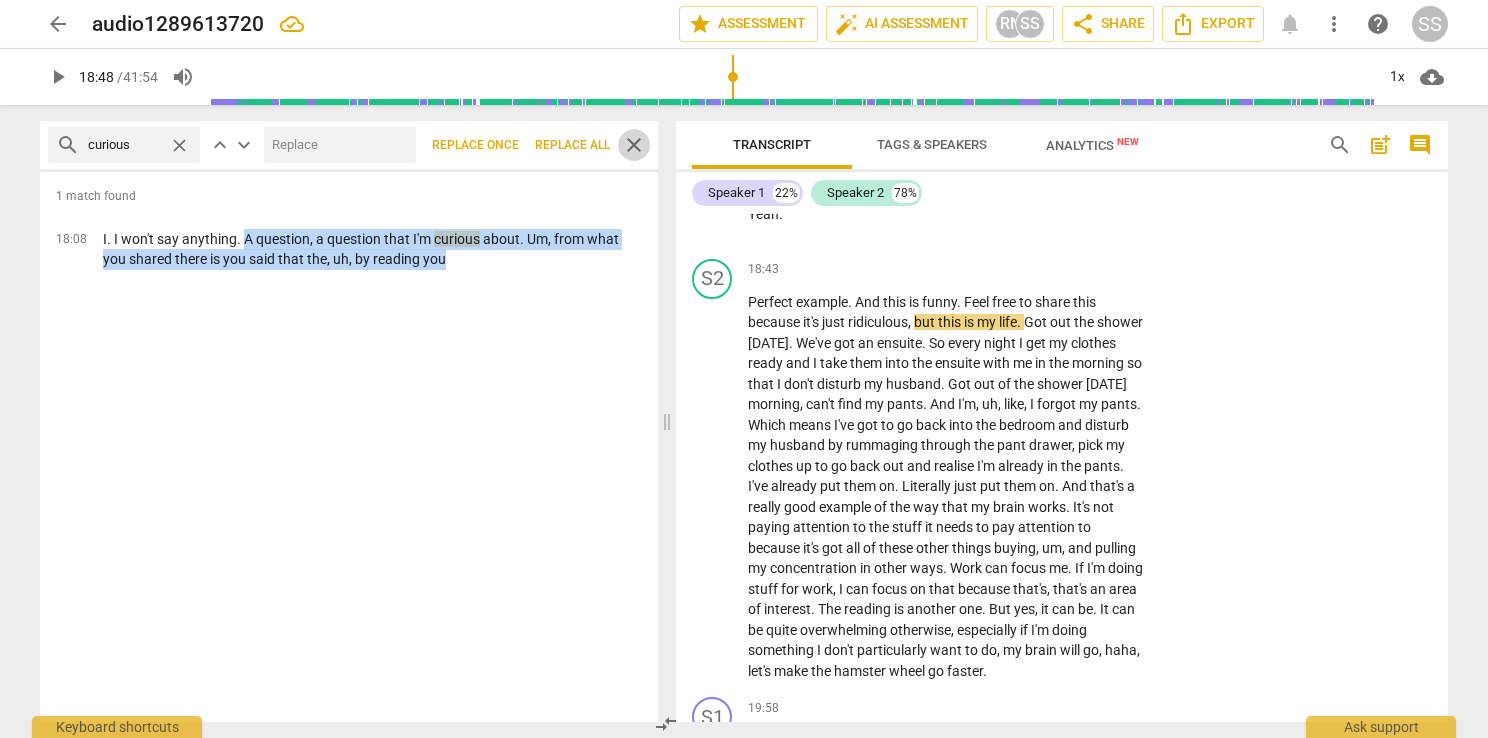 click on "close" at bounding box center [634, 145] 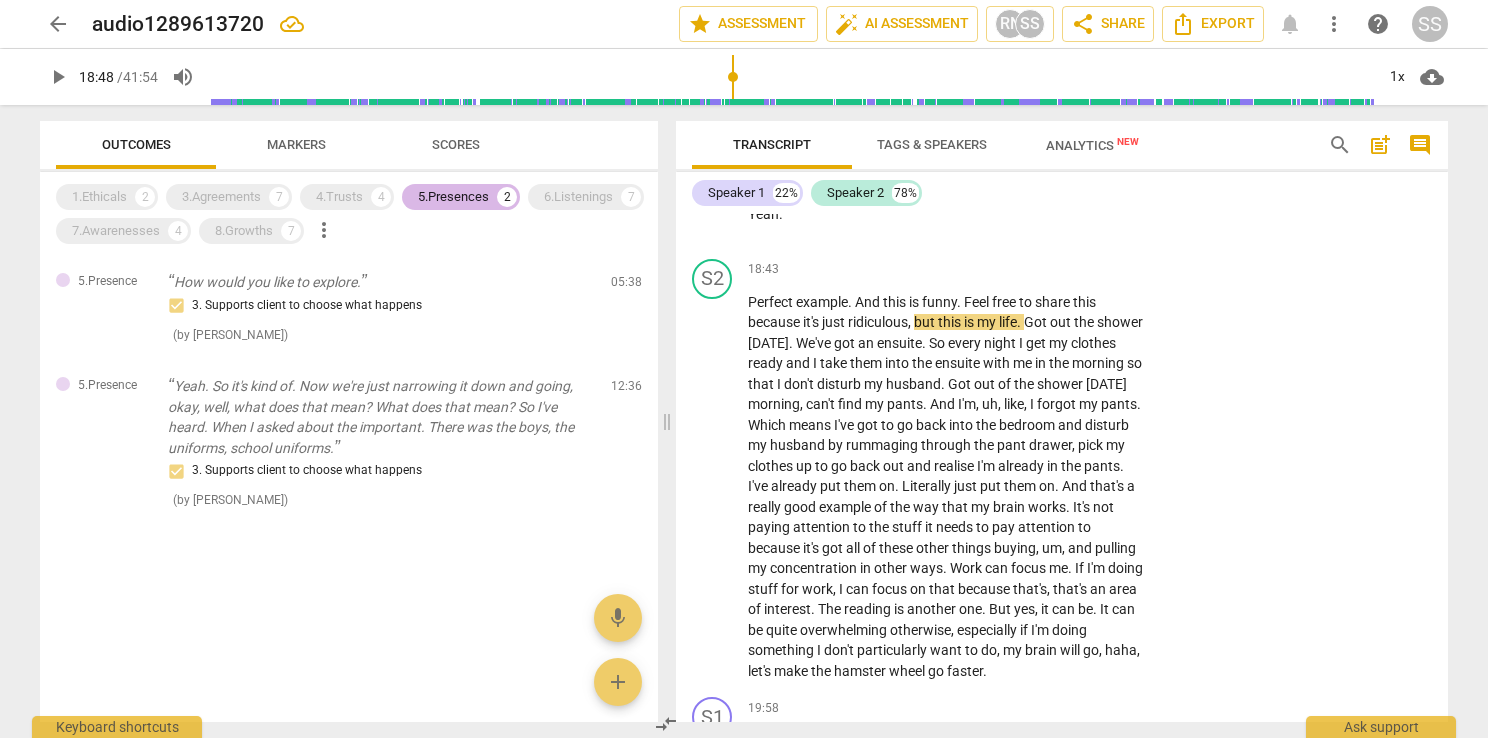 click on "5.Presences" at bounding box center [453, 197] 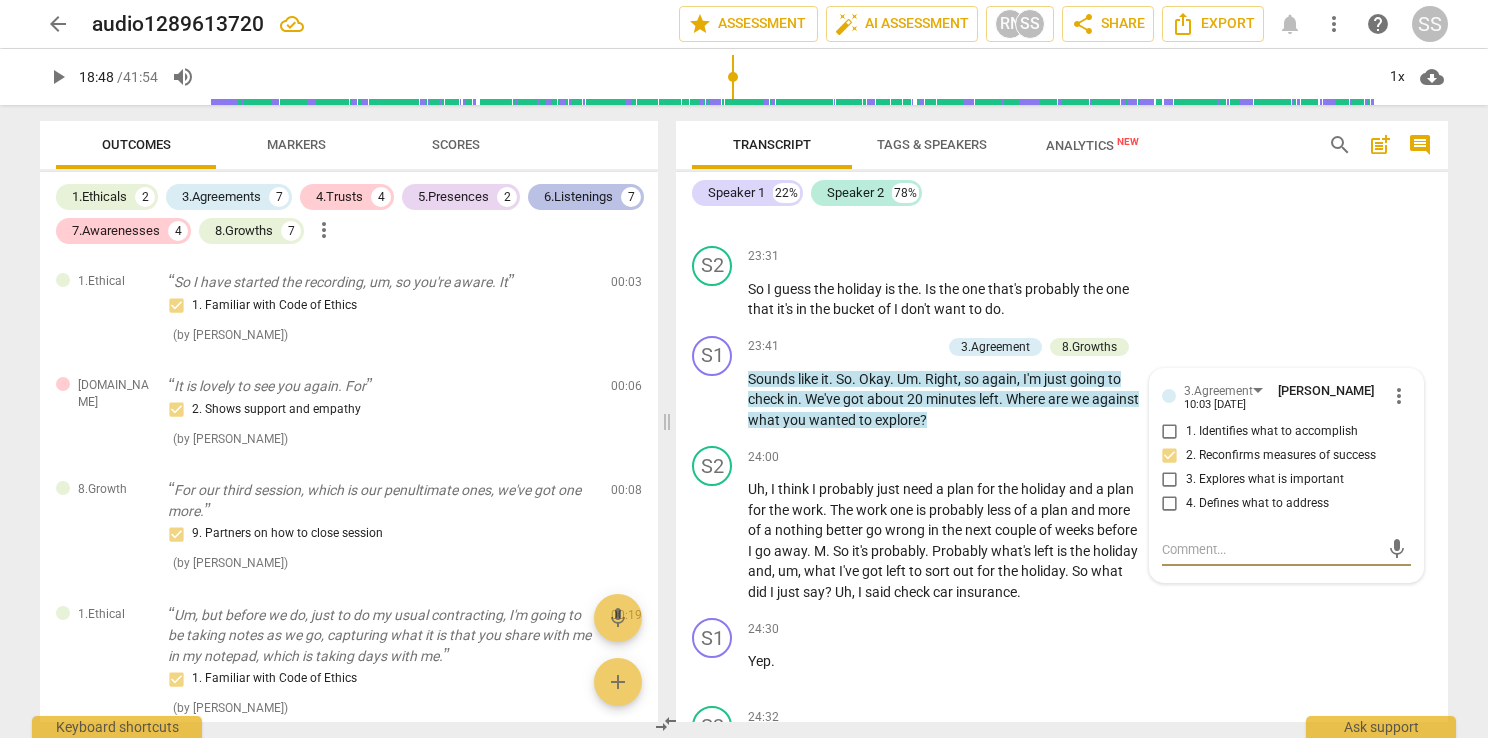 click on "6.Listenings" at bounding box center (578, 197) 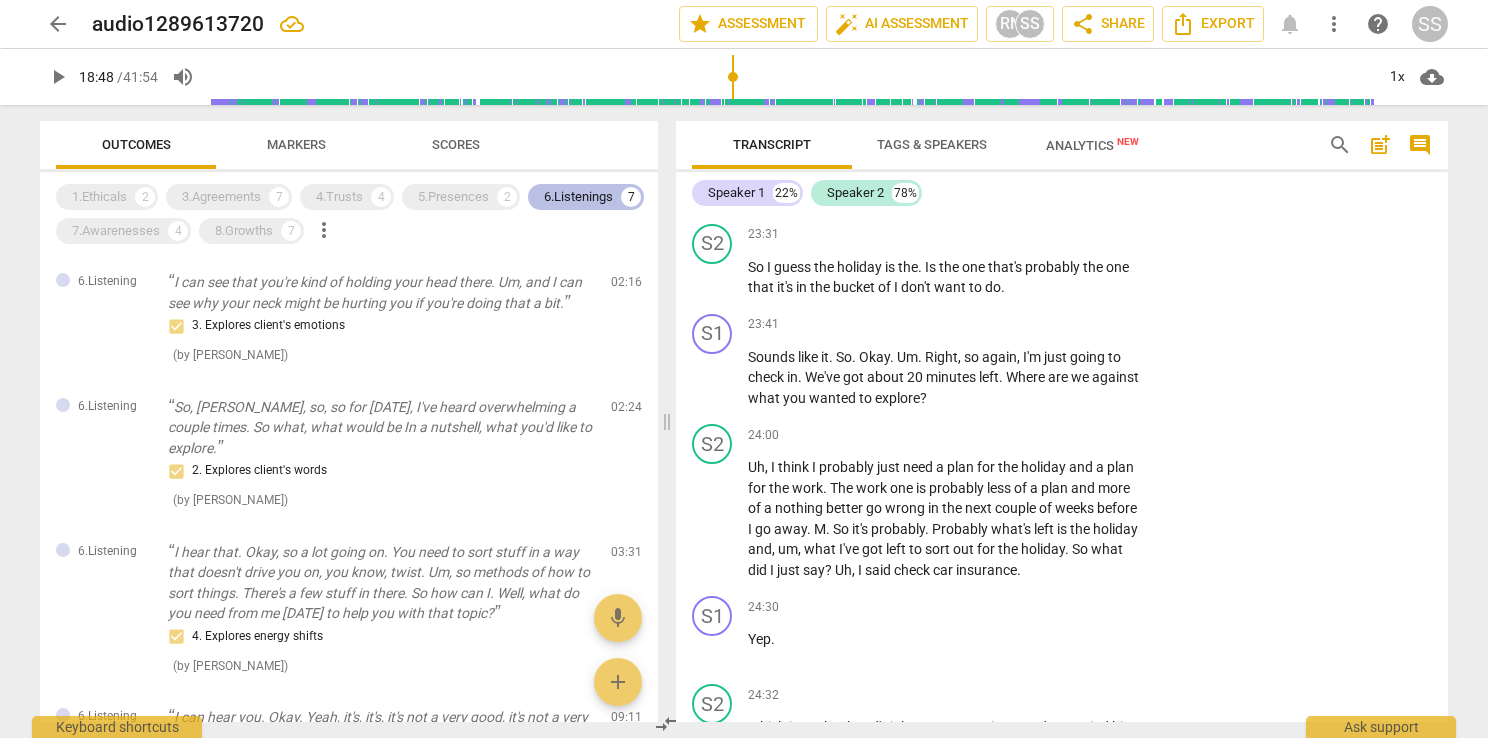 scroll, scrollTop: 13020, scrollLeft: 0, axis: vertical 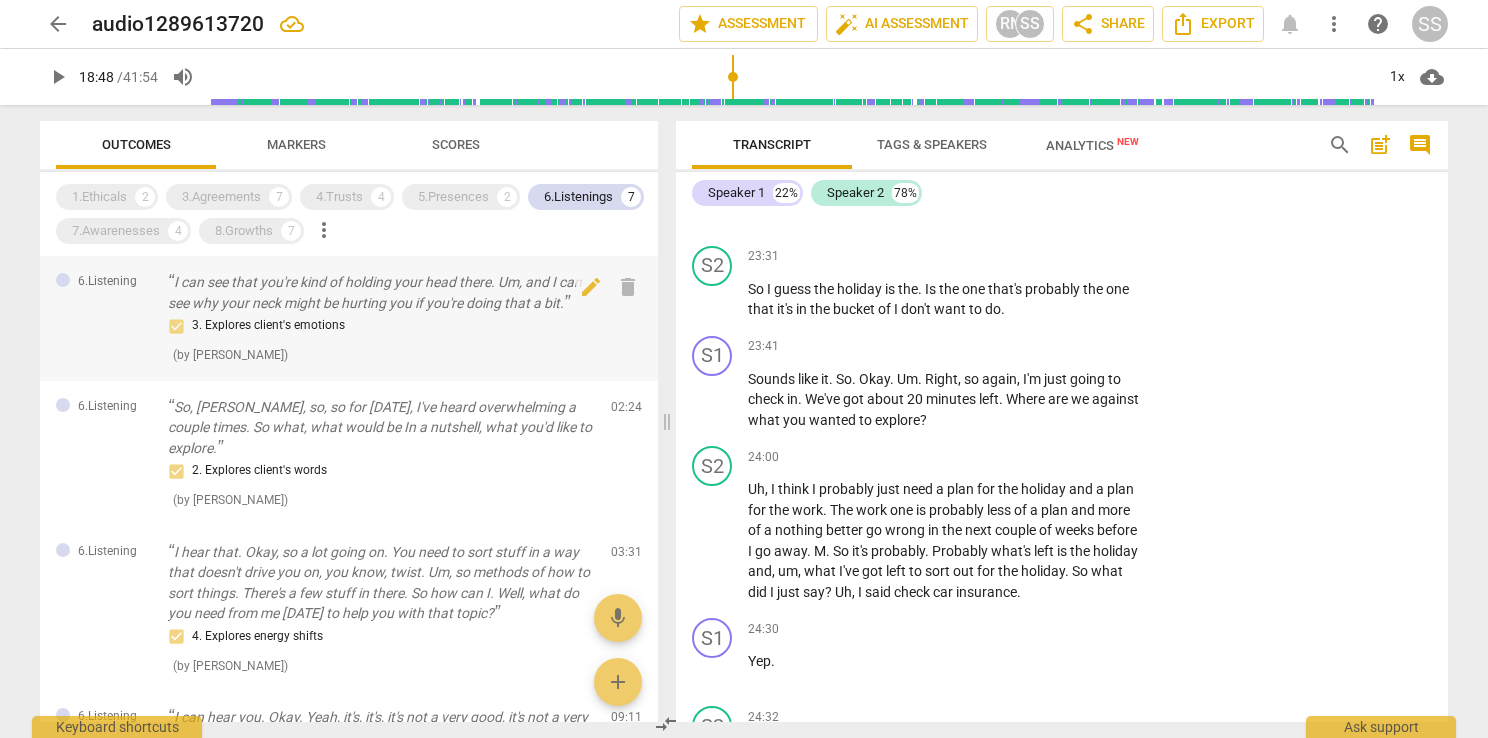 click on "I can see that you're kind of holding your head there. Um, and I can see why your neck might be hurting you if you're doing that a bit." at bounding box center (381, 292) 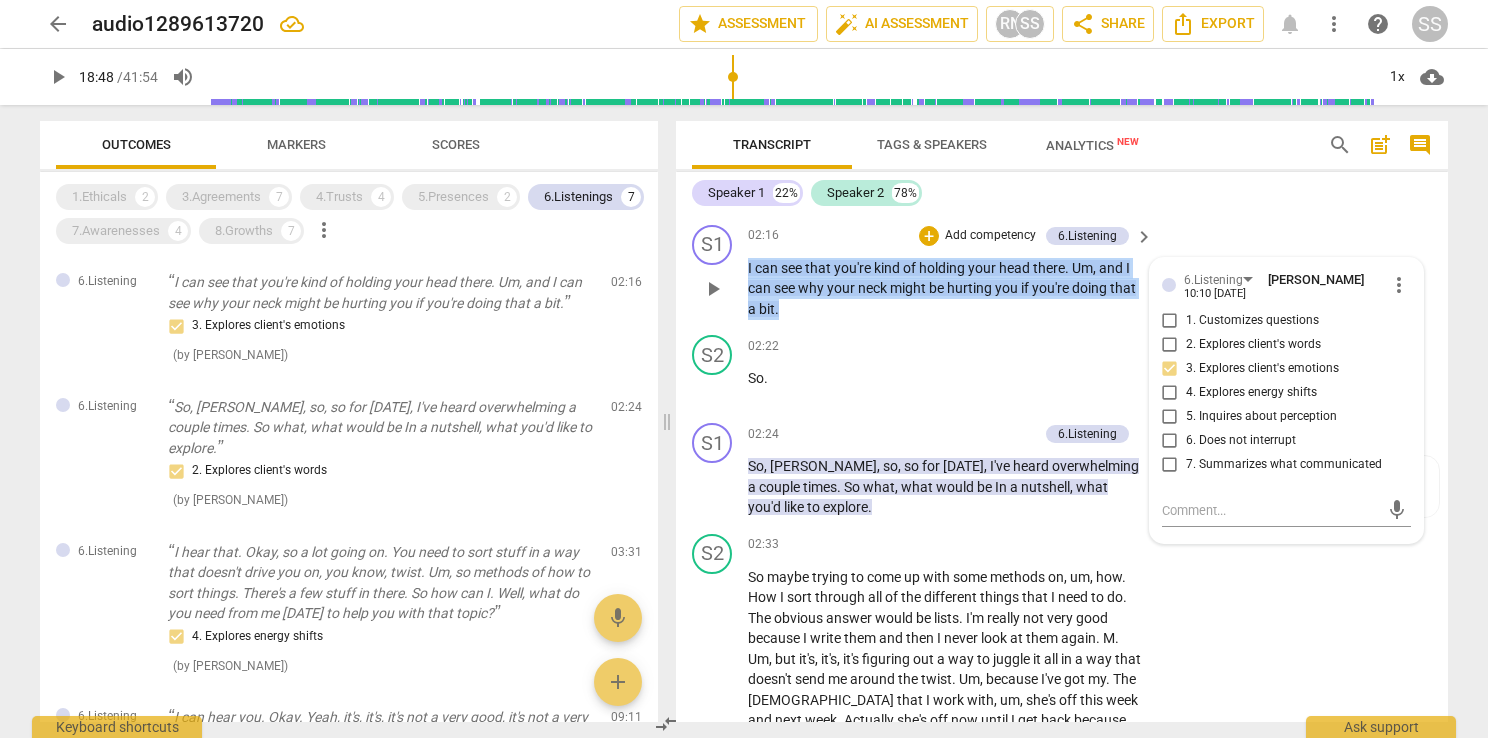 scroll, scrollTop: 1040, scrollLeft: 0, axis: vertical 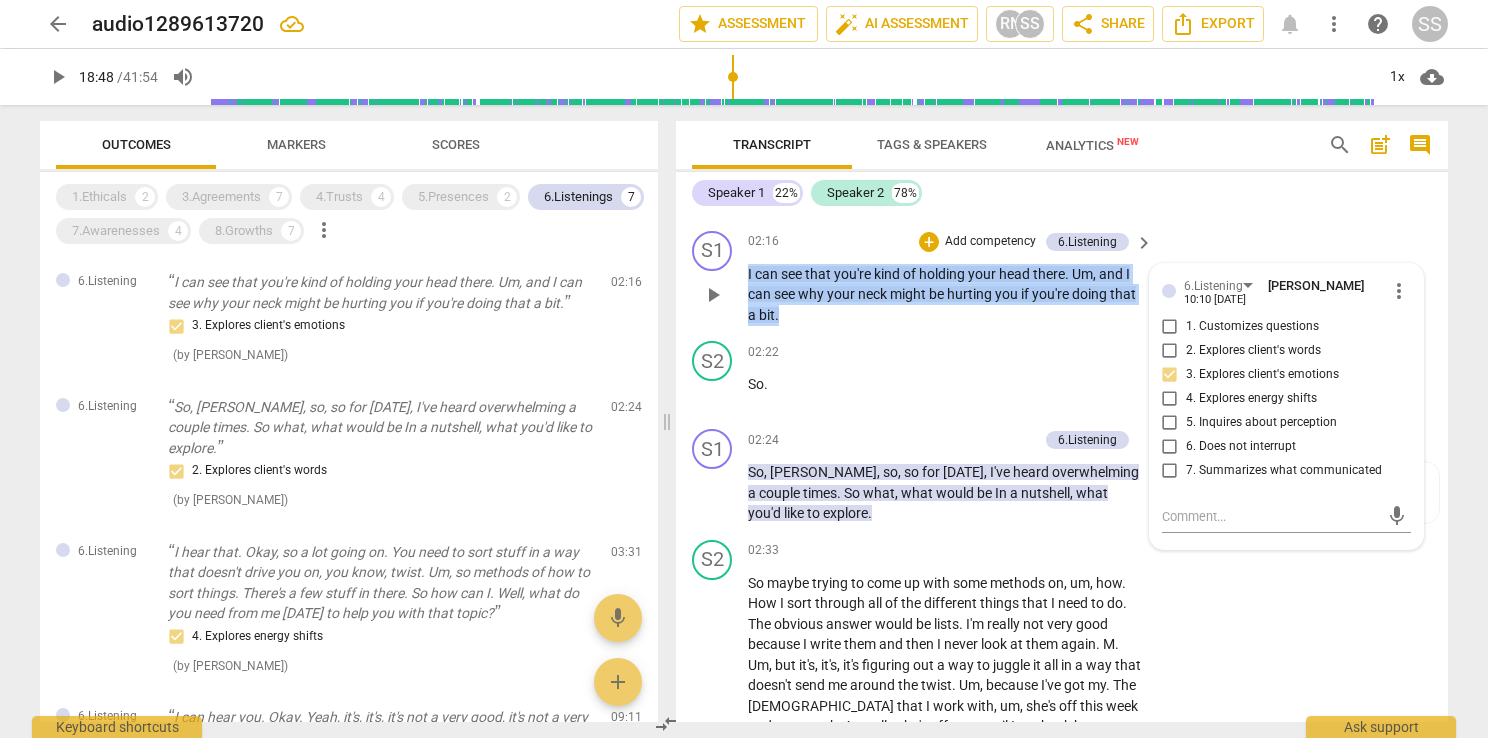 drag, startPoint x: 795, startPoint y: 271, endPoint x: 741, endPoint y: 280, distance: 54.74486 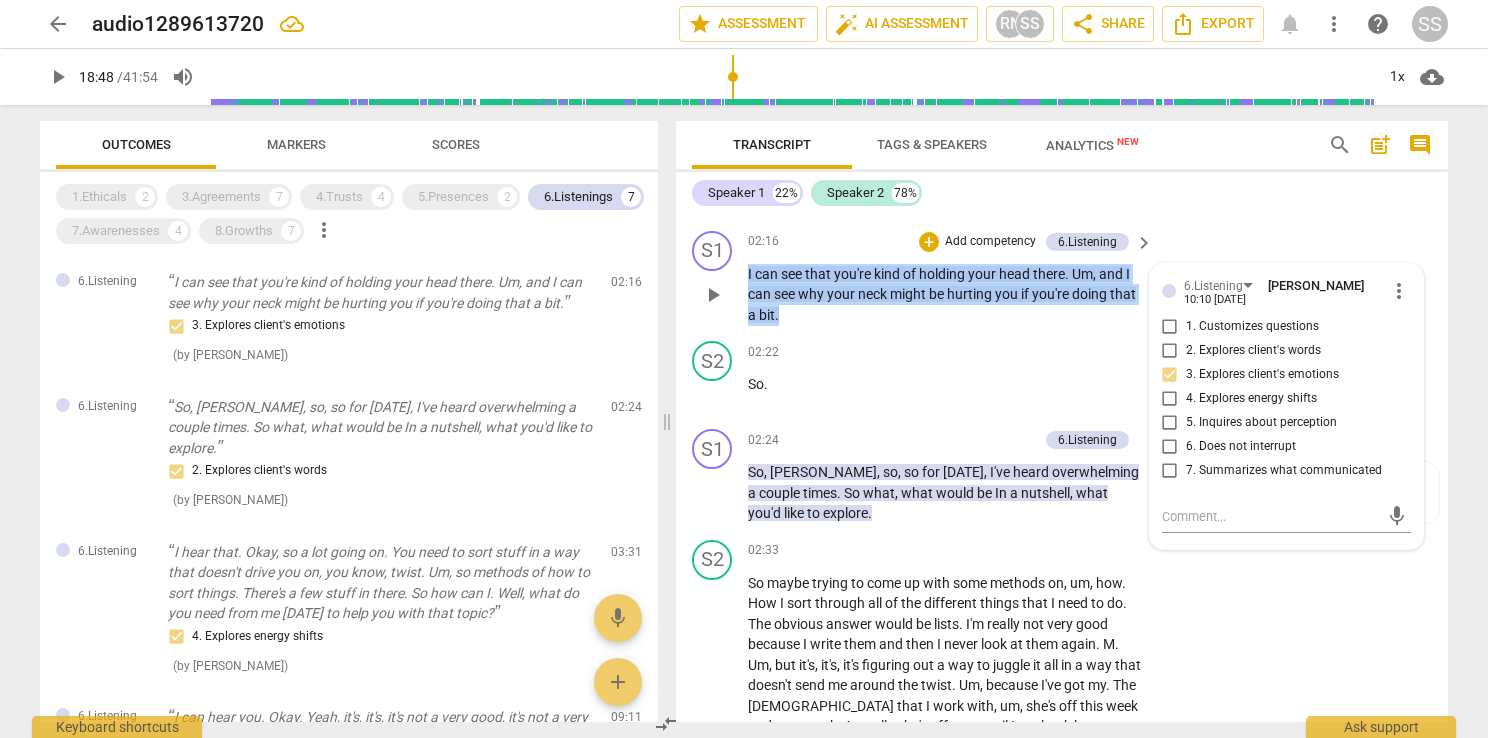 click on "S1 play_arrow pause 02:16 + Add competency 6.Listening keyboard_arrow_right I   can   see   that   you're   kind   of   holding   your   head   there .   Um ,   and   I   can   see   why   your   neck   might   be   hurting   you   if   you're   doing   that   a   bit . 6.Listening [PERSON_NAME] 10:10 [DATE] more_vert 1. Customizes questions 2. Explores client's words 3. Explores client's emotions 4. Explores energy shifts 5. Inquires about perception 6. Does not interrupt 7. Summarizes what communicated mic" at bounding box center (1062, 278) 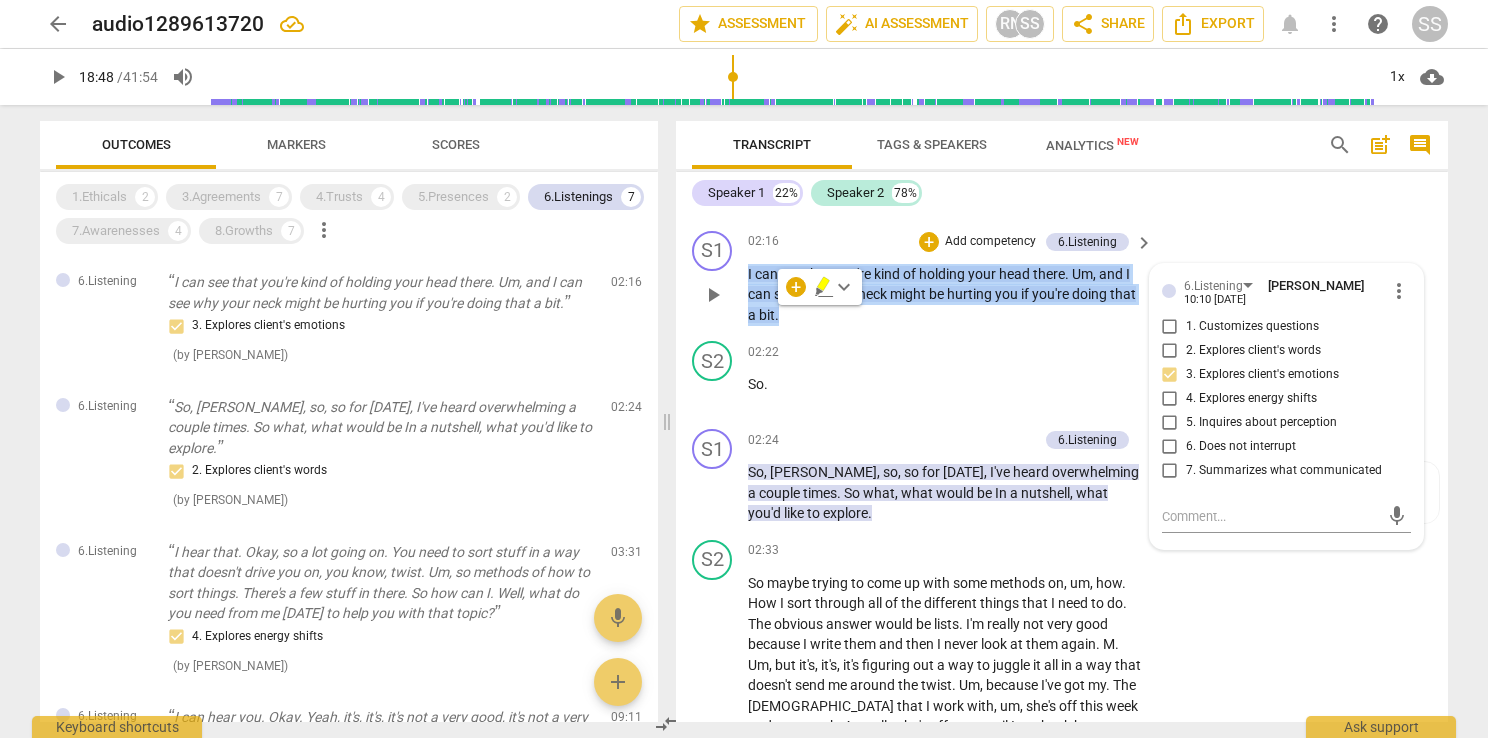 copy on "I   can   see   that   you're   kind   of   holding   your   head   there .   Um ,   and   I   can   see   why   your   neck   might   be   hurting   you   if   you're   doing   that   a   bit ." 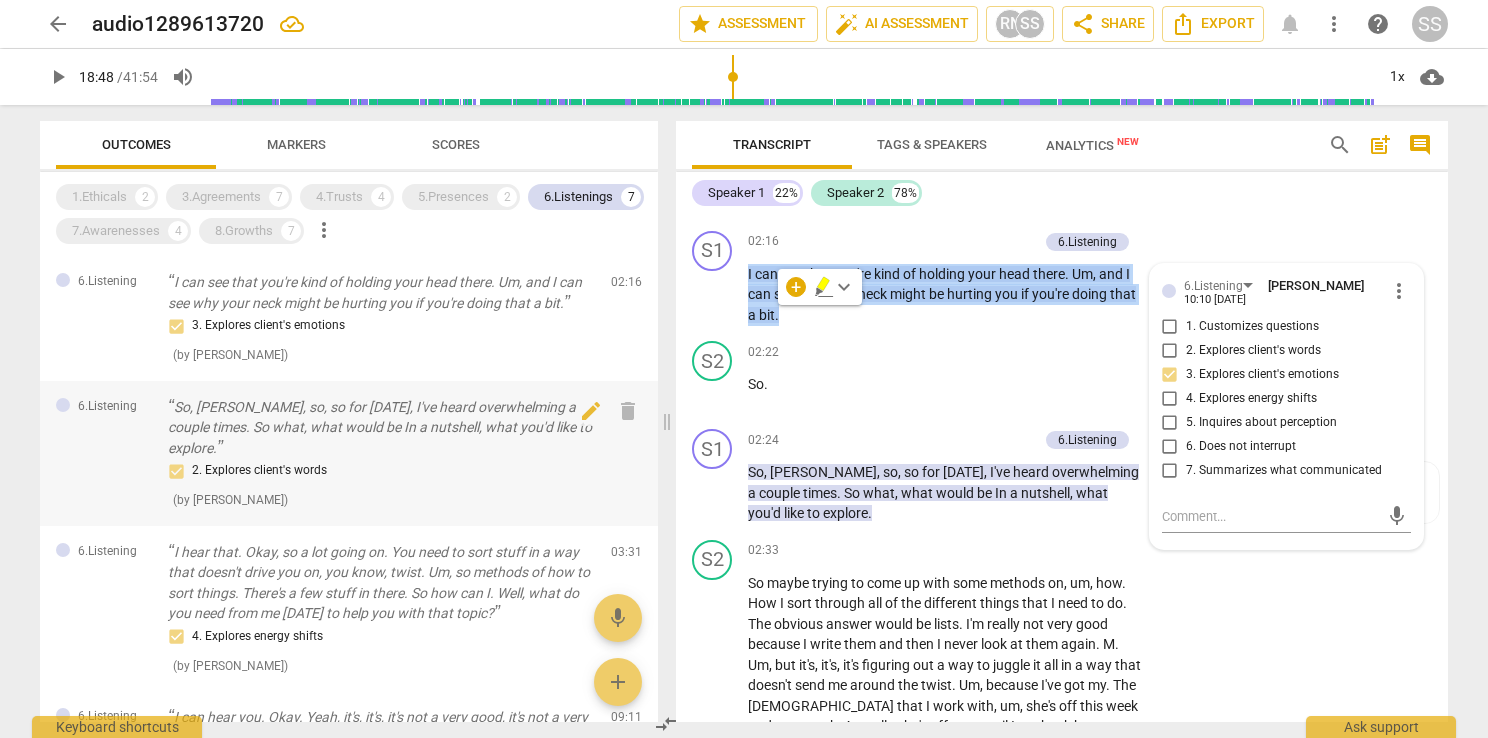scroll, scrollTop: 100, scrollLeft: 0, axis: vertical 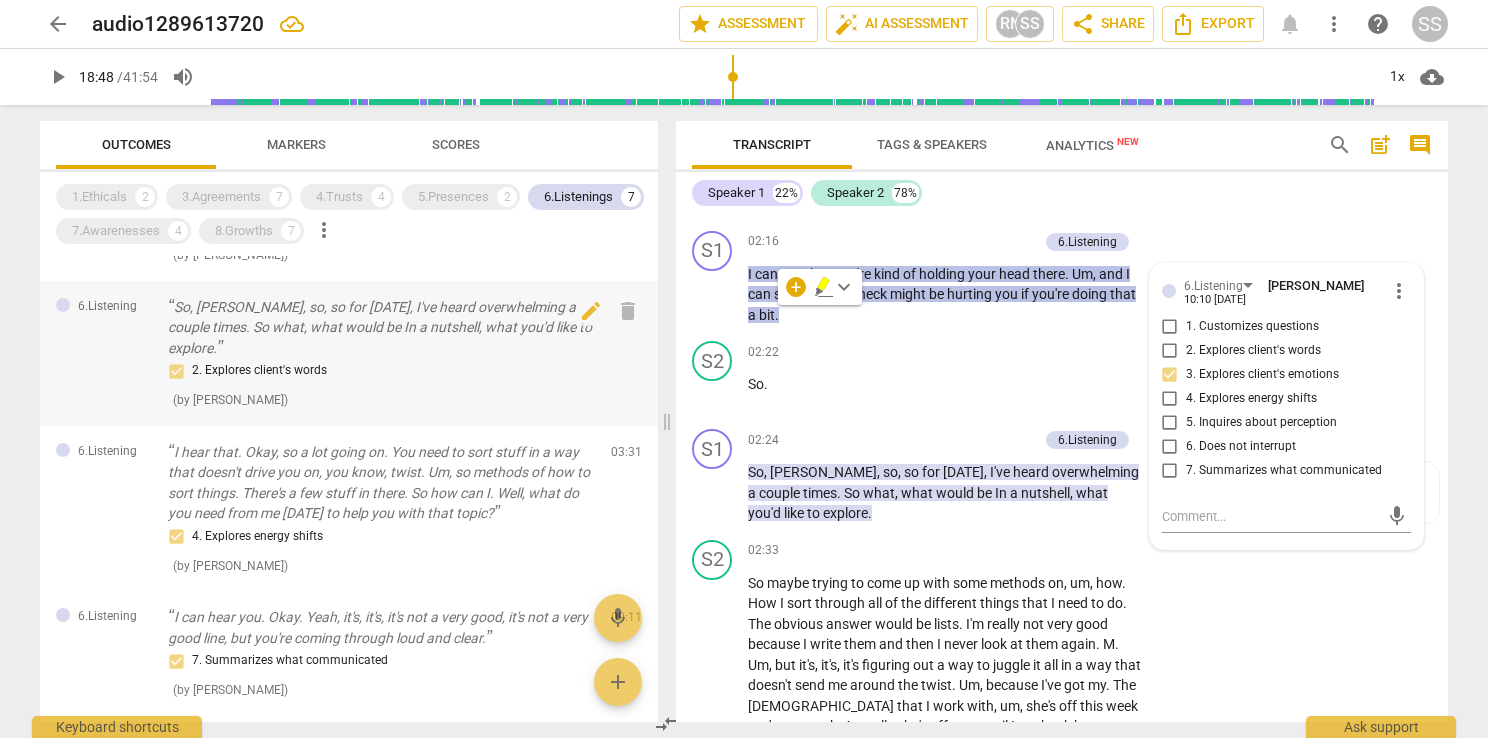 click on "So, [PERSON_NAME], so, so for [DATE], I've heard overwhelming a couple times. So what, what would be In a nutshell, what you'd like to explore." at bounding box center (381, 328) 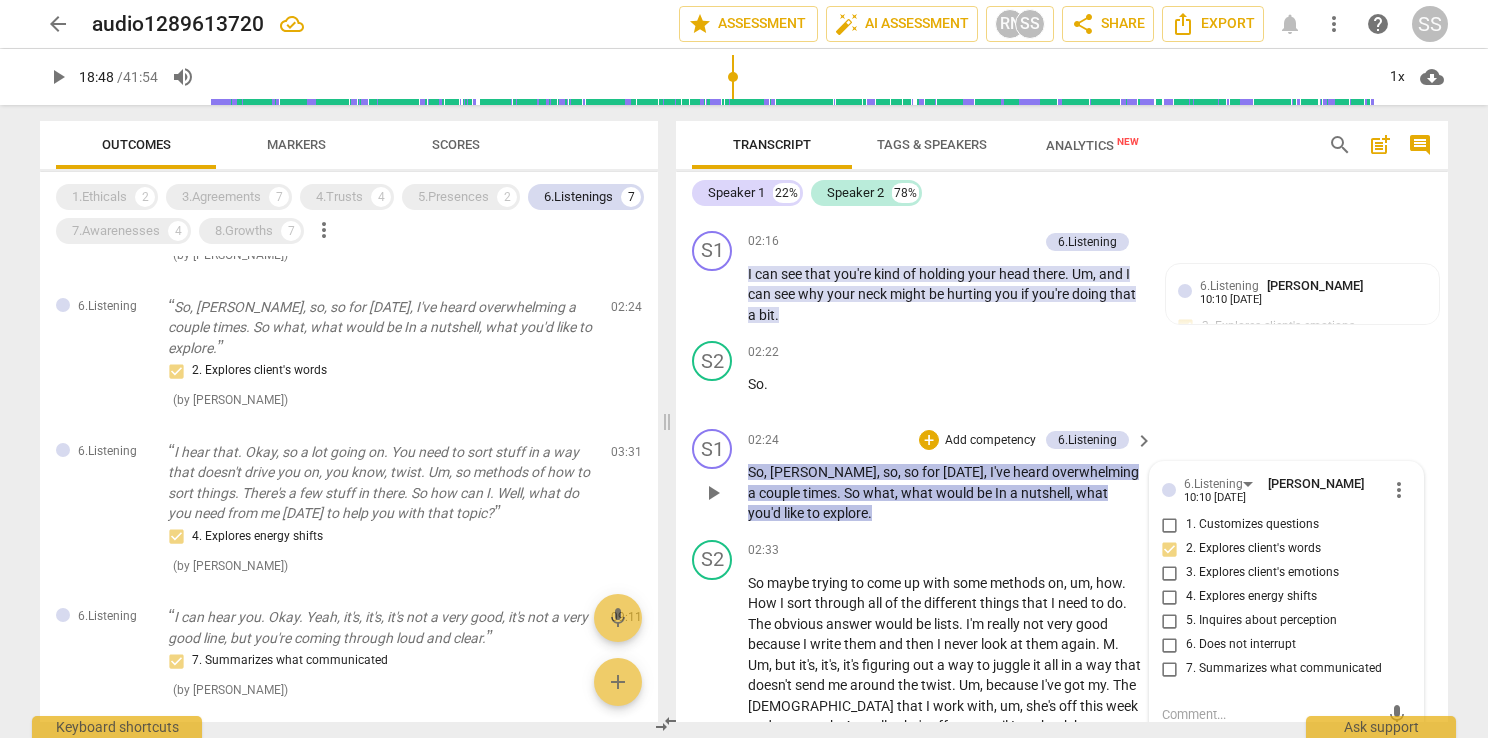 drag, startPoint x: 836, startPoint y: 525, endPoint x: 755, endPoint y: 478, distance: 93.64828 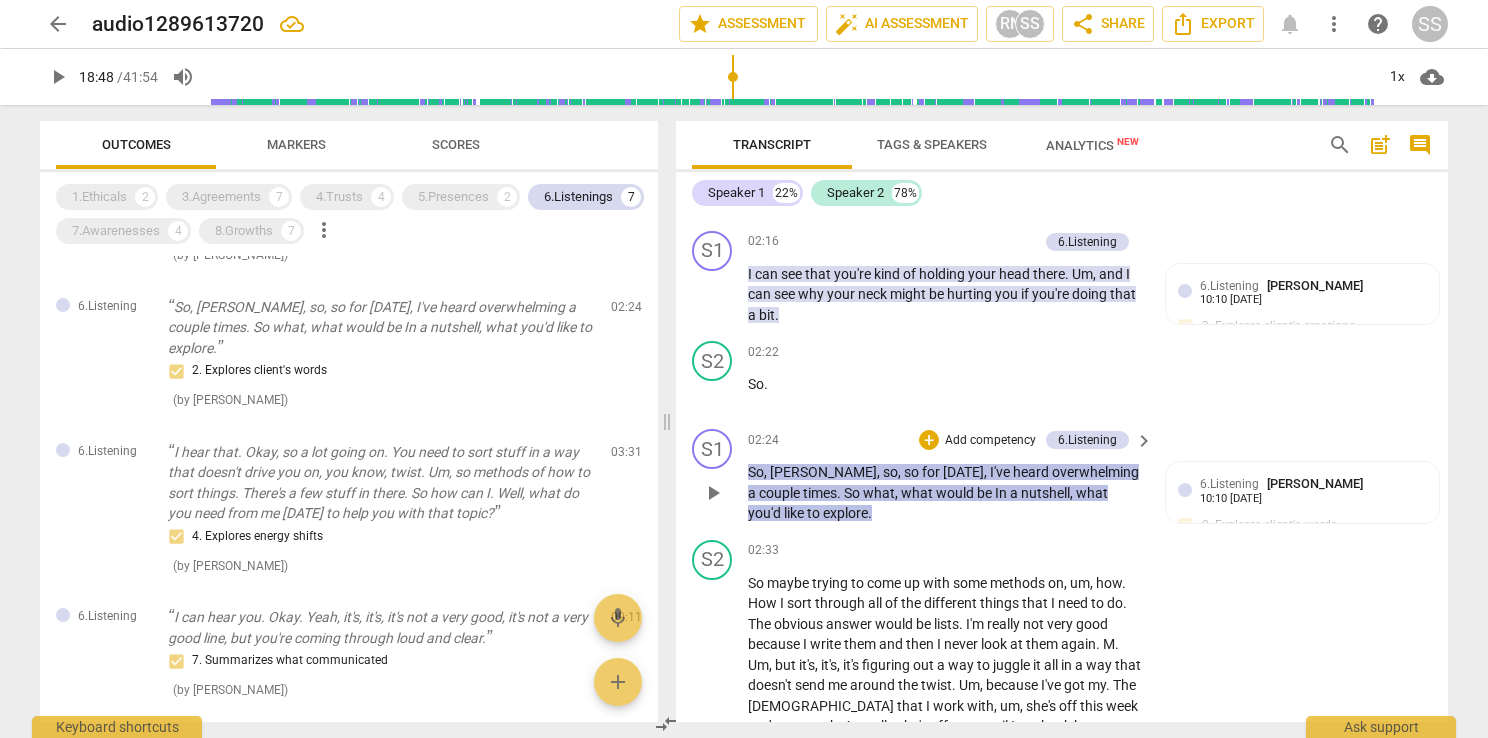 click on "explore" at bounding box center [845, 513] 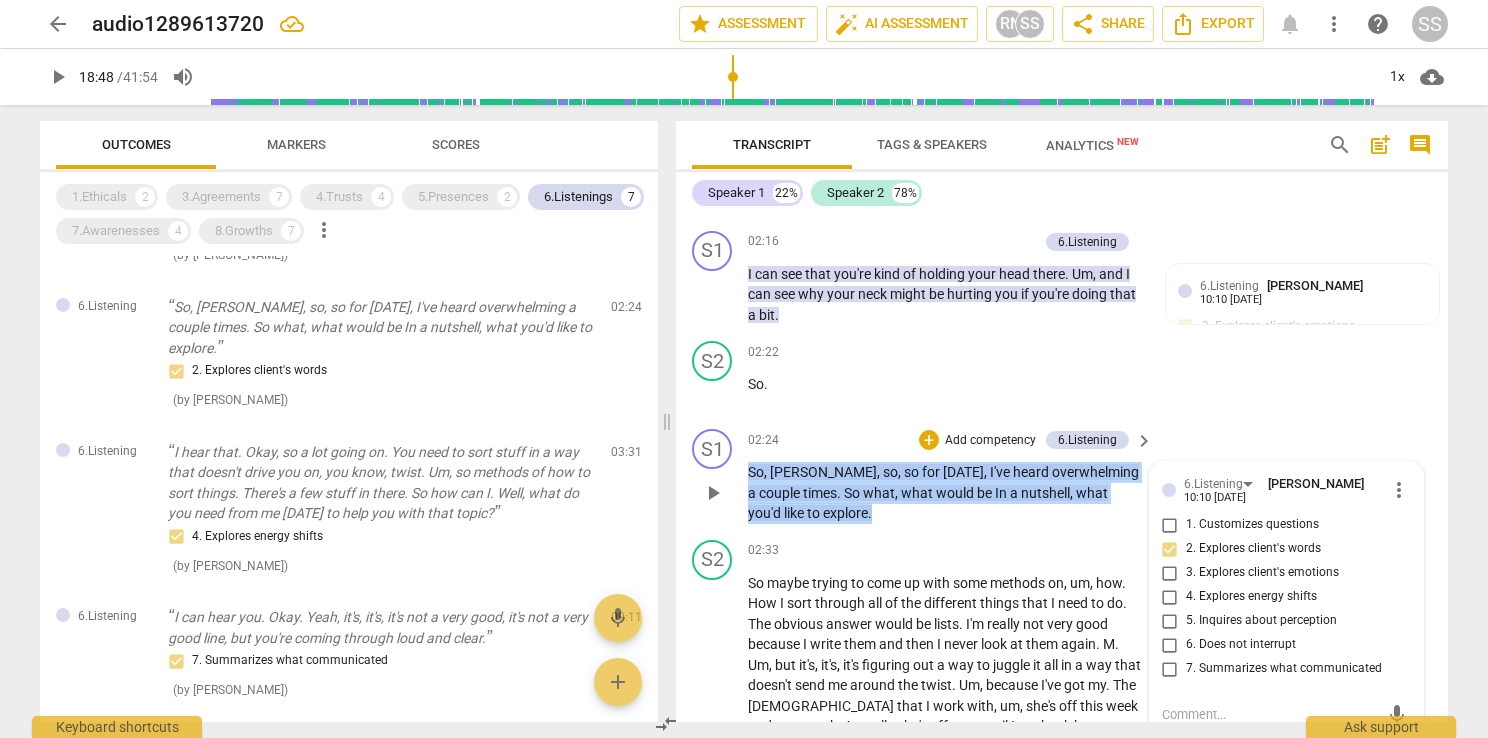 drag, startPoint x: 801, startPoint y: 515, endPoint x: 748, endPoint y: 474, distance: 67.00746 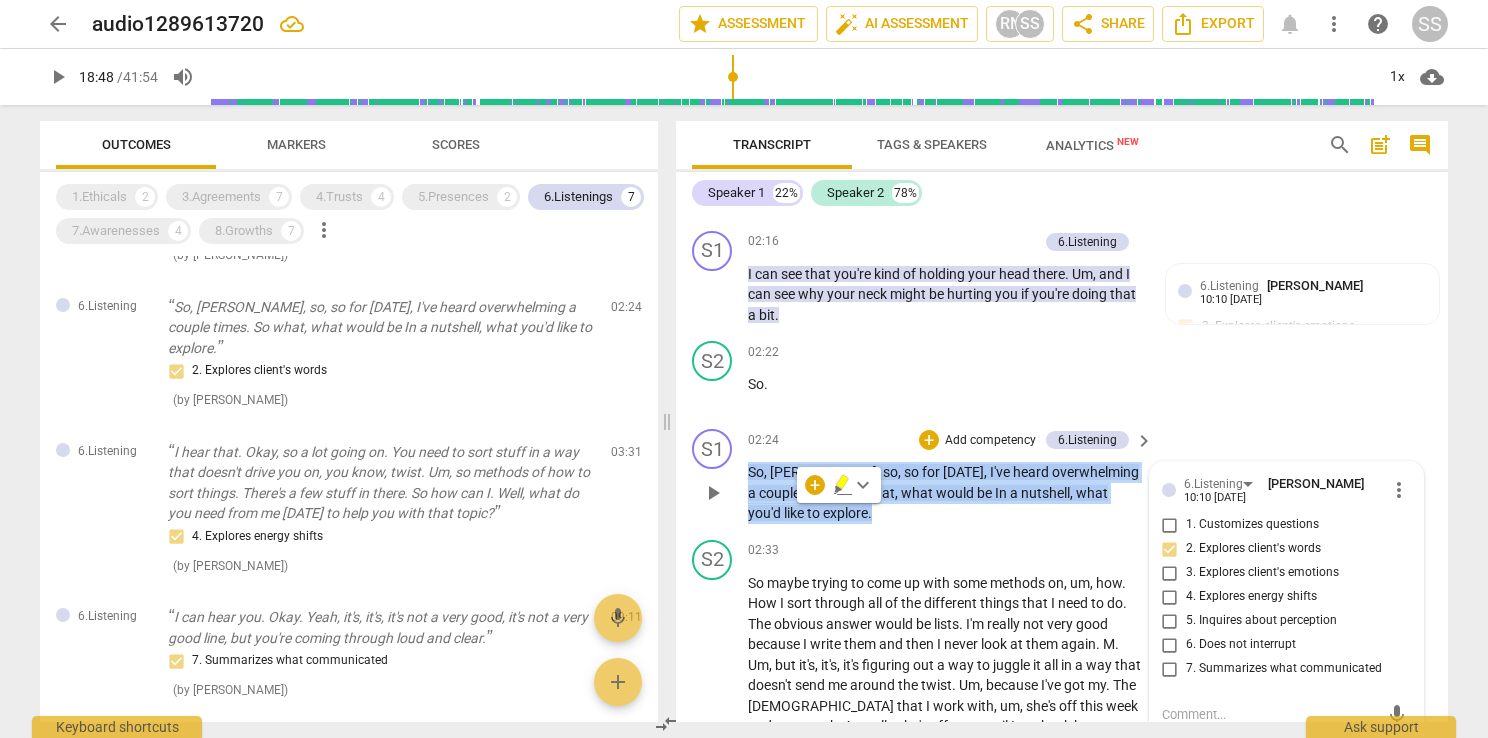 copy on "So ,   [PERSON_NAME] ,   so ,   so   for   [DATE] ,   I've   heard   overwhelming   a   couple   times .   So   what ,   what   would   be   In   a   nutshell ,   what   you'd   like   to   explore ." 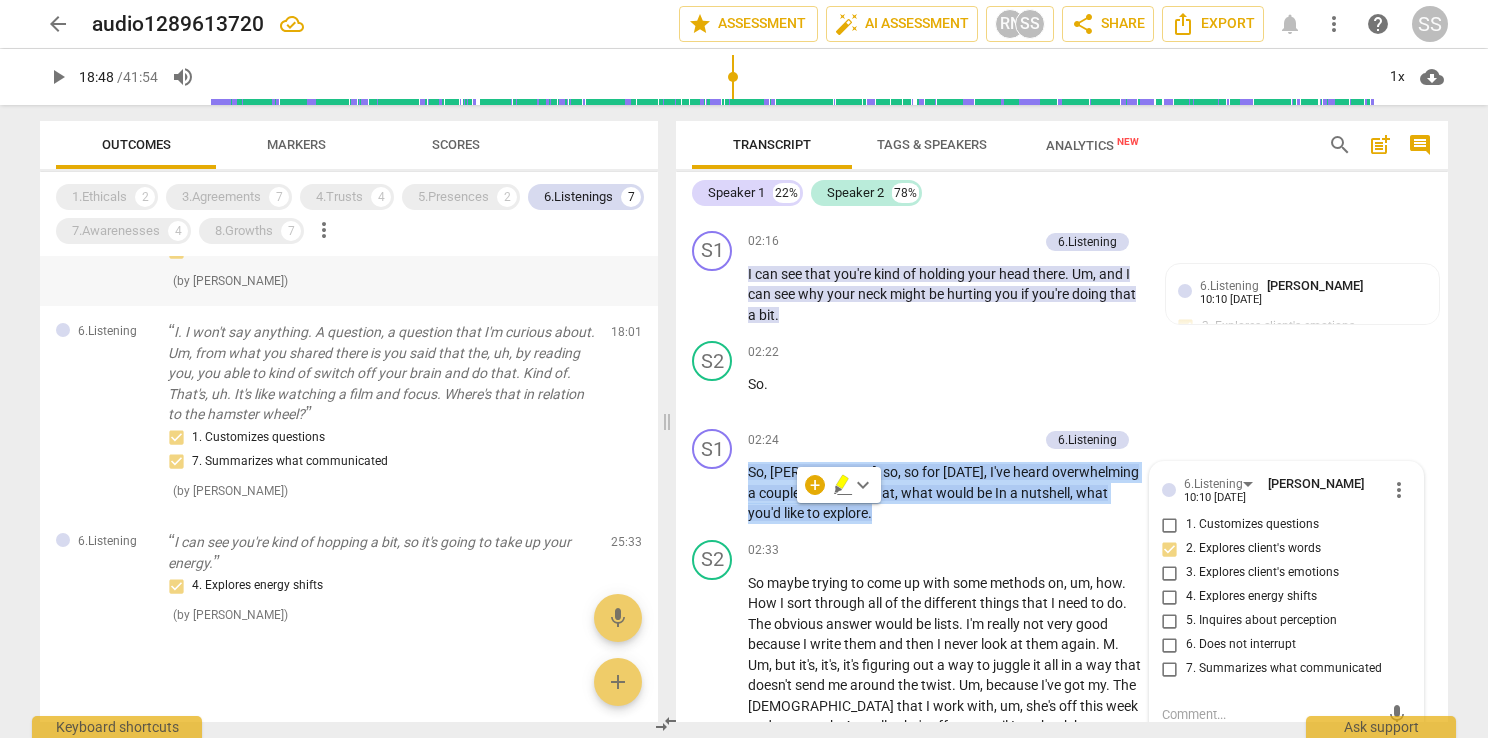scroll, scrollTop: 652, scrollLeft: 0, axis: vertical 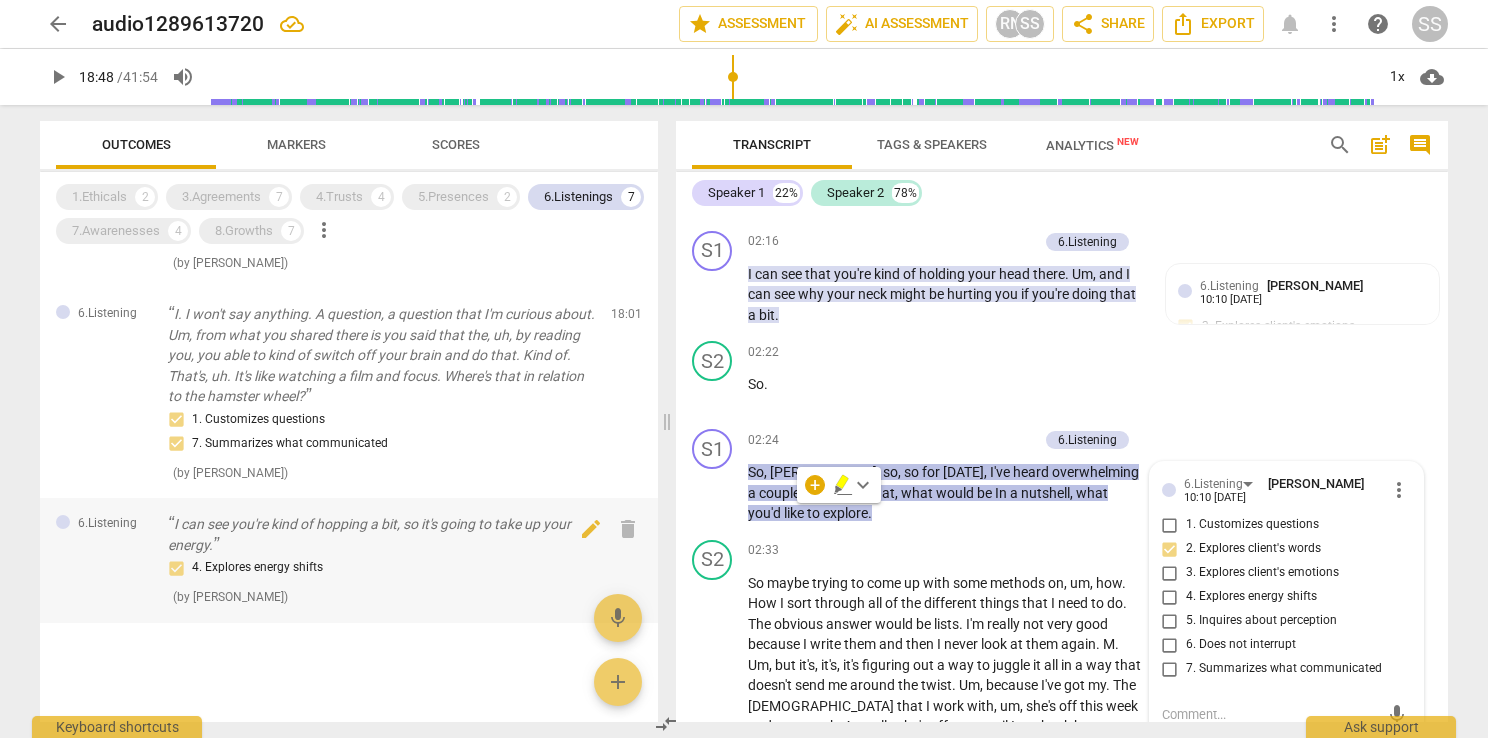 click on "I can see you're kind of hopping a bit, so it's going to take up your energy." at bounding box center (381, 534) 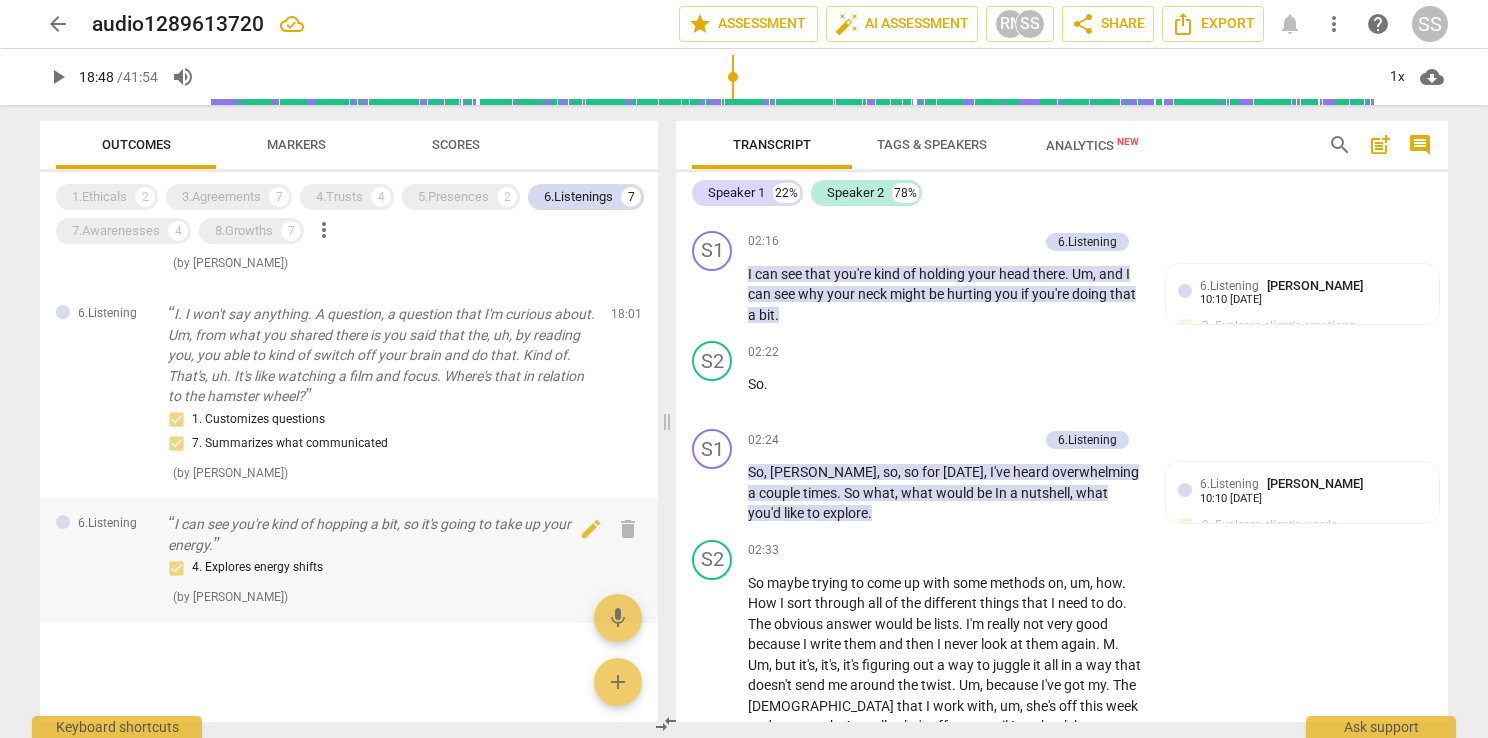 scroll, scrollTop: 14049, scrollLeft: 0, axis: vertical 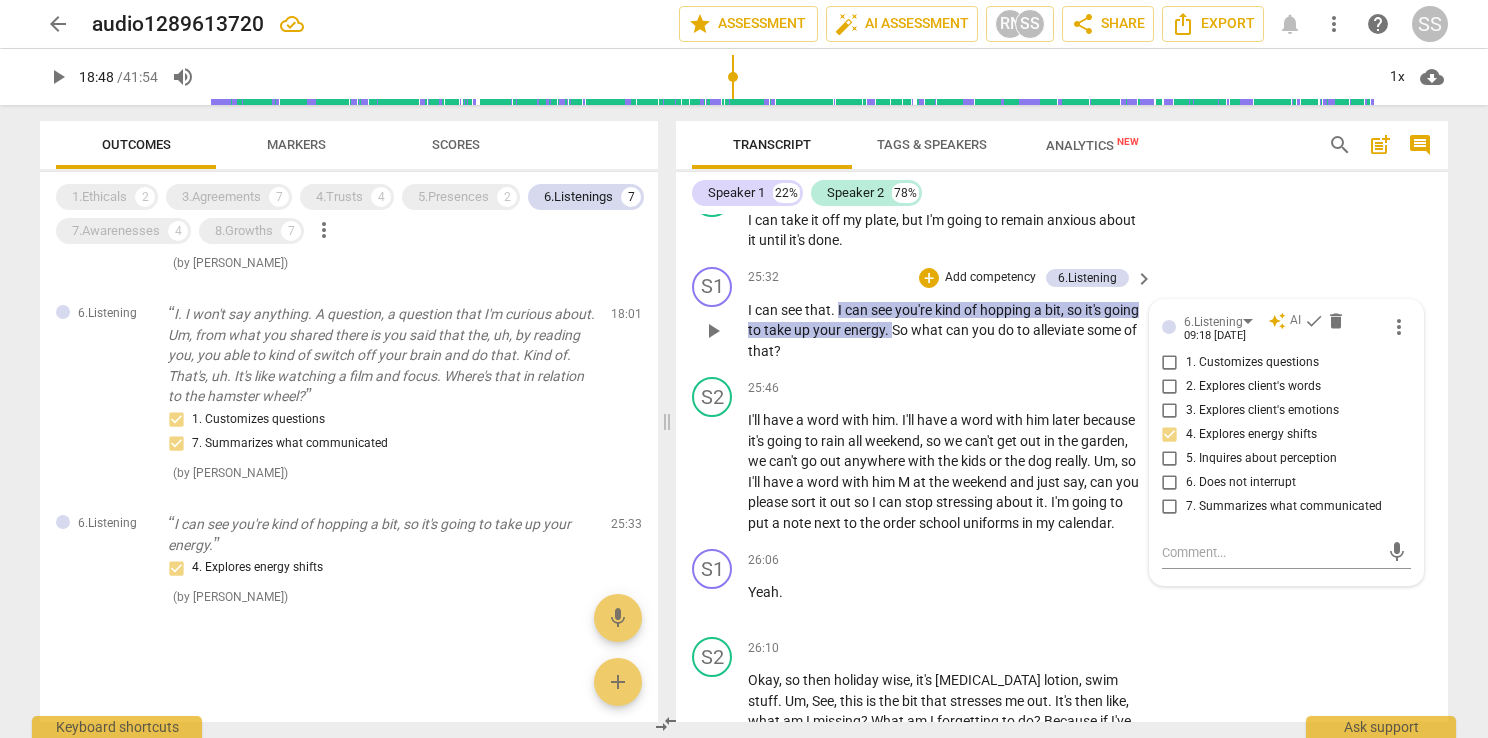 click on "I   can   see   that .   I   can   see   you're   kind   of   hopping   a   bit ,   so   it's   going   to   take   up   your   energy .   So   what   can   you   do   to   alleviate   some   of   that ?" at bounding box center (945, 331) 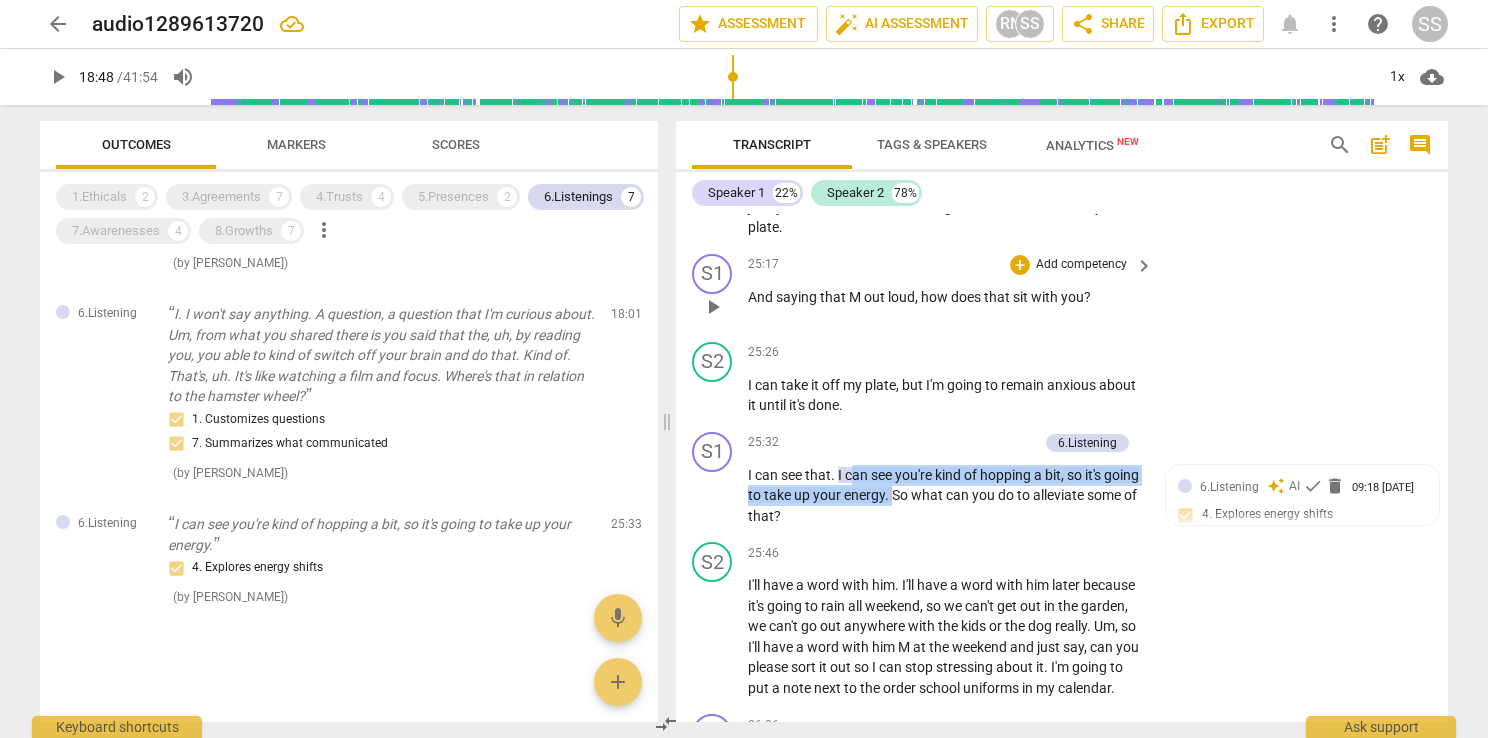 scroll, scrollTop: 13834, scrollLeft: 0, axis: vertical 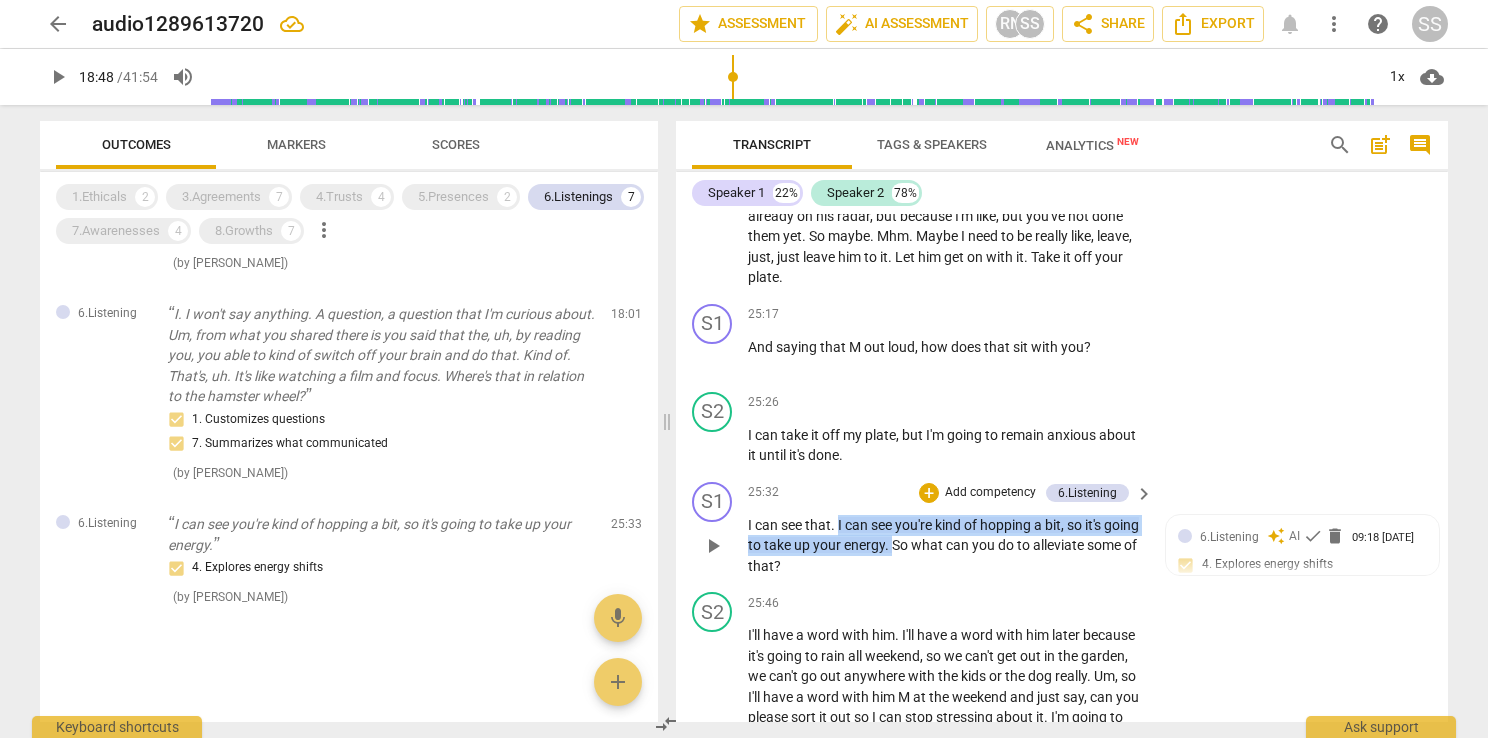 drag, startPoint x: 928, startPoint y: 245, endPoint x: 839, endPoint y: 449, distance: 222.56909 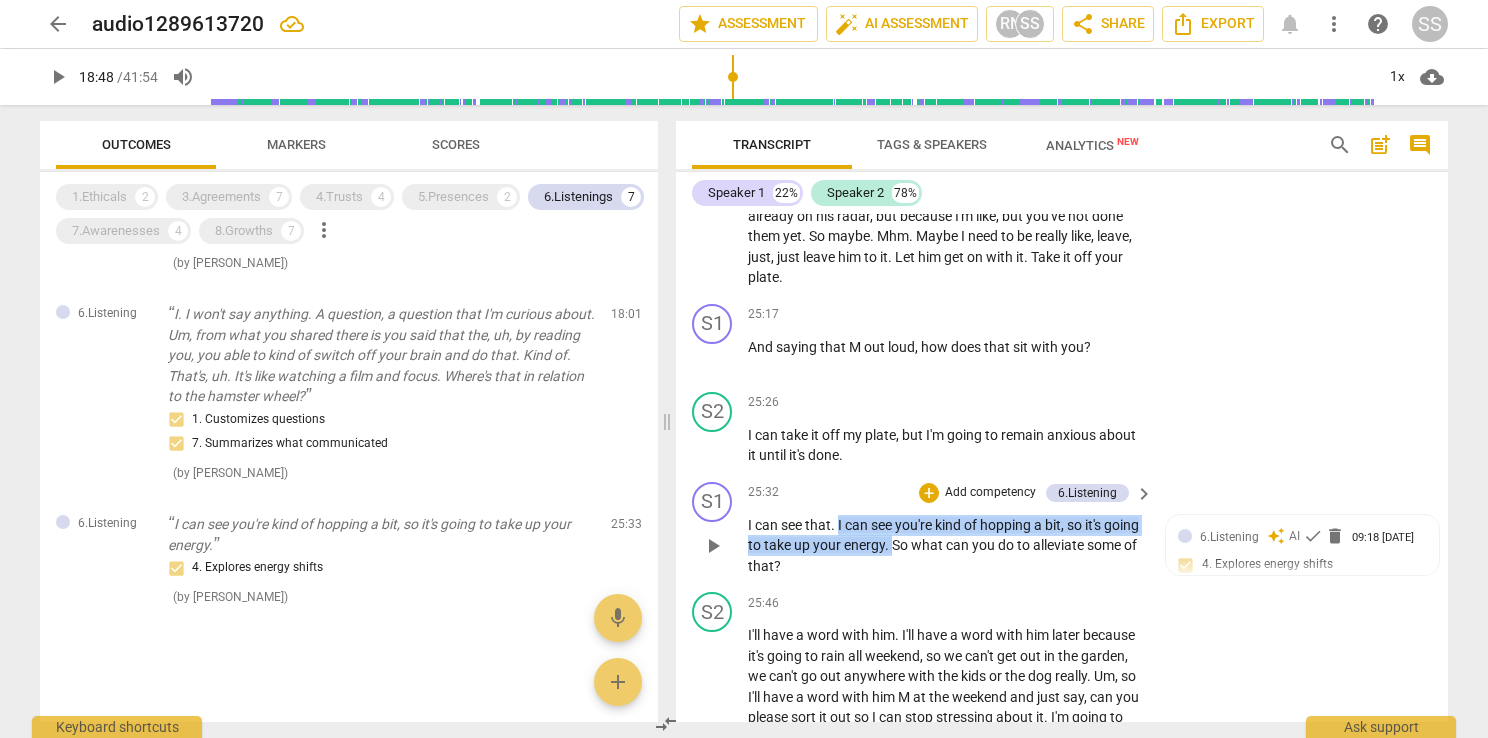 click on "I   can   see   that .   I   can   see   you're   kind   of   hopping   a   bit ,   so   it's   going   to   take   up   your   energy .   So   what   can   you   do   to   alleviate   some   of   that ?" at bounding box center [945, 546] 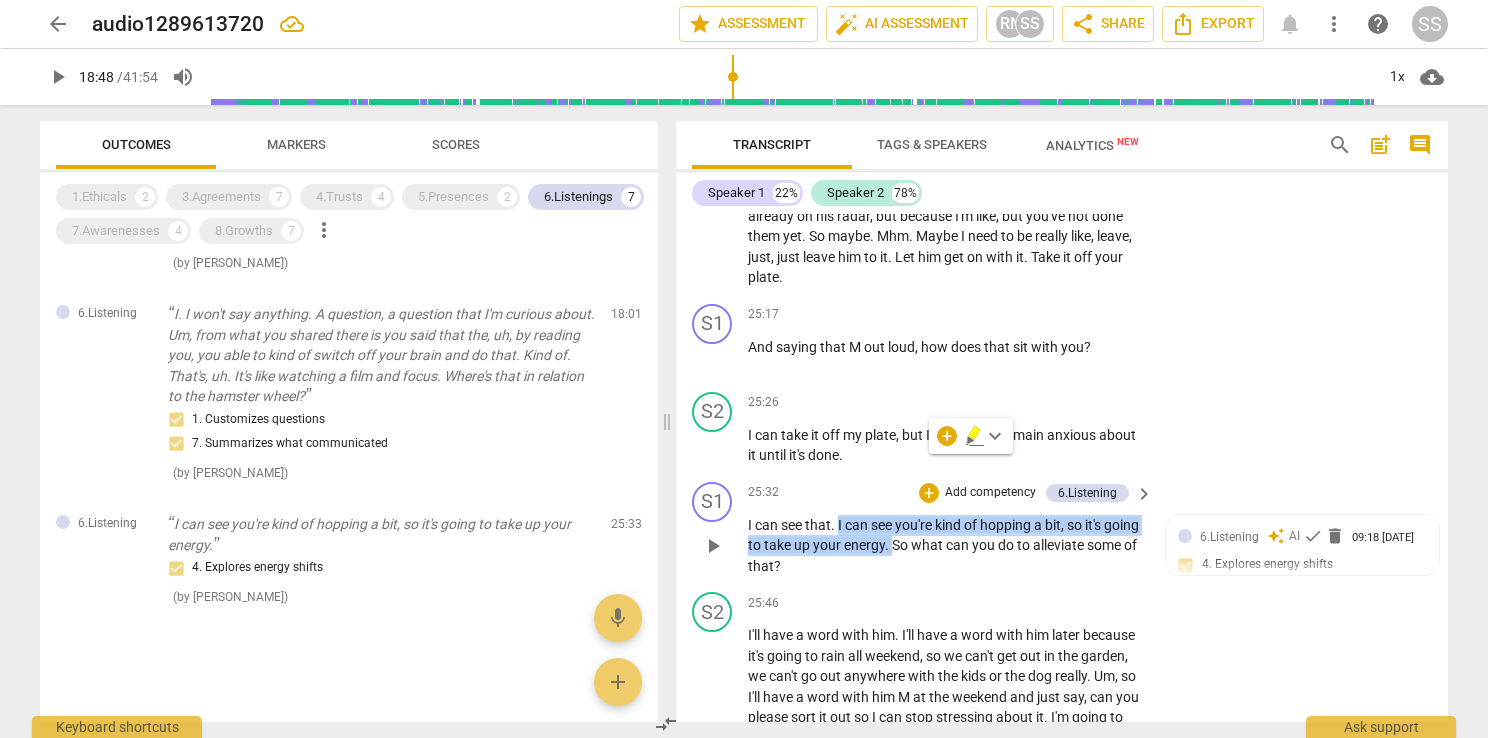 copy on "I   can   see   you're   kind   of   hopping   a   bit ,   so   it's   going   to   take   up   your   energy ." 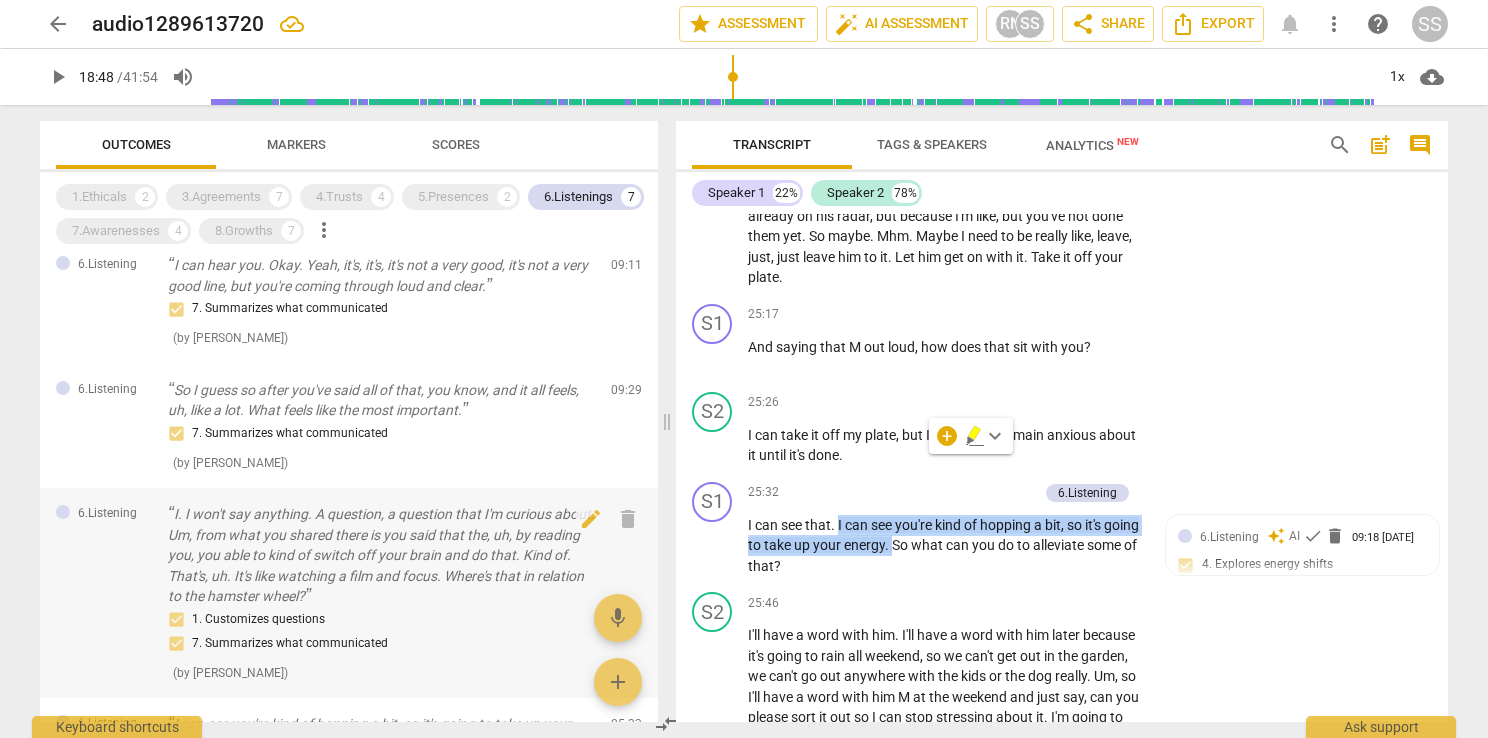 scroll, scrollTop: 452, scrollLeft: 0, axis: vertical 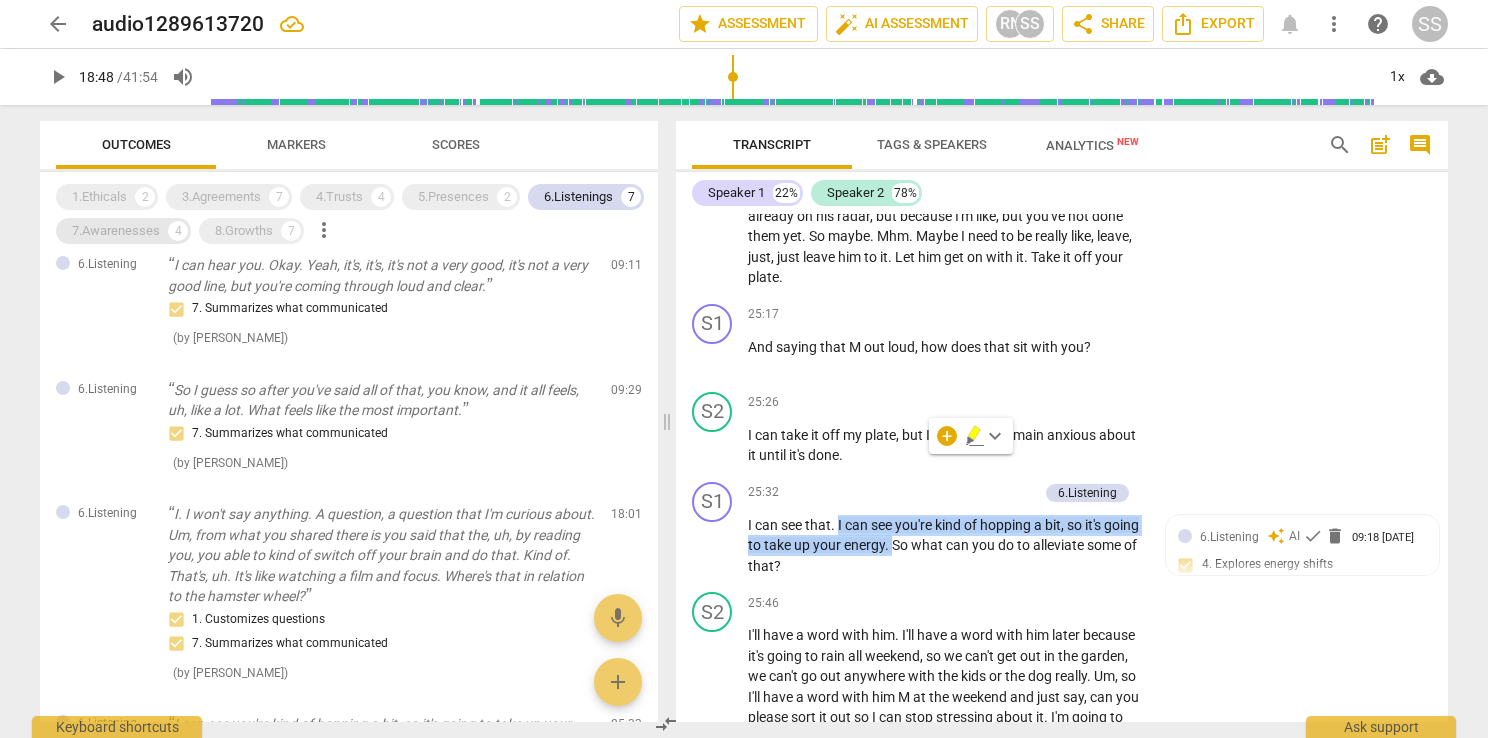 click on "7.Awarenesses" at bounding box center (116, 231) 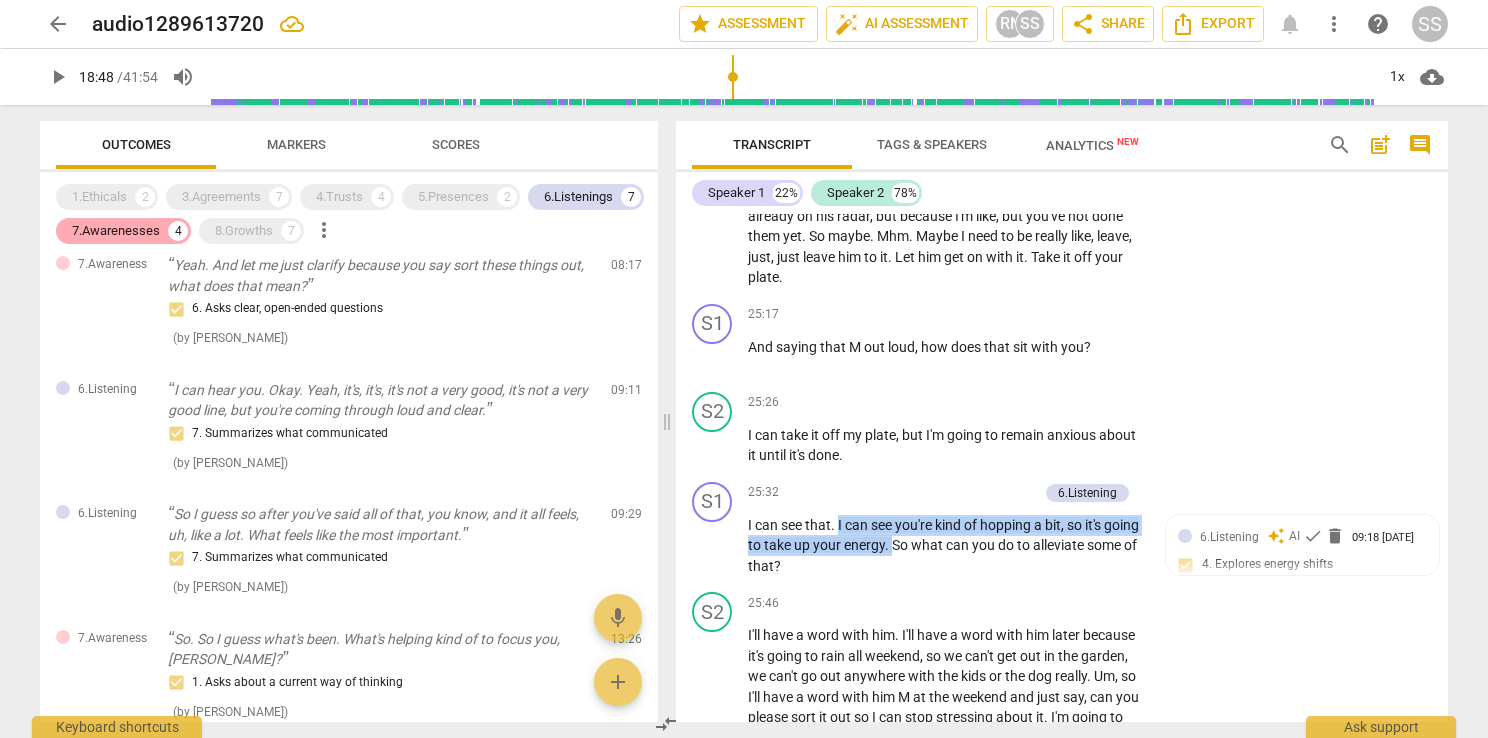 scroll, scrollTop: 576, scrollLeft: 0, axis: vertical 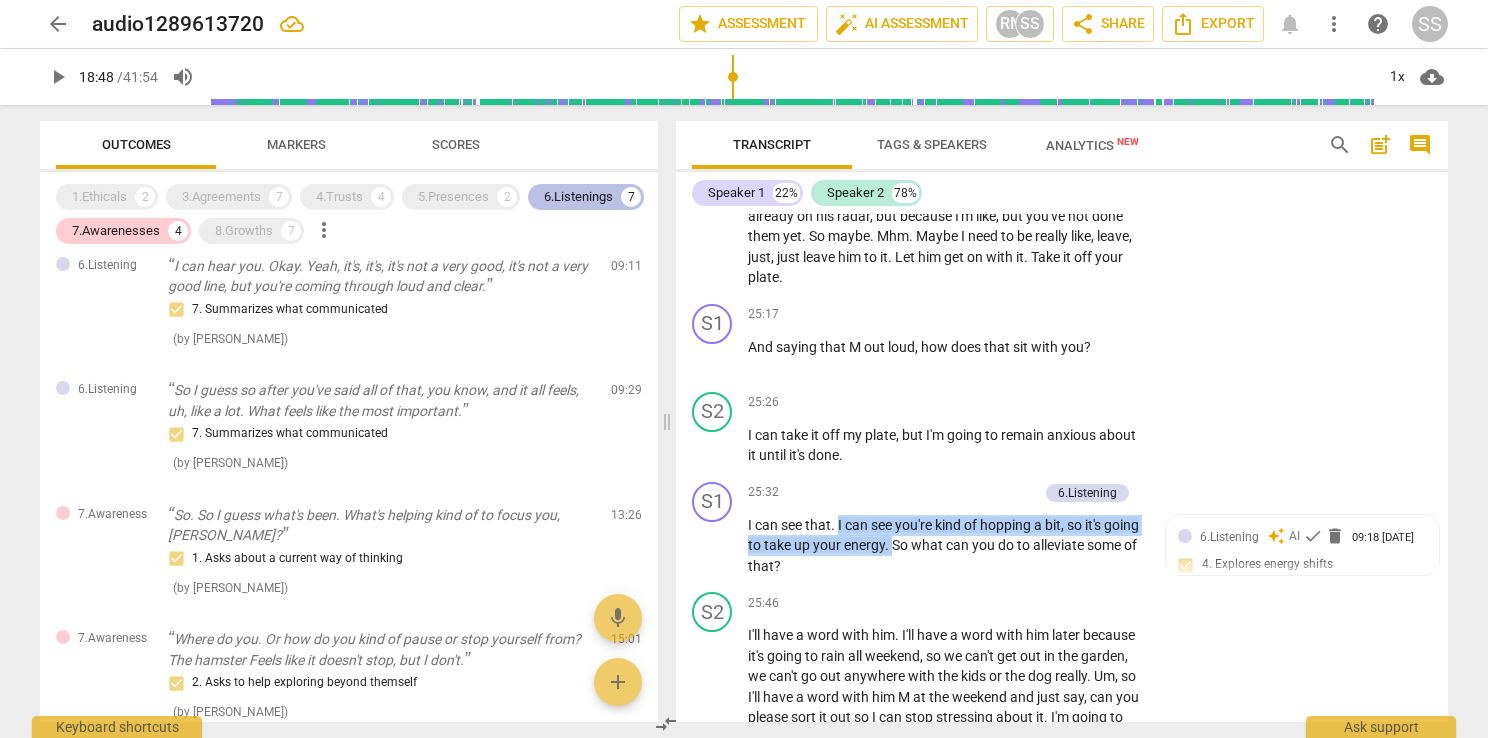 click on "6.Listenings" at bounding box center (578, 197) 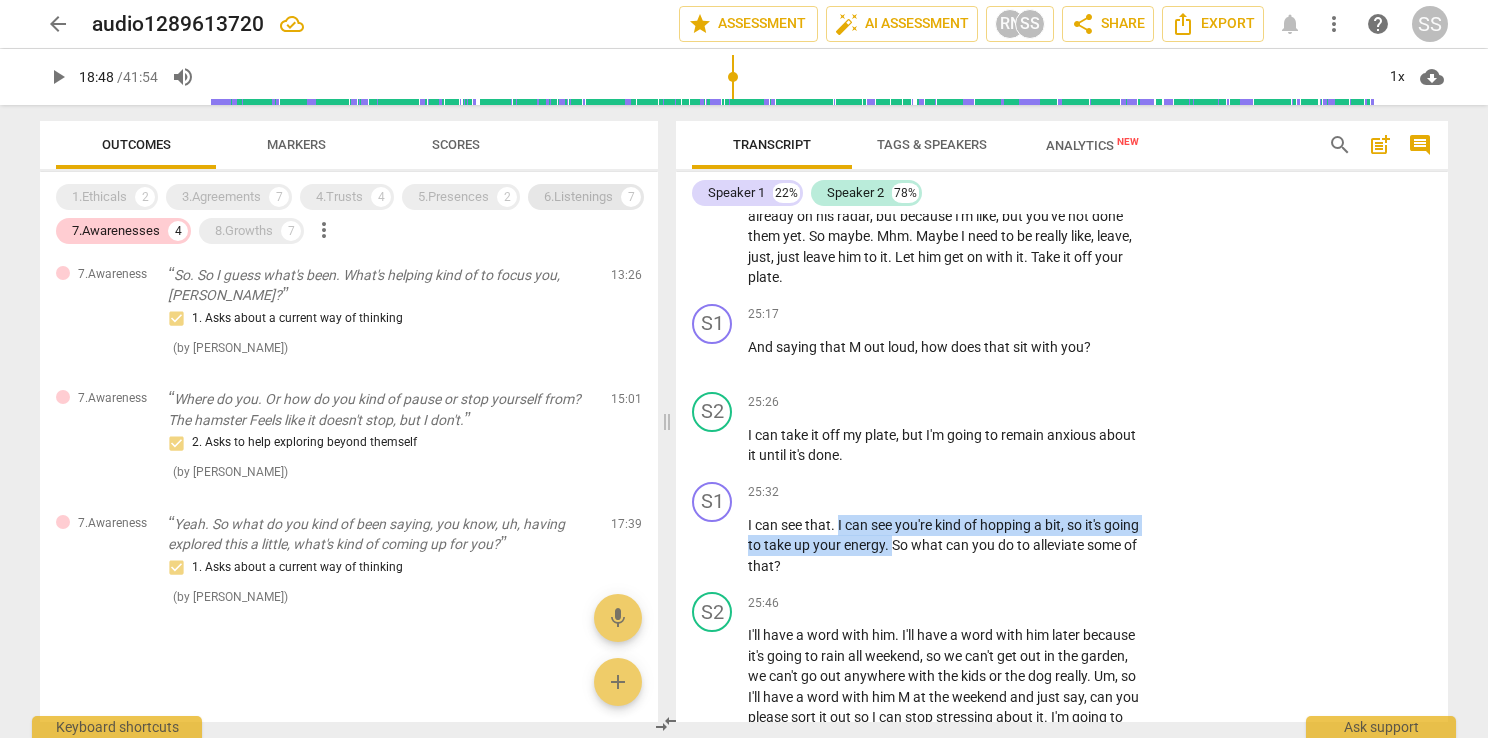 scroll, scrollTop: 0, scrollLeft: 0, axis: both 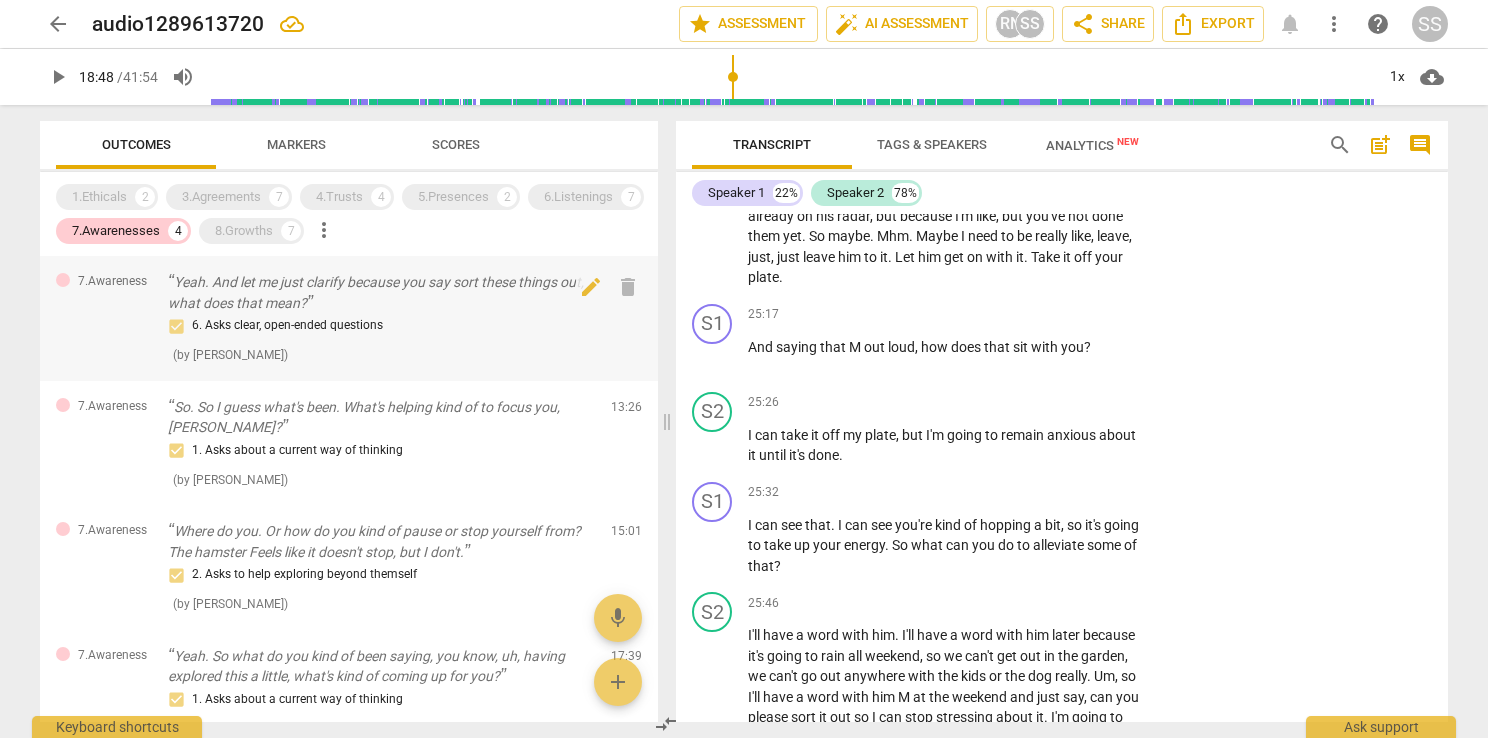 click on "Yeah. And let me just clarify because you say sort these things out, what does that mean?" at bounding box center (381, 292) 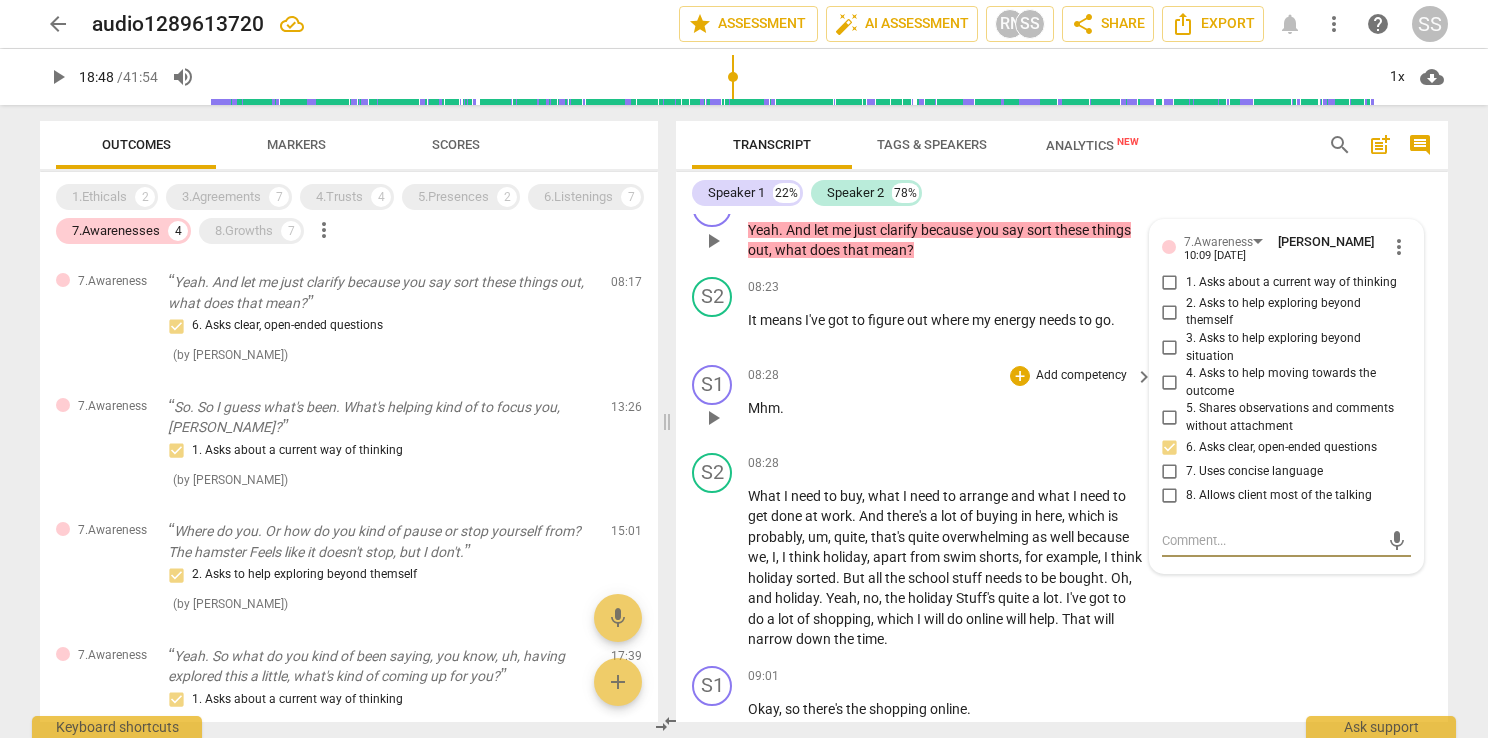 scroll, scrollTop: 3693, scrollLeft: 0, axis: vertical 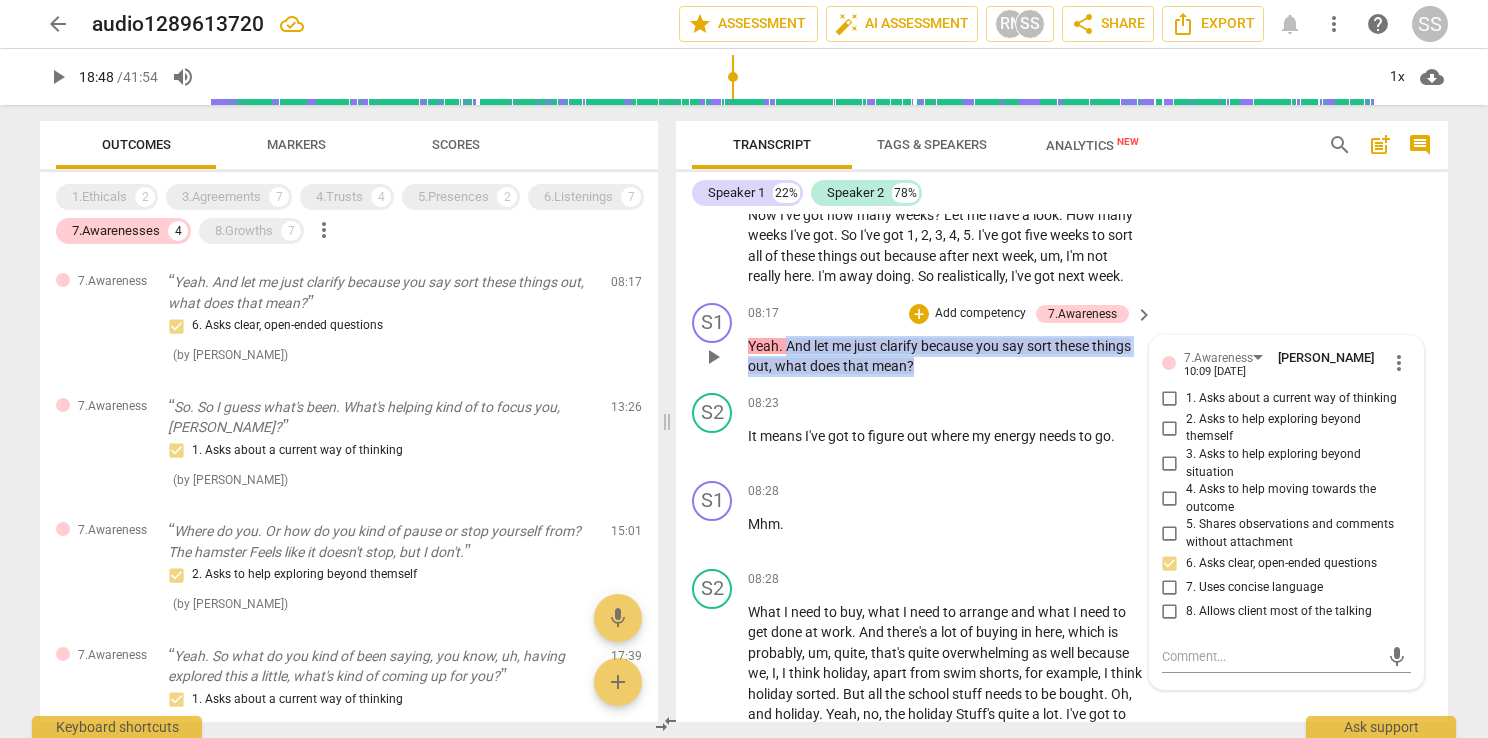 drag, startPoint x: 937, startPoint y: 370, endPoint x: 786, endPoint y: 358, distance: 151.47607 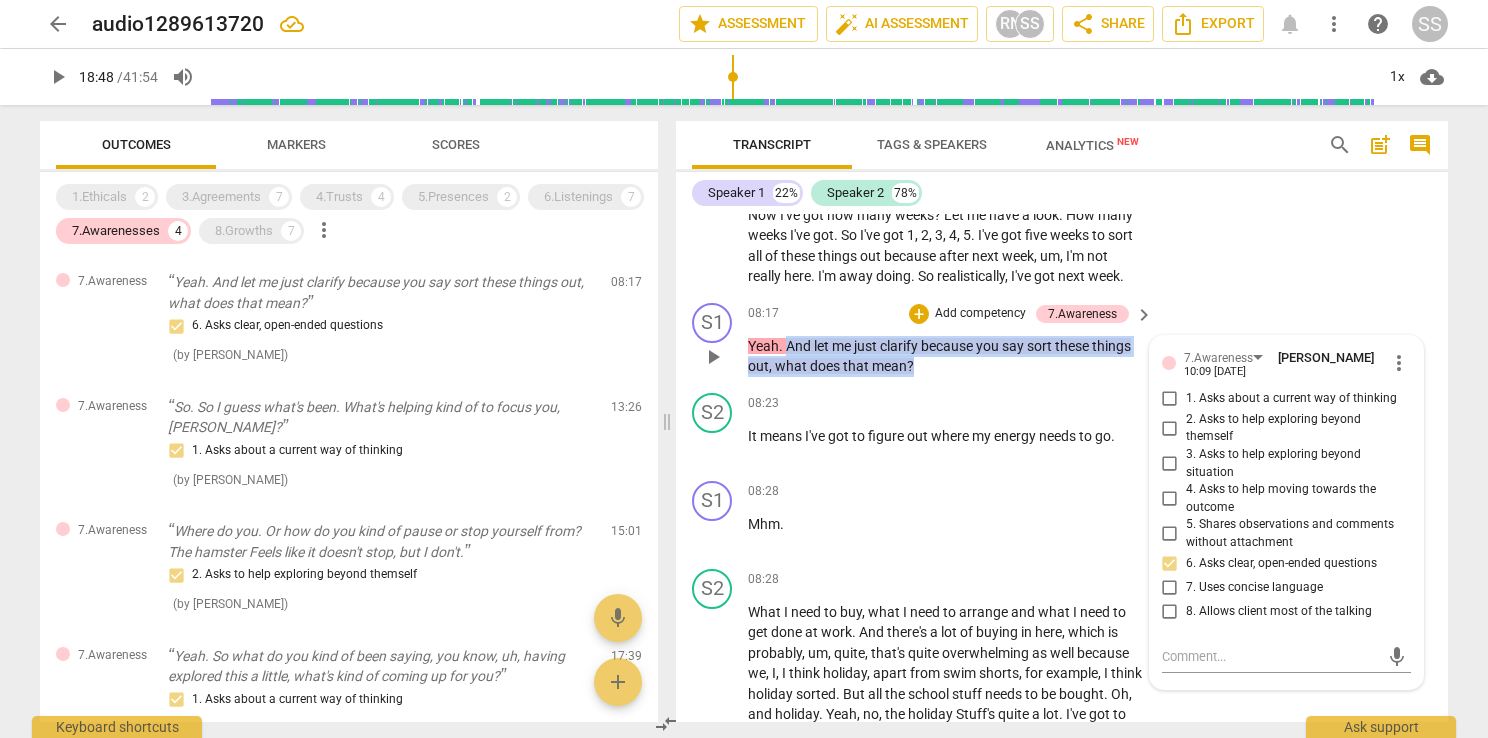 click on "Yeah .   And   let   me   just   clarify   because   you   say   sort   these   things   out ,   what   does   that   mean ?" at bounding box center (945, 356) 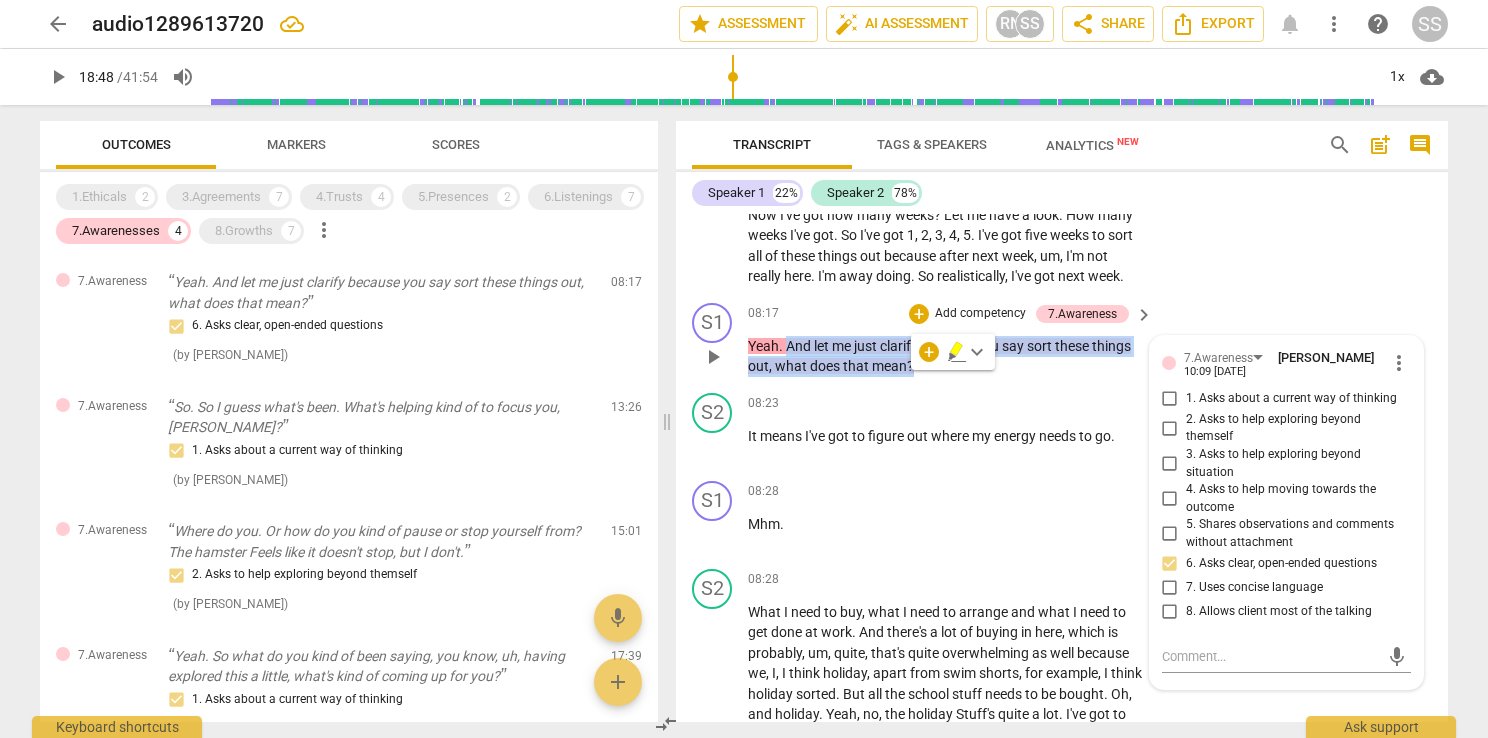 copy on "And   let   me   just   clarify   because   you   say   sort   these   things   out ,   what   does   that   mean ?" 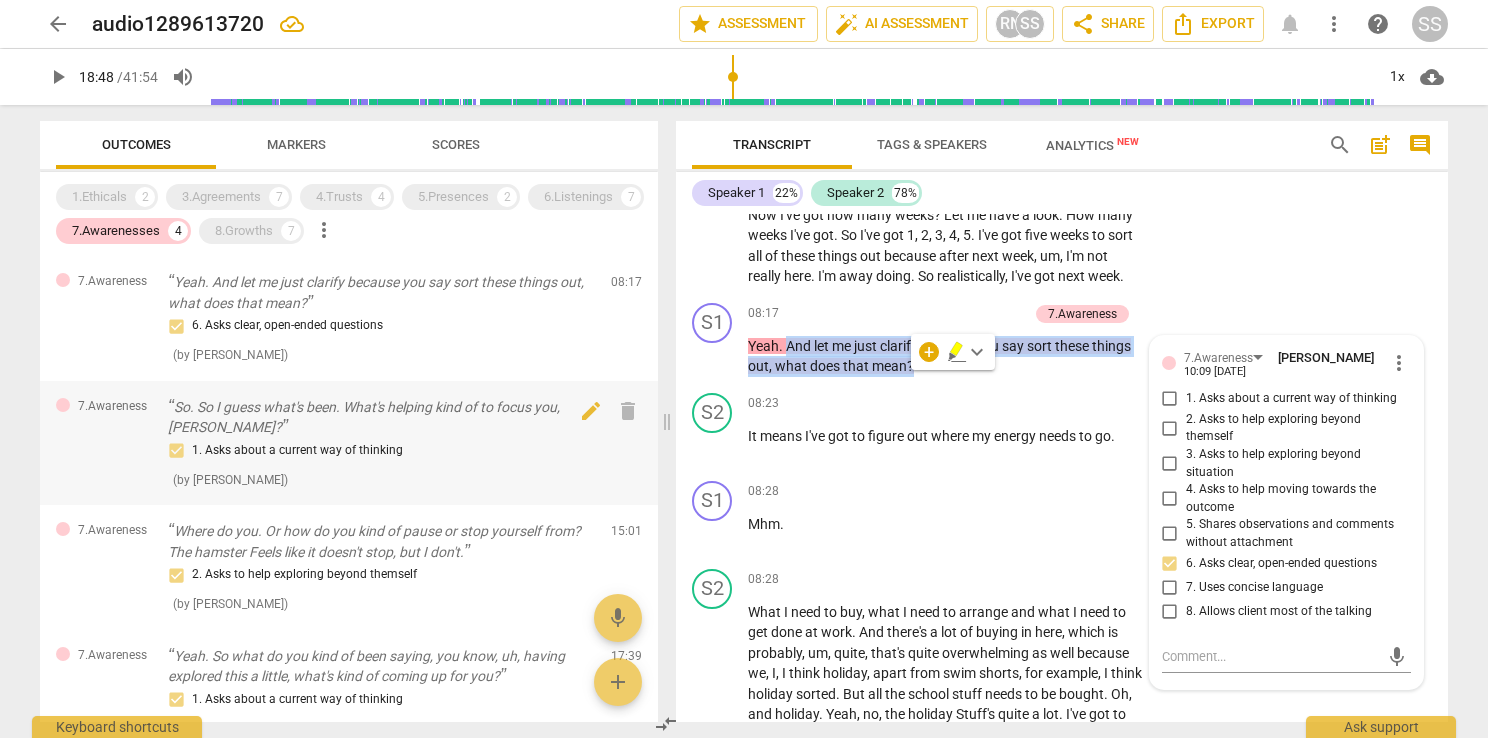 scroll, scrollTop: 100, scrollLeft: 0, axis: vertical 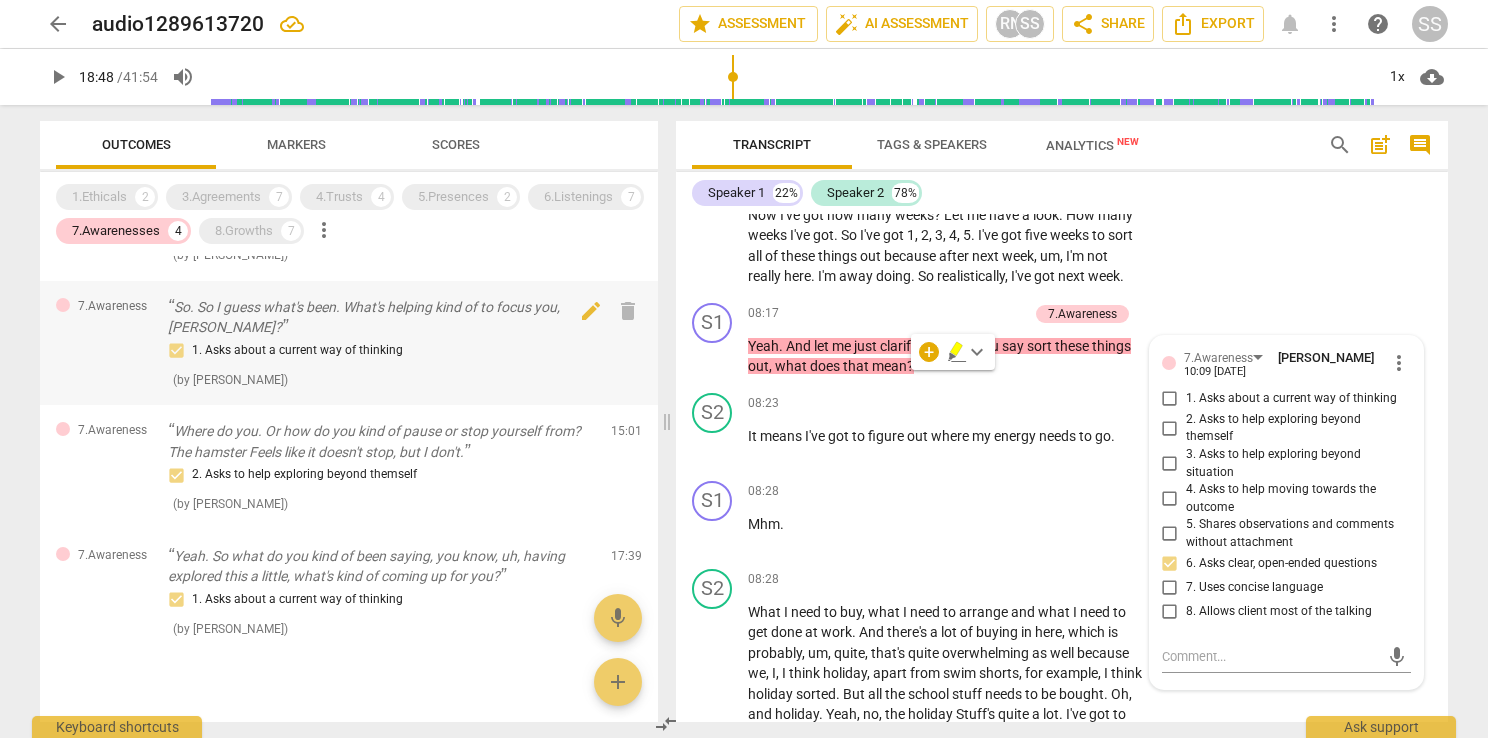 click on "1. Asks about a current way of thinking" at bounding box center [381, 351] 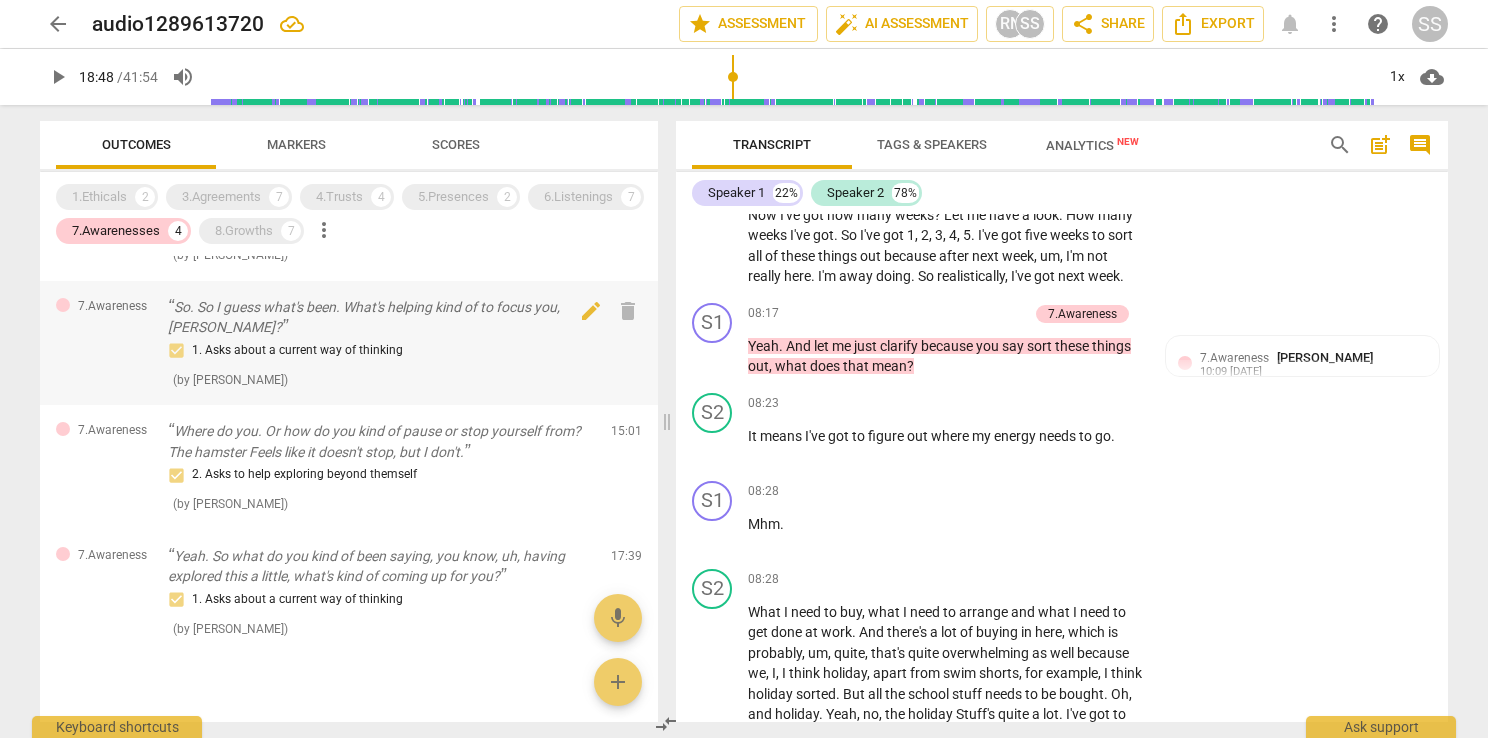 scroll, scrollTop: 7417, scrollLeft: 0, axis: vertical 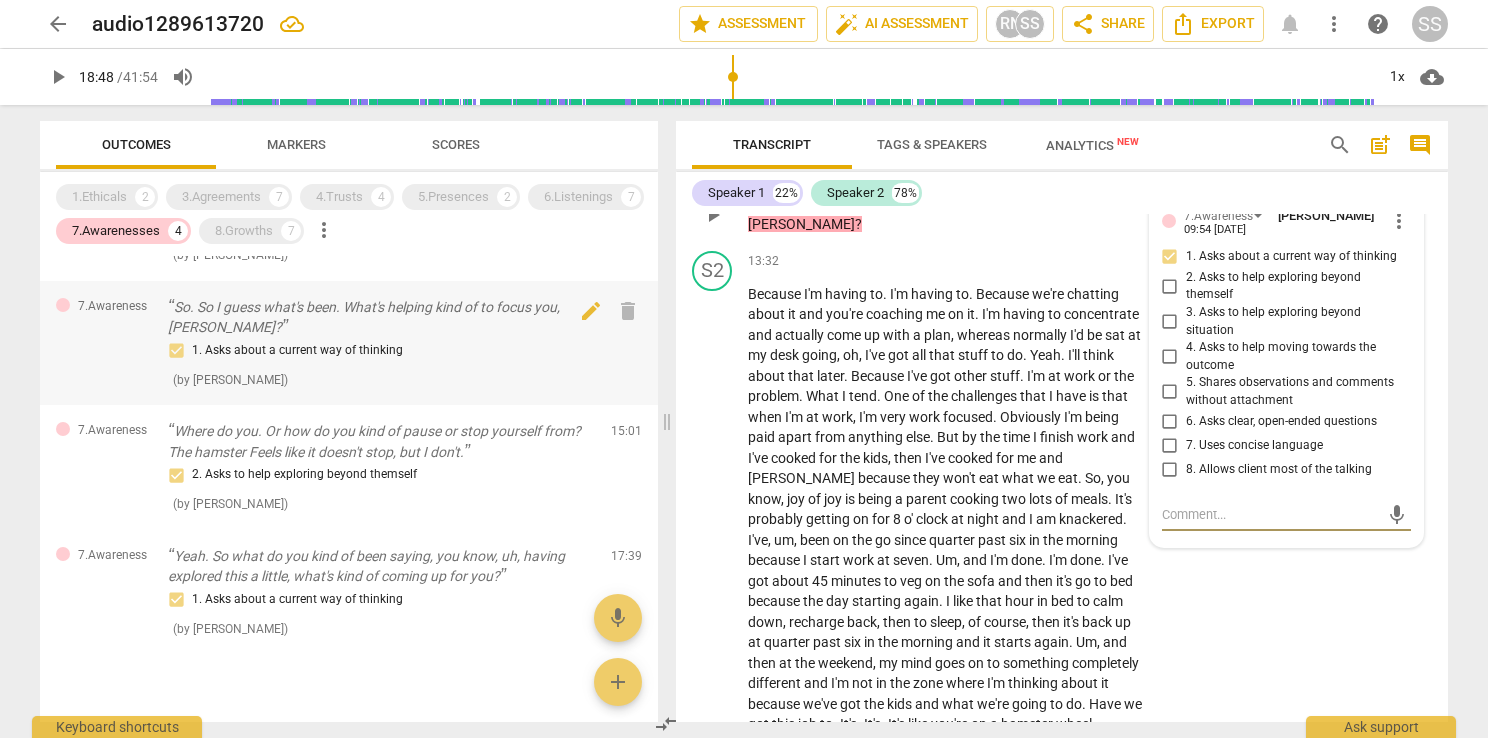 click on "So. So I guess what's been. What's helping kind of to focus you, [PERSON_NAME]?" at bounding box center (381, 317) 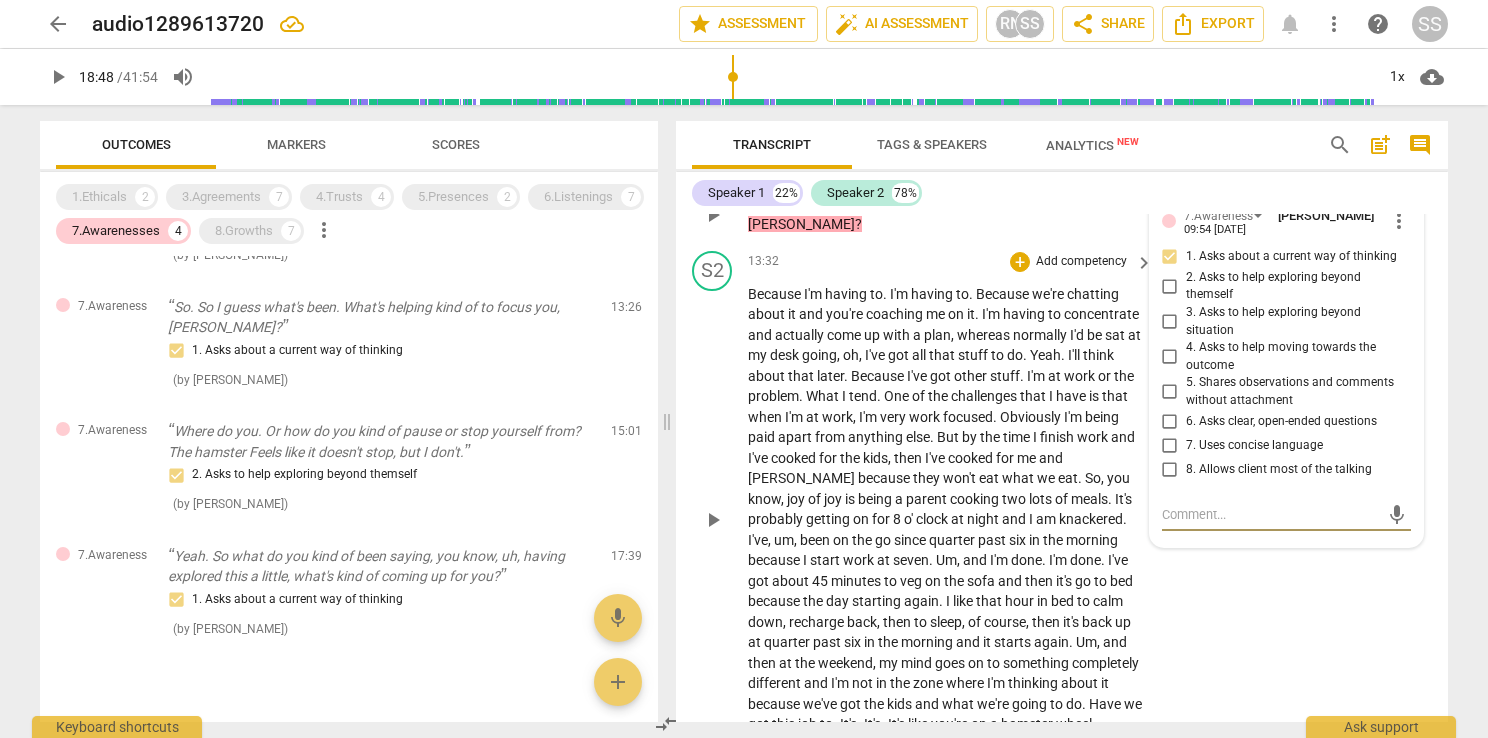 scroll, scrollTop: 7117, scrollLeft: 0, axis: vertical 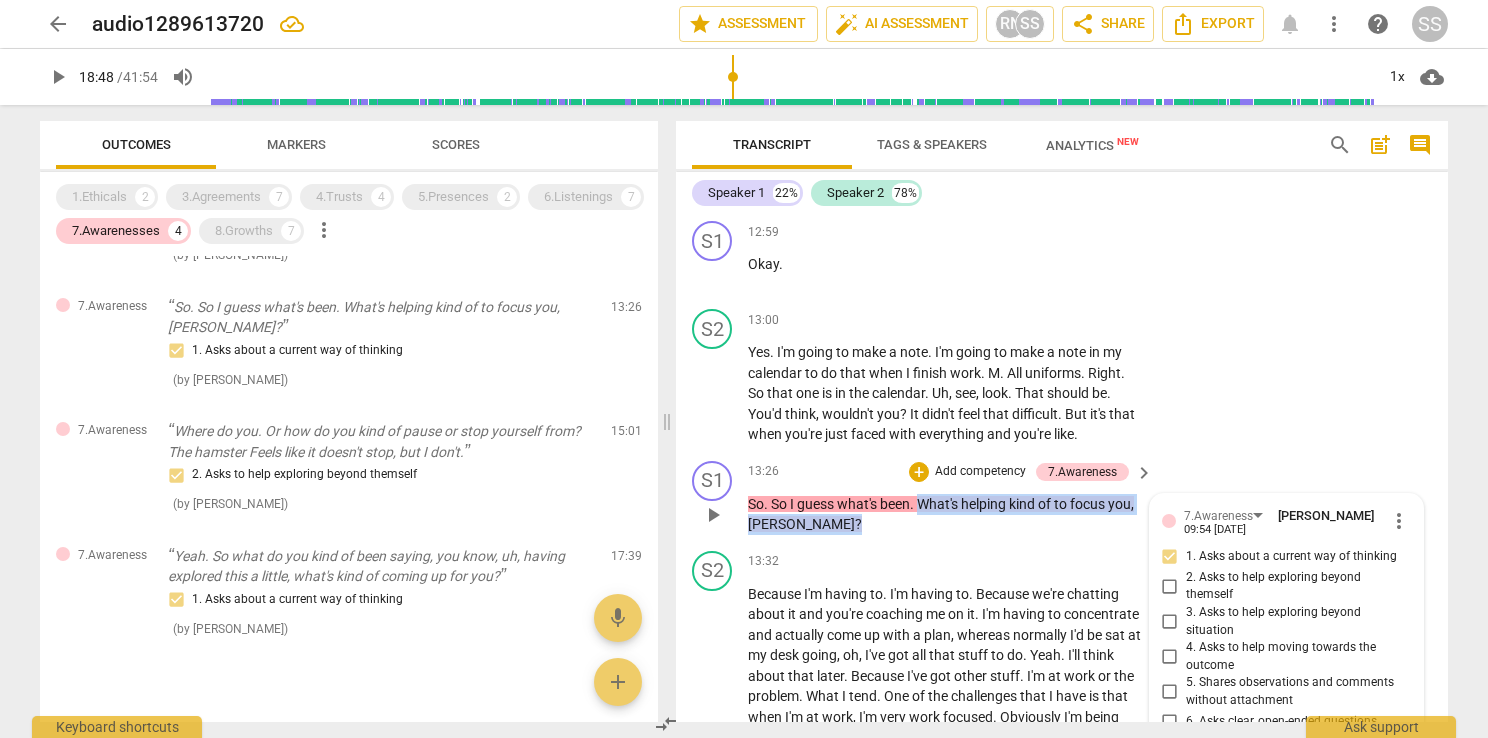 drag, startPoint x: 807, startPoint y: 486, endPoint x: 922, endPoint y: 446, distance: 121.75796 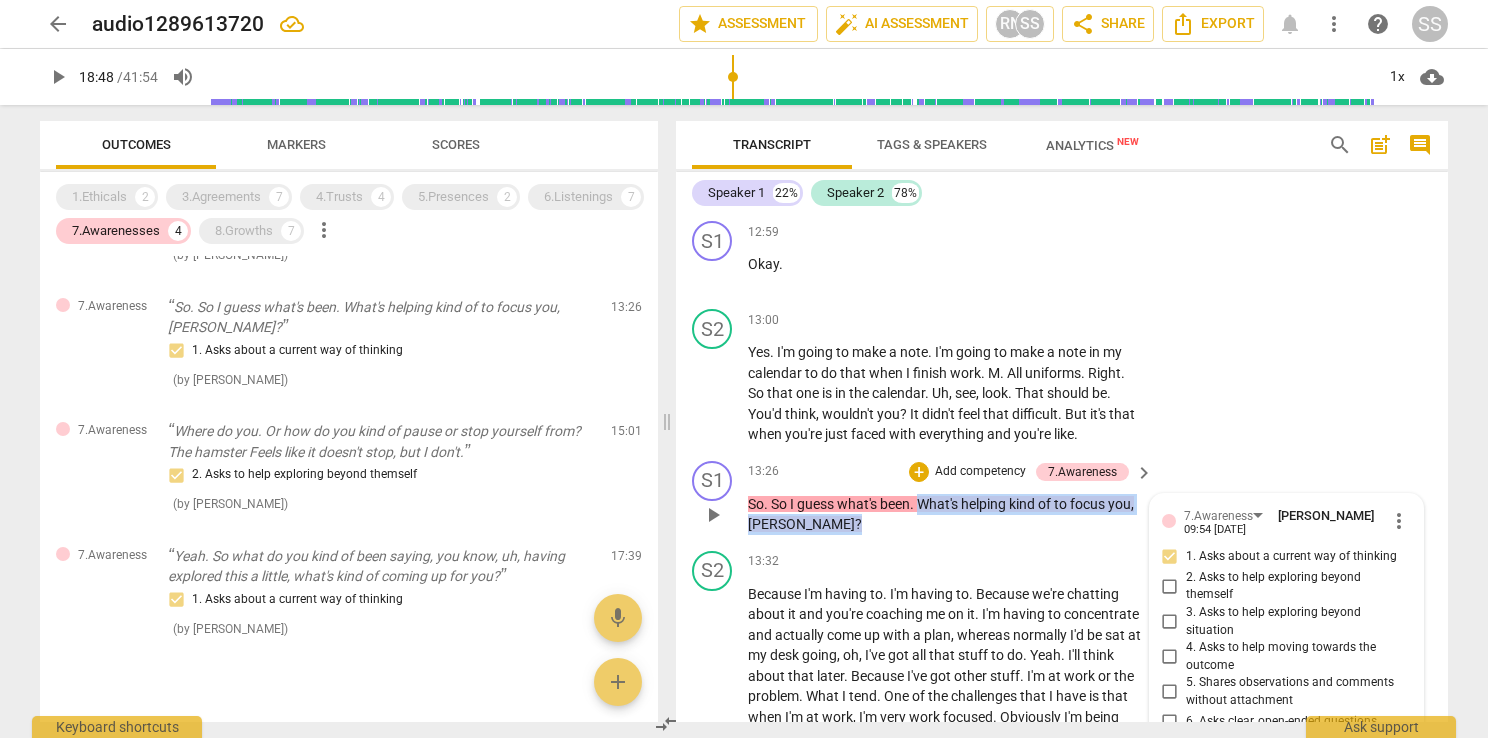 click on "13:26 + Add competency 7.Awareness keyboard_arrow_right So .   So   I   guess   what's   been .   What's   helping   kind   of   to   focus   you ,   [PERSON_NAME] ?" at bounding box center [951, 498] 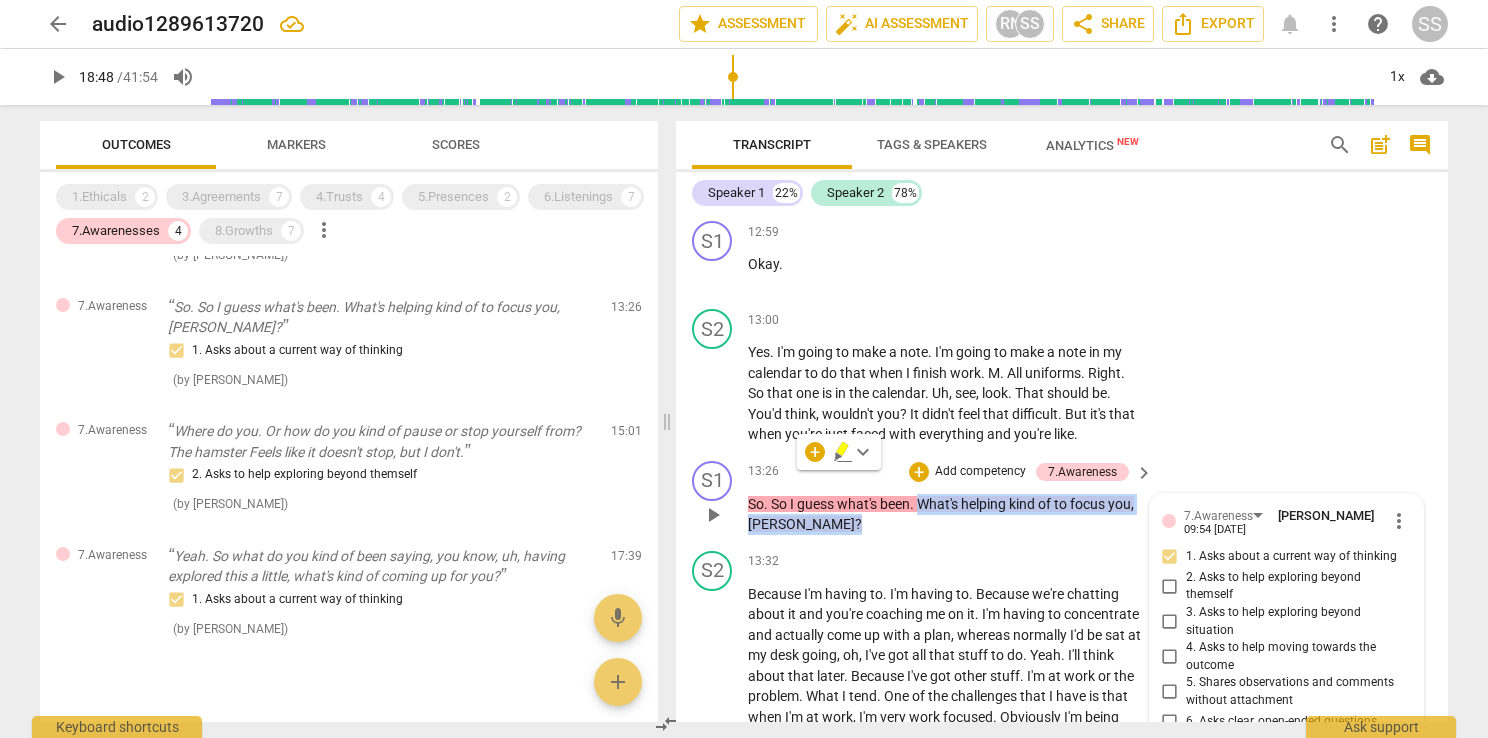 copy on "What's   helping   kind   of   to   focus   you ,   [PERSON_NAME] ?" 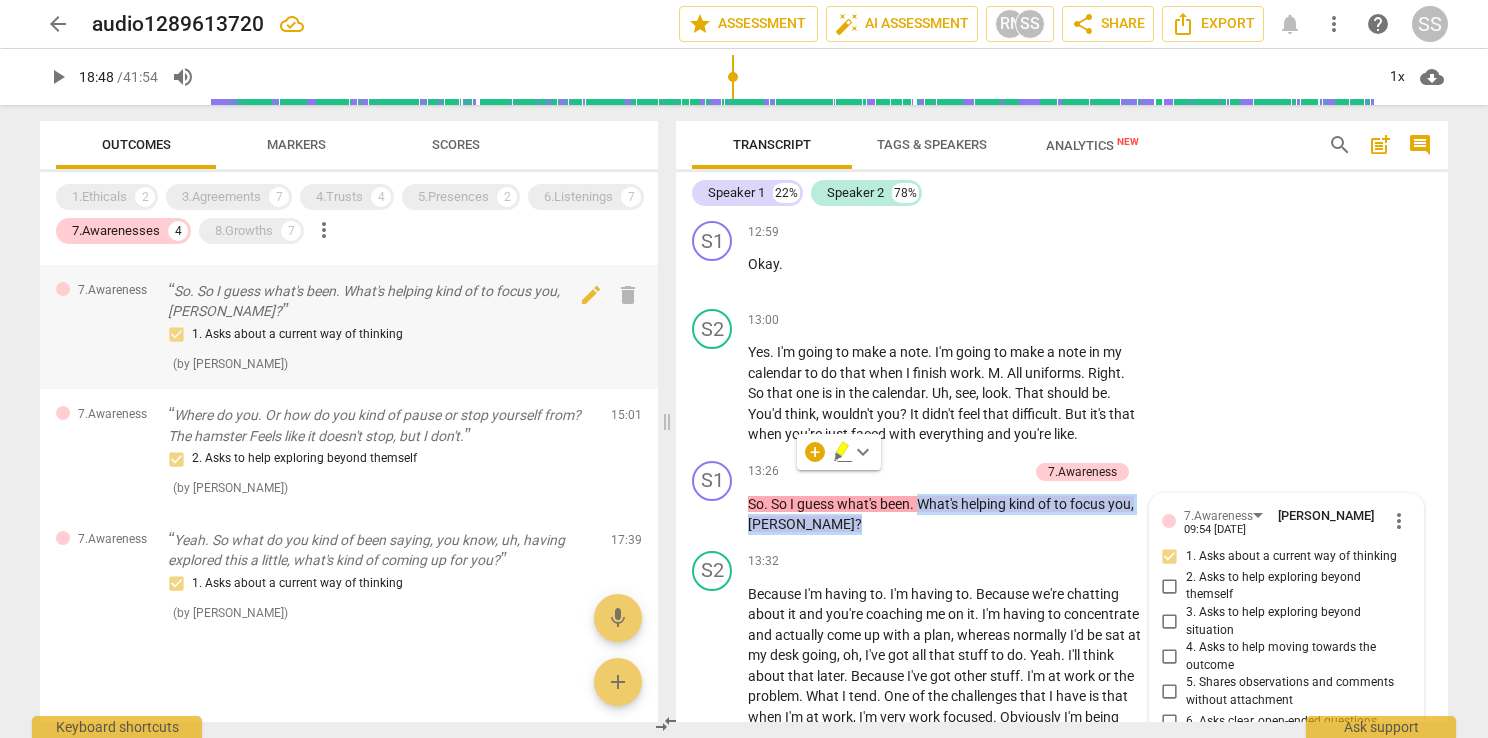scroll, scrollTop: 132, scrollLeft: 0, axis: vertical 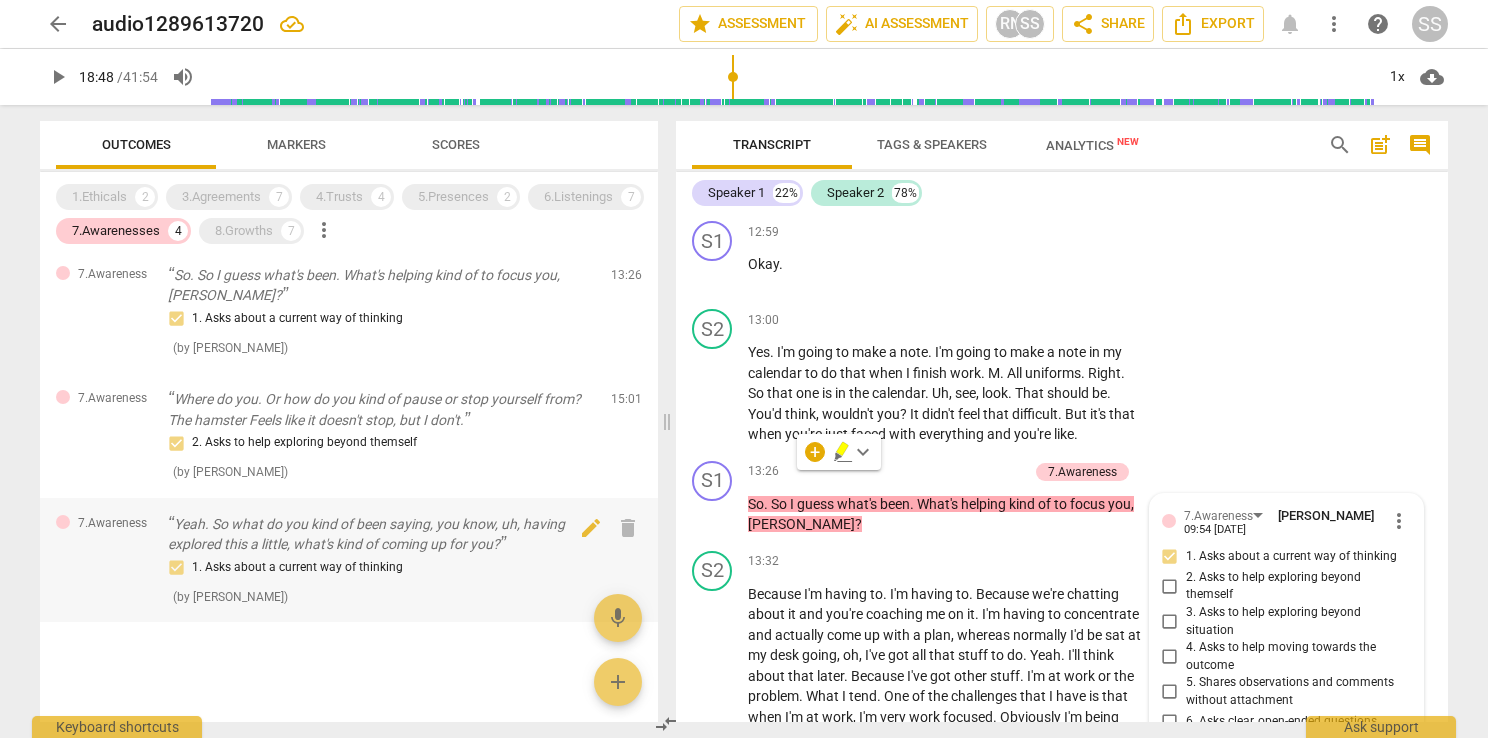 click on "Yeah. So what do you kind of been saying, you know, uh, having explored this a little, what's kind of coming up for you?" at bounding box center [381, 534] 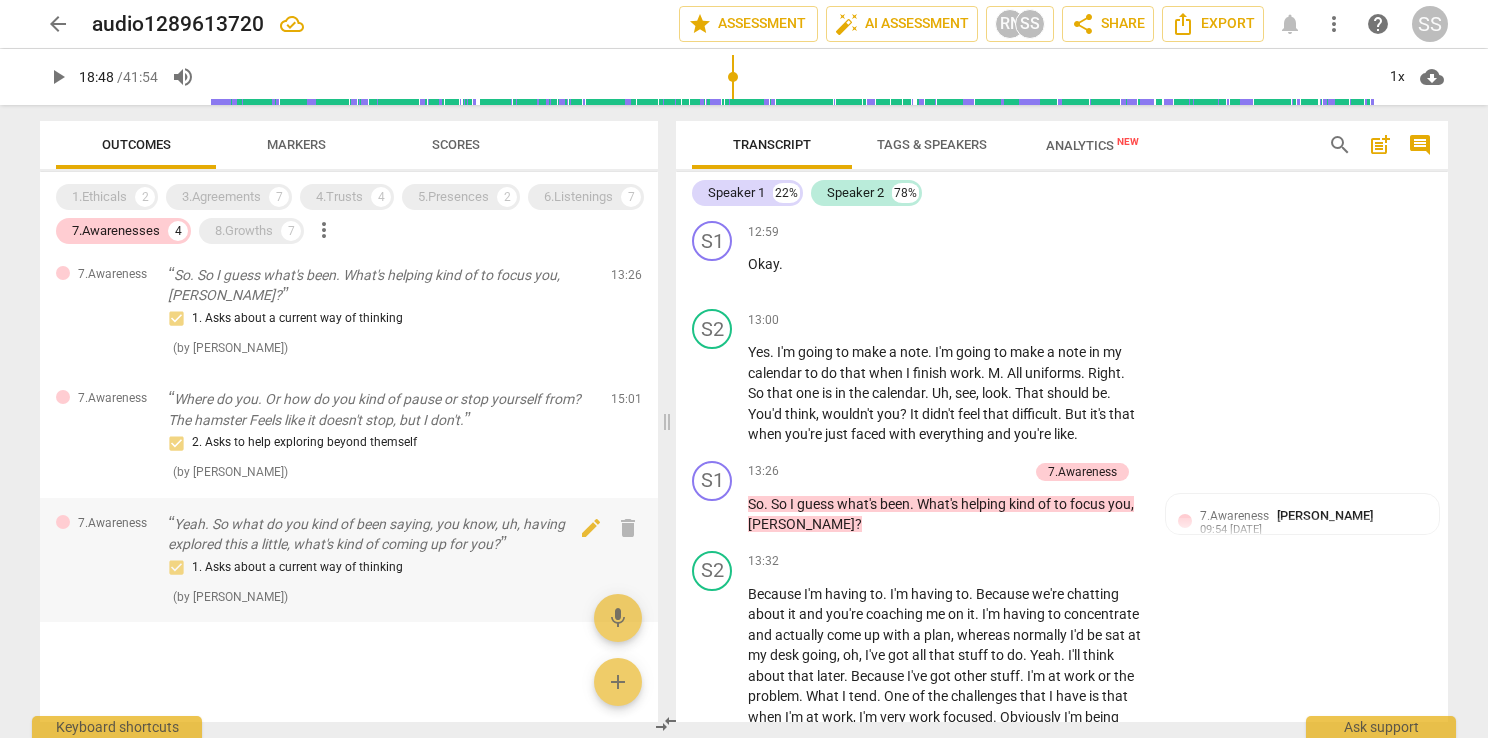 scroll, scrollTop: 10071, scrollLeft: 0, axis: vertical 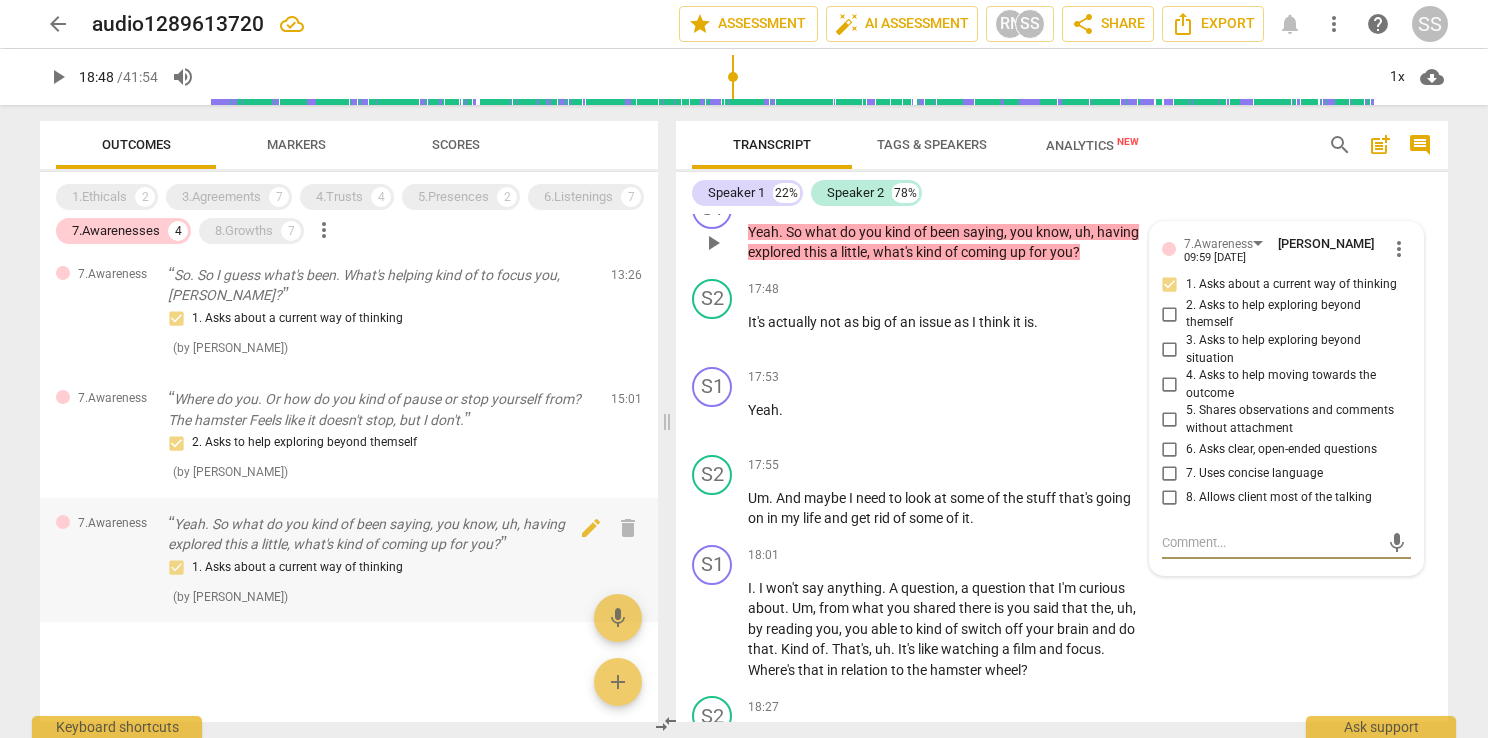 click on "Yeah. So what do you kind of been saying, you know, uh, having explored this a little, what's kind of coming up for you?" at bounding box center [381, 534] 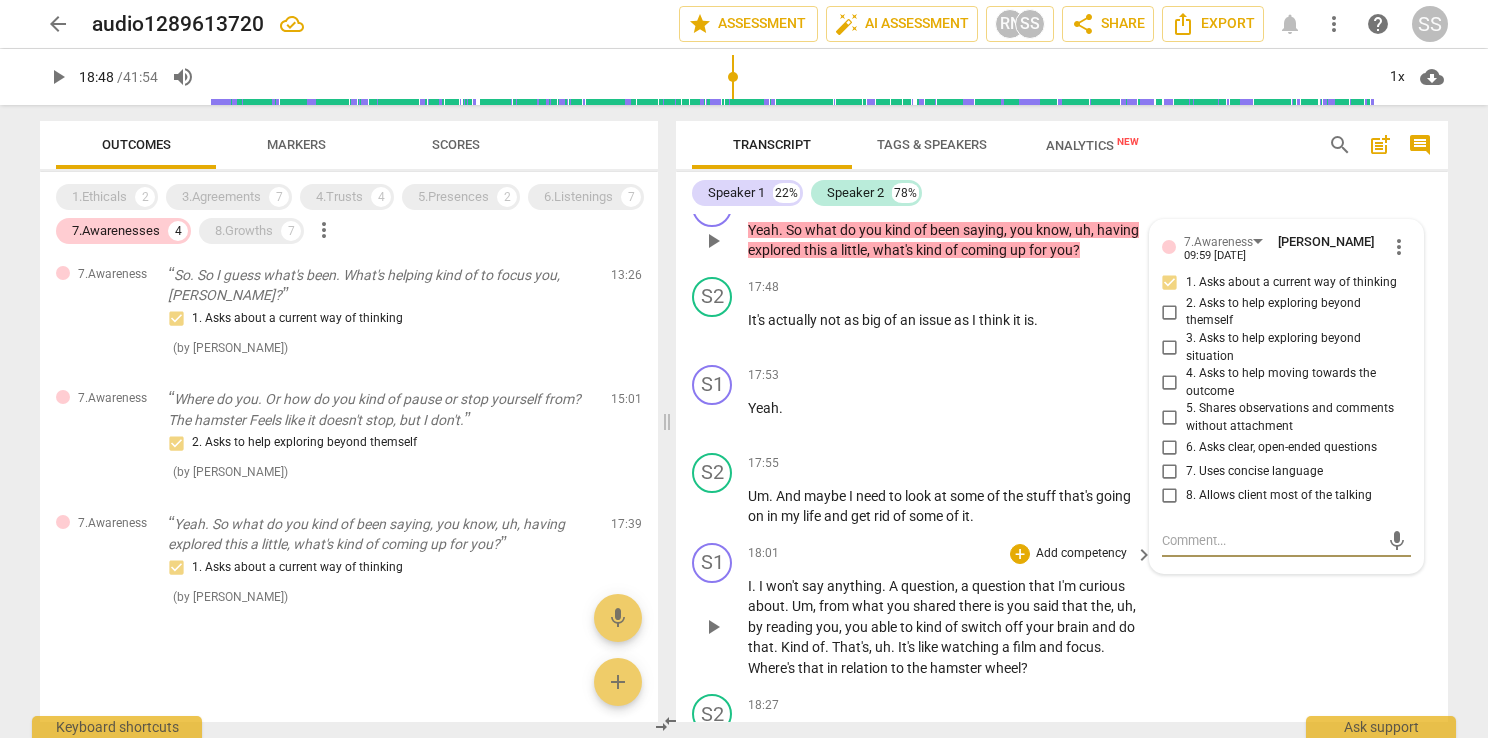 scroll, scrollTop: 9971, scrollLeft: 0, axis: vertical 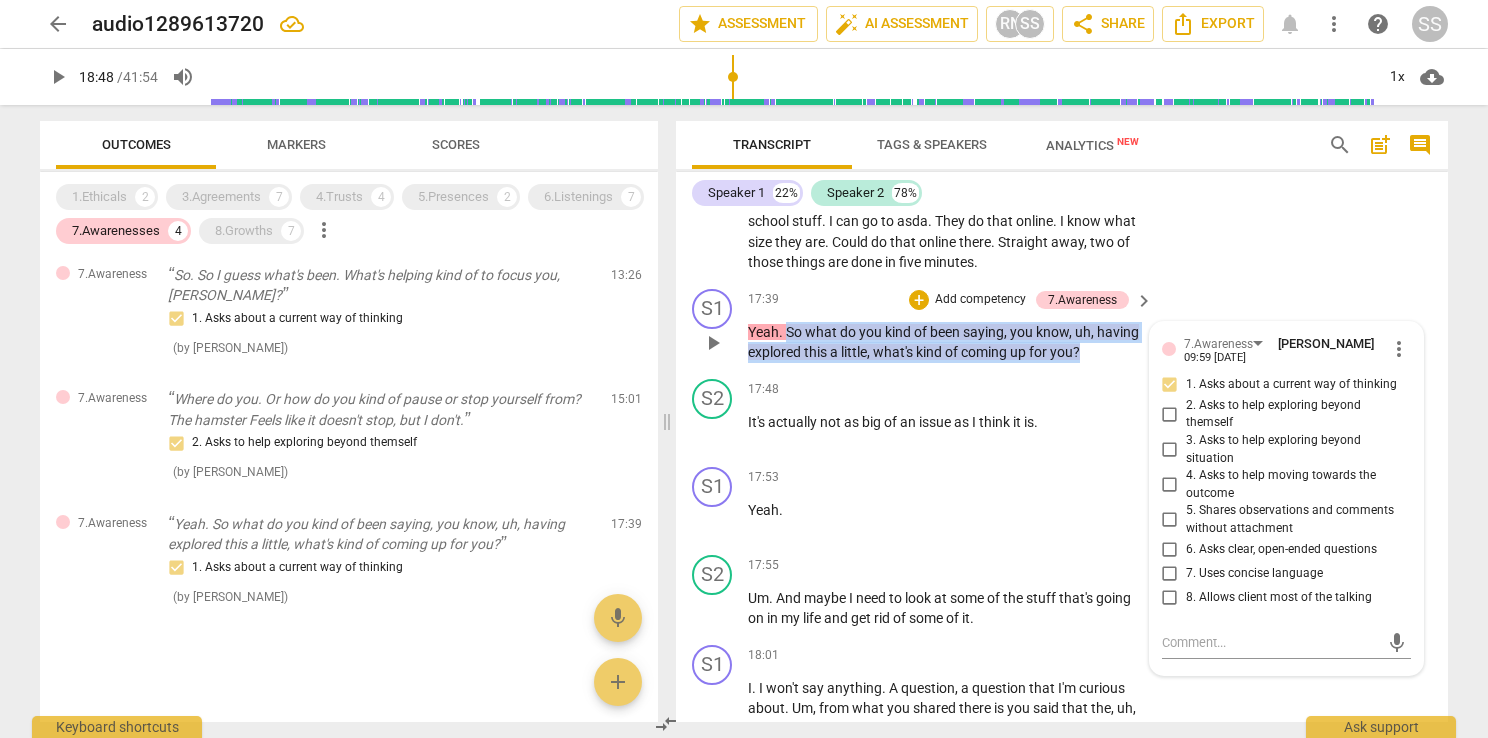 drag, startPoint x: 1103, startPoint y: 286, endPoint x: 786, endPoint y: 246, distance: 319.5137 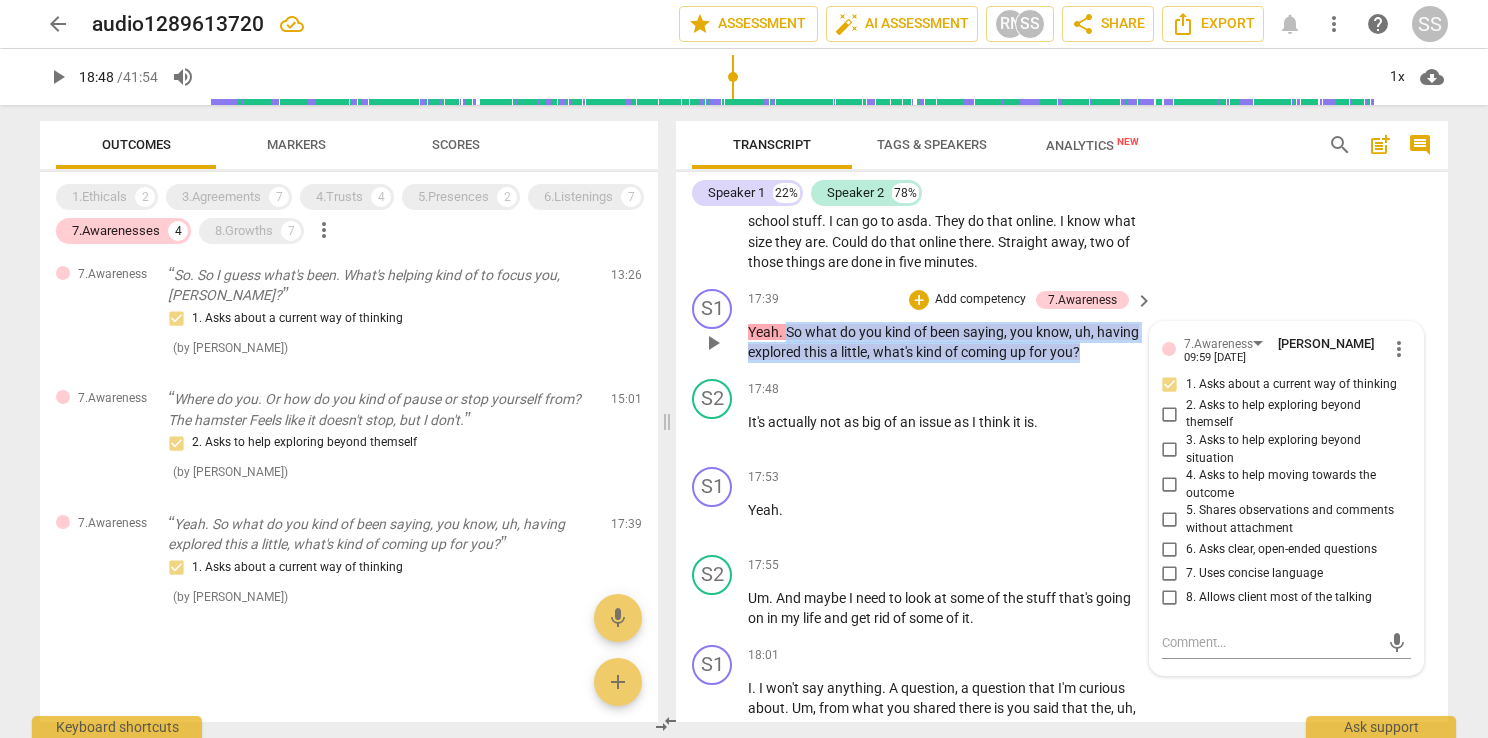 click on "Yeah .   So   what   do   you   kind   of   been   saying ,   you   know ,   uh ,   having   explored   this   a   little ,   what's   kind   of   coming   up   for   you ?" at bounding box center (945, 342) 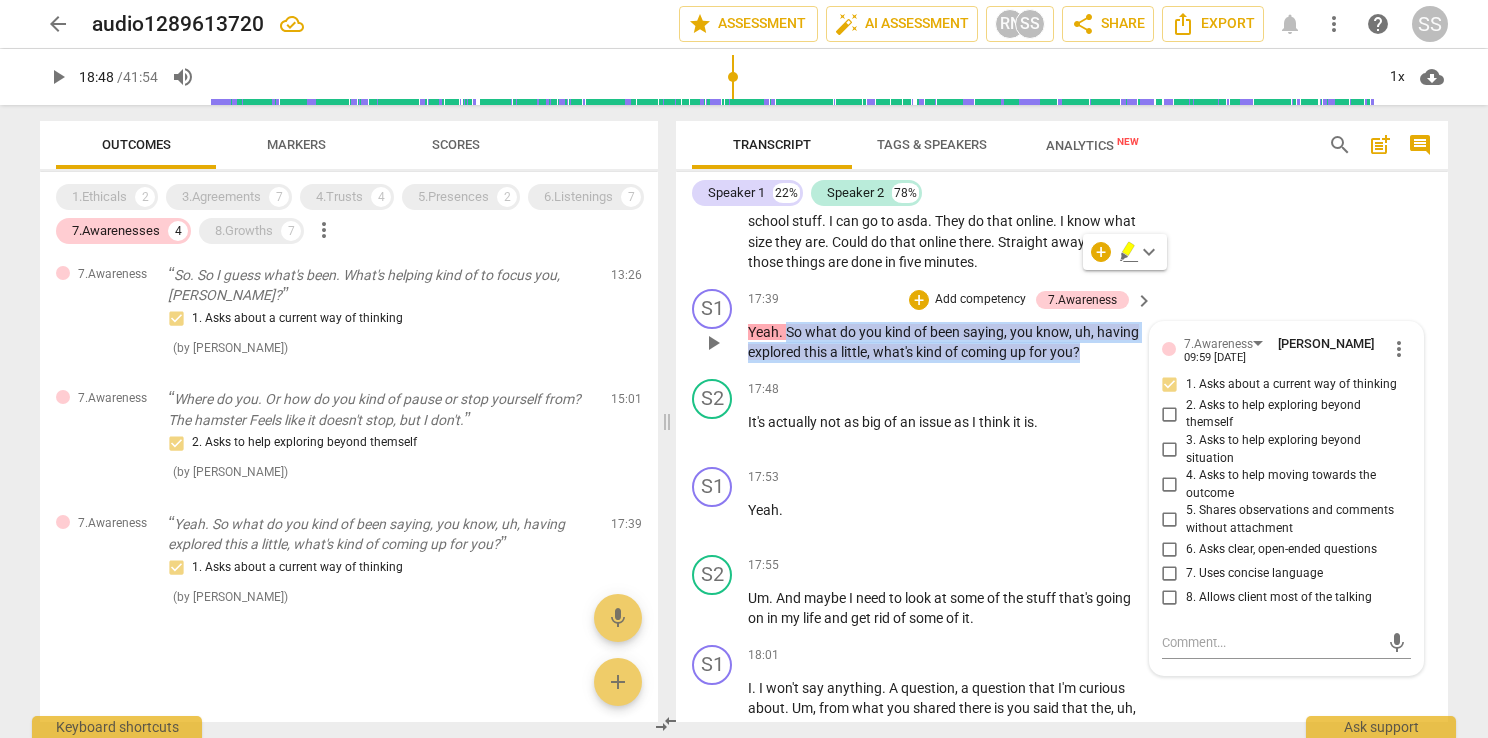 copy on "So   what   do   you   kind   of   been   saying ,   you   know ,   uh ,   having   explored   this   a   little ,   what's   kind   of   coming   up   for   you ?" 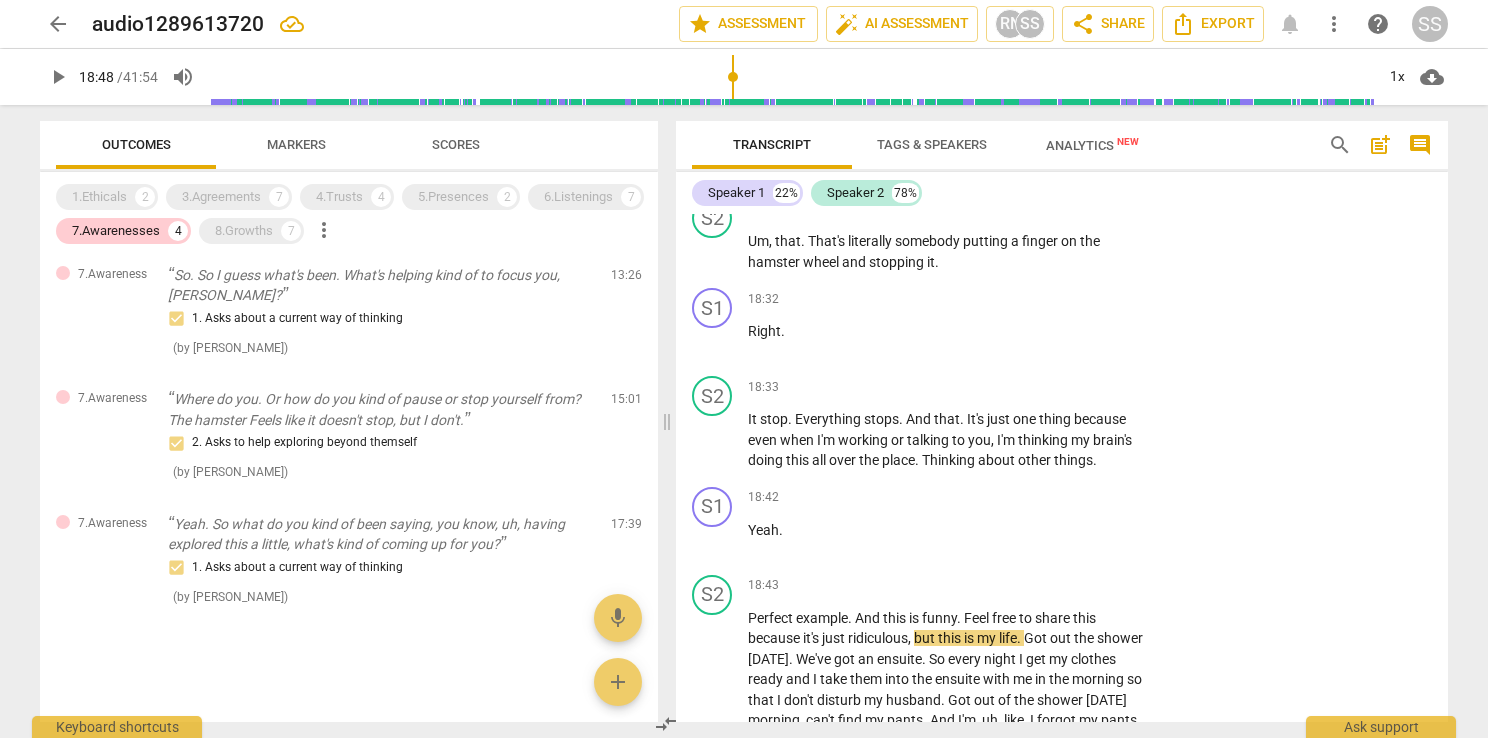 scroll, scrollTop: 10571, scrollLeft: 0, axis: vertical 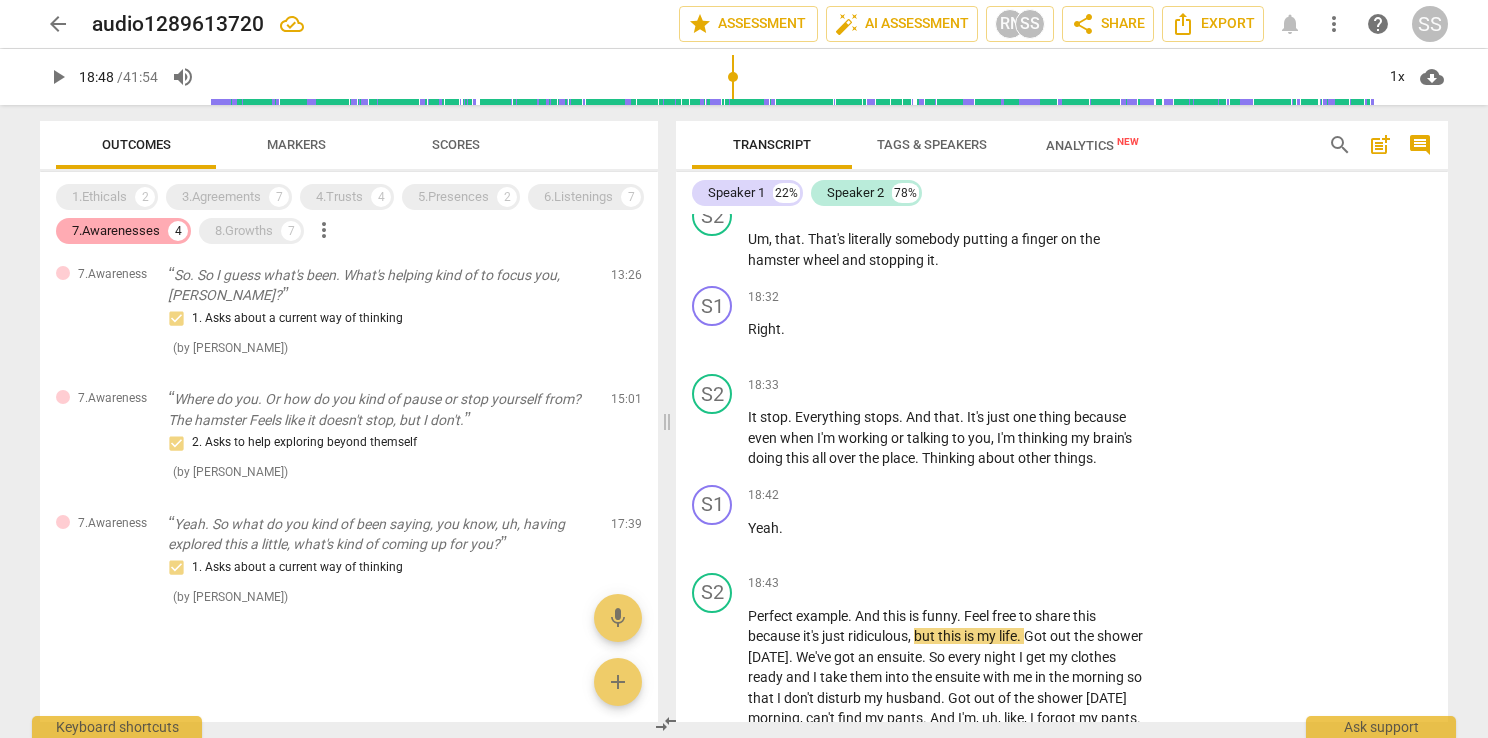 click on "7.Awarenesses" at bounding box center (116, 231) 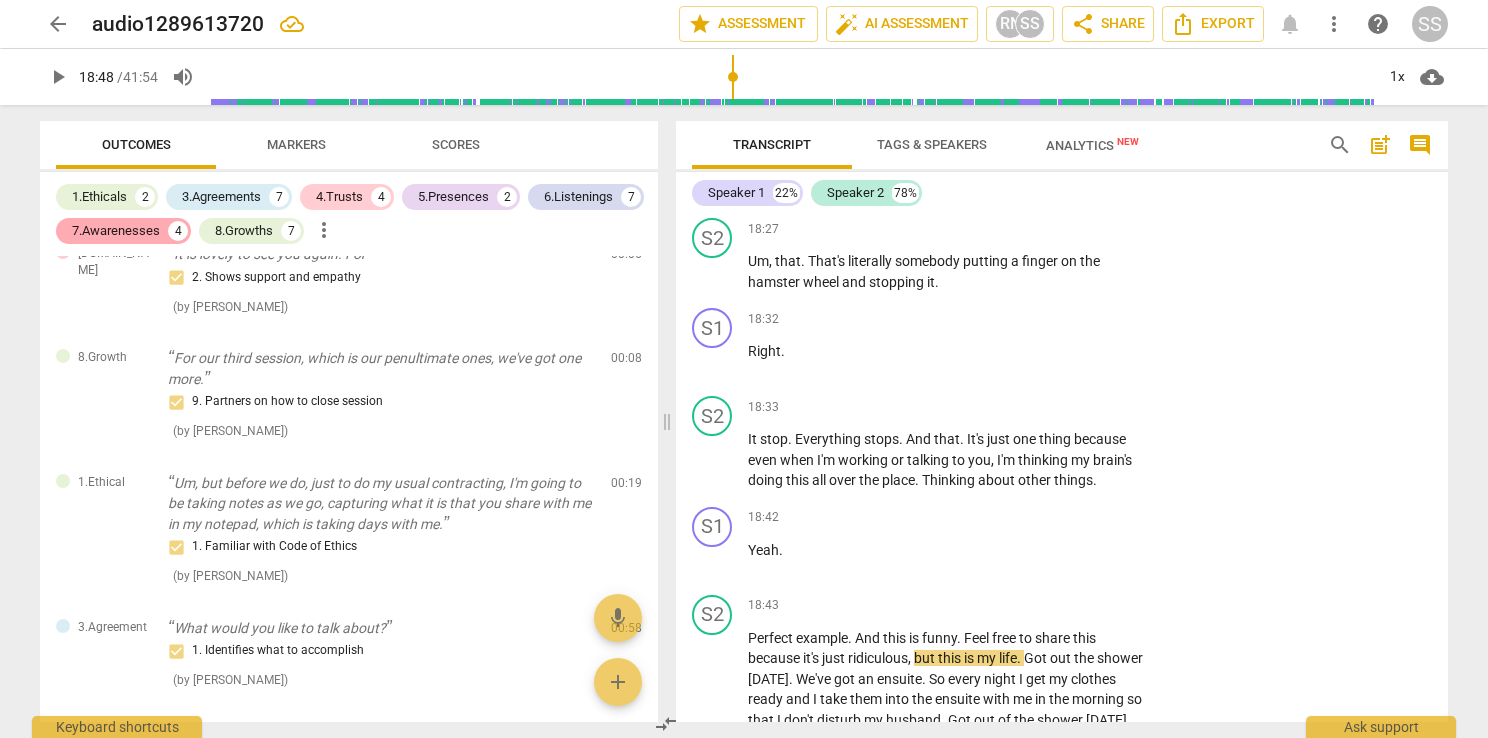 scroll, scrollTop: 2452, scrollLeft: 0, axis: vertical 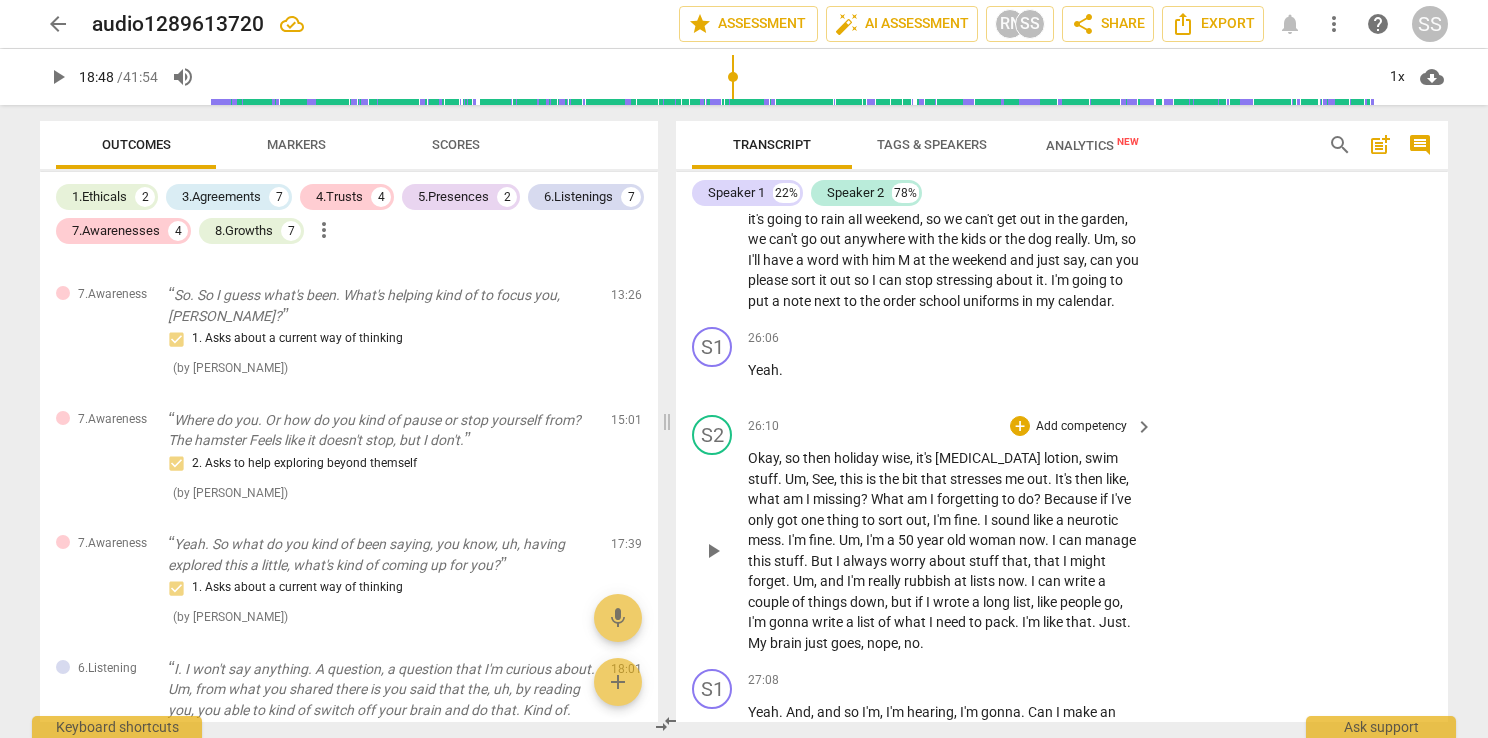click on "play_arrow" at bounding box center [713, 551] 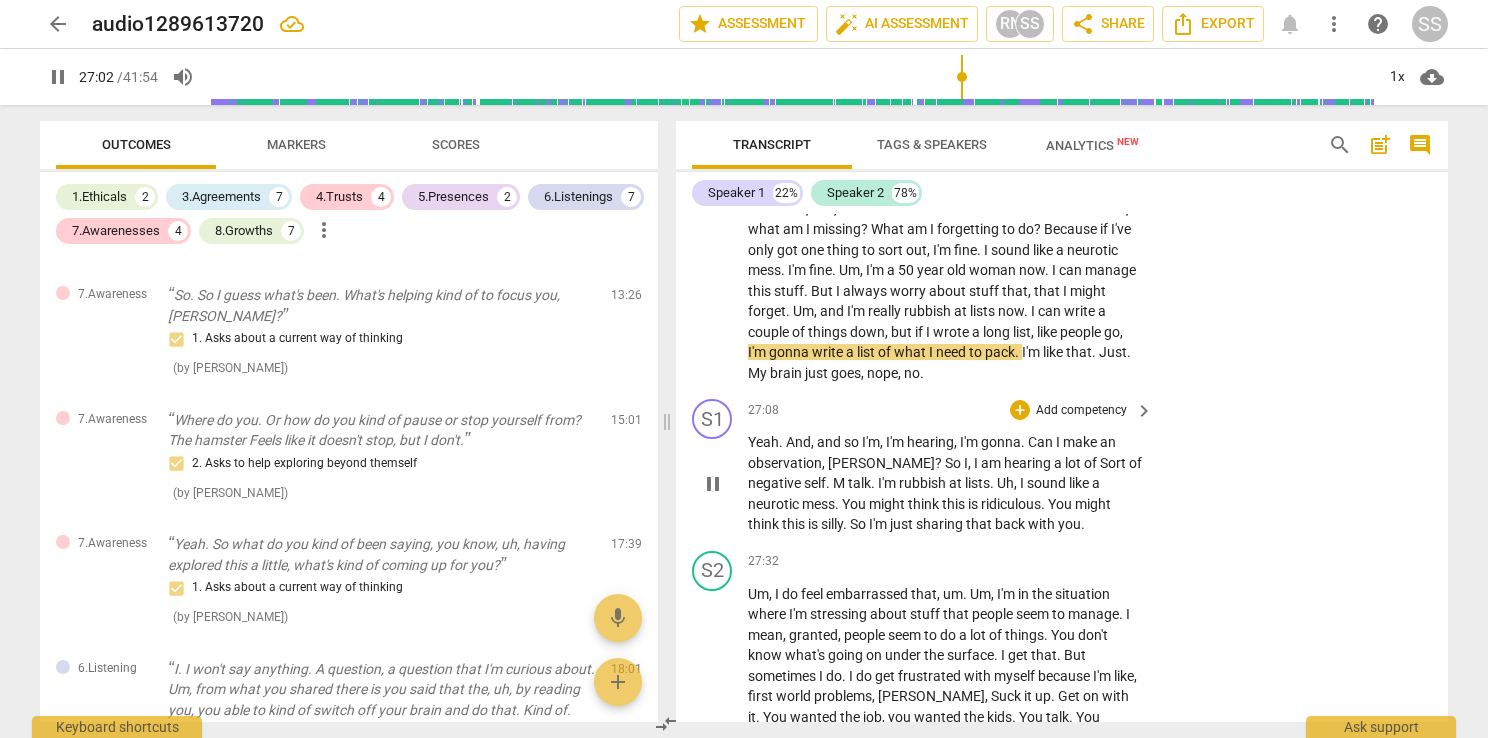 scroll, scrollTop: 14593, scrollLeft: 0, axis: vertical 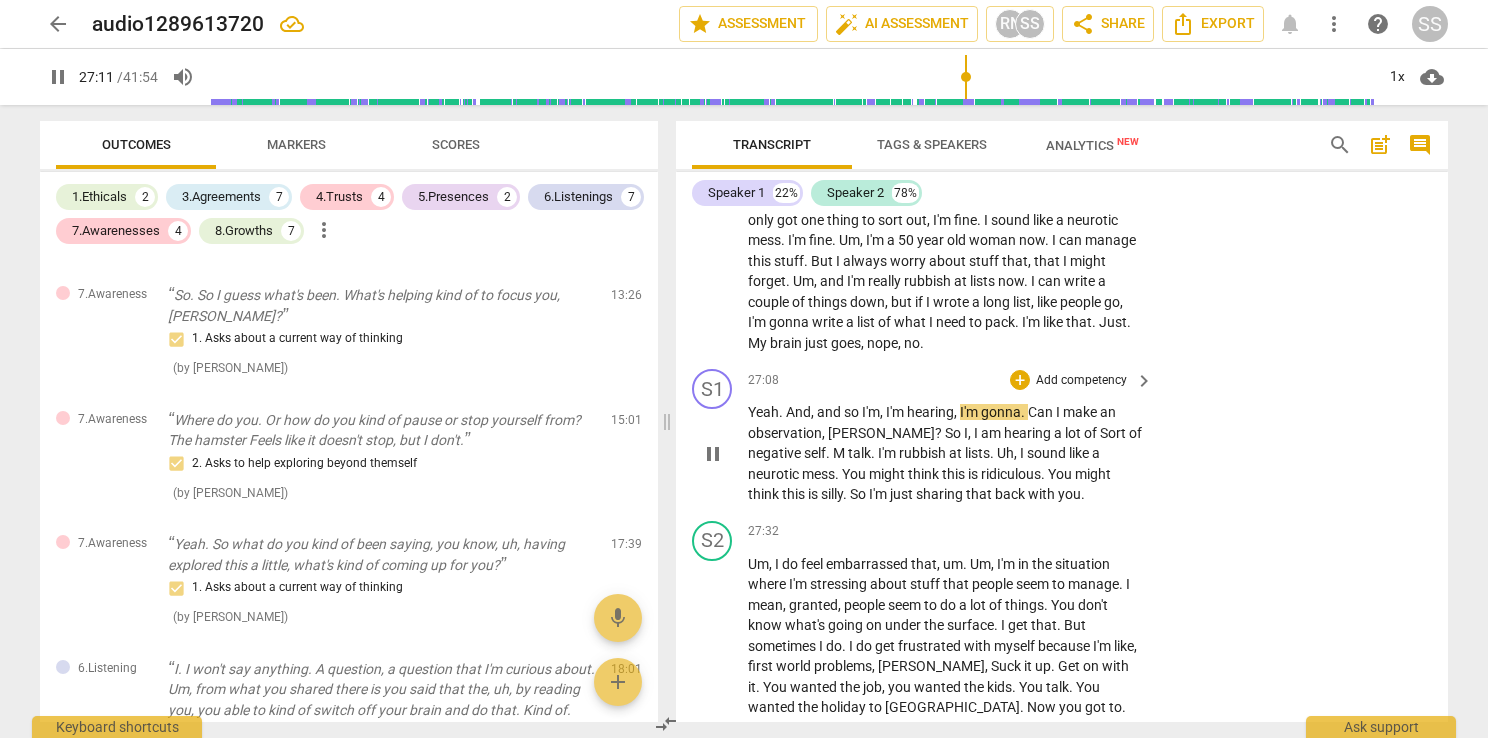 click on "Add competency" at bounding box center [1081, 381] 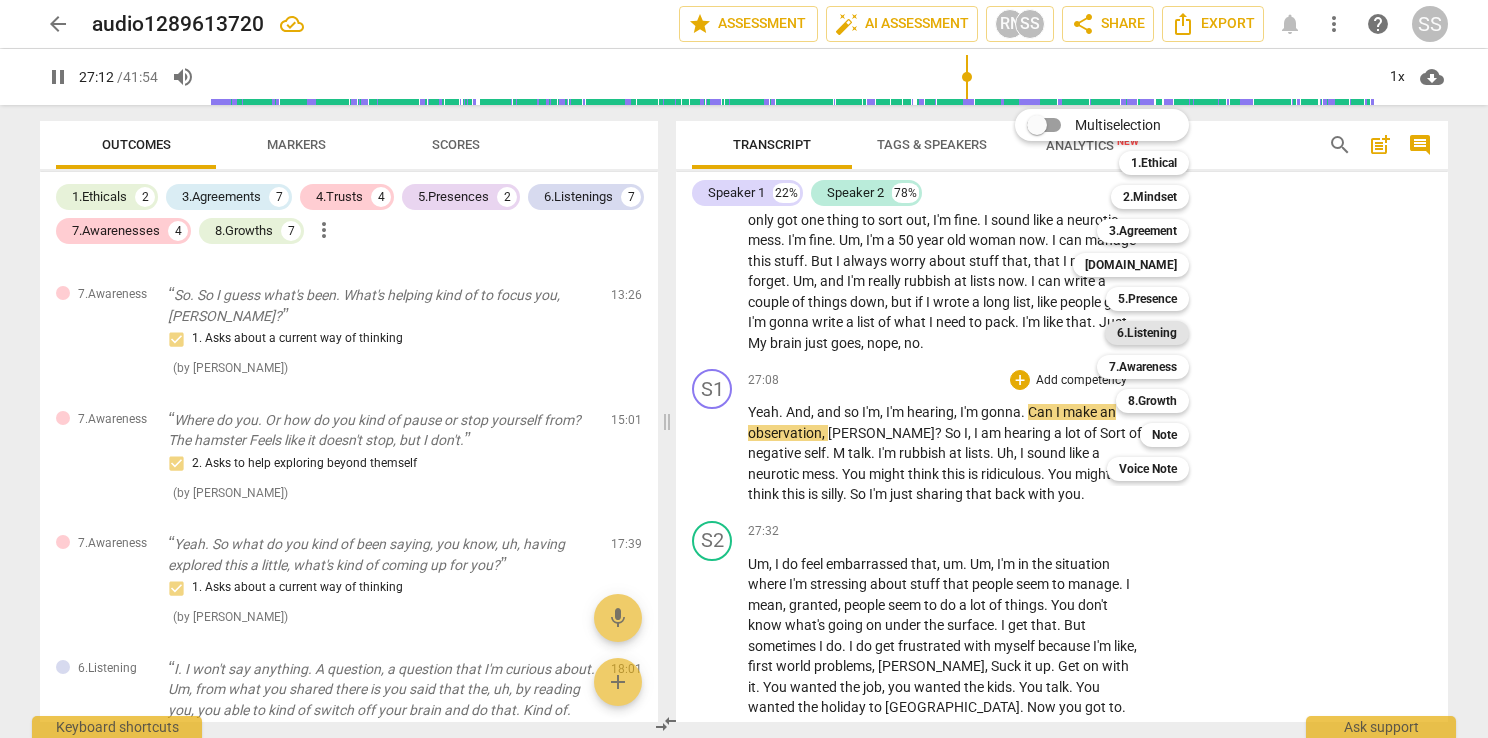 click on "6.Listening" at bounding box center (1147, 333) 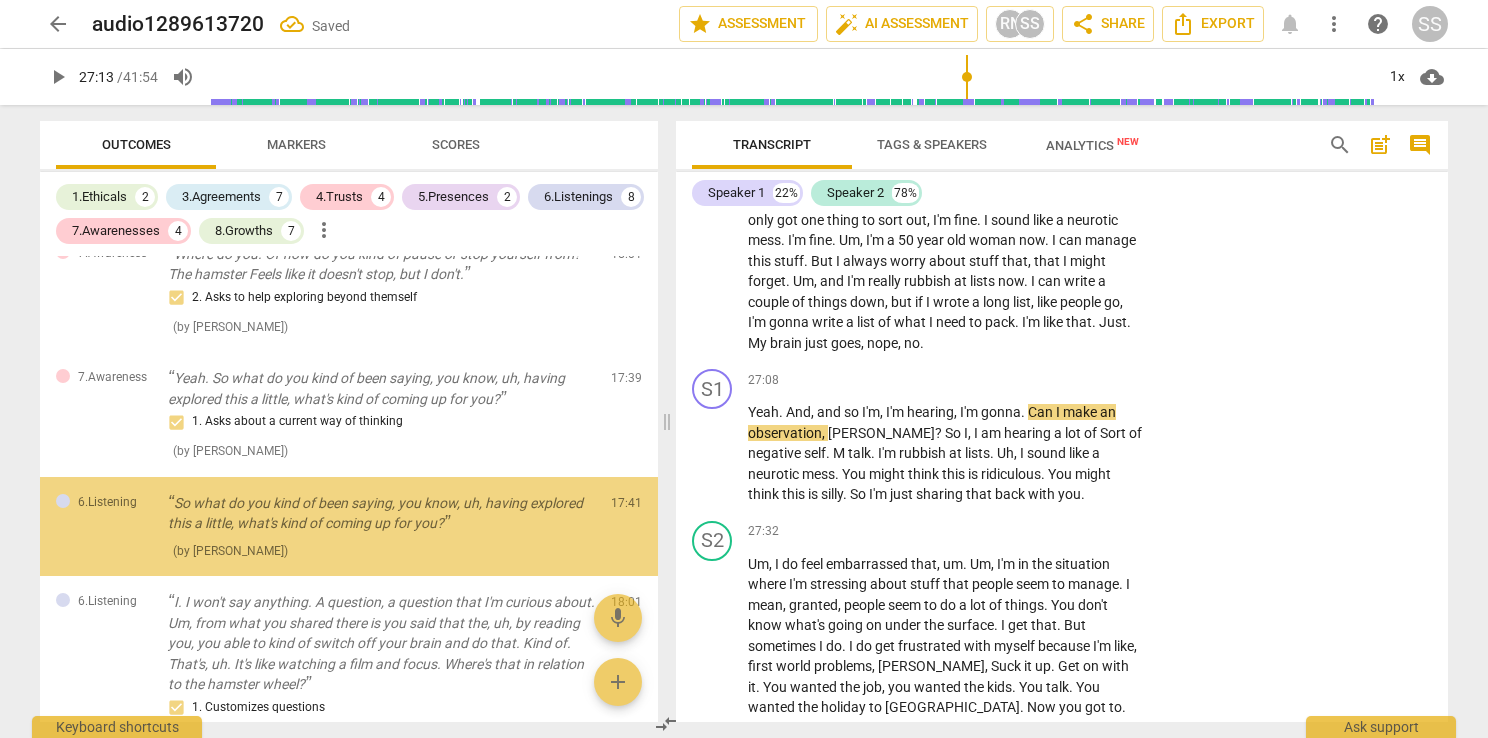 scroll, scrollTop: 2634, scrollLeft: 0, axis: vertical 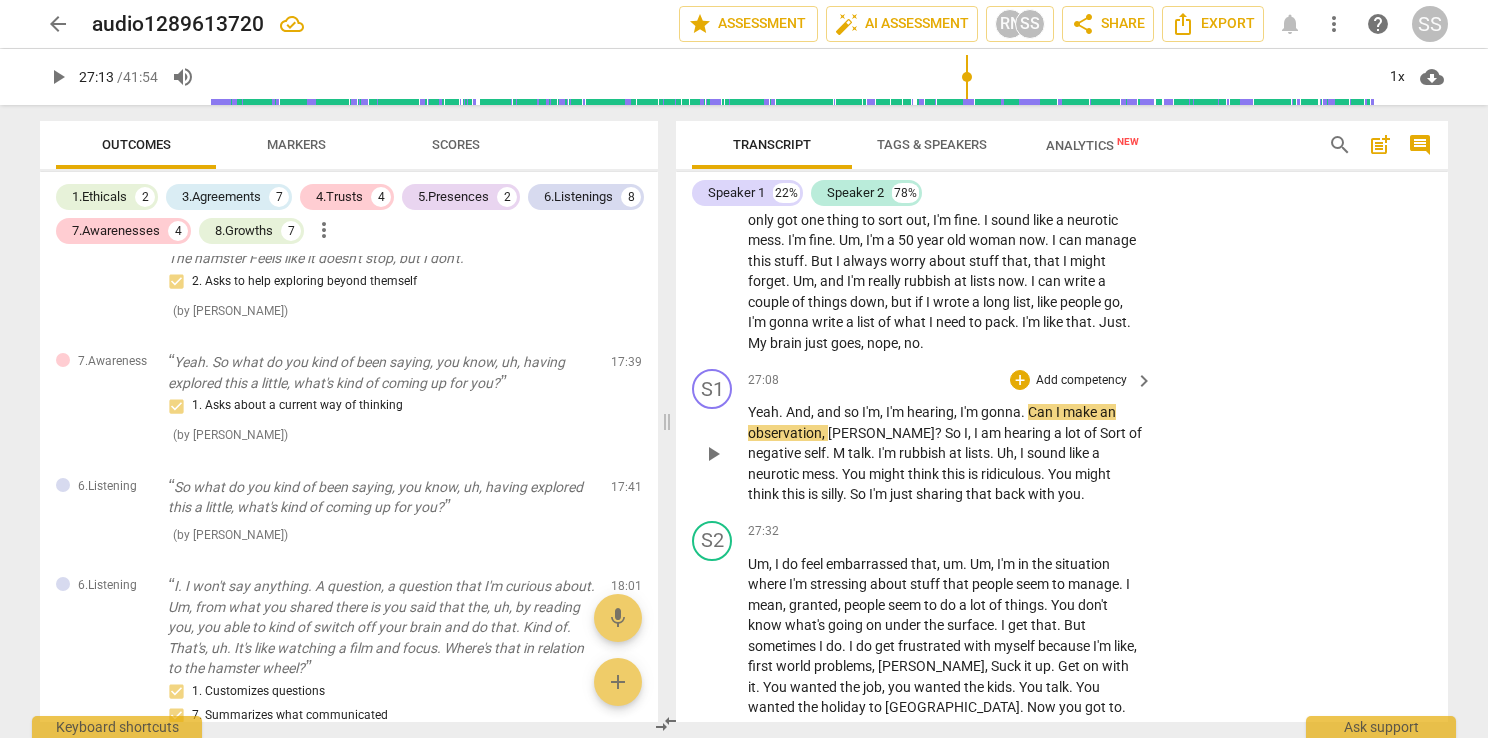 click on "keyboard_arrow_right" at bounding box center [1144, 381] 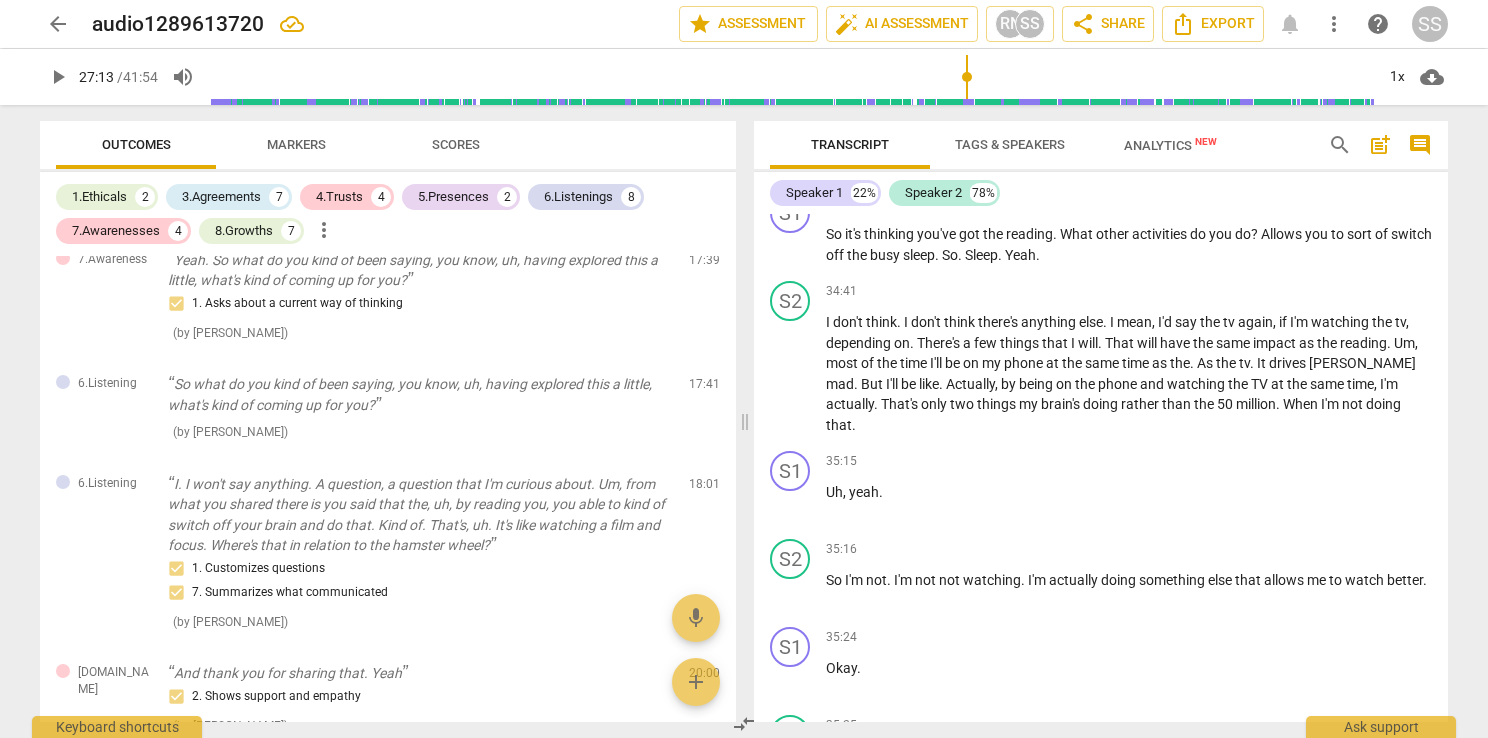 scroll, scrollTop: 12330, scrollLeft: 0, axis: vertical 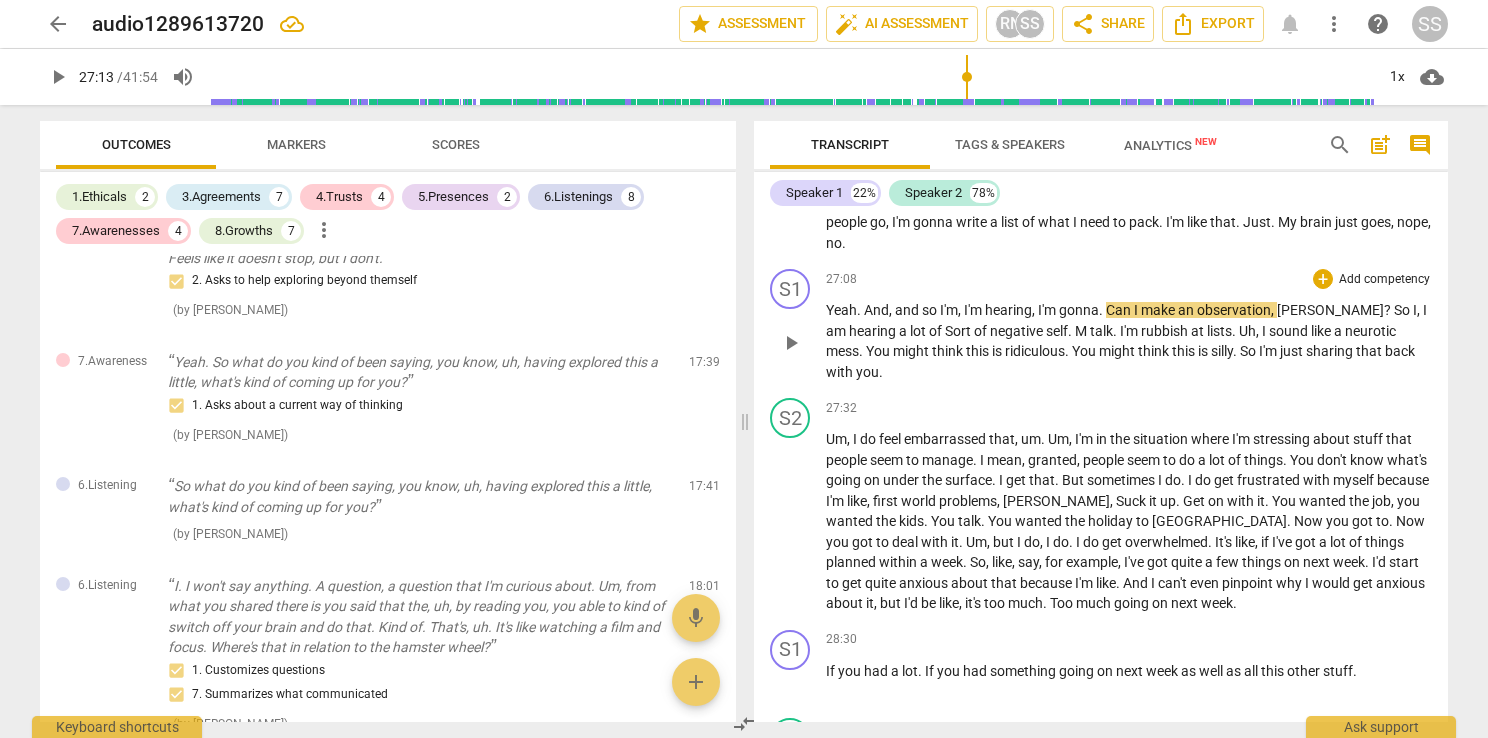 click on "Add competency" at bounding box center [1384, 280] 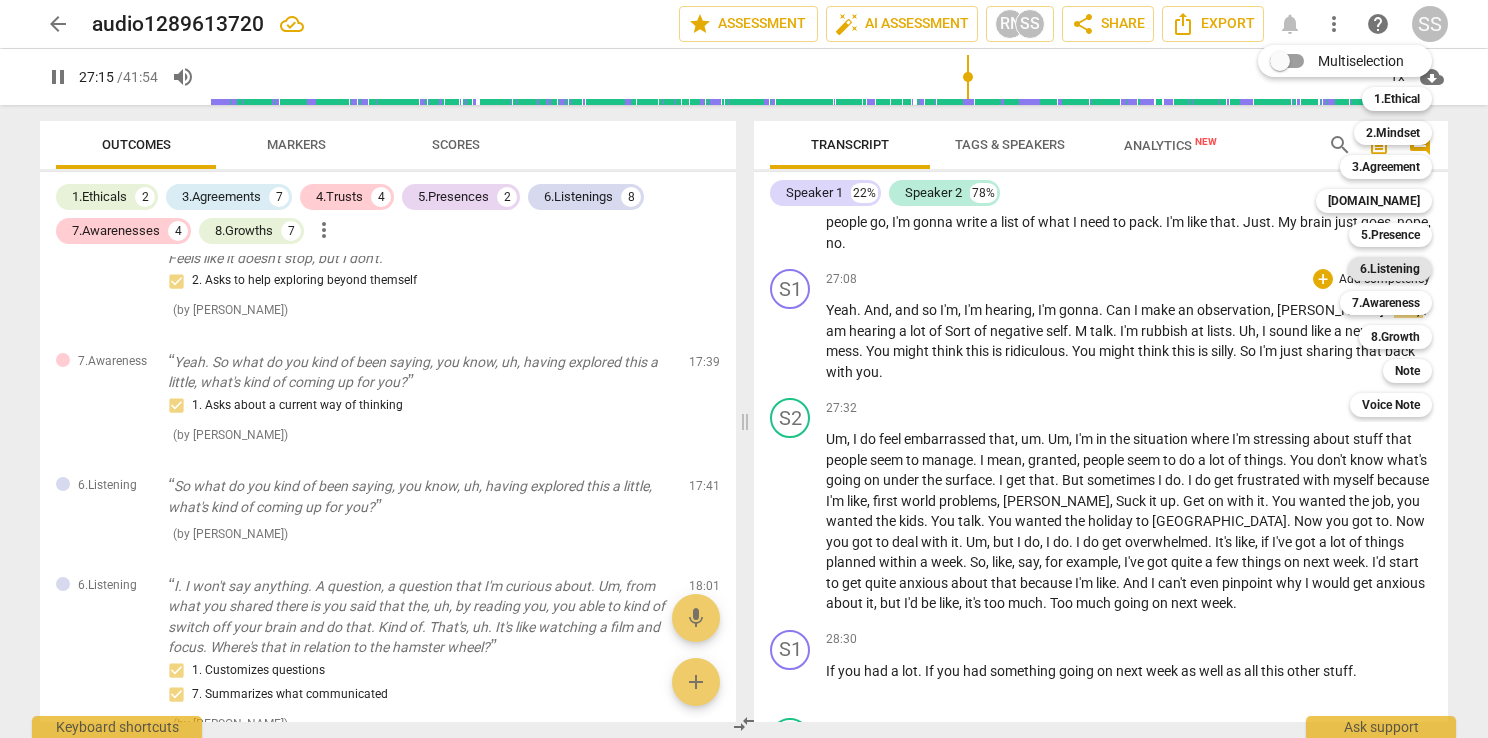 click on "6.Listening" at bounding box center (1390, 269) 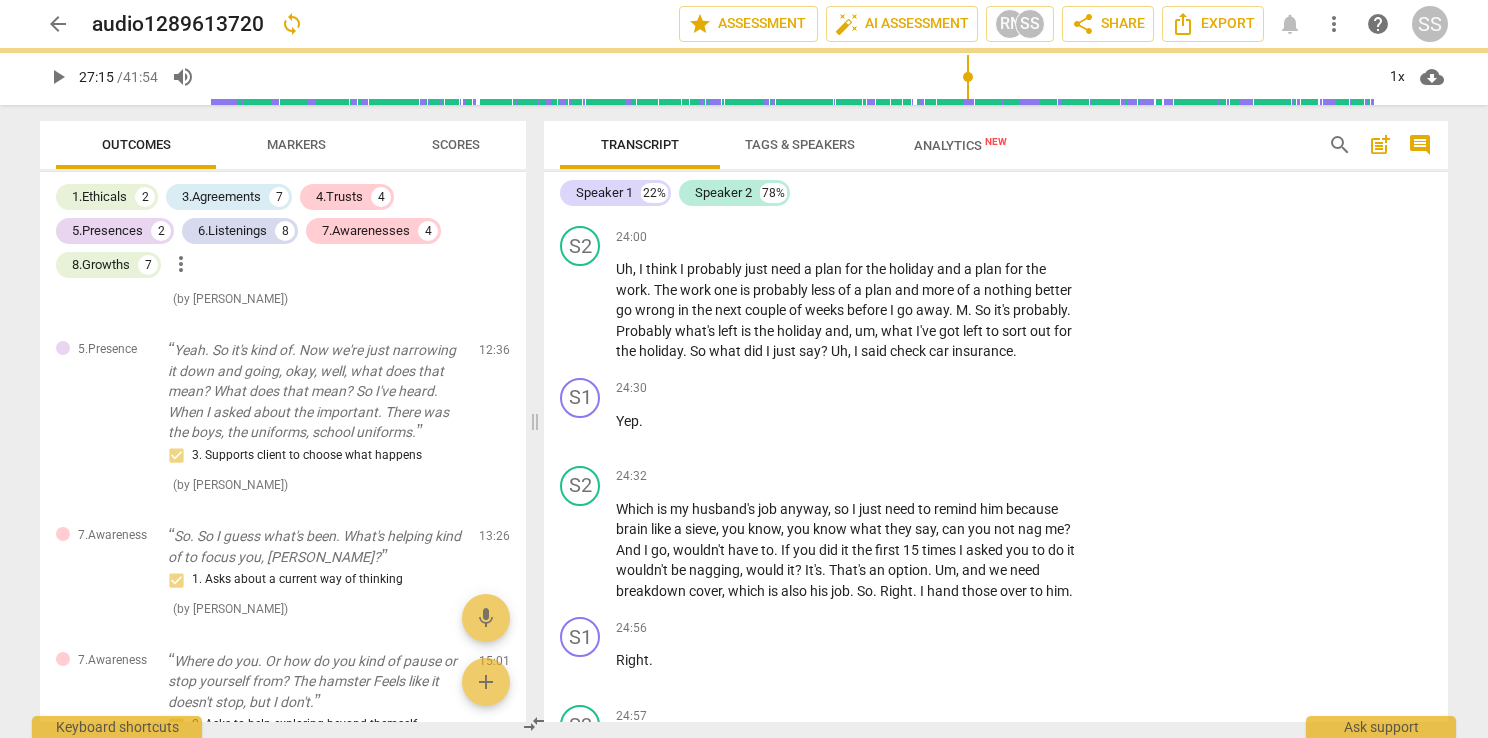 type on "1636" 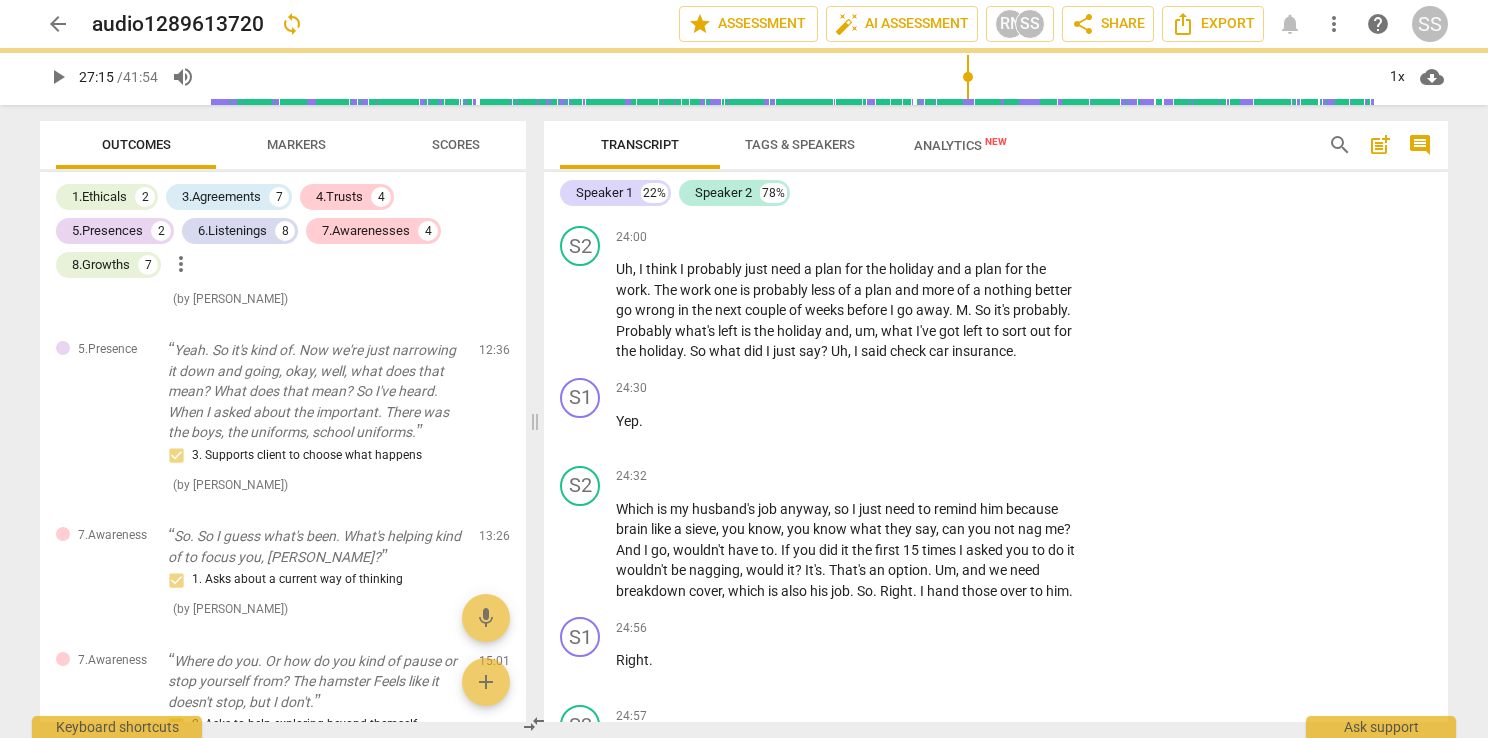 scroll, scrollTop: 13619, scrollLeft: 0, axis: vertical 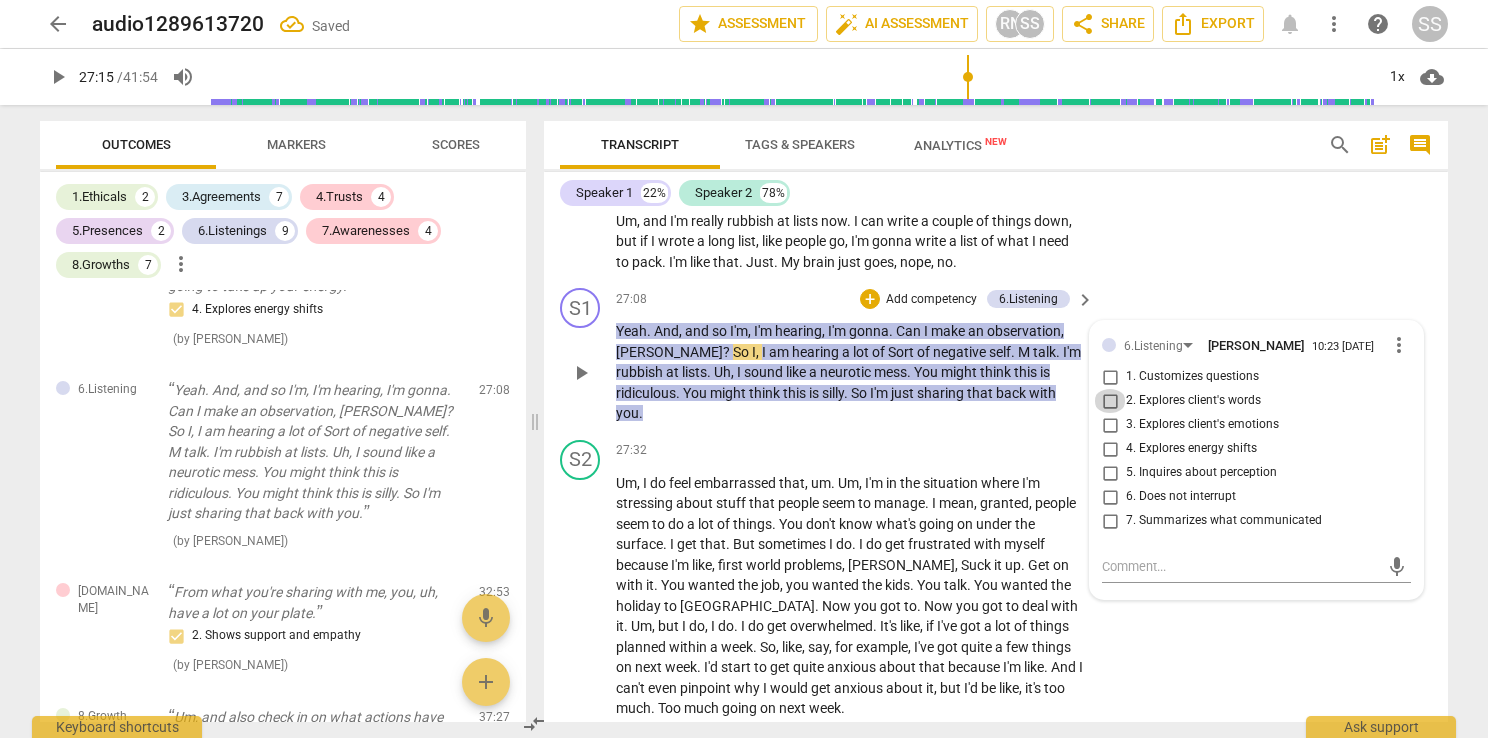 click on "2. Explores client's words" at bounding box center [1110, 401] 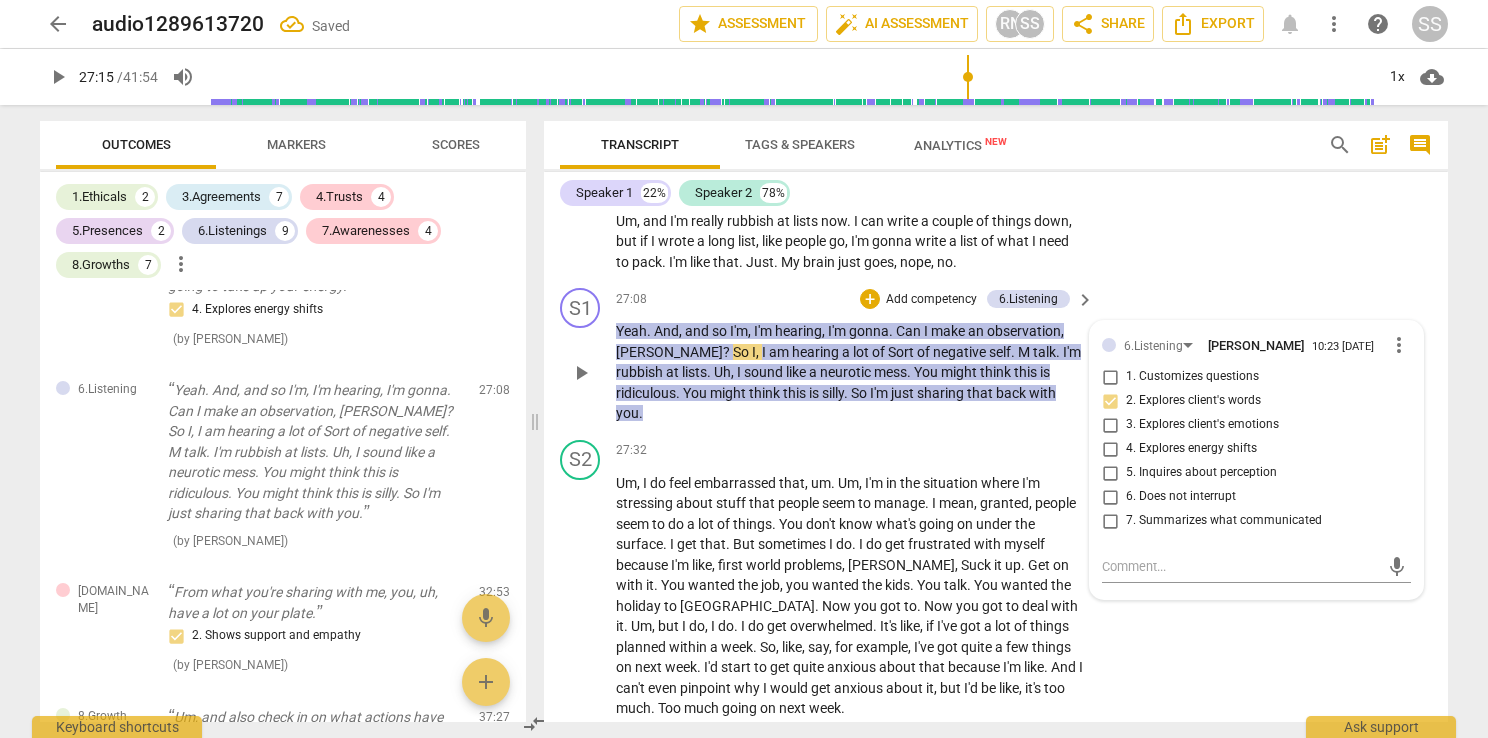 click on "S1 play_arrow pause 27:08 + Add competency 6.Listening keyboard_arrow_right Yeah .   And ,   and   so   I'm ,   I'm   hearing ,   I'm   gonna .   Can   I   make   an   observation ,   [PERSON_NAME] ?   So   I ,   I   am   hearing   a   lot   of   Sort   of   negative   self .   M   talk .   I'm   rubbish   at   lists .   Uh ,   I   sound   like   a   neurotic   mess .   You   might   think   this   is   ridiculous .   You   might   think   this   is   silly .   So   I'm   just   sharing   that   back   with   you . 6.Listening [PERSON_NAME] 10:23 [DATE] more_vert 1. Customizes questions 2. Explores client's words 3. Explores client's emotions 4. Explores energy shifts 5. Inquires about perception 6. Does not interrupt 7. Summarizes what communicated mic" at bounding box center [996, 356] 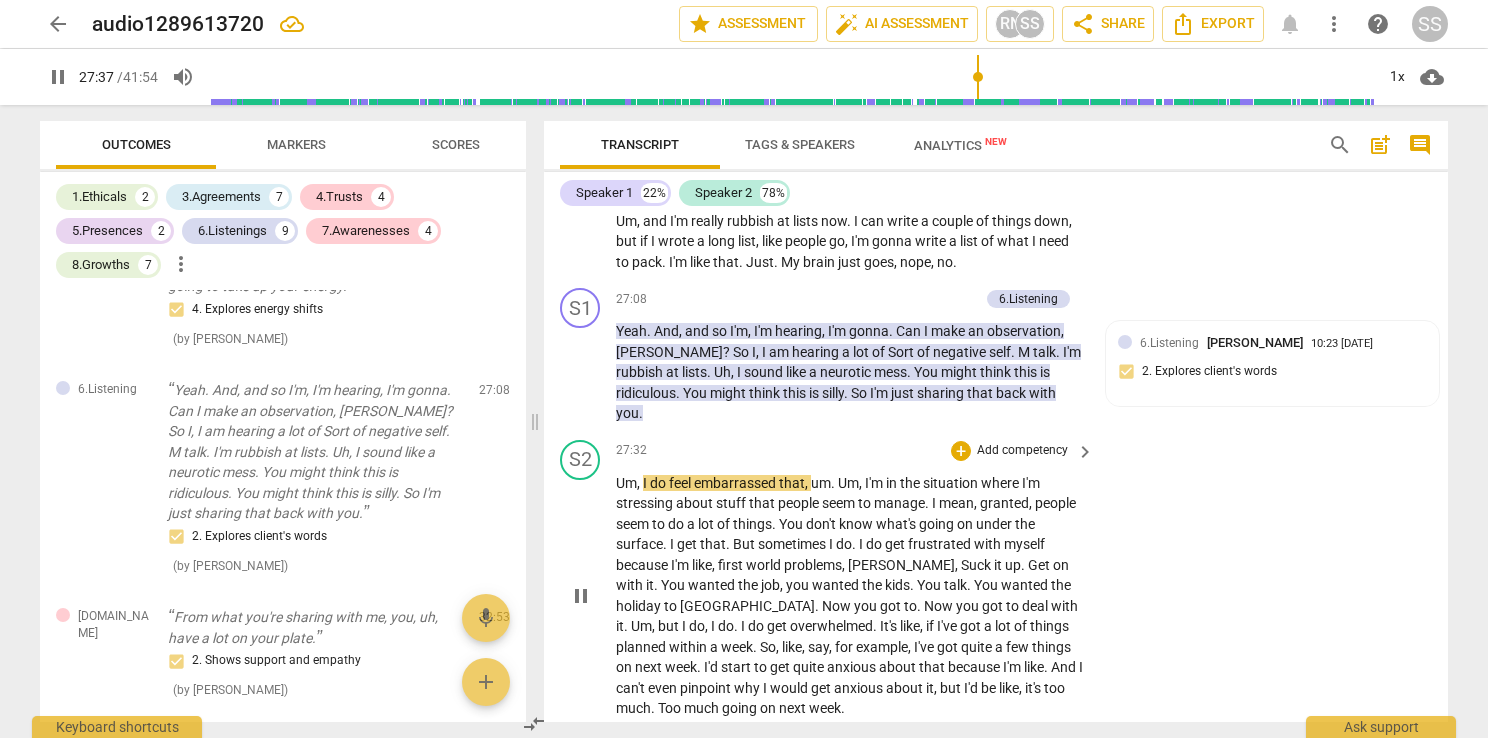 click on "pause" at bounding box center (581, 596) 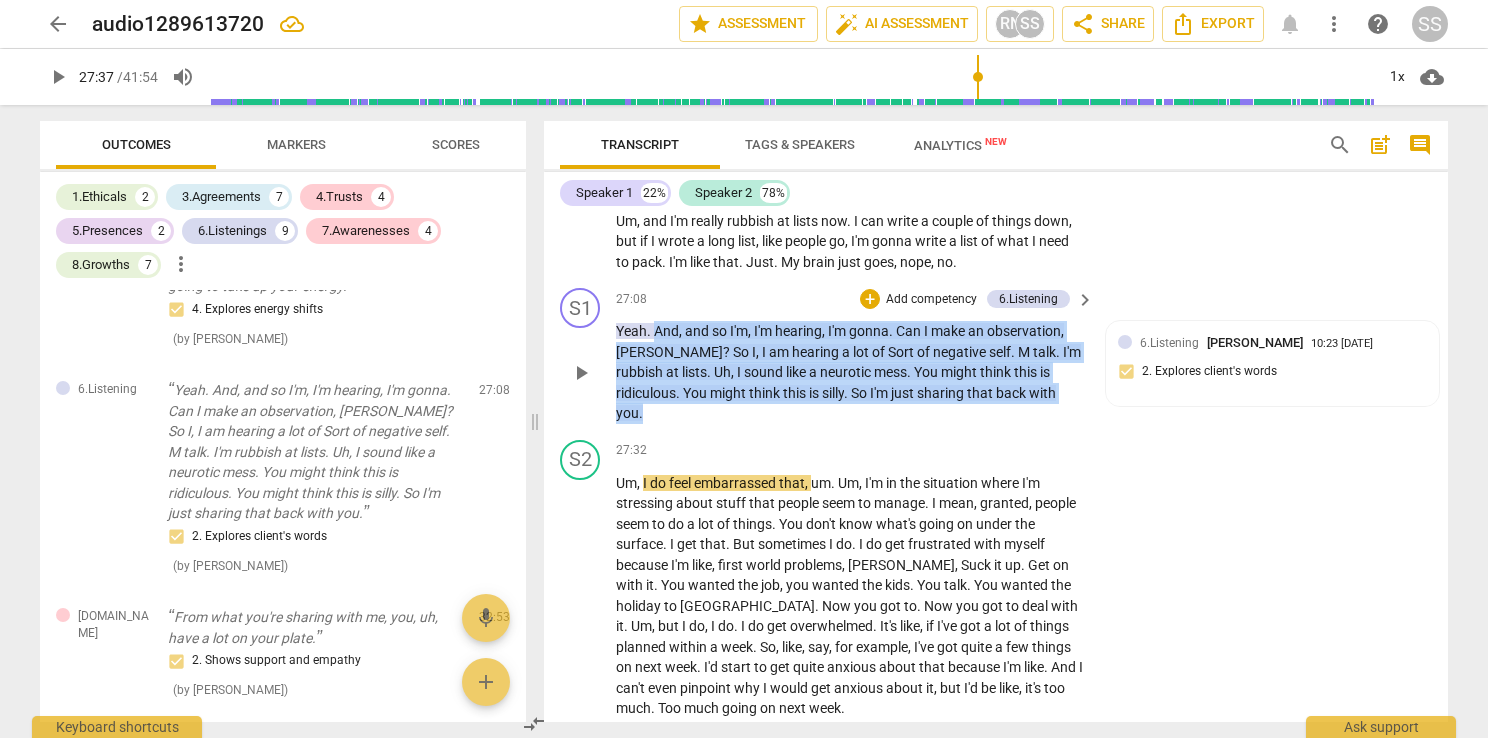 drag, startPoint x: 1029, startPoint y: 326, endPoint x: 652, endPoint y: 269, distance: 381.28467 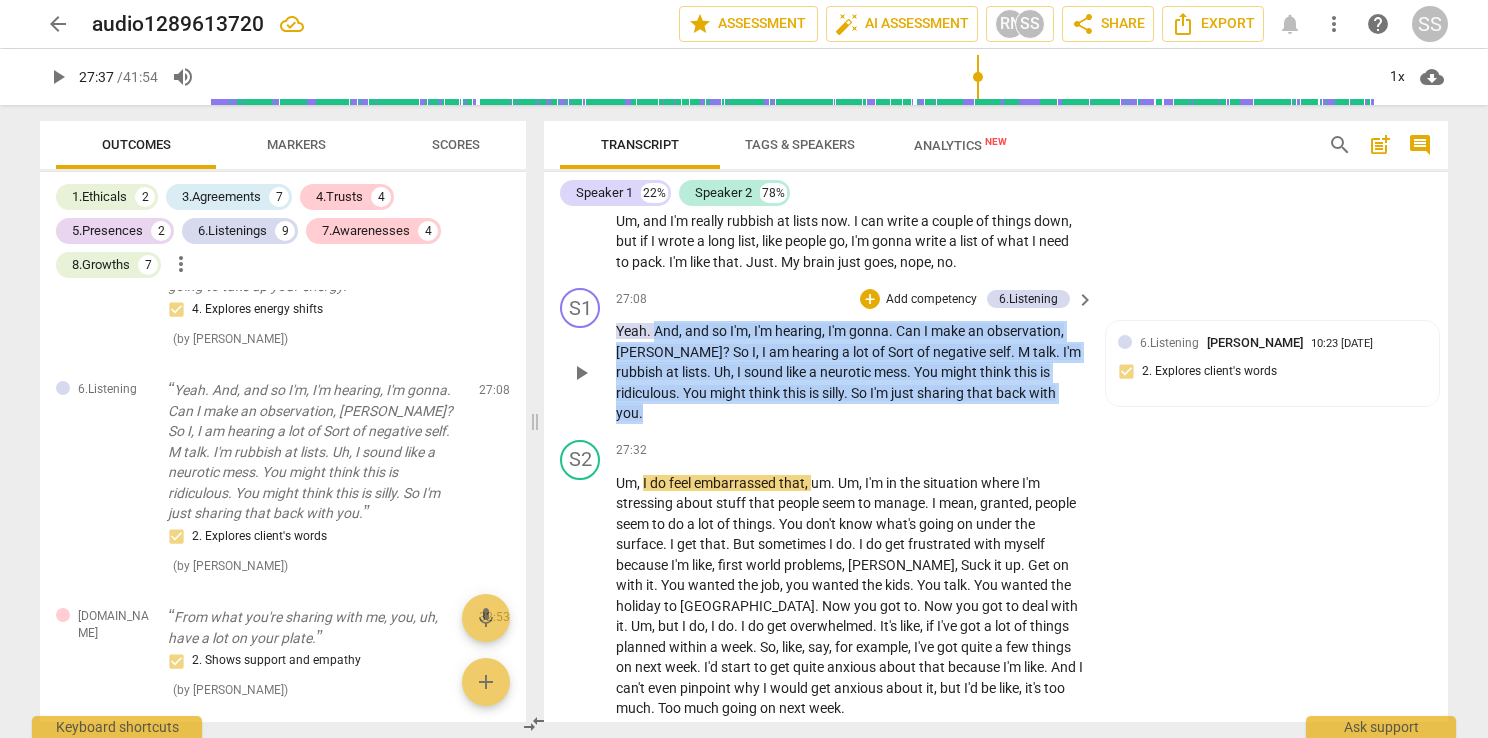 click on "Yeah .   And ,   and   so   I'm ,   I'm   hearing ,   I'm   gonna .   Can   I   make   an   observation ,   [PERSON_NAME] ?   So   I ,   I   am   hearing   a   lot   of   Sort   of   negative   self .   M   talk .   I'm   rubbish   at   lists .   Uh ,   I   sound   like   a   neurotic   mess .   You   might   think   this   is   ridiculous .   You   might   think   this   is   silly .   So   I'm   just   sharing   that   back   with   you ." at bounding box center (850, 372) 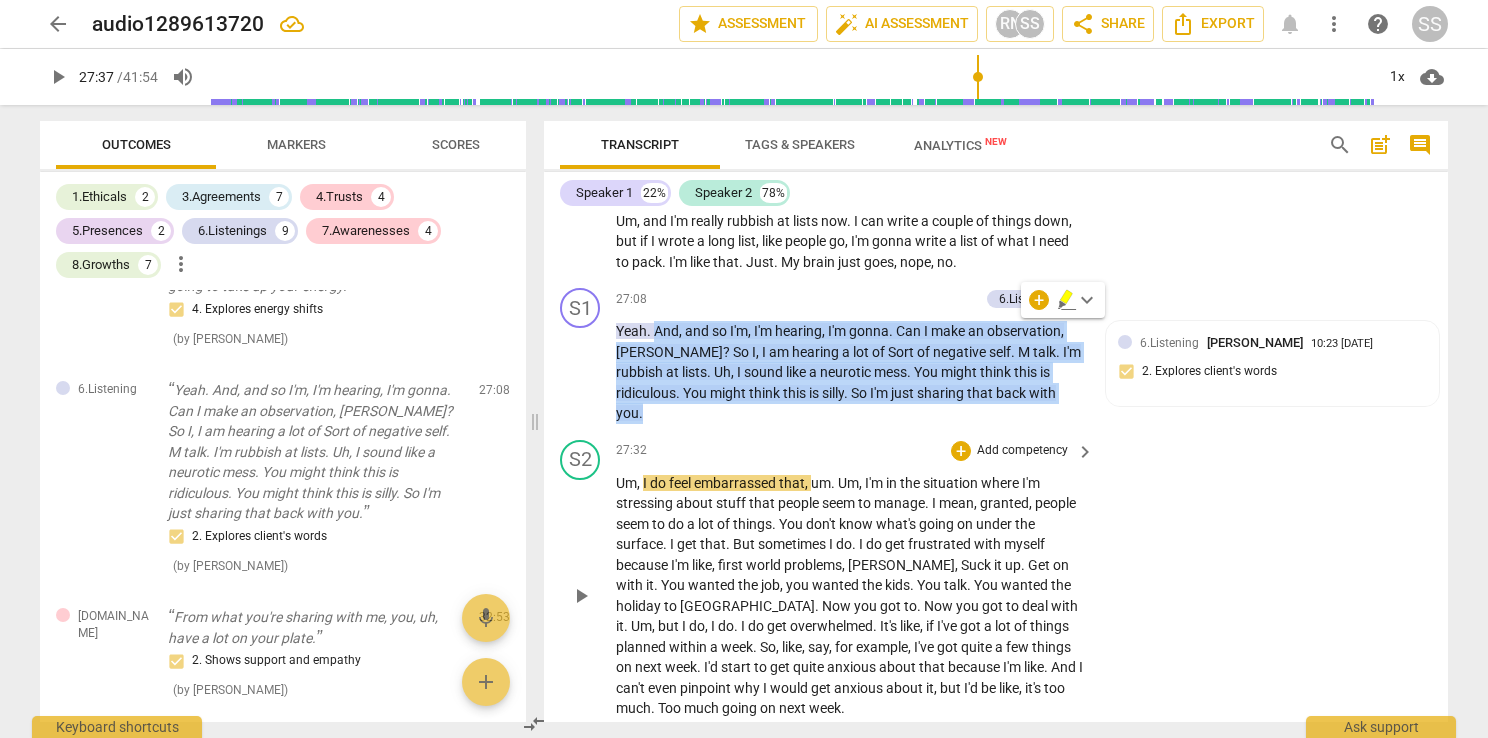 click on "play_arrow" at bounding box center [581, 596] 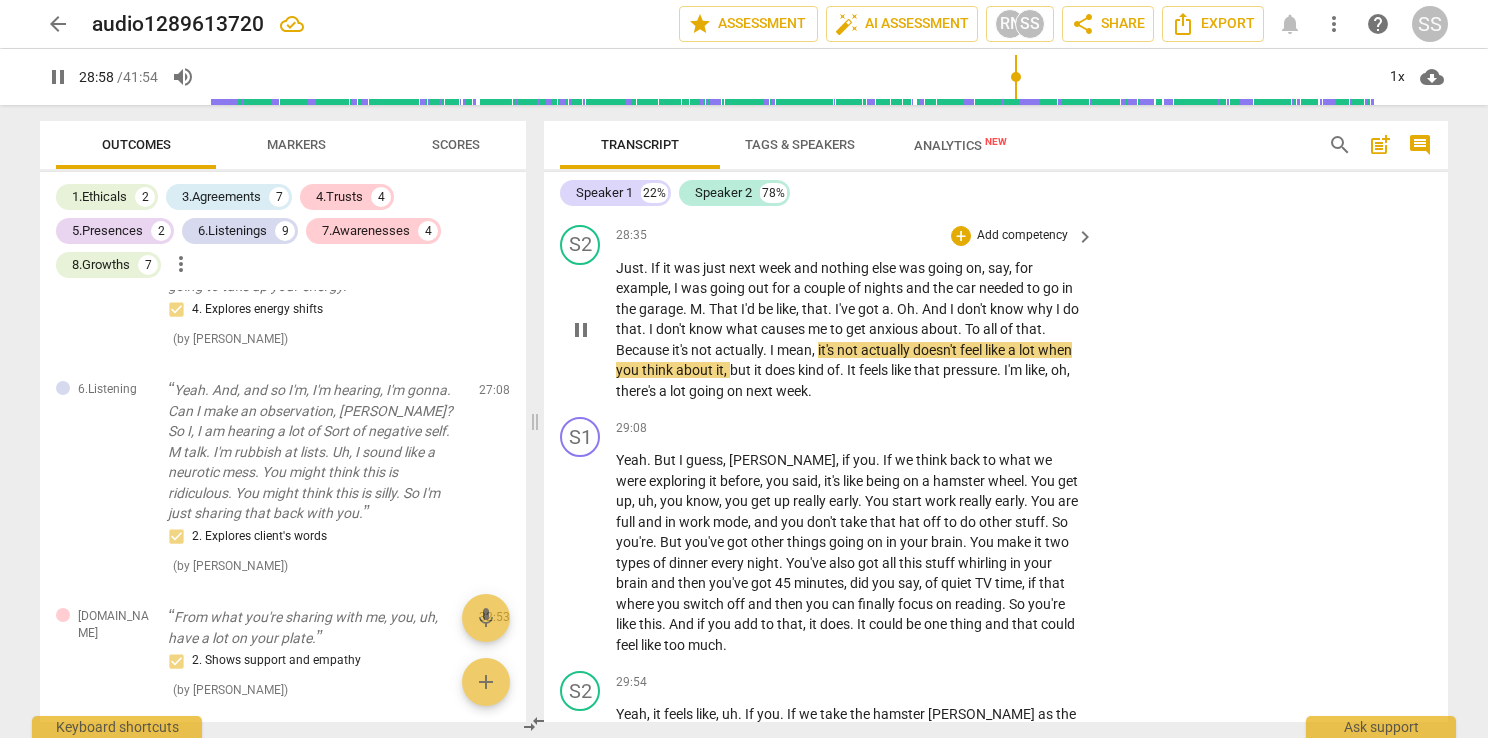 scroll, scrollTop: 14319, scrollLeft: 0, axis: vertical 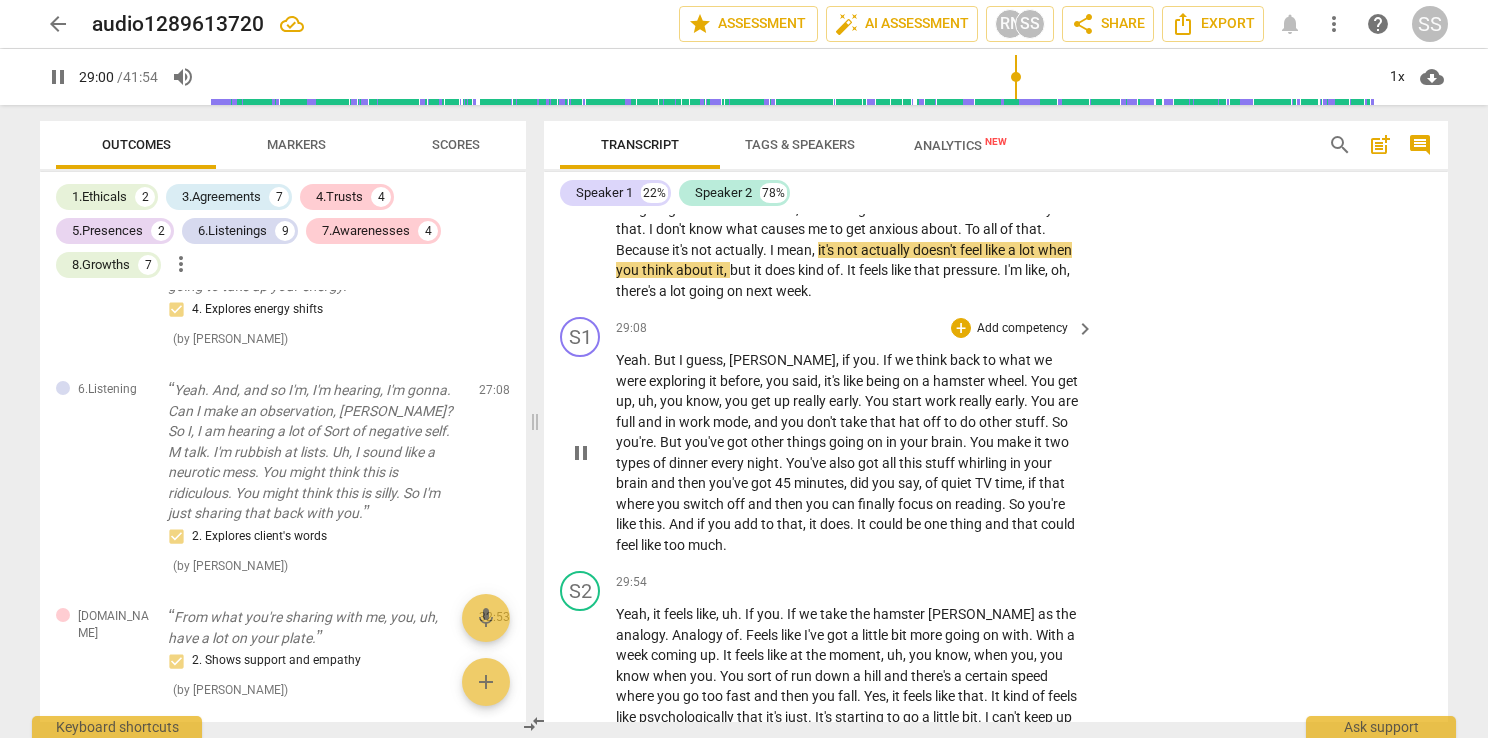 click on "pause" at bounding box center [581, 453] 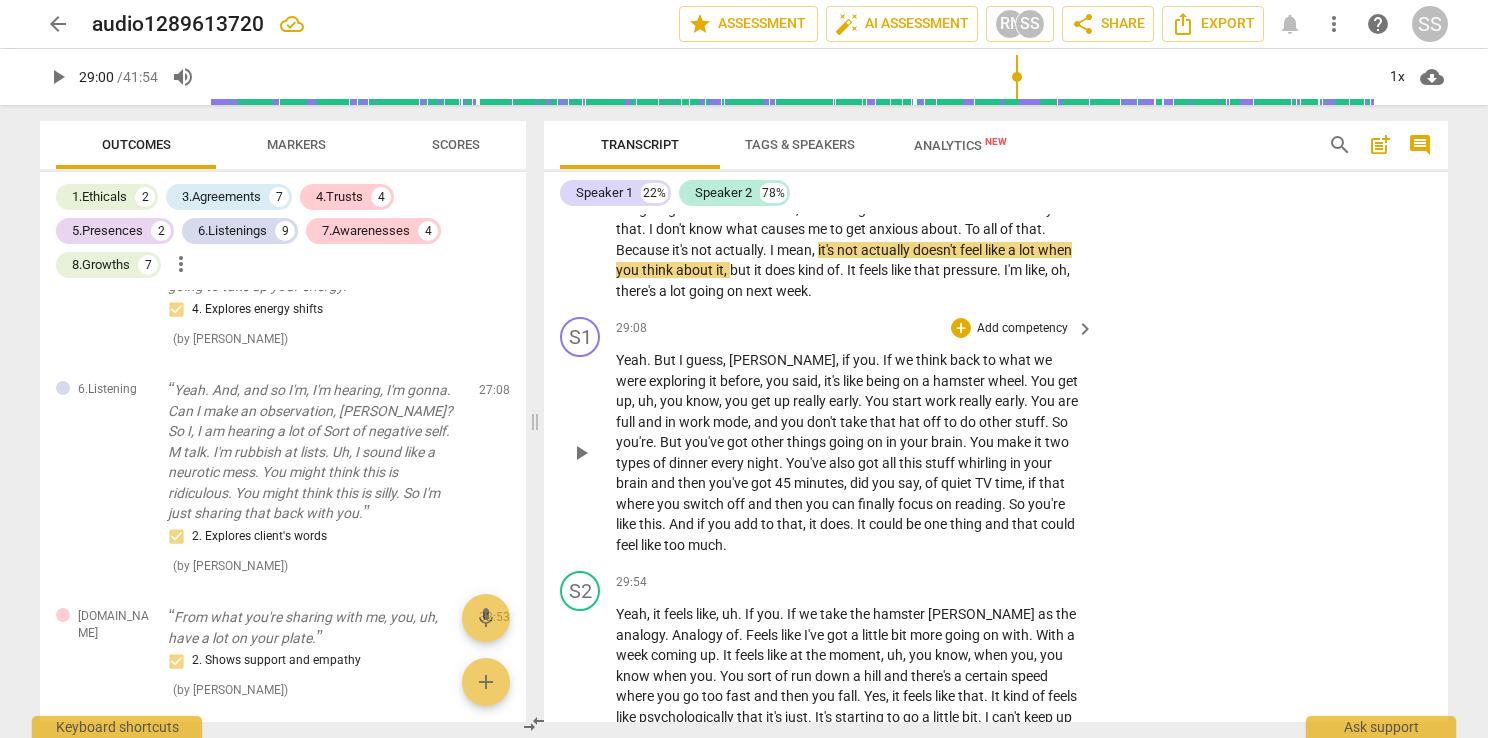 click on "play_arrow" at bounding box center [581, 453] 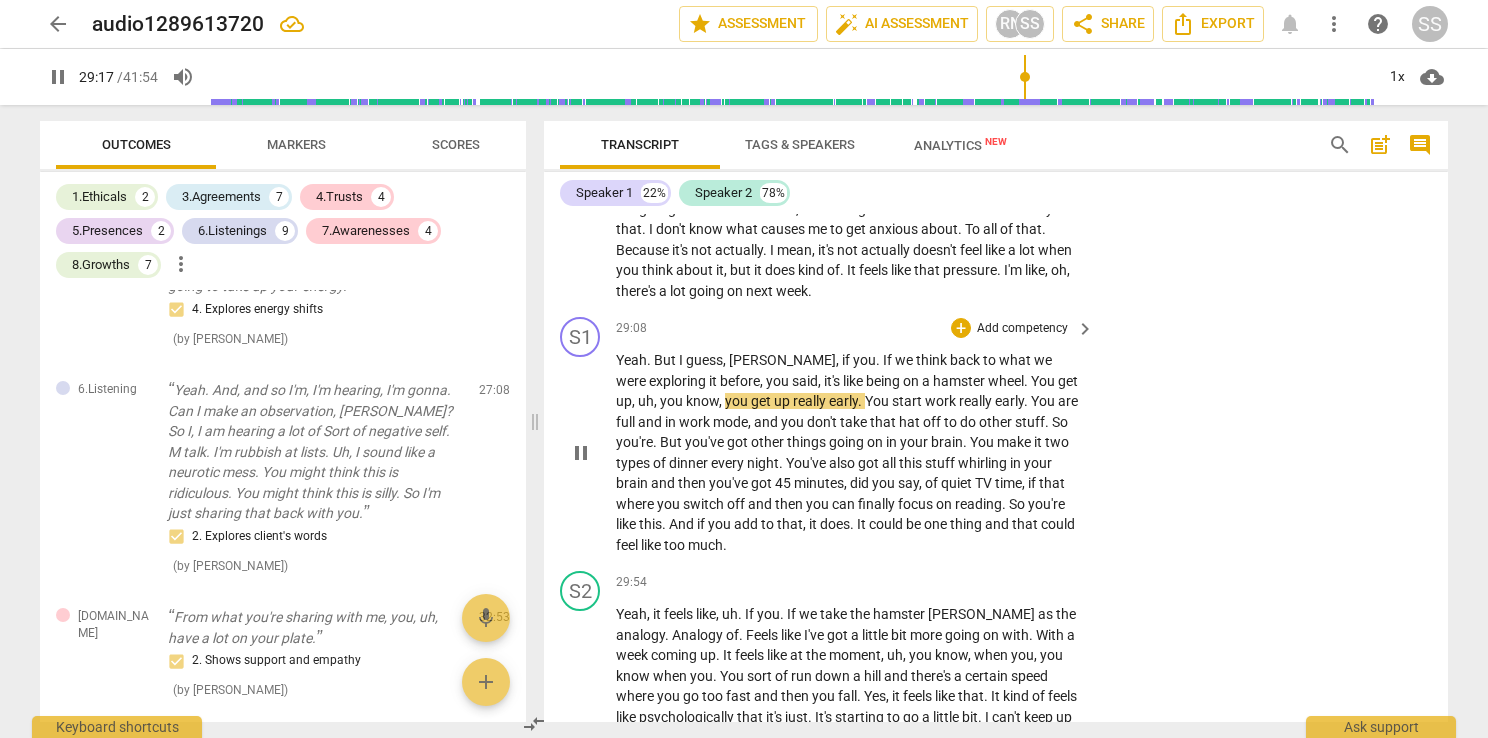 click on "Add competency" at bounding box center [1022, 329] 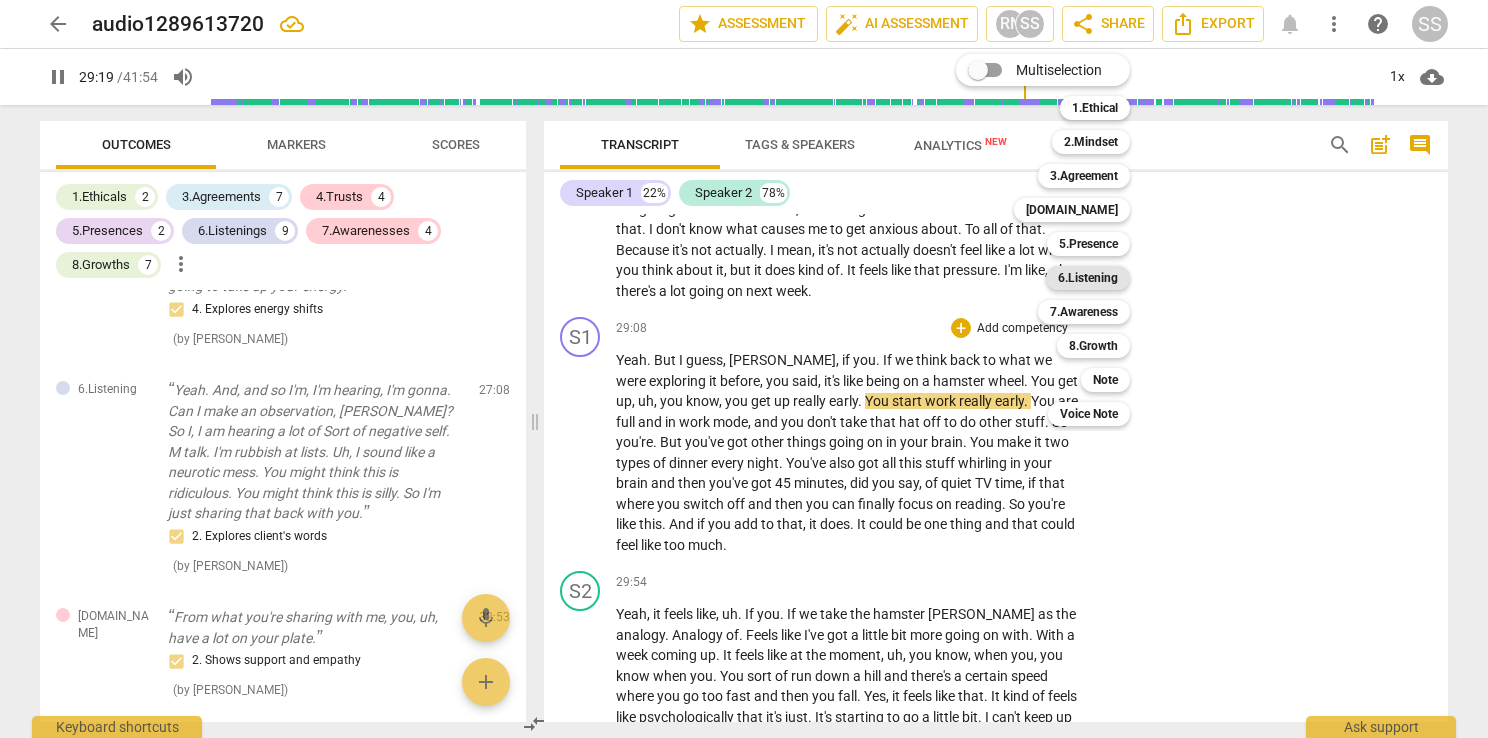 click on "6.Listening" at bounding box center [1088, 278] 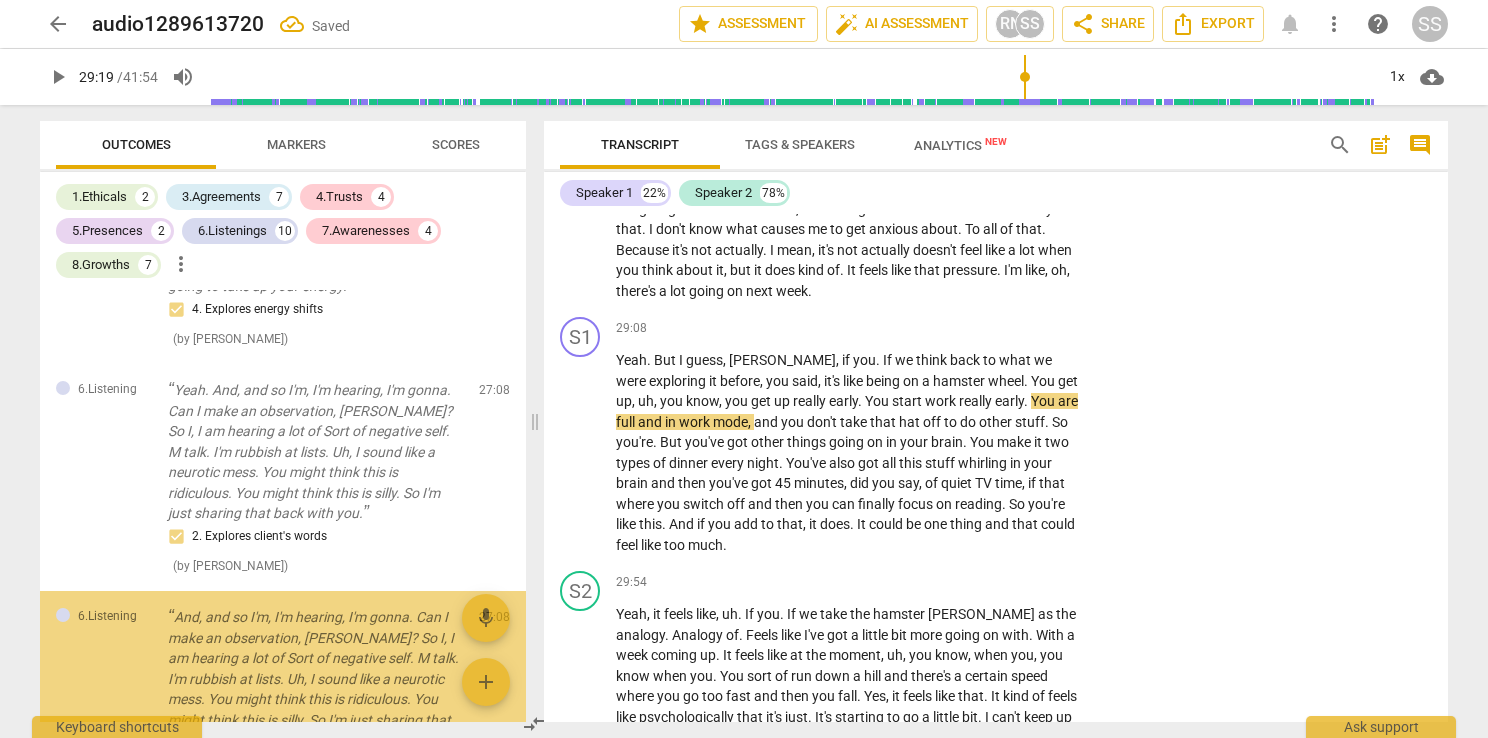 scroll, scrollTop: 4458, scrollLeft: 0, axis: vertical 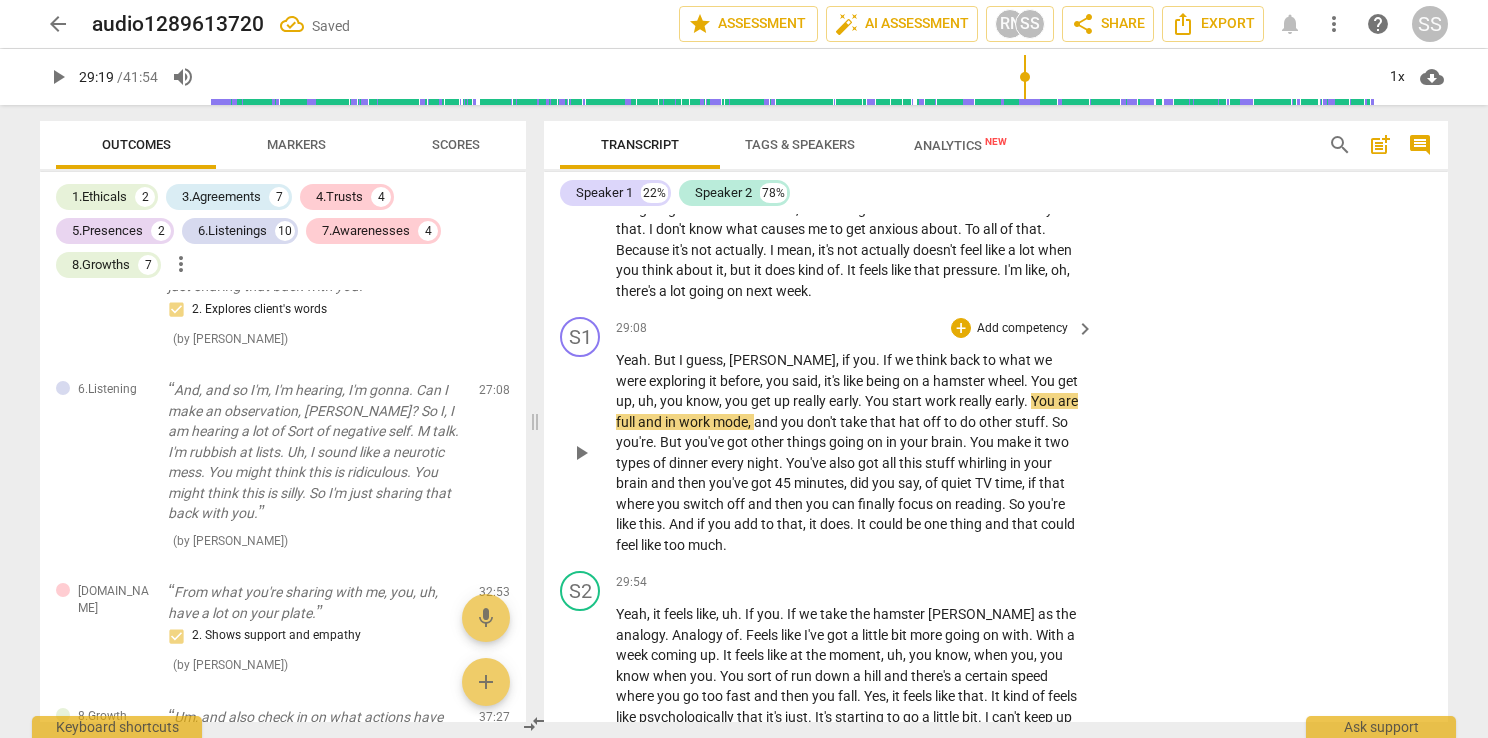 click on "keyboard_arrow_right" at bounding box center (1085, 329) 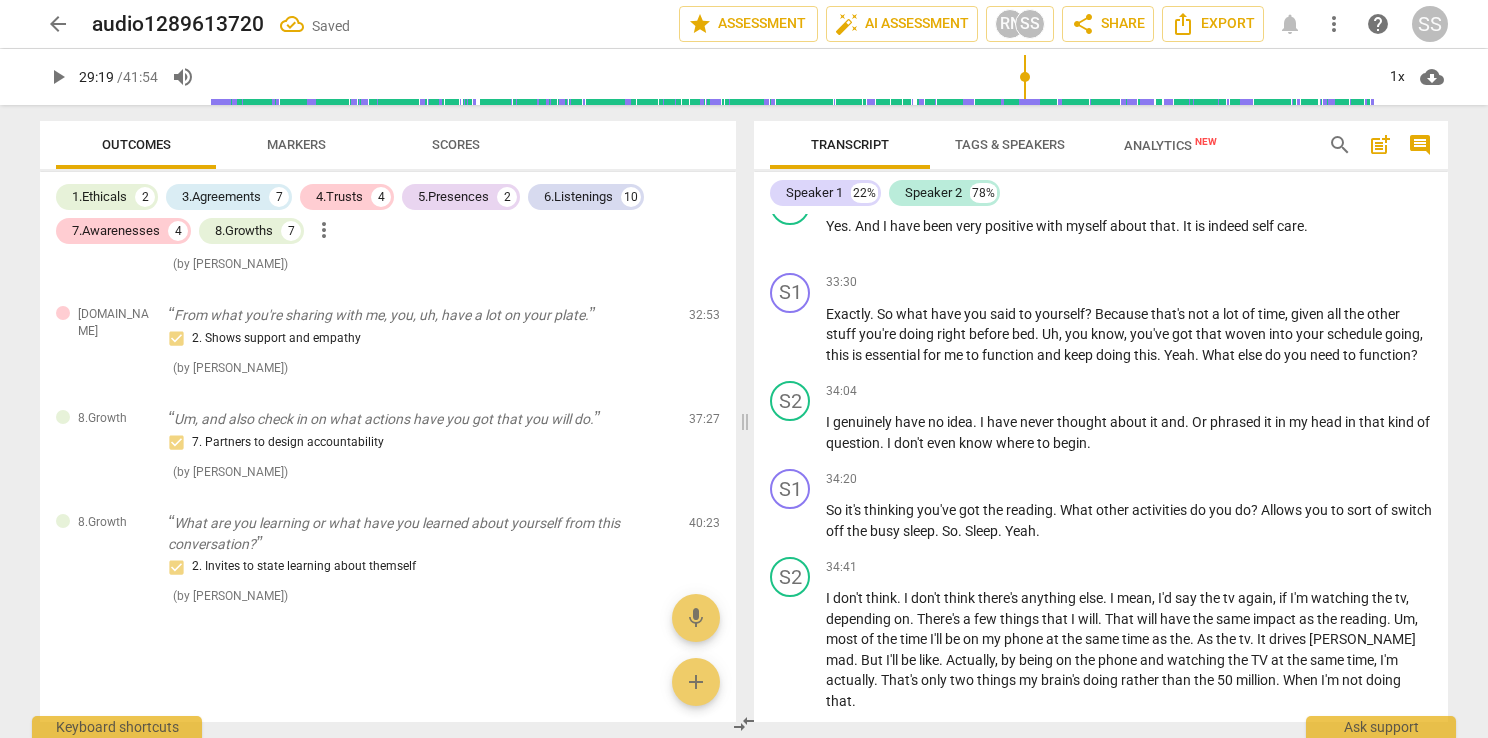 scroll, scrollTop: 12964, scrollLeft: 0, axis: vertical 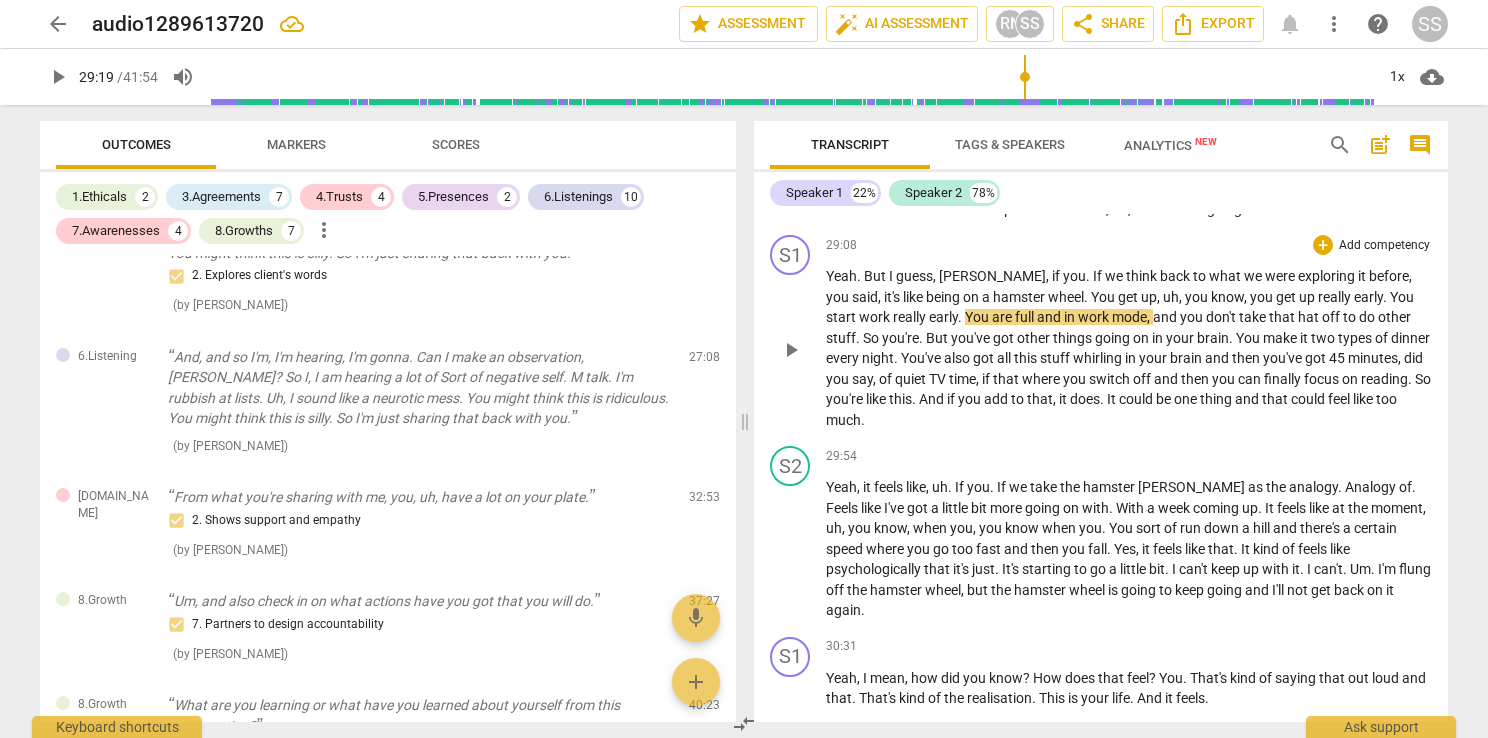 click on "play_arrow" at bounding box center [791, 350] 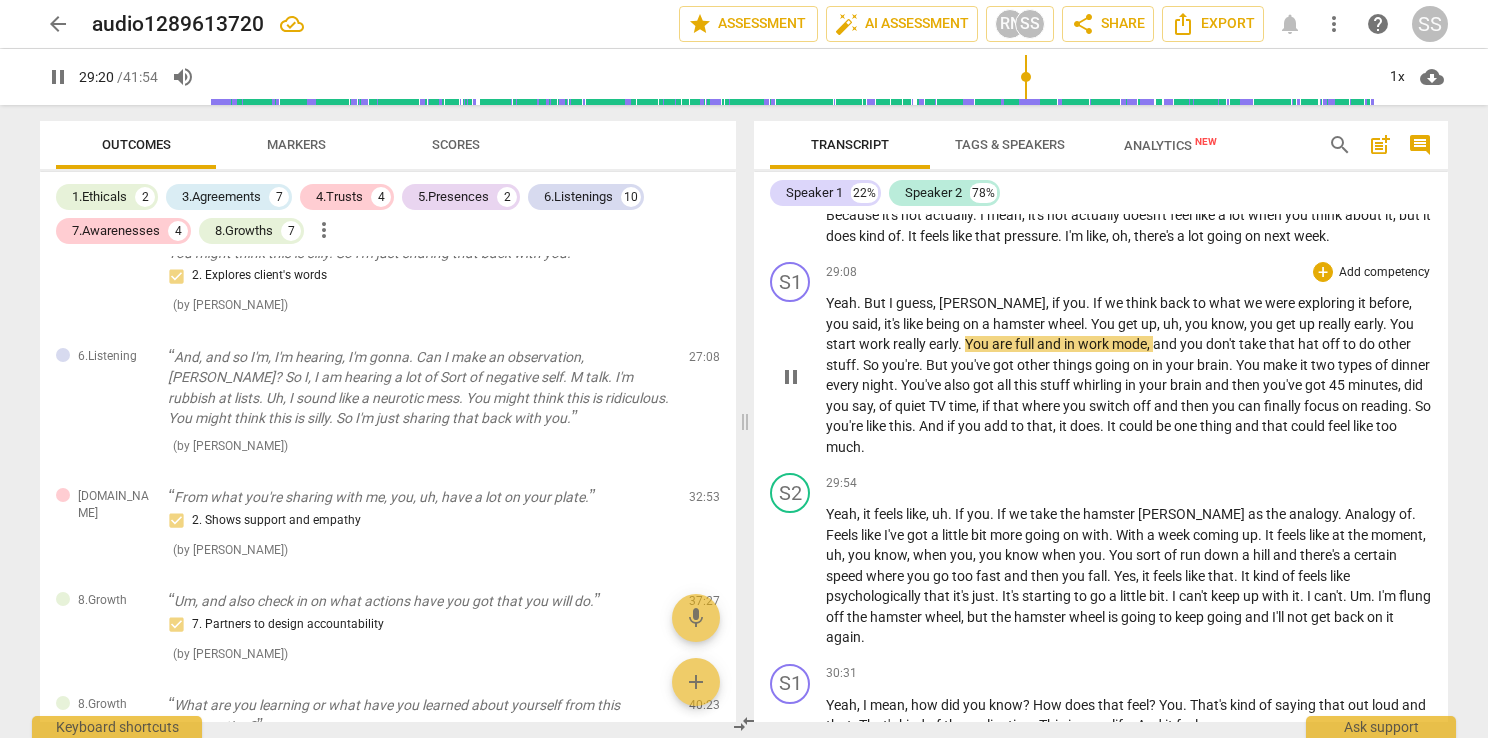 scroll, scrollTop: 12864, scrollLeft: 0, axis: vertical 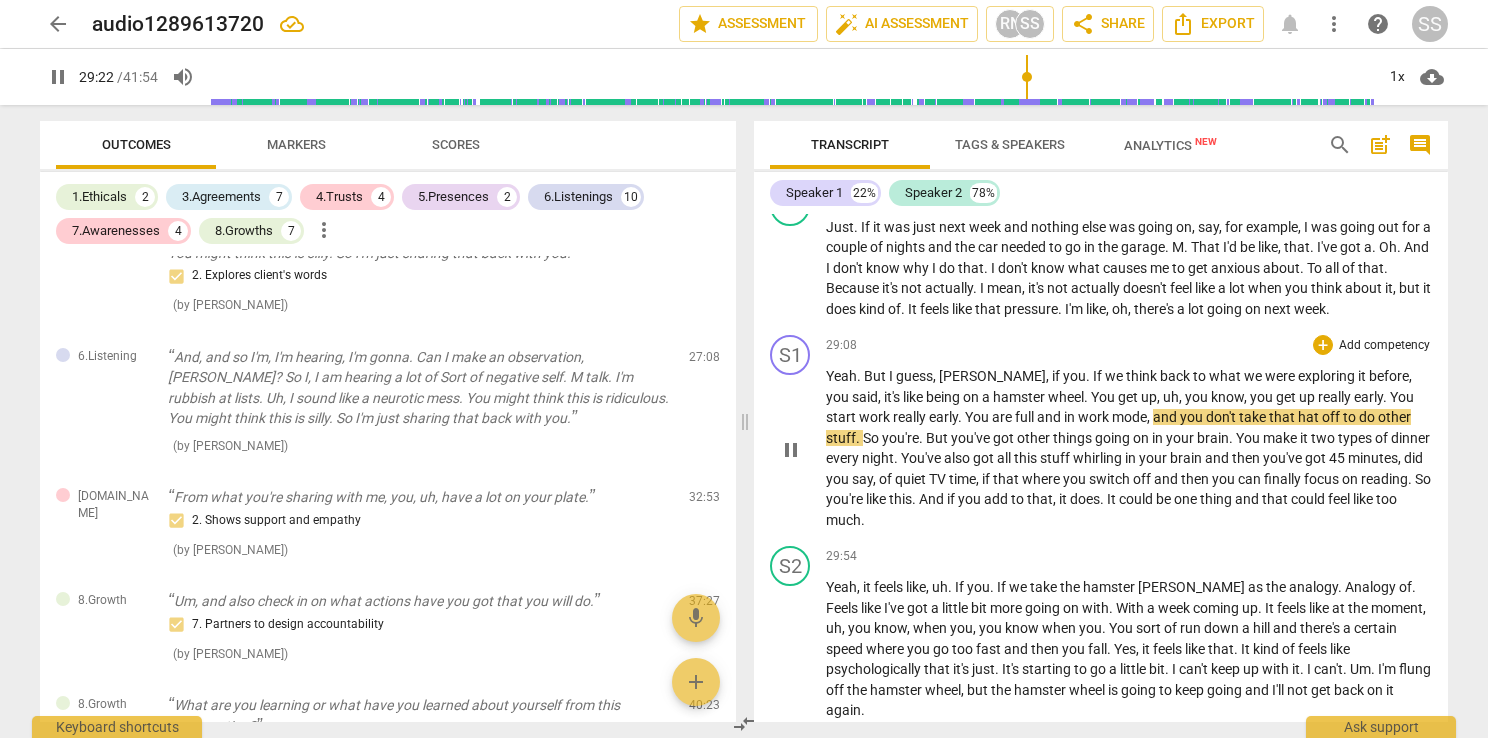 click on "Add competency" at bounding box center (1384, 346) 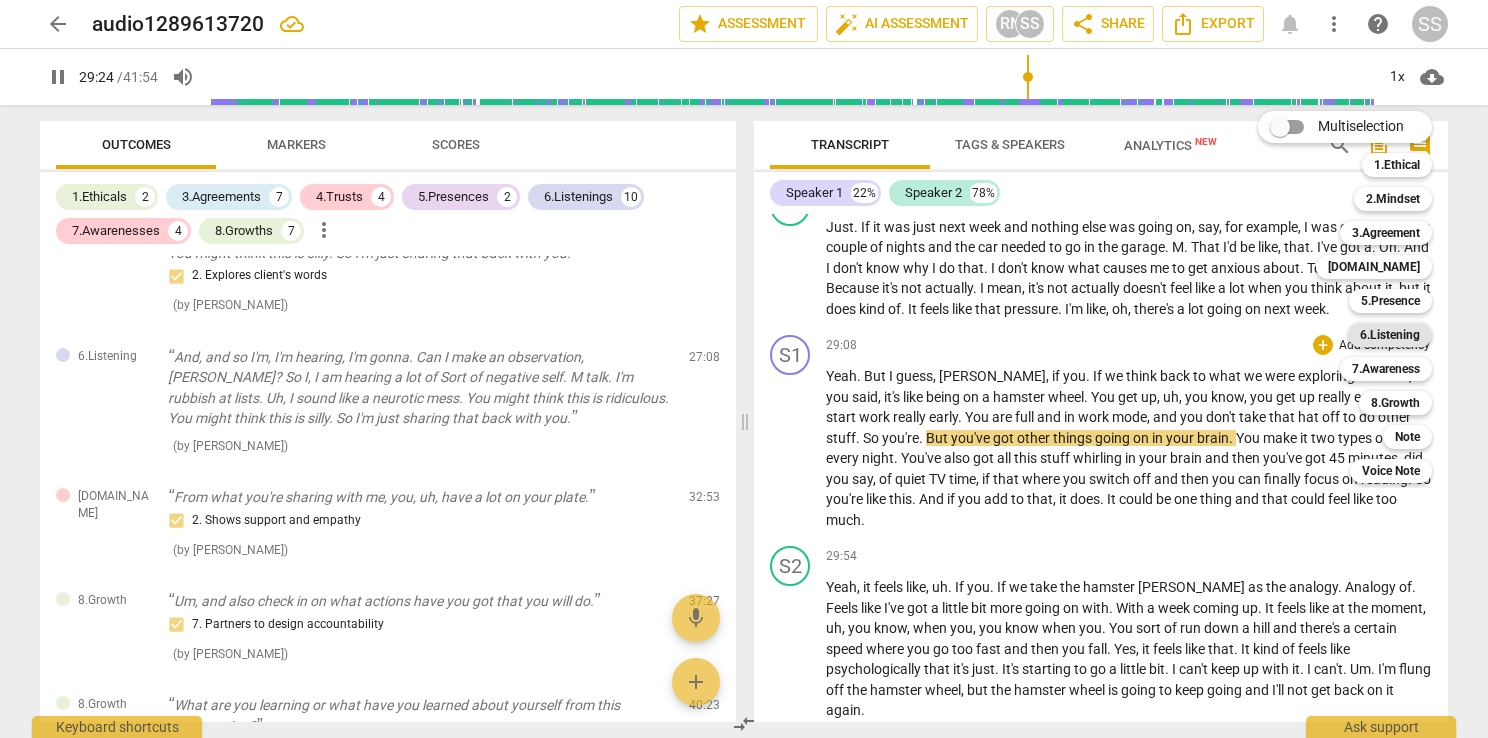 click on "6.Listening" at bounding box center [1390, 335] 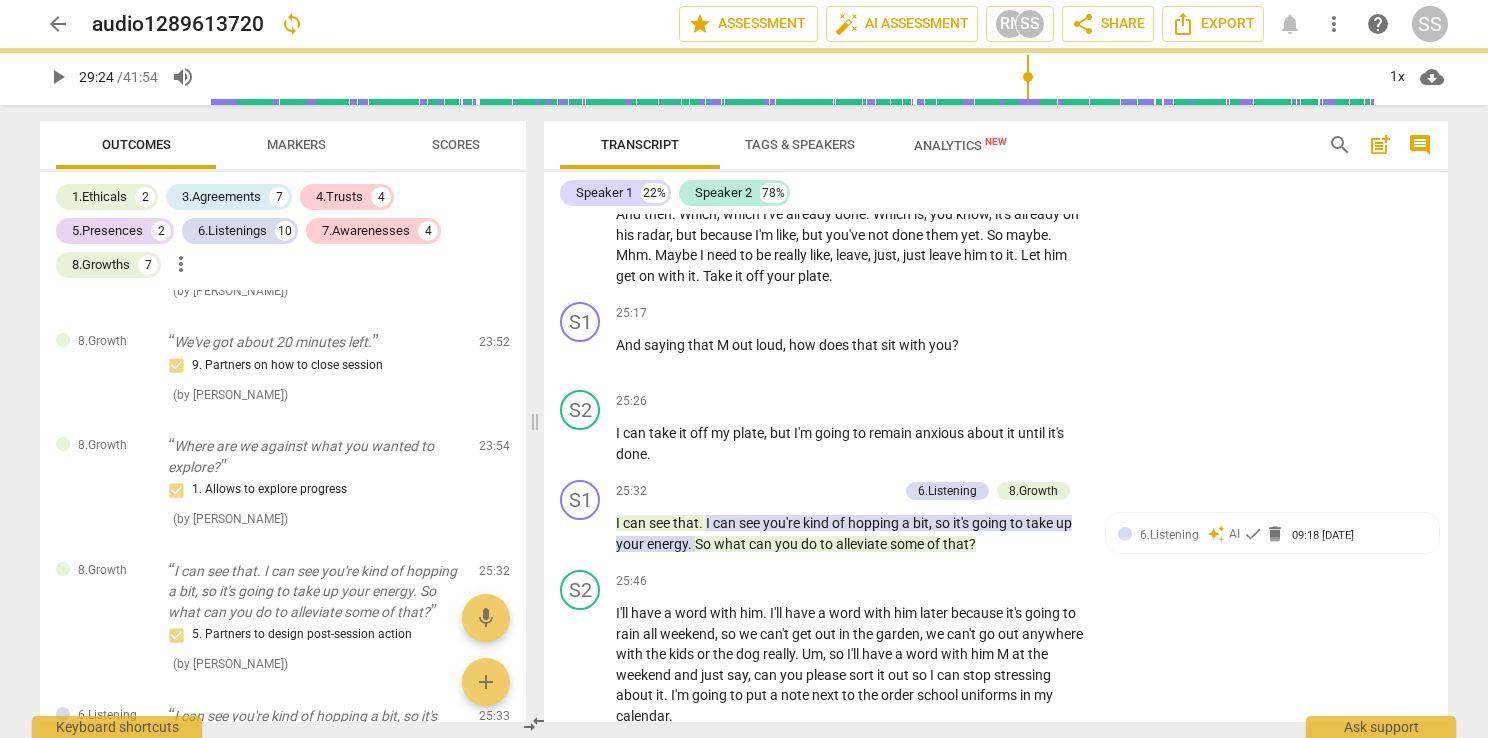 type on "1765" 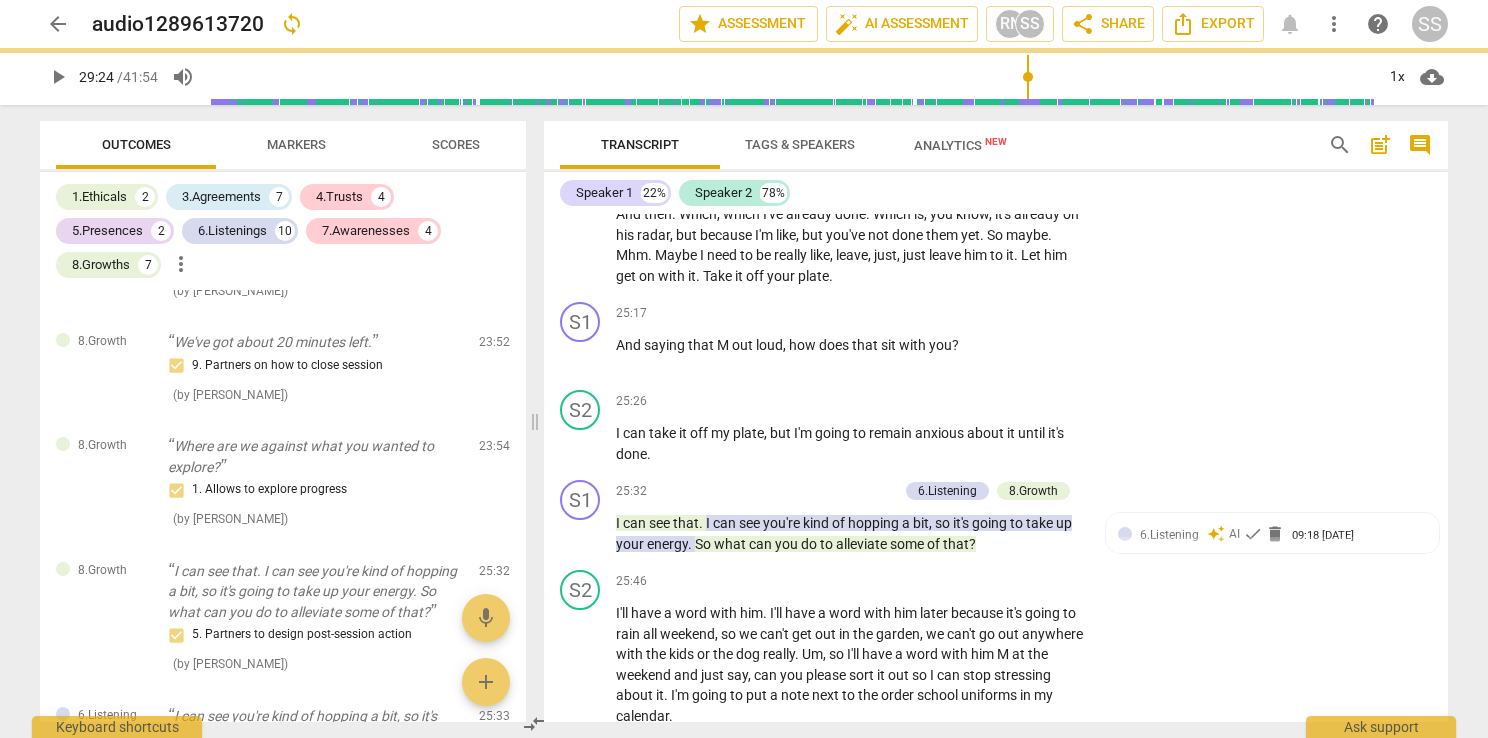 scroll, scrollTop: 14260, scrollLeft: 0, axis: vertical 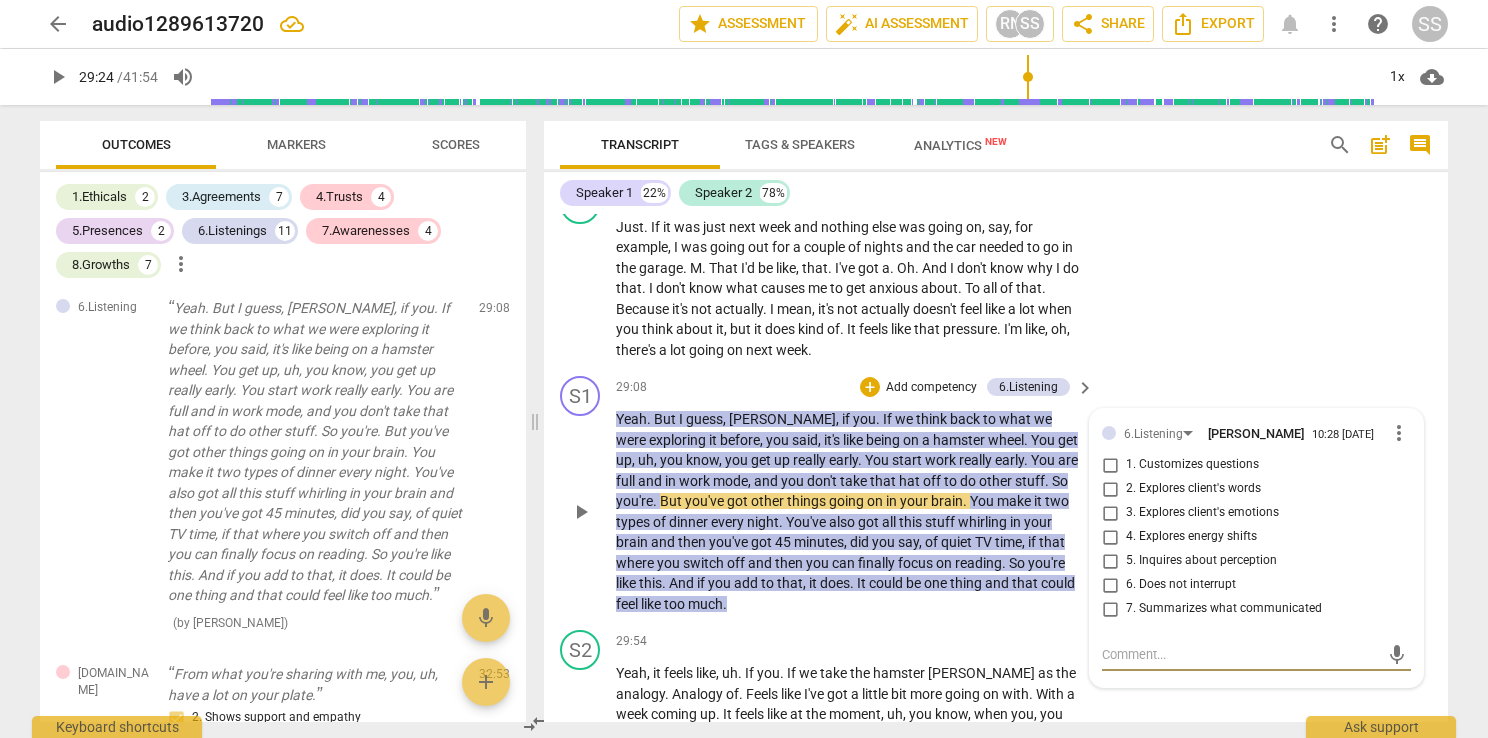 click on "7. Summarizes what communicated" at bounding box center [1224, 609] 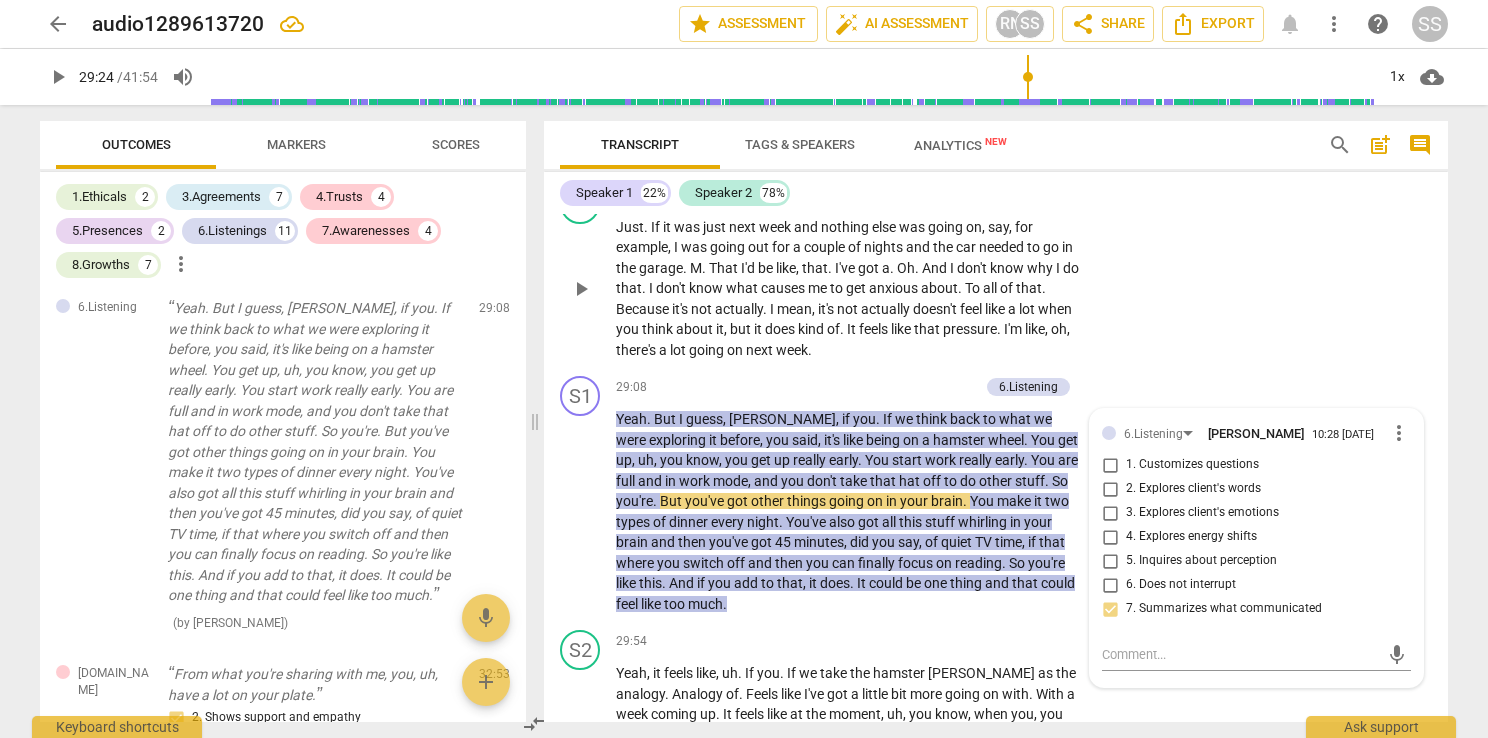 click on "S2 play_arrow pause 28:35 + Add competency keyboard_arrow_right Just .   If   it   was   just   next   week   and   nothing   else   was   going   on ,   say ,   for   example ,   I   was   going   out   for   a   couple   of   nights   and   the   car   needed   to   go   in   the   garage .   M .   That   I'd   be   like ,   that .   I've   got   a .   Oh .   And   I   don't   know   why   I   do   that .   I   don't   know   what   causes   me   to   get   anxious   about .   To   all   of   that .   Because   it's   not   actually .   I   mean ,   it's   not   actually   doesn't   feel   like   a   lot   when   you   think   about   it ,   but   it   does   kind   of .   It   feels   like   that   pressure .   I'm   like ,   oh ,   there's   a   lot   going   on   next   week ." at bounding box center [996, 272] 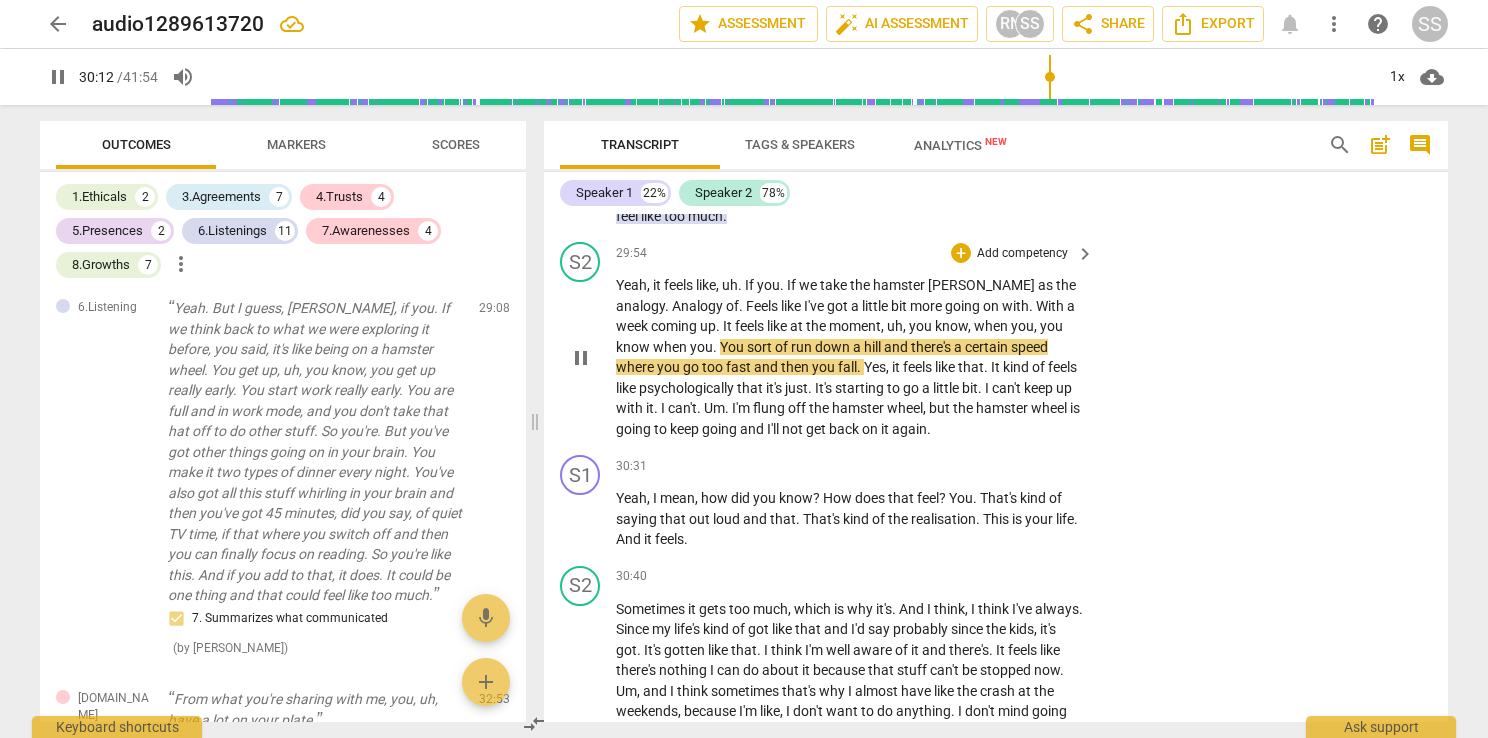 scroll, scrollTop: 14660, scrollLeft: 0, axis: vertical 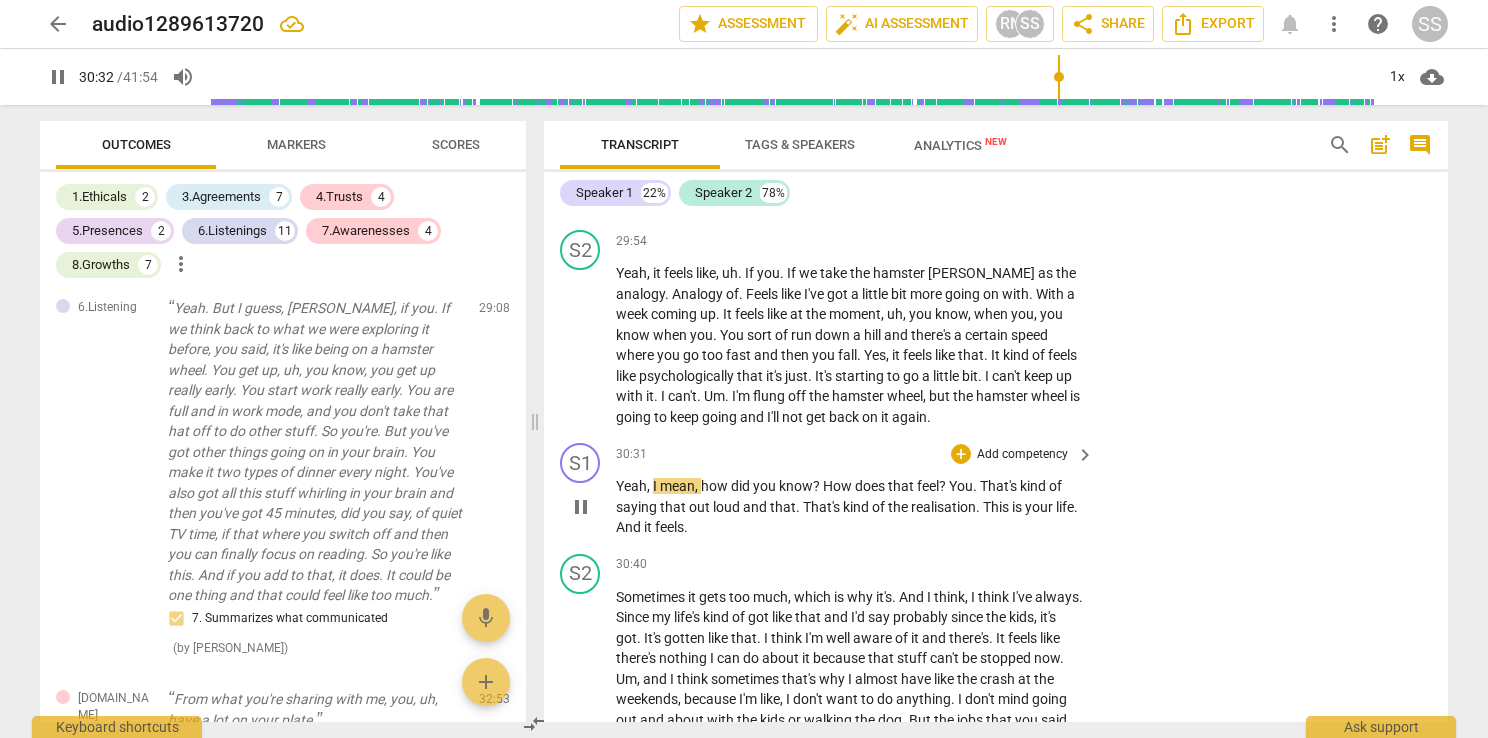 click on "Add competency" at bounding box center (1022, 455) 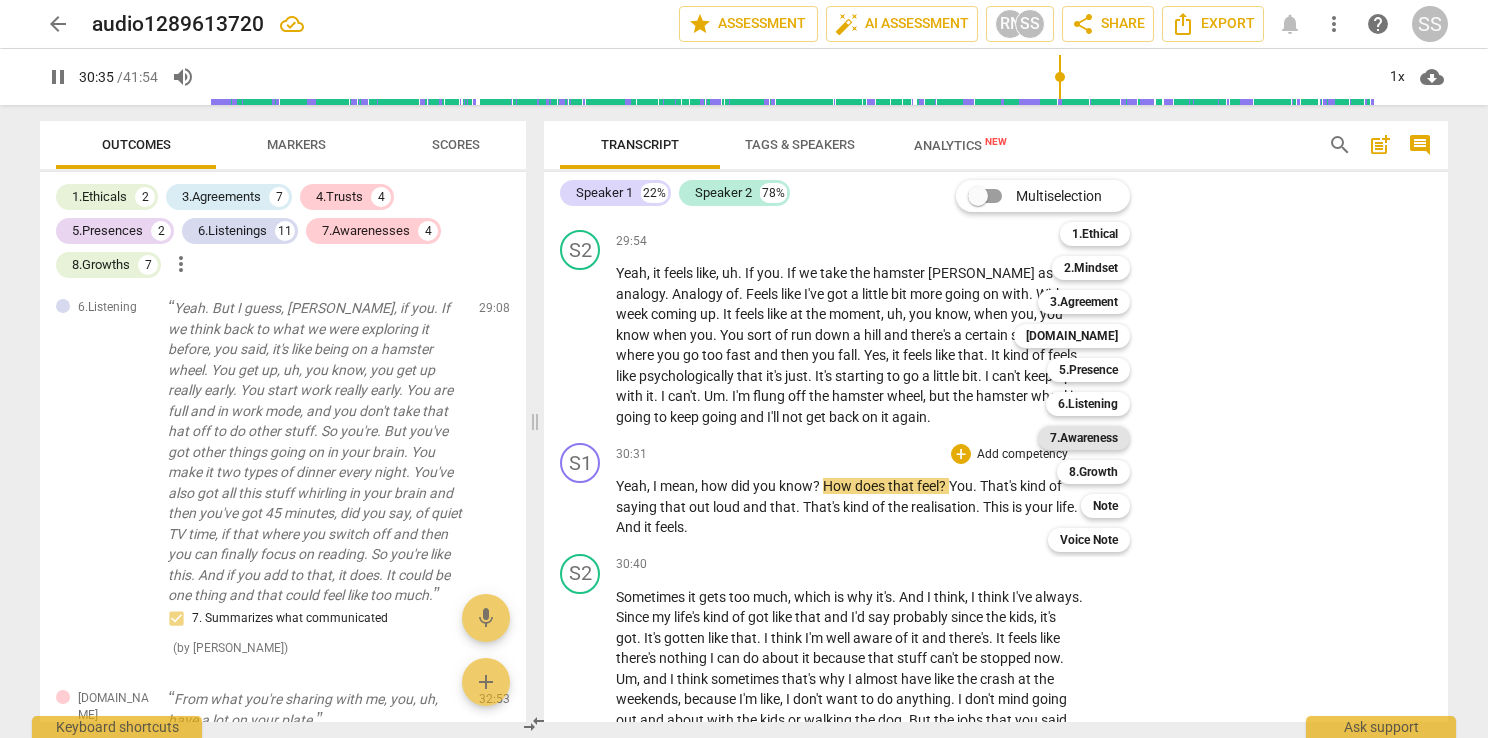 click on "7.Awareness" at bounding box center [1084, 438] 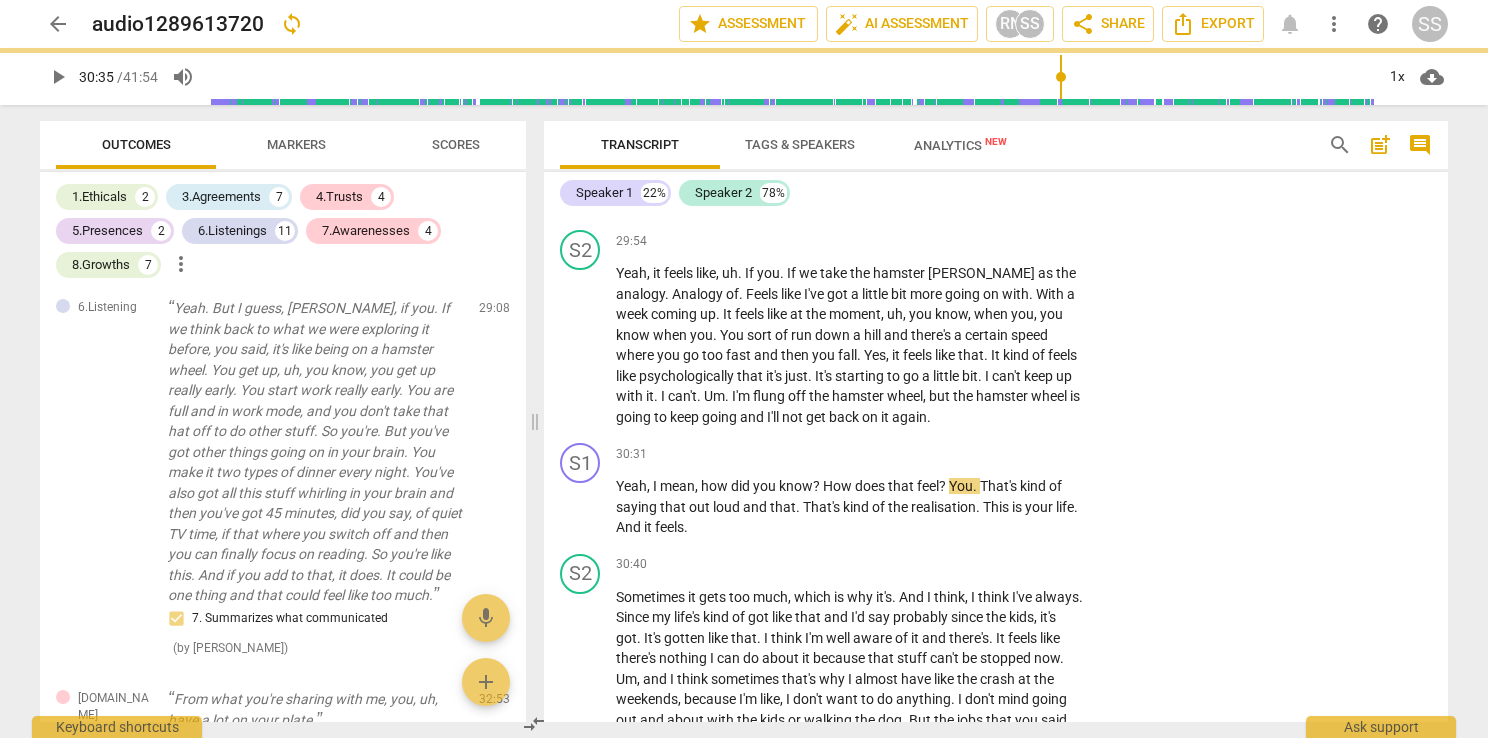 type on "1835" 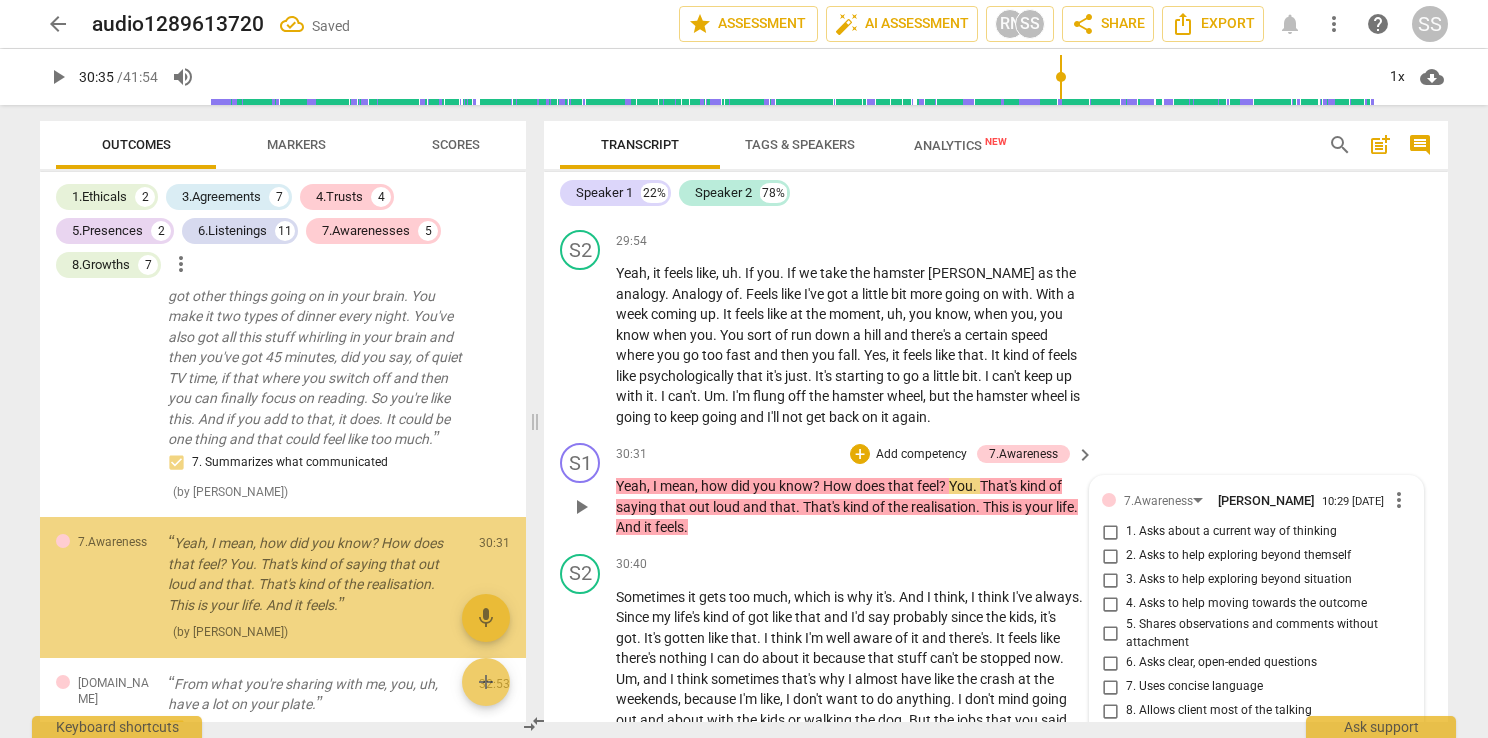 scroll, scrollTop: 5020, scrollLeft: 0, axis: vertical 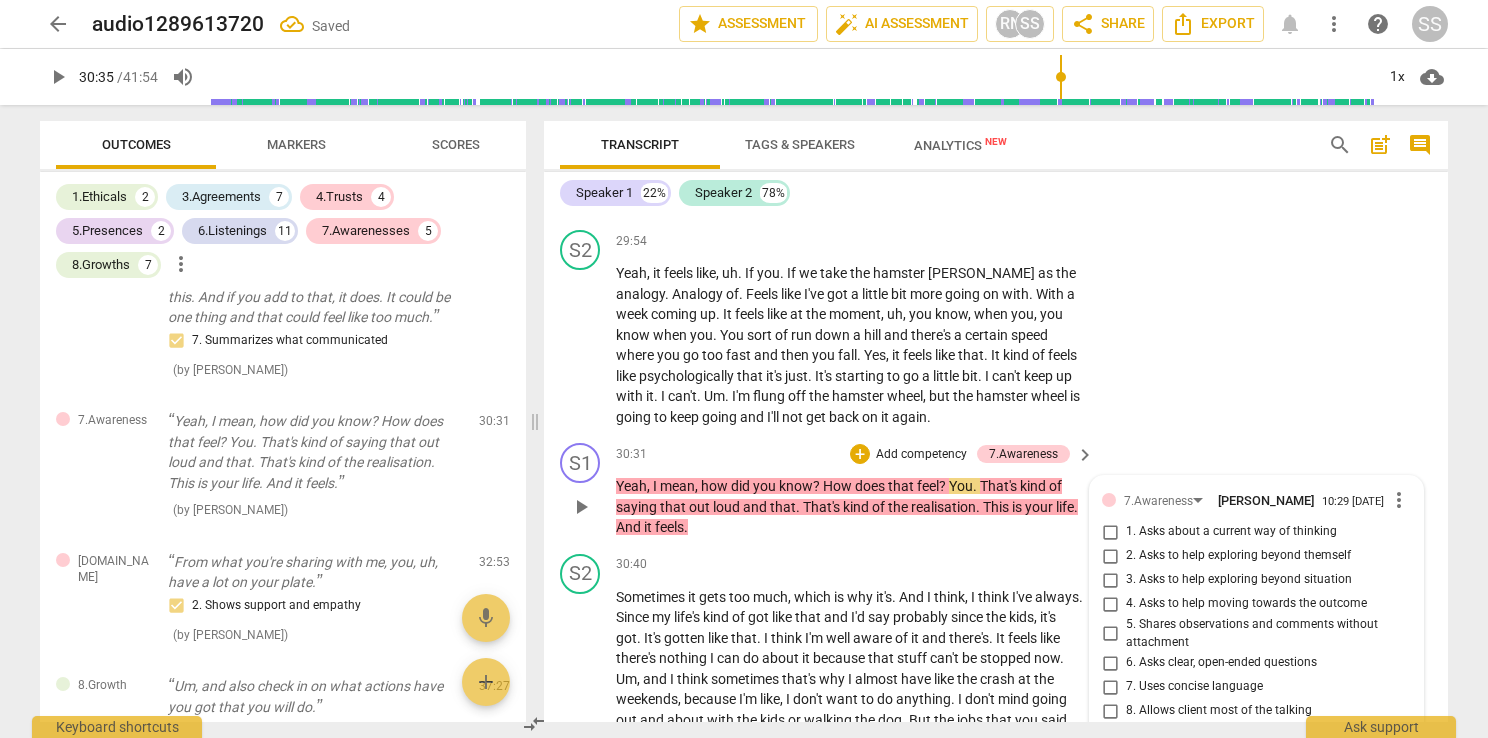click on "1. Asks about a current way of thinking" at bounding box center [1231, 532] 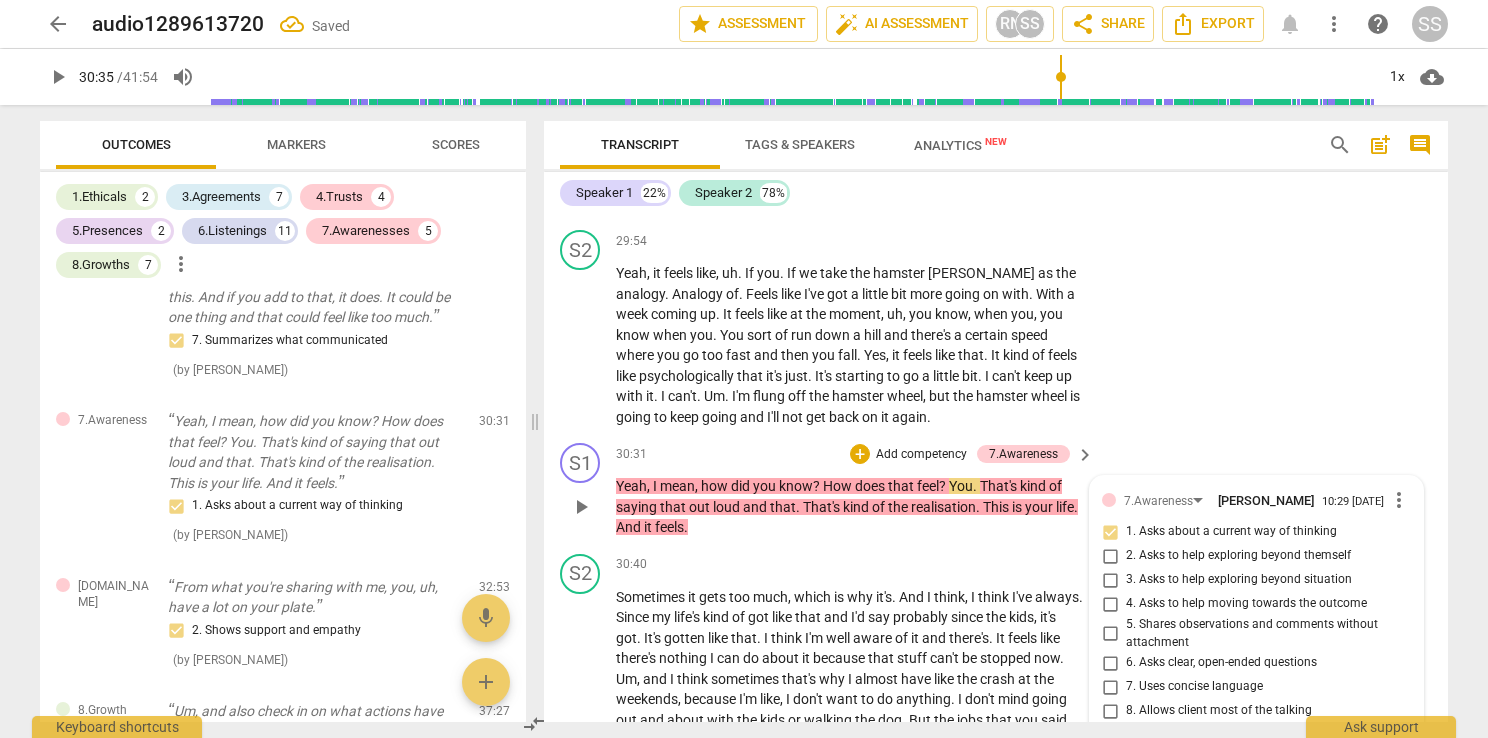 click on "S1 play_arrow pause 30:31 + Add competency 7.Awareness keyboard_arrow_right Yeah ,   I   mean ,   how   did   you   know ?   How   does   that   feel ?   You .   That's   kind   of   saying   that   out   loud   and   that .   That's   kind   of   the   realisation .   This   is   your   life .   And   it   feels . 7.Awareness [PERSON_NAME] 10:29 [DATE] more_vert 1. Asks about a current way of thinking 2. Asks to help exploring beyond themself 3. Asks to help exploring beyond situation 4. Asks to help moving towards the outcome 5. Shares observations and comments without attachment 6. Asks clear, open-ended questions 7. Uses concise language 8. Allows client most of the talking mic" at bounding box center (996, 490) 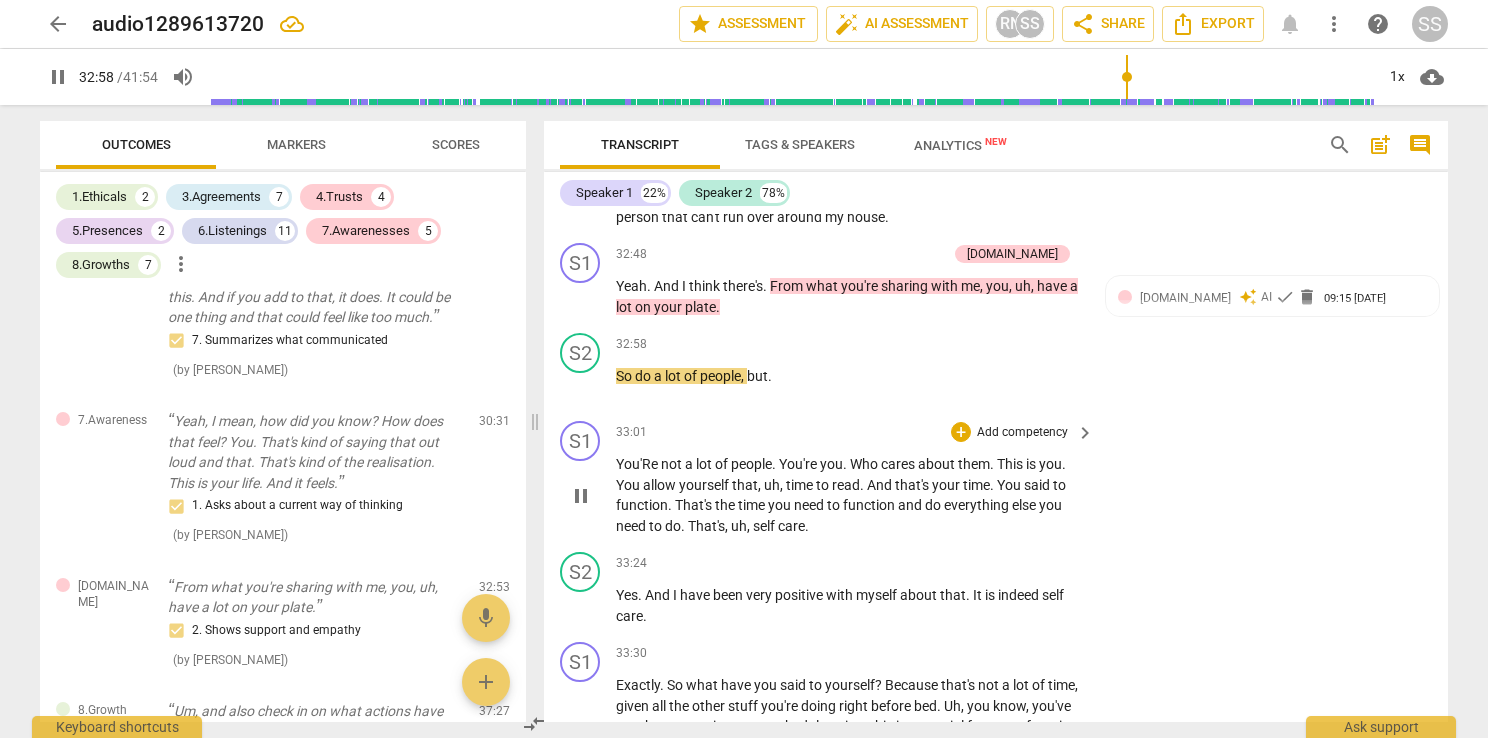 scroll, scrollTop: 15660, scrollLeft: 0, axis: vertical 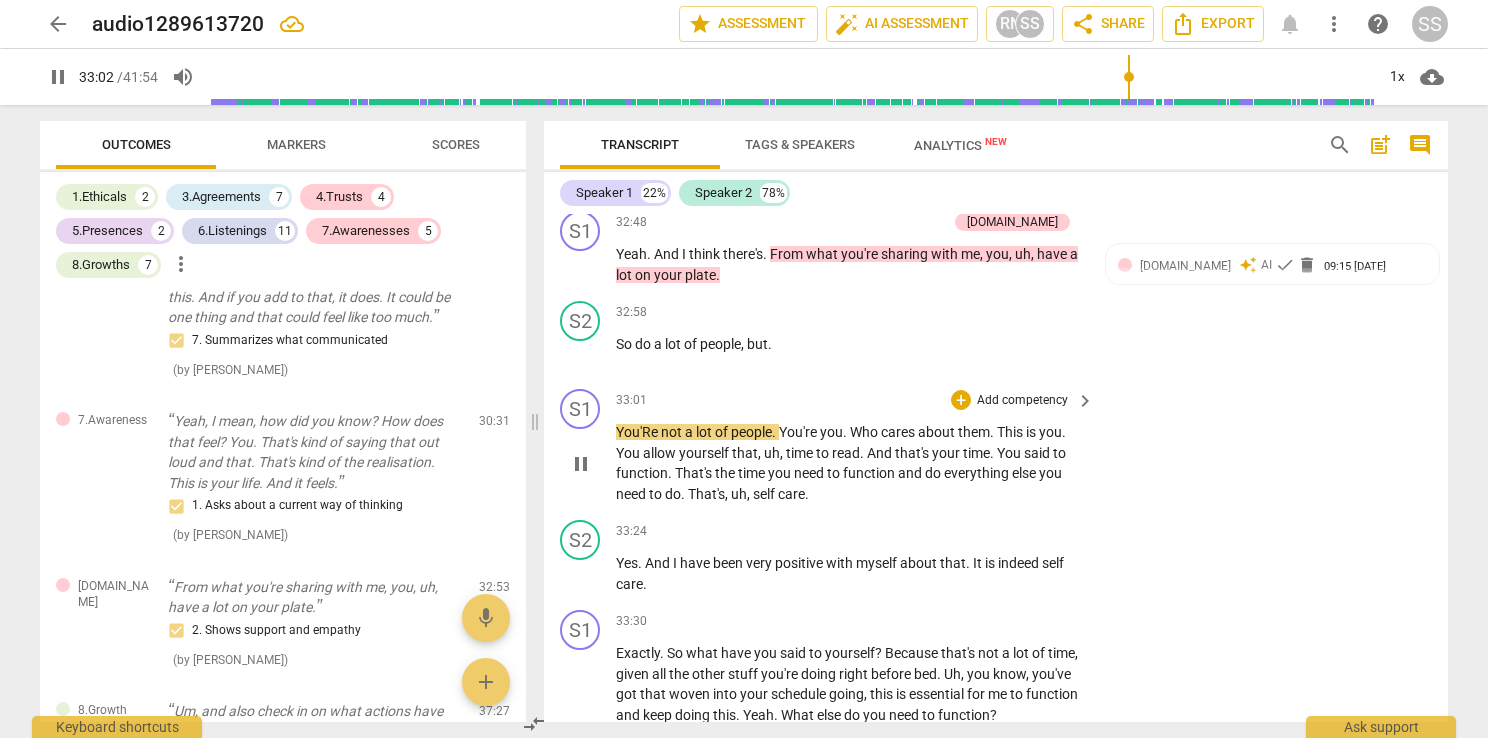 click on "Add competency" at bounding box center (1022, 401) 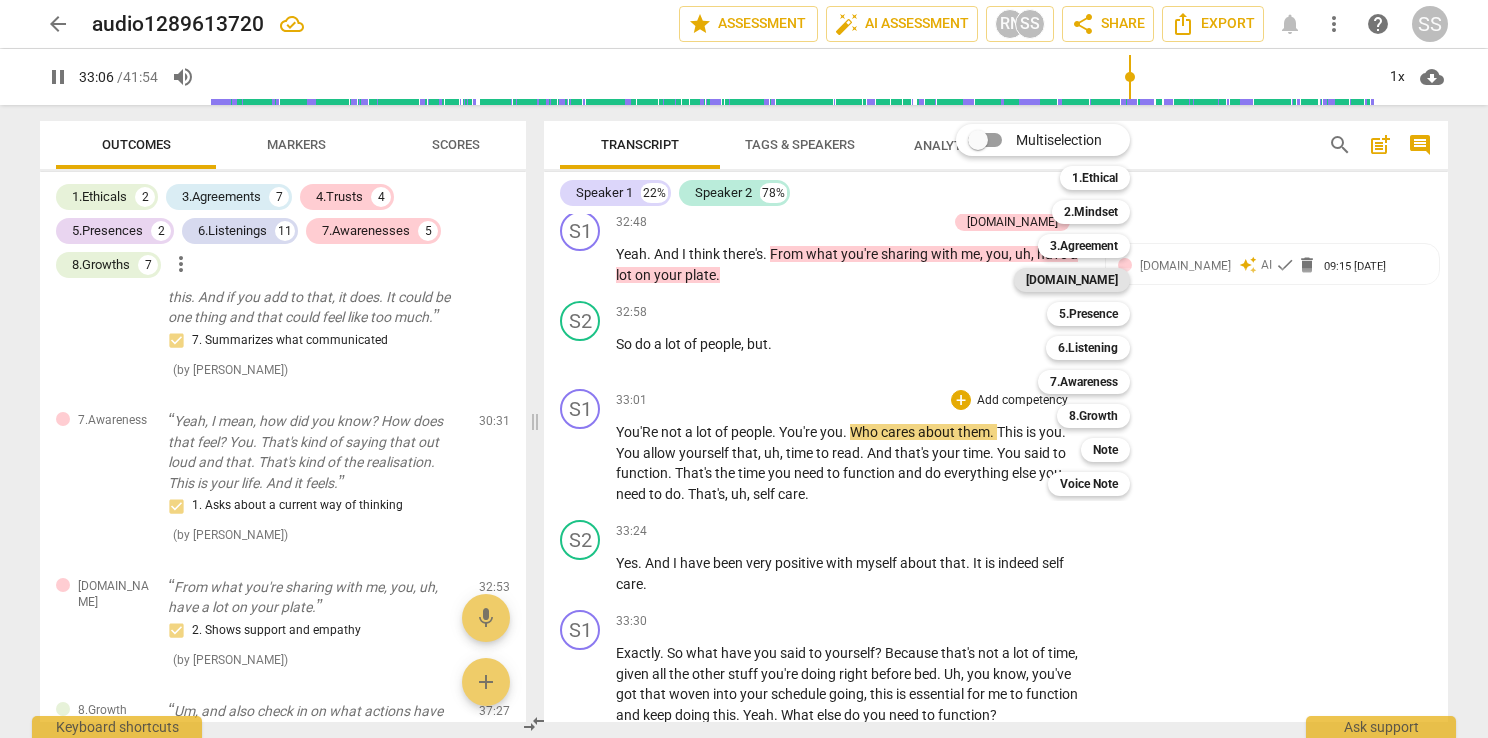 click on "[DOMAIN_NAME]" at bounding box center (1072, 280) 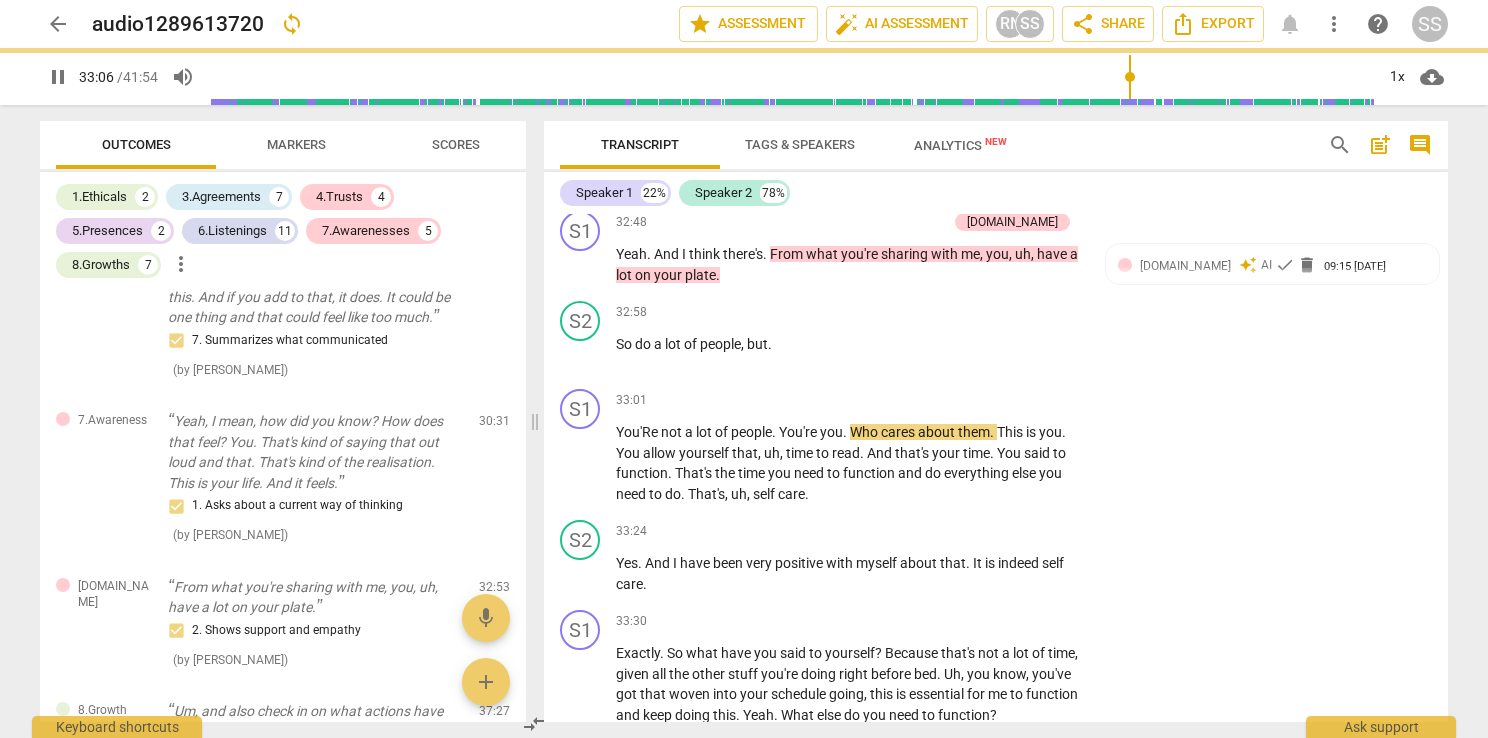type on "1987" 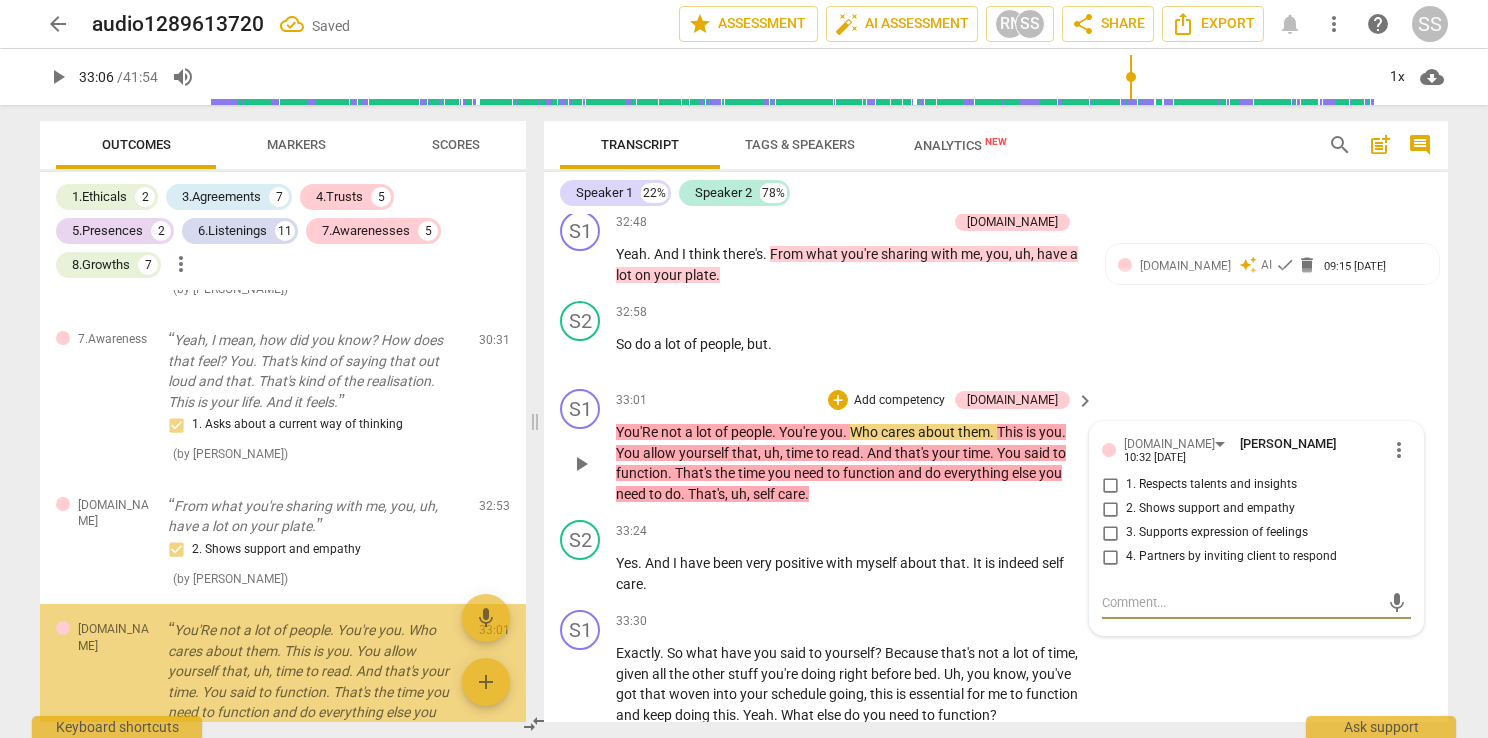 scroll, scrollTop: 5330, scrollLeft: 0, axis: vertical 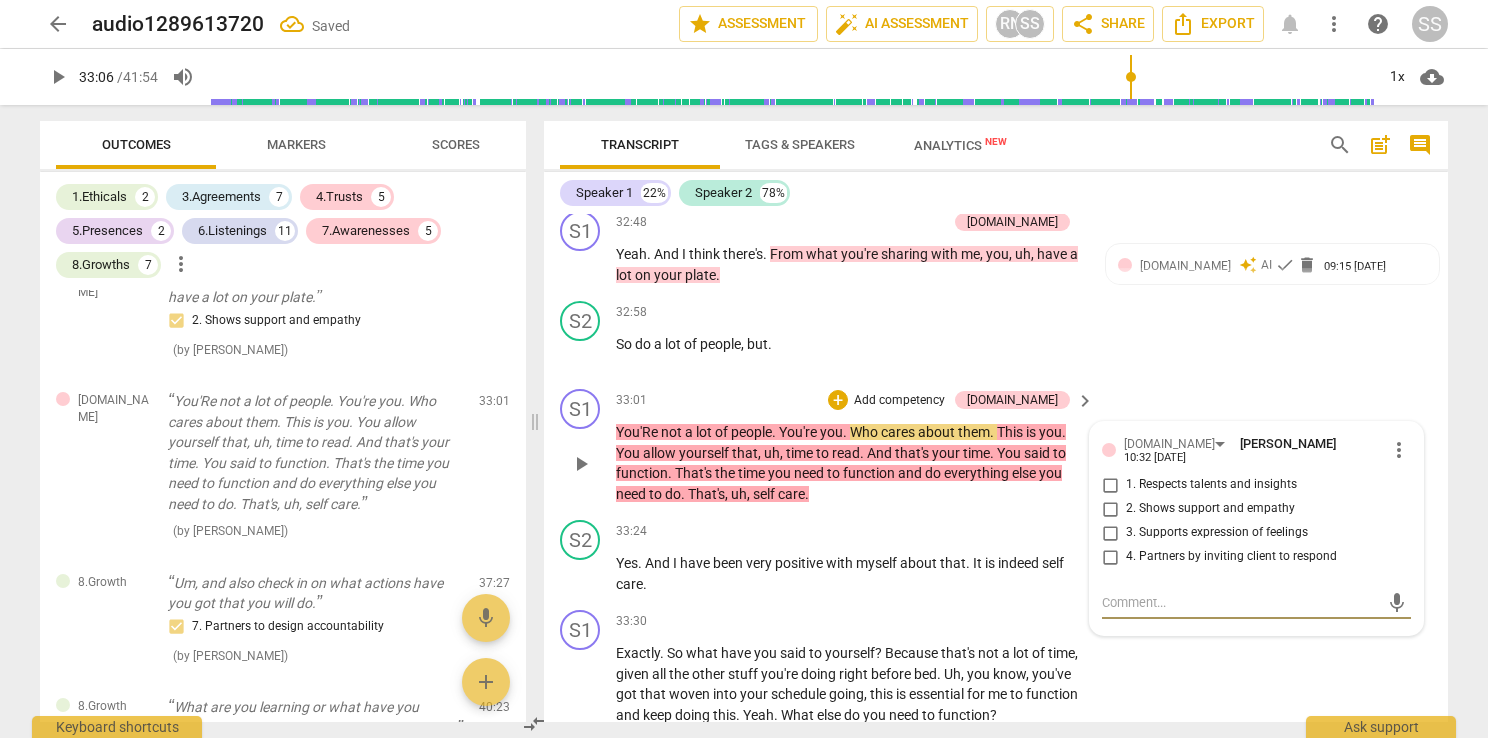 click on "2. Shows support and empathy" at bounding box center [1110, 509] 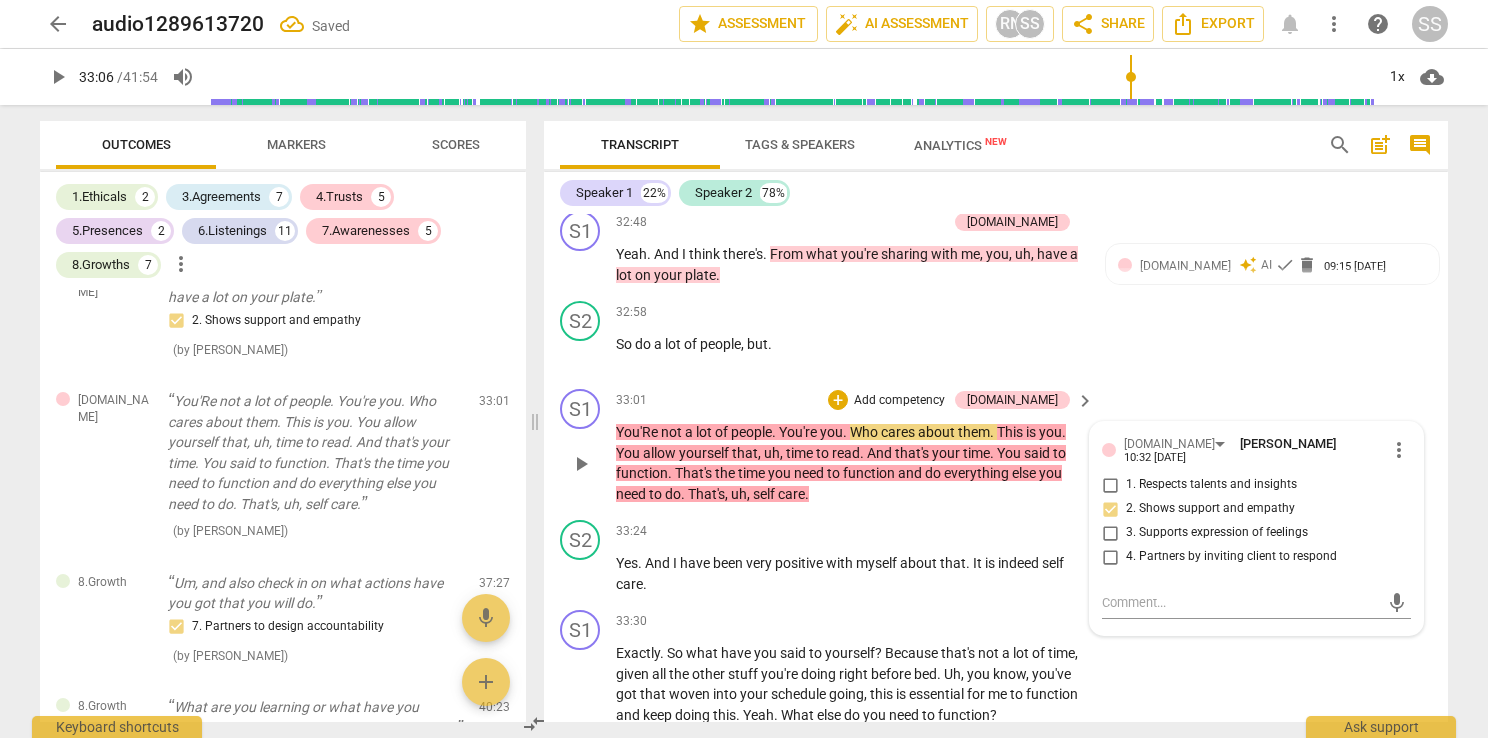 click on "S1 play_arrow pause 33:01 + Add competency [DOMAIN_NAME] keyboard_arrow_right You'Re   not   a   lot   of   people .   You're   you .   Who   cares   about   them .   This   is   you .   You   allow   yourself   that ,   uh ,   time   to   read .   And   that's   your   time .   You   said   to   function .   That's   the   time   you   need   to   function   and   do   everything   else   you   need   to   do .   That's ,   uh ,   self   care . [DOMAIN_NAME] [PERSON_NAME] 10:32 [DATE] more_vert 1. Respects talents and insights 2. Shows support and empathy 3. Supports expression of feelings 4. Partners by inviting client to respond mic" at bounding box center [996, 446] 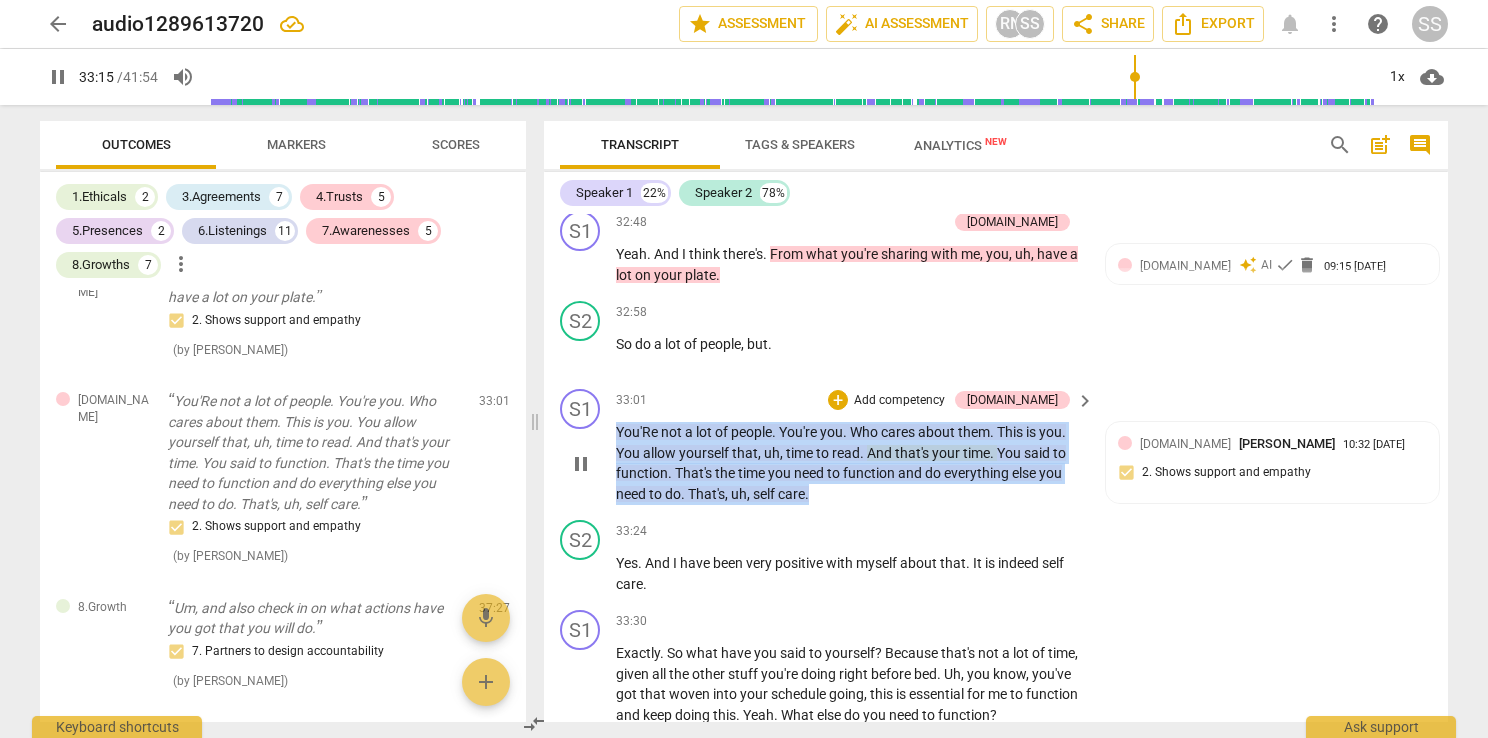 drag, startPoint x: 828, startPoint y: 413, endPoint x: 612, endPoint y: 342, distance: 227.36974 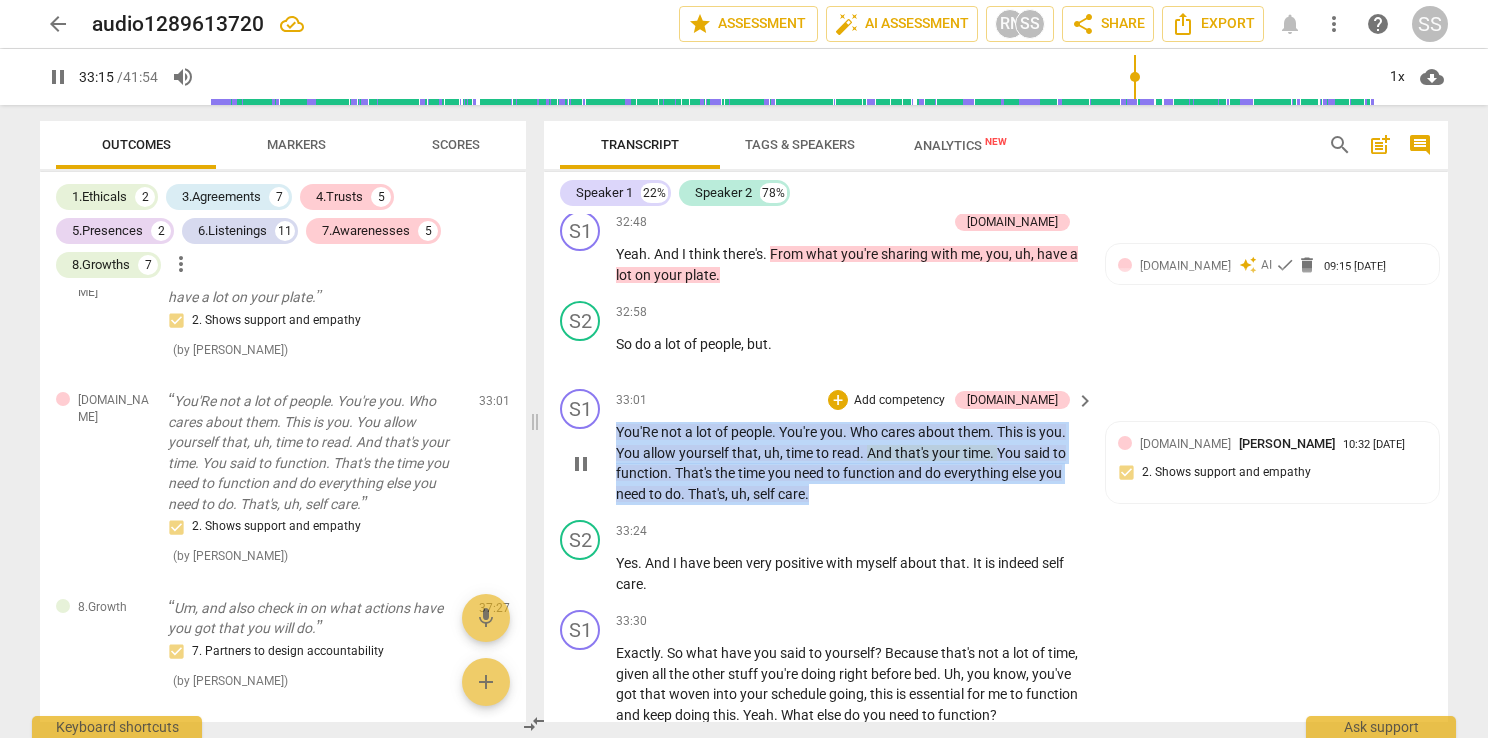 click on "S1 play_arrow pause 33:01 + Add competency [DOMAIN_NAME] keyboard_arrow_right You'Re   not   a   lot   of   people .   You're   you .   Who   cares   about   them .   This   is   you .   You   allow   yourself   that ,   uh ,   time   to   read .   And   that's   your   time .   You   said   to   function .   That's   the   time   you   need   to   function   and   do   everything   else   you   need   to   do .   That's ,   uh ,   self   care . [DOMAIN_NAME] [PERSON_NAME] 10:32 [DATE] 2. Shows support and empathy" at bounding box center (996, 446) 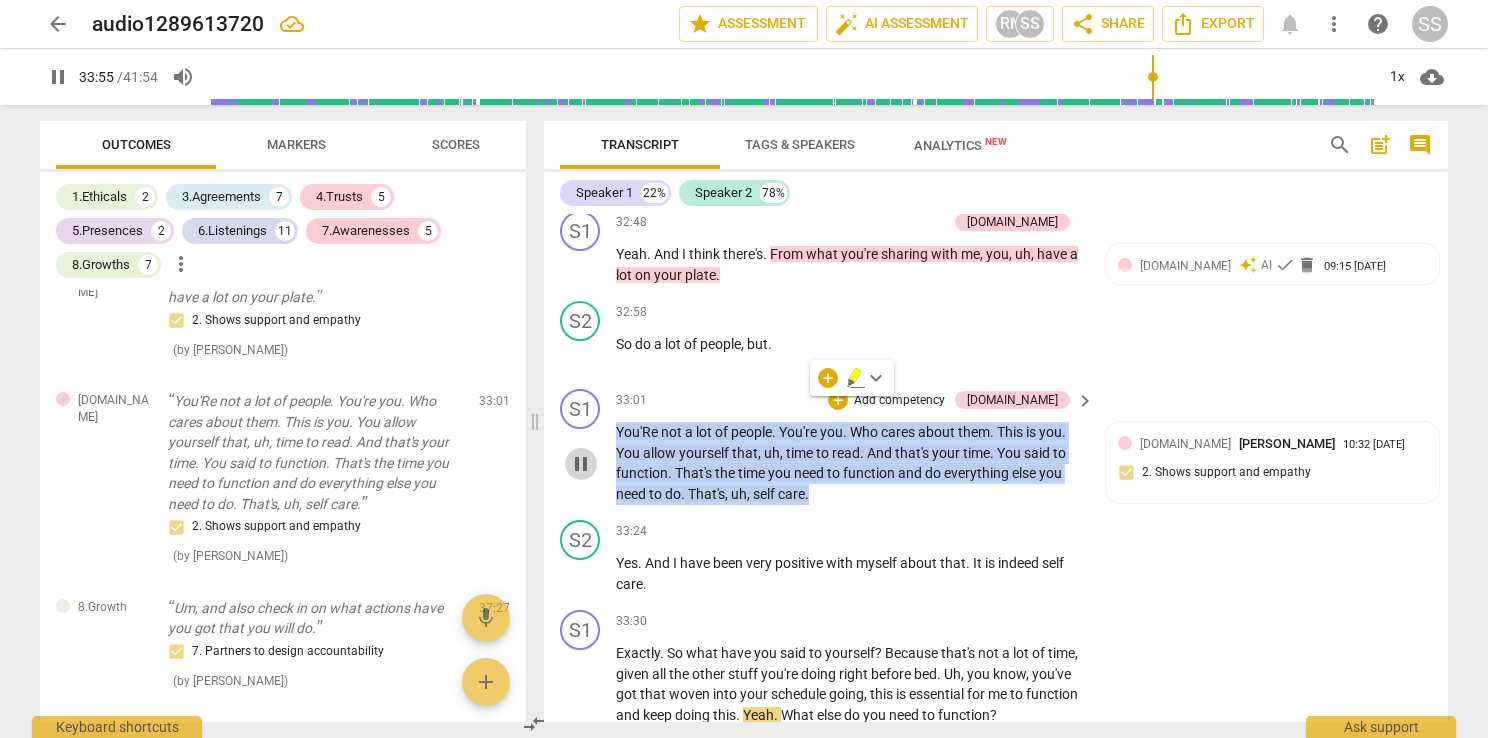 click on "pause" at bounding box center (581, 464) 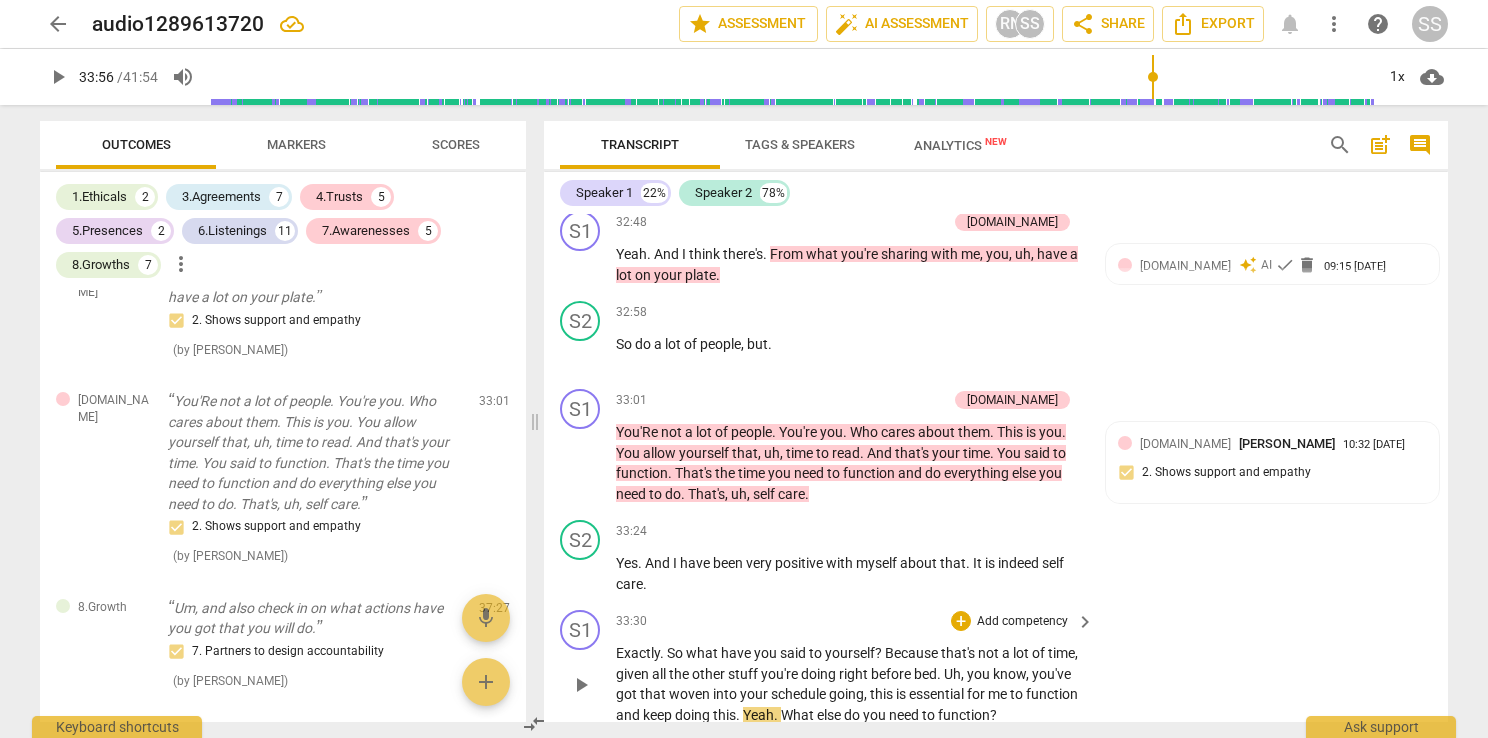 click on "S1 play_arrow pause 33:30 + Add competency keyboard_arrow_right Exactly .   So   what   have   you   said   to   yourself ?   Because   that's   not   a   lot   of   time ,   given   all   the   other   stuff   you're   doing   right   before   bed .   Uh ,   you   know ,   you've   got   that   woven   into   your   schedule   going ,   this   is   essential   for   me   to   function   and   keep   doing   this .   Yeah .   What   else   do   you   need   to   function ?" at bounding box center [996, 667] 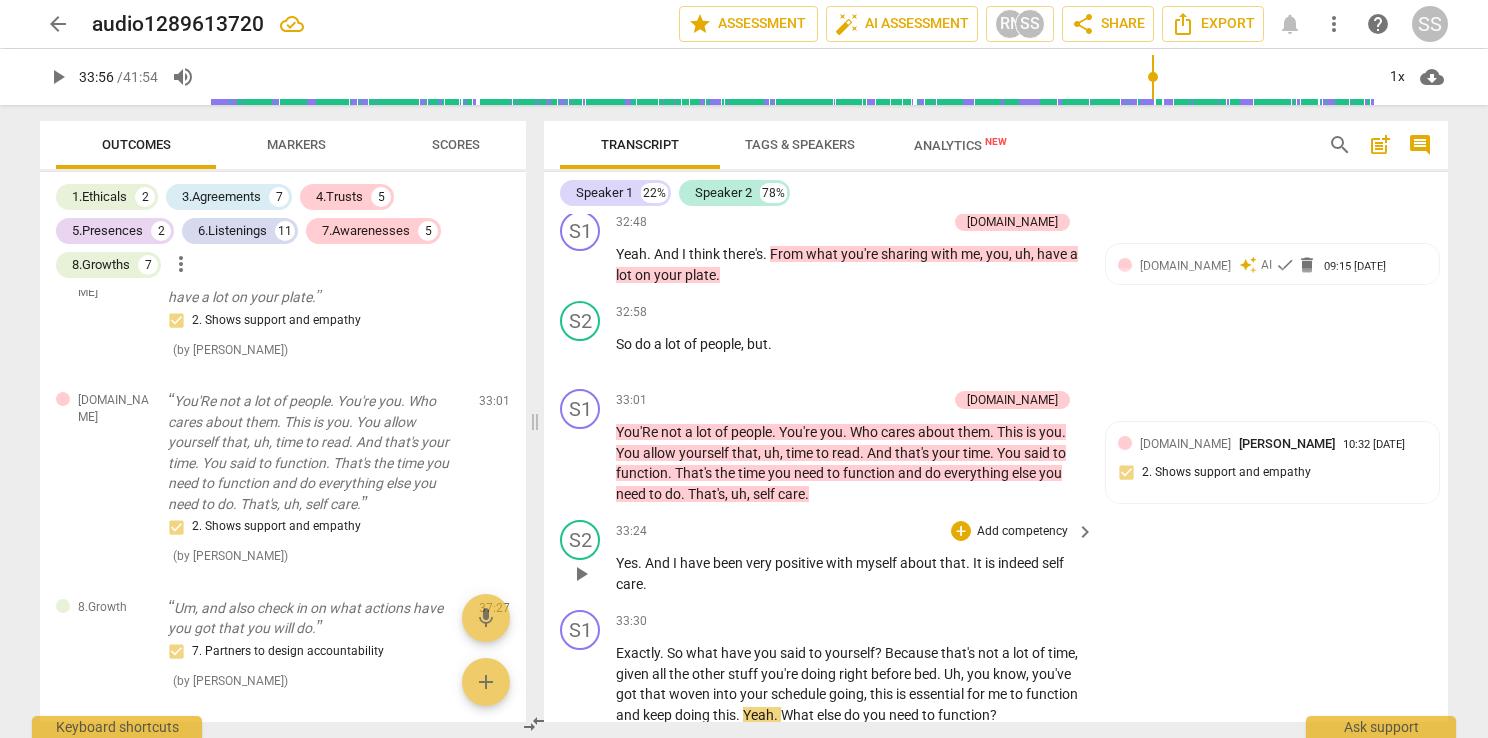click on "S1 play_arrow pause 33:30 + Add competency keyboard_arrow_right Exactly .   So   what   have   you   said   to   yourself ?   Because   that's   not   a   lot   of   time ,   given   all   the   other   stuff   you're   doing   right   before   bed .   Uh ,   you   know ,   you've   got   that   woven   into   your   schedule   going ,   this   is   essential   for   me   to   function   and   keep   doing   this .   Yeah .   What   else   do   you   need   to   function ?" at bounding box center [996, 667] 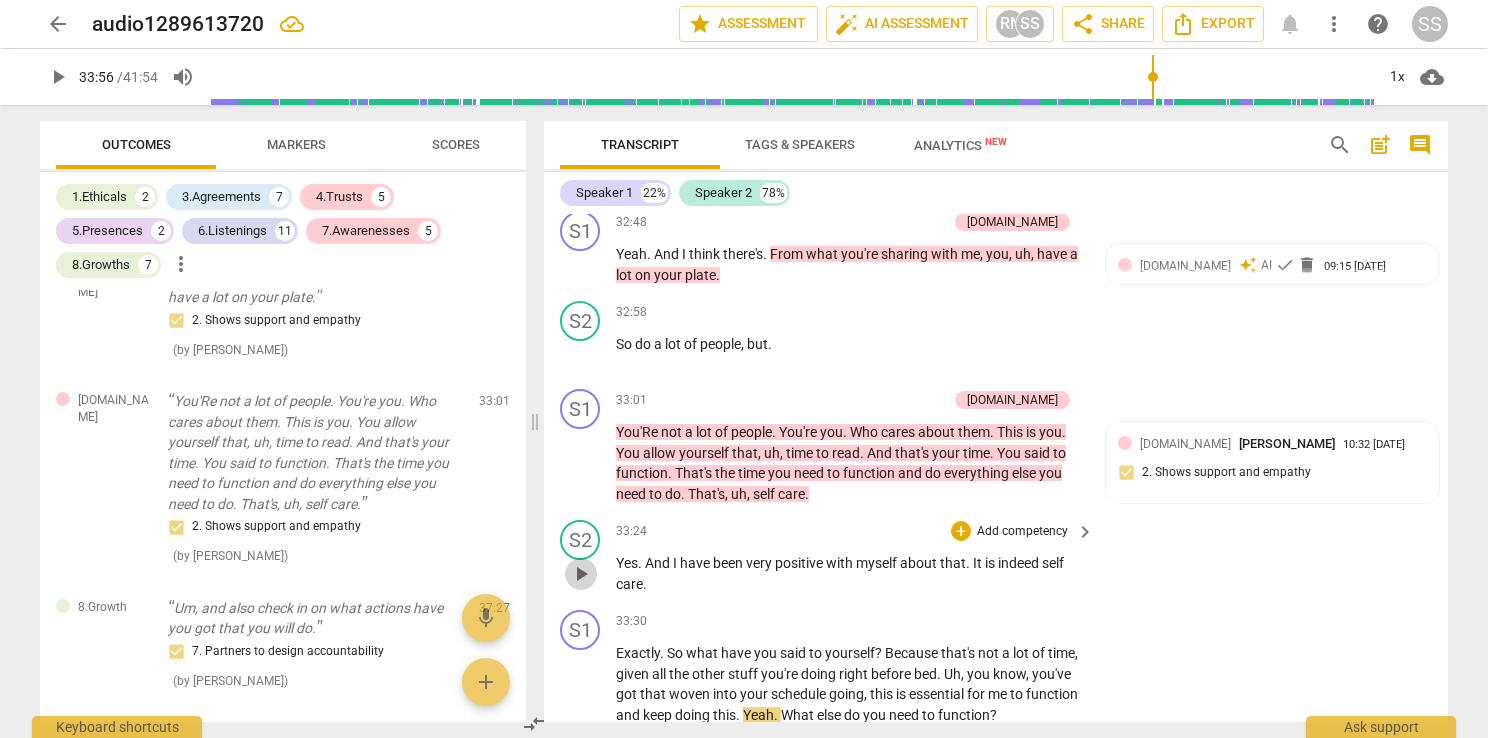 click on "play_arrow" at bounding box center [581, 574] 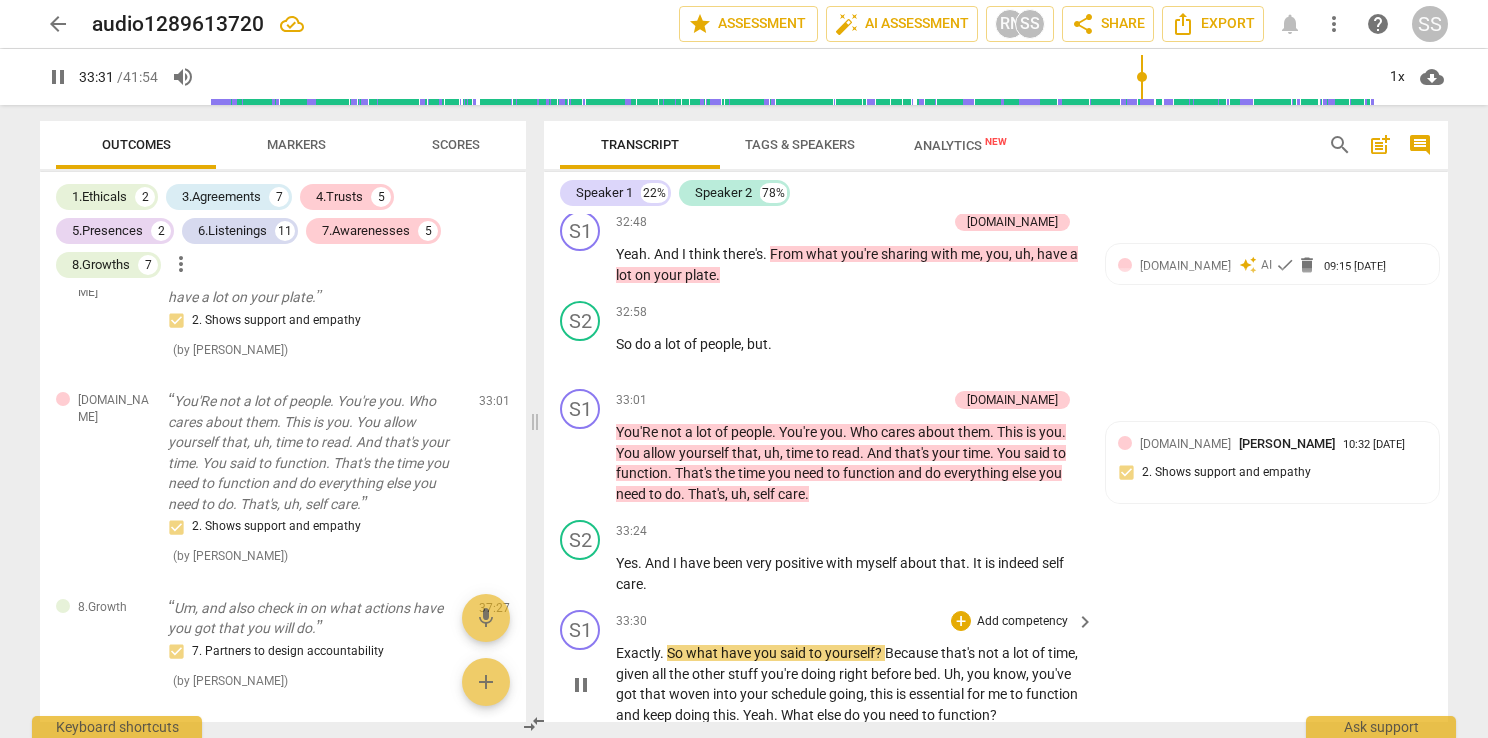 scroll, scrollTop: 15860, scrollLeft: 0, axis: vertical 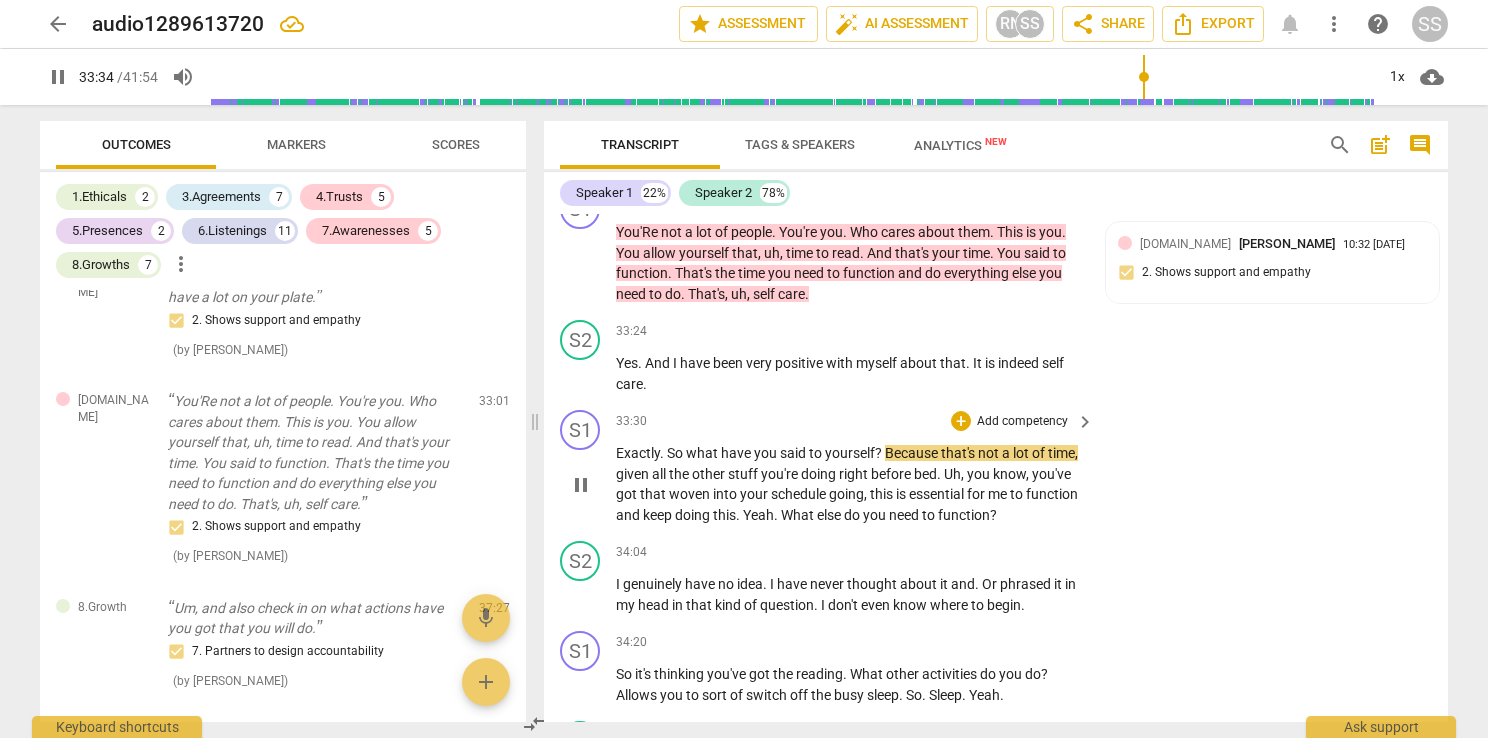click on "S1 play_arrow pause 33:30 + Add competency keyboard_arrow_right Exactly .   So   what   have   you   said   to   yourself ?   Because   that's   not   a   lot   of   time ,   given   all   the   other   stuff   you're   doing   right   before   bed .   Uh ,   you   know ,   you've   got   that   woven   into   your   schedule   going ,   this   is   essential   for   me   to   function   and   keep   doing   this .   Yeah .   What   else   do   you   need   to   function ?" at bounding box center (996, 467) 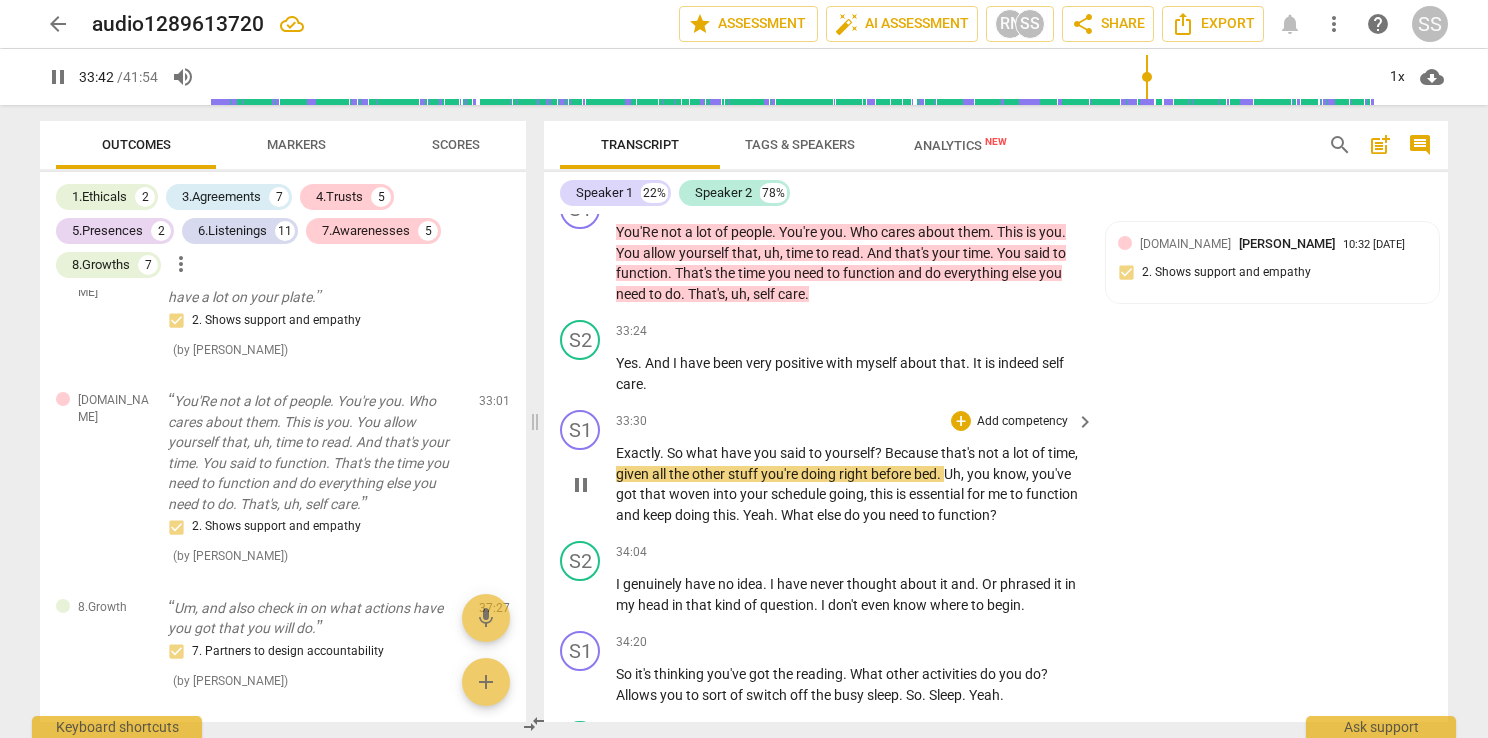 scroll, scrollTop: 15960, scrollLeft: 0, axis: vertical 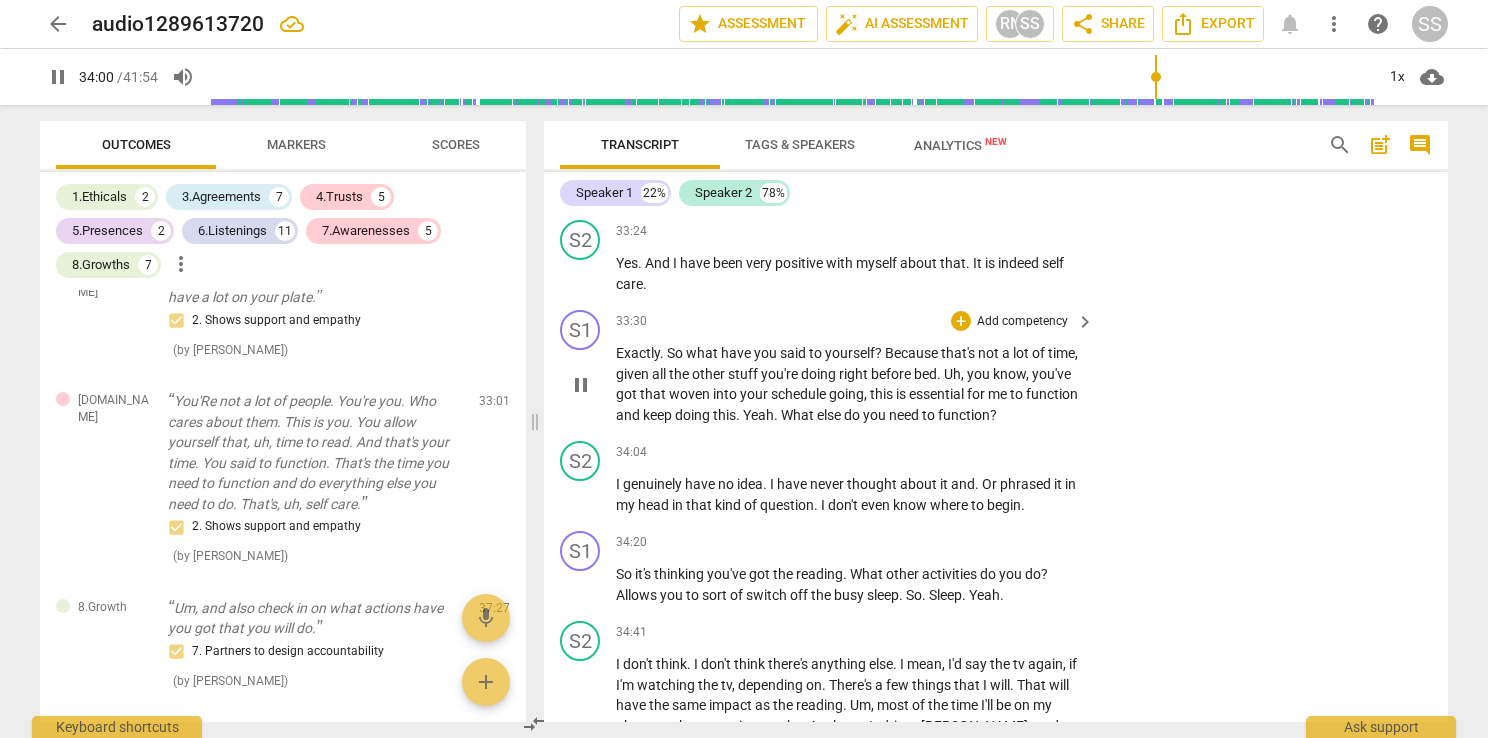 click on "Add competency" at bounding box center (1022, 322) 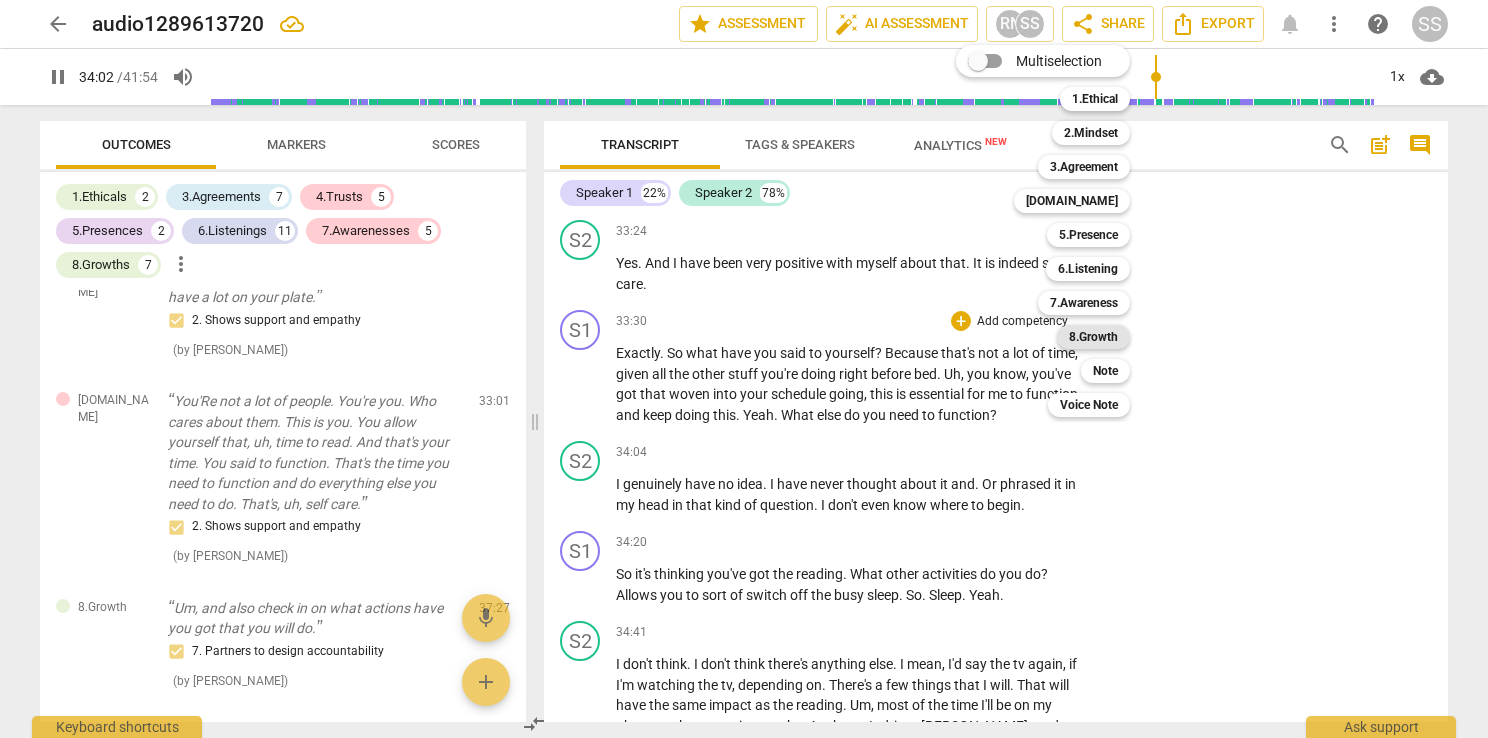 click on "8.Growth" at bounding box center (1093, 337) 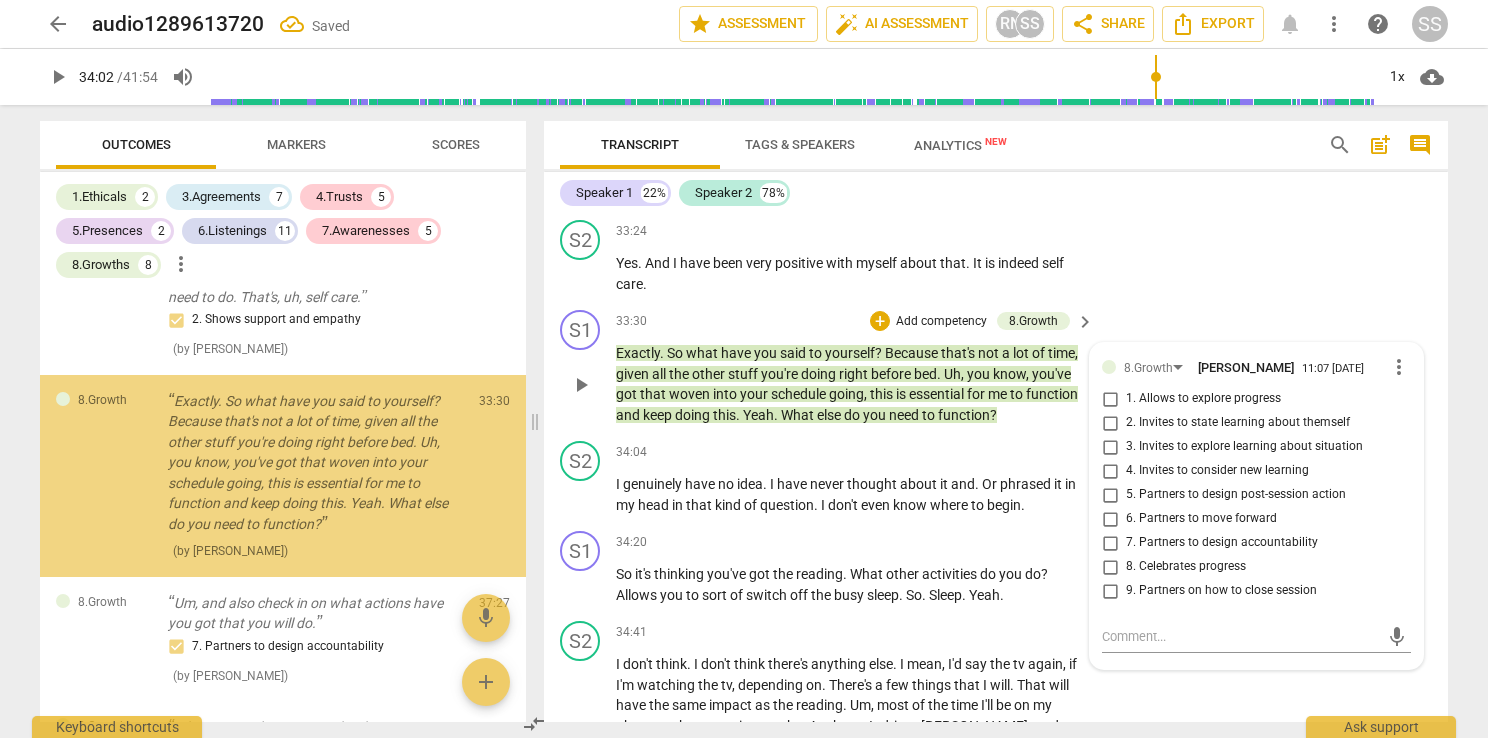scroll, scrollTop: 5547, scrollLeft: 0, axis: vertical 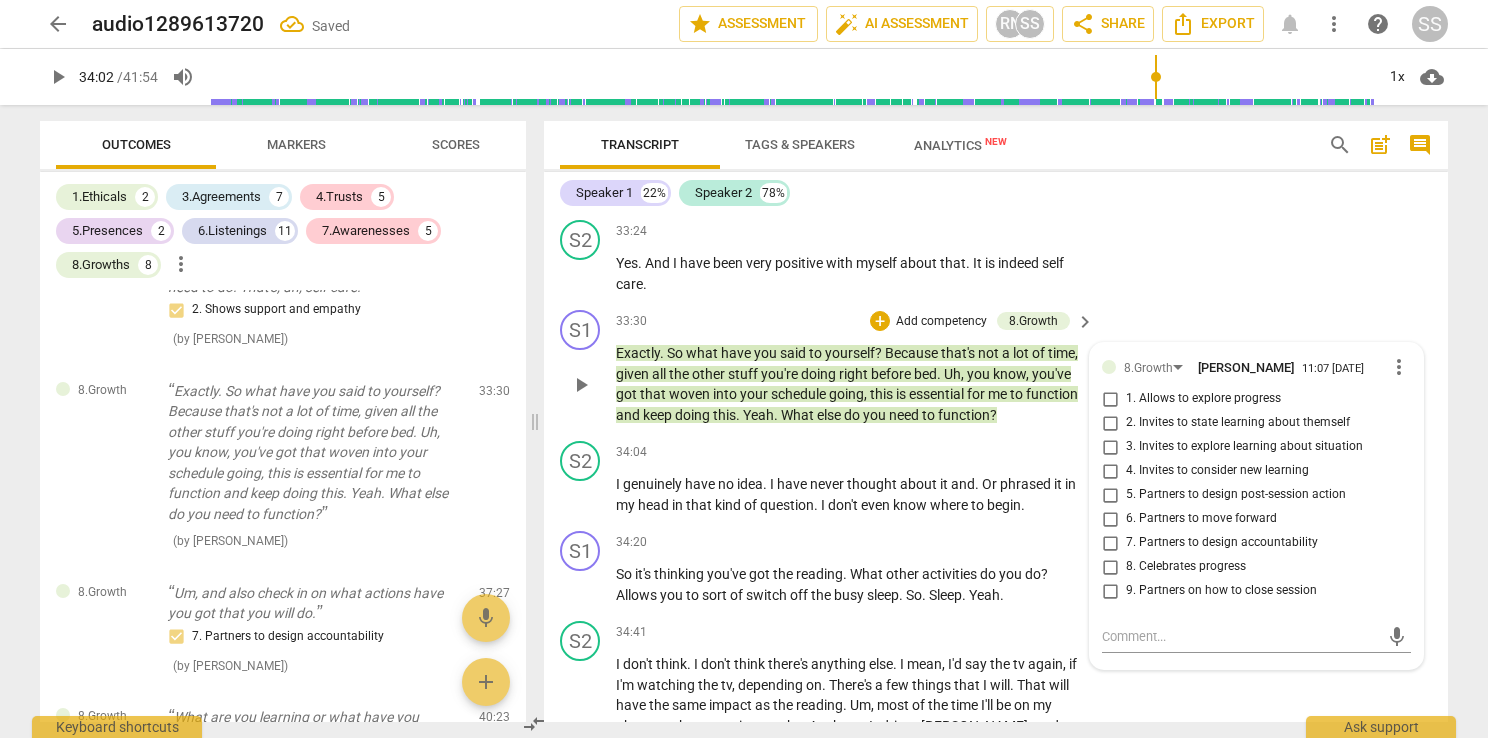 click on "5. Partners to design post-session action" at bounding box center [1236, 495] 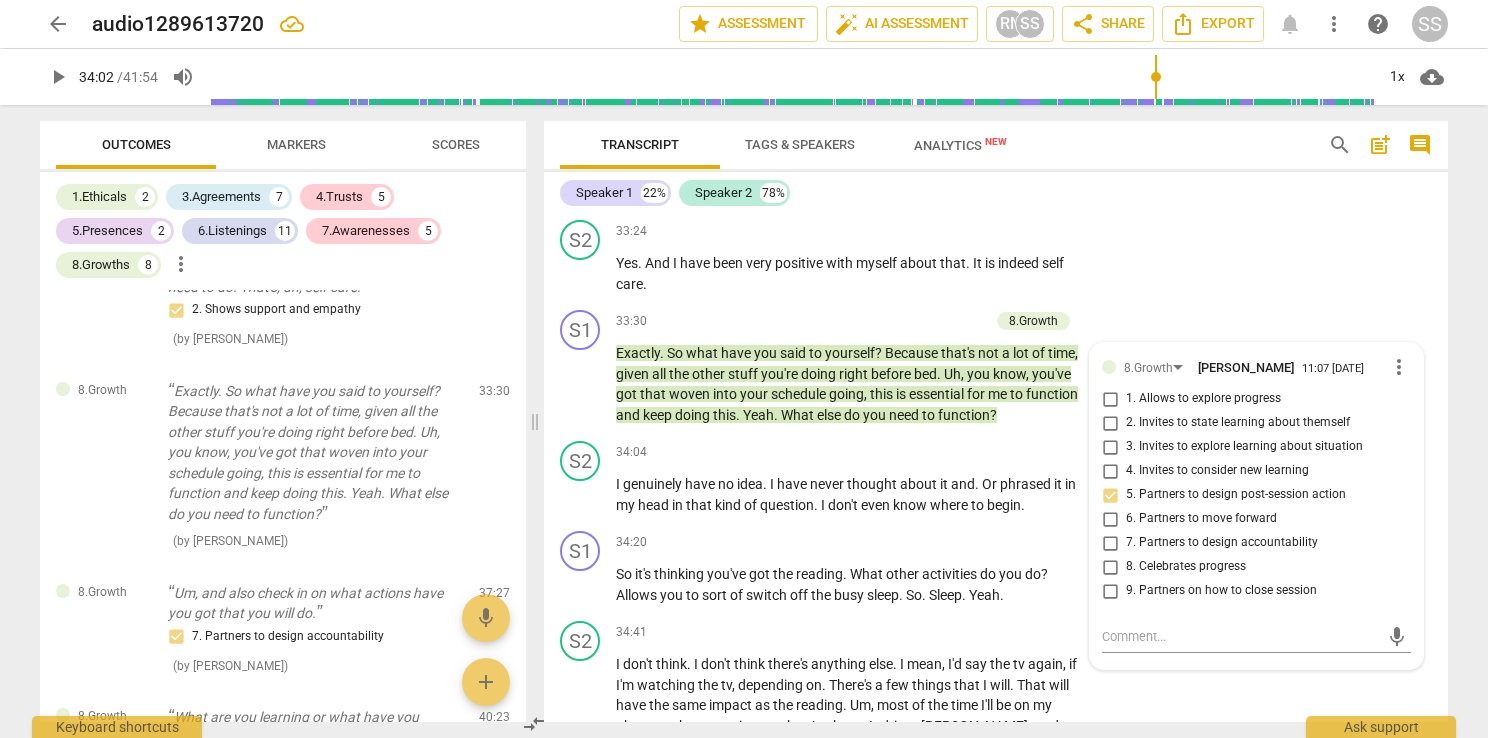 click on "Speaker 1 22% Speaker 2 78% S1 play_arrow pause 00:03 + Add competency 1.Ethicals [DOMAIN_NAME] 8.Growth keyboard_arrow_right So   I   have   started   the   recording ,   um ,   so   you're   aware .   It   is   lovely   to   see   you   again .   For   our   third   session ,   which   is   our   penultimate   ones ,   we've   got   one   more .   Um ,   so   just   to   check   in   on ,   on   how   things   are   going   for   you .   Um ,   but   before   we   do ,   just   to   do   my   usual   contracting ,   I'm   going   to   be   taking   notes   as   we   go ,   capturing   what   it   is   that   you   share   with   me   in   my   notepad ,   which   is   taking   days   with   me .   And   then   12   months   after   we   are   finished ,   I   will   destroy   my   notepad .   So   that   is   as   far   as   notes   go ,   um ,   time   wise .   So   we've   got   till   quarter   two .   Have   you   got   a   hard   stop   or ,   um ,   anything   straight   afterwards ? 1.Ethical auto_awesome" at bounding box center (996, 447) 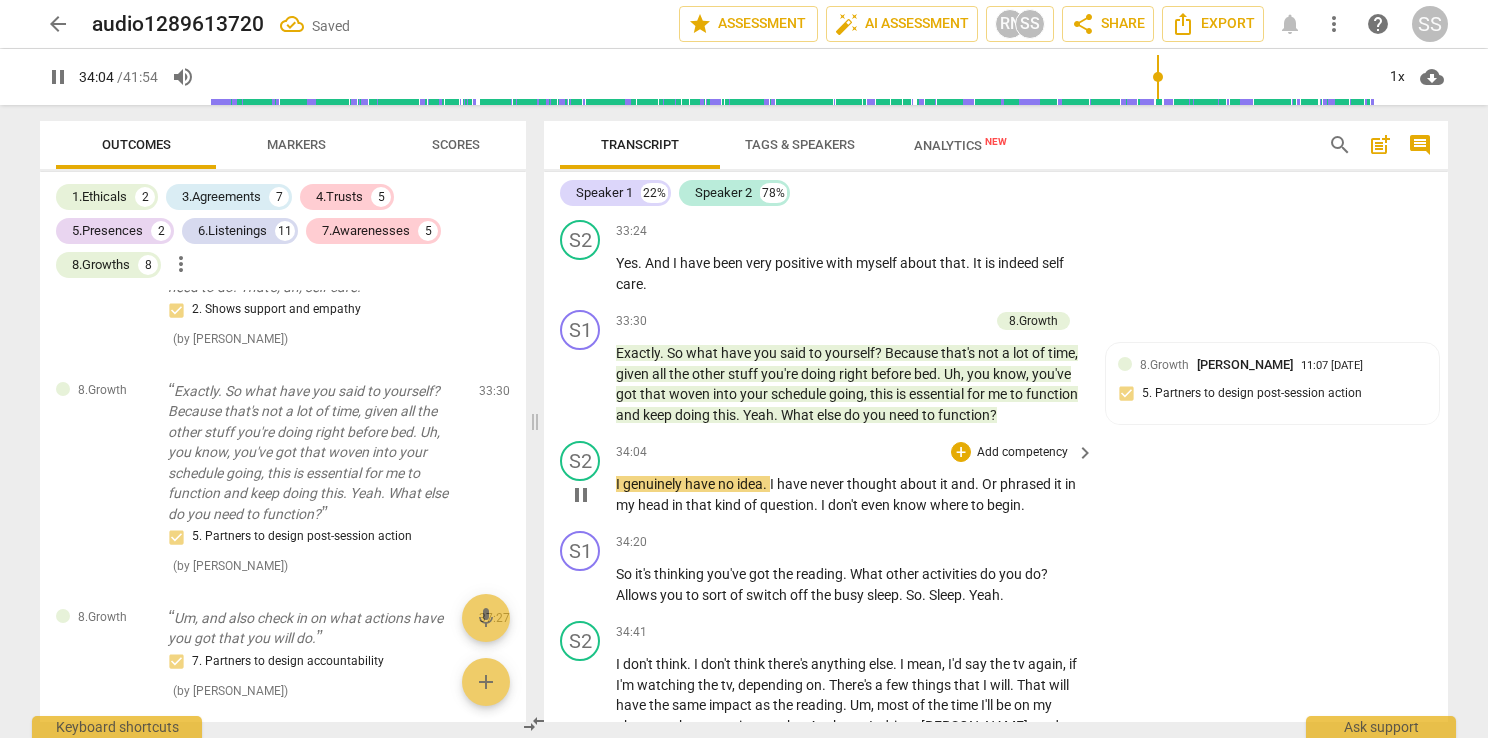 click on "pause" at bounding box center [581, 495] 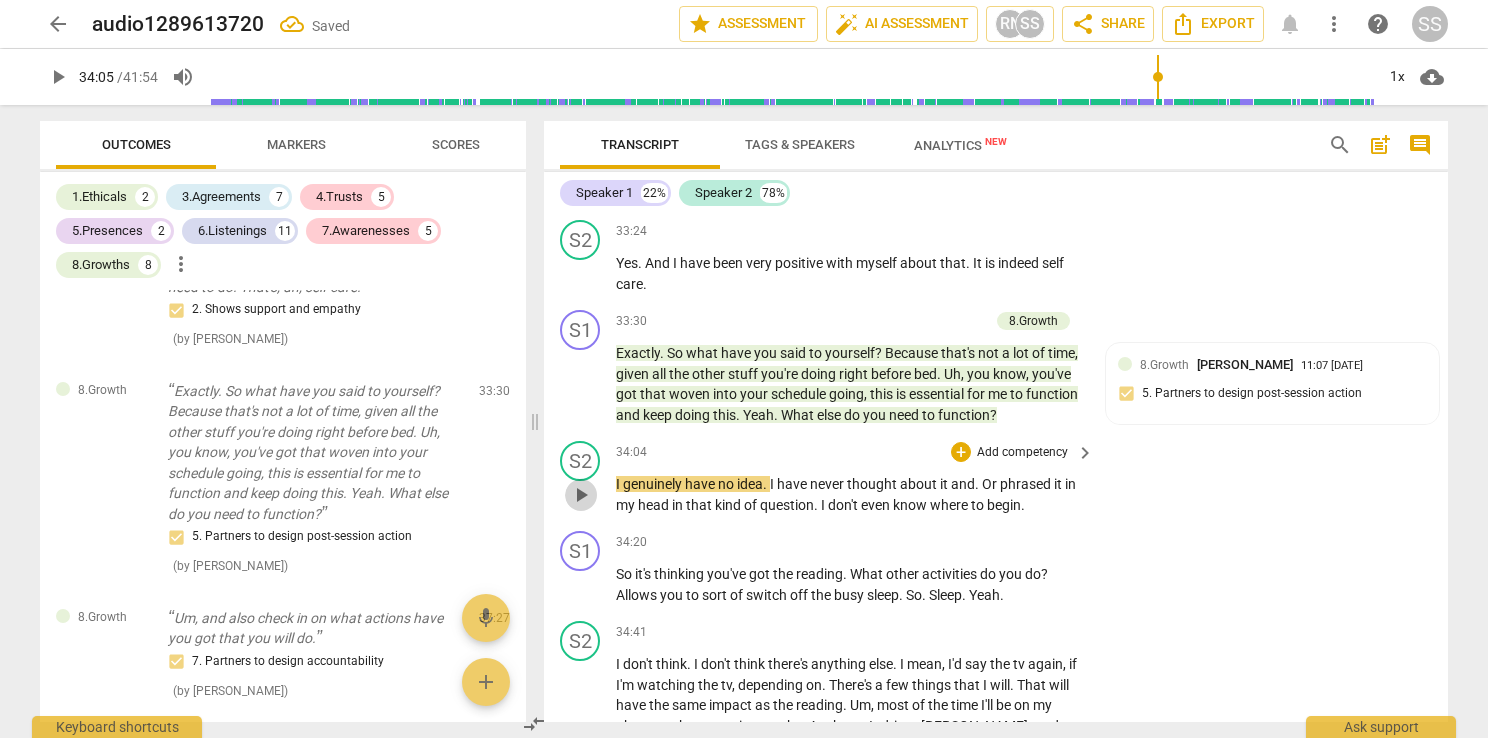 click on "play_arrow" at bounding box center [581, 495] 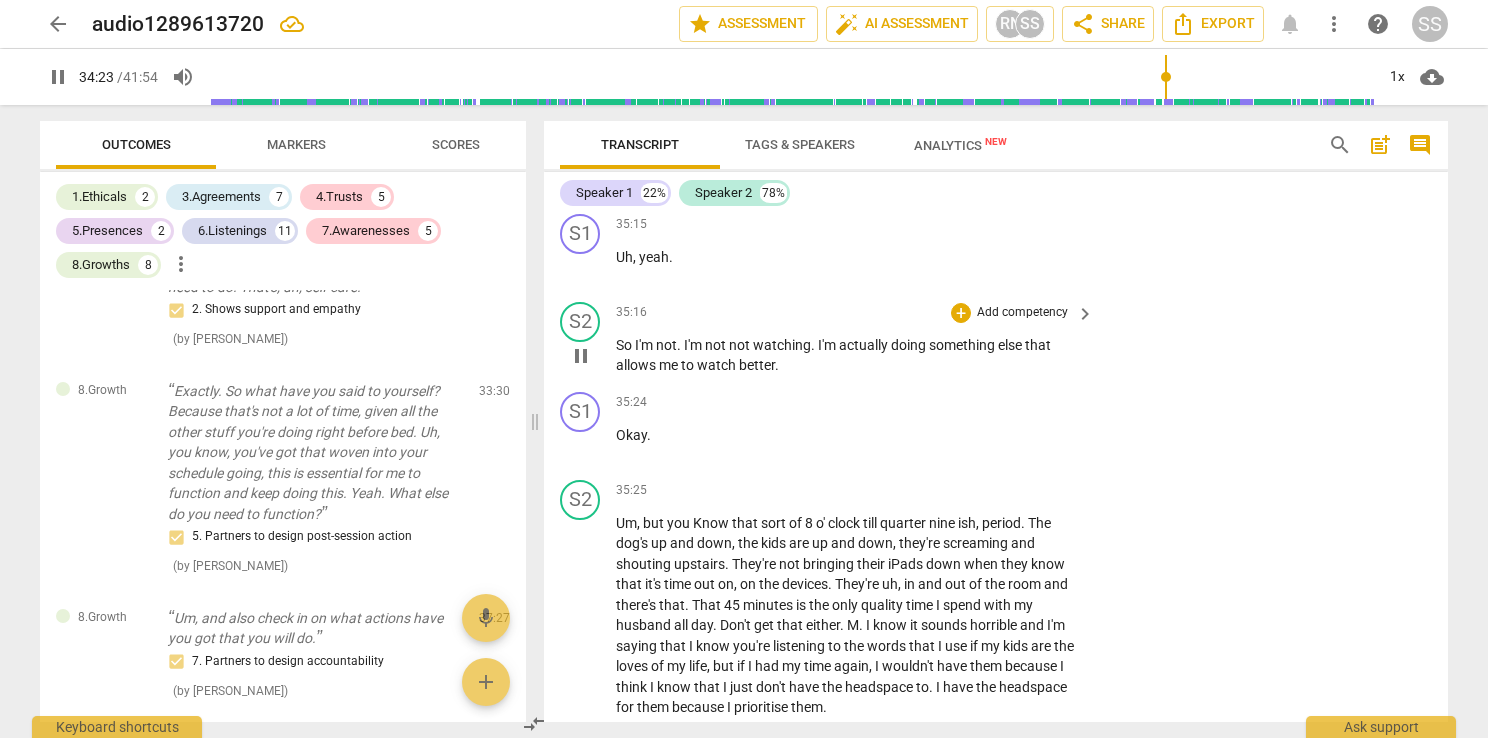scroll, scrollTop: 16660, scrollLeft: 0, axis: vertical 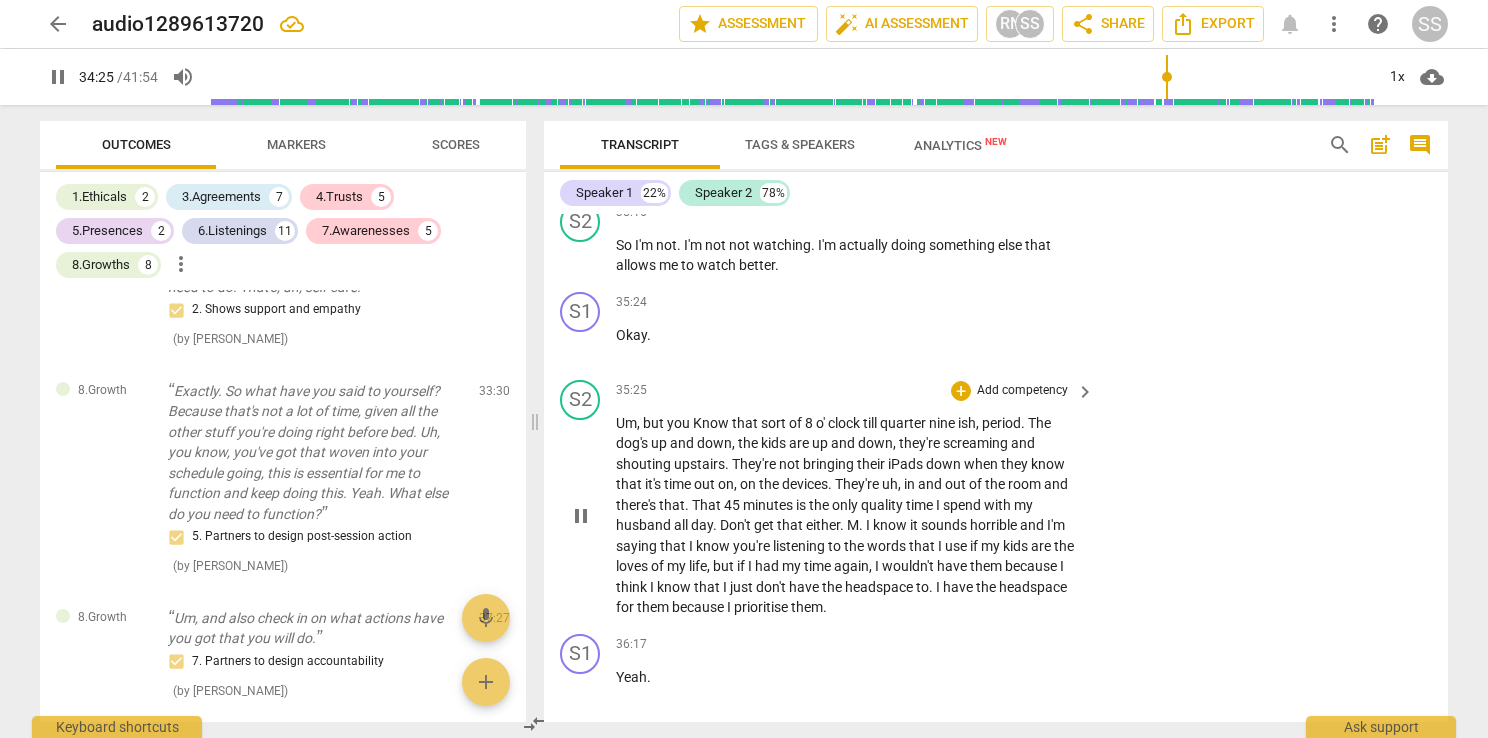 click on "pause" at bounding box center [581, 516] 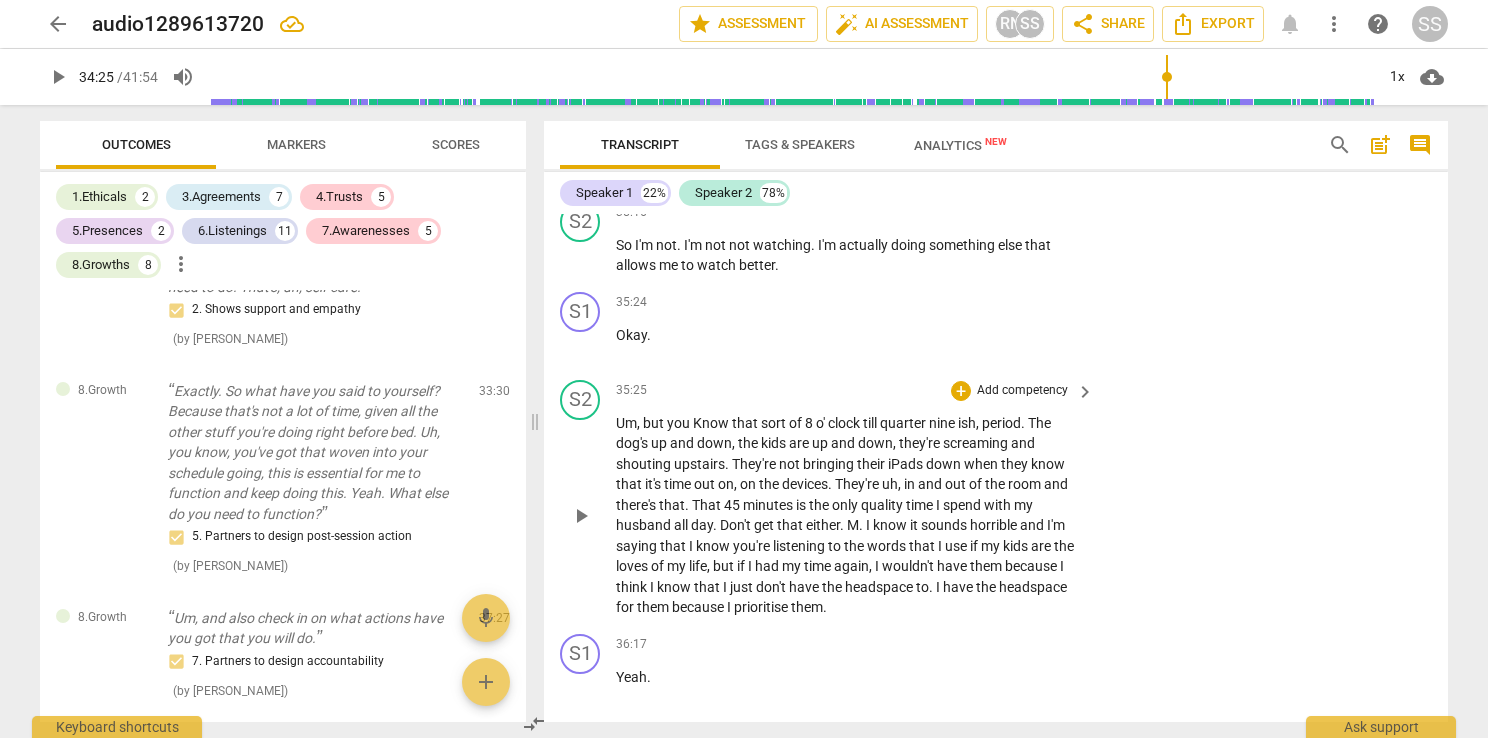 click on "play_arrow" at bounding box center (581, 516) 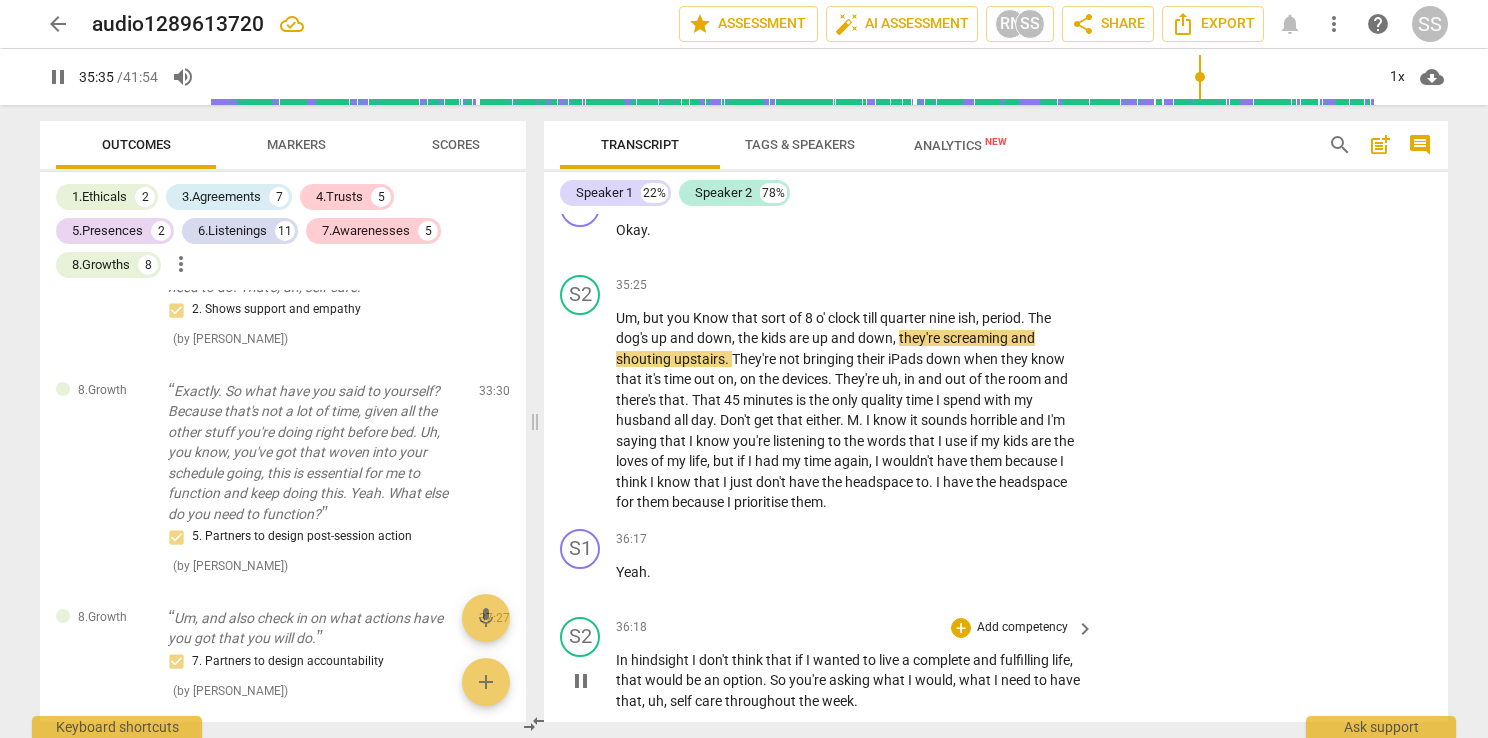 scroll, scrollTop: 16760, scrollLeft: 0, axis: vertical 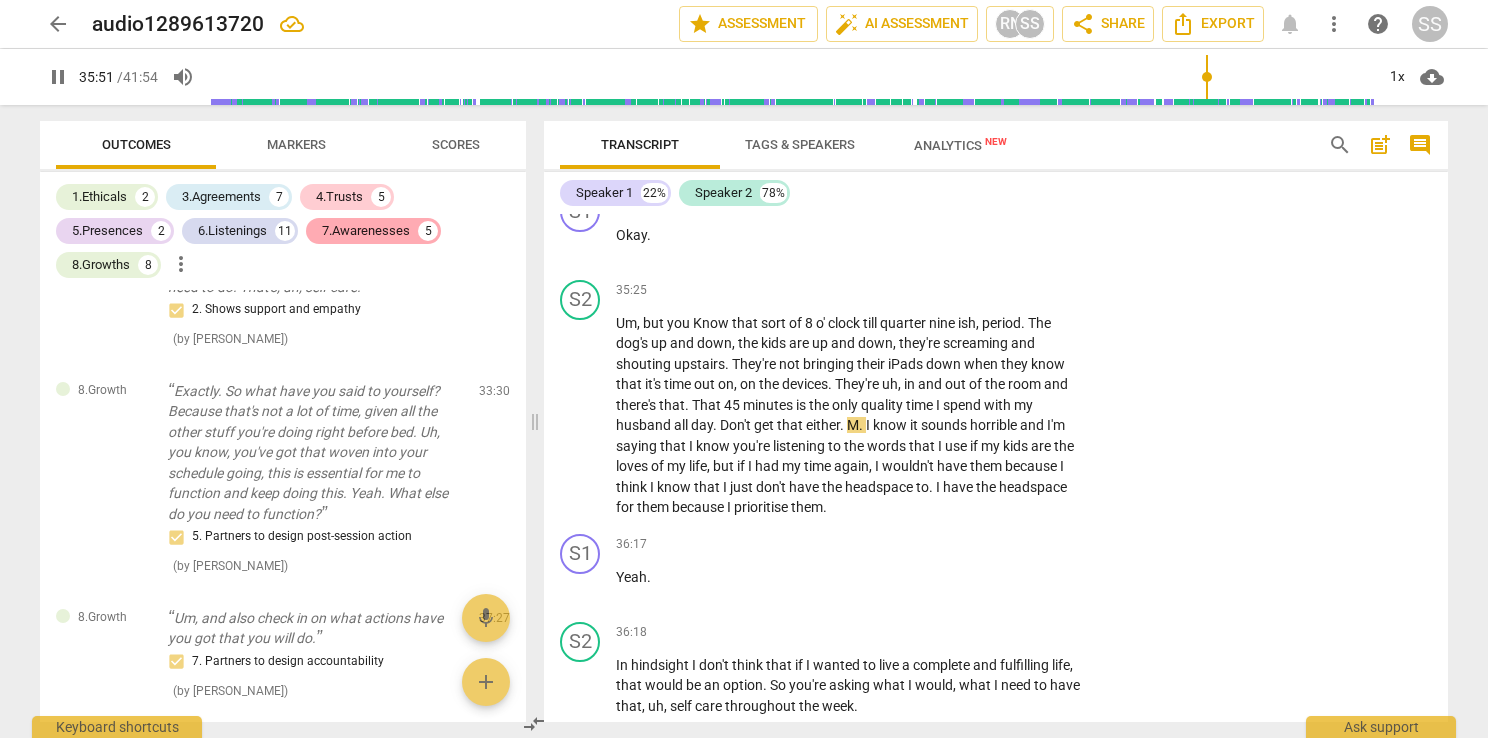 click on "7.Awarenesses" at bounding box center (366, 231) 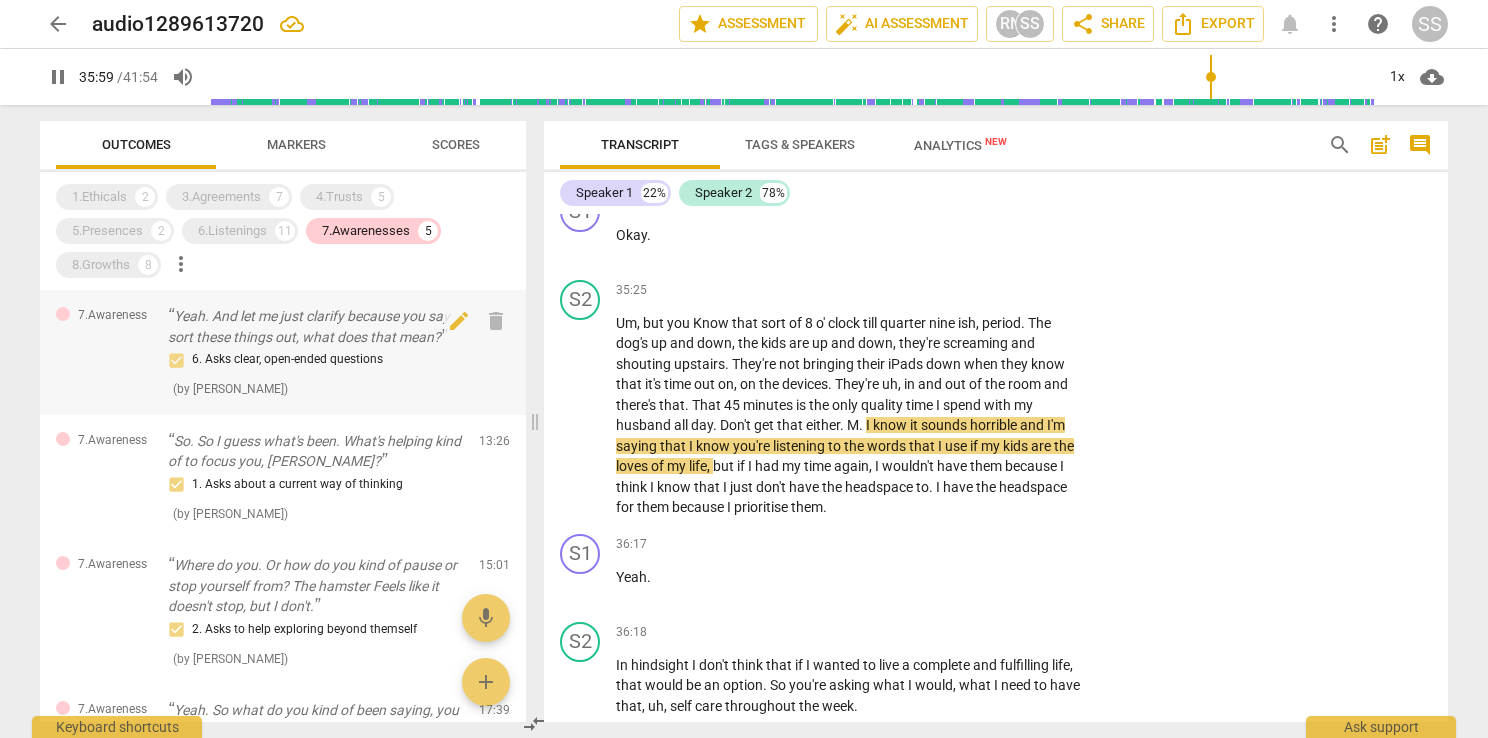 scroll, scrollTop: 100, scrollLeft: 0, axis: vertical 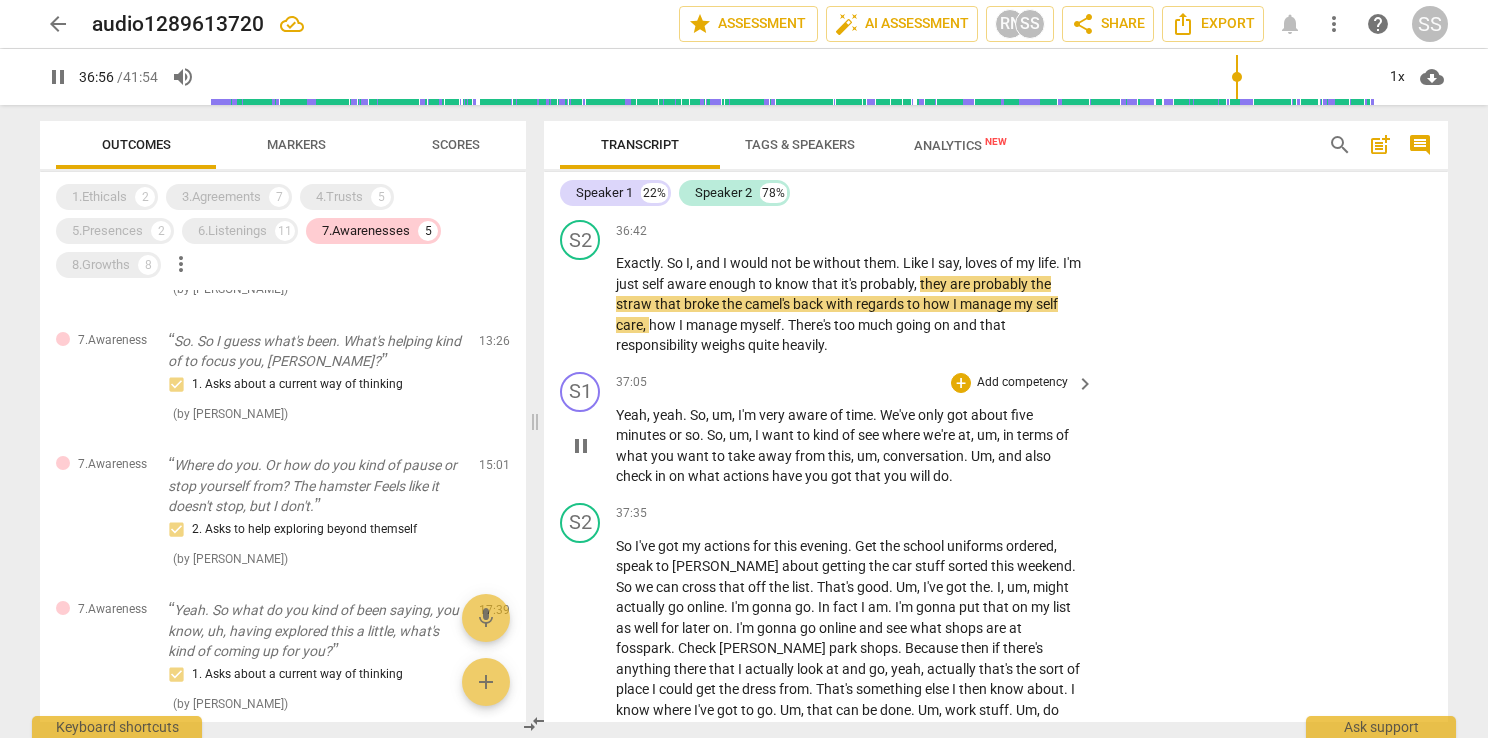 click on "Add competency" at bounding box center (1022, 383) 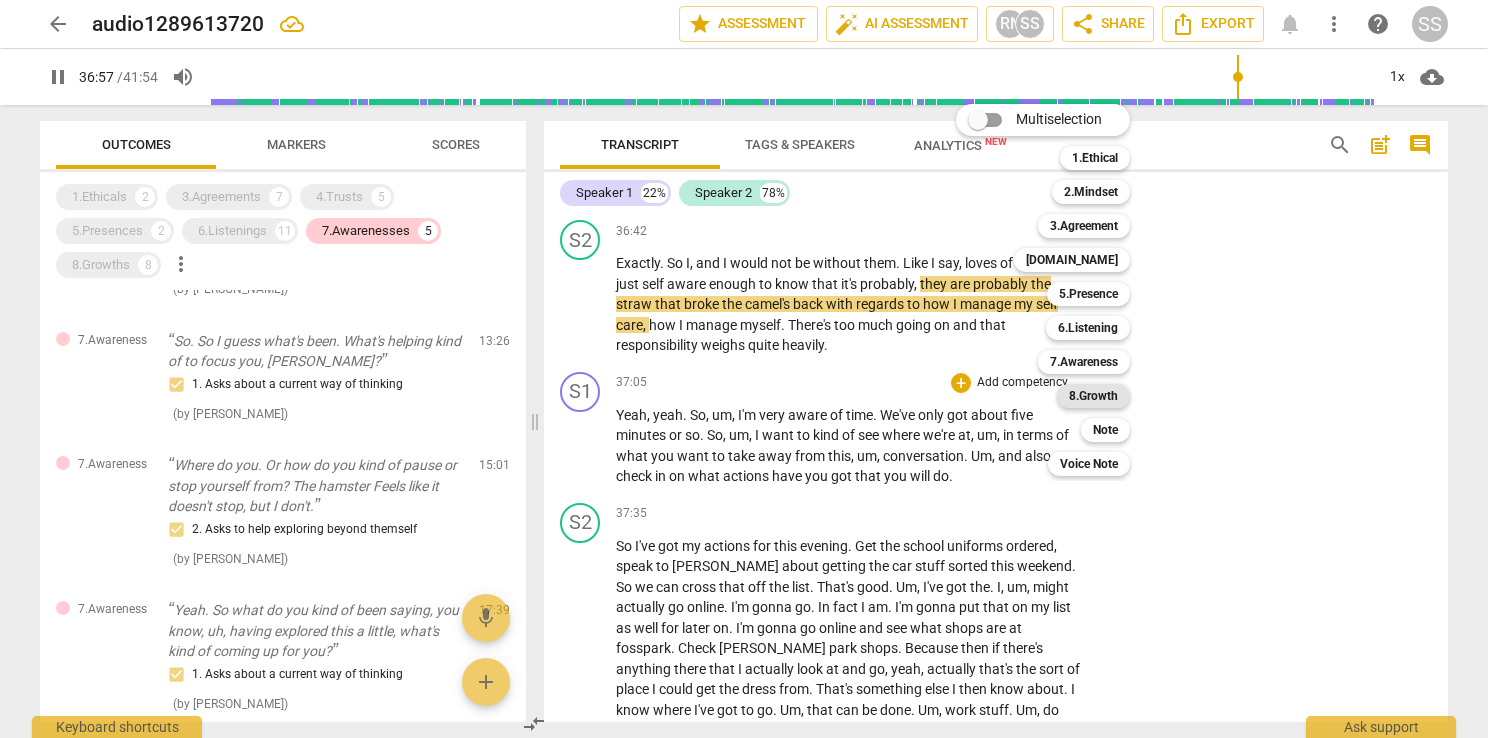 click on "8.Growth" at bounding box center [1093, 396] 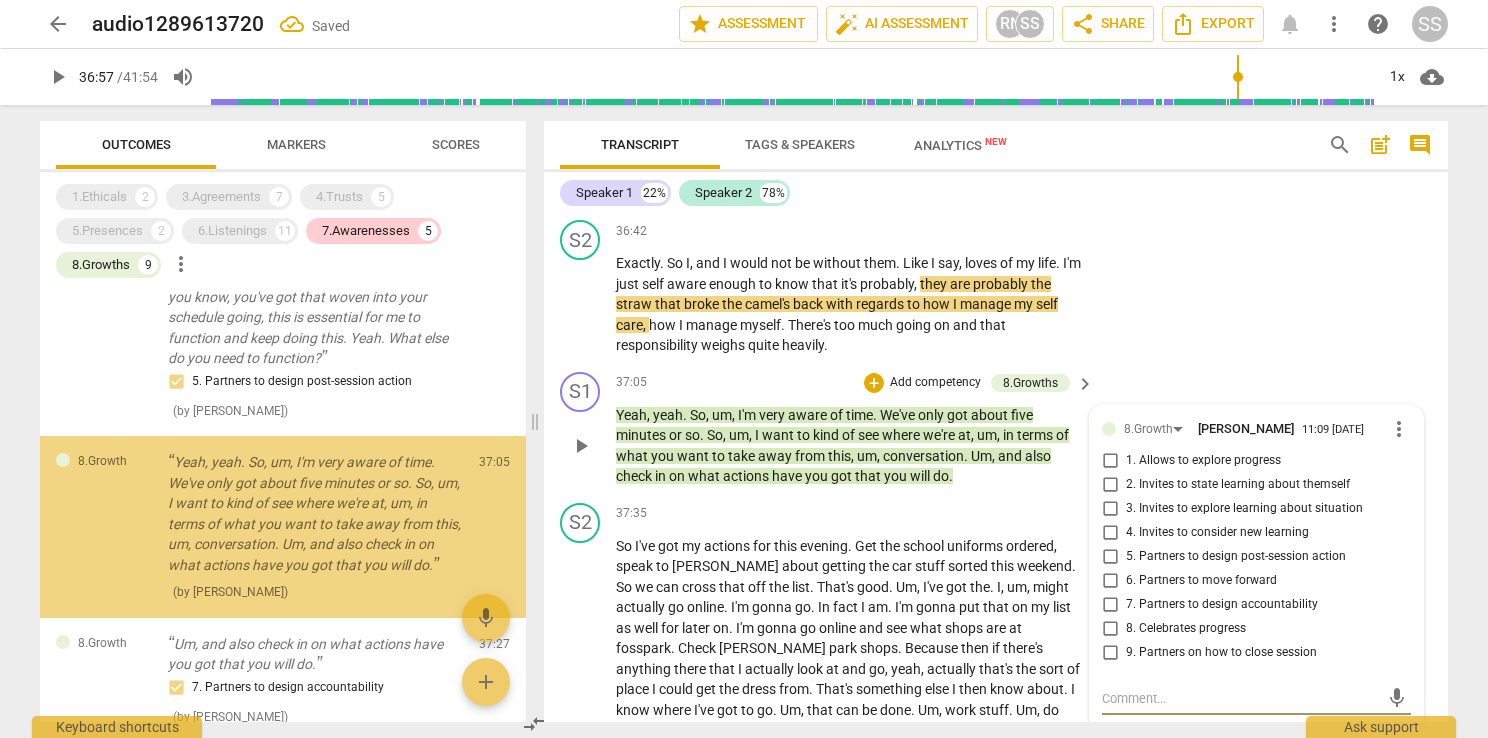 scroll, scrollTop: 1449, scrollLeft: 0, axis: vertical 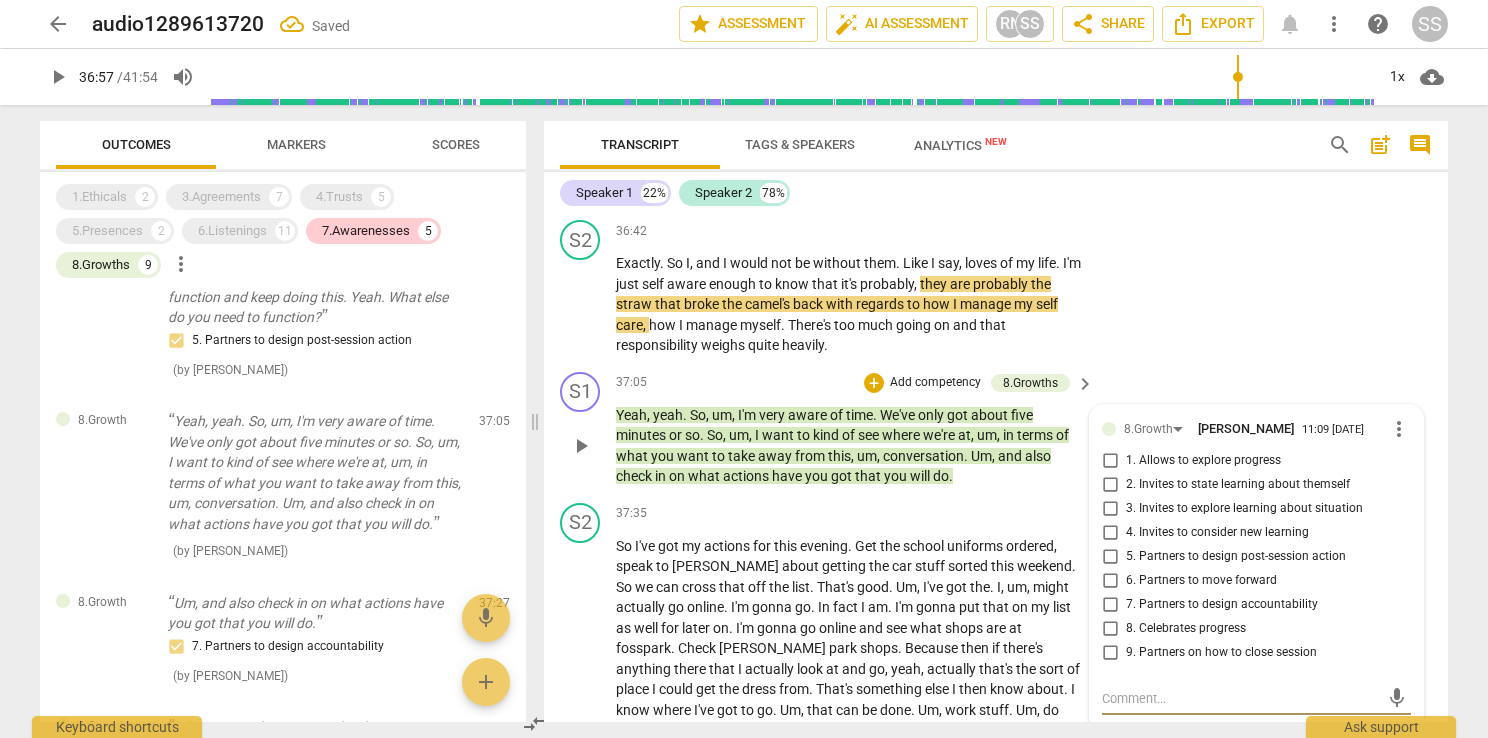 click on "9. Partners on how to close session" at bounding box center [1221, 653] 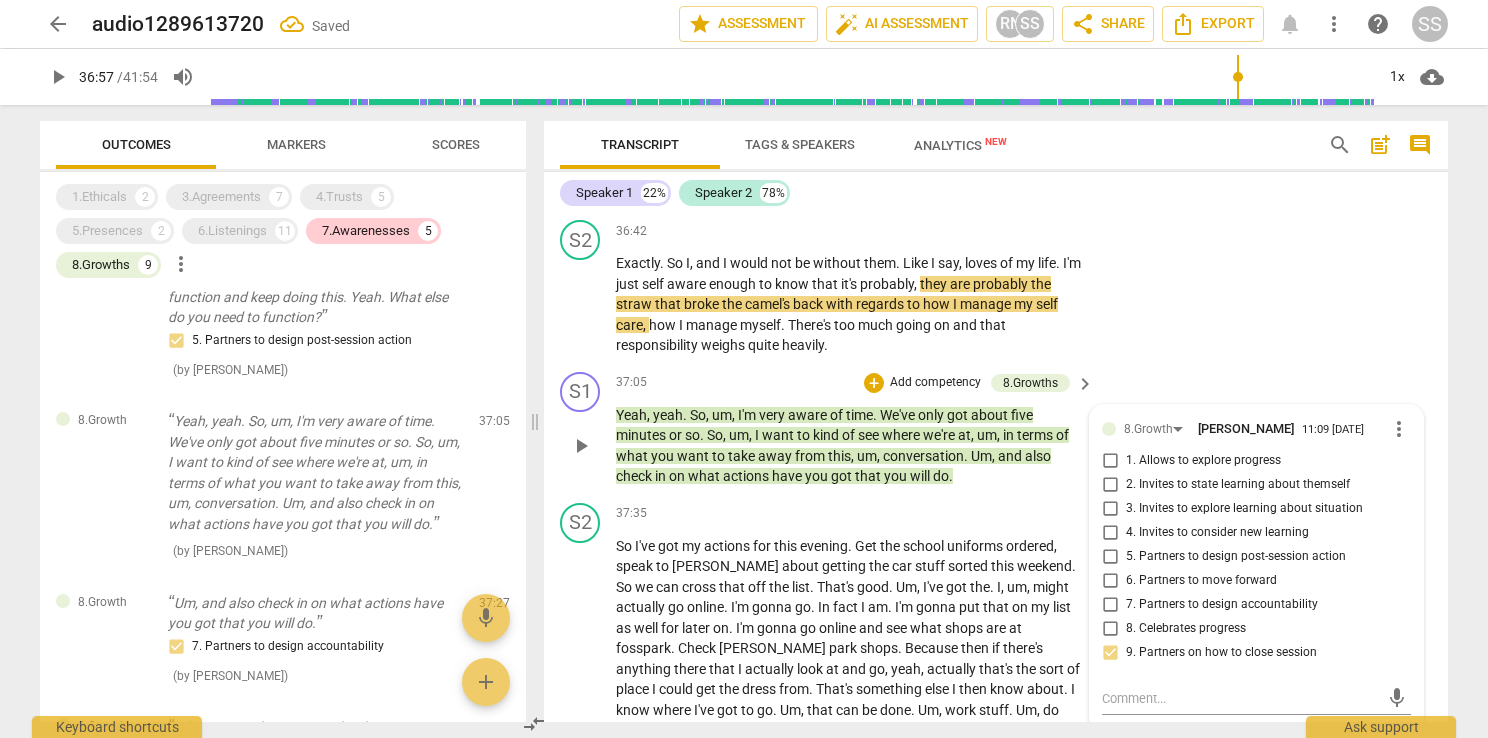 click on "S1 play_arrow pause 37:05 + Add competency 8.Growths keyboard_arrow_right Yeah ,   yeah .   So ,   um ,   I'm   very   aware   of   time .   We've   only   got   about   five   minutes   or   so .   So ,   um ,   I   want   to   kind   of   see   where   we're   at ,   um ,   in   terms   of   what   you   want   to   take   away   from   this ,   um ,   conversation .   Um ,   and   also   check   in   on   what   actions   have   you   got   that   you   will   do . 8.Growth [PERSON_NAME] 11:09 [DATE] more_vert 1. Allows to explore progress 2. Invites to state learning about themself 3. Invites to explore learning about situation 4. Invites to consider new learning 5. Partners to design post-session action 6. Partners to move forward 7. Partners to design accountability 8. Celebrates progress 9. Partners on how to close session mic" at bounding box center [996, 429] 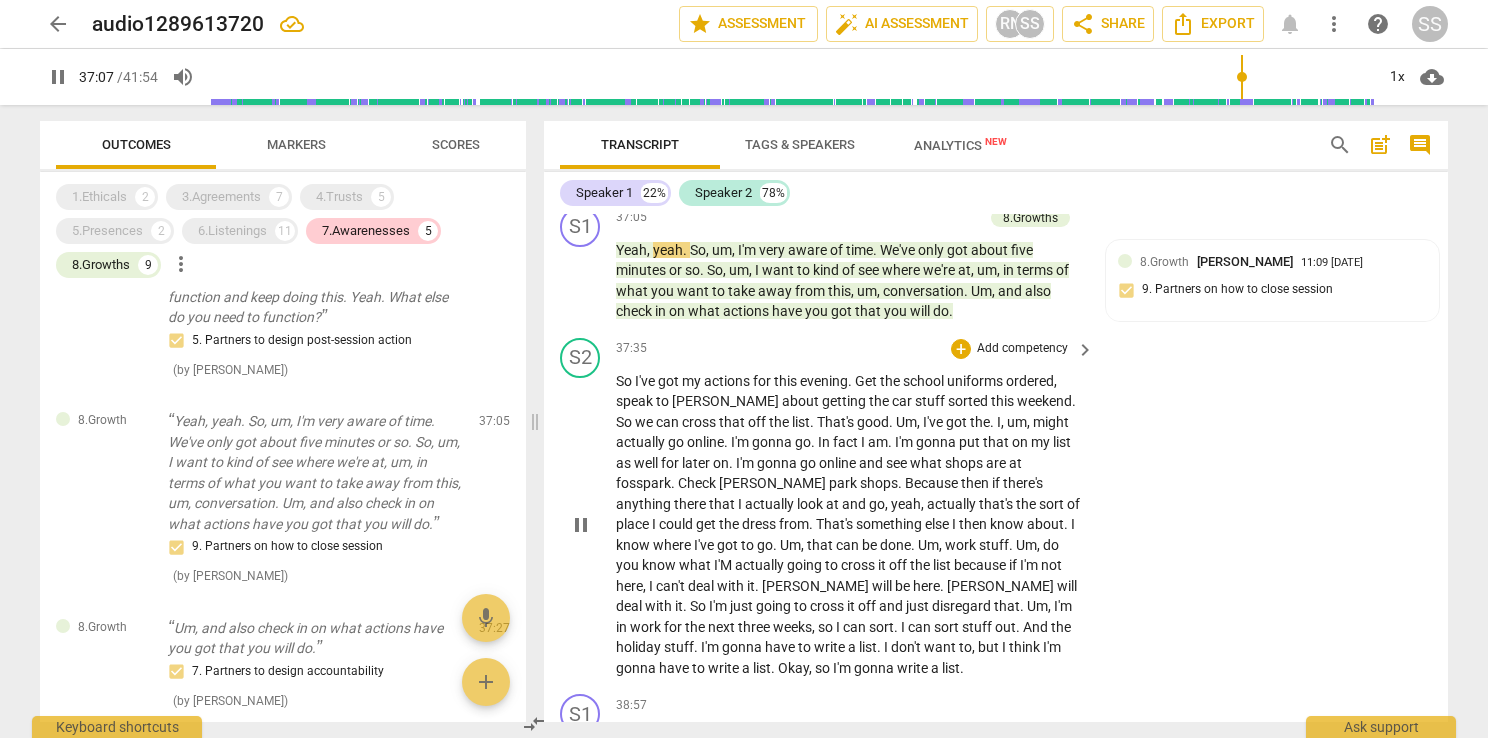 scroll, scrollTop: 17560, scrollLeft: 0, axis: vertical 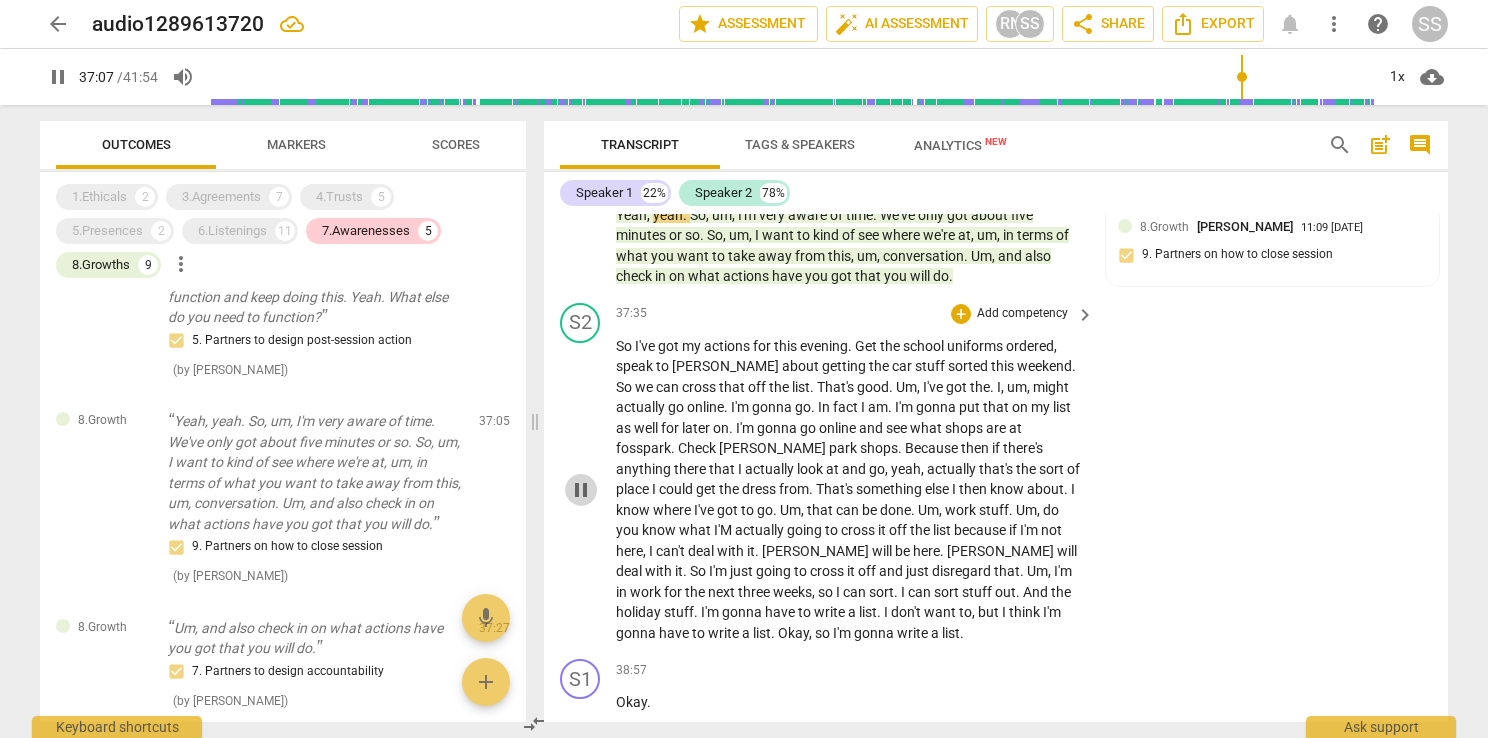 click on "pause" at bounding box center [581, 490] 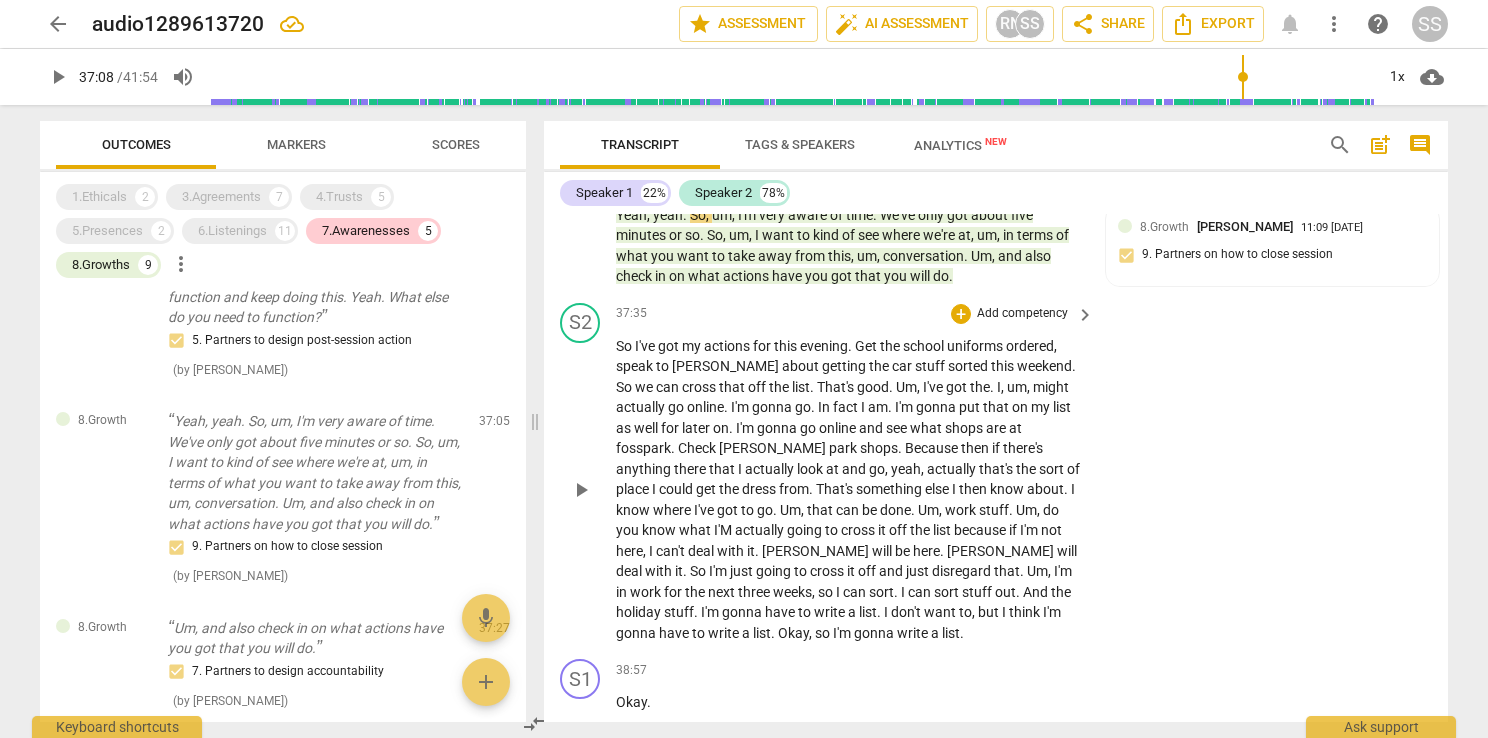click on "play_arrow" at bounding box center (581, 490) 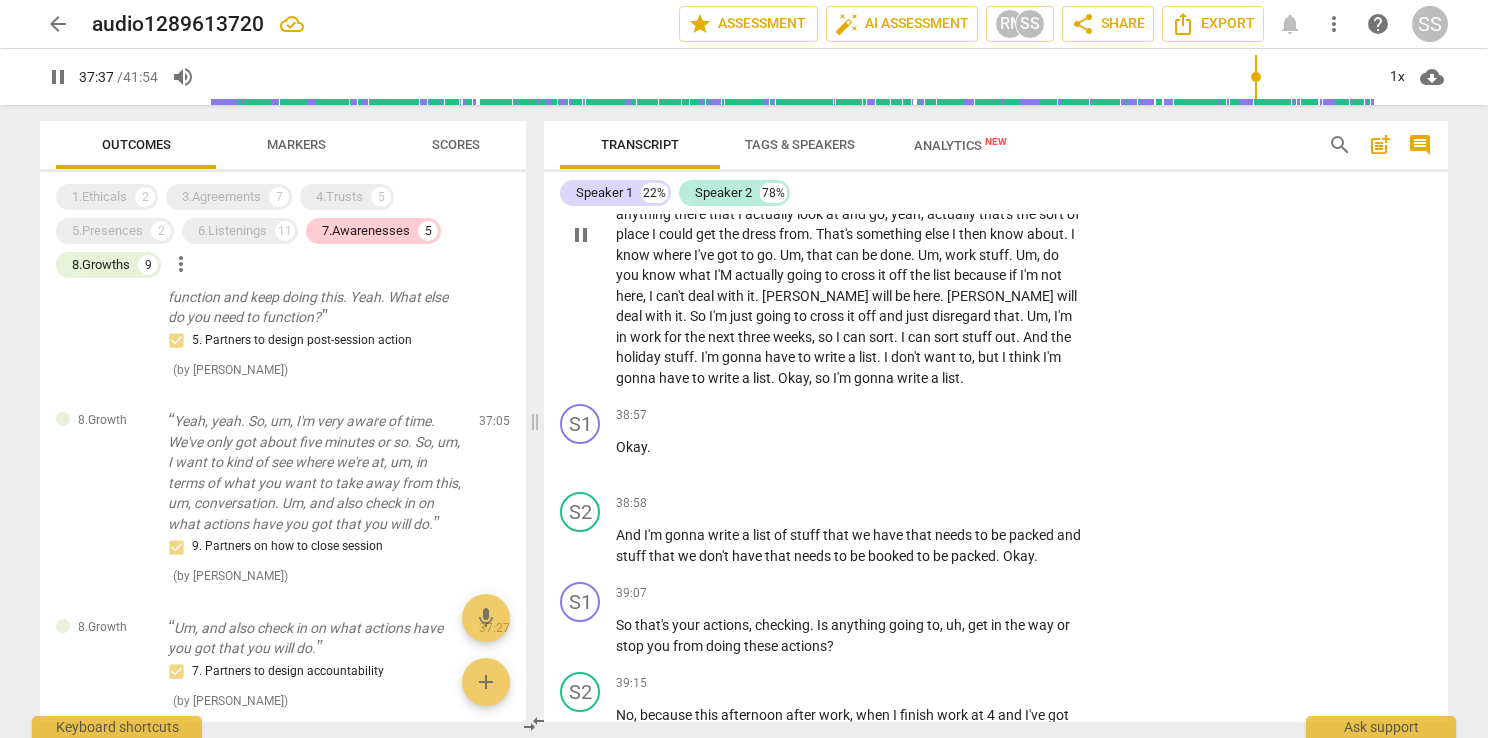 scroll, scrollTop: 17860, scrollLeft: 0, axis: vertical 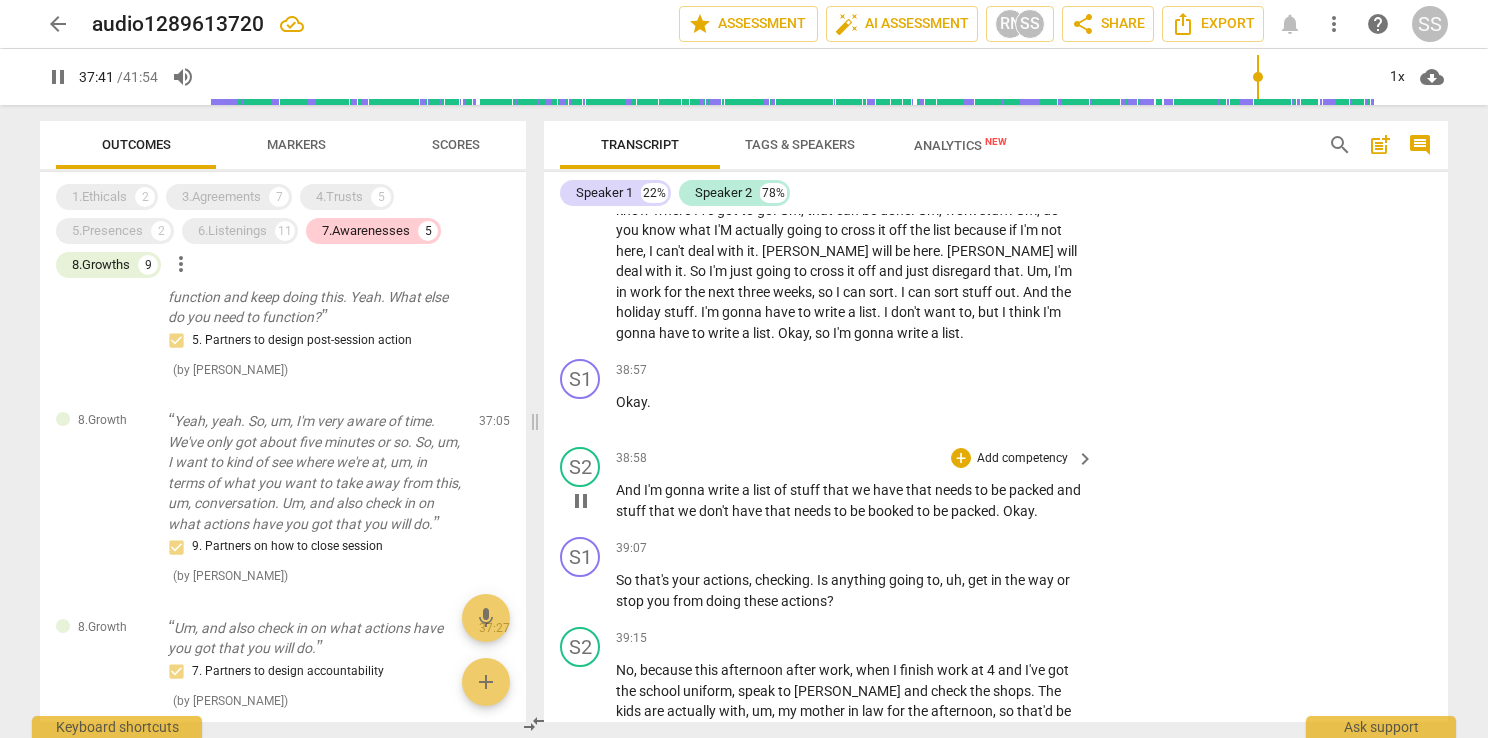 type on "2262" 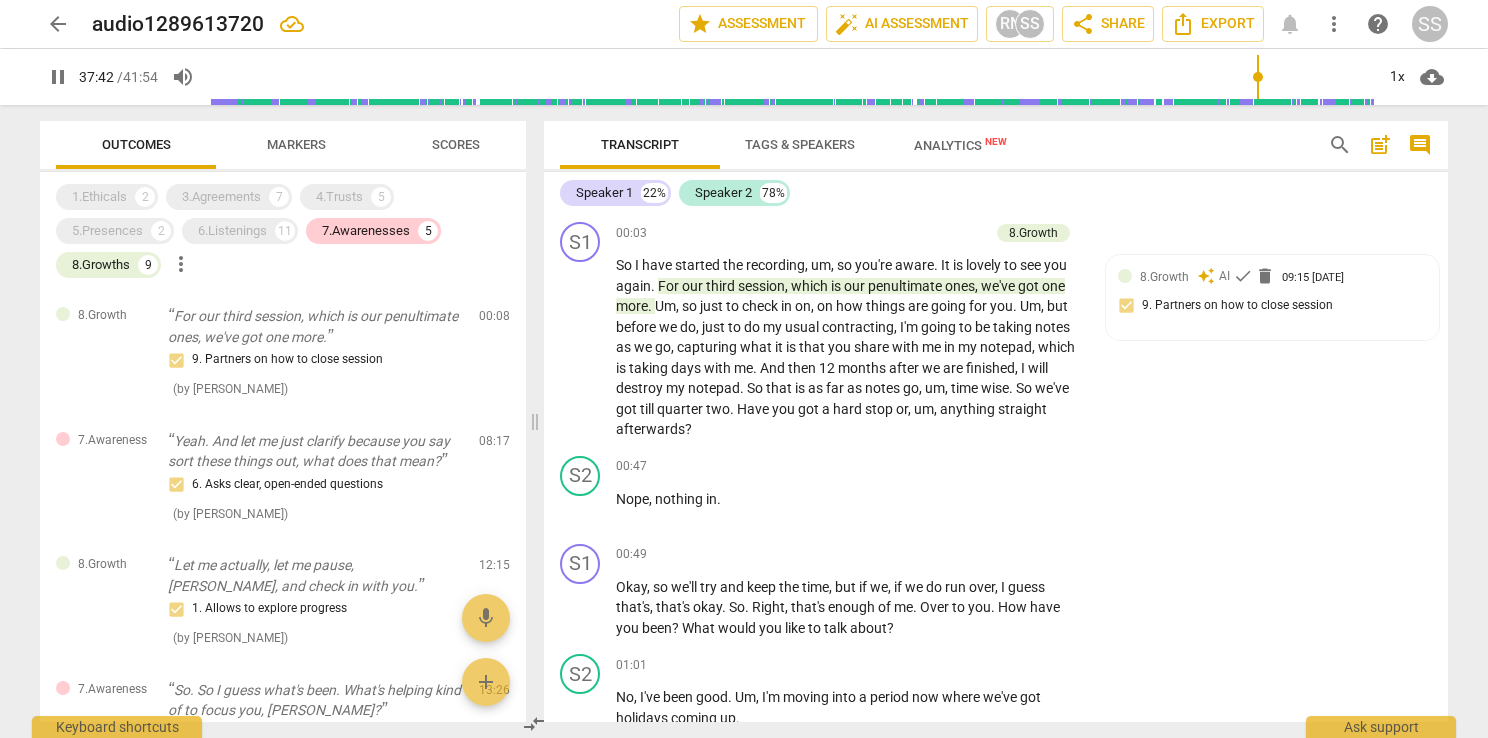 scroll, scrollTop: 0, scrollLeft: 0, axis: both 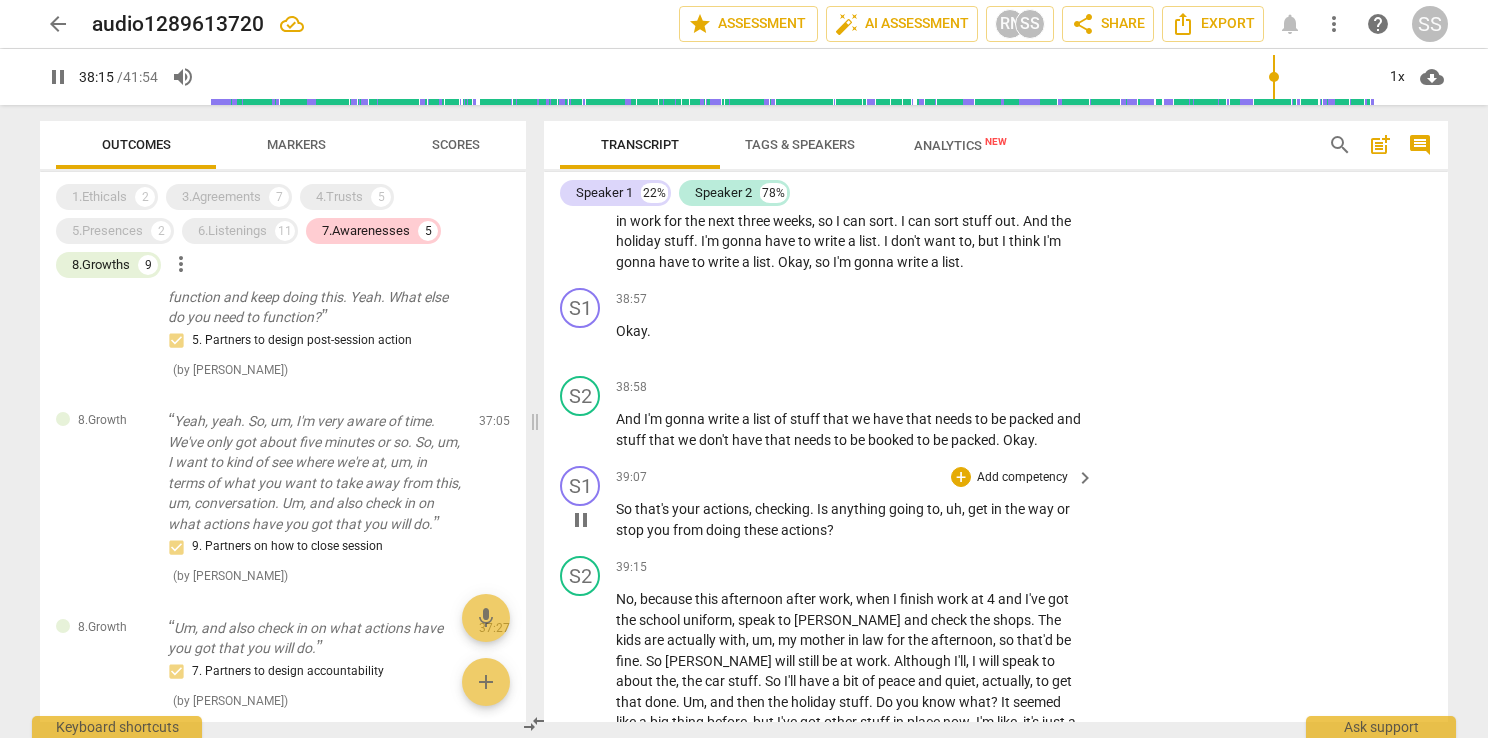 click on "Add competency" at bounding box center [1022, 478] 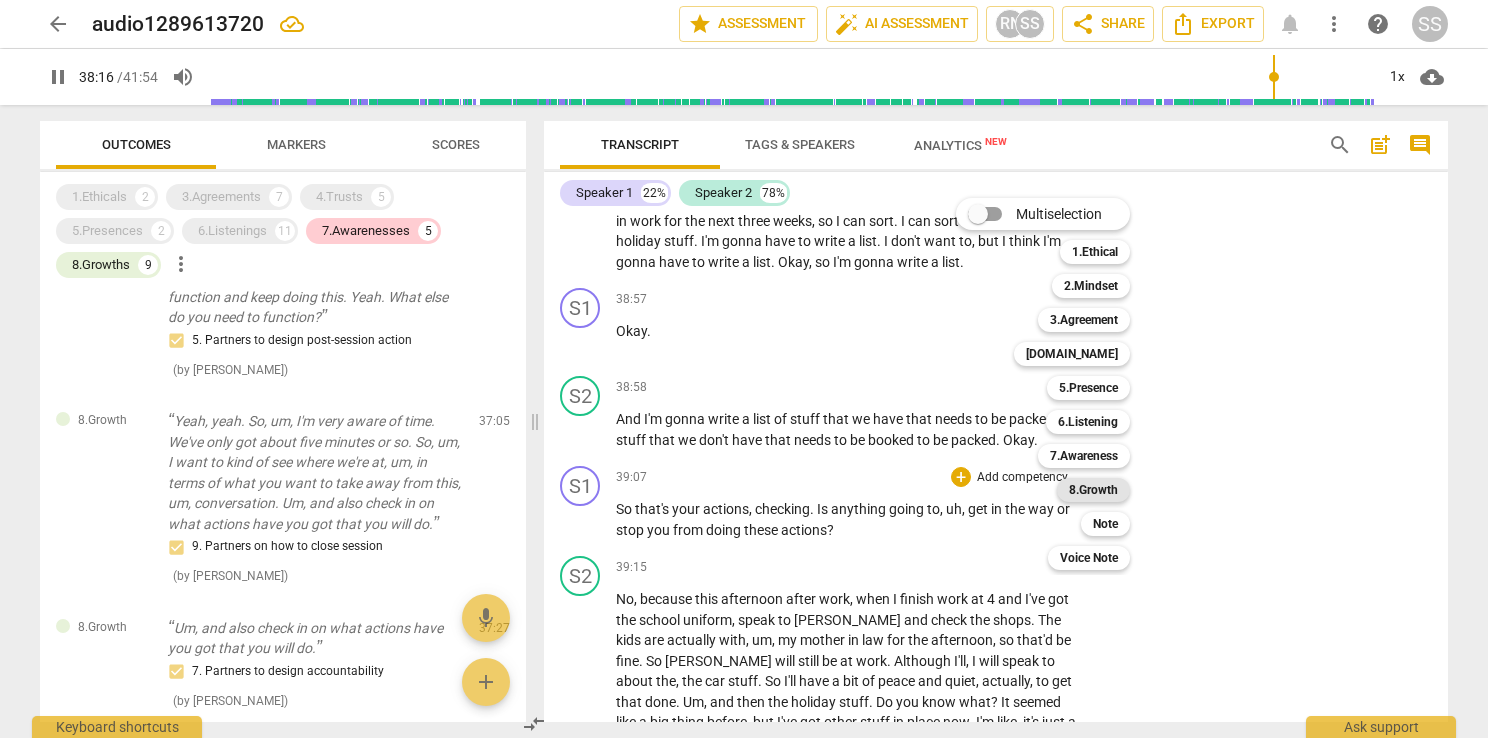 click on "8.Growth" at bounding box center [1093, 490] 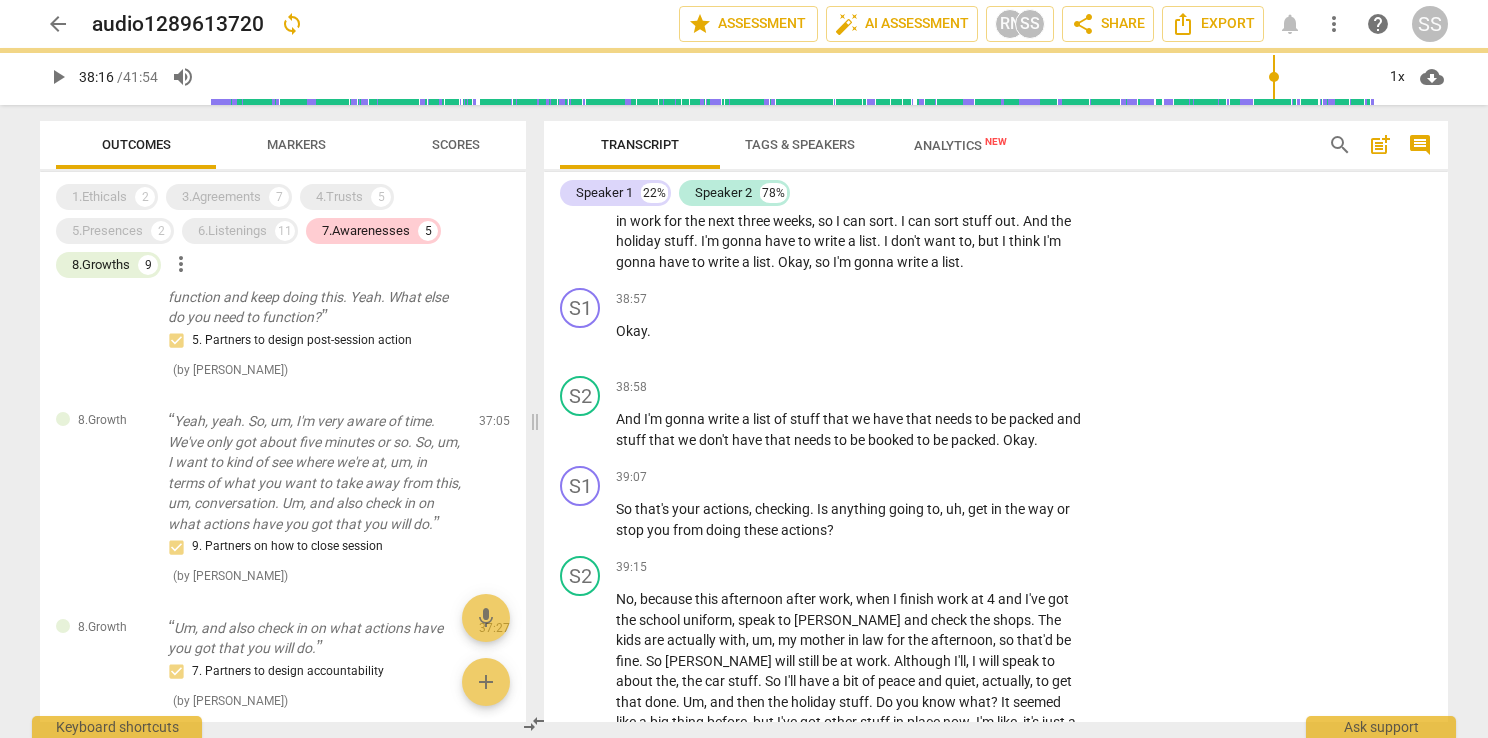 type on "2297" 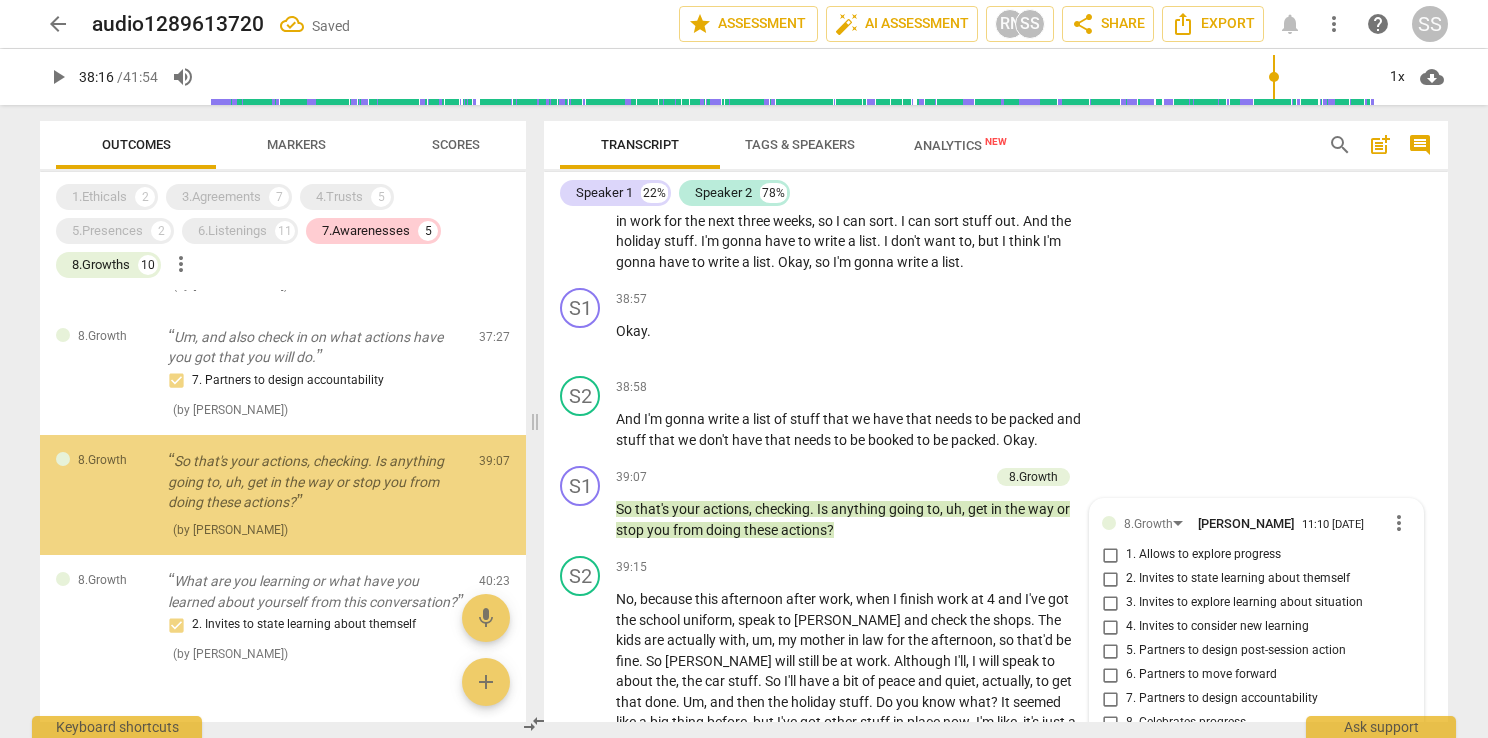 scroll, scrollTop: 1749, scrollLeft: 0, axis: vertical 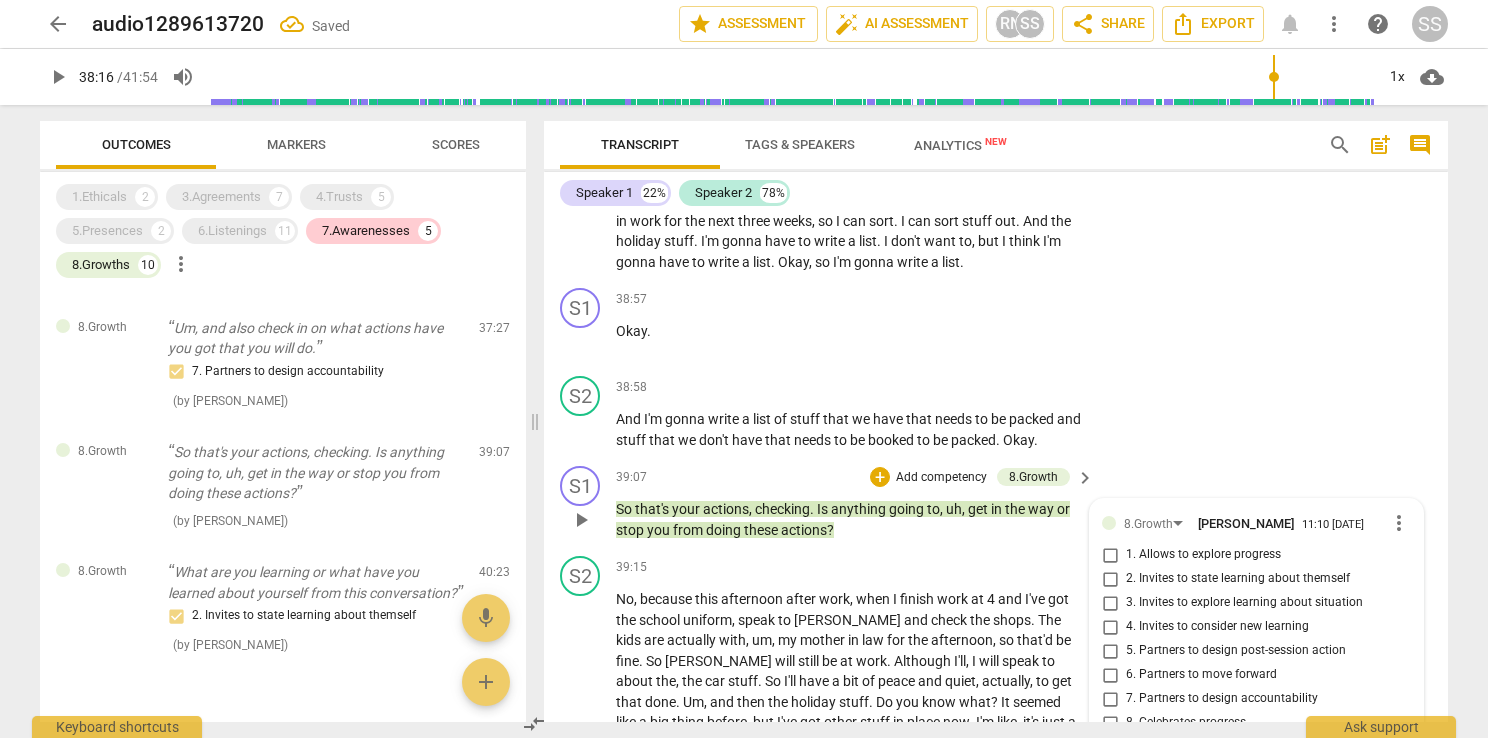 click on "5. Partners to design post-session action" at bounding box center (1236, 651) 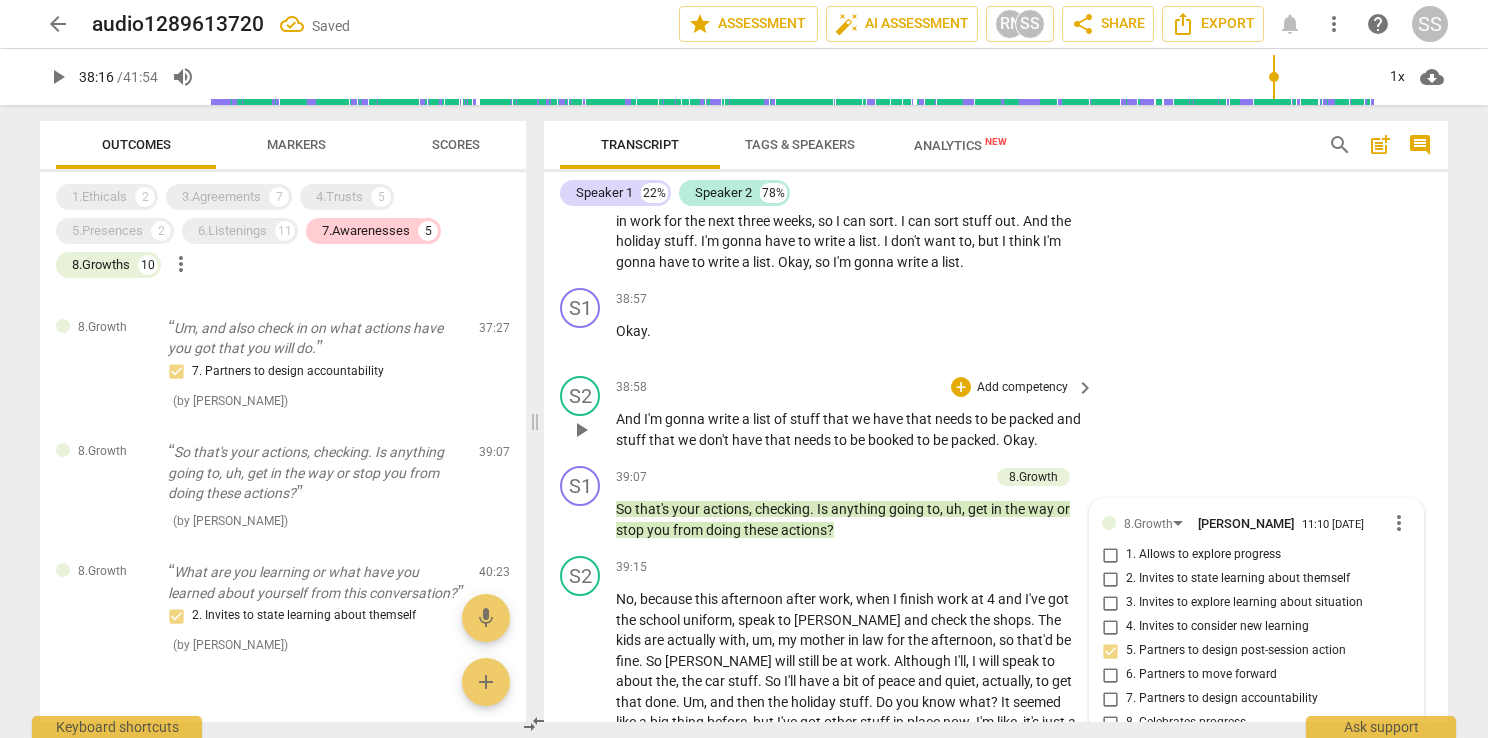 click on "S2 play_arrow pause 38:58 + Add competency keyboard_arrow_right And   I'm   gonna   write   a   list   of   stuff   that   we   have   that   needs   to   be   packed   and   stuff   that   we   don't   have   that   needs   to   be   booked   to   be   packed .   Okay ." at bounding box center [996, 413] 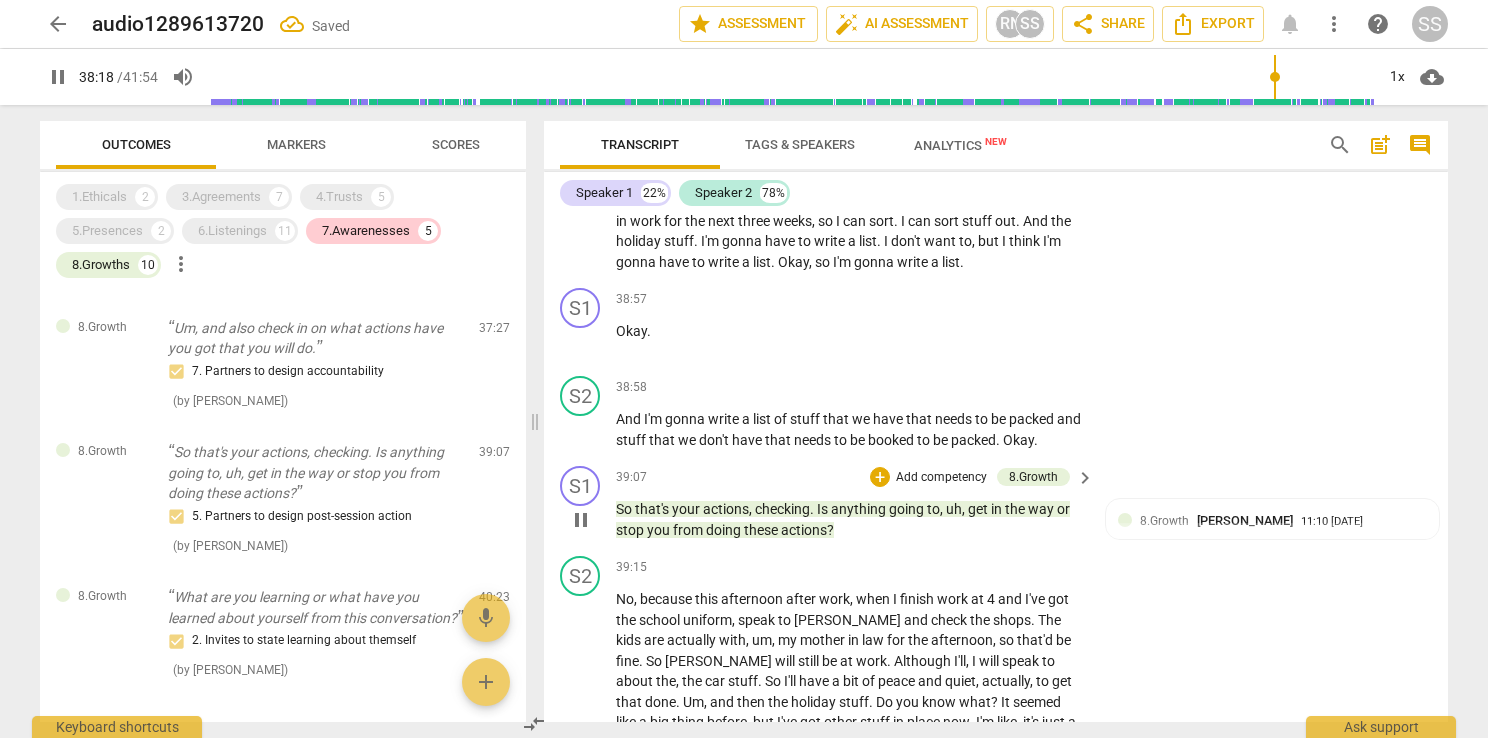 click on "pause" at bounding box center (581, 520) 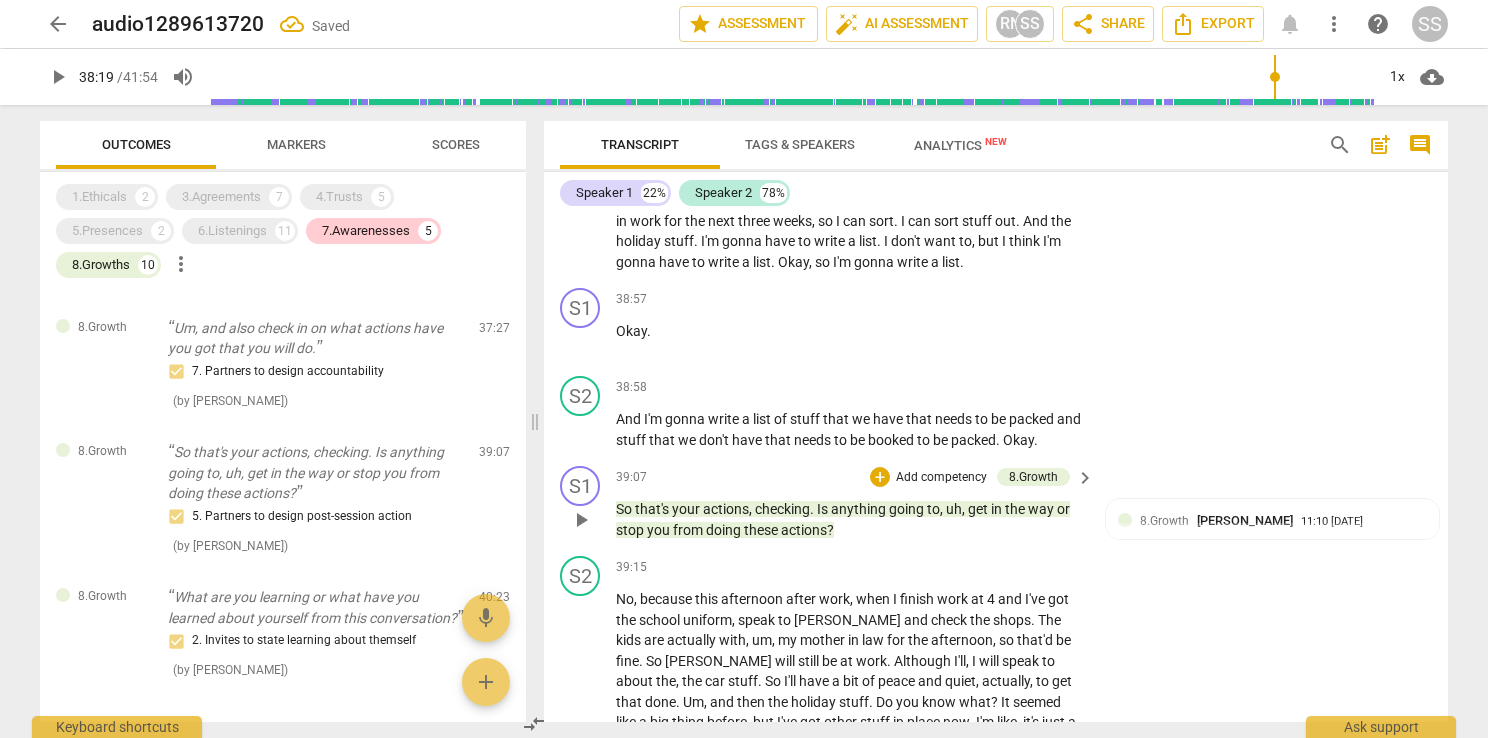 click on "play_arrow" at bounding box center (581, 520) 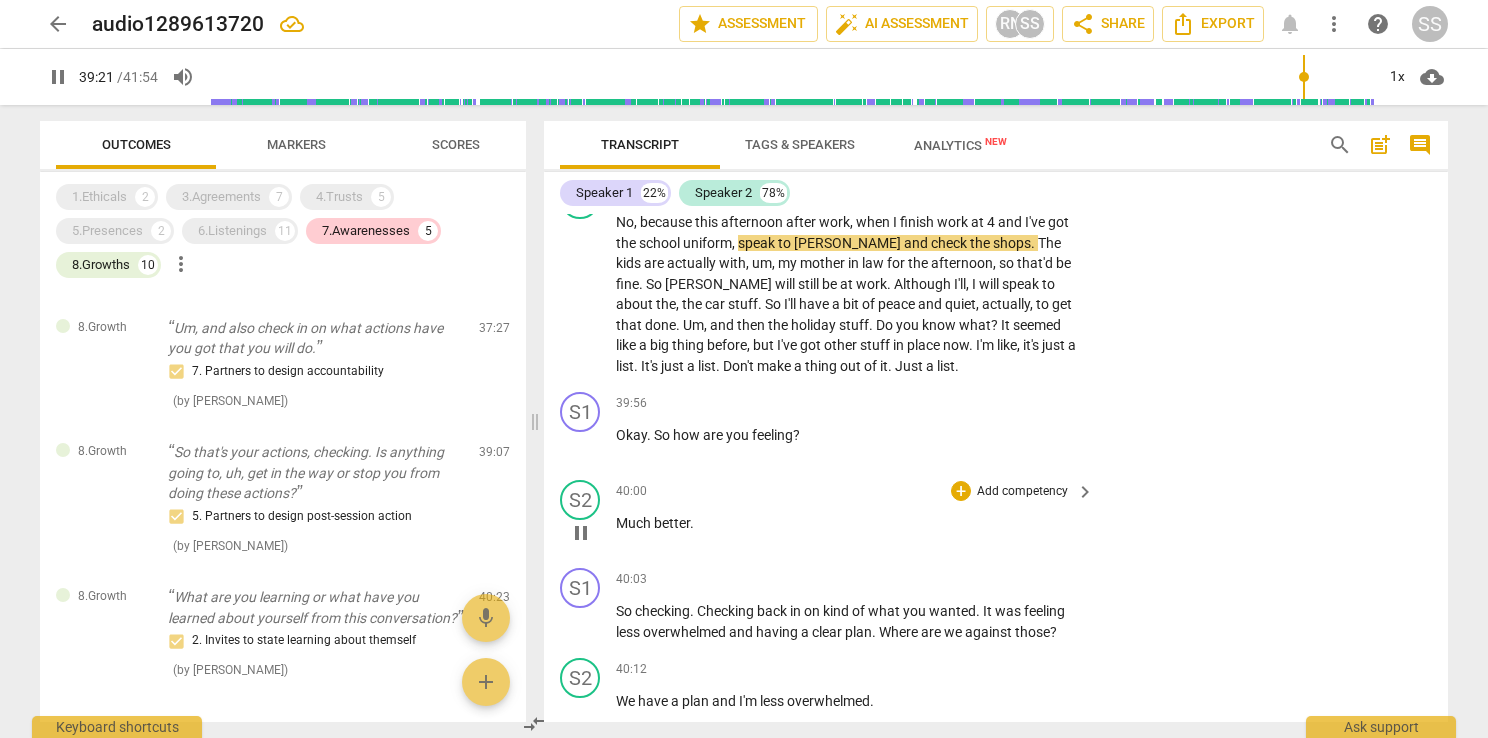 scroll, scrollTop: 18331, scrollLeft: 0, axis: vertical 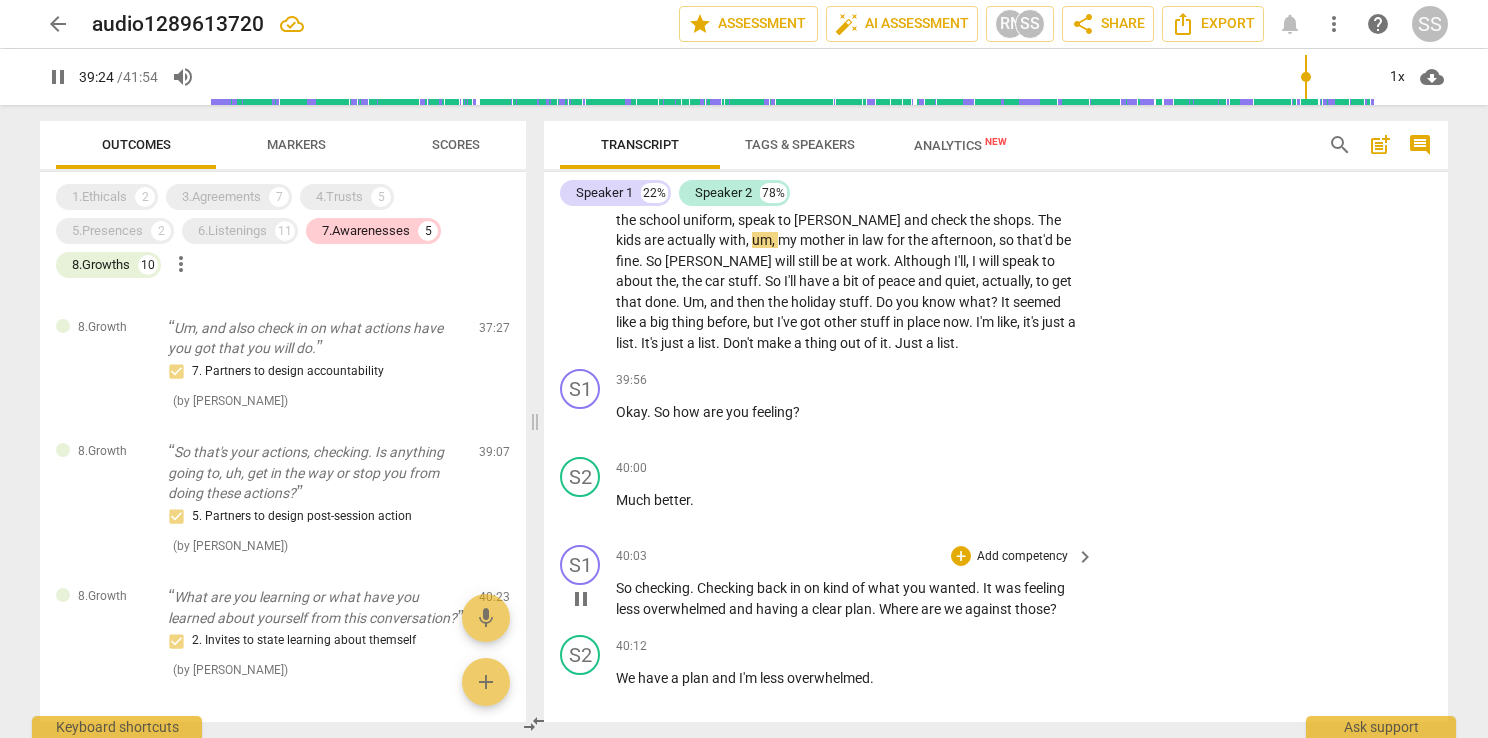 click on "Add competency" at bounding box center [1022, 557] 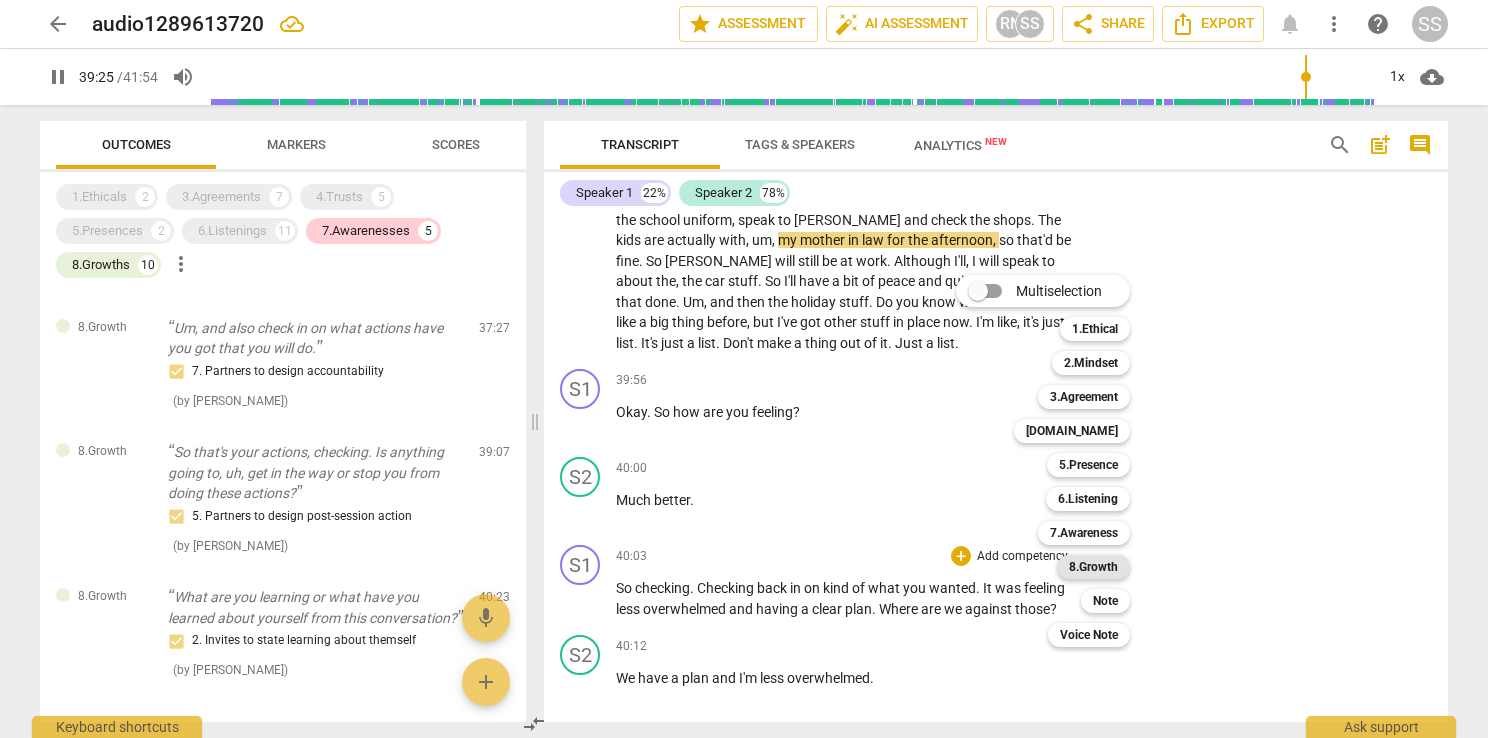 click on "8.Growth" at bounding box center [1093, 567] 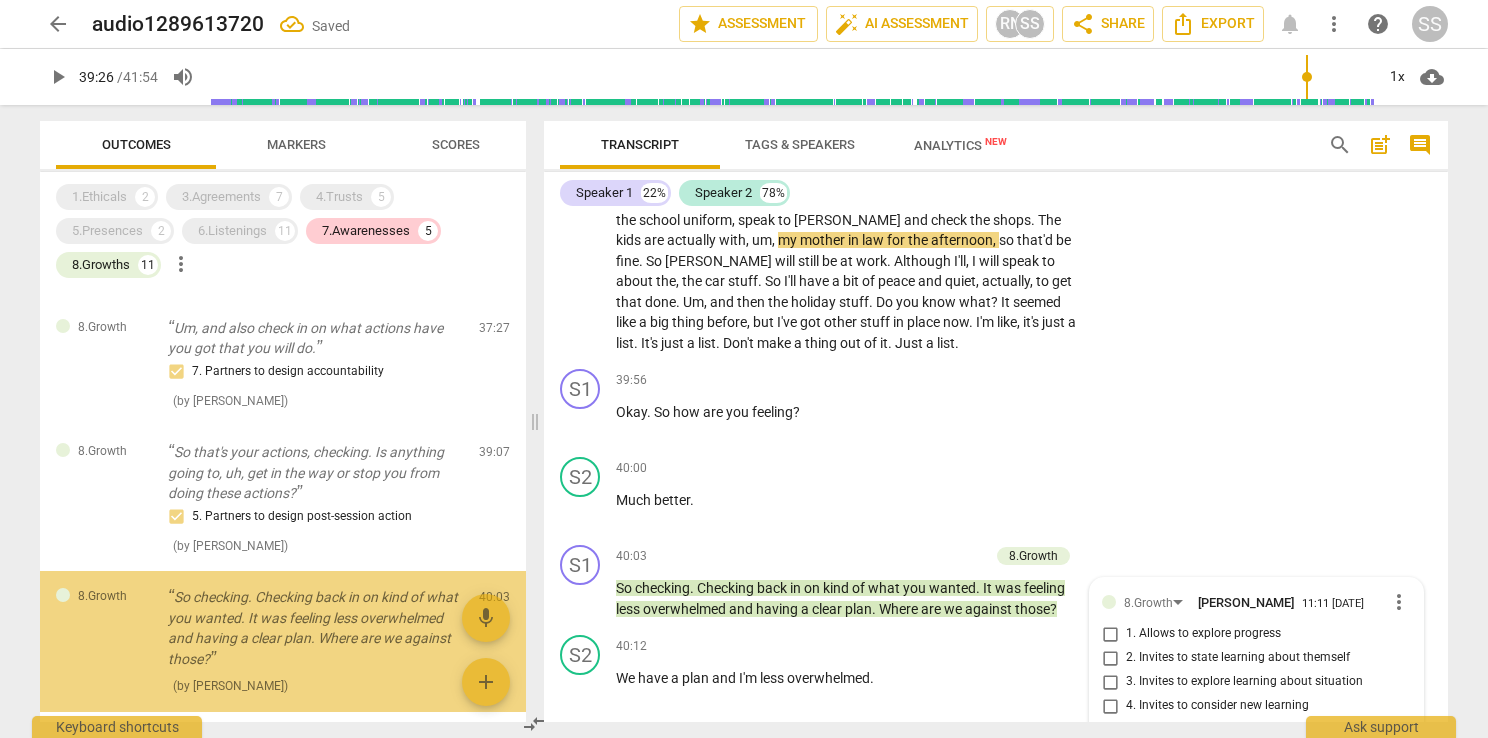 scroll, scrollTop: 18640, scrollLeft: 0, axis: vertical 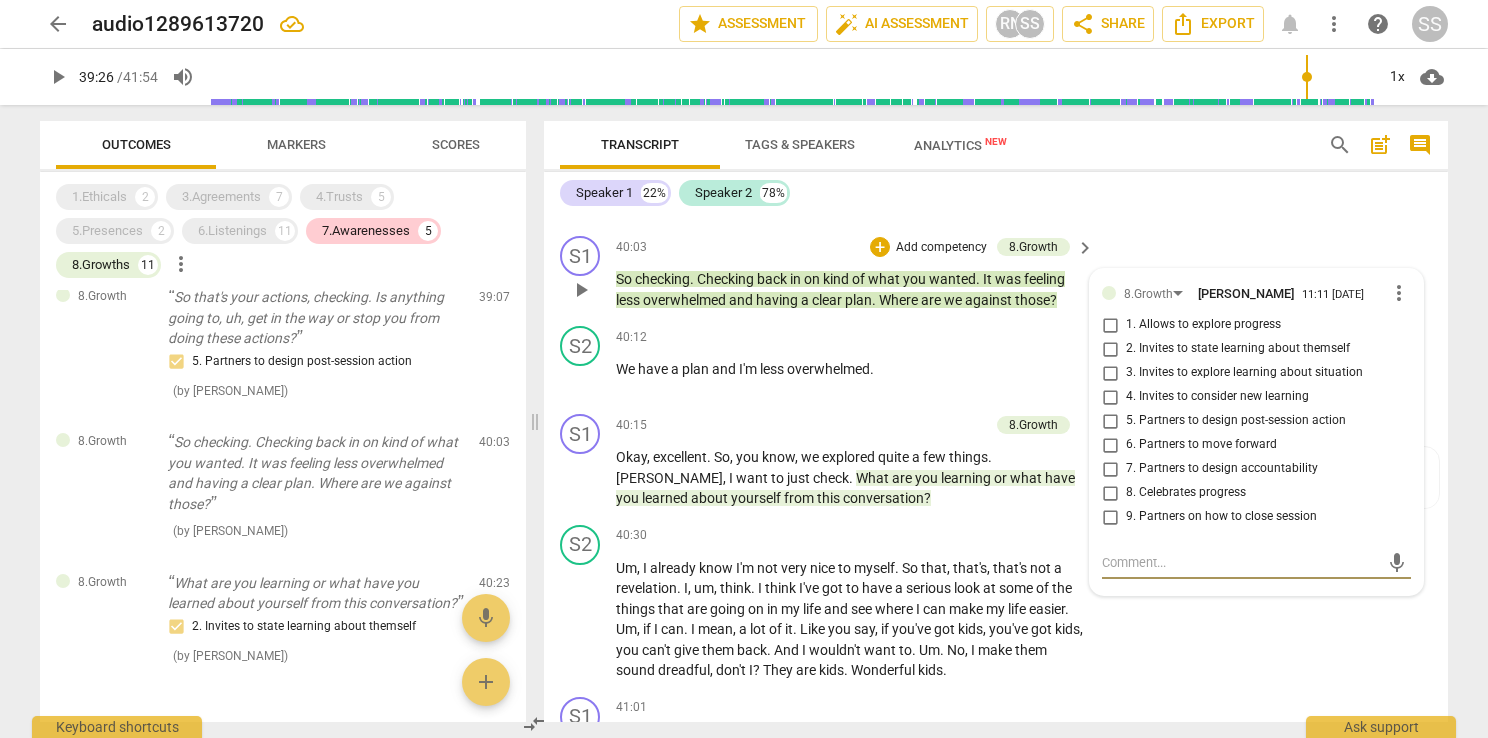 click on "1. Allows to explore progress" at bounding box center (1203, 325) 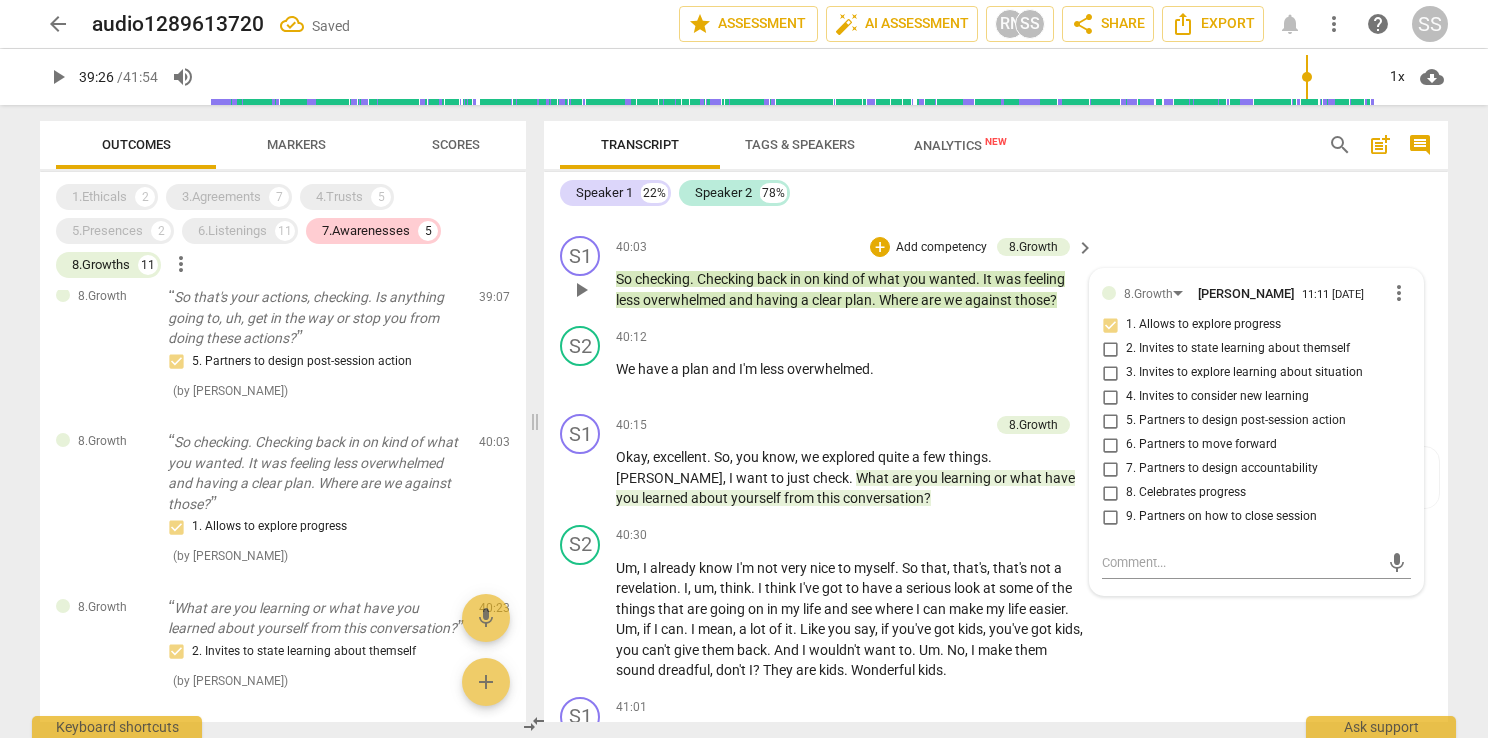 click on "2. Invites to state learning about themself" at bounding box center (1238, 349) 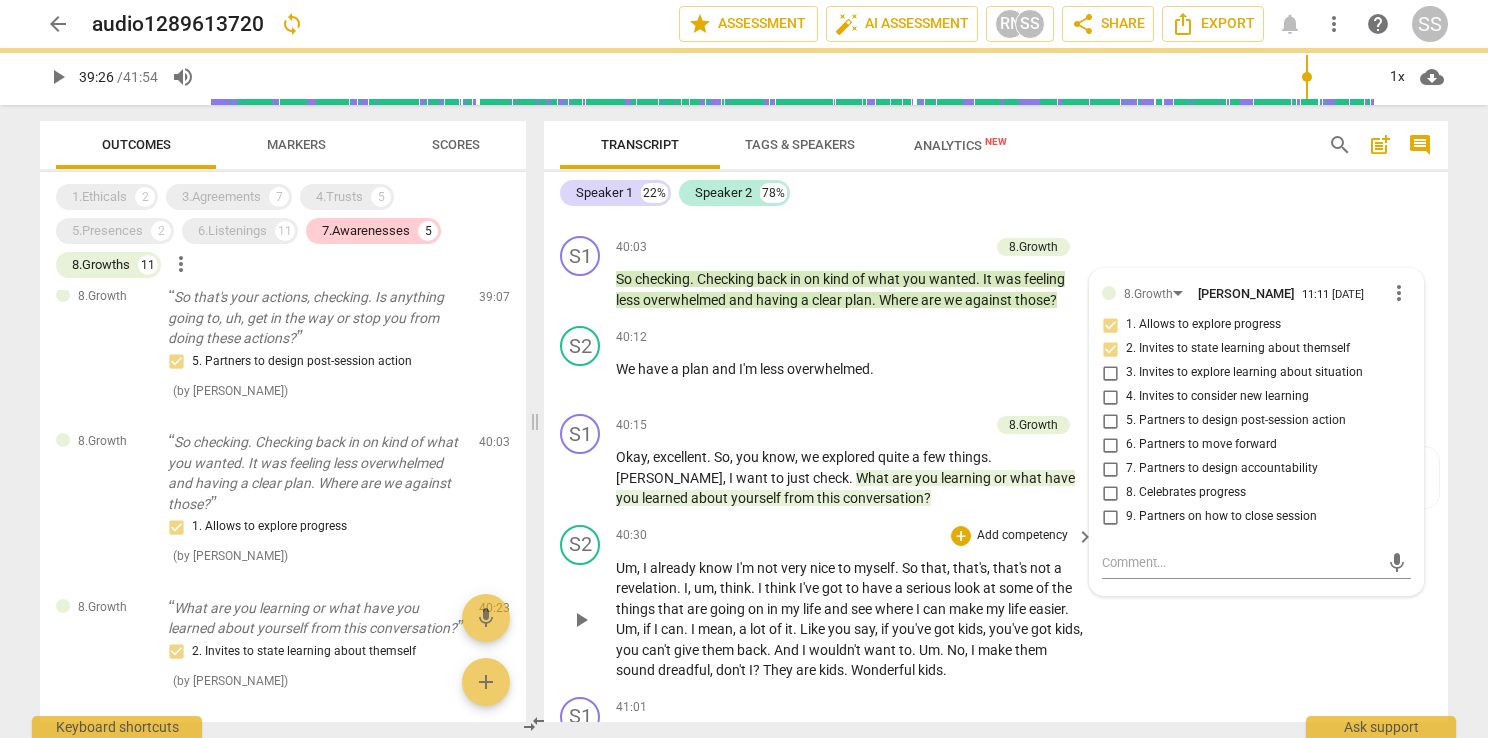 click on "S2 play_arrow pause 40:30 + Add competency keyboard_arrow_right Um ,   I   already   know   I'm   not   very   nice   to   myself .   So   that ,   that's ,   that's   not   a   revelation .   I ,   um ,   think .   I   think   I've   got   to   have   a   serious   look   at   some   of   the   things   that   are   going   on   in   my   life   and   see   where   I   can   make   my   life   easier .   Um ,   if   I   can .   I   mean ,   a   lot   of   it .   Like   you   say ,   if   you've   got   kids ,   you've   got   kids ,   you   can't   give   them   back .   And   I   wouldn't   want   to .   Um .   No ,   I   make   them   sound   dreadful ,   don't   I ?   They   are   kids .   Wonderful   kids ." at bounding box center [996, 603] 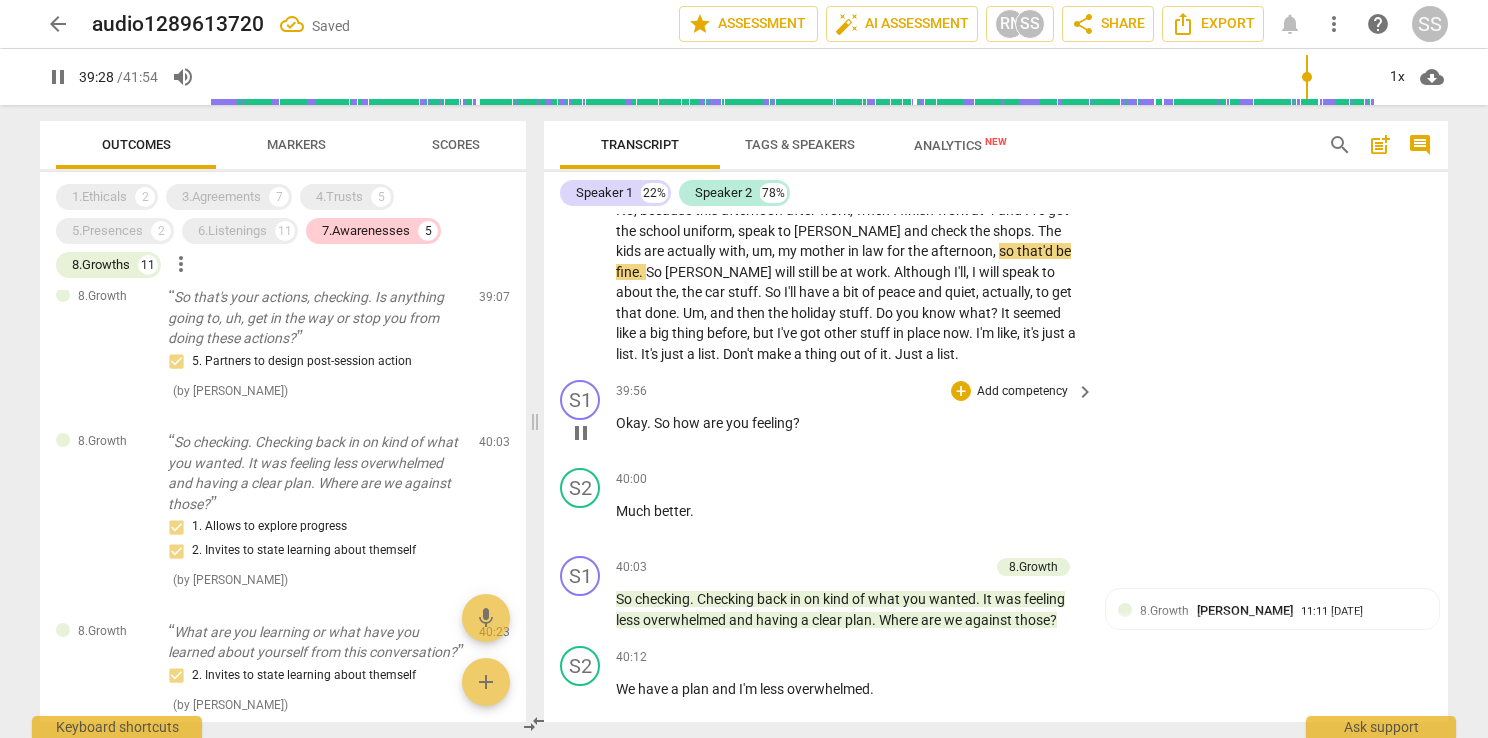 scroll, scrollTop: 18355, scrollLeft: 0, axis: vertical 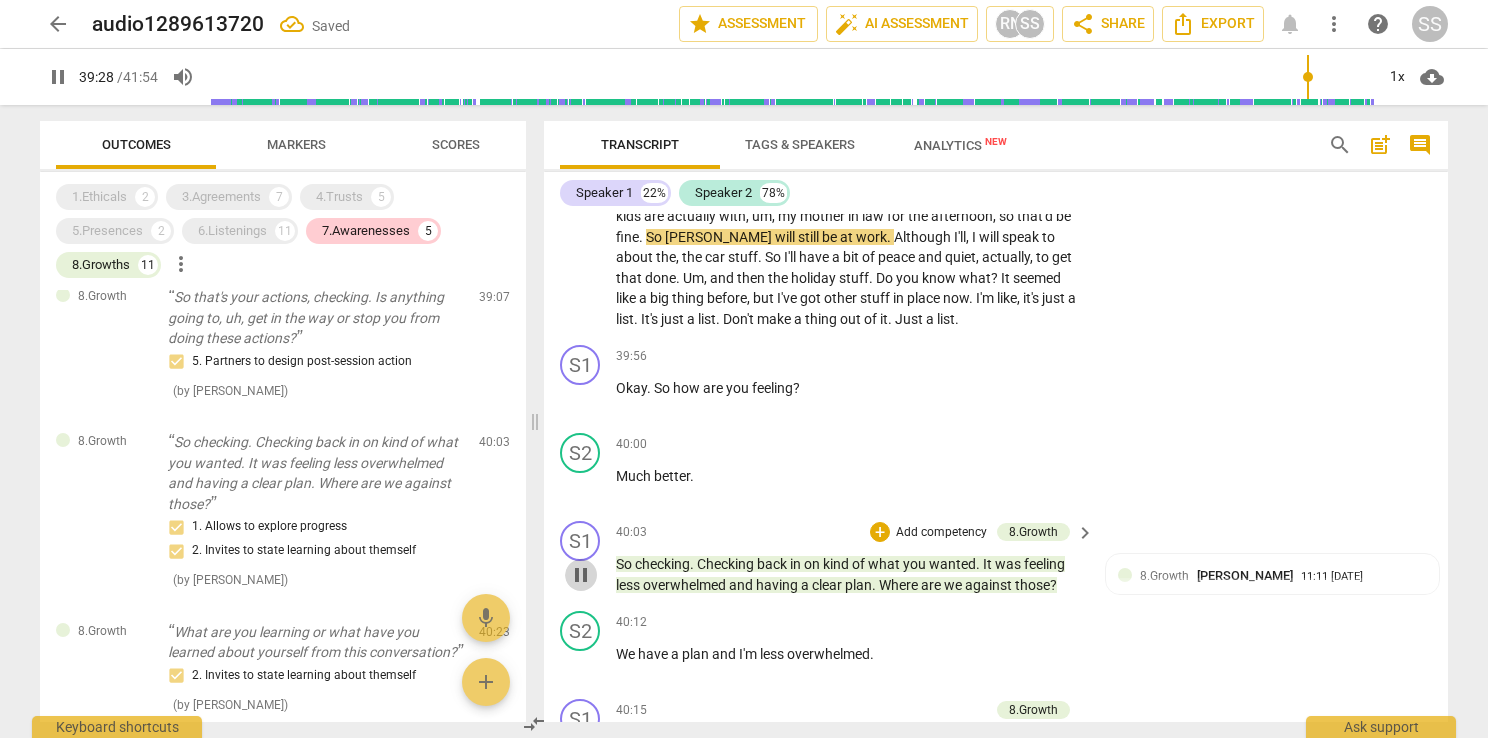 click on "pause" at bounding box center [581, 575] 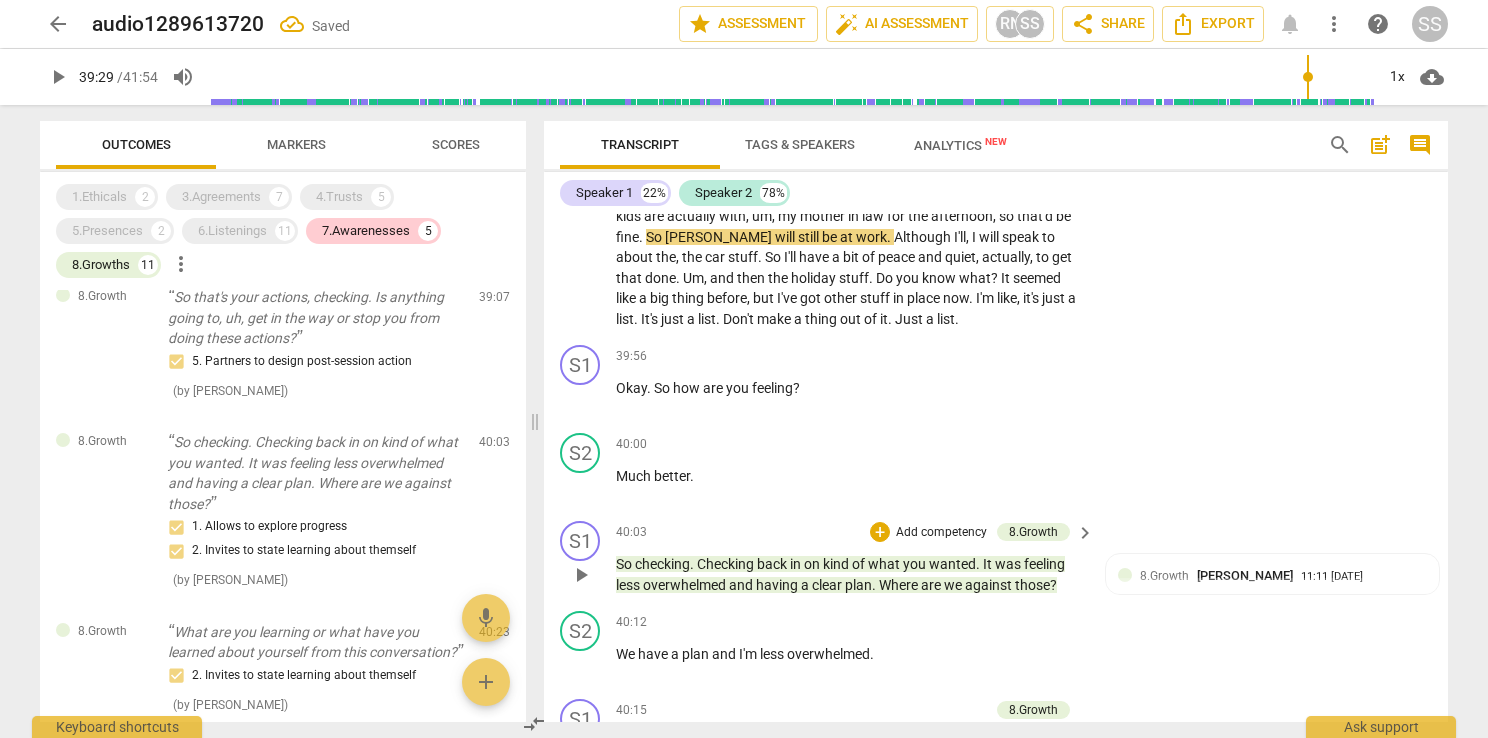 click on "play_arrow" at bounding box center [581, 575] 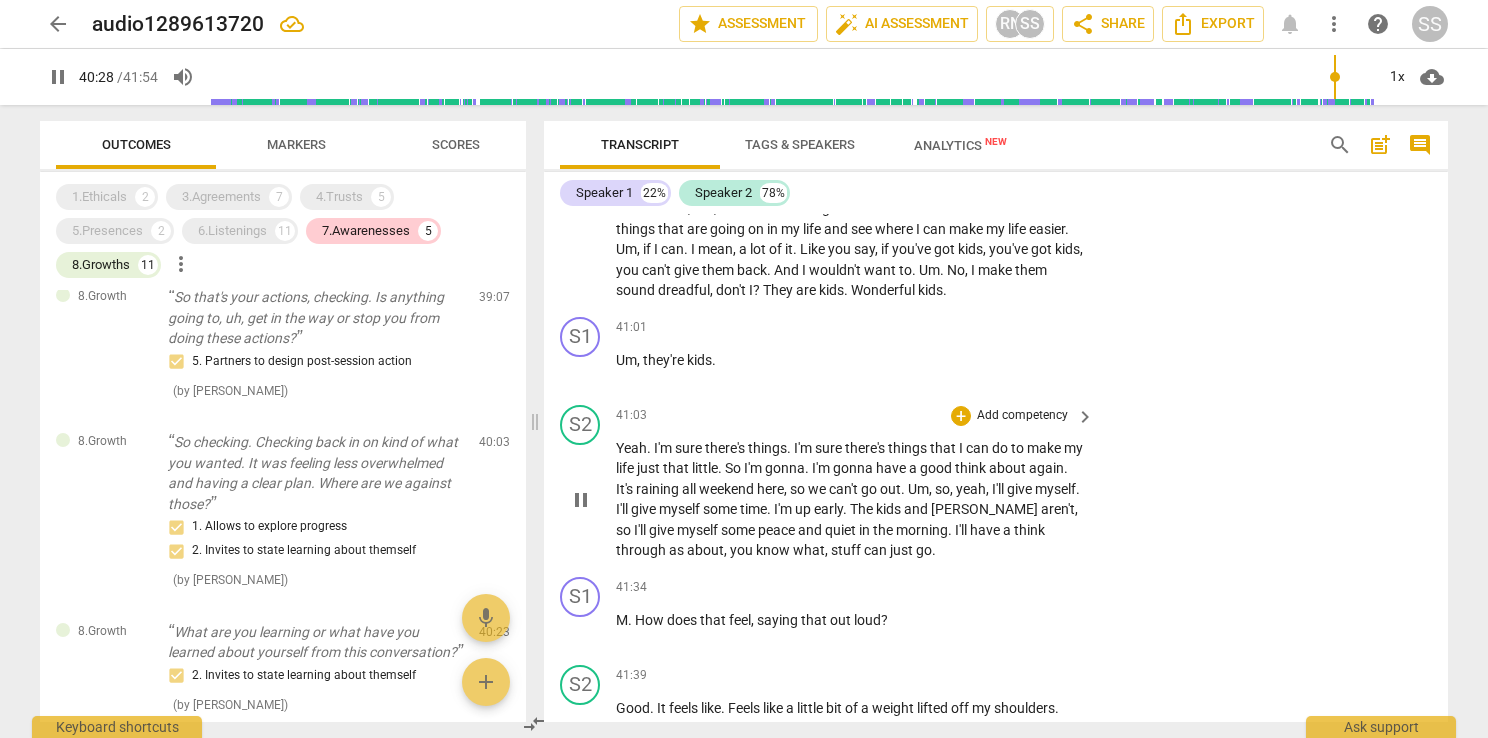 scroll, scrollTop: 19055, scrollLeft: 0, axis: vertical 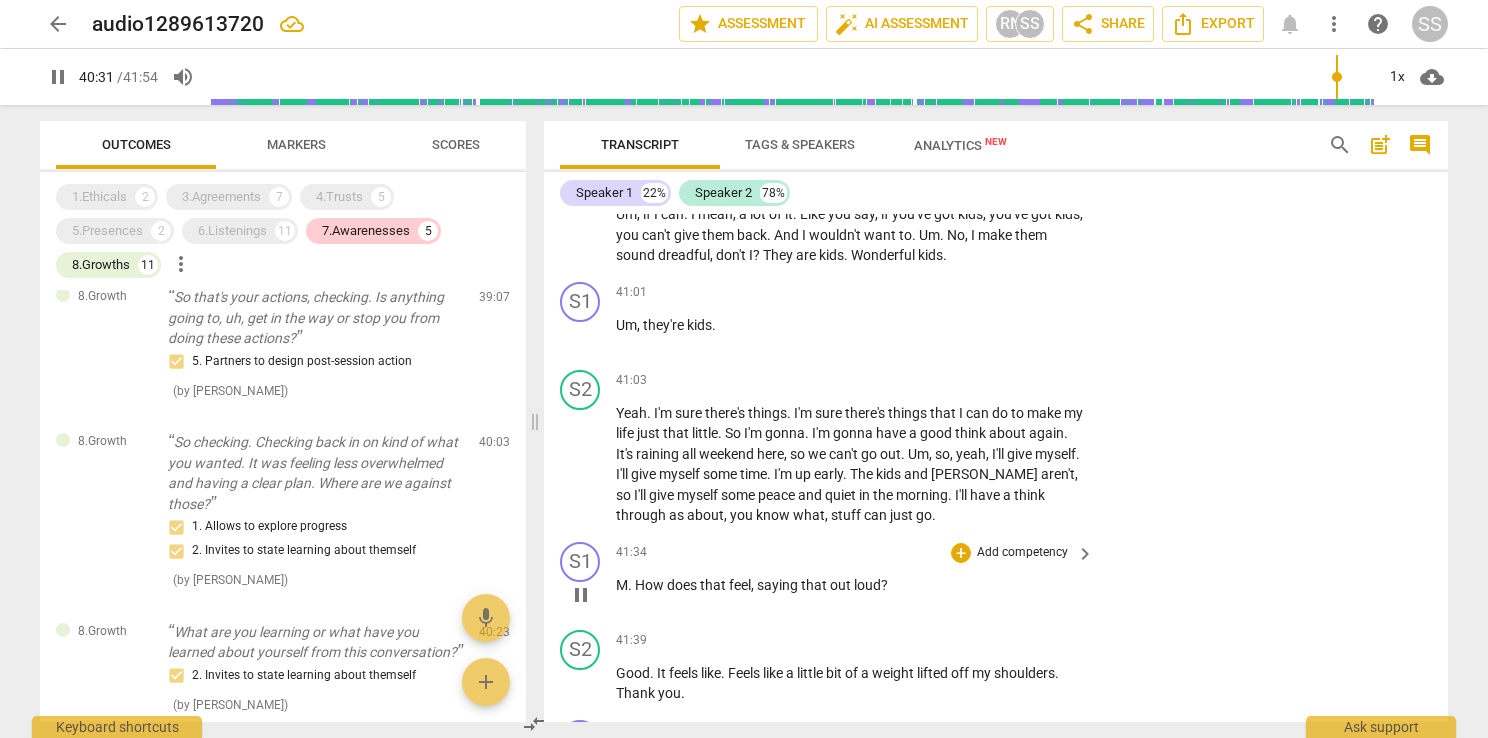click on "Add competency" at bounding box center [1022, 553] 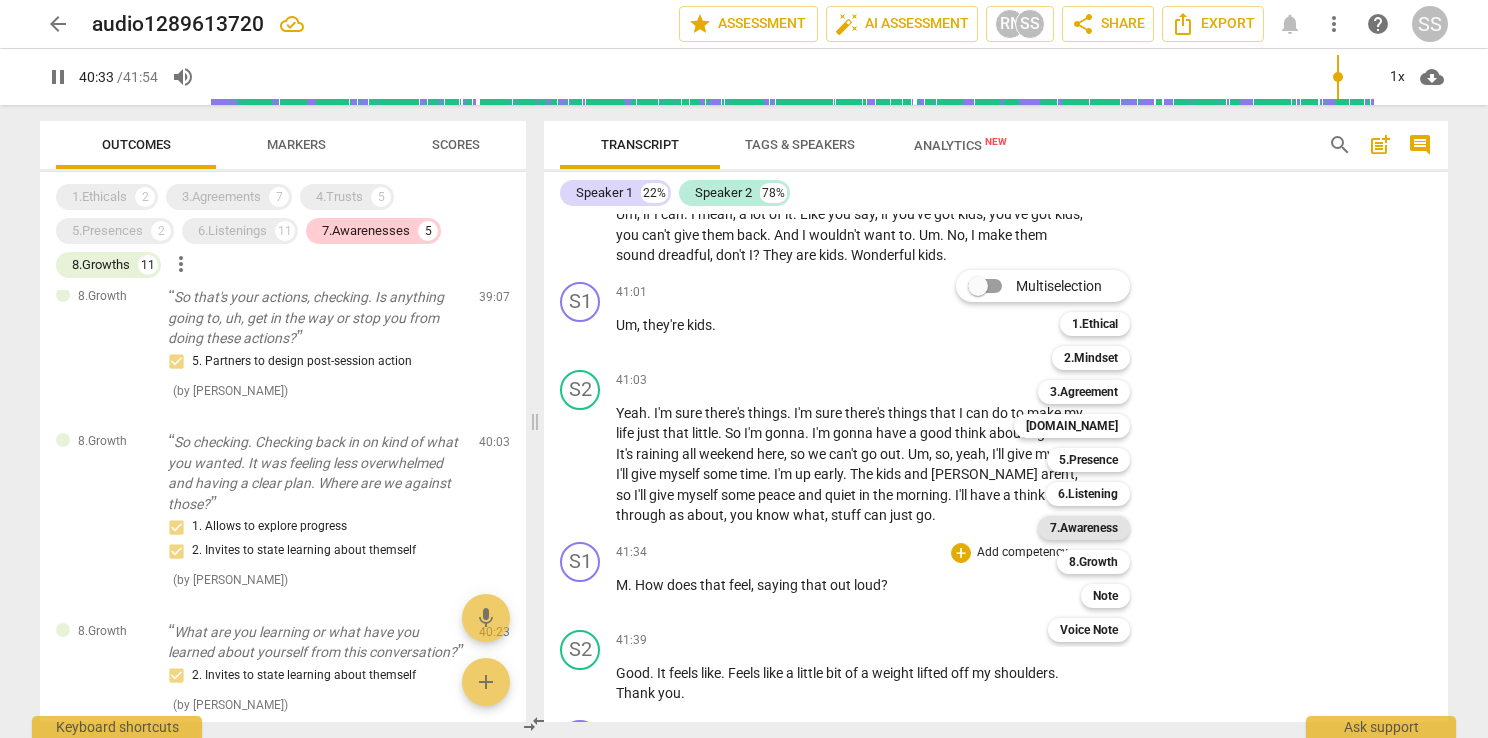 click on "7.Awareness" at bounding box center [1084, 528] 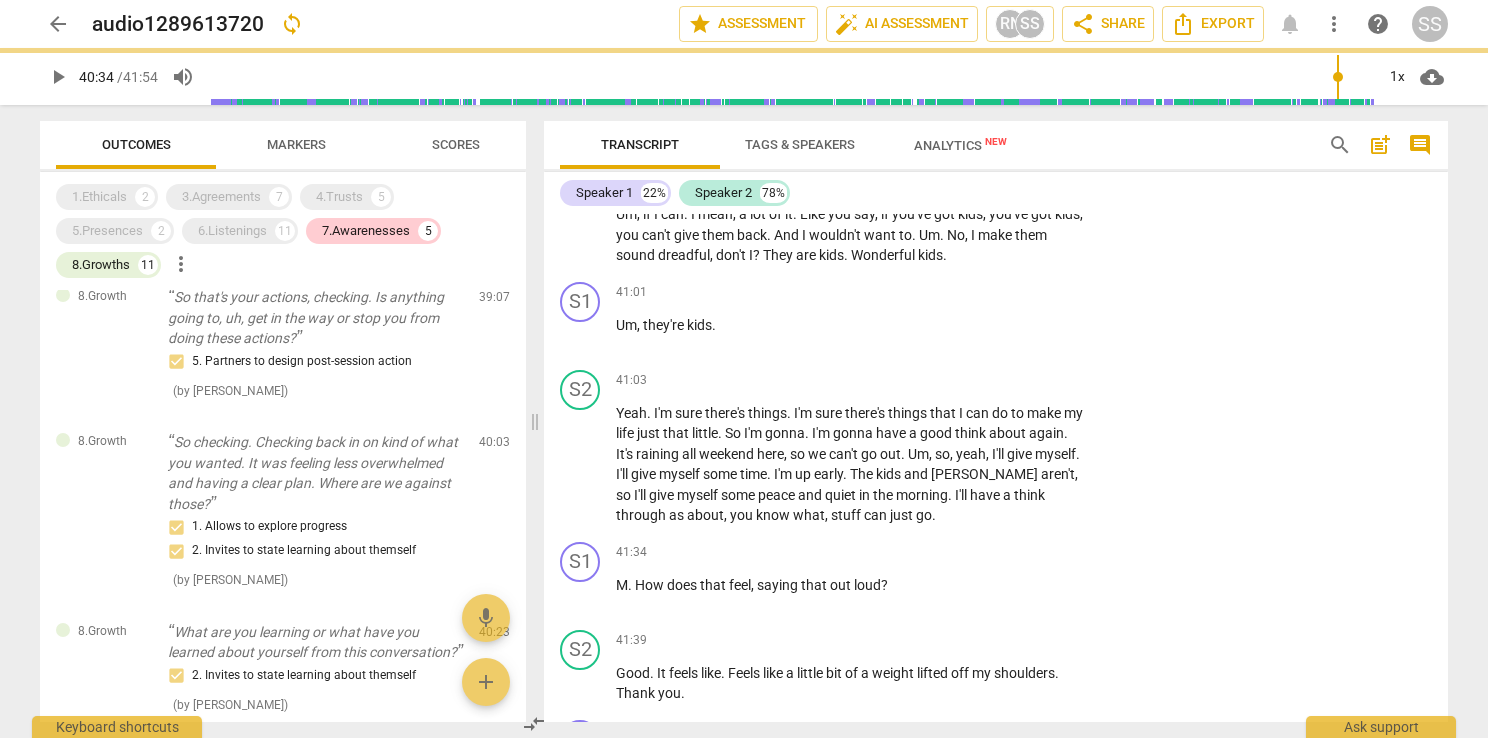 type on "2434" 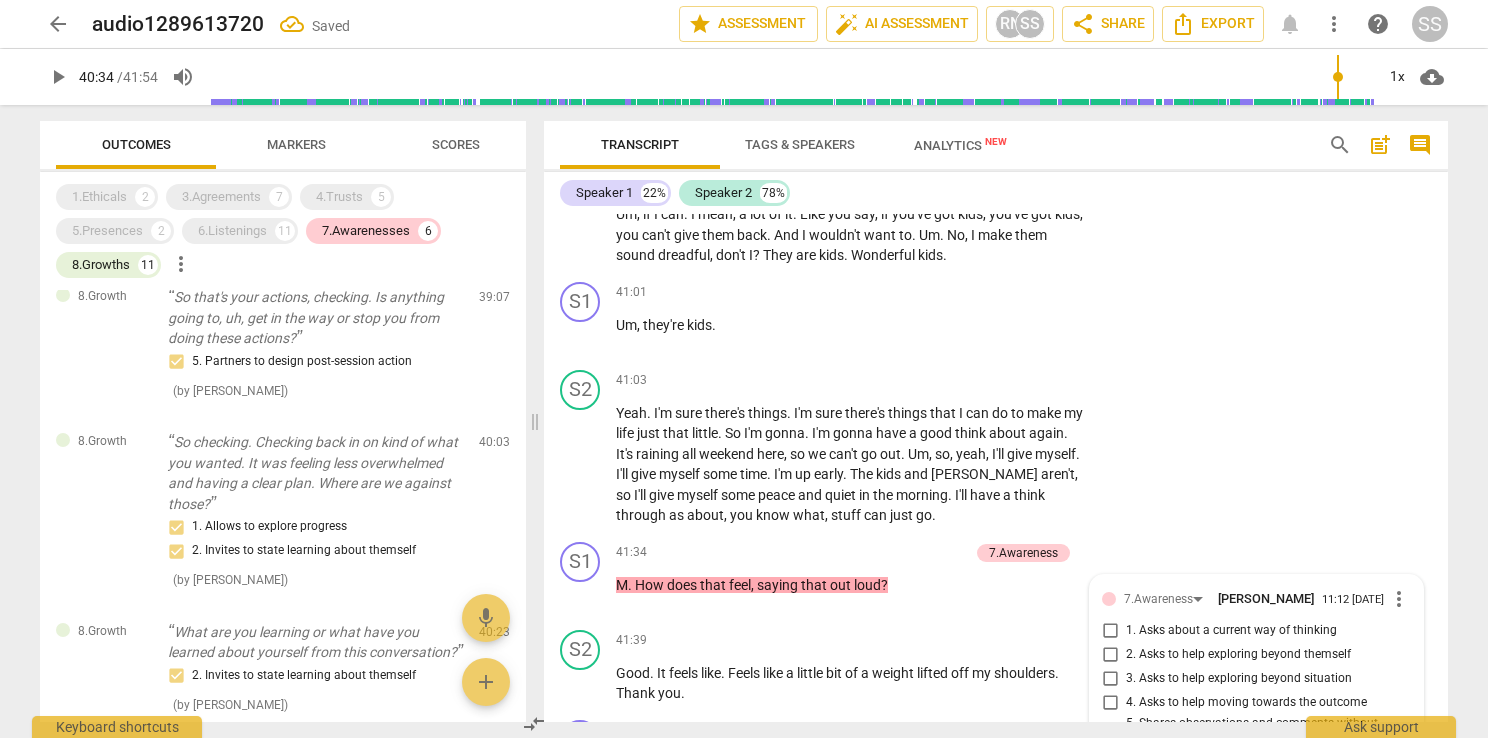 scroll, scrollTop: 19124, scrollLeft: 0, axis: vertical 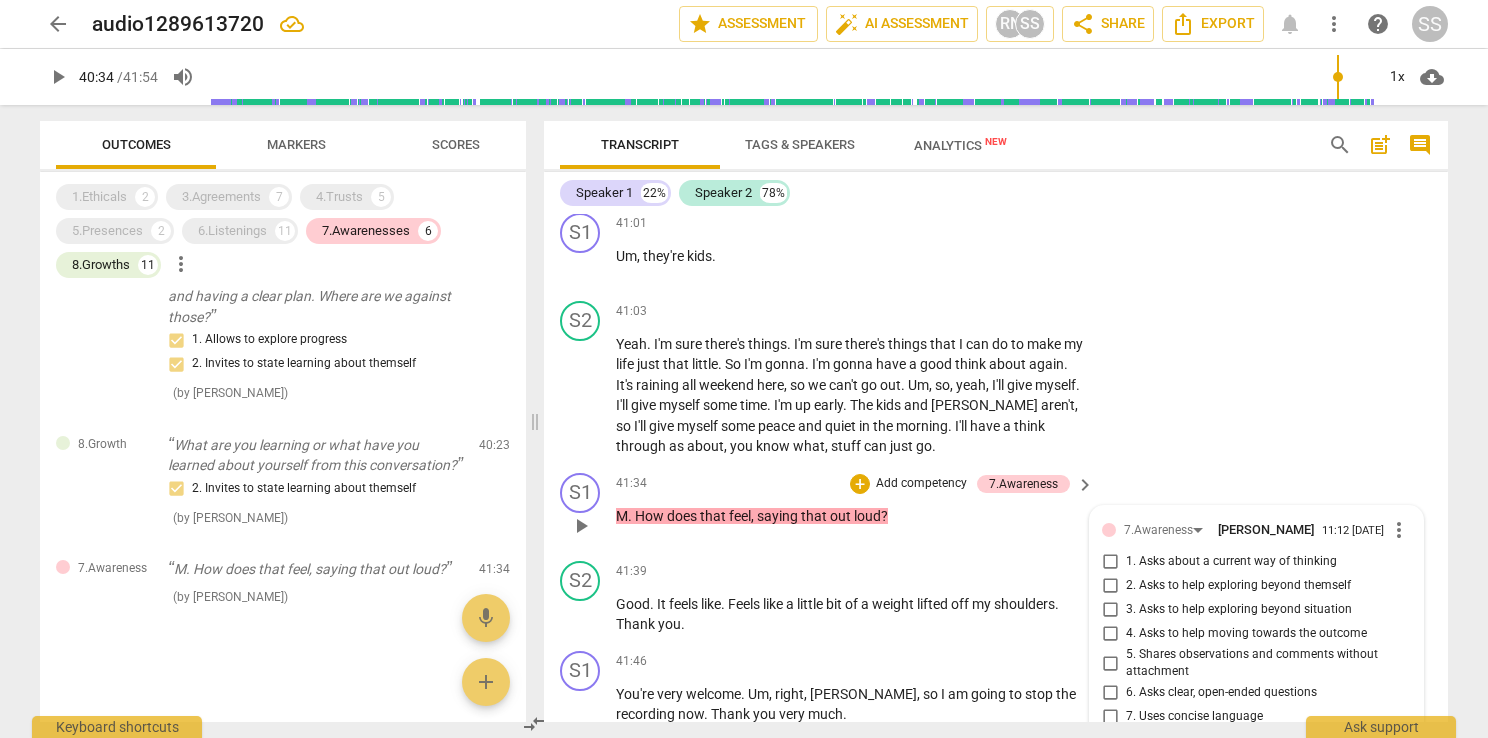 click on "1. Asks about a current way of thinking" at bounding box center (1231, 562) 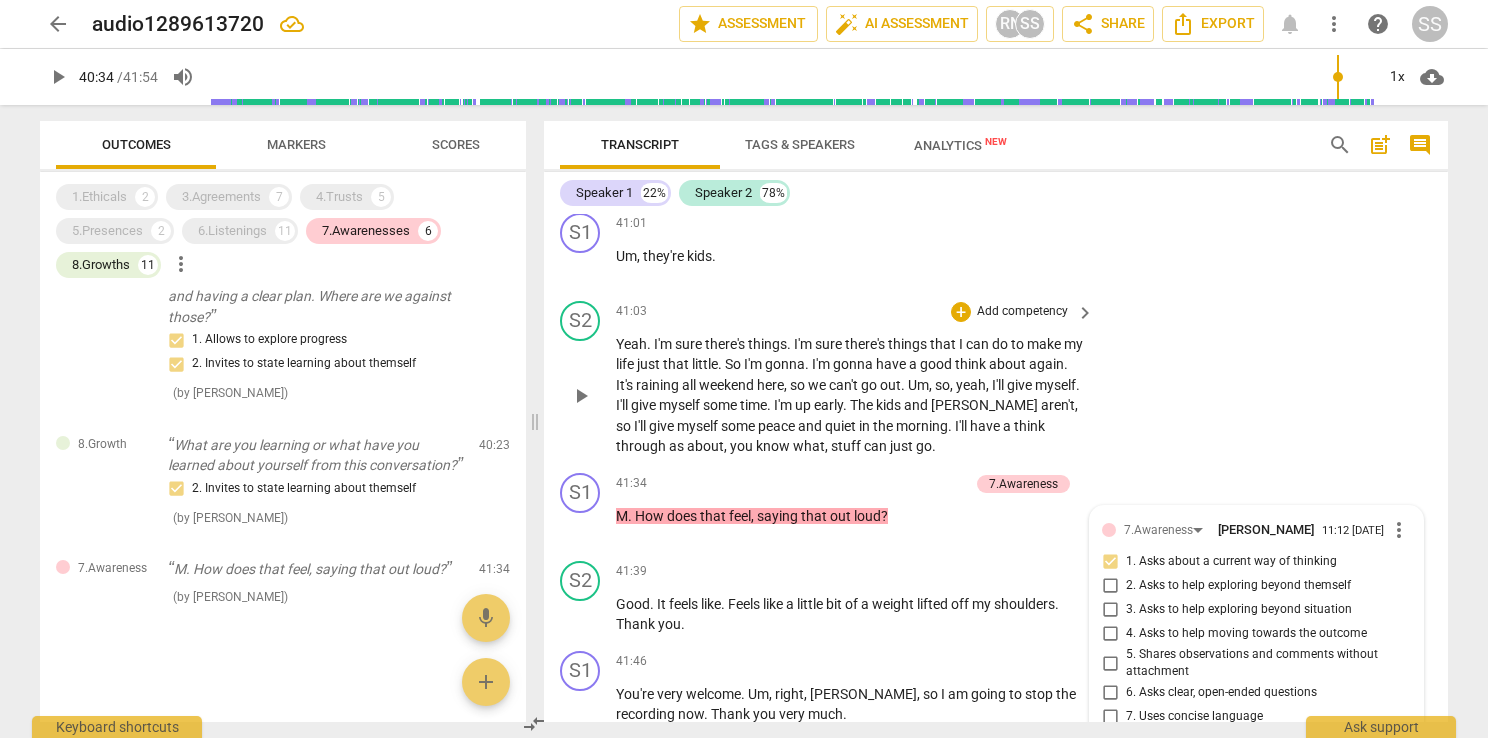 click on "S2 play_arrow pause 41:03 + Add competency keyboard_arrow_right Yeah .   I'm   sure   there's   things .   I'm   sure   there's   things   that   I   can   do   to   make   my   life   just   that   little .   So   I'm   gonna .   I'm   gonna   have   a   good   think   about   again .   It's   raining   all   weekend   here ,   so   we   can't   go   out .   Um ,   so ,   yeah ,   I'll   give   myself .   I'll   give   myself   some   time .   I'm   up   early .   The   kids   and   Alan   aren't ,   so   I'll   give   myself   some   peace   and   quiet   in   the   morning .   I'll   have   a   think   through   as   about ,   you   know   what ,   stuff   can   just   go ." at bounding box center (996, 379) 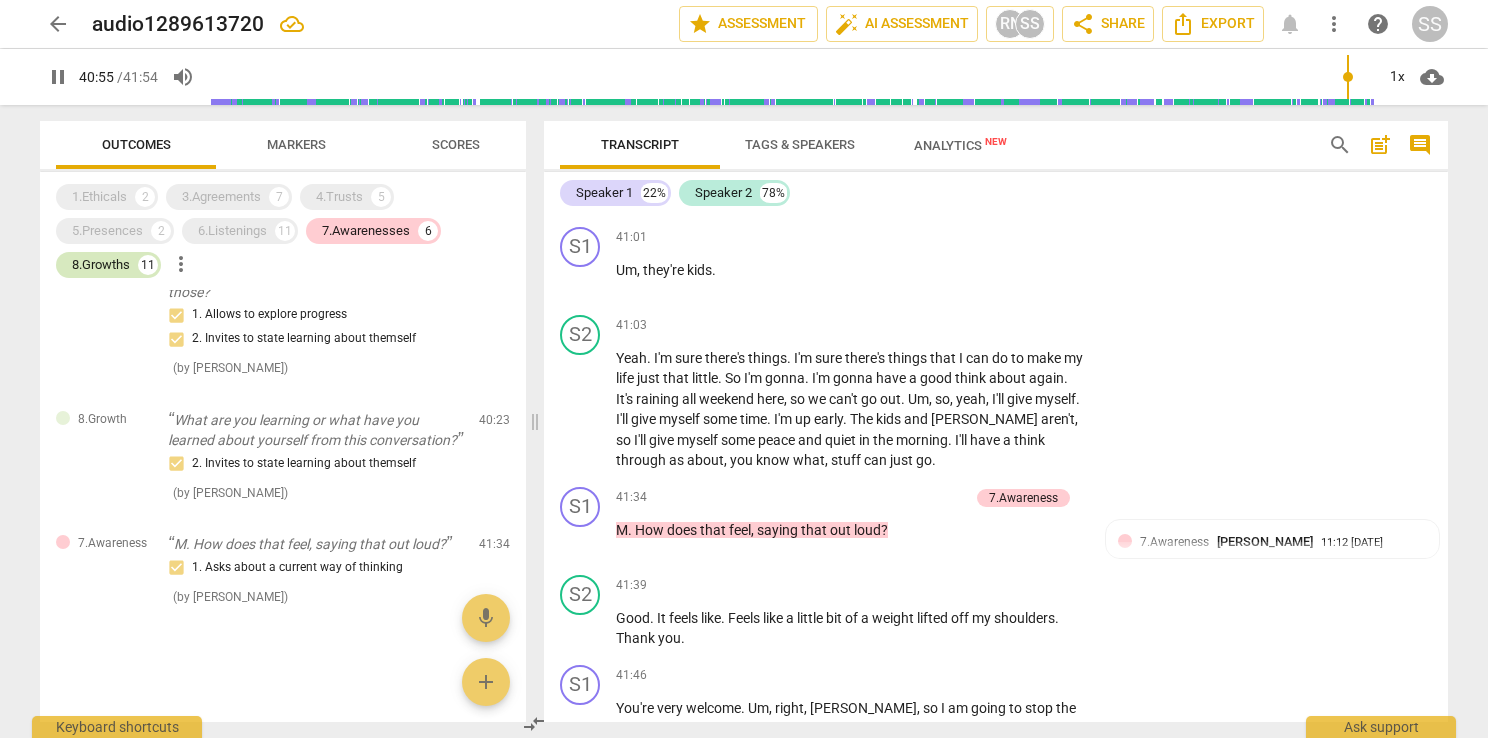click on "8.Growths" at bounding box center (101, 265) 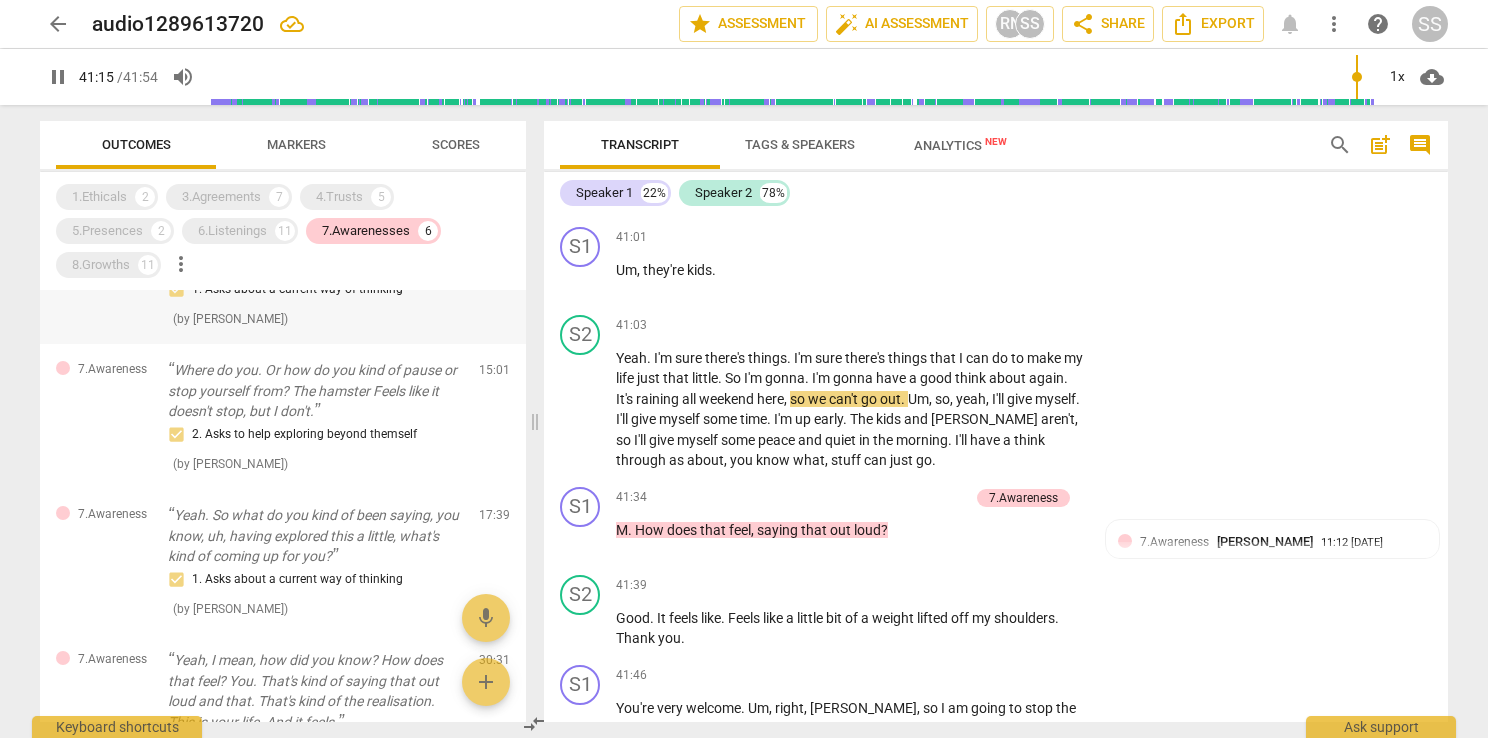 scroll, scrollTop: 200, scrollLeft: 0, axis: vertical 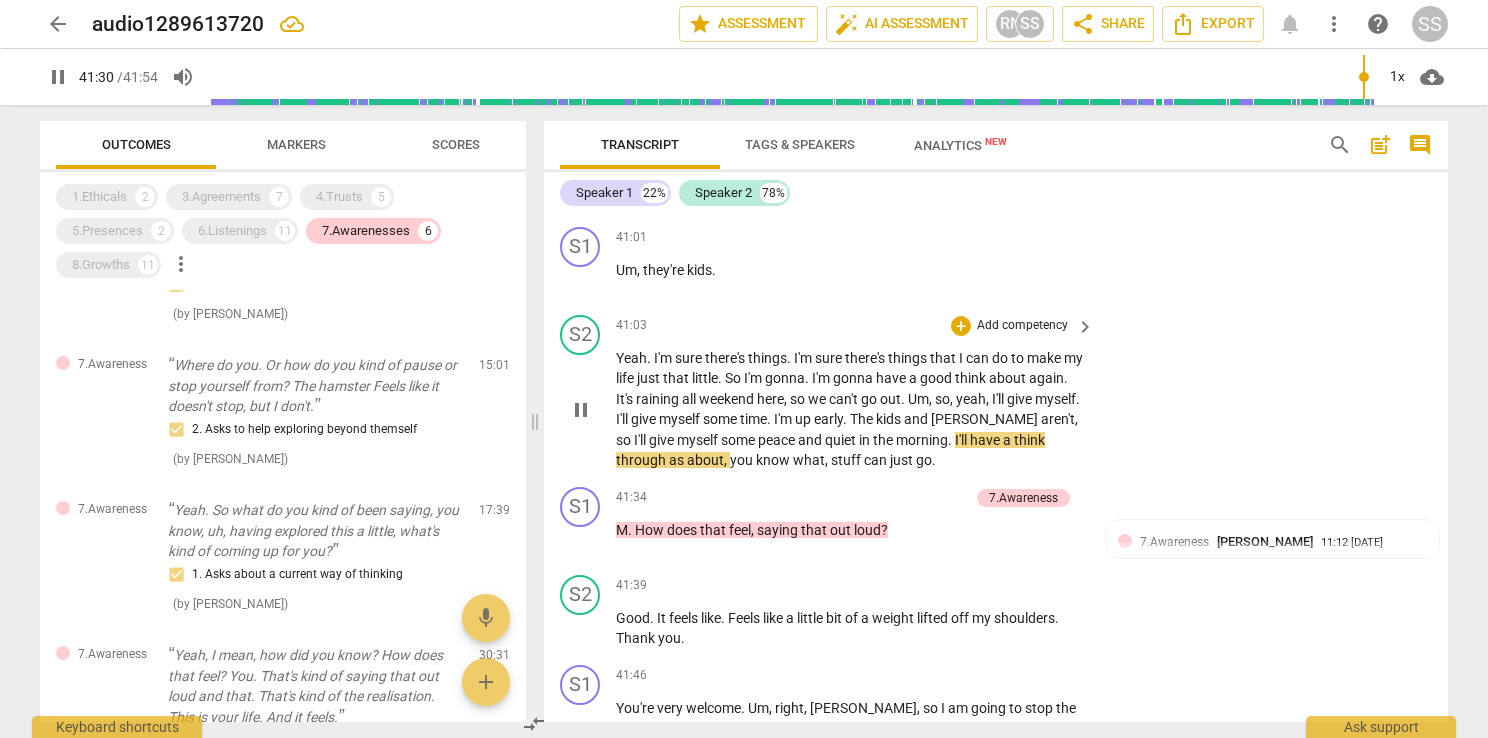 click on "pause" at bounding box center (581, 410) 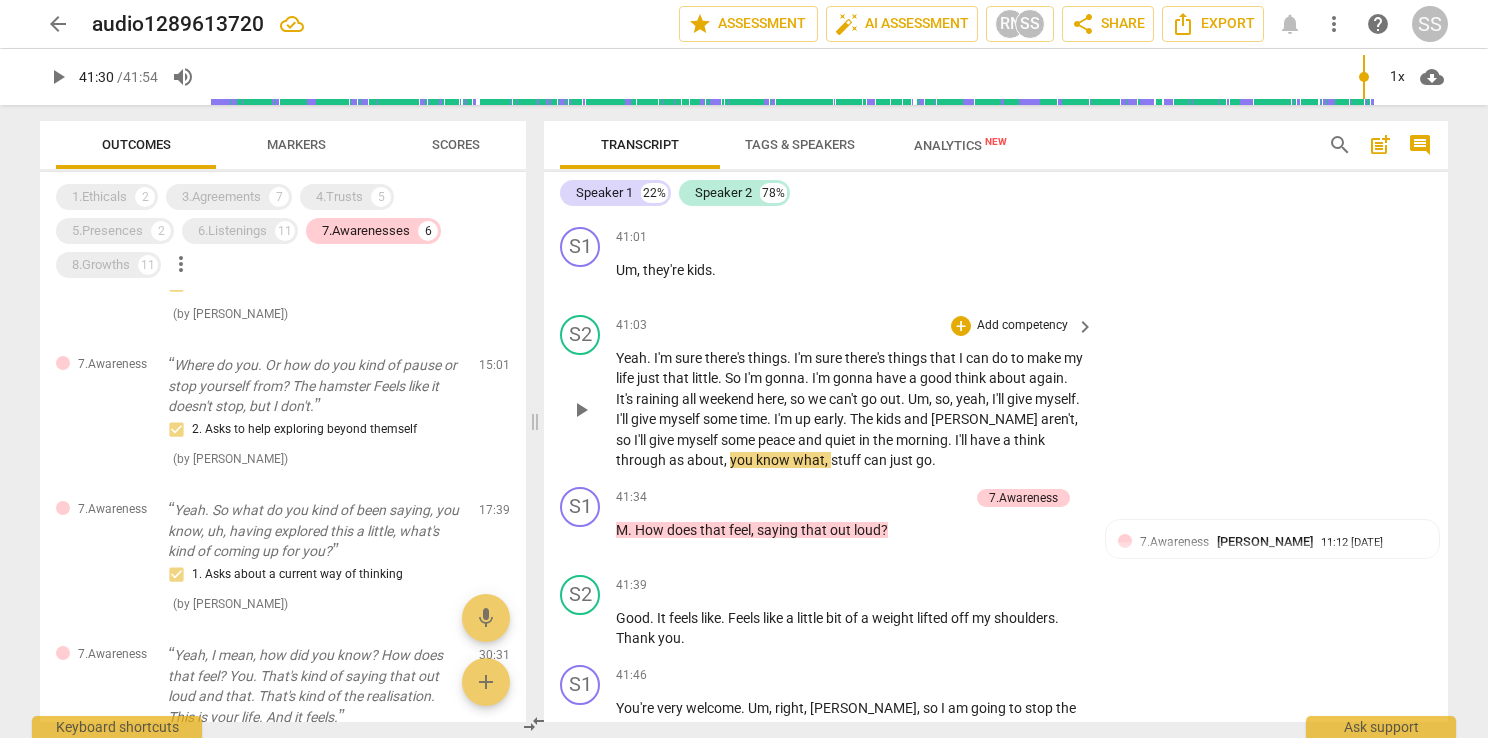 type on "2491" 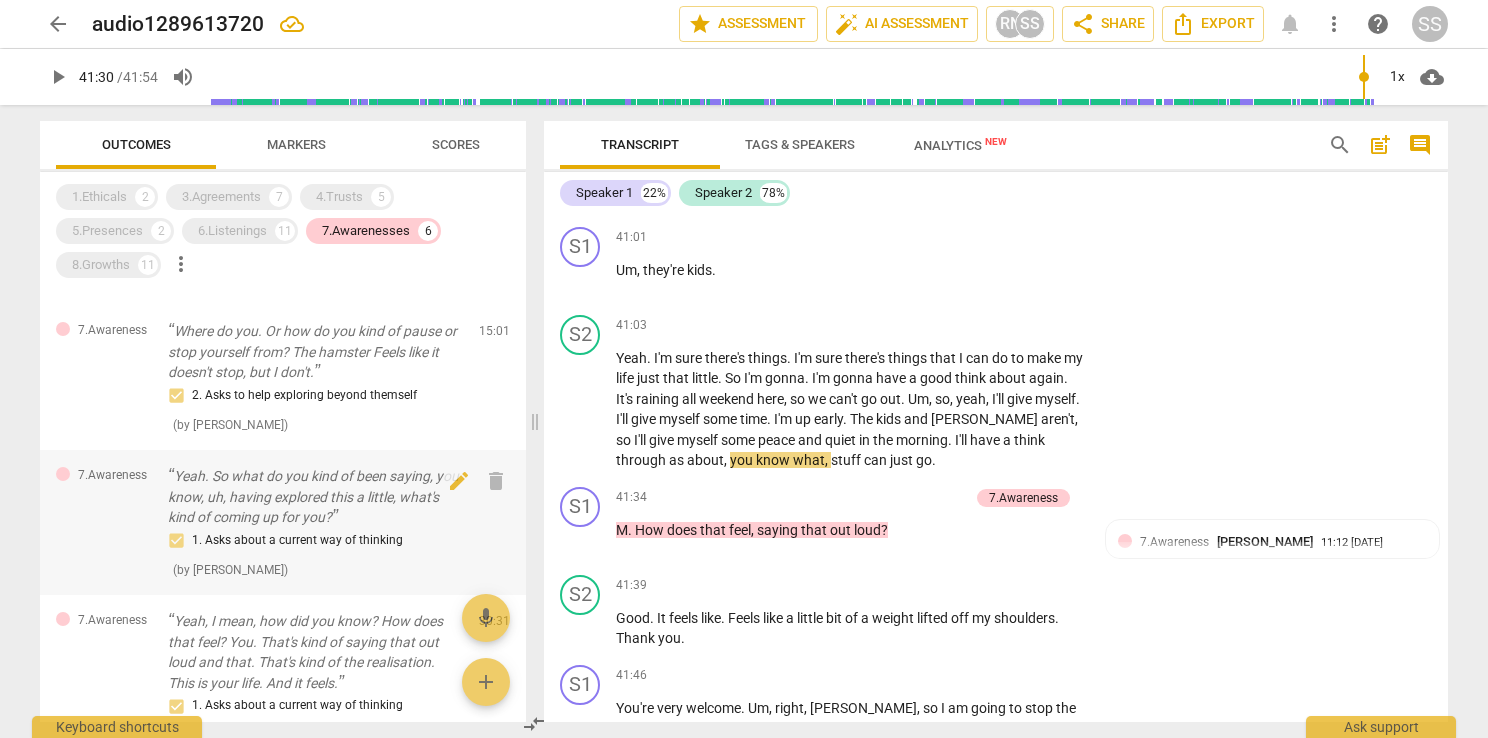scroll, scrollTop: 200, scrollLeft: 0, axis: vertical 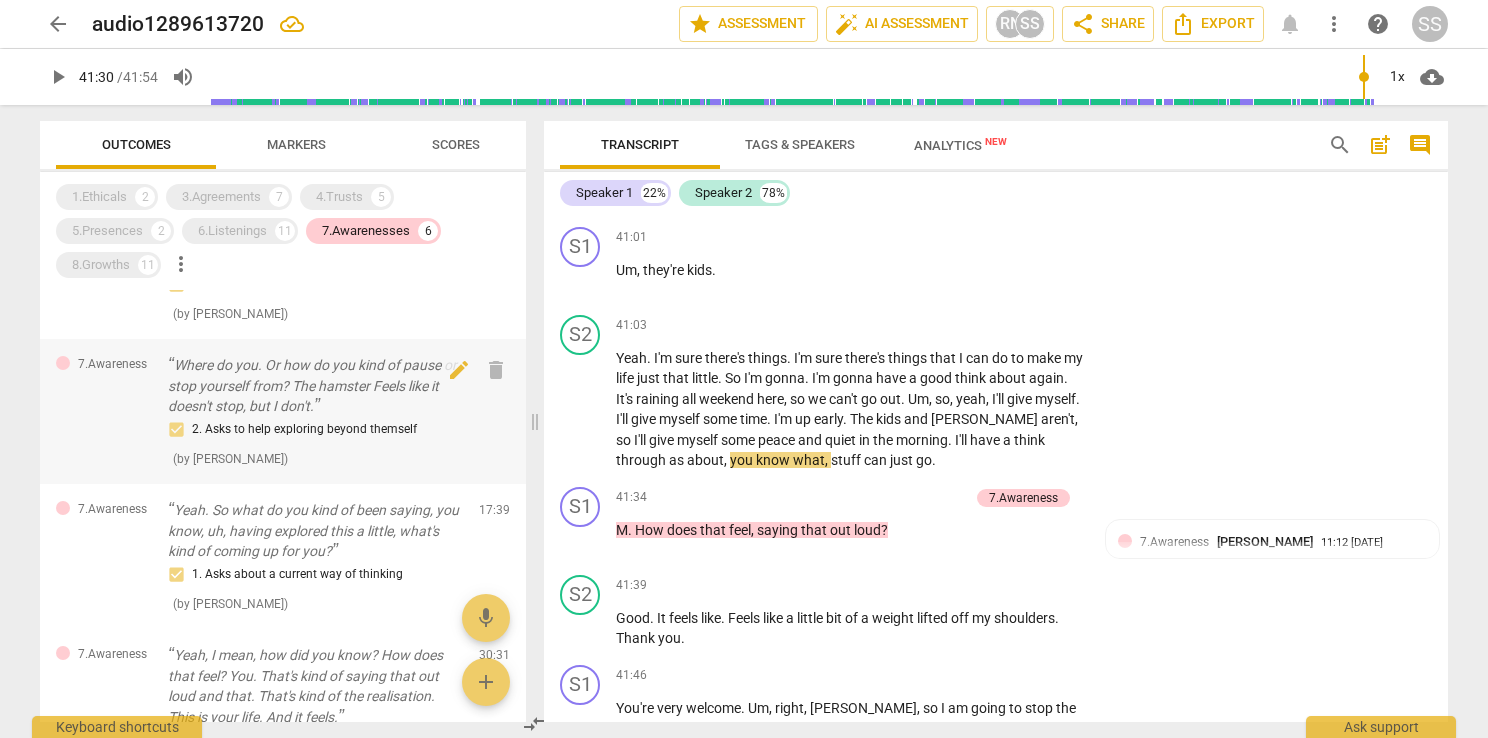 click on "Where do you. Or how do you kind of pause or stop yourself from? The hamster Feels like it doesn't stop, but I don't." at bounding box center (315, 386) 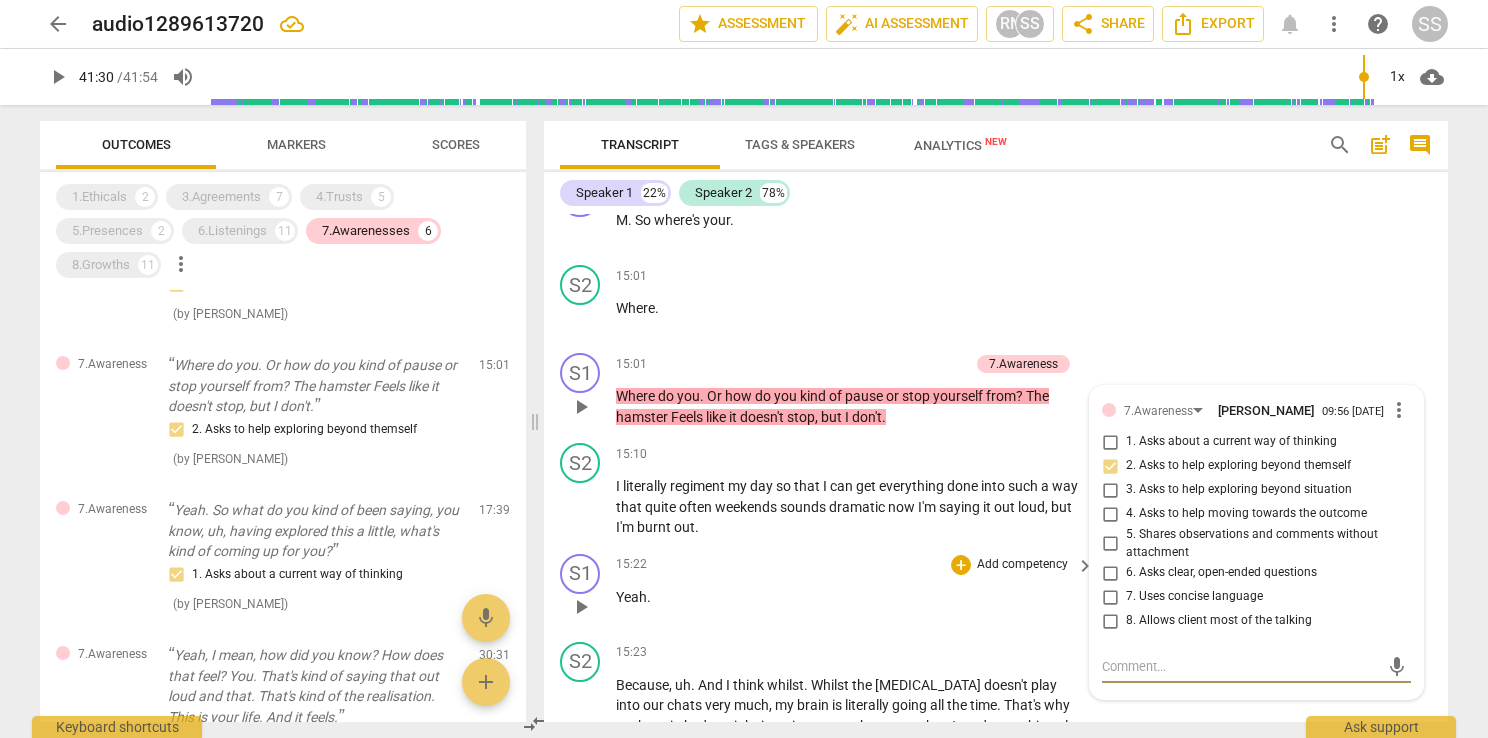 scroll, scrollTop: 7417, scrollLeft: 0, axis: vertical 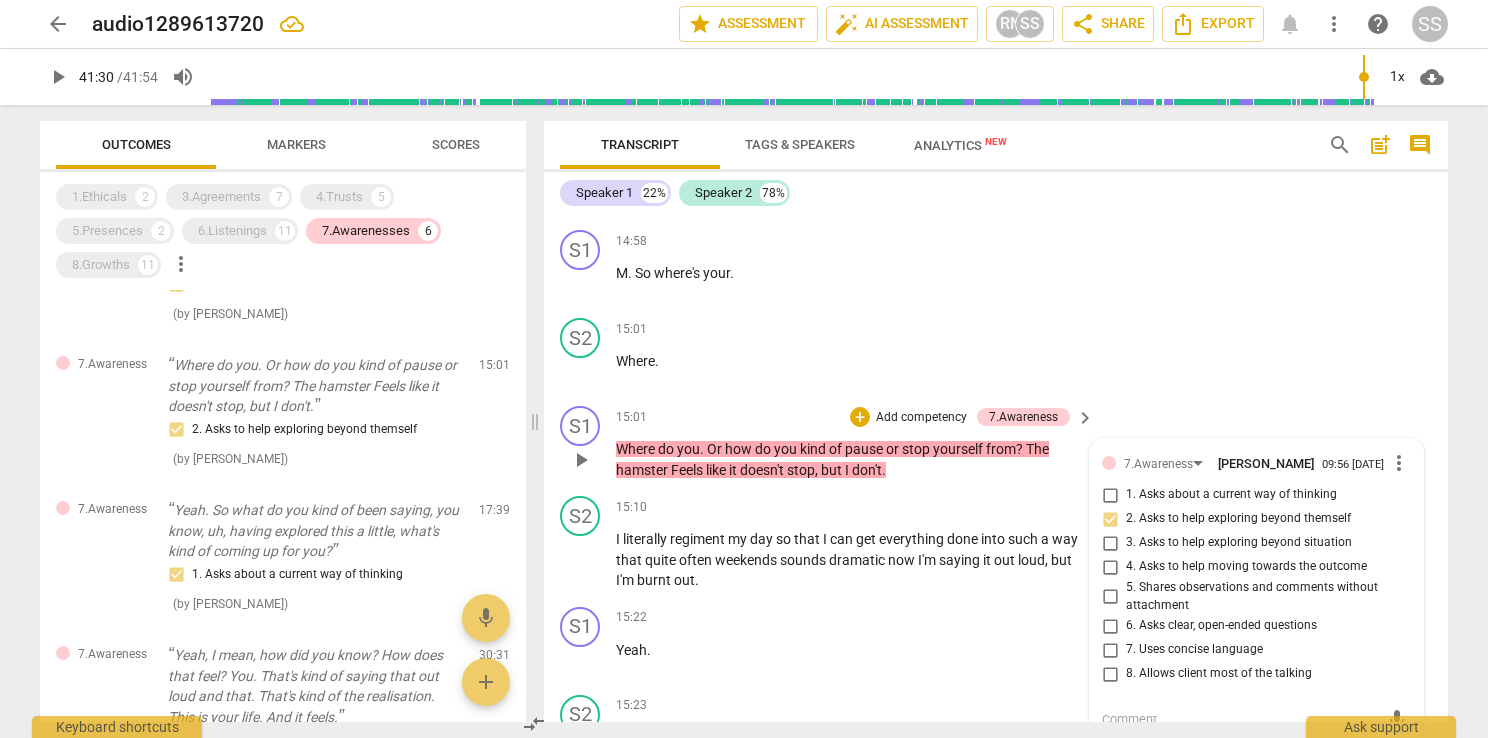 click on "do" at bounding box center (764, 449) 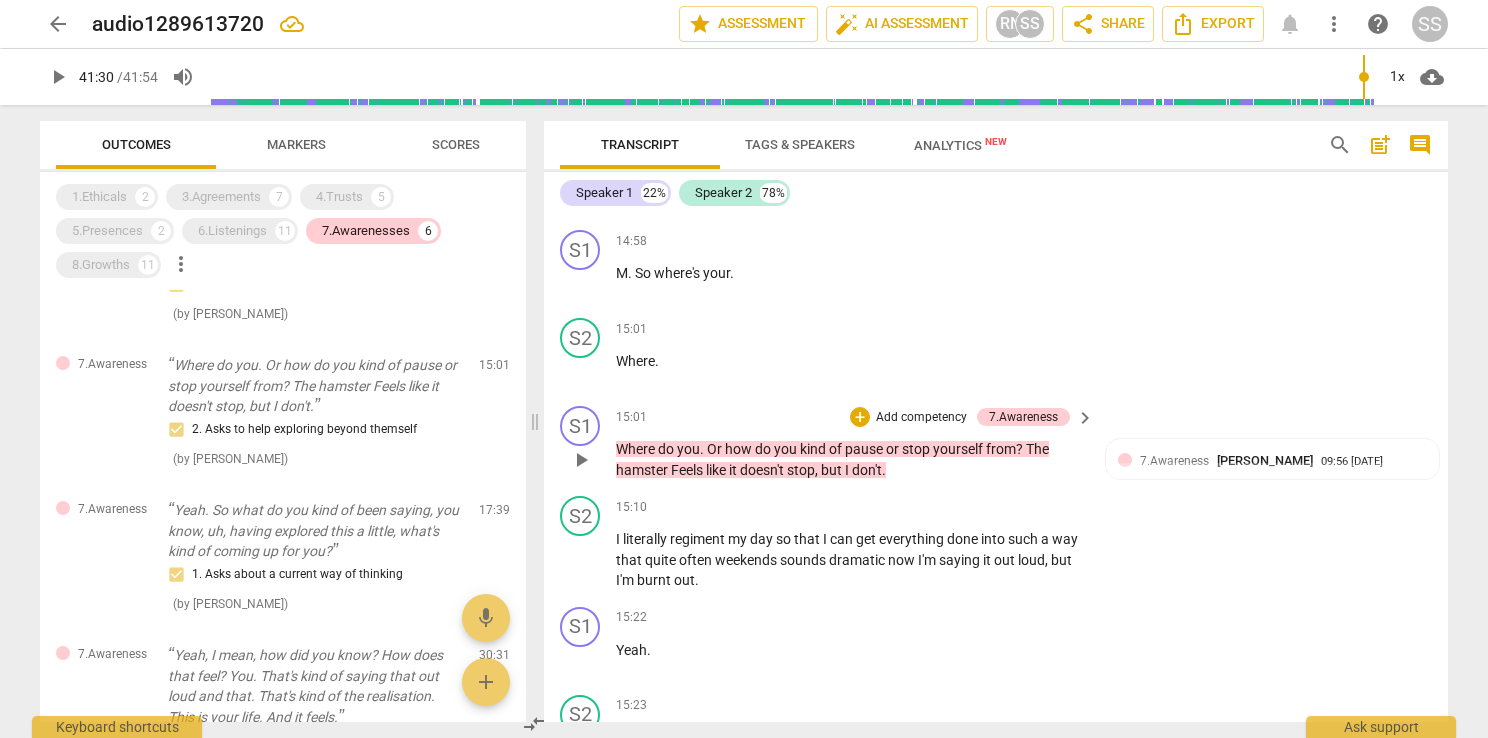 click on "?" at bounding box center [1021, 449] 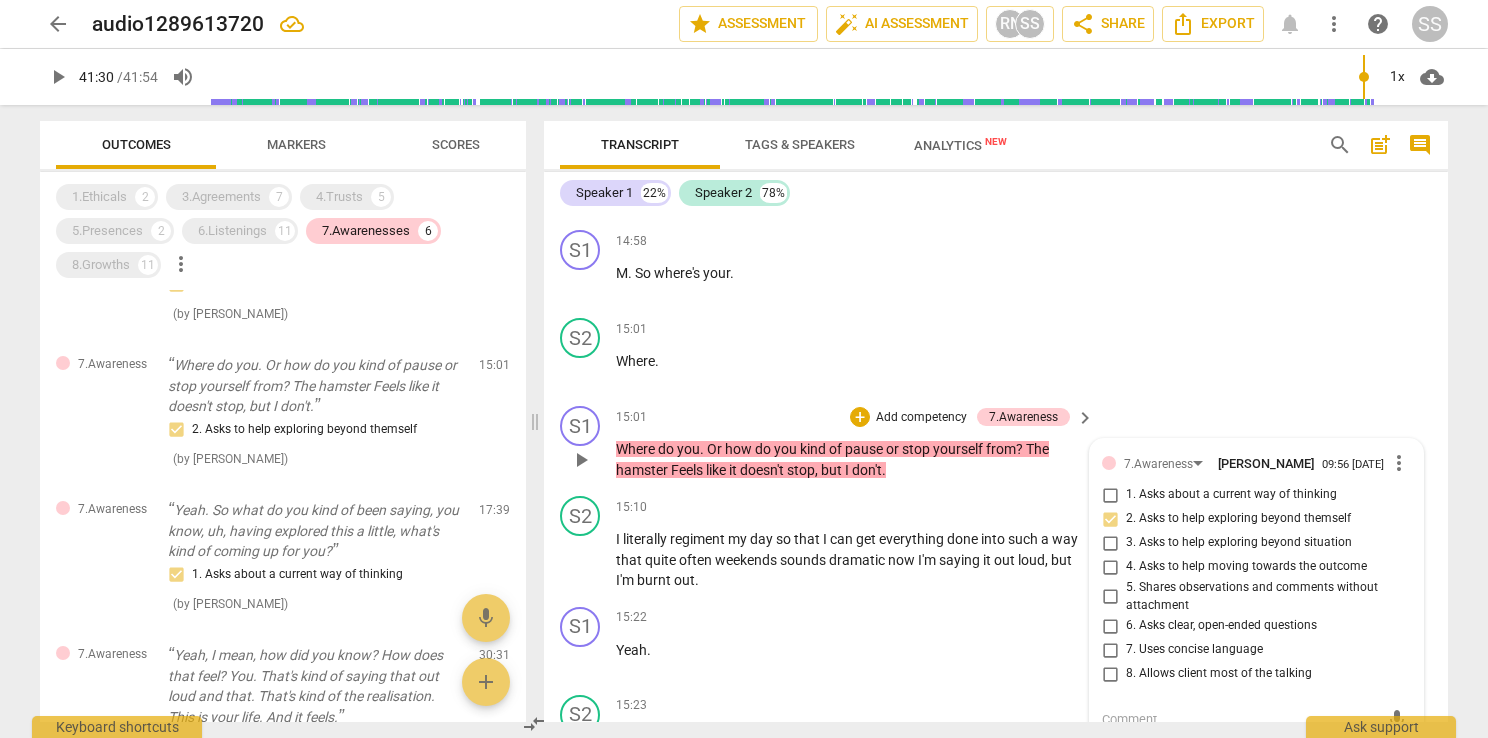 click on "?" at bounding box center [1021, 449] 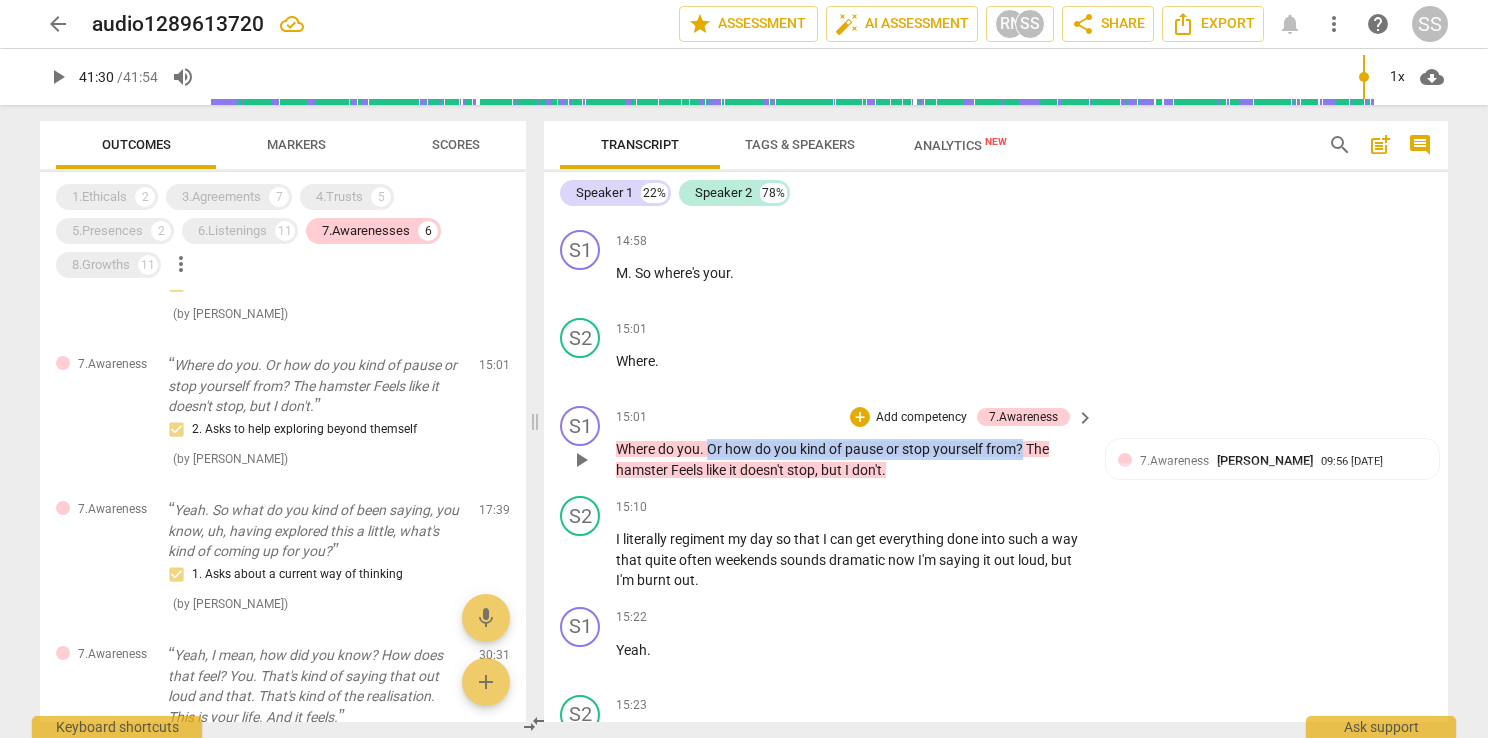 drag, startPoint x: 1024, startPoint y: 402, endPoint x: 707, endPoint y: 398, distance: 317.02524 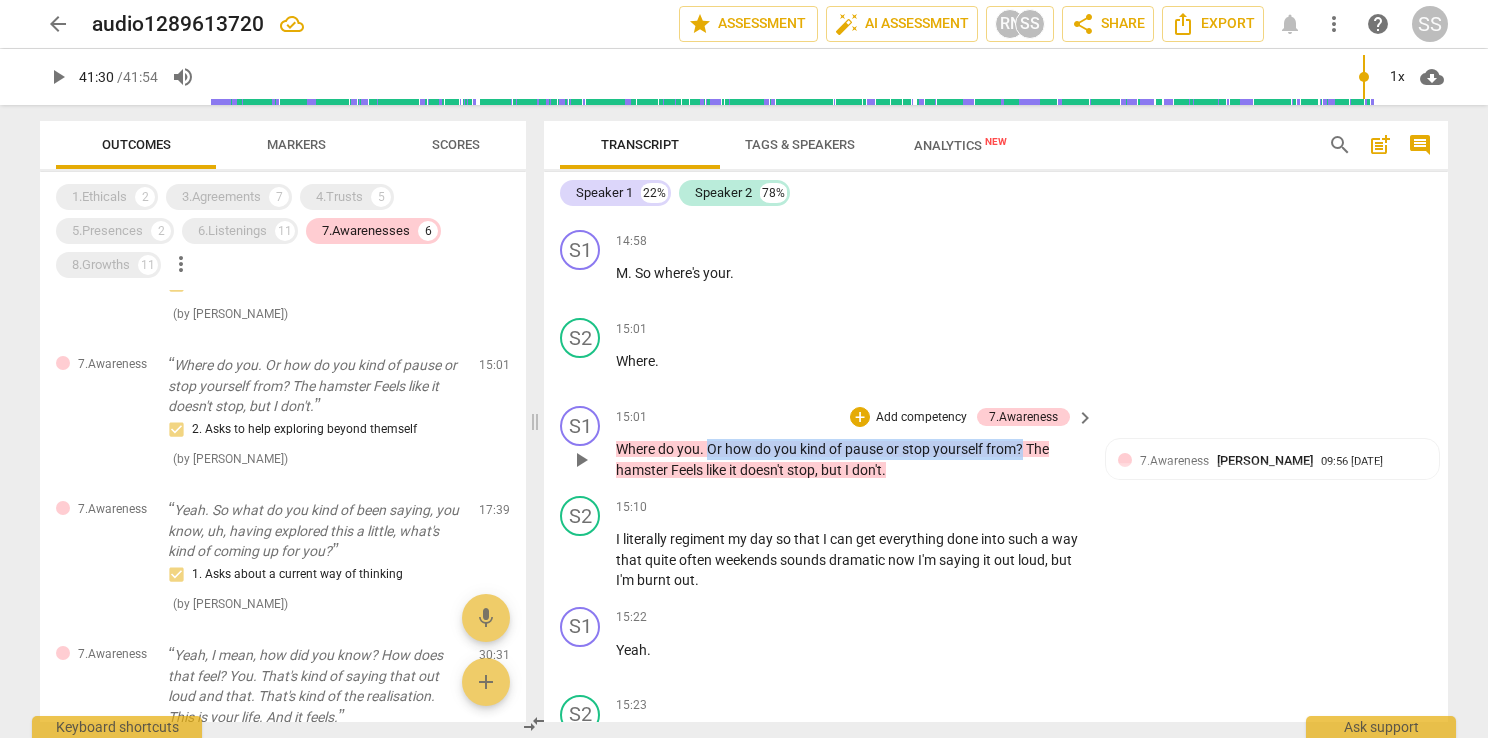 click on "Where   do   you .   Or   how   do   you   kind   of   pause   or   stop   yourself   from ?   The   hamster   Feels   like   it   doesn't   stop ,   but   I   don't ." at bounding box center [850, 459] 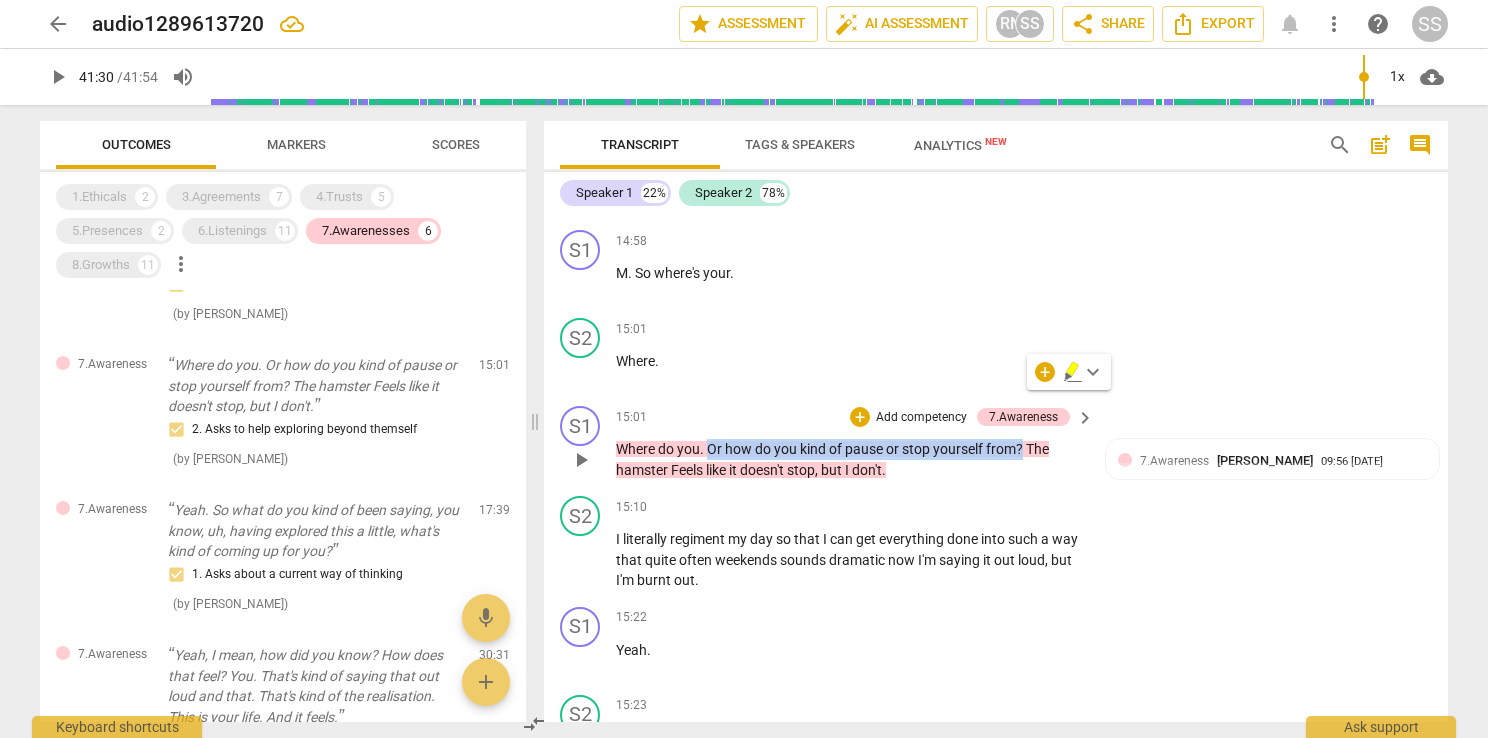 copy on "Or   how   do   you   kind   of   pause   or   stop   yourself   from ?" 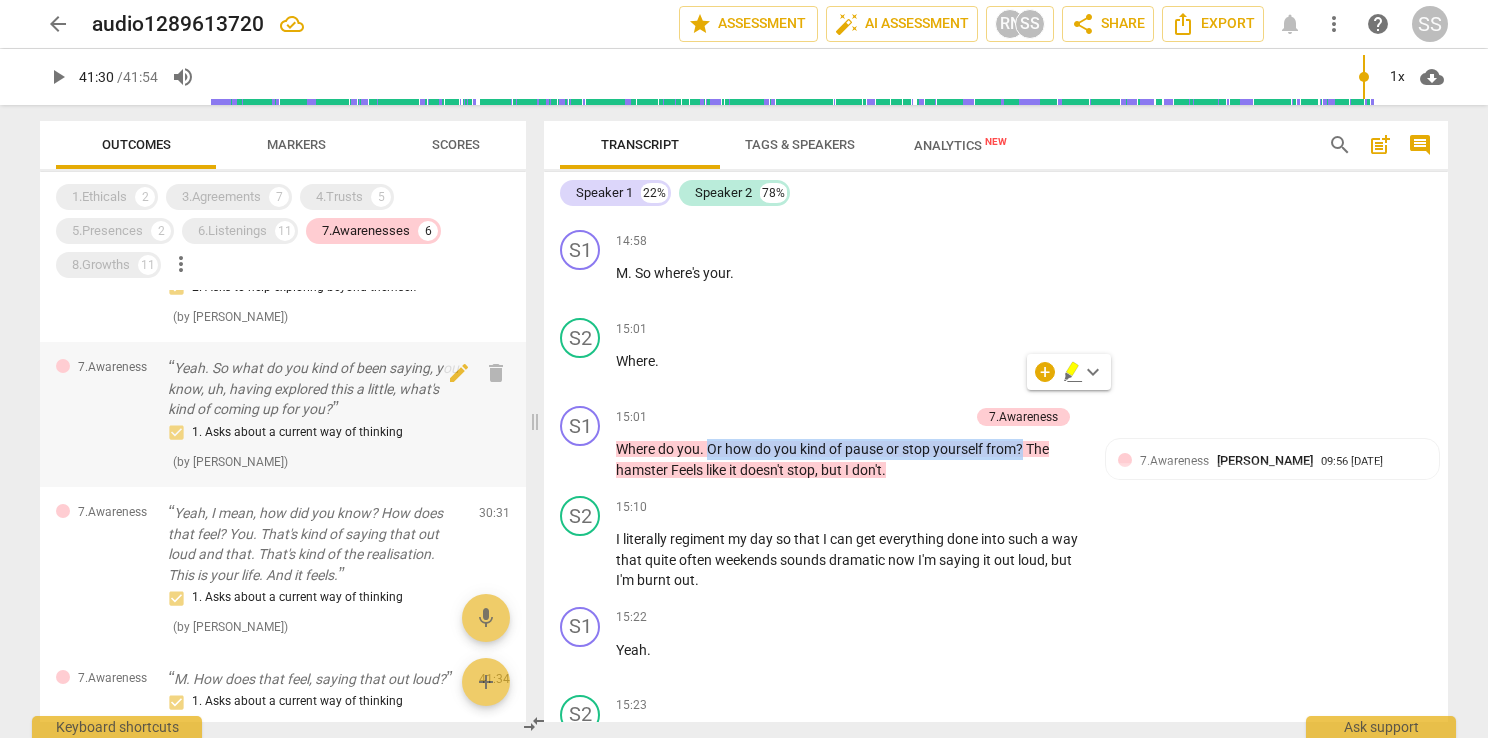 scroll, scrollTop: 400, scrollLeft: 0, axis: vertical 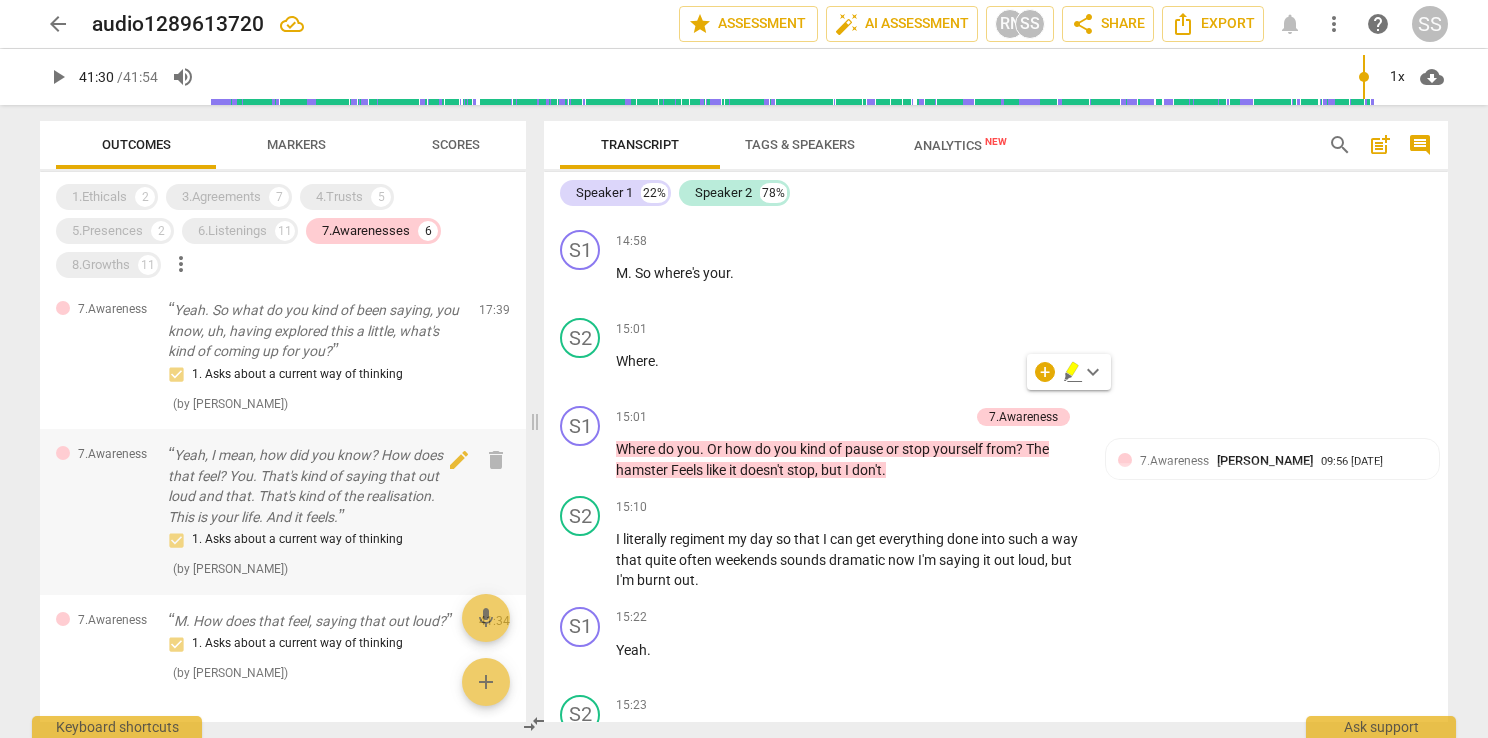 click on "Yeah, I mean, how did you know? How does that feel? You. That's kind of saying that out loud and that. That's kind of the realisation. This is your life. And it feels." at bounding box center [315, 486] 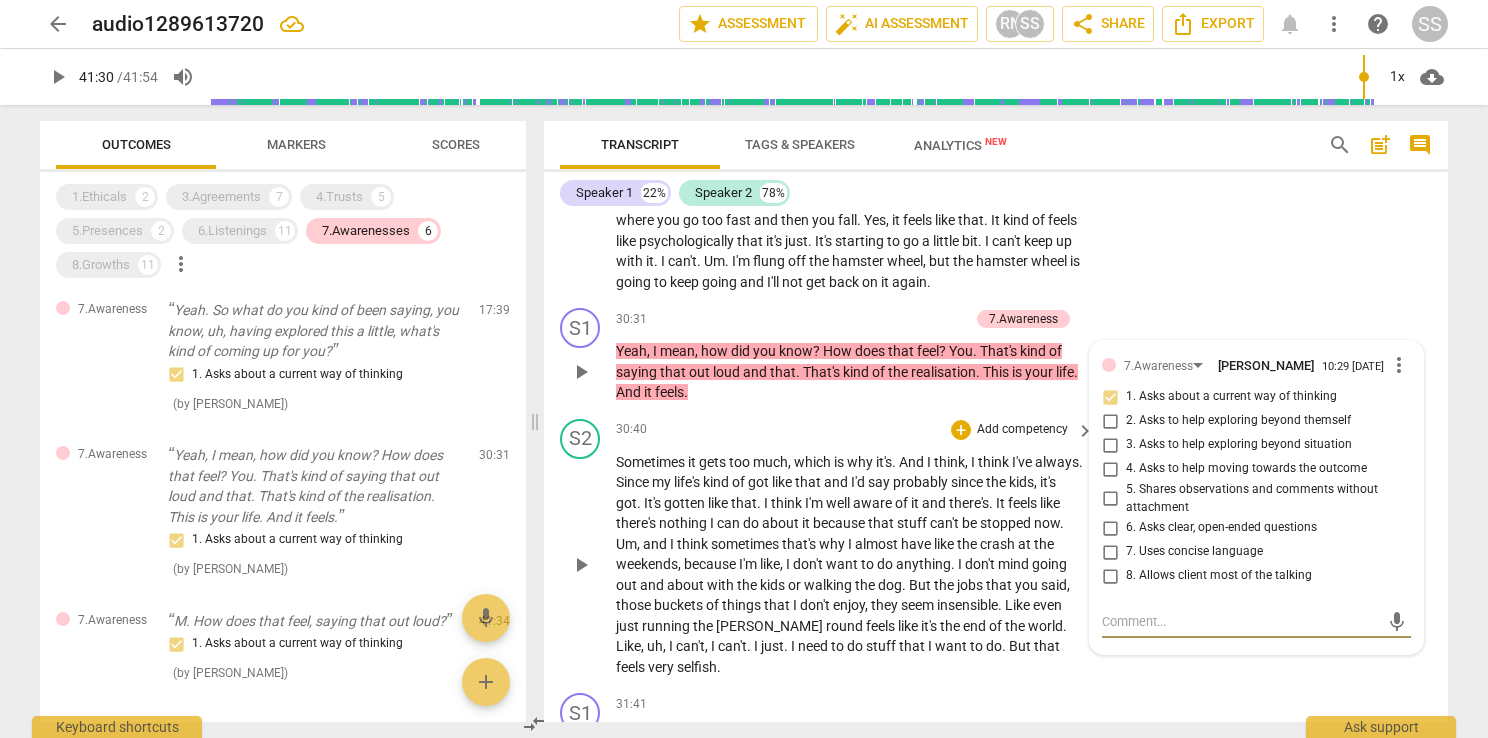 scroll, scrollTop: 14760, scrollLeft: 0, axis: vertical 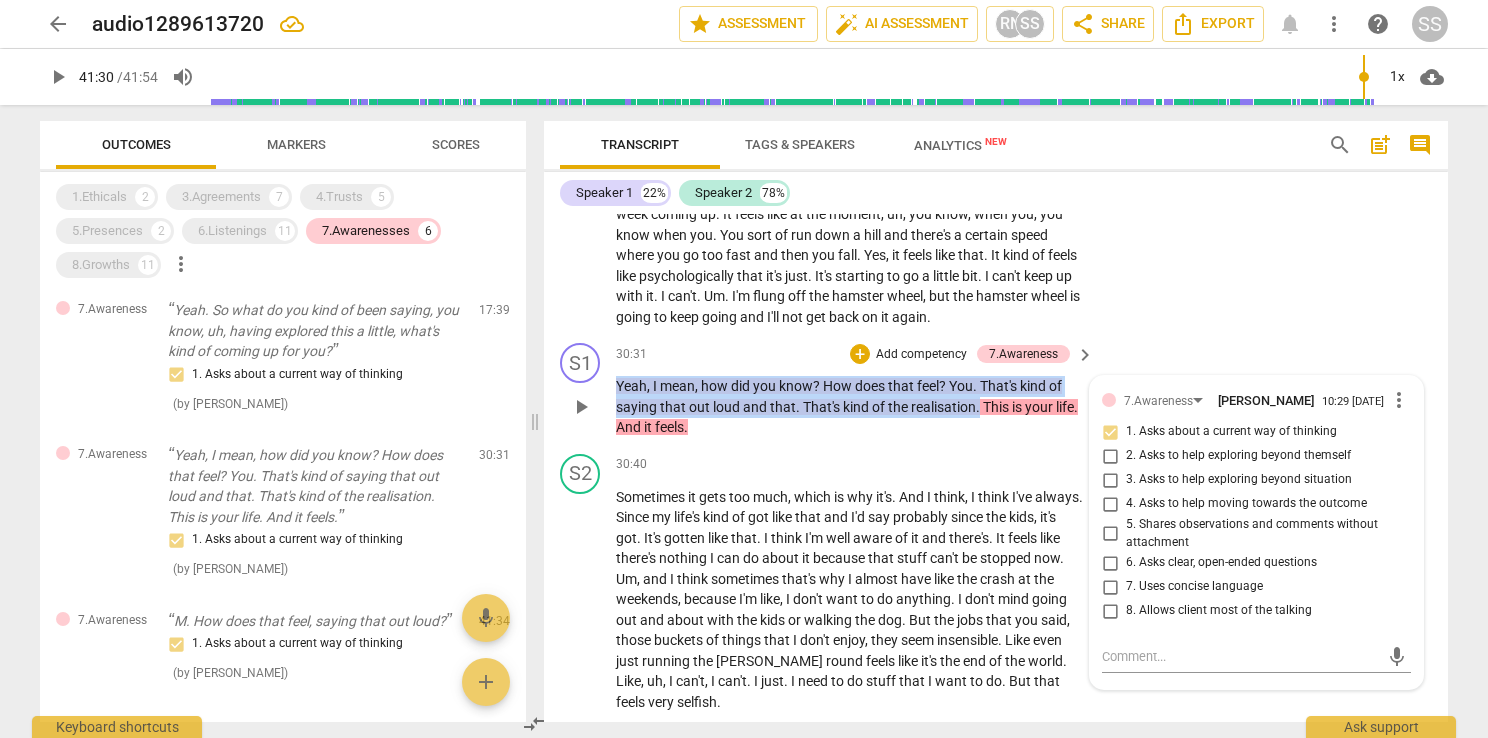 drag, startPoint x: 979, startPoint y: 322, endPoint x: 615, endPoint y: 297, distance: 364.8575 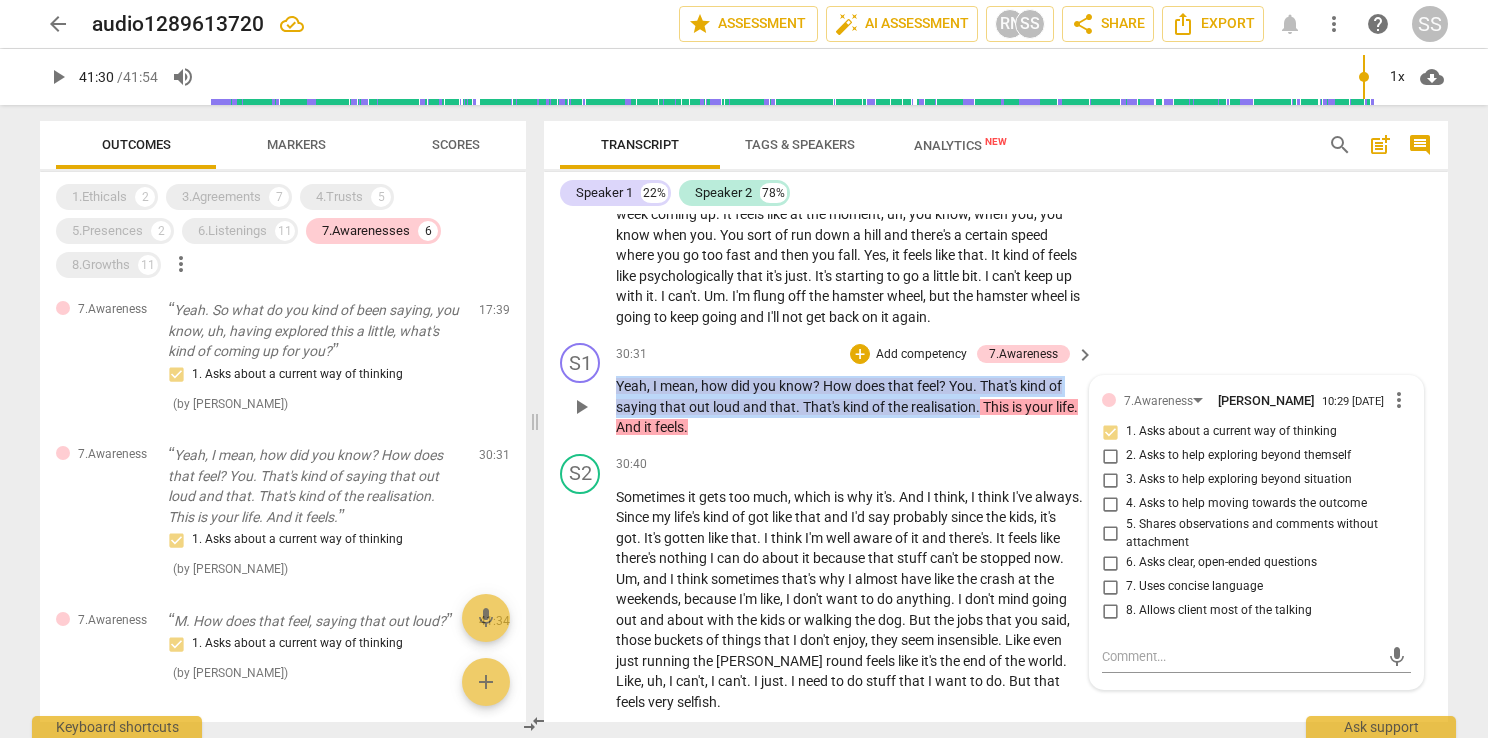 click on "Yeah ,   I   mean ,   how   did   you   know ?   How   does   that   feel ?   You .   That's   kind   of   saying   that   out   loud   and   that .   That's   kind   of   the   realisation .   This   is   your   life .   And   it   feels ." at bounding box center [850, 407] 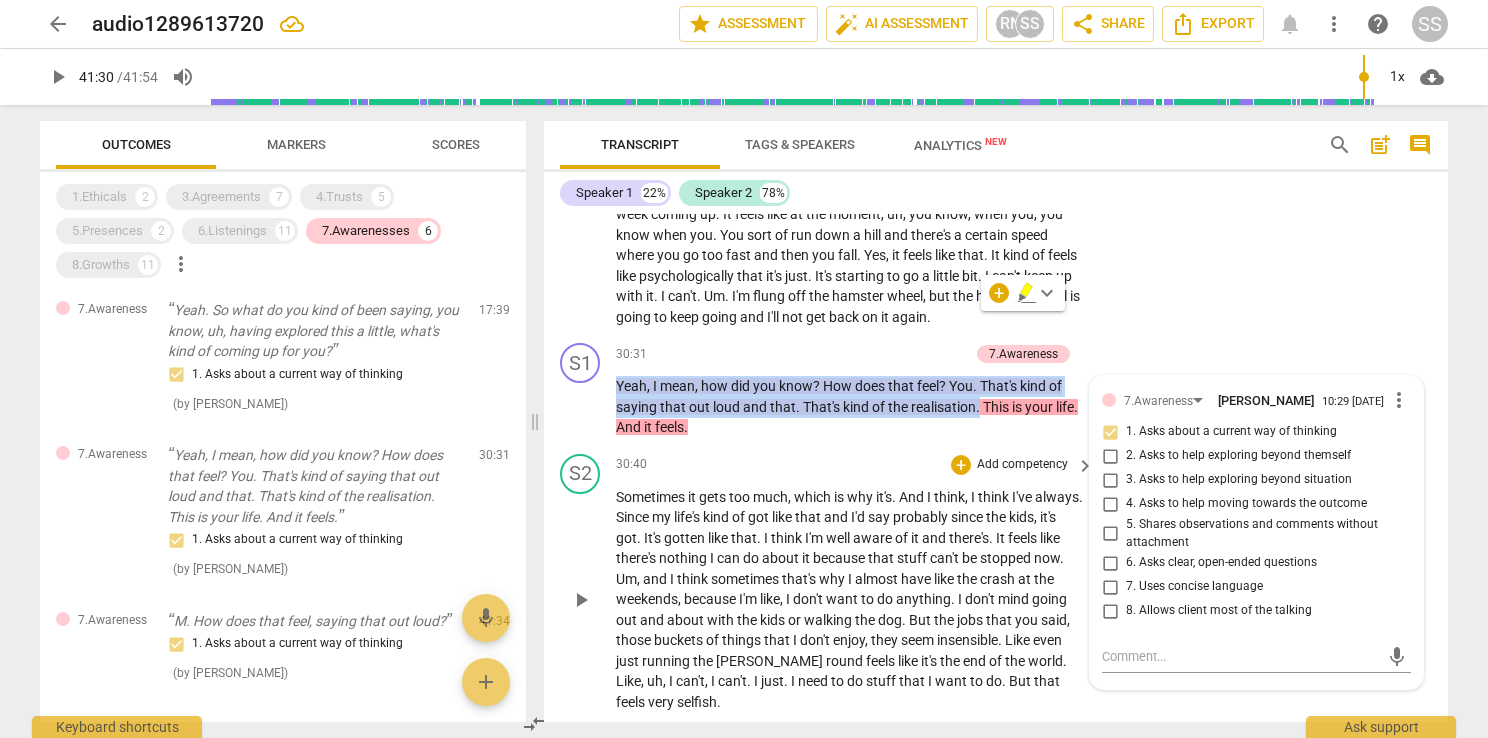 copy on "Yeah ,   I   mean ,   how   did   you   know ?   How   does   that   feel ?   You .   That's   kind   of   saying   that   out   loud   and   that .   That's   kind   of   the   realisation ." 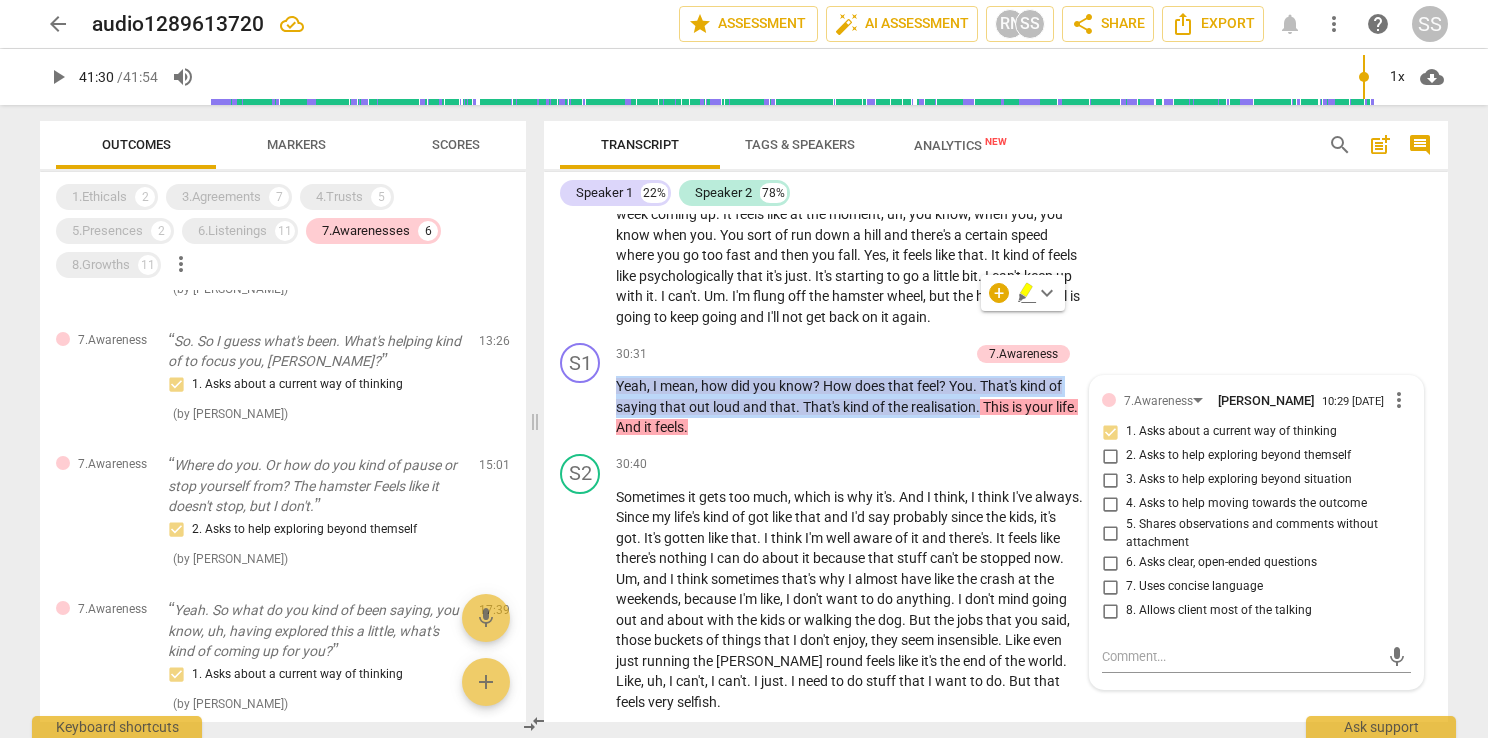 scroll, scrollTop: 0, scrollLeft: 0, axis: both 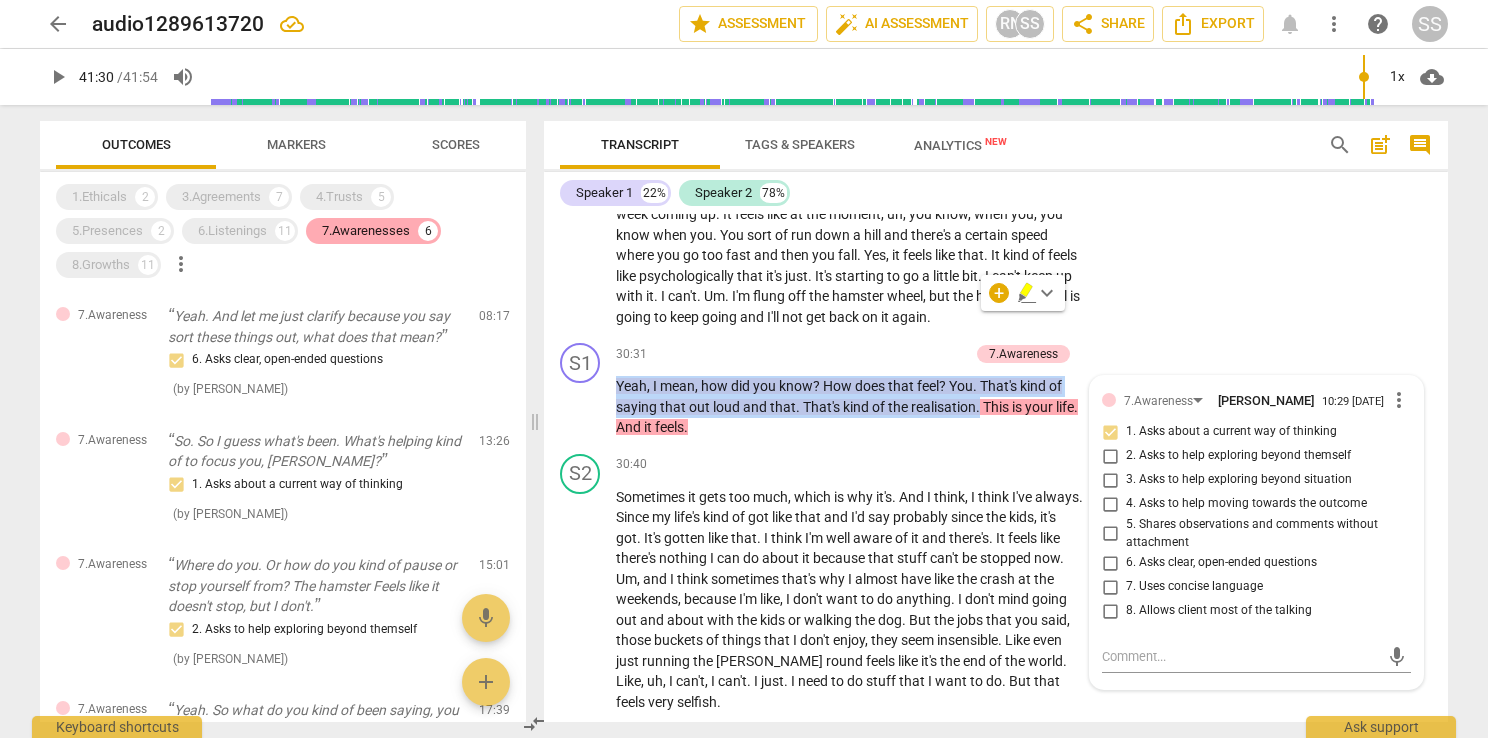 click on "7.Awarenesses" at bounding box center [366, 231] 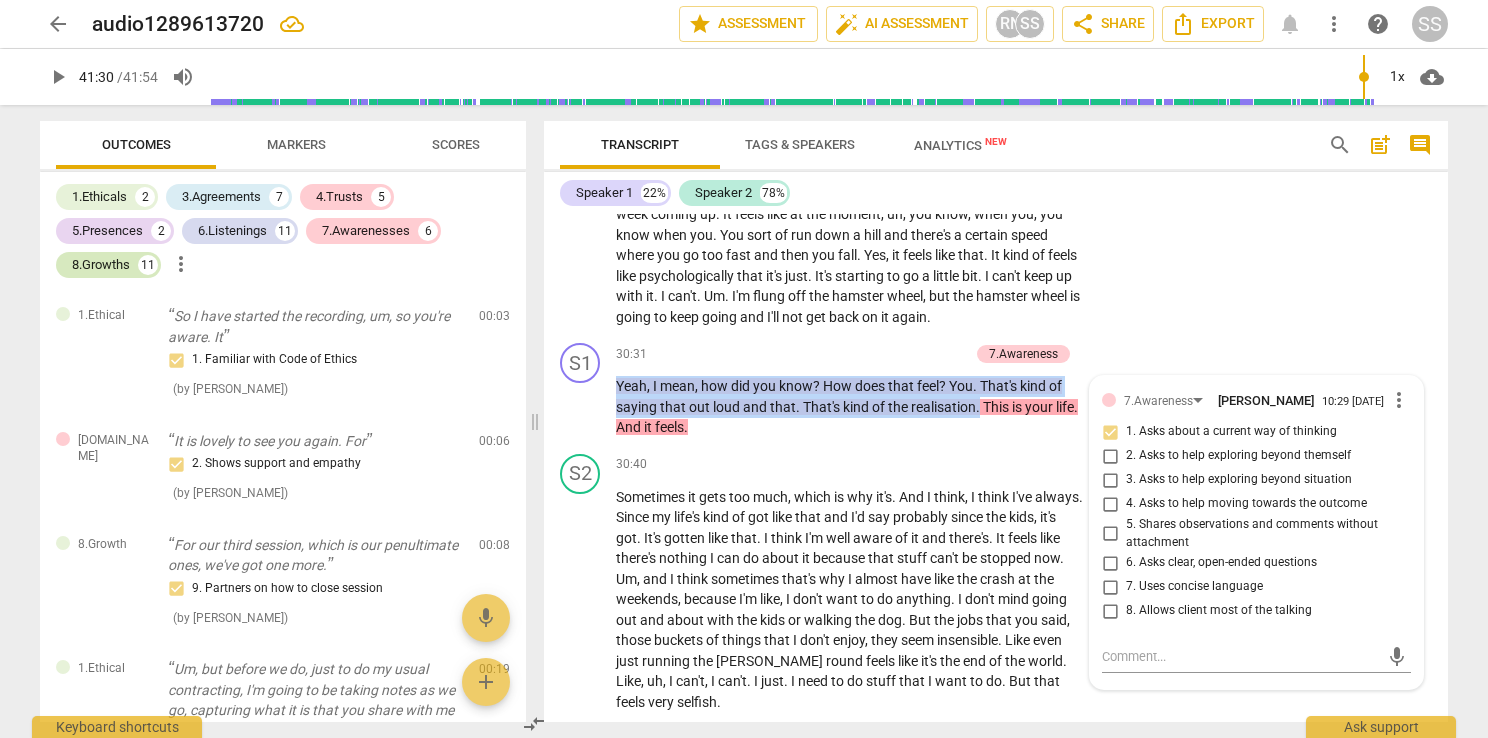 click on "8.Growths" at bounding box center [101, 265] 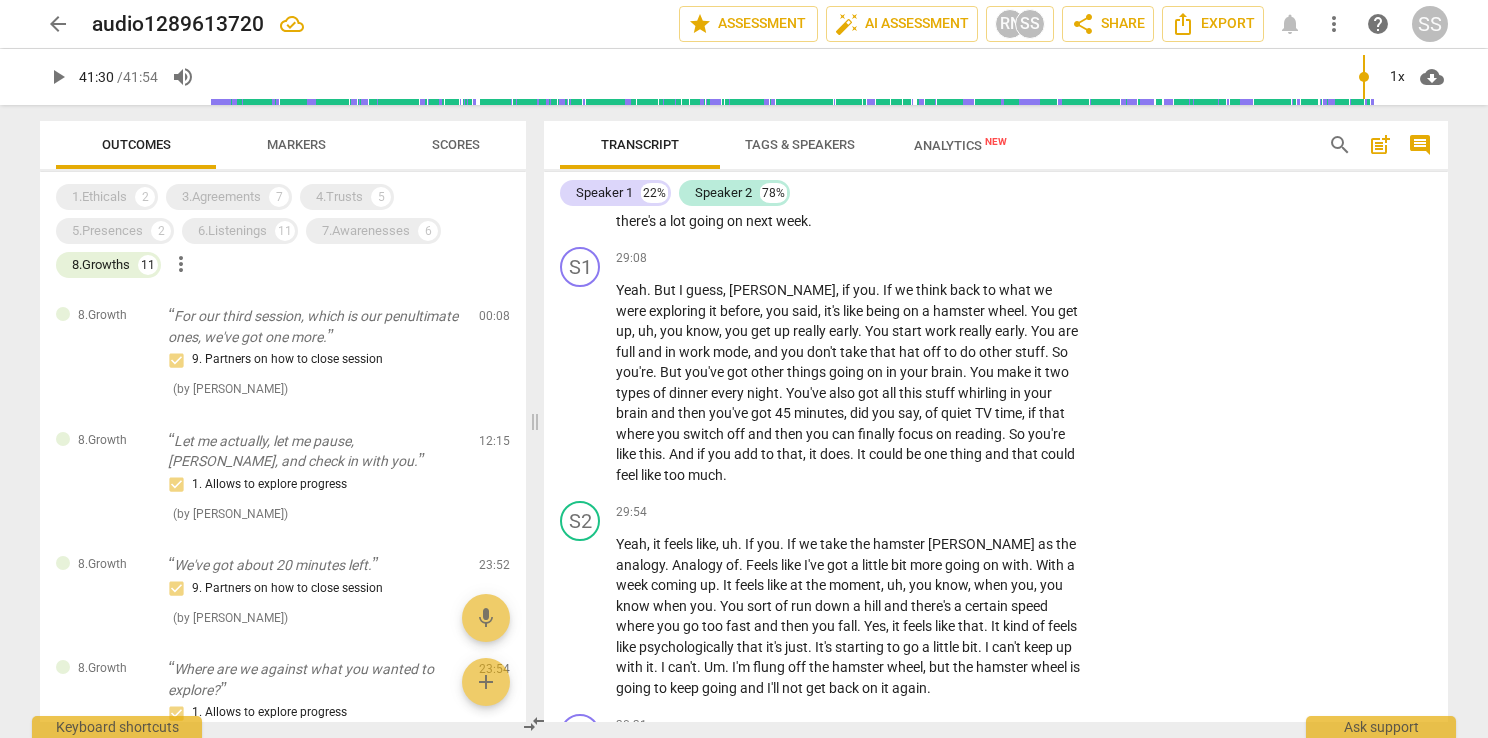scroll, scrollTop: 14360, scrollLeft: 0, axis: vertical 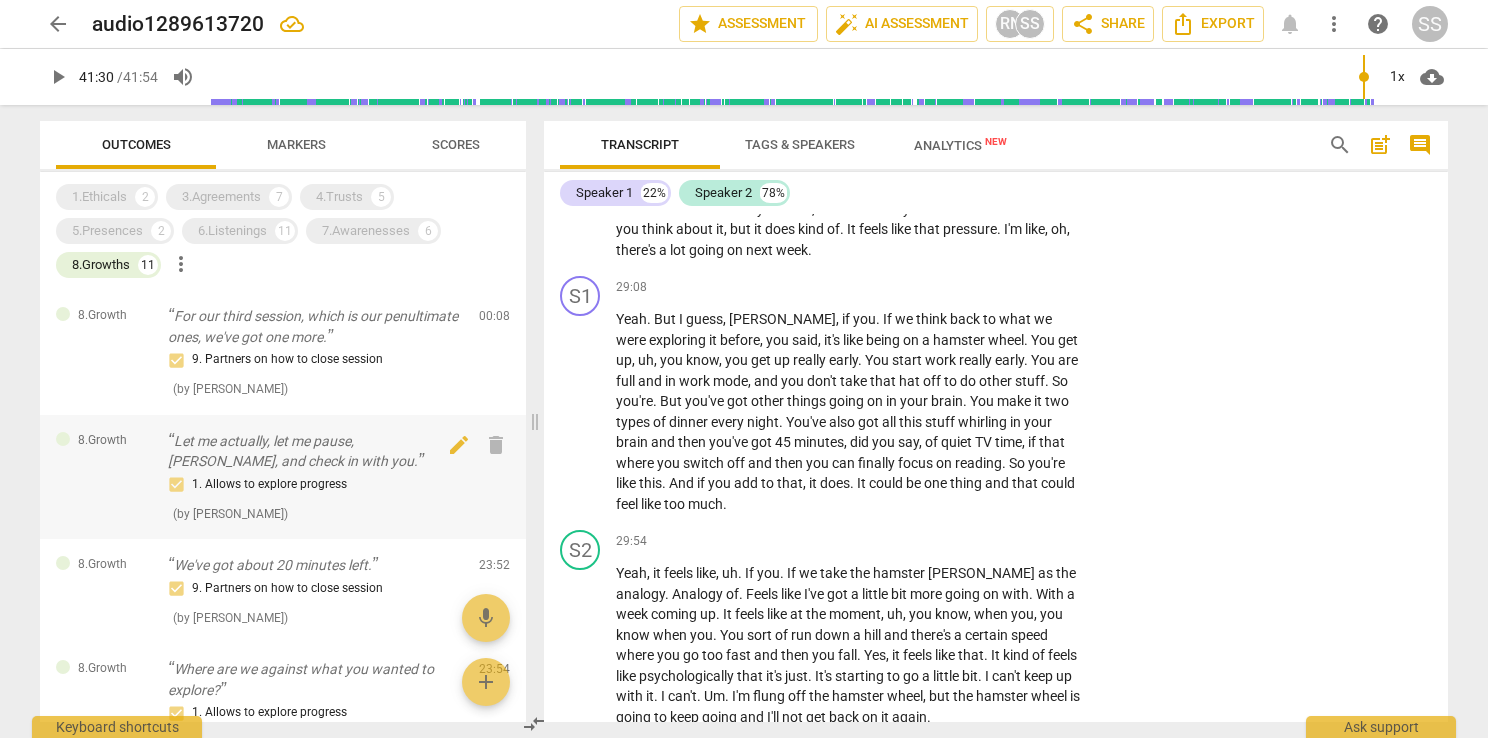 click on "Let me actually, let me pause, [PERSON_NAME], and check in with you." at bounding box center [315, 451] 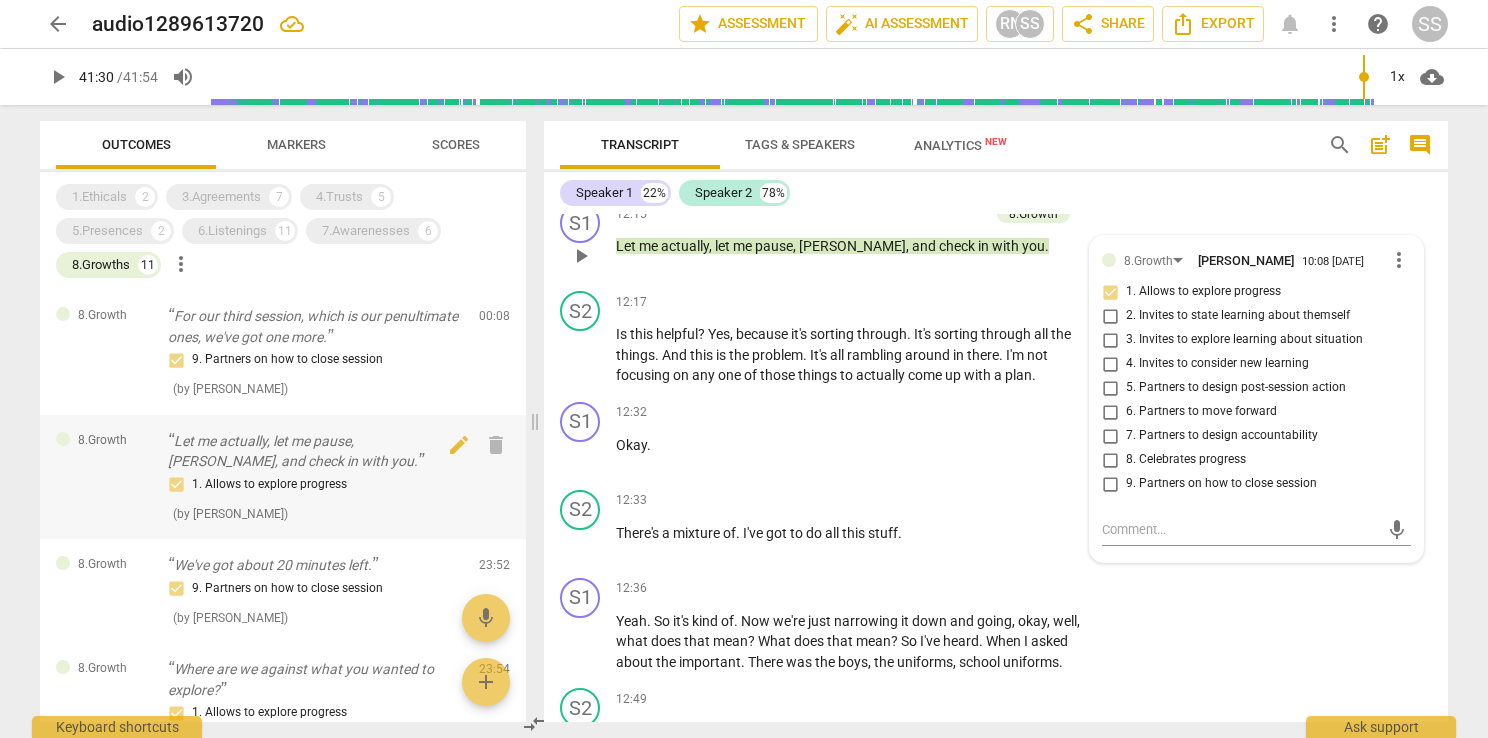 click on "Let me actually, let me pause, [PERSON_NAME], and check in with you." at bounding box center (315, 451) 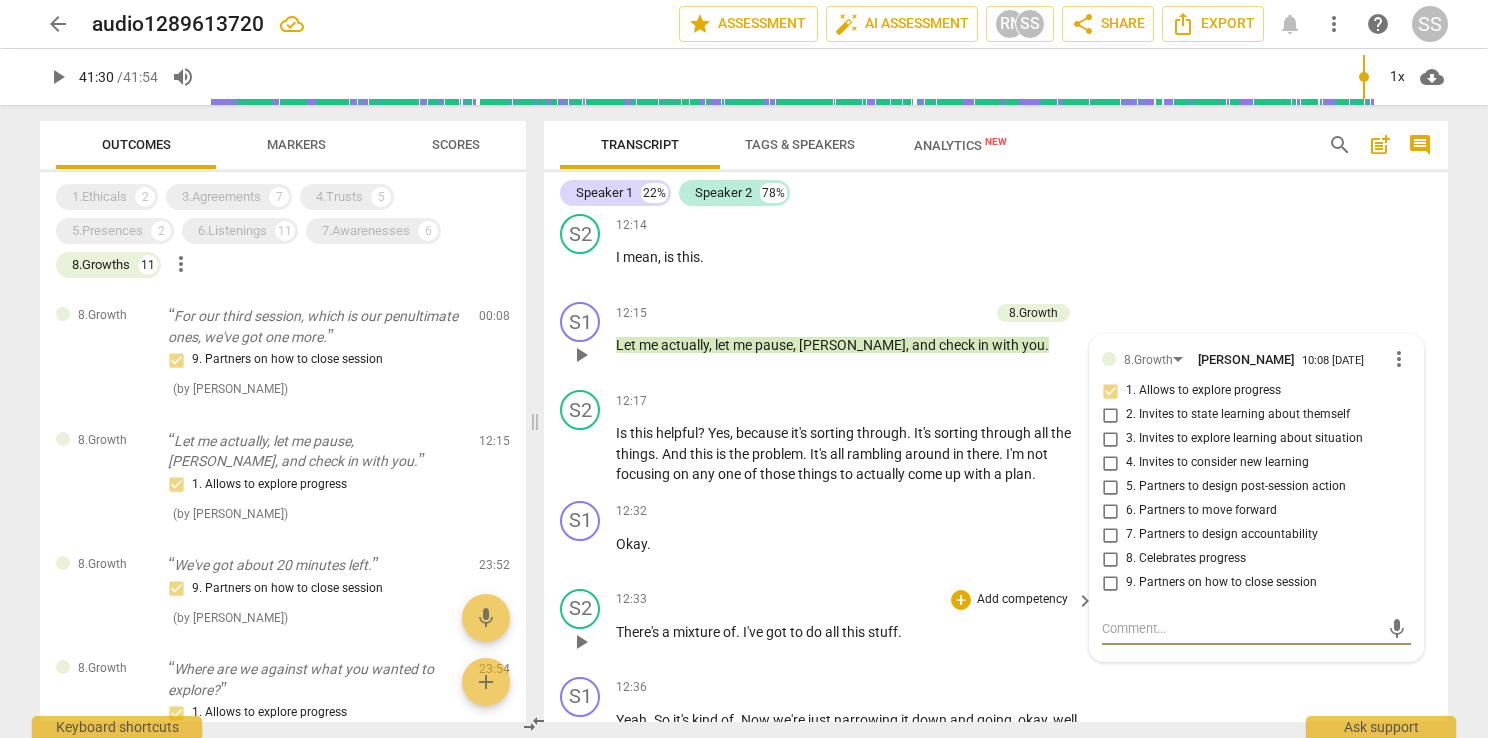 scroll, scrollTop: 5827, scrollLeft: 0, axis: vertical 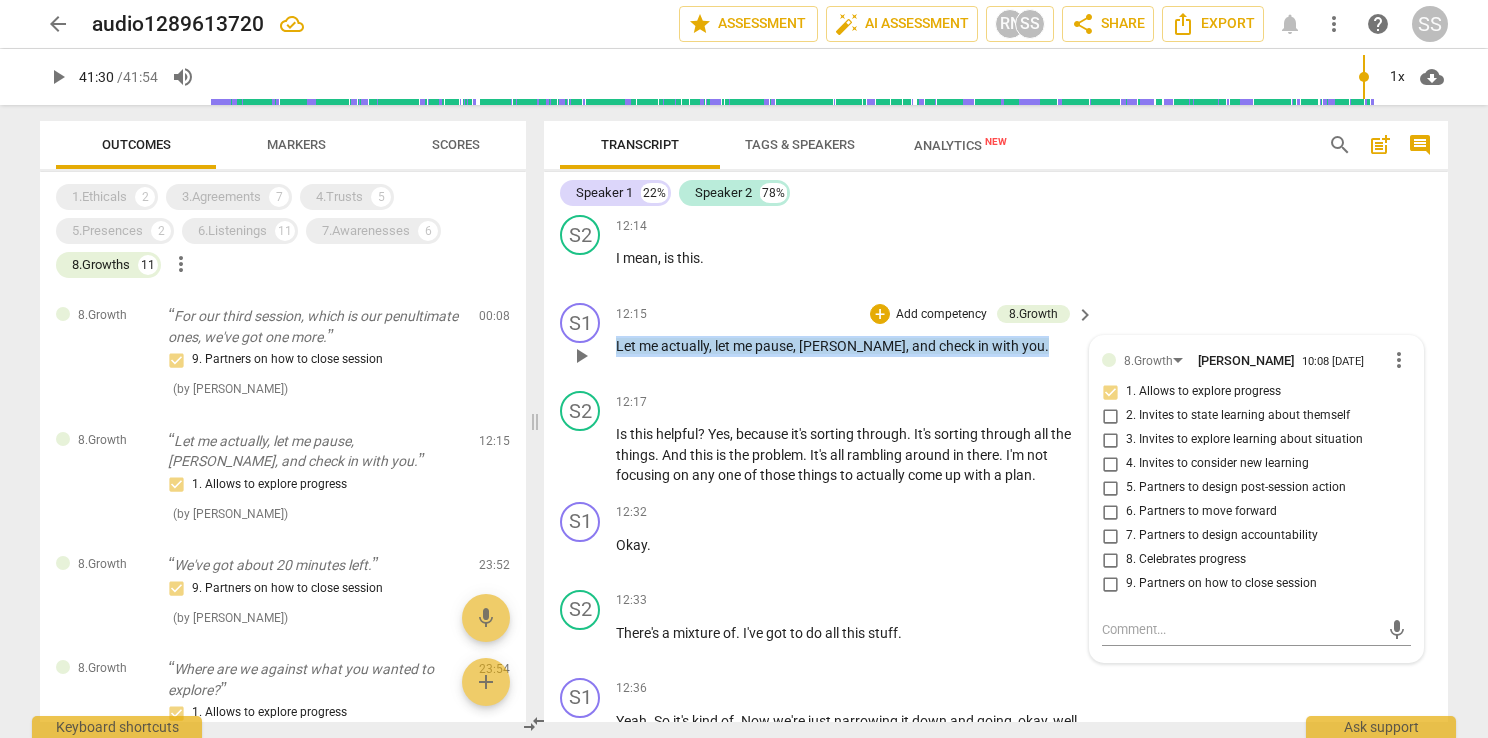 drag, startPoint x: 989, startPoint y: 289, endPoint x: 607, endPoint y: 290, distance: 382.0013 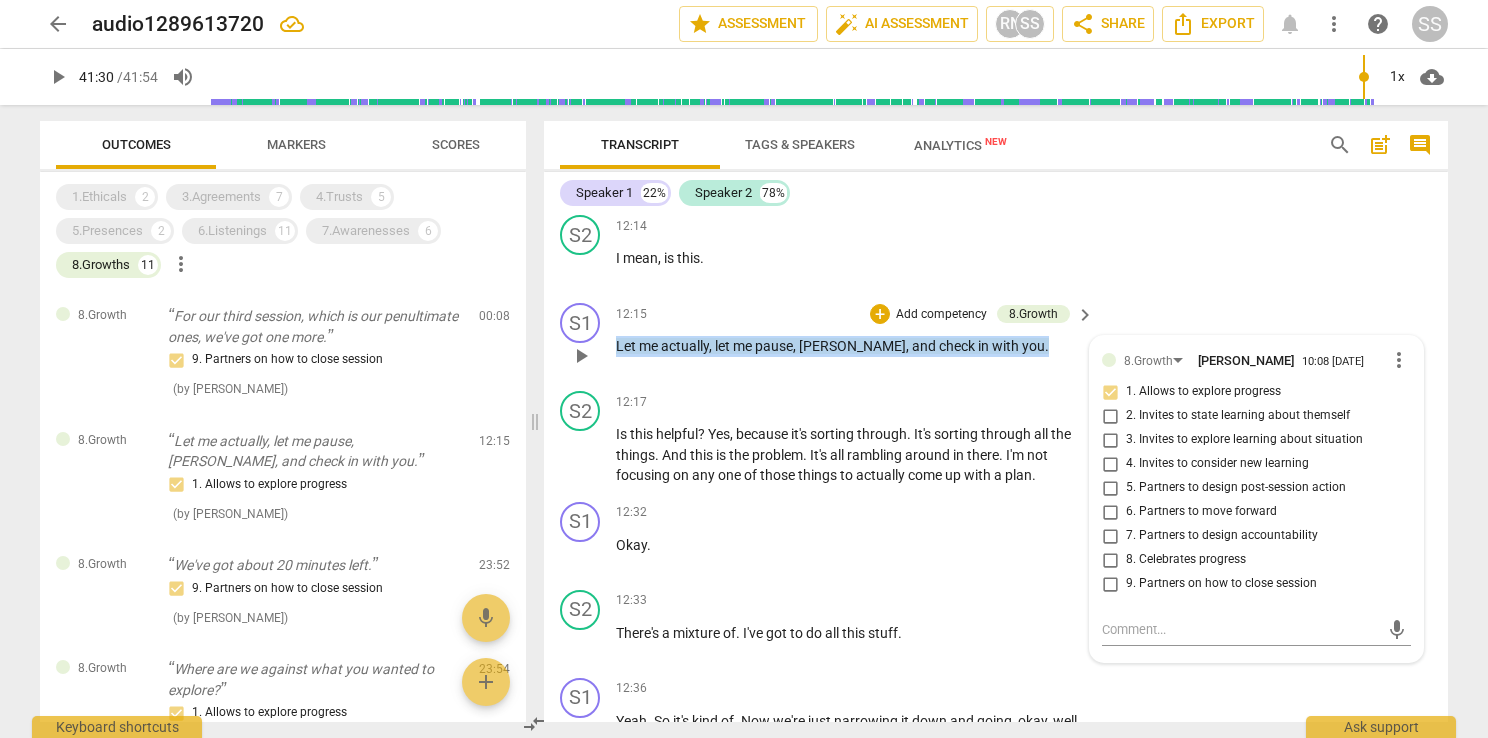 click on "S1 play_arrow pause 12:15 + Add competency 8.Growth keyboard_arrow_right Let   me   actually ,   let   me   pause ,   Christy ,   and   check   in   with   you . 8.Growth Sarah Smith 10:08 07-20-2025 more_vert 1. Allows to explore progress 2. Invites to state learning about themself 3. Invites to explore learning about situation 4. Invites to consider new learning 5. Partners to design post-session action 6. Partners to move forward 7. Partners to design accountability 8. Celebrates progress 9. Partners on how to close session mic" at bounding box center [996, 339] 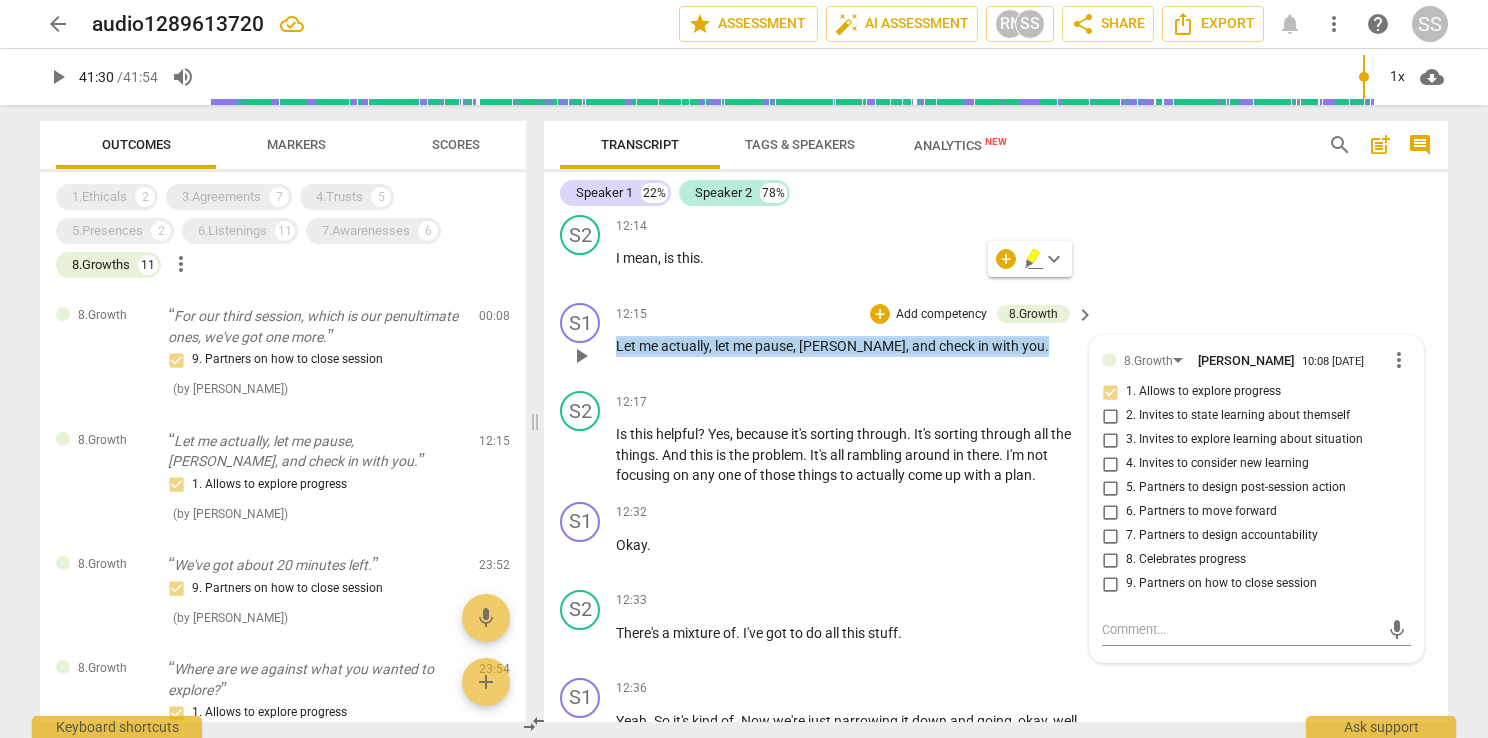 copy on "Let   me   actually ,   let   me   pause ,   Christy ,   and   check   in   with   you ." 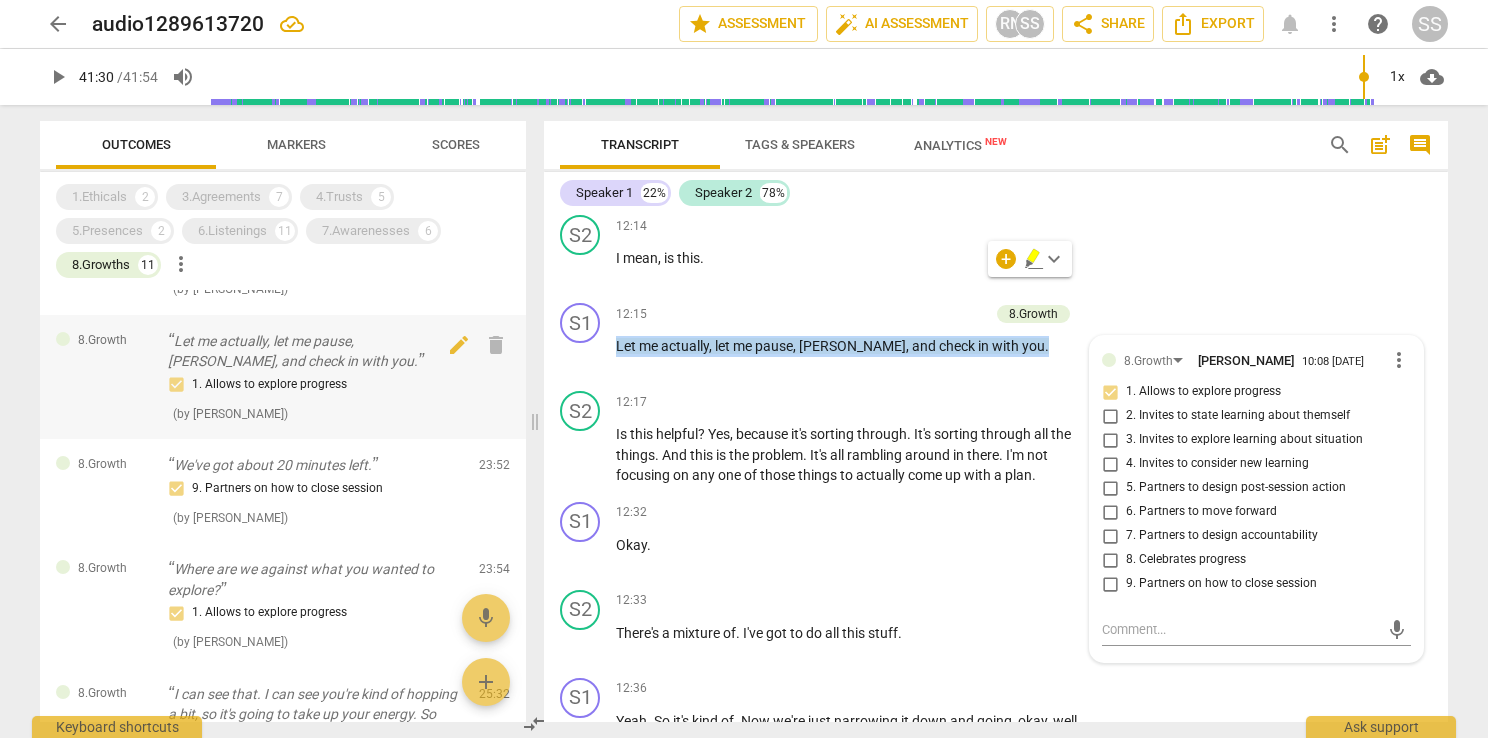 scroll, scrollTop: 200, scrollLeft: 0, axis: vertical 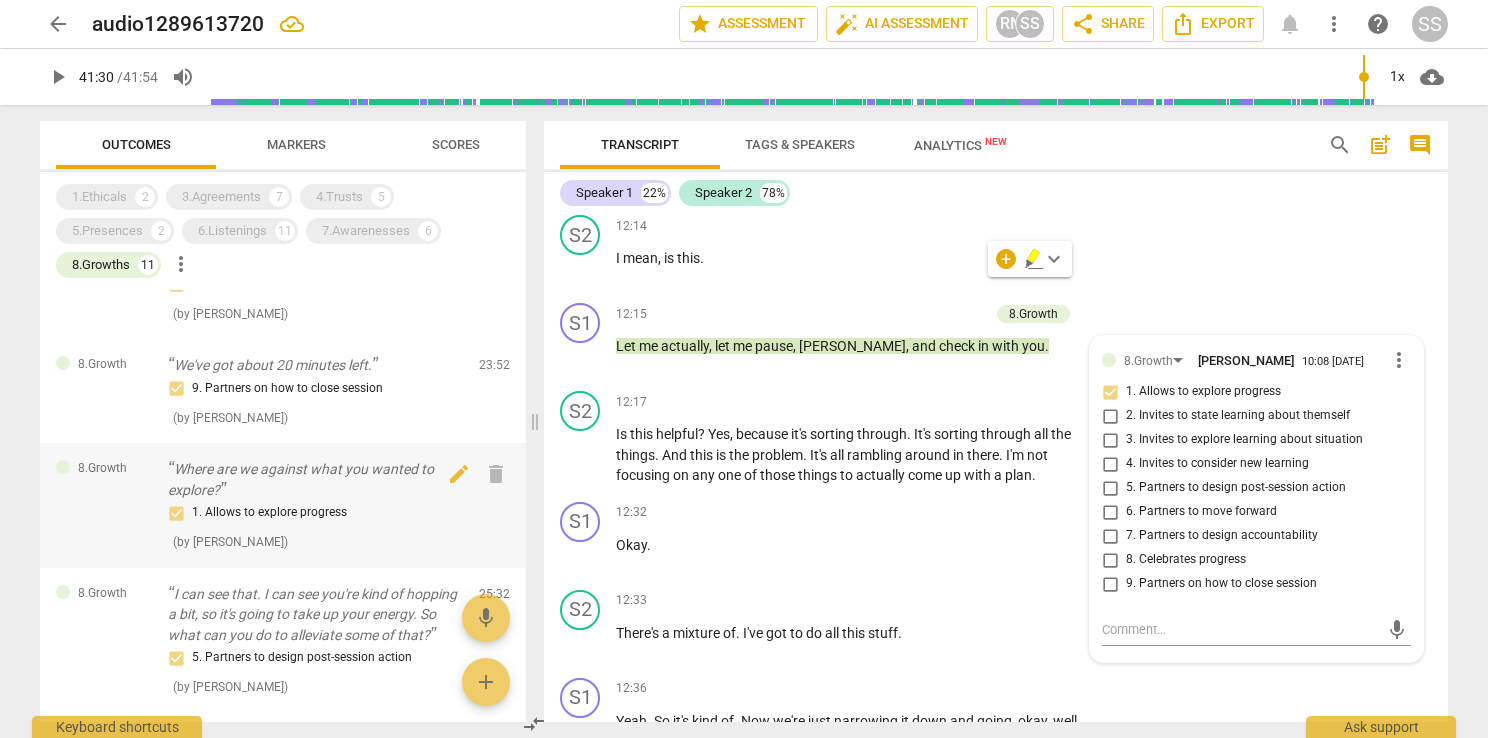 click on "Where are we against what you wanted to explore?" at bounding box center [315, 479] 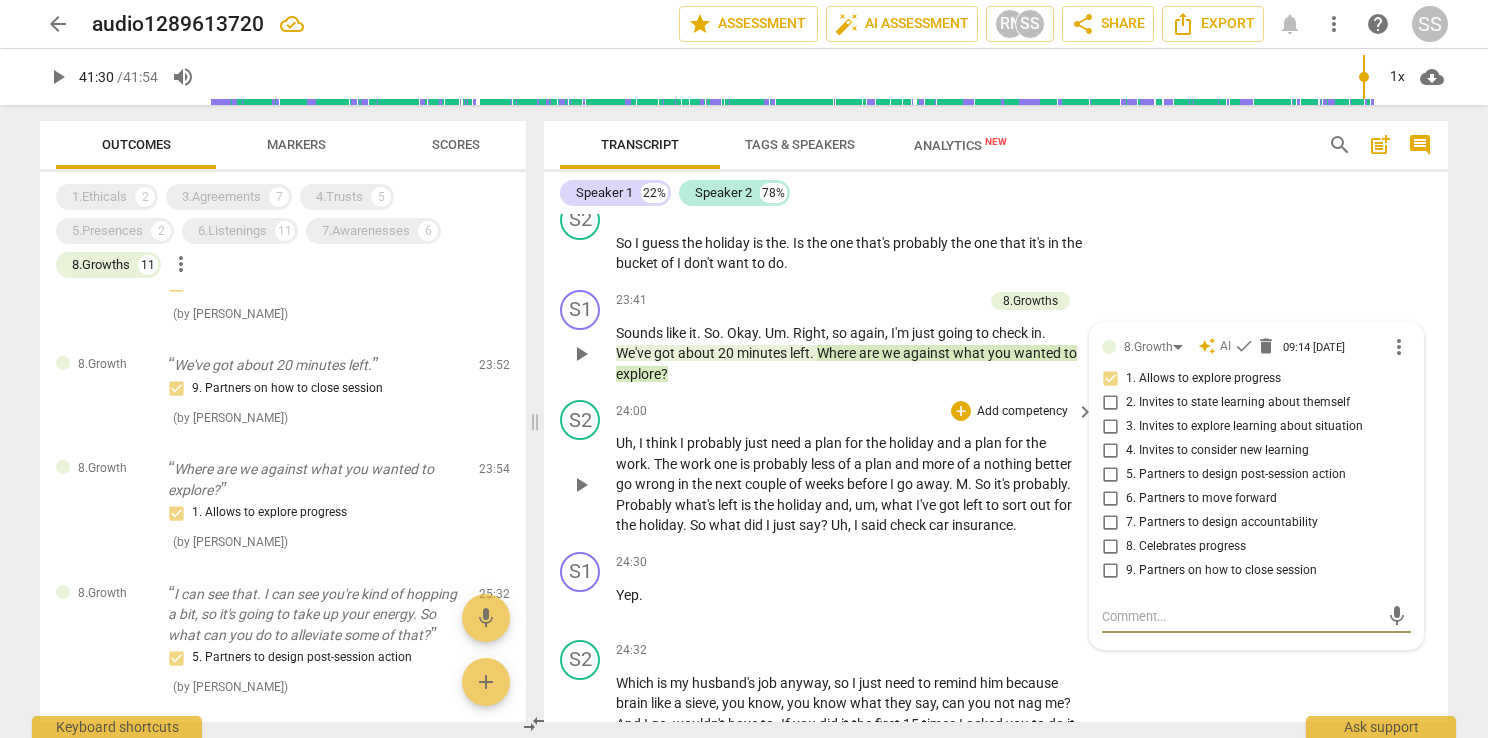 scroll, scrollTop: 12040, scrollLeft: 0, axis: vertical 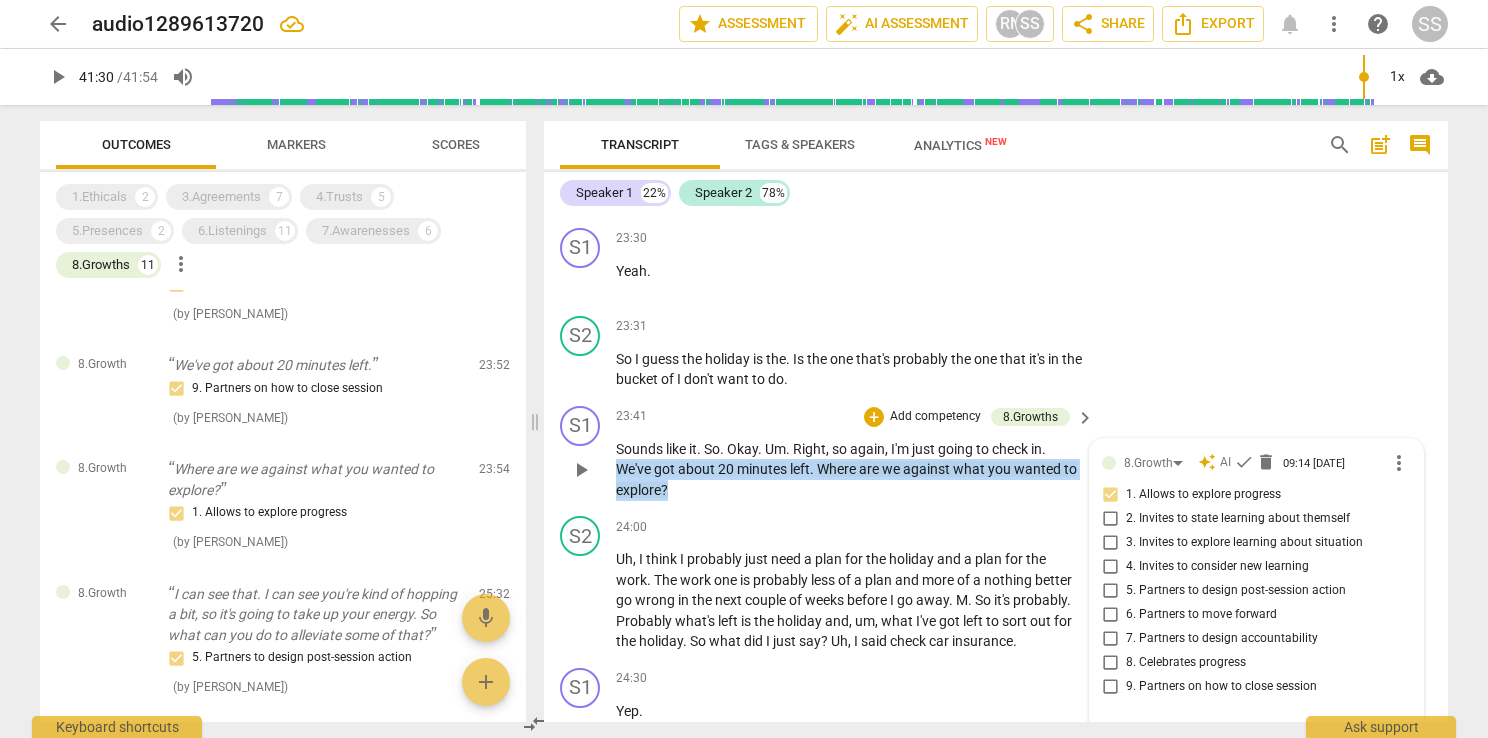 drag, startPoint x: 697, startPoint y: 426, endPoint x: 620, endPoint y: 407, distance: 79.30952 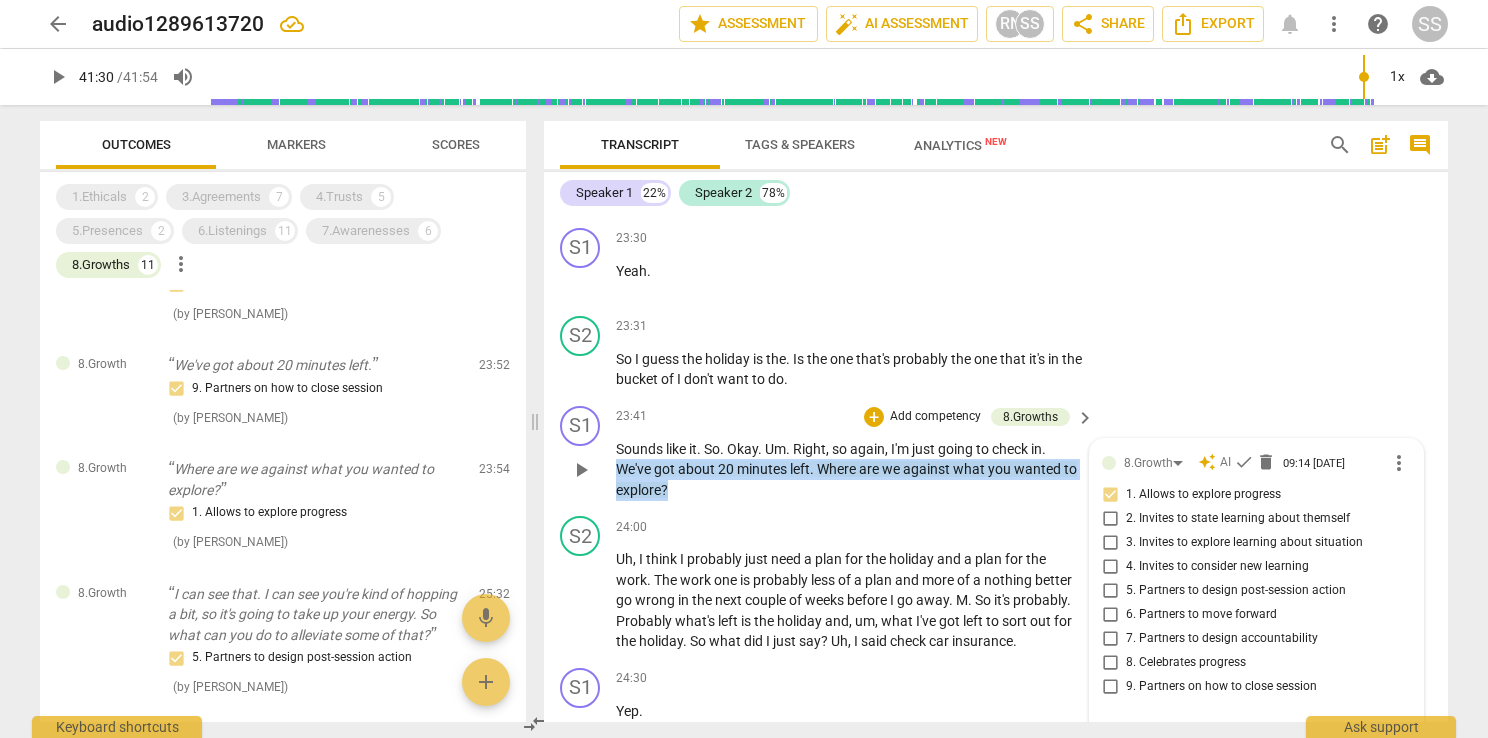 click on "Sounds   like   it .   So .   Okay .   Um .   Right ,   so   again ,   I'm   just   going   to   check   in .   We've   got   about   20   minutes   left .   Where   are   we   against   what   you   wanted   to   explore ?" at bounding box center (850, 470) 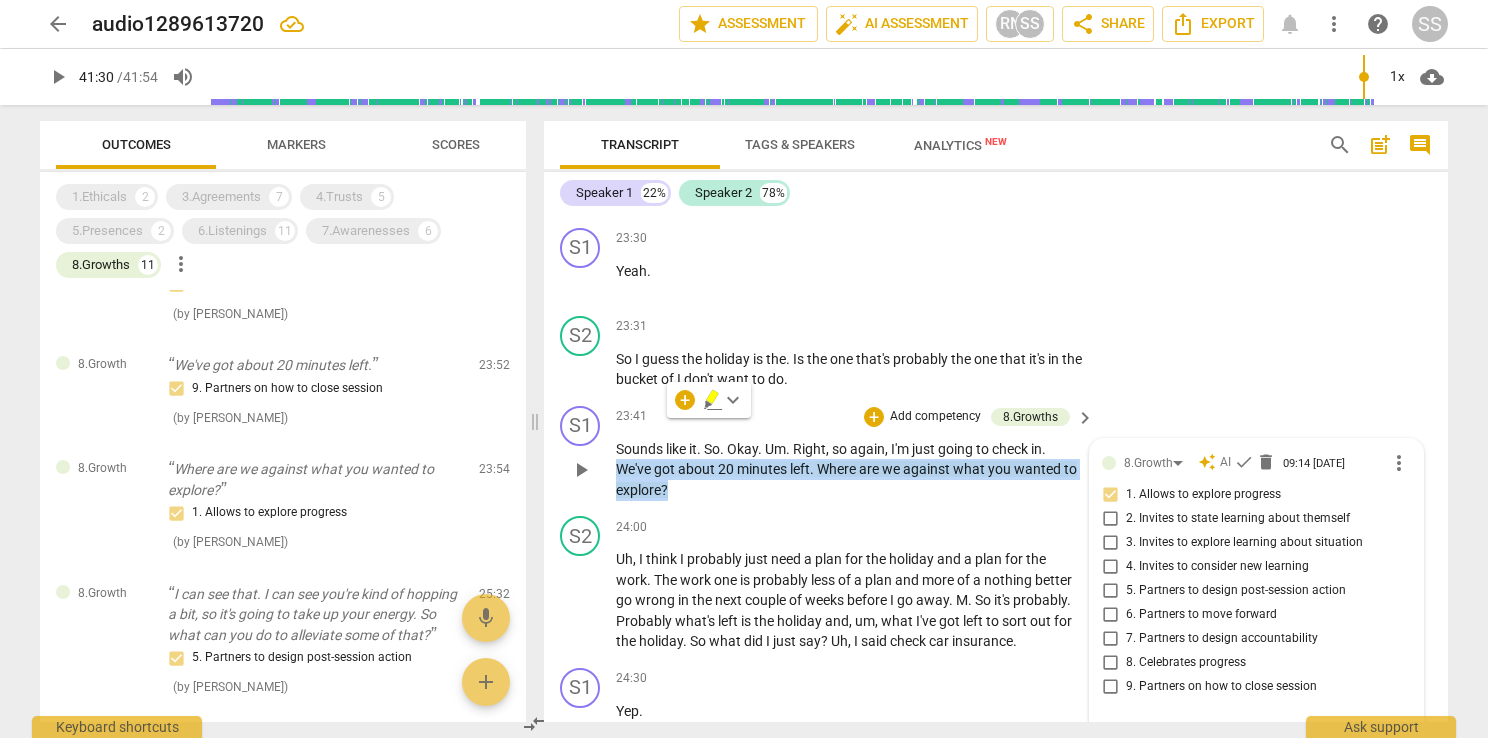copy on "We've   got   about   20   minutes   left .   Where   are   we   against   what   you   wanted   to   explore ?" 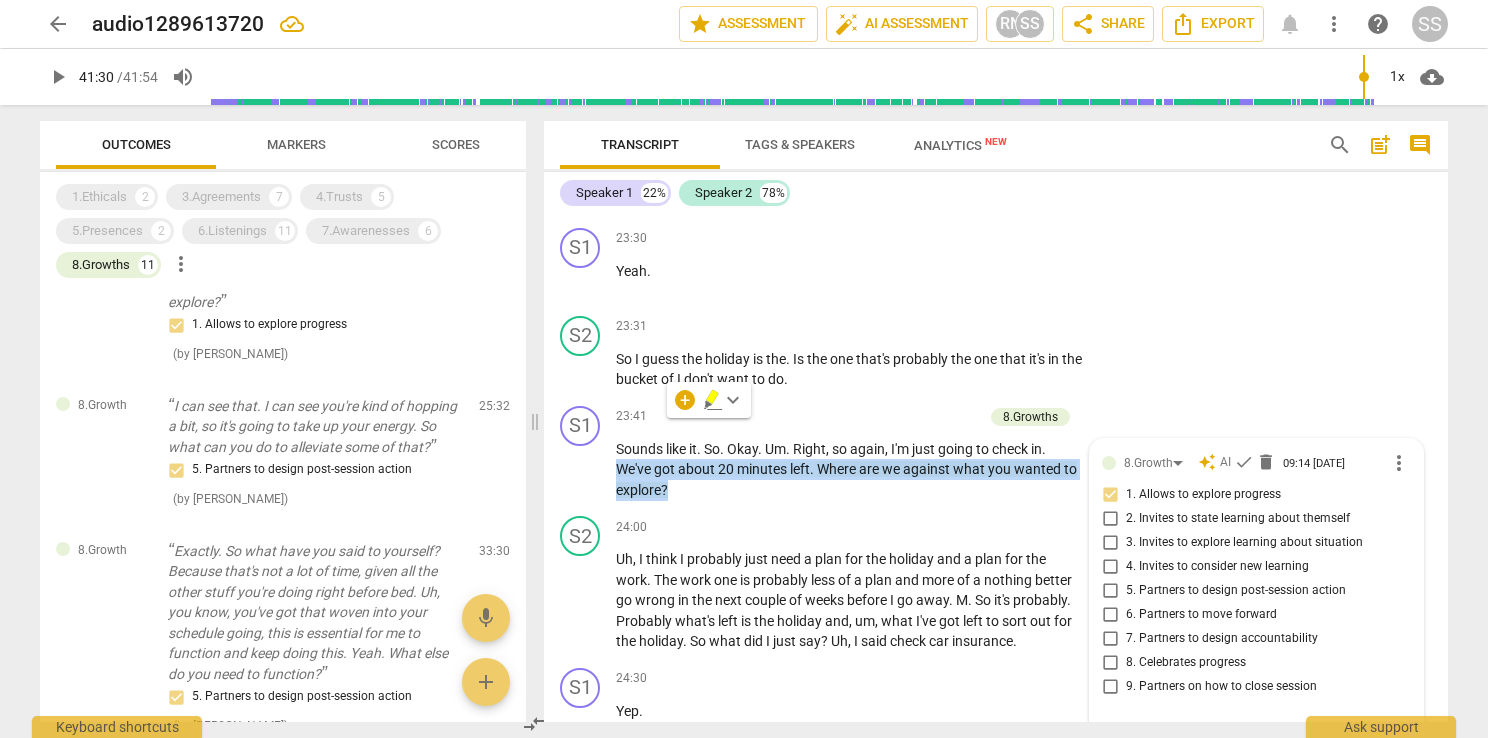 scroll, scrollTop: 400, scrollLeft: 0, axis: vertical 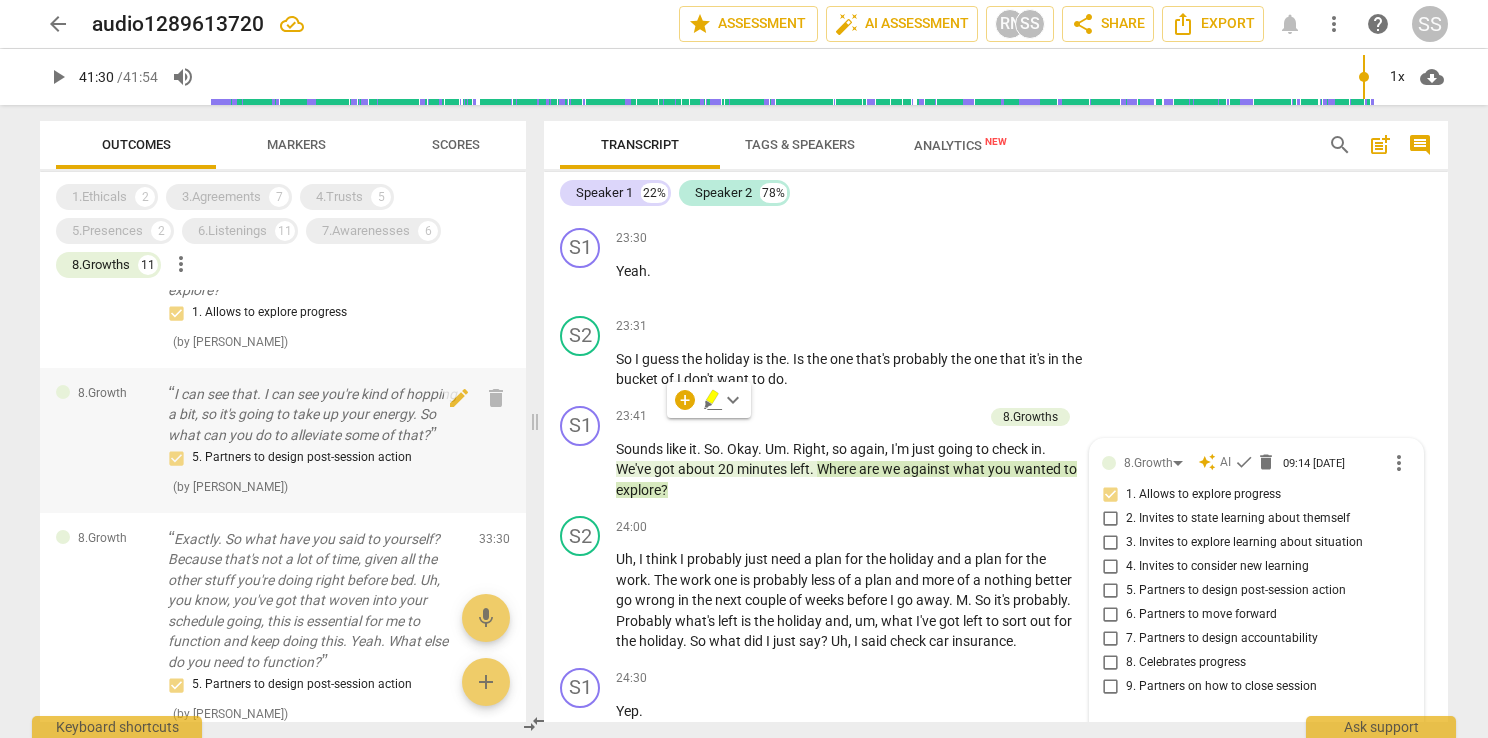 click on "I can see that. I can see you're kind of hopping a bit, so it's going to take up your energy. So what can you do to alleviate some of that?" at bounding box center [315, 415] 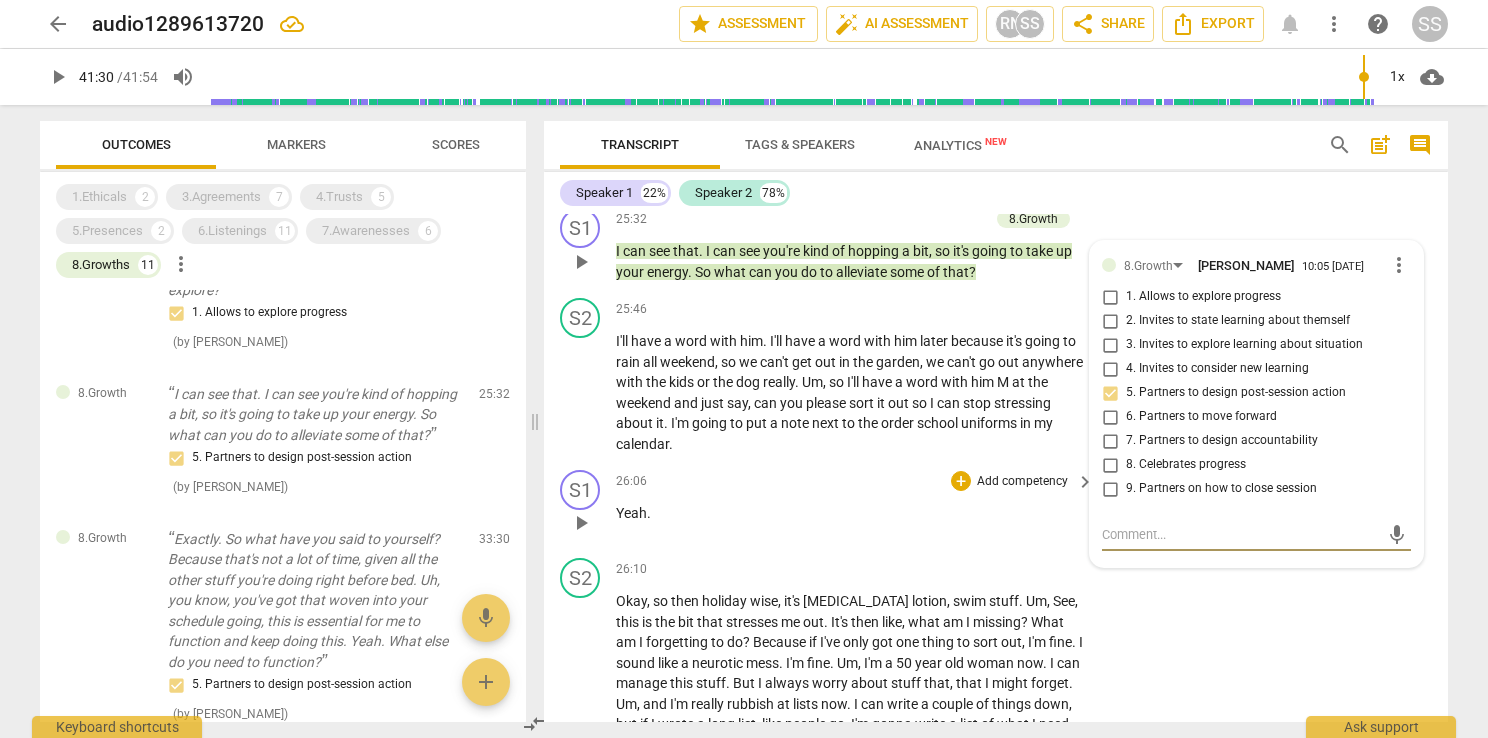 scroll, scrollTop: 13036, scrollLeft: 0, axis: vertical 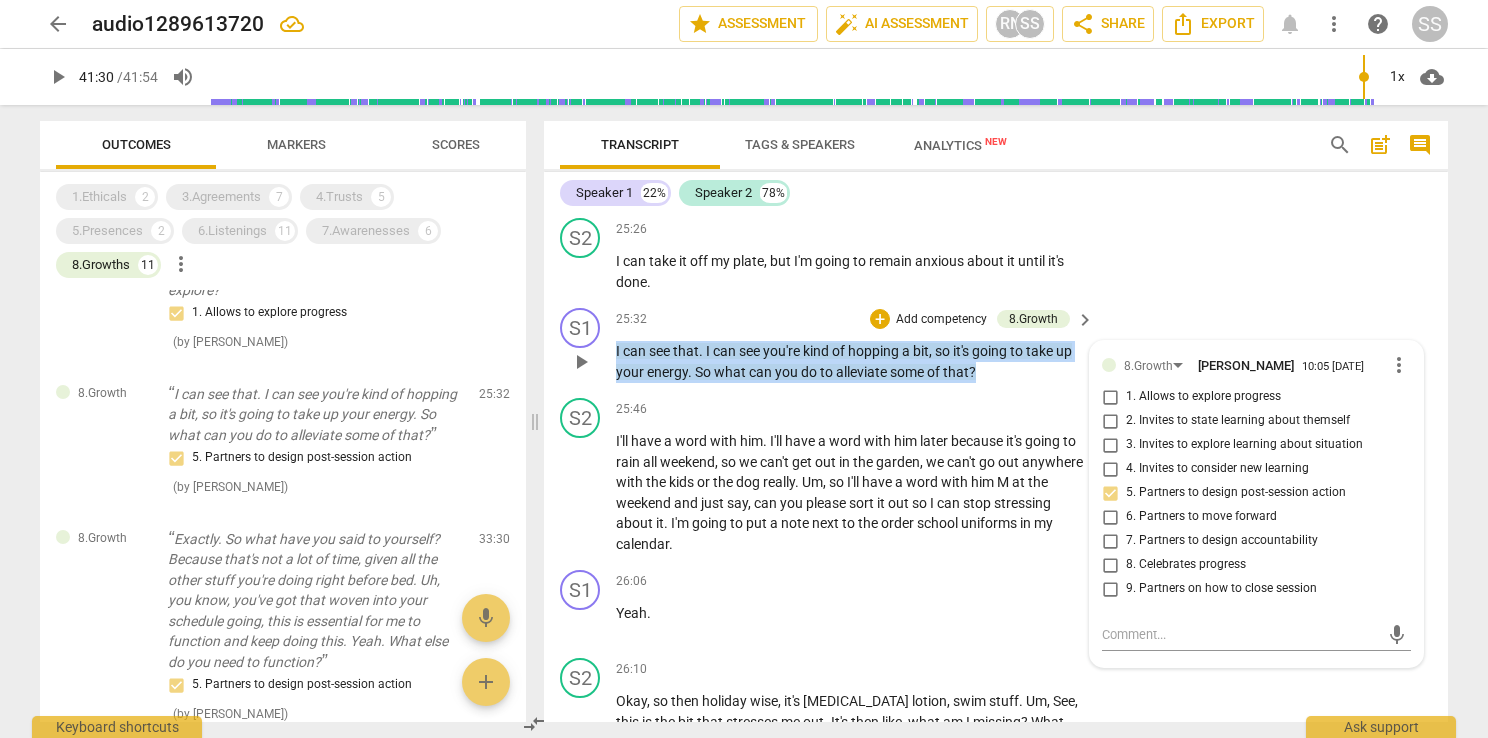 drag, startPoint x: 981, startPoint y: 304, endPoint x: 613, endPoint y: 278, distance: 368.91733 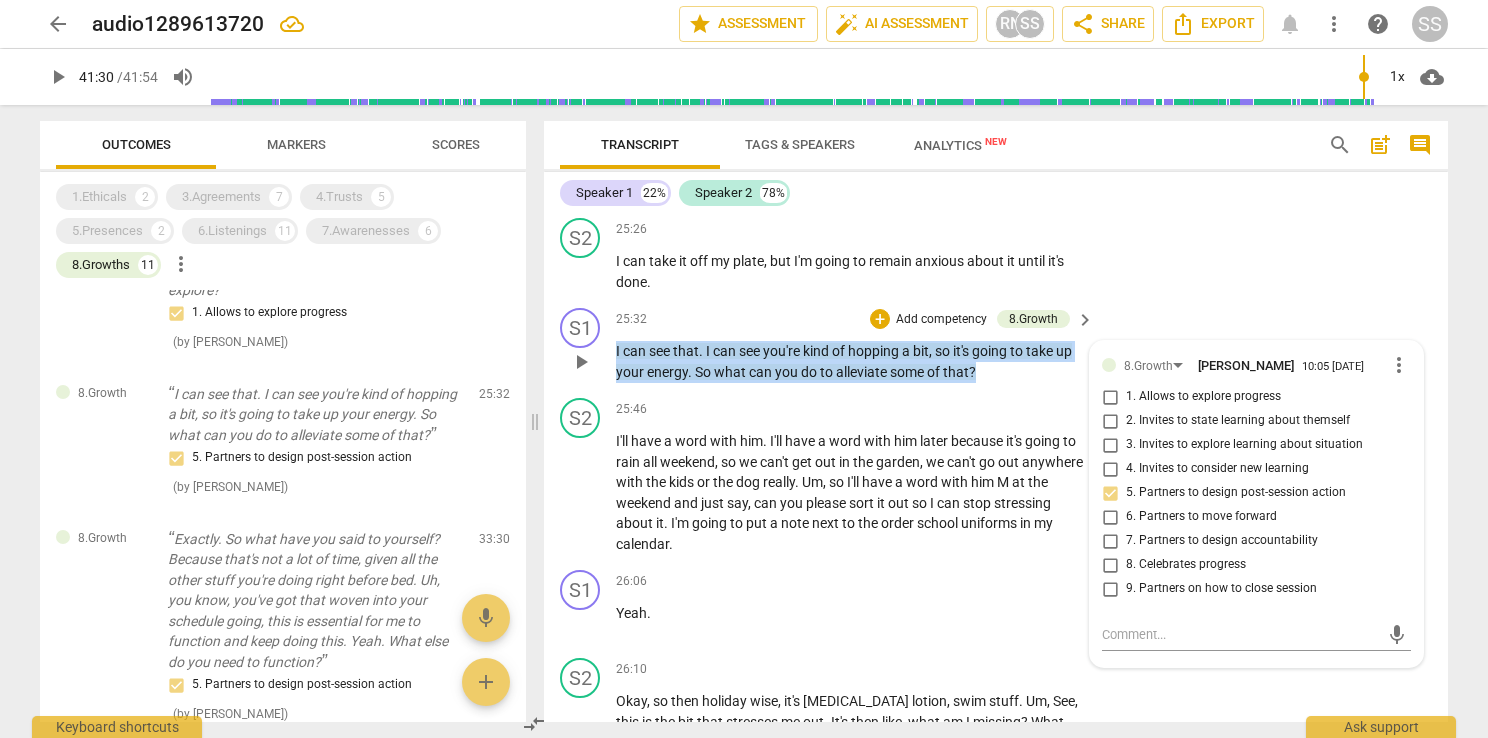 click on "S1 play_arrow pause 25:32 + Add competency 8.Growth keyboard_arrow_right I   can   see   that .   I   can   see   you're   kind   of   hopping   a   bit ,   so   it's   going   to   take   up   your   energy .   So   what   can   you   do   to   alleviate   some   of   that ? 8.Growth Sarah Smith 10:05 07-20-2025 more_vert 1. Allows to explore progress 2. Invites to state learning about themself 3. Invites to explore learning about situation 4. Invites to consider new learning 5. Partners to design post-session action 6. Partners to move forward 7. Partners to design accountability 8. Celebrates progress 9. Partners on how to close session mic" at bounding box center [996, 345] 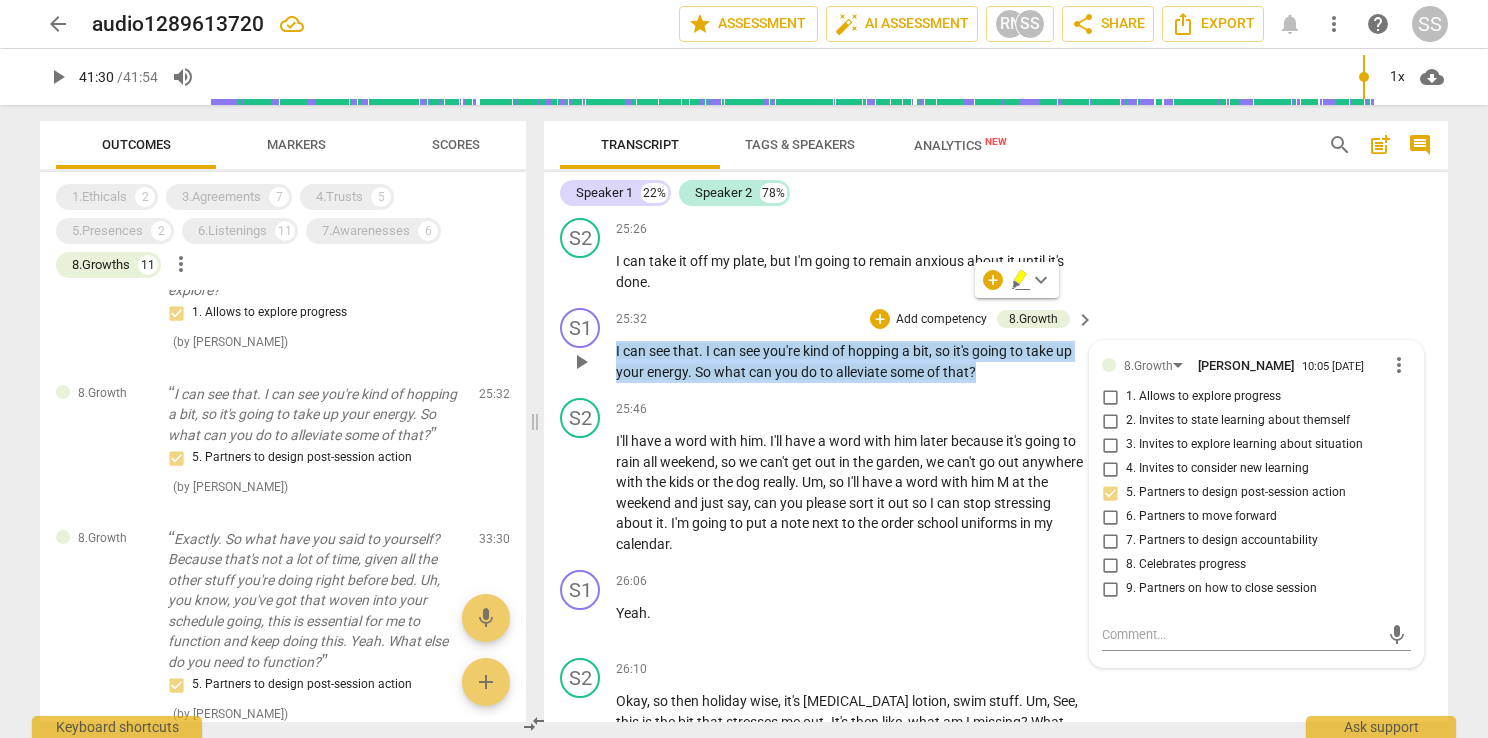 copy on "I   can   see   that .   I   can   see   you're   kind   of   hopping   a   bit ,   so   it's   going   to   take   up   your   energy .   So   what   can   you   do   to   alleviate   some   of   that ?" 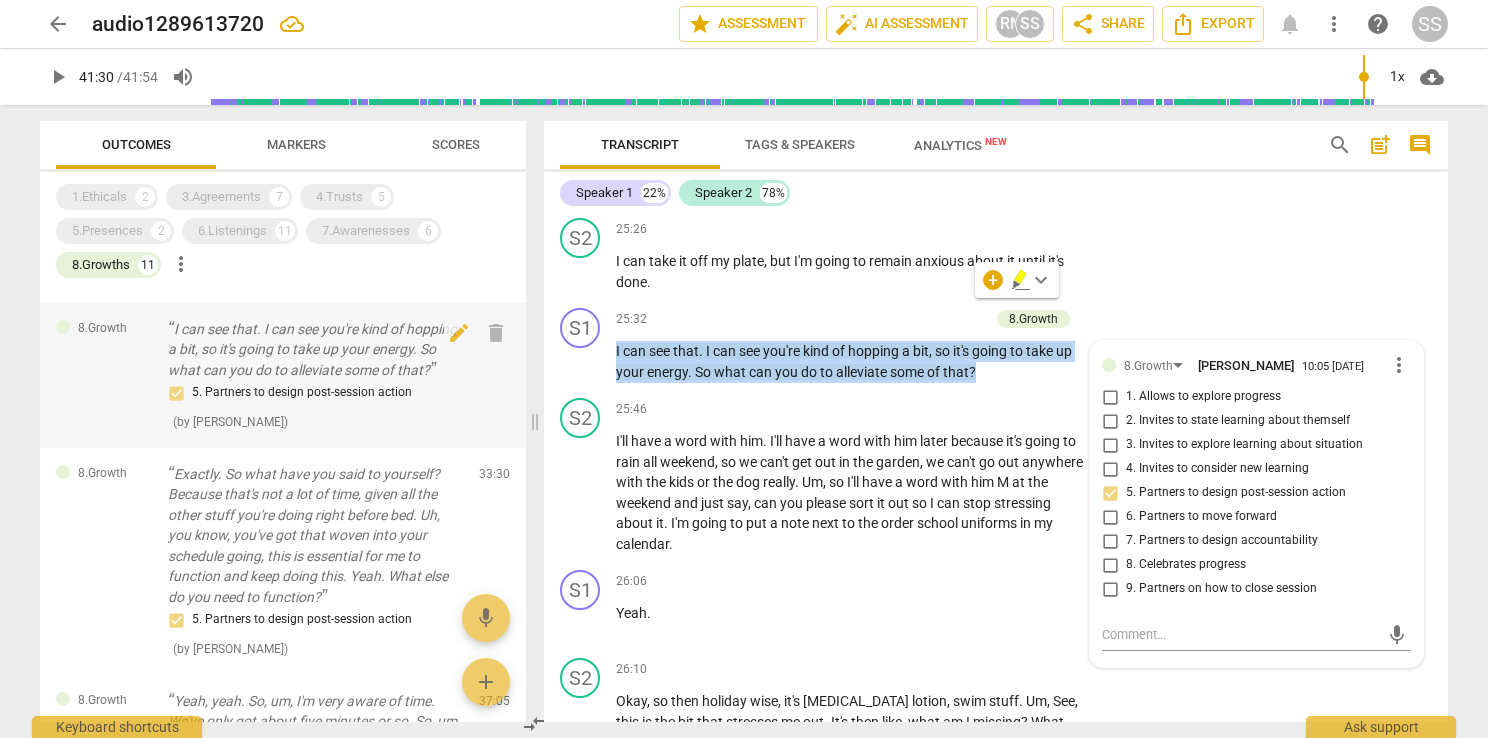 scroll, scrollTop: 600, scrollLeft: 0, axis: vertical 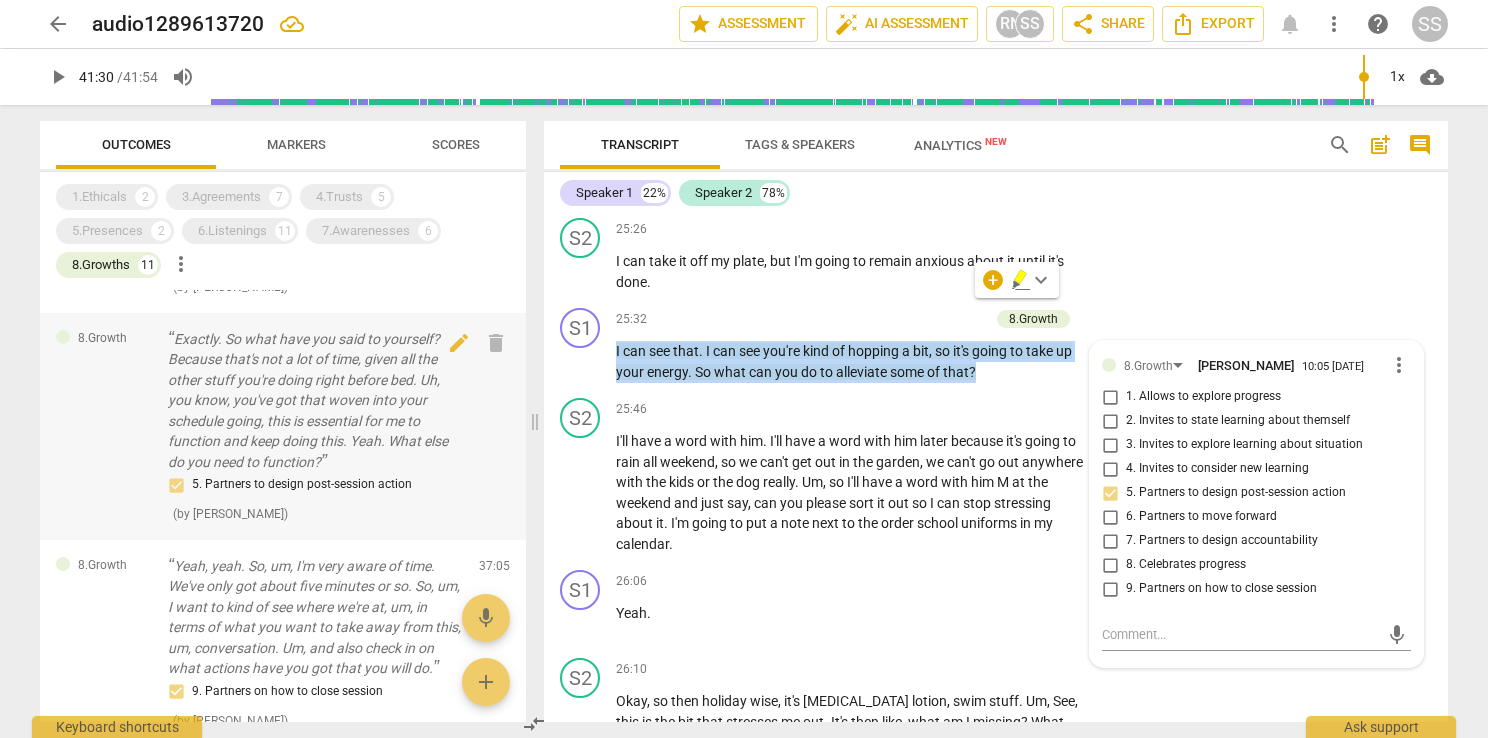 click on "Exactly. So what have you said to yourself? Because that's not a lot of time, given all the other stuff you're doing right before bed. Uh, you know, you've got that woven into your schedule going, this is essential for me to function and keep doing this. Yeah. What else do you need to function?" at bounding box center [315, 401] 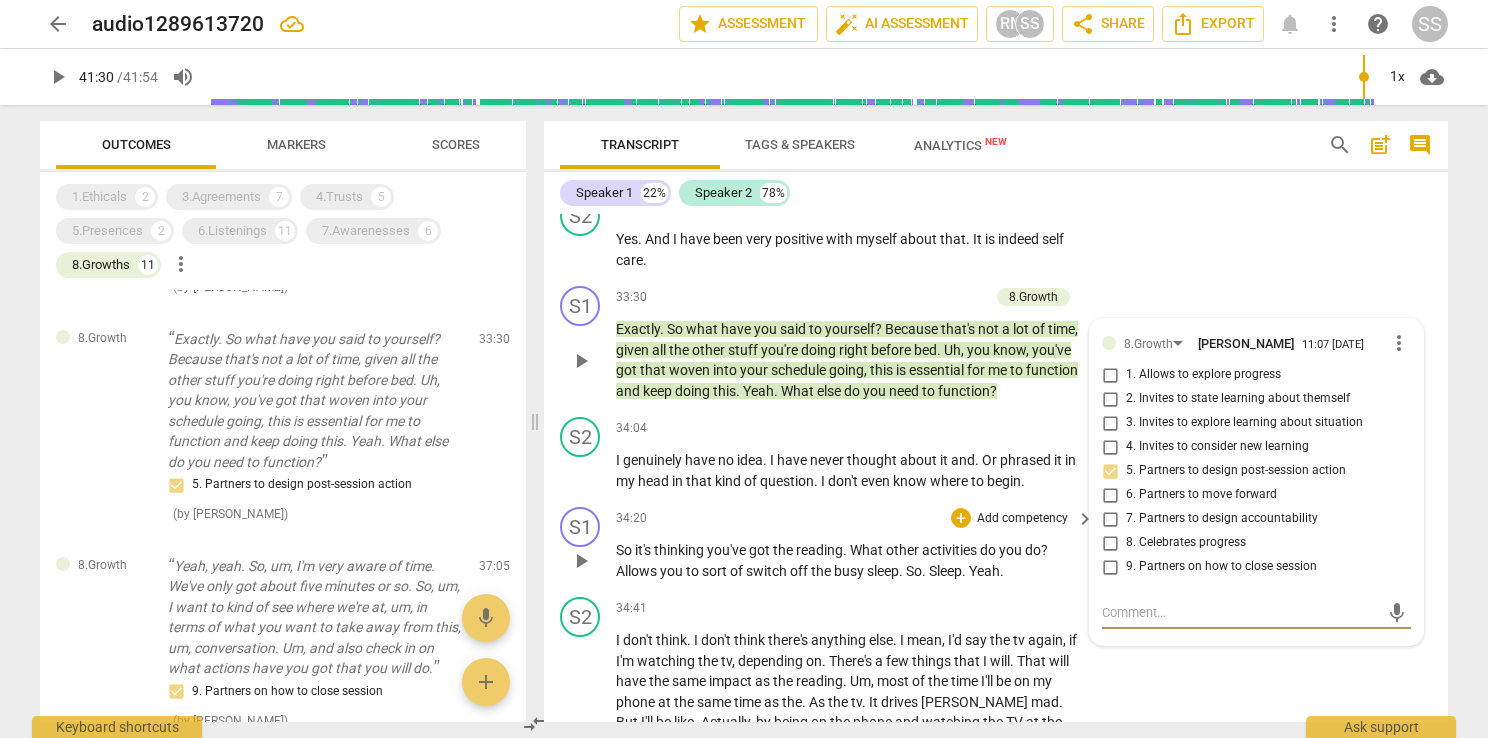 scroll, scrollTop: 15939, scrollLeft: 0, axis: vertical 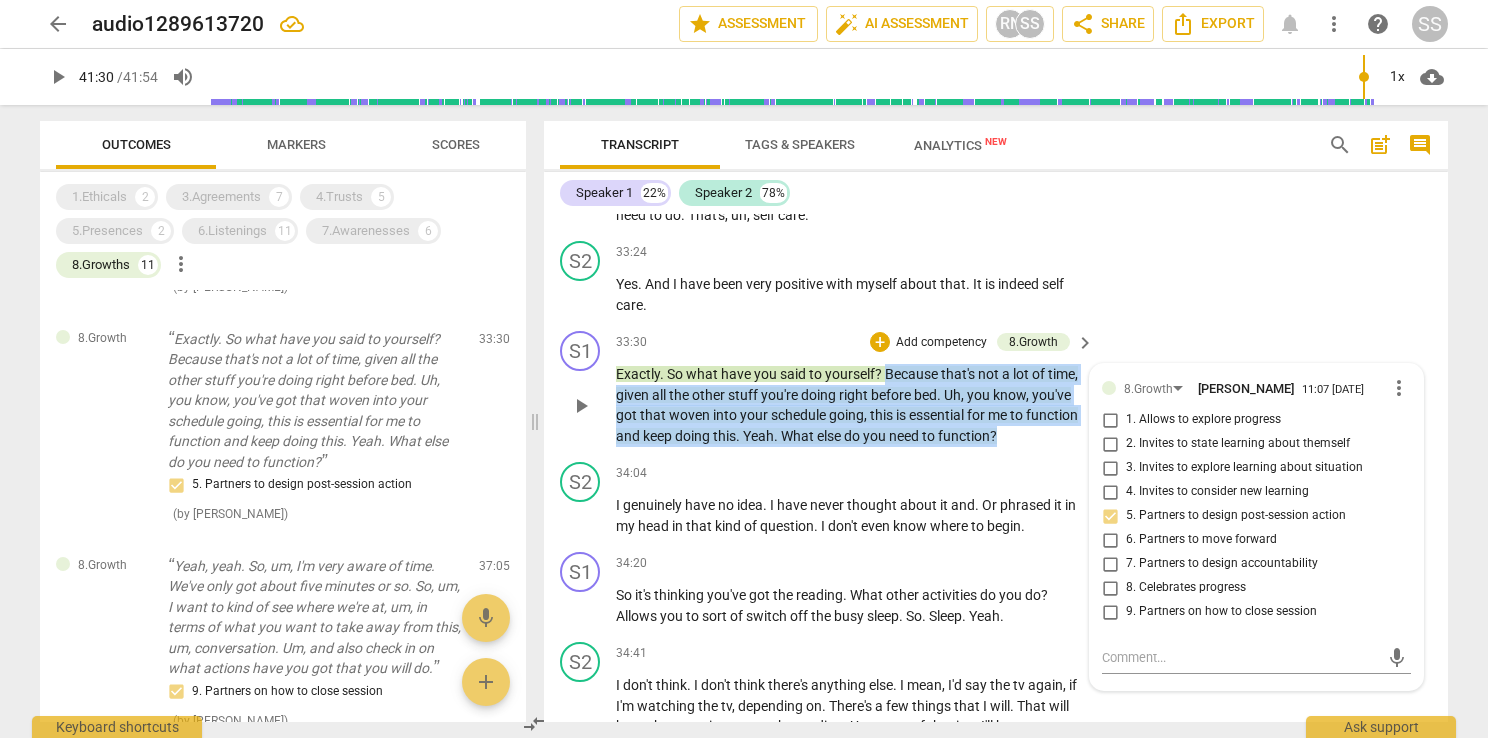 drag, startPoint x: 1058, startPoint y: 348, endPoint x: 882, endPoint y: 286, distance: 186.60118 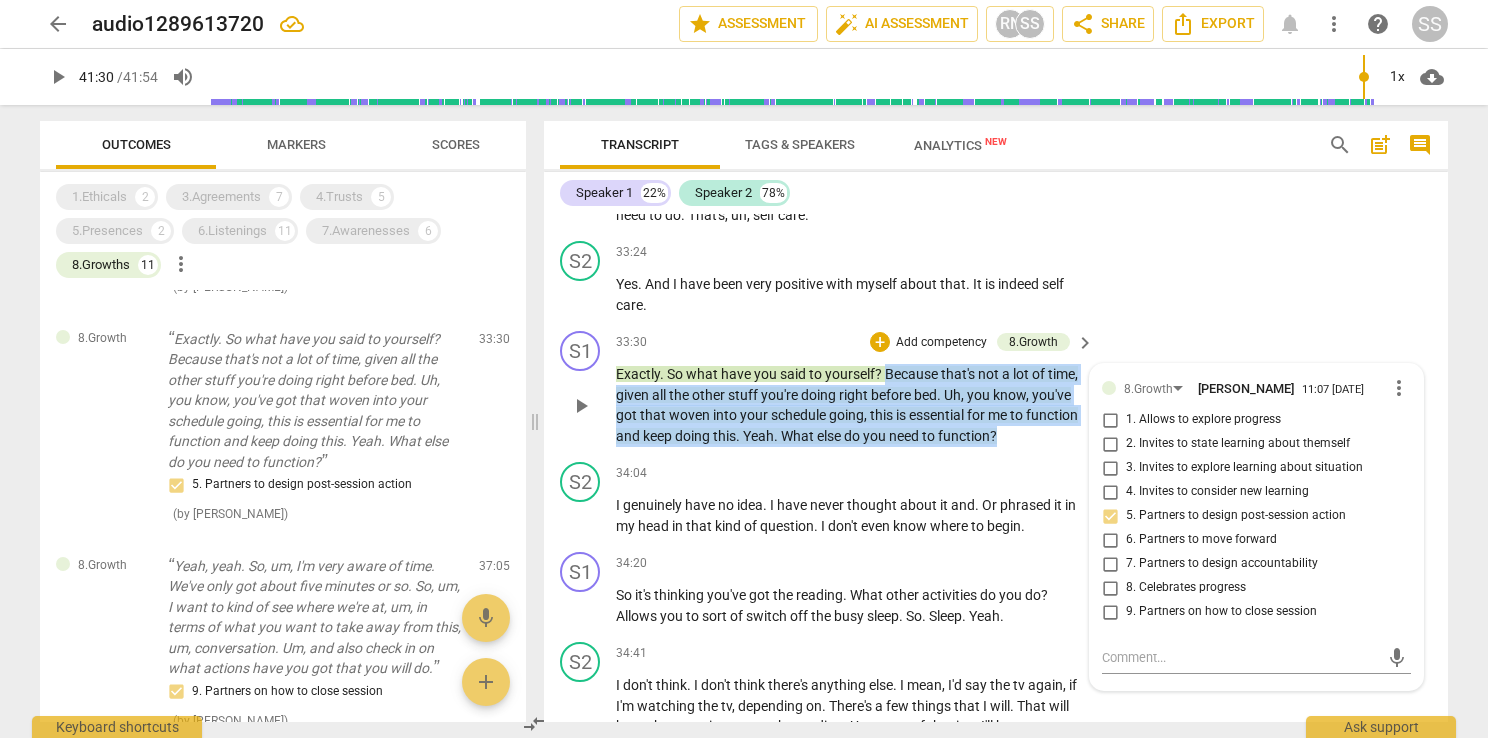 click on "Exactly .   So   what   have   you   said   to   yourself ?   Because   that's   not   a   lot   of   time ,   given   all   the   other   stuff   you're   doing   right   before   bed .   Uh ,   you   know ,   you've   got   that   woven   into   your   schedule   going ,   this   is   essential   for   me   to   function   and   keep   doing   this .   Yeah .   What   else   do   you   need   to   function ?" at bounding box center (850, 405) 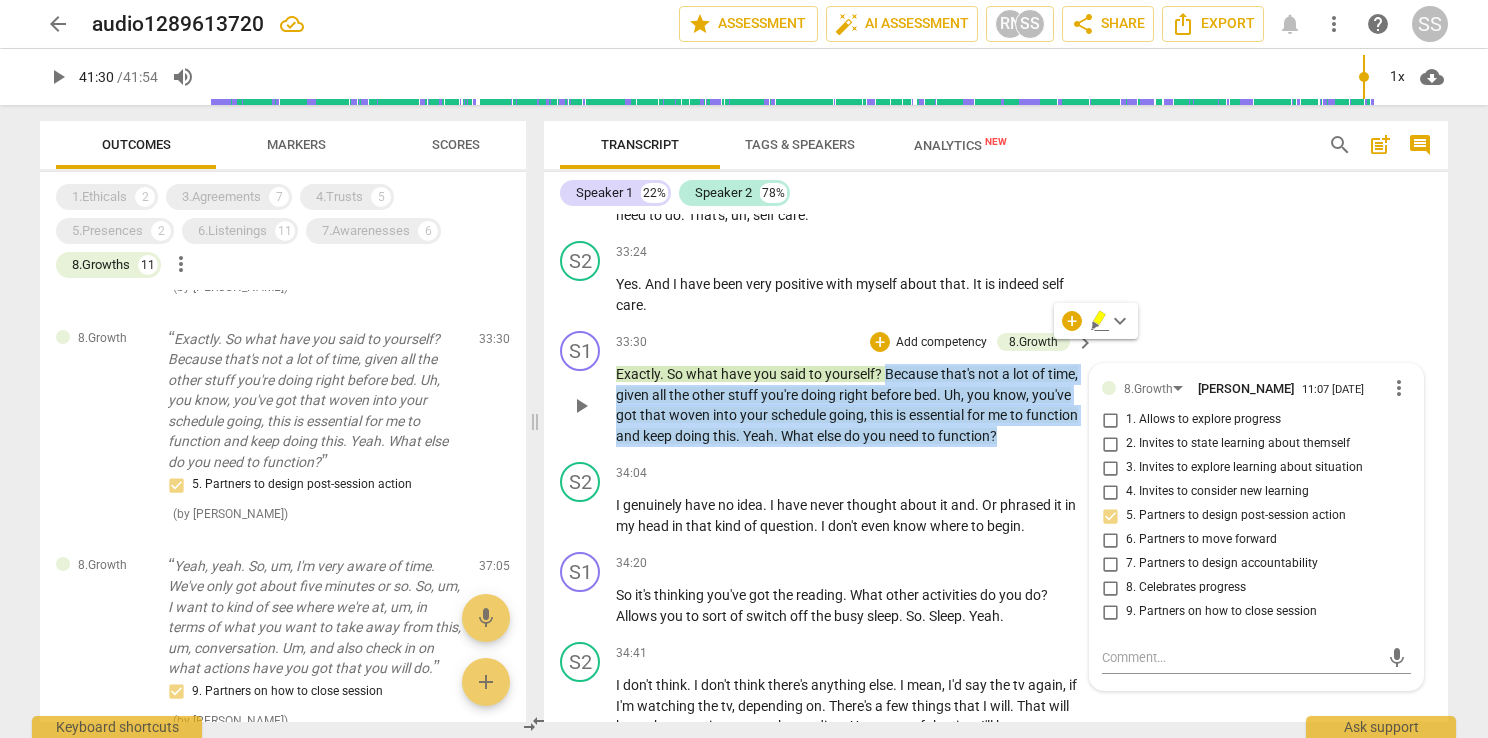copy on "Because   that's   not   a   lot   of   time ,   given   all   the   other   stuff   you're   doing   right   before   bed .   Uh ,   you   know ,   you've   got   that   woven   into   your   schedule   going ,   this   is   essential   for   me   to   function   and   keep   doing   this .   Yeah .   What   else   do   you   need   to   function ?" 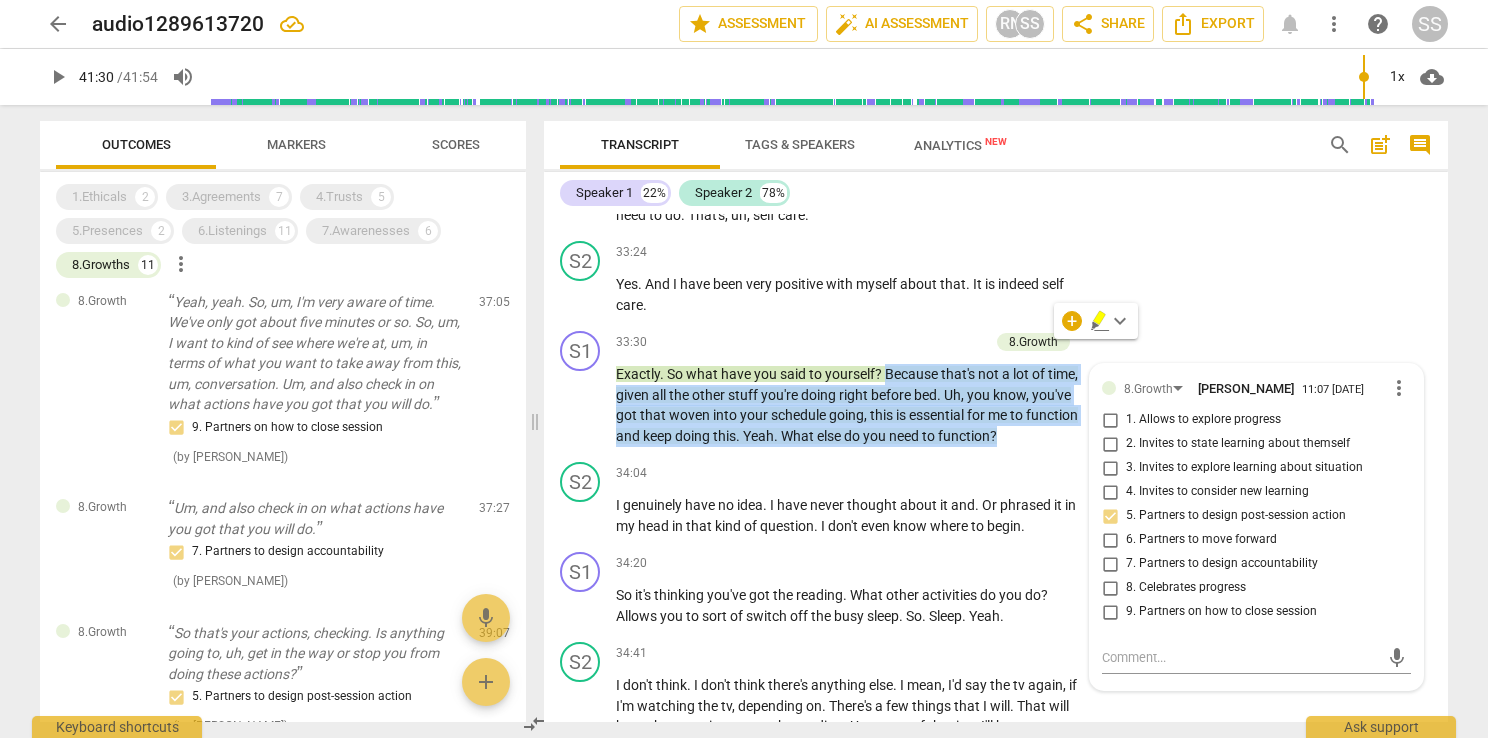 scroll, scrollTop: 900, scrollLeft: 0, axis: vertical 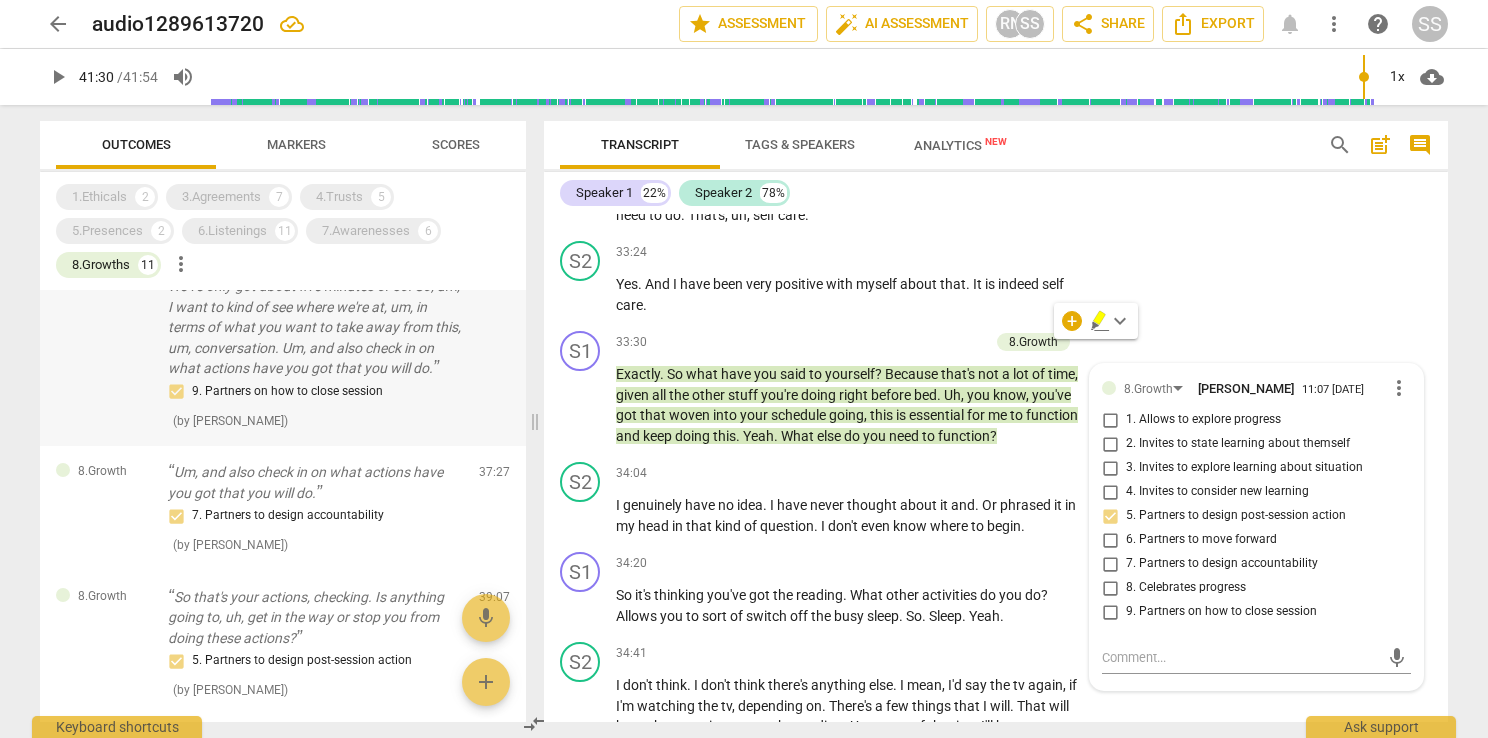 click on "Yeah, yeah. So, um, I'm very aware of time. We've only got about five minutes or so. So, um, I want to kind of see where we're at, um, in terms of what you want to take away from this, um, conversation. Um, and also check in on what actions have you got that you will do." at bounding box center [315, 317] 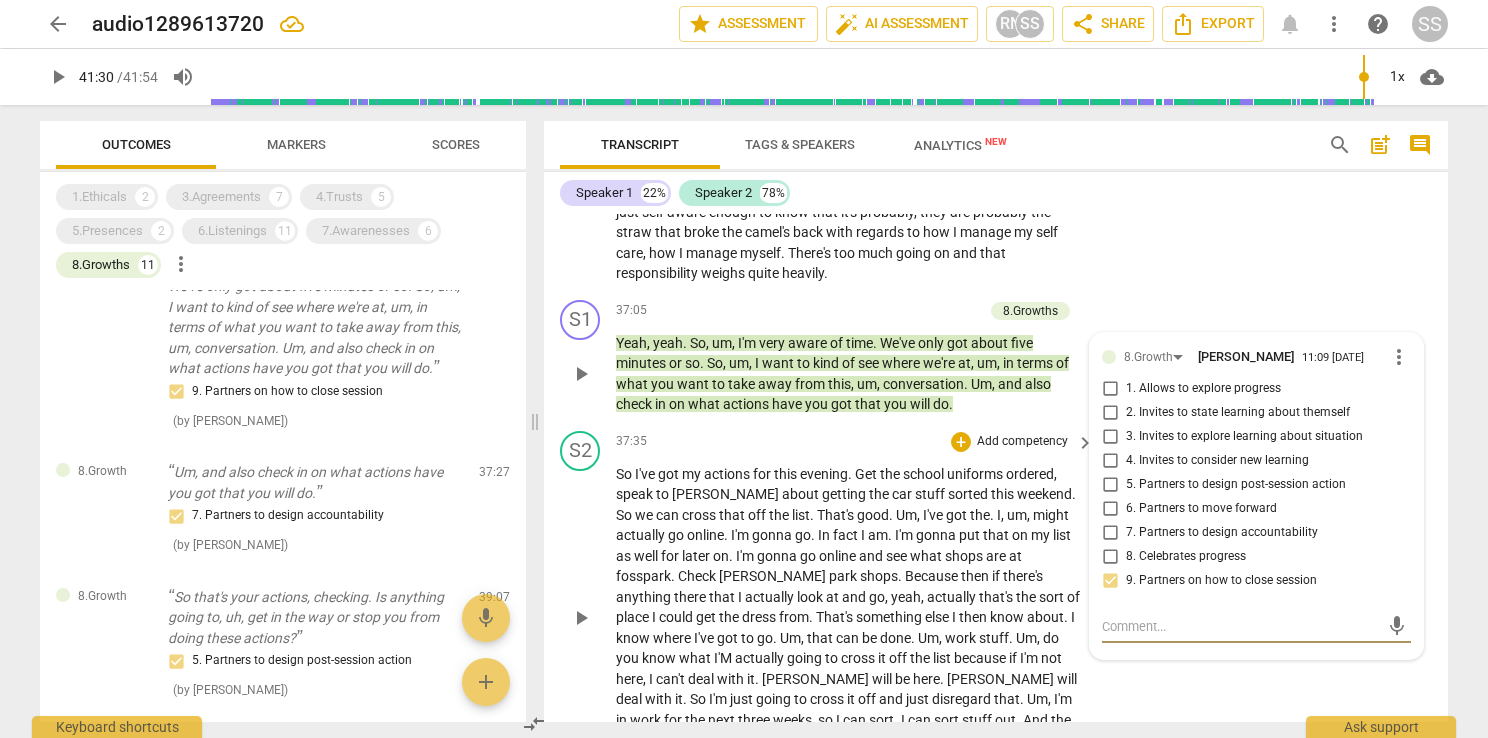scroll, scrollTop: 17397, scrollLeft: 0, axis: vertical 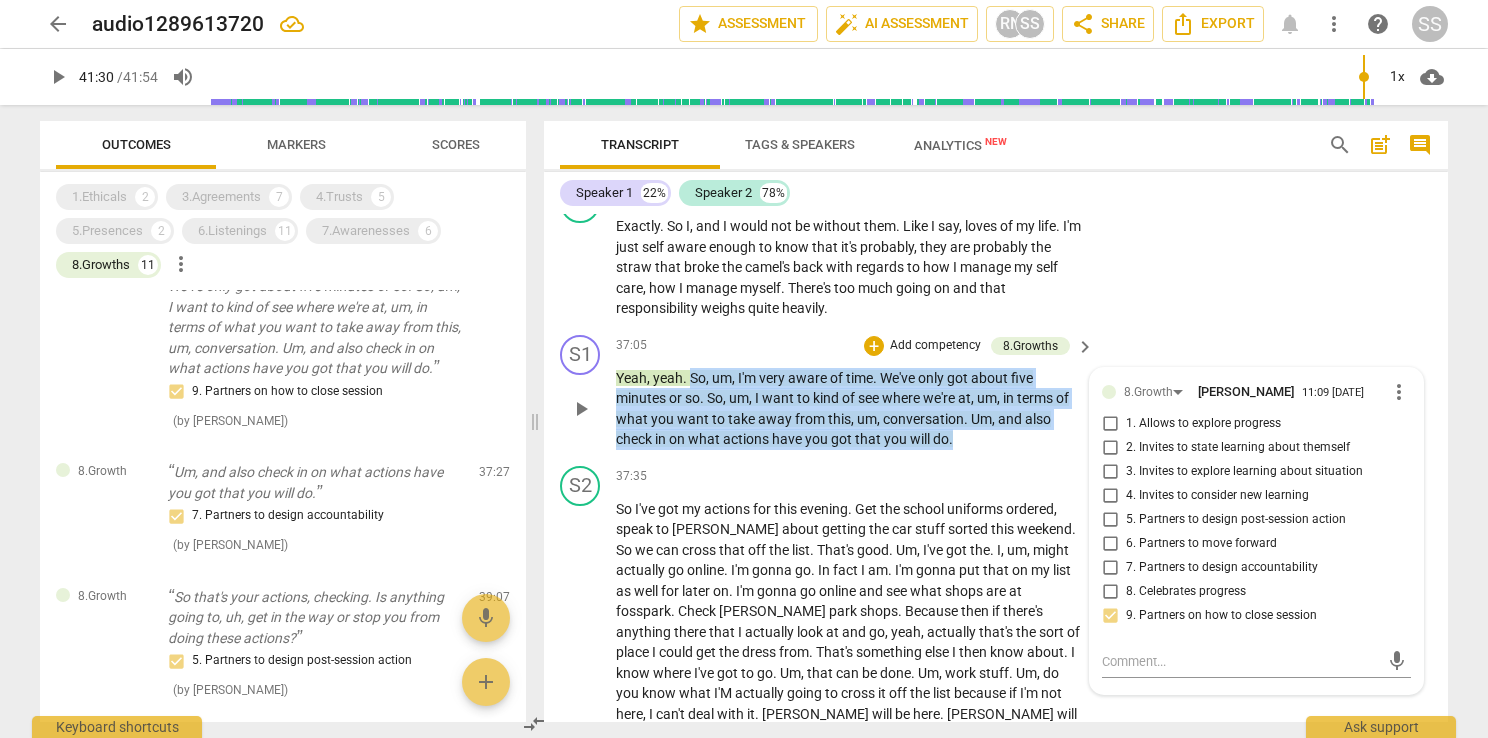 drag, startPoint x: 989, startPoint y: 350, endPoint x: 688, endPoint y: 294, distance: 306.16498 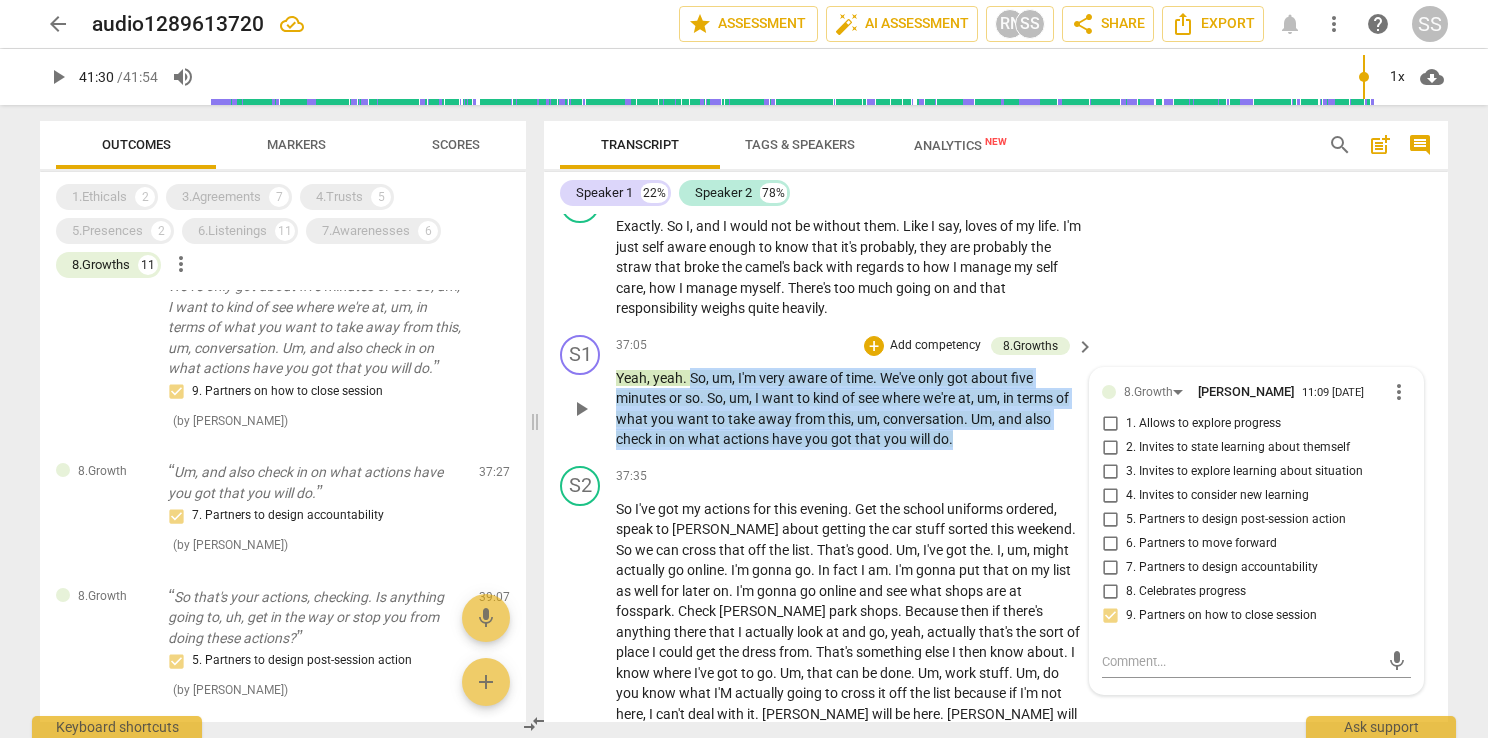 click on "Yeah ,   yeah .   So ,   um ,   I'm   very   aware   of   time .   We've   only   got   about   five   minutes   or   so .   So ,   um ,   I   want   to   kind   of   see   where   we're   at ,   um ,   in   terms   of   what   you   want   to   take   away   from   this ,   um ,   conversation .   Um ,   and   also   check   in   on   what   actions   have   you   got   that   you   will   do ." at bounding box center (850, 409) 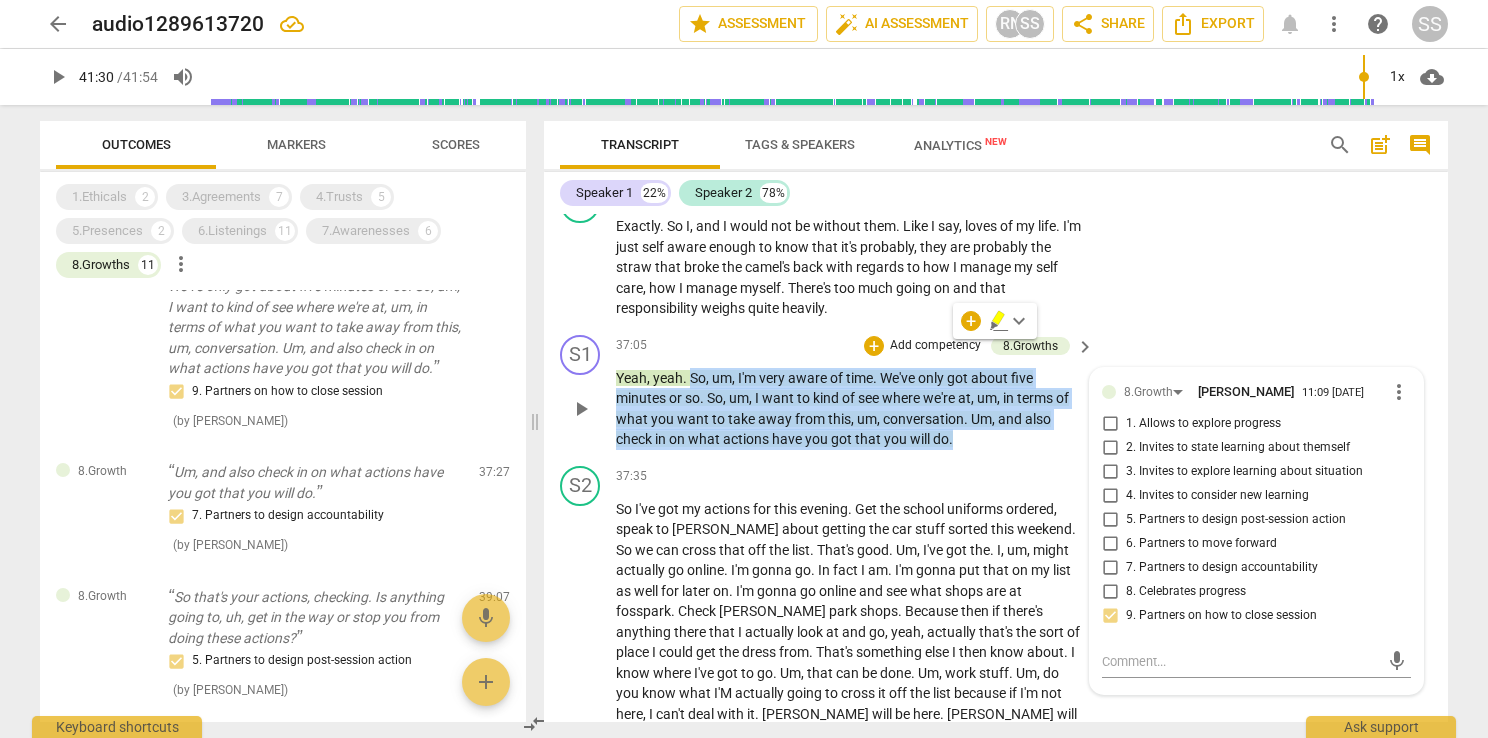copy on "So ,   um ,   I'm   very   aware   of   time .   We've   only   got   about   five   minutes   or   so .   So ,   um ,   I   want   to   kind   of   see   where   we're   at ,   um ,   in   terms   of   what   you   want   to   take   away   from   this ,   um ,   conversation .   Um ,   and   also   check   in   on   what   actions   have   you   got   that   you   will   do ." 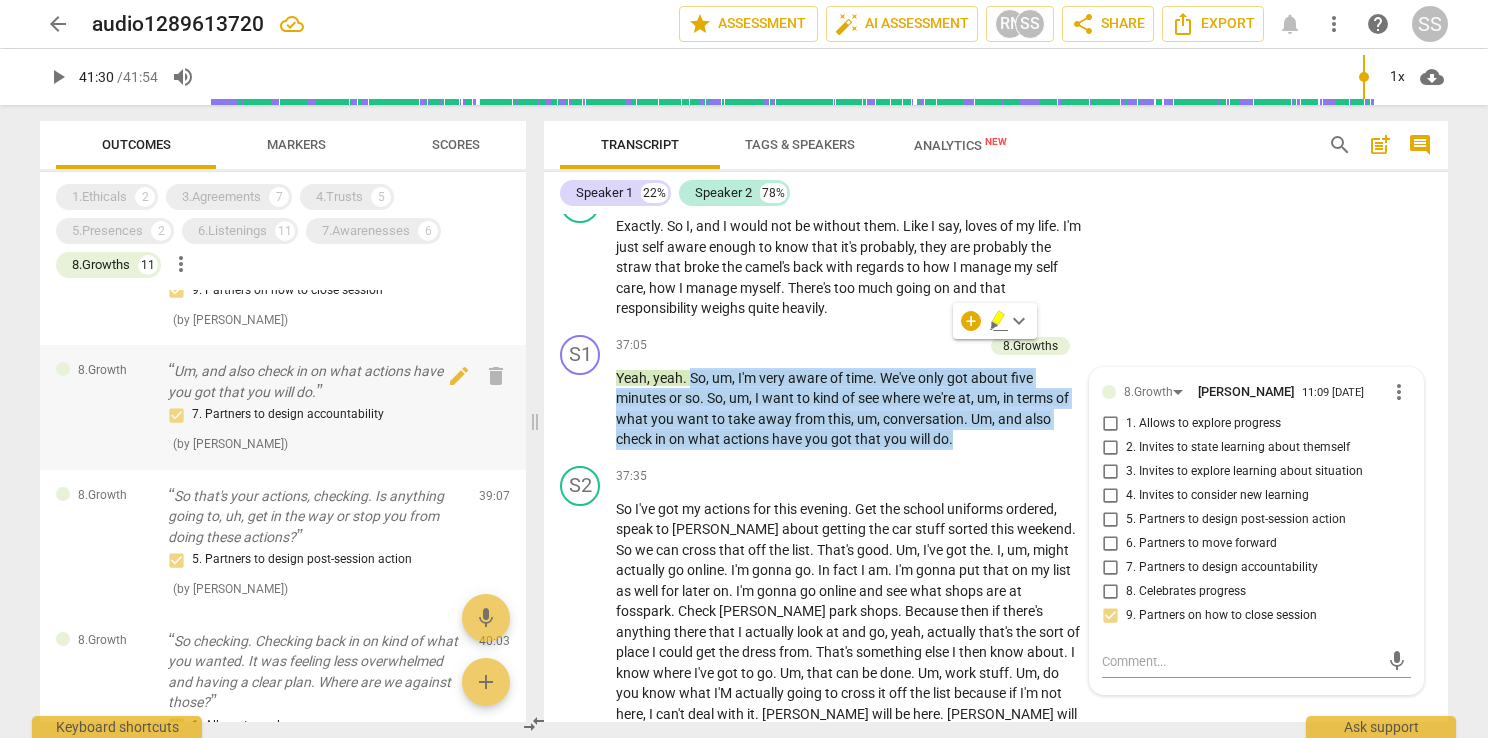 scroll, scrollTop: 1100, scrollLeft: 0, axis: vertical 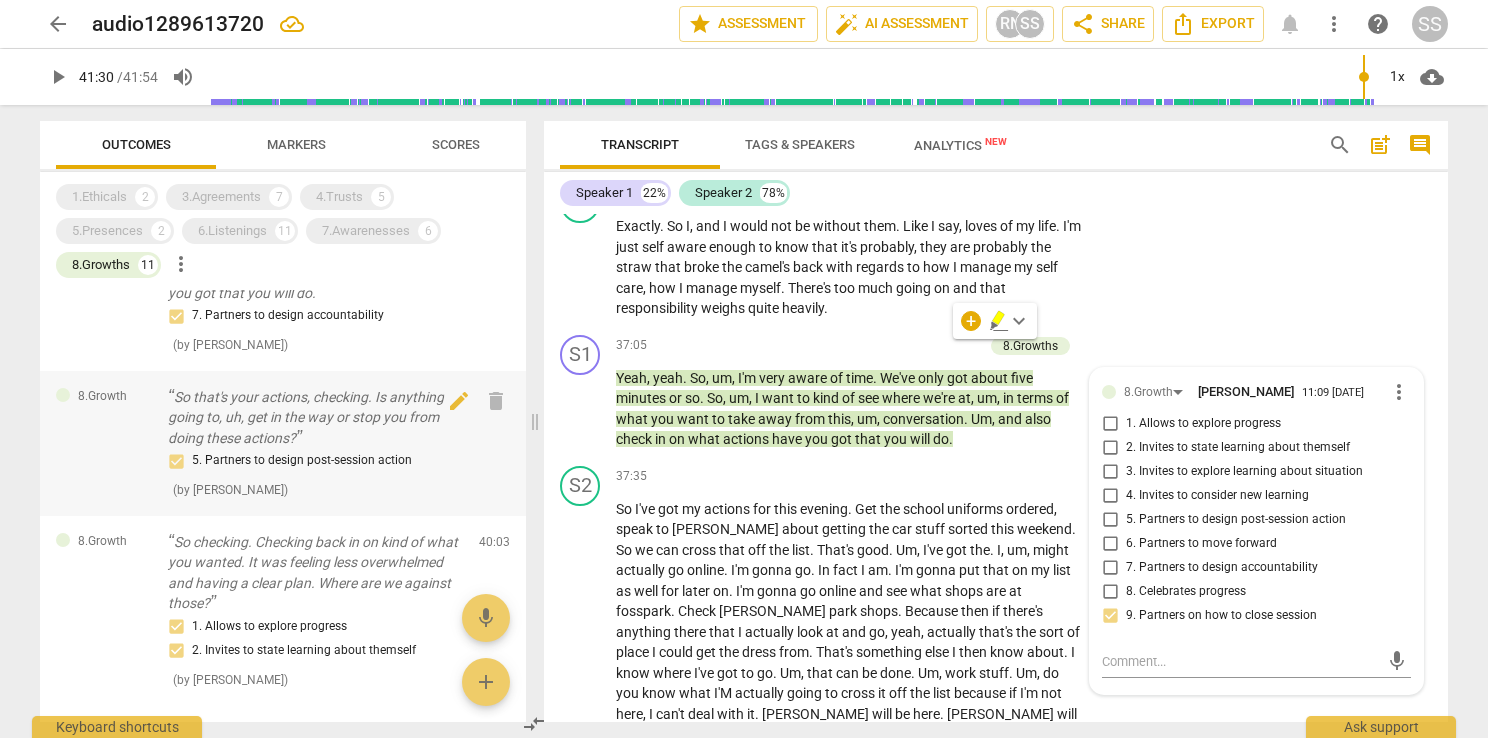 click on "So that's your actions, checking. Is anything going to, uh, get in the way or stop you from doing these actions?" at bounding box center [315, 418] 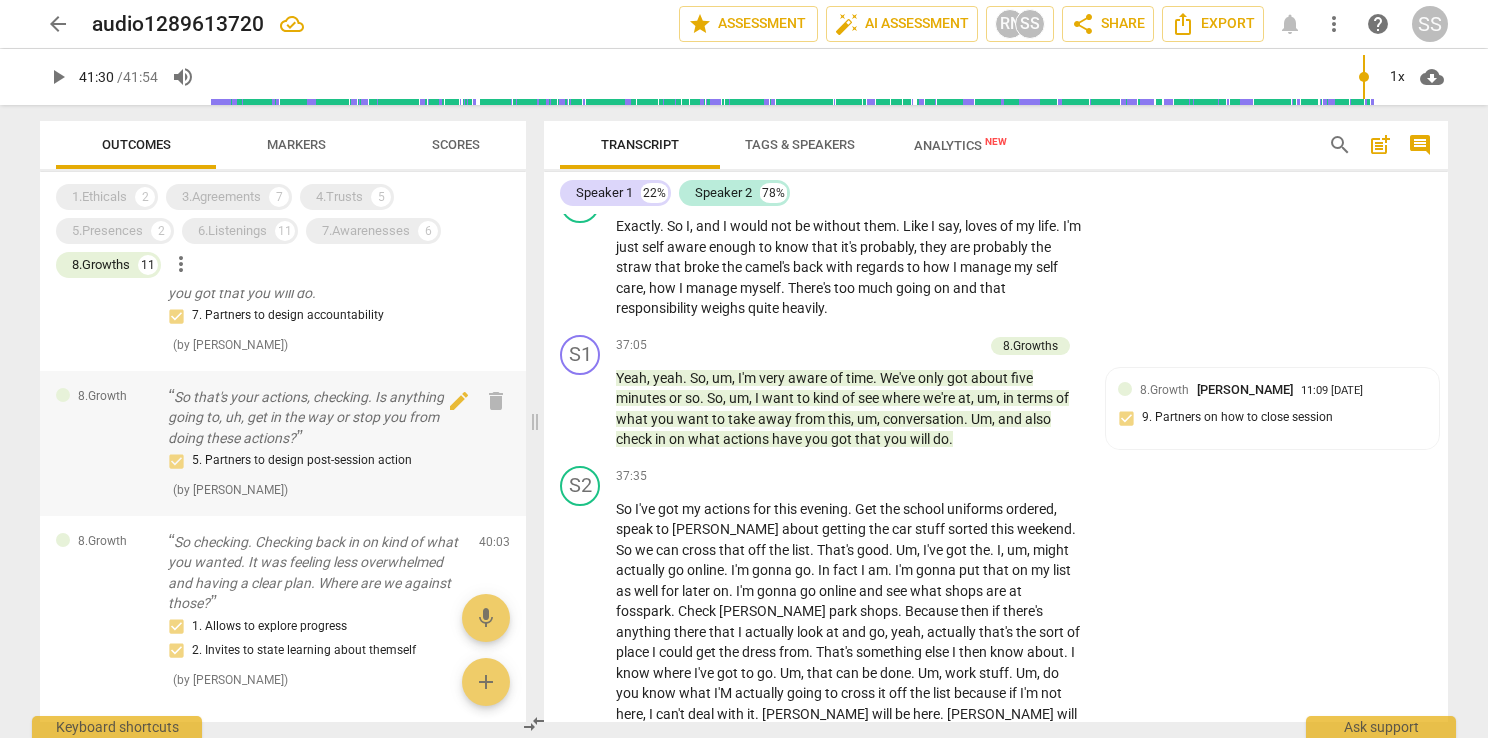 scroll, scrollTop: 18162, scrollLeft: 0, axis: vertical 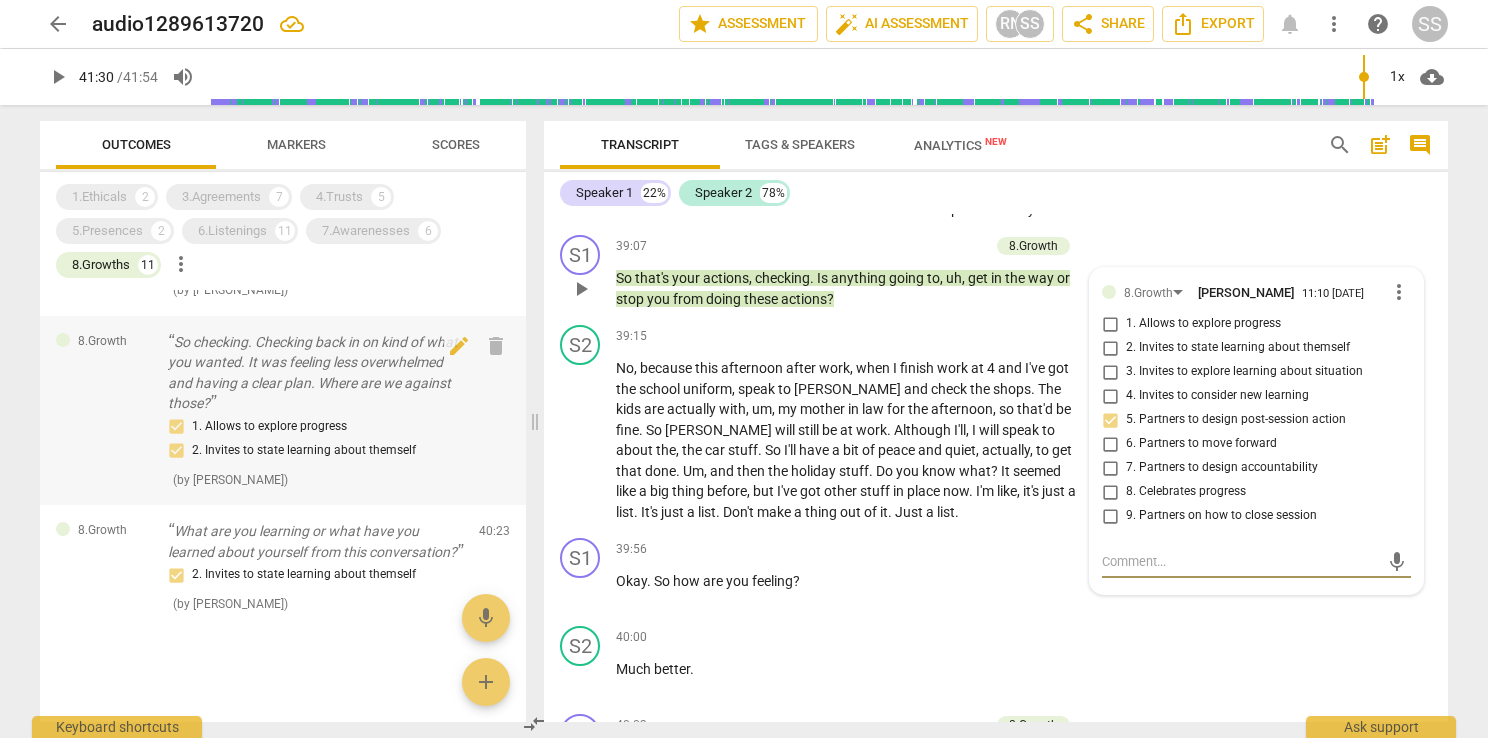 click on "So checking. Checking back in on kind of what you wanted. It was feeling less overwhelmed and having a clear plan. Where are we against those?" at bounding box center (315, 373) 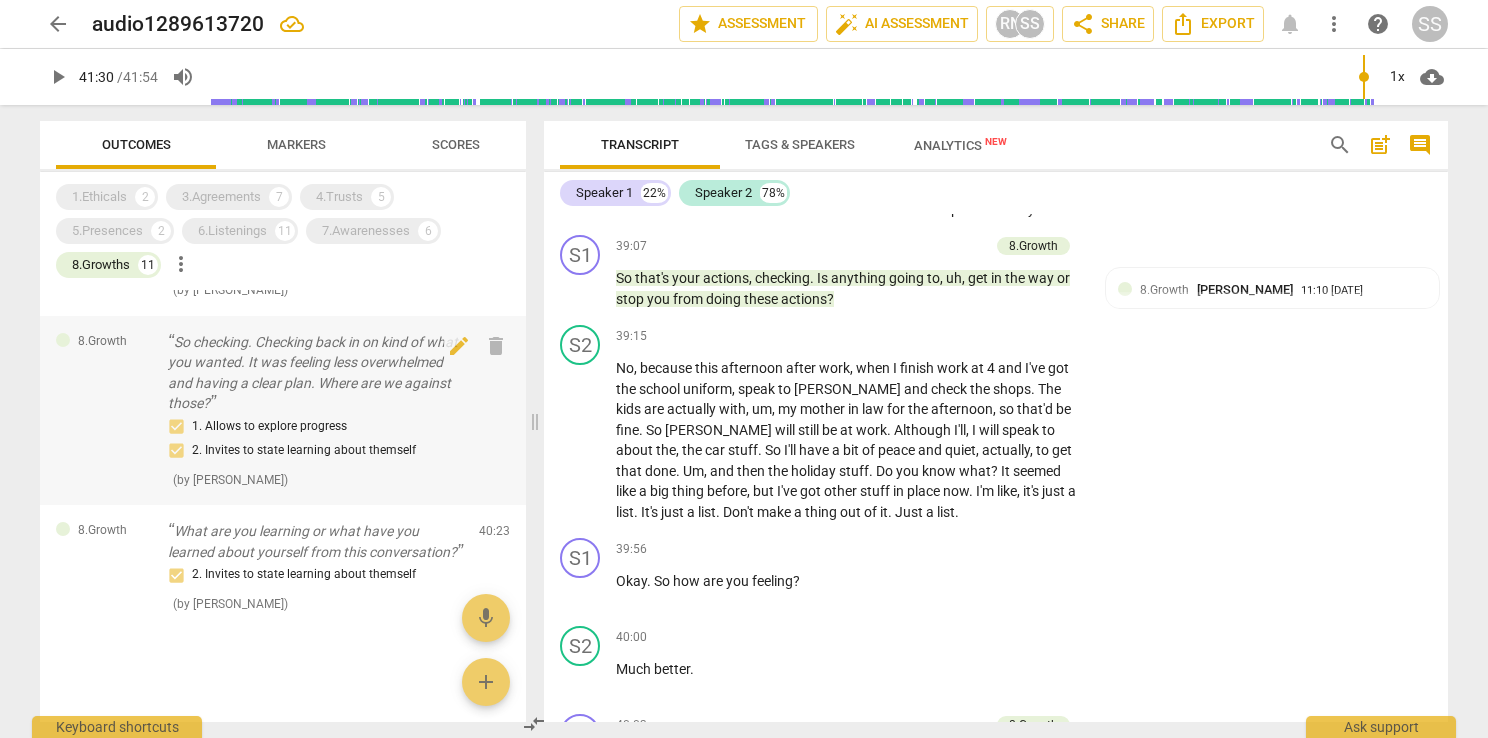 scroll, scrollTop: 18640, scrollLeft: 0, axis: vertical 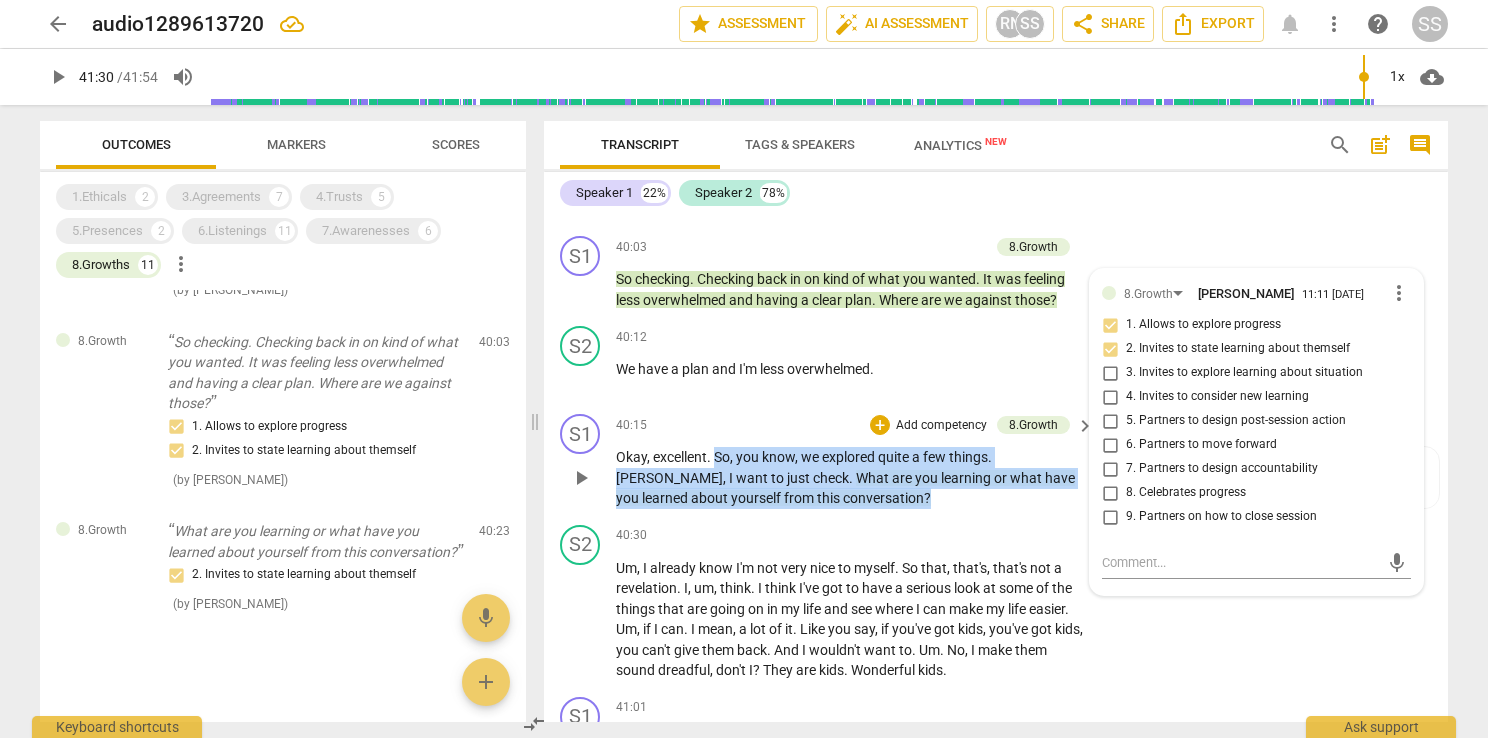 drag, startPoint x: 847, startPoint y: 410, endPoint x: 713, endPoint y: 370, distance: 139.84277 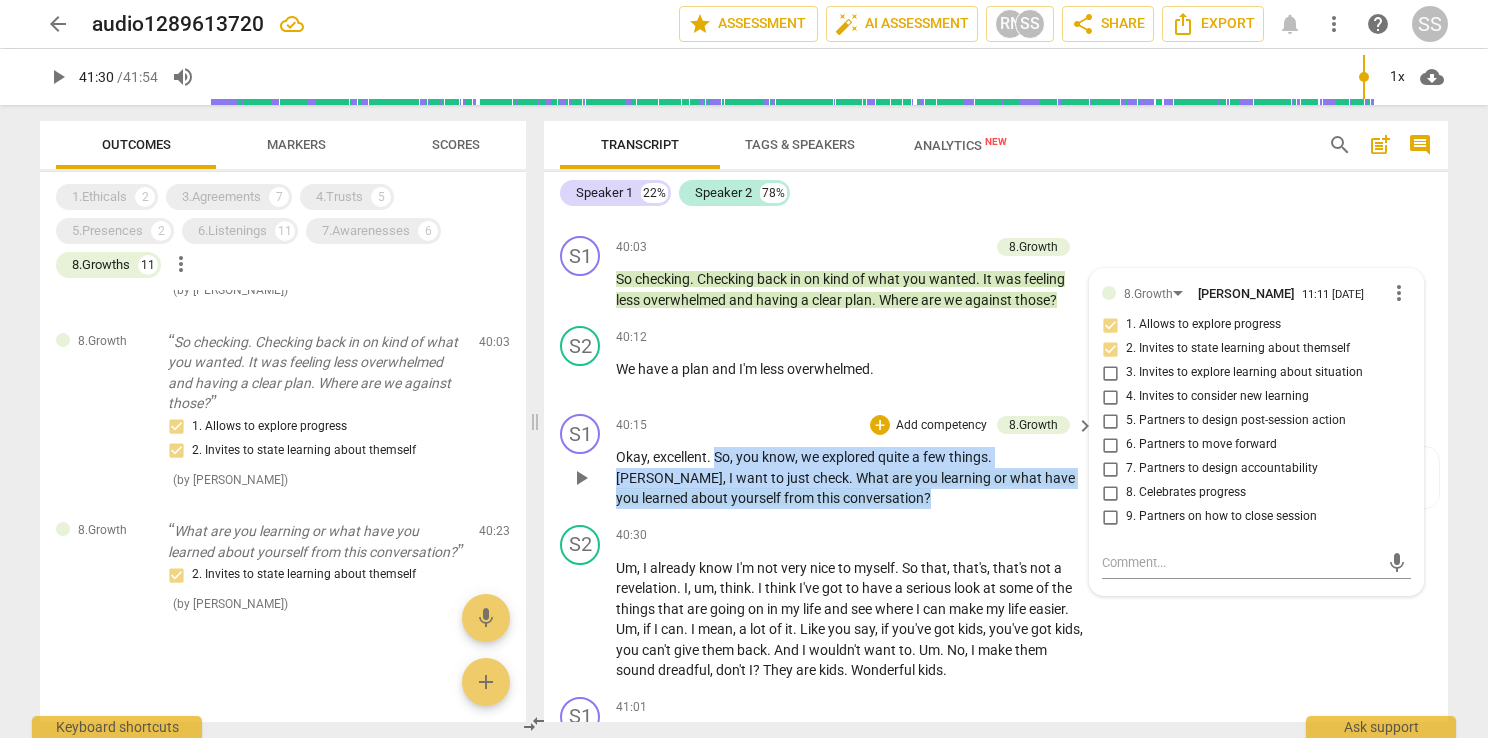 click on "Okay ,   excellent .   So ,   you   know ,   we   explored   quite   a   few   things .   Christie ,   I   want   to   just   check .   What   are   you   learning   or   what   have   you   learned   about   yourself   from   this   conversation ?" at bounding box center [850, 478] 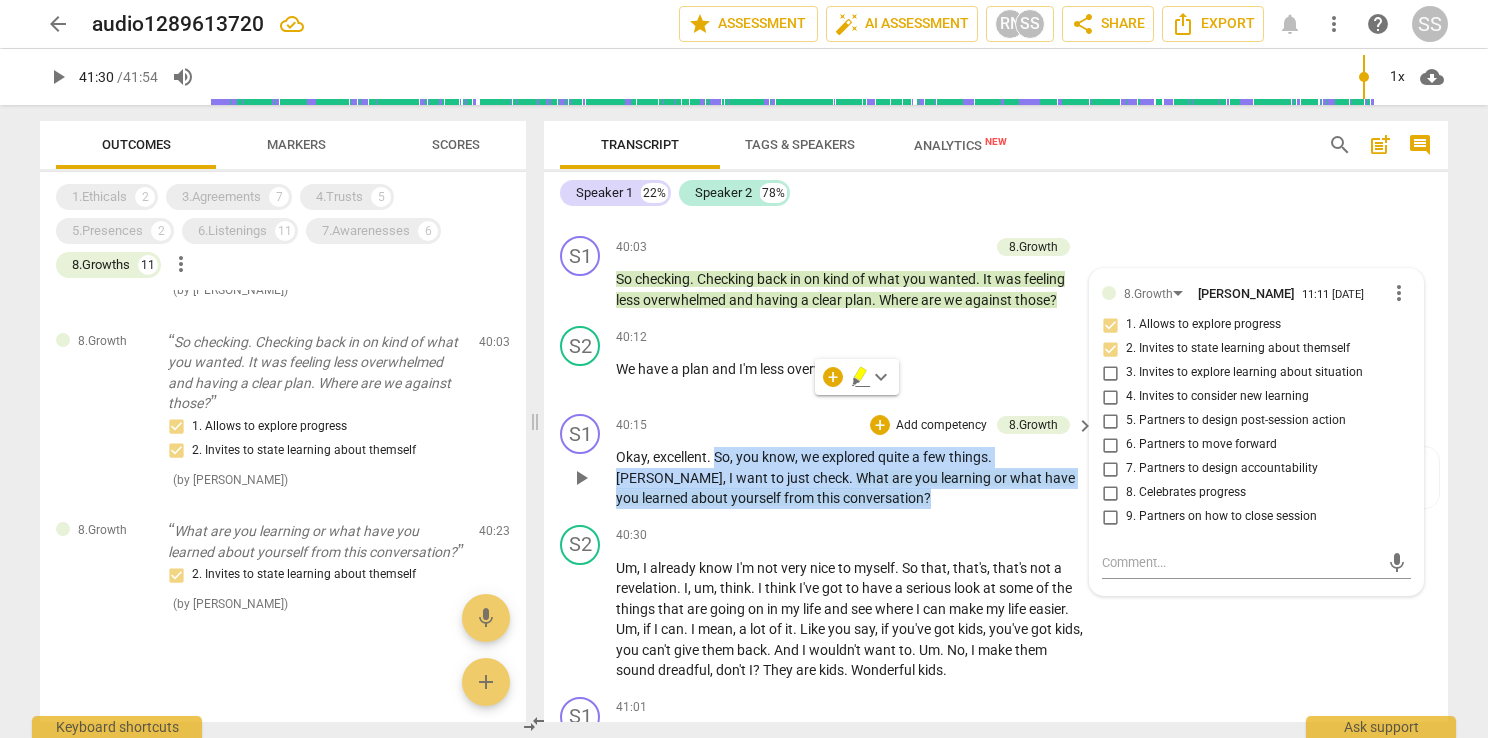 copy on "So ,   you   know ,   we   explored   quite   a   few   things .   Christie ,   I   want   to   just   check .   What   are   you   learning   or   what   have   you   learned   about   yourself   from   this   conversation ?" 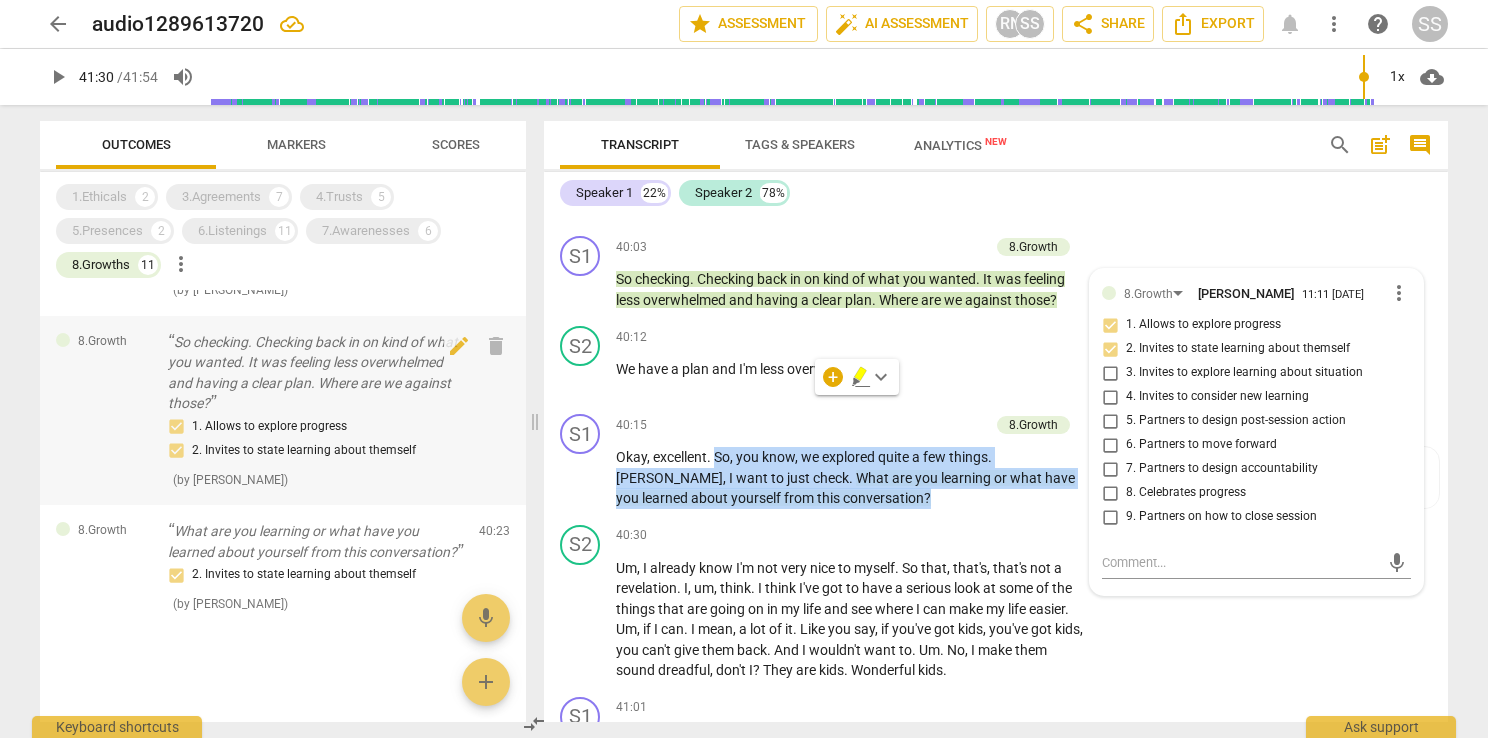 scroll, scrollTop: 1348, scrollLeft: 0, axis: vertical 